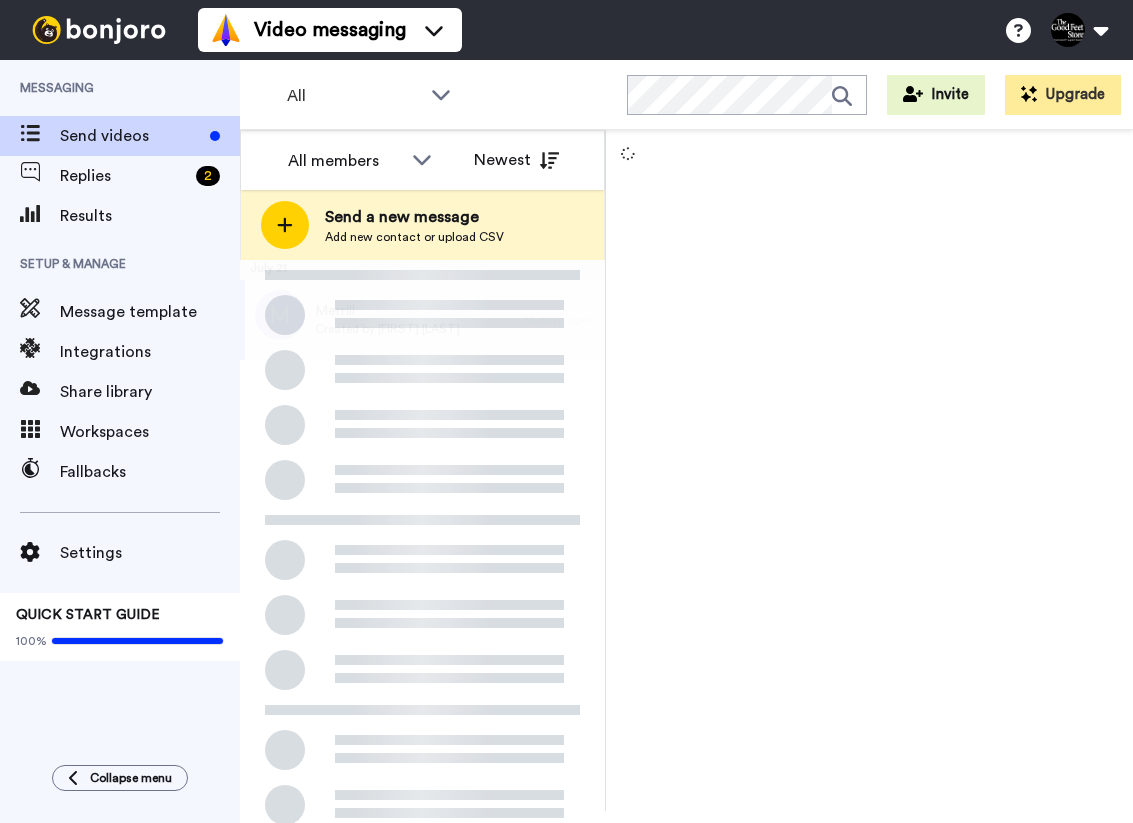 scroll, scrollTop: 0, scrollLeft: 0, axis: both 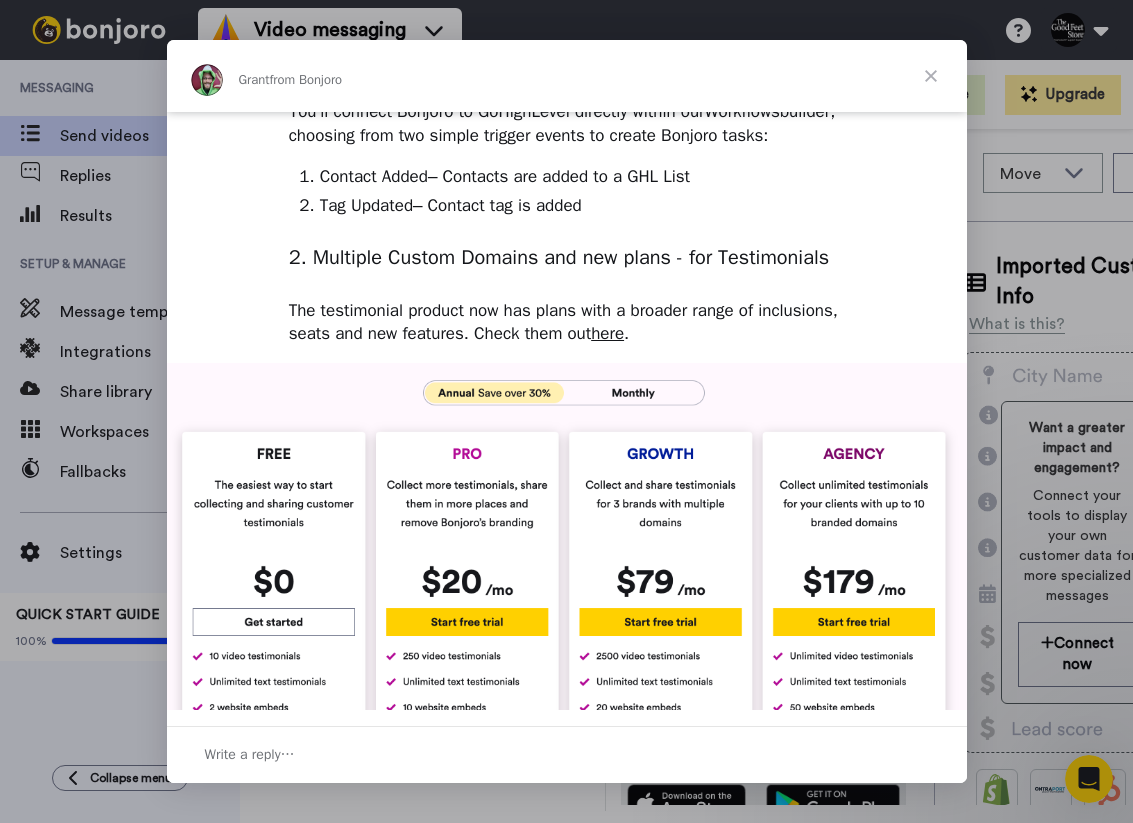 click at bounding box center (567, 571) 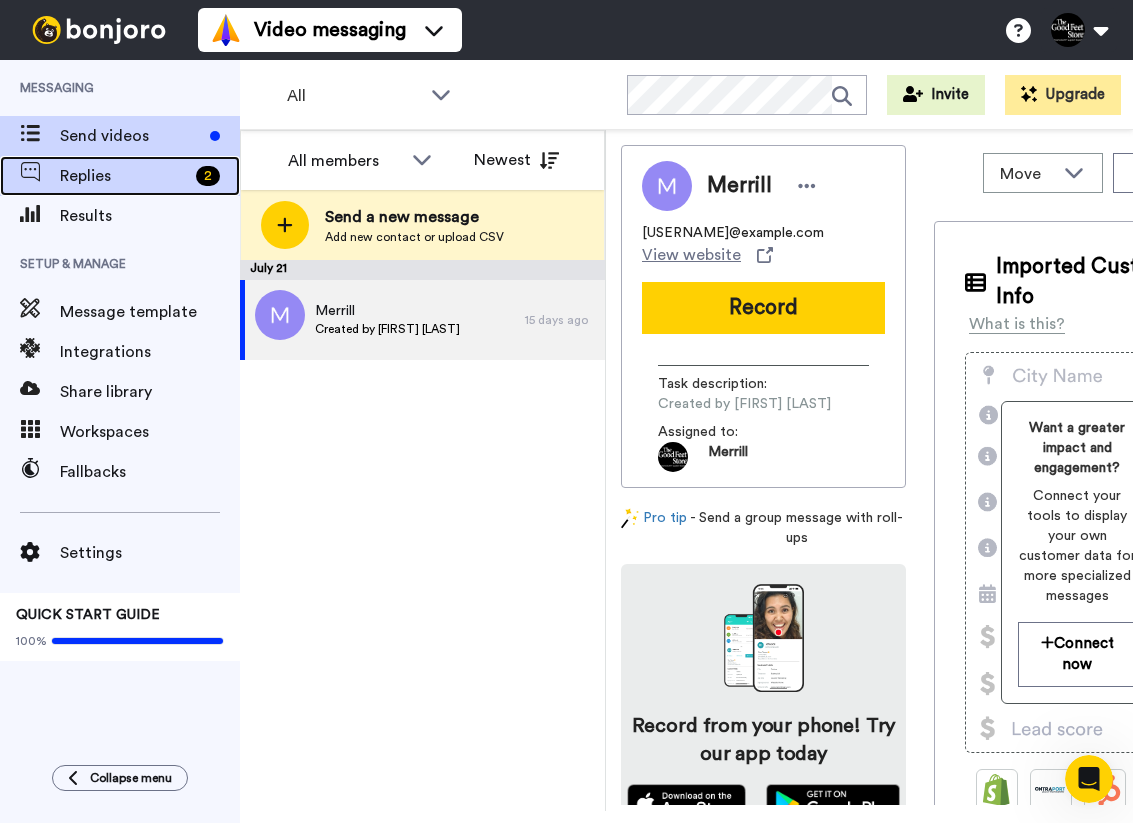 click on "Replies" at bounding box center [124, 176] 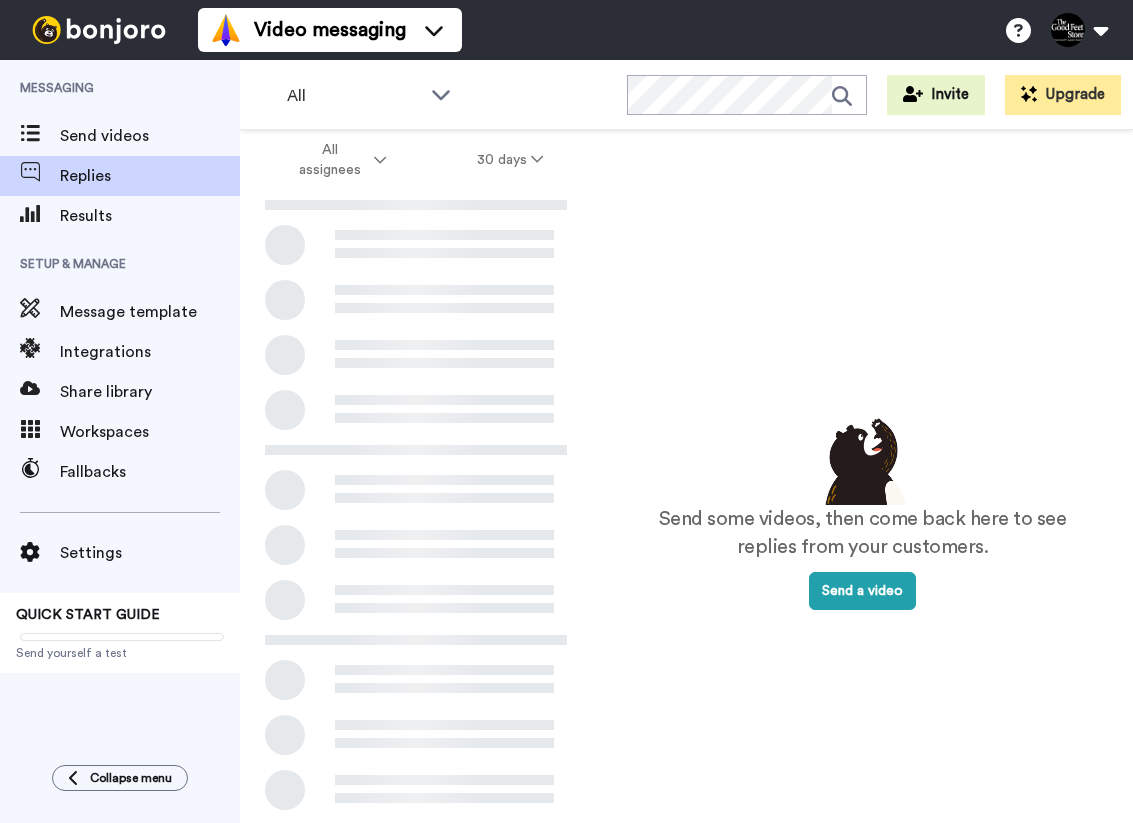 scroll, scrollTop: 0, scrollLeft: 0, axis: both 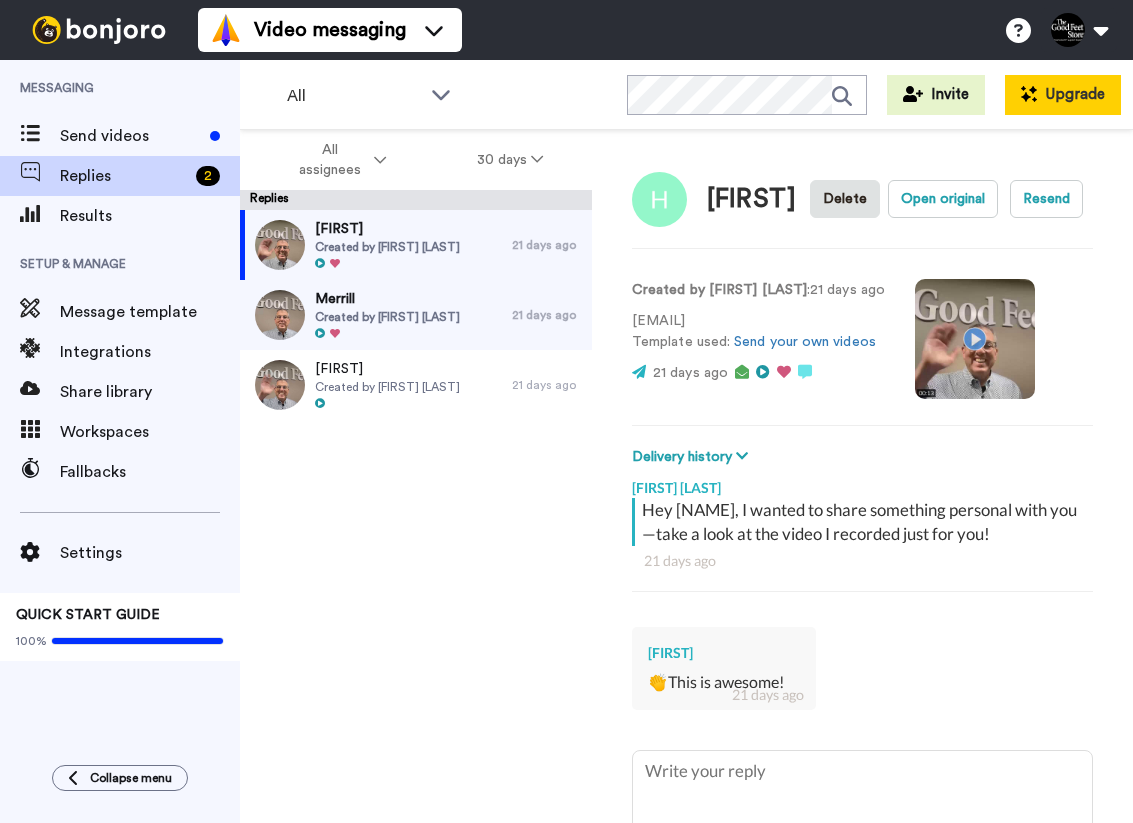 click on "Upgrade" at bounding box center (1063, 95) 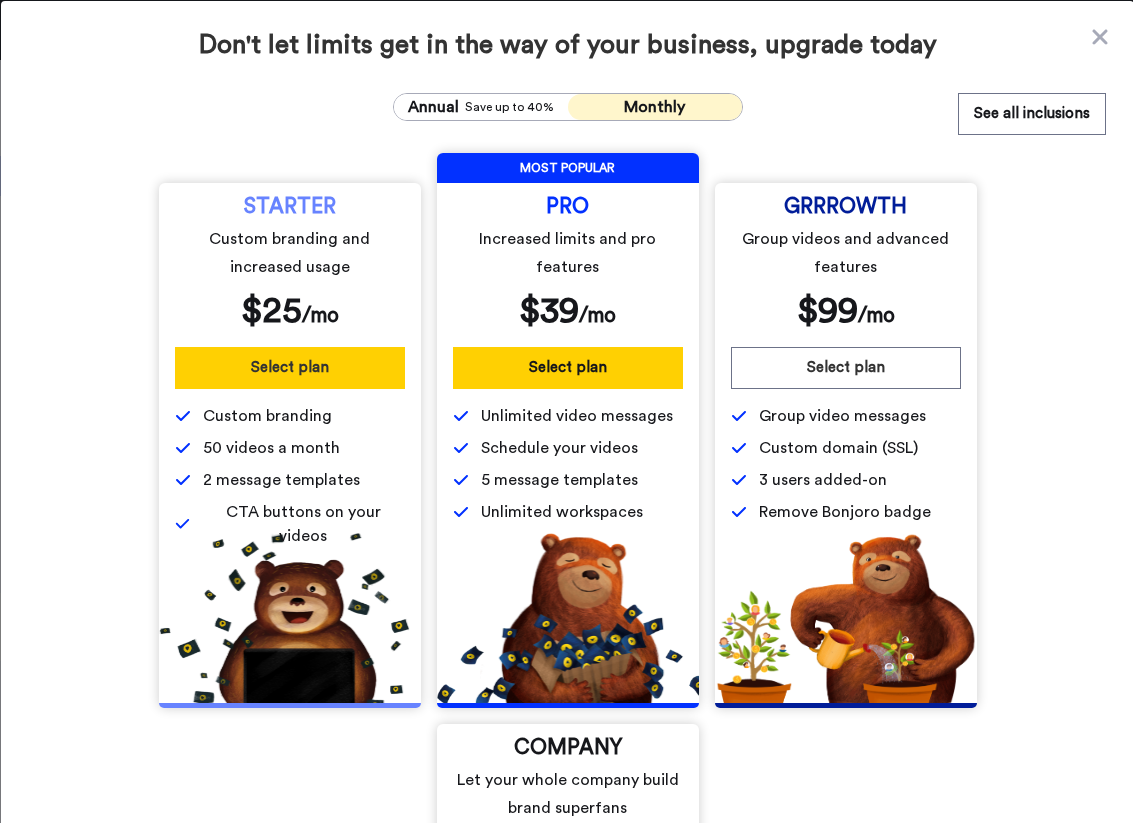 click on "Select plan" at bounding box center (290, 368) 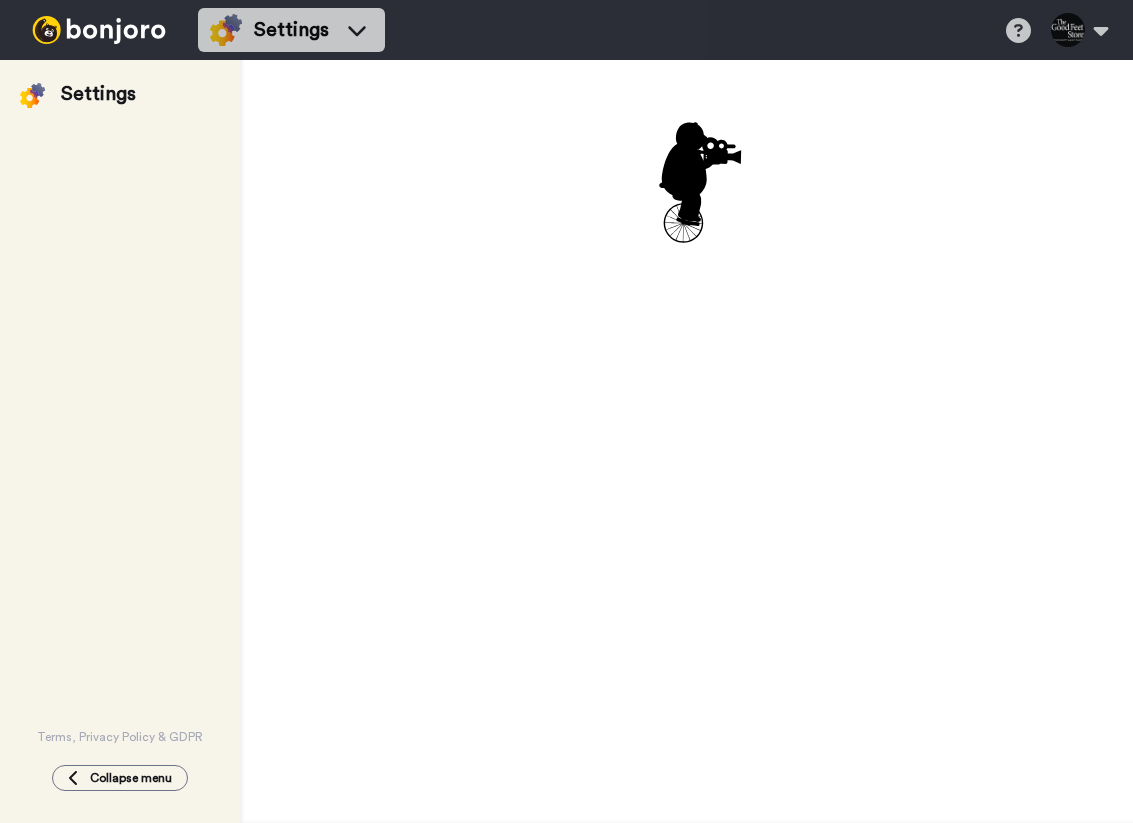 scroll, scrollTop: 0, scrollLeft: 0, axis: both 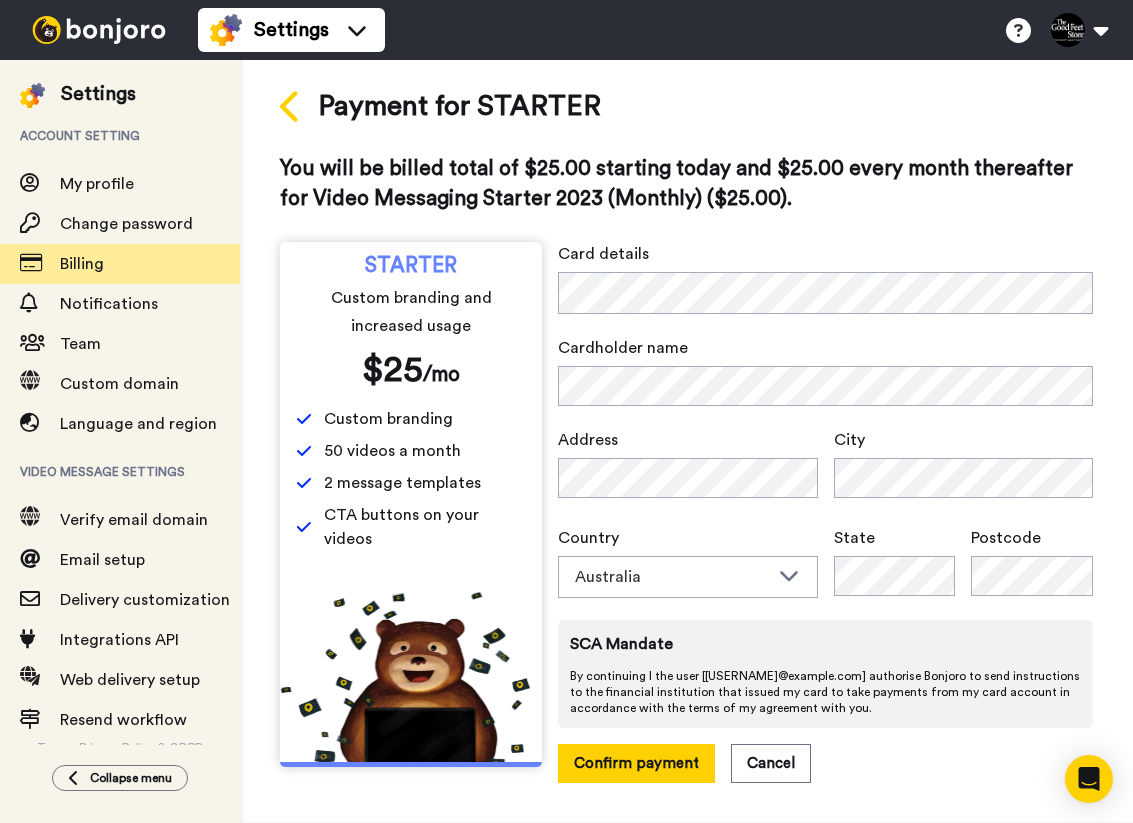click 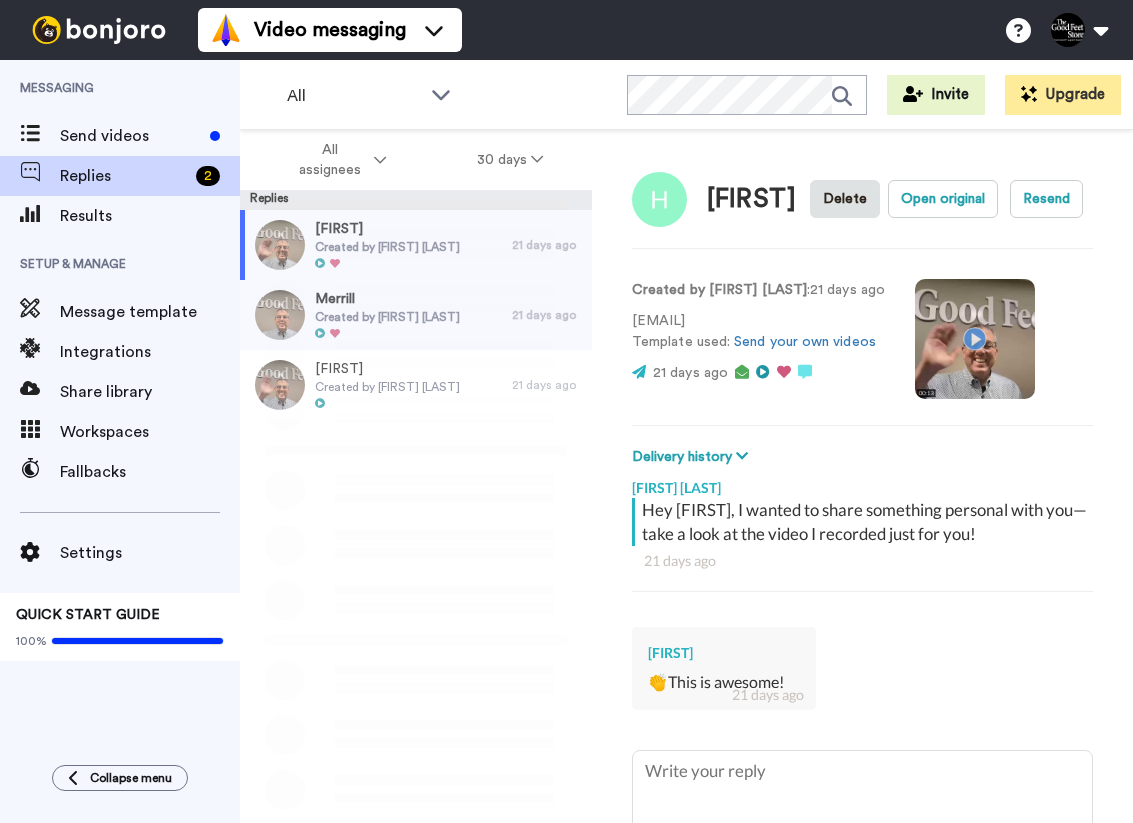 scroll, scrollTop: 0, scrollLeft: 0, axis: both 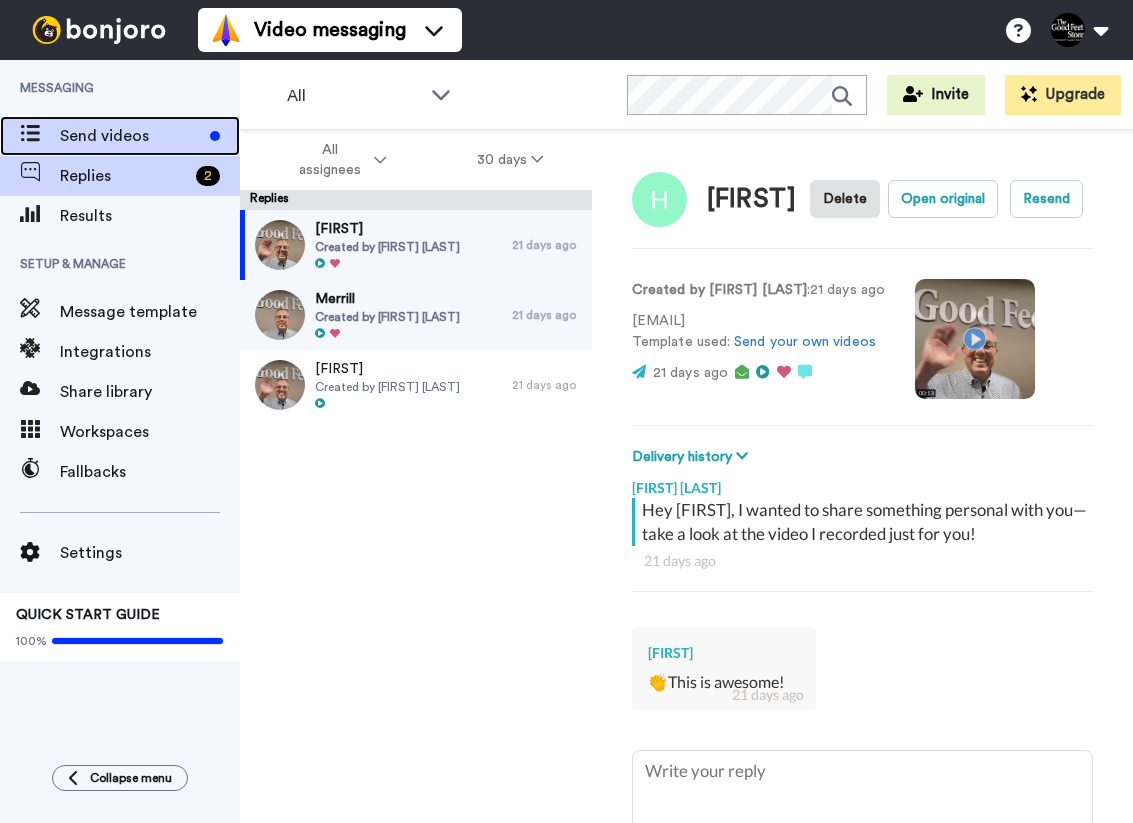 click on "Send videos" at bounding box center [131, 136] 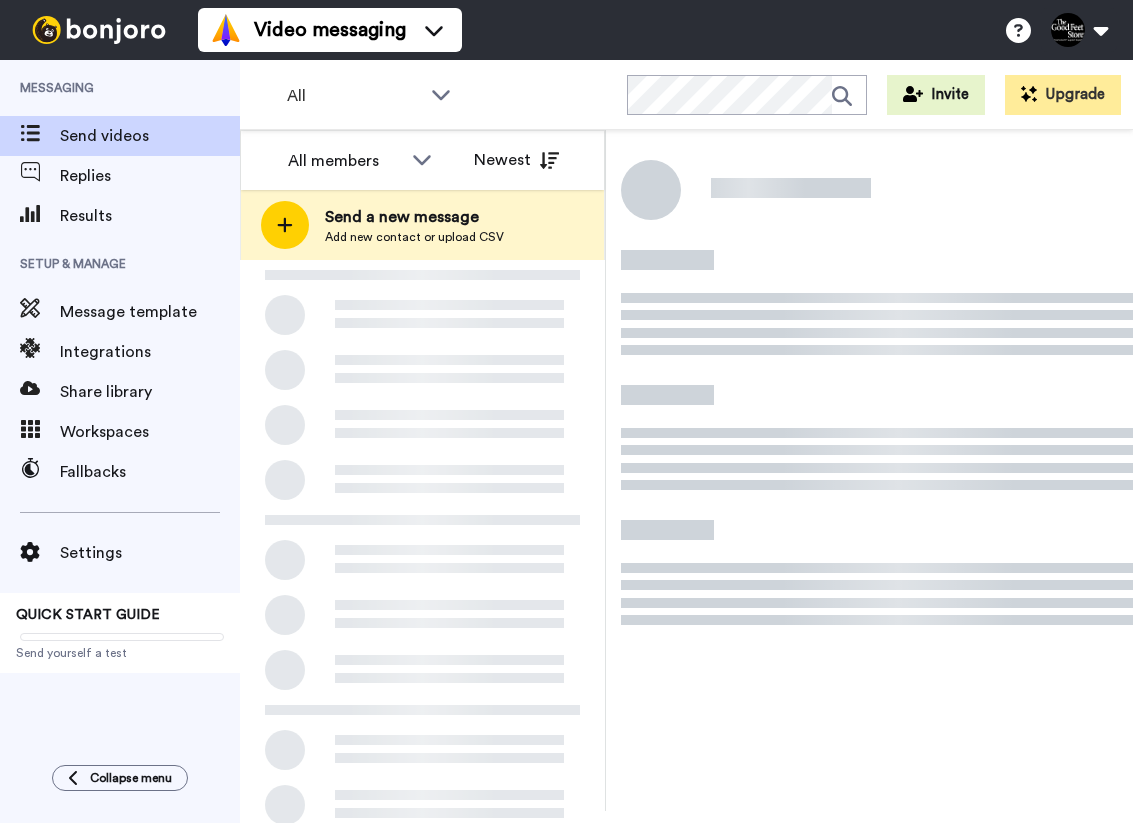 scroll, scrollTop: 0, scrollLeft: 0, axis: both 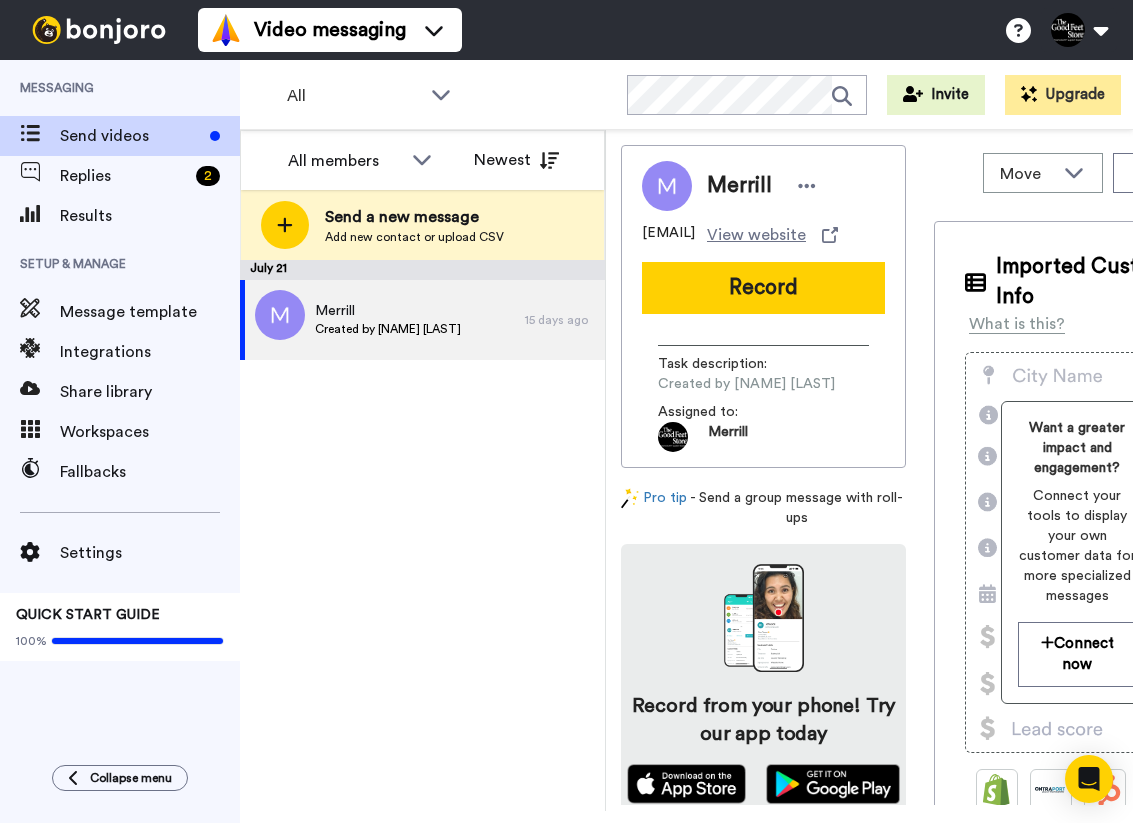 click at bounding box center [99, 30] 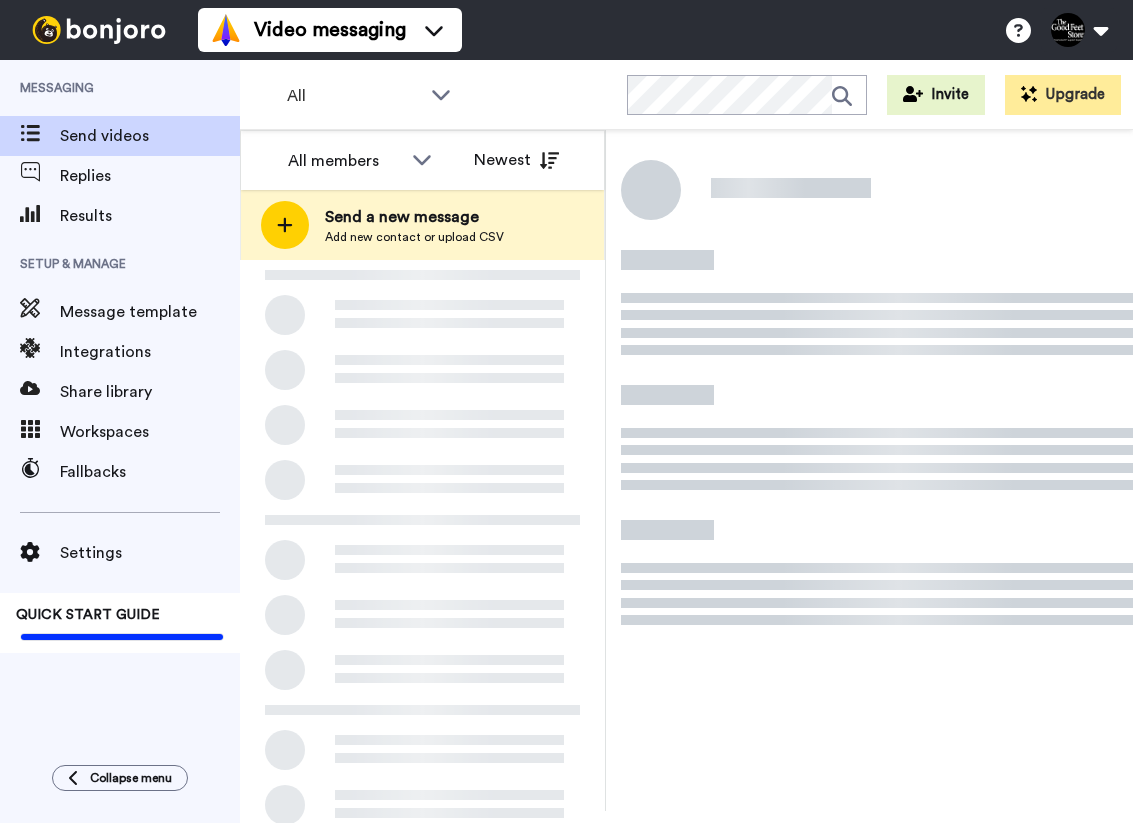 scroll, scrollTop: 0, scrollLeft: 0, axis: both 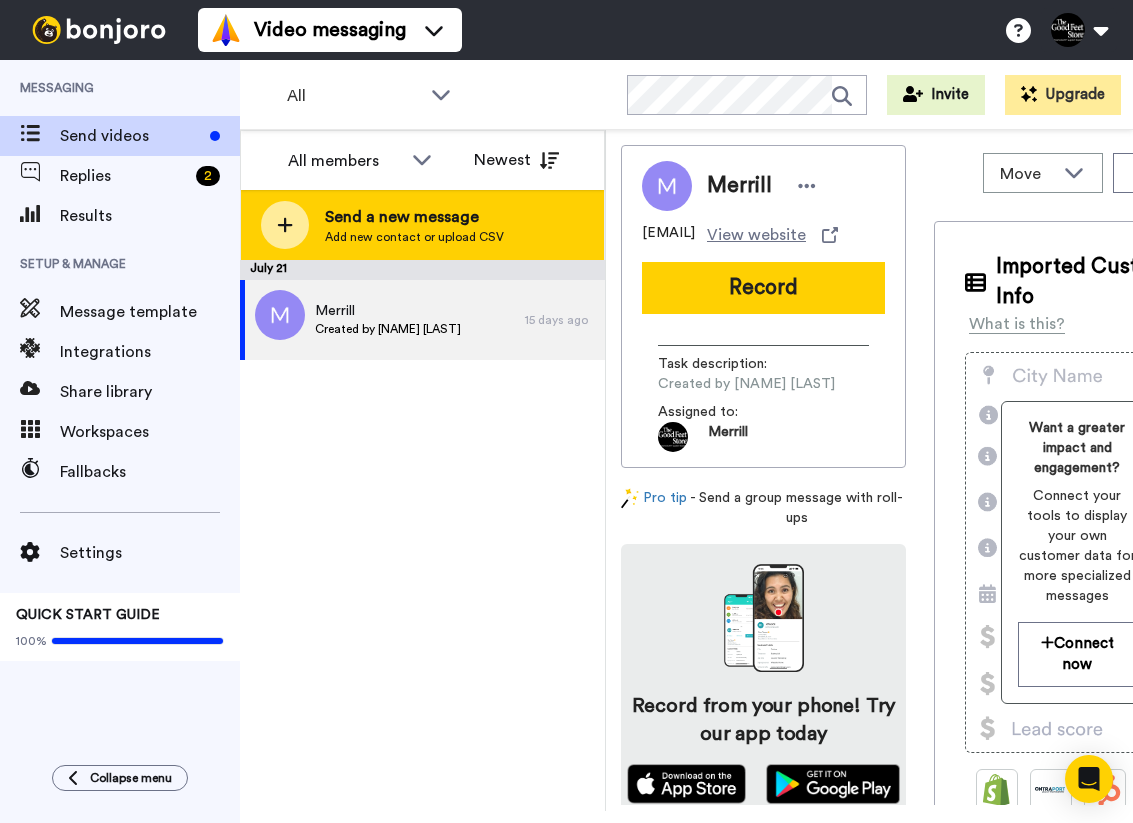 click on "Add new contact or upload CSV" at bounding box center (414, 237) 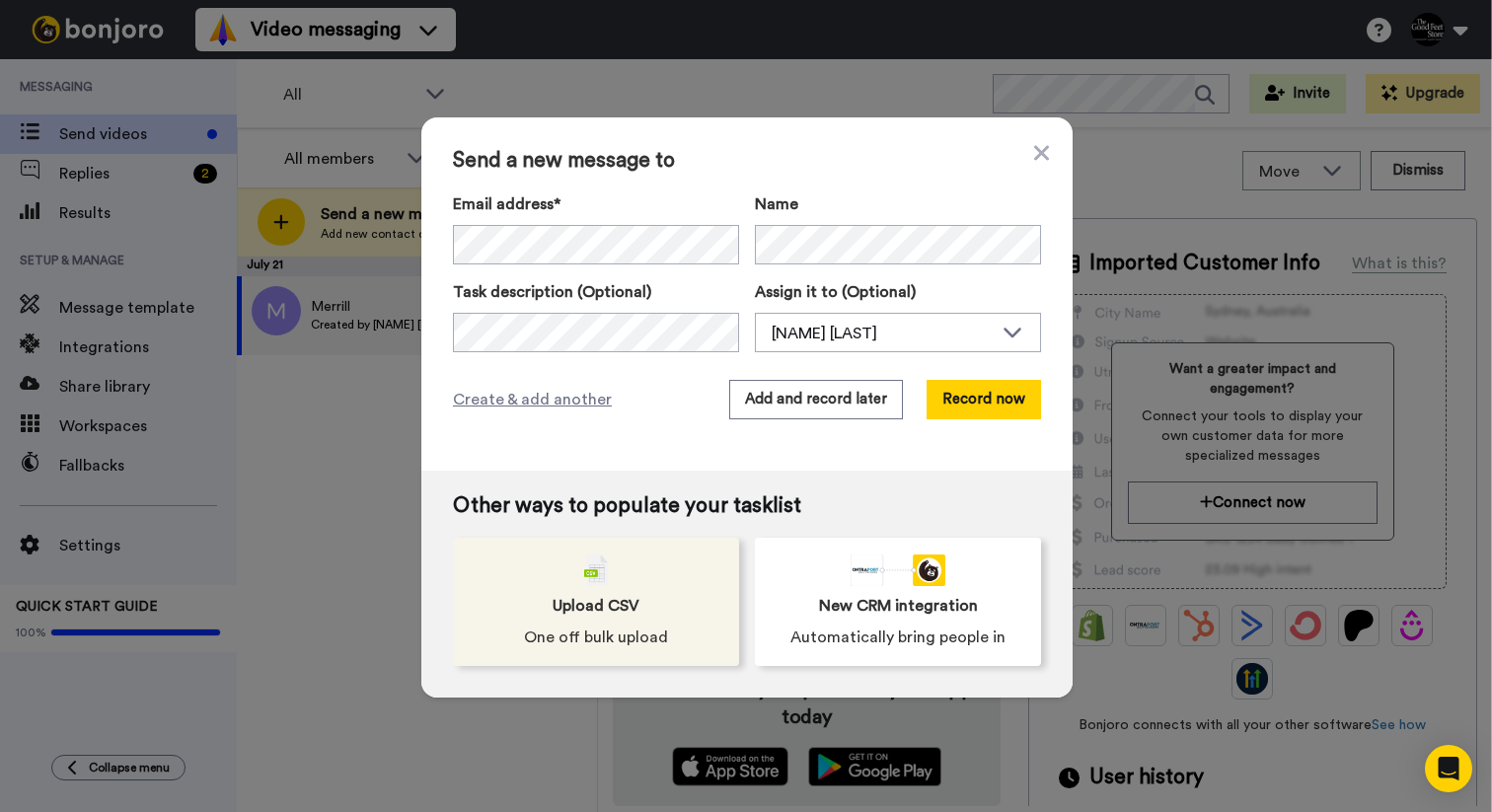 click at bounding box center (596, 570) 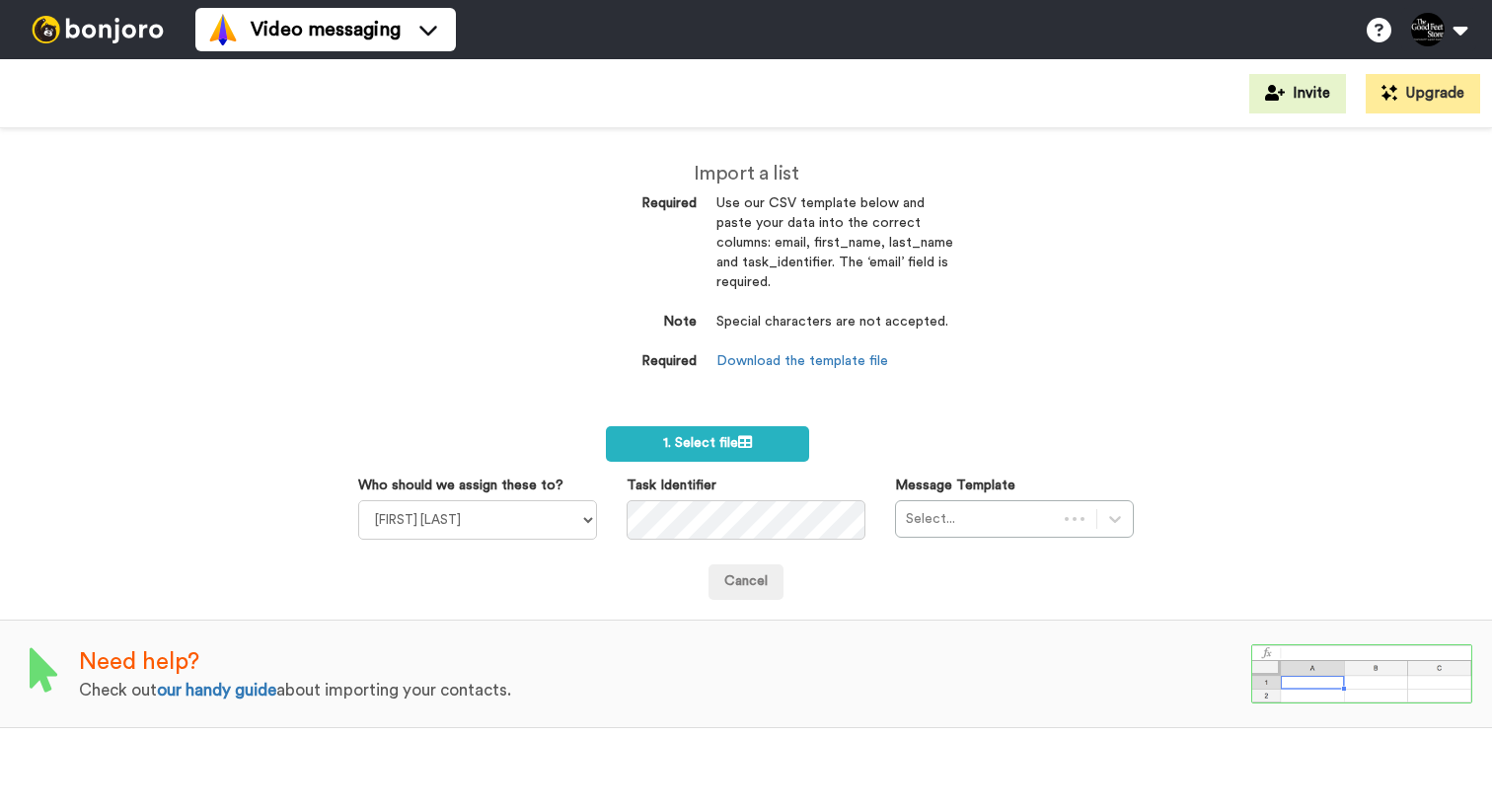 scroll, scrollTop: 0, scrollLeft: 0, axis: both 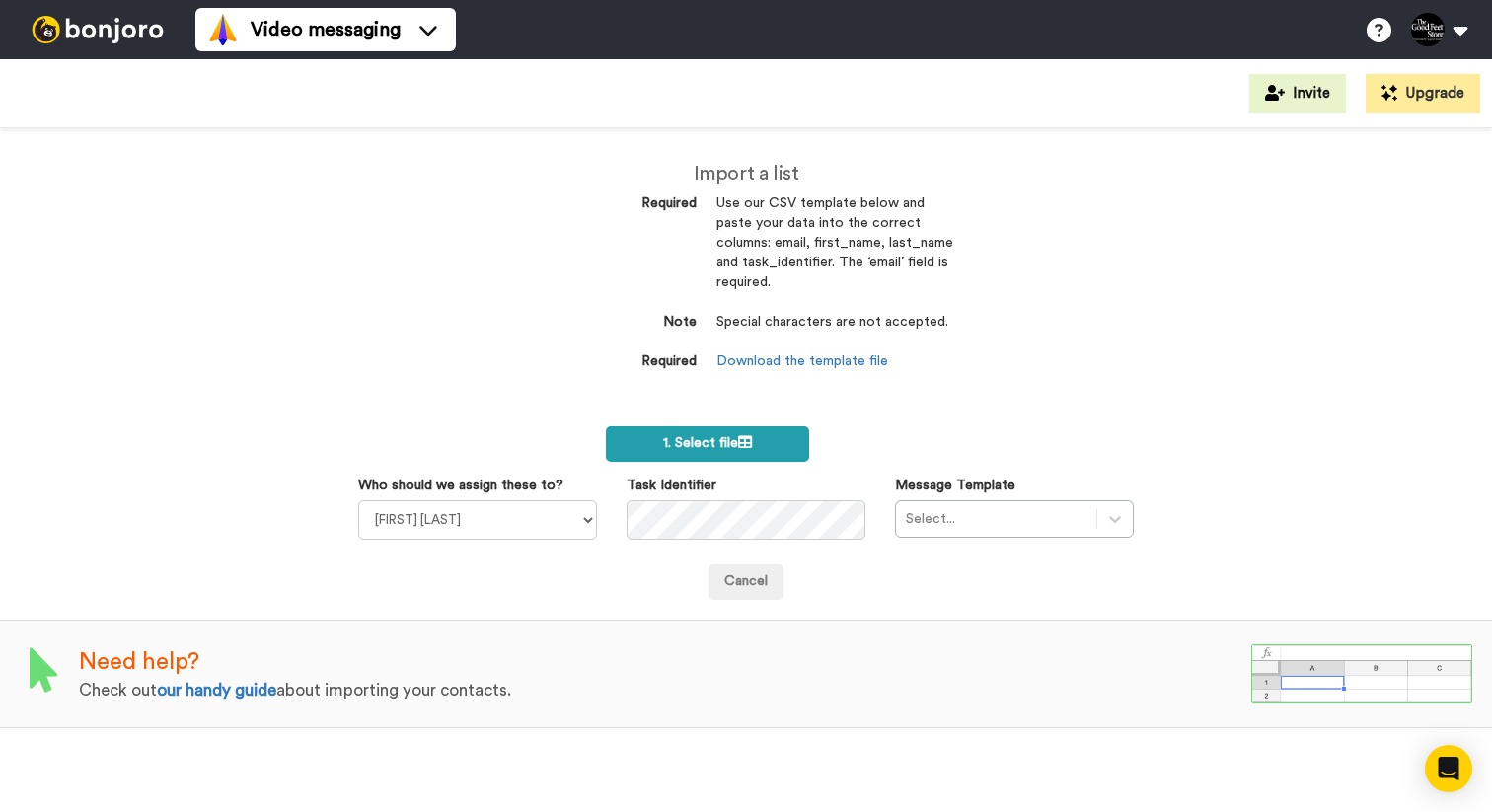 click on "1. Select file" at bounding box center [708, 443] 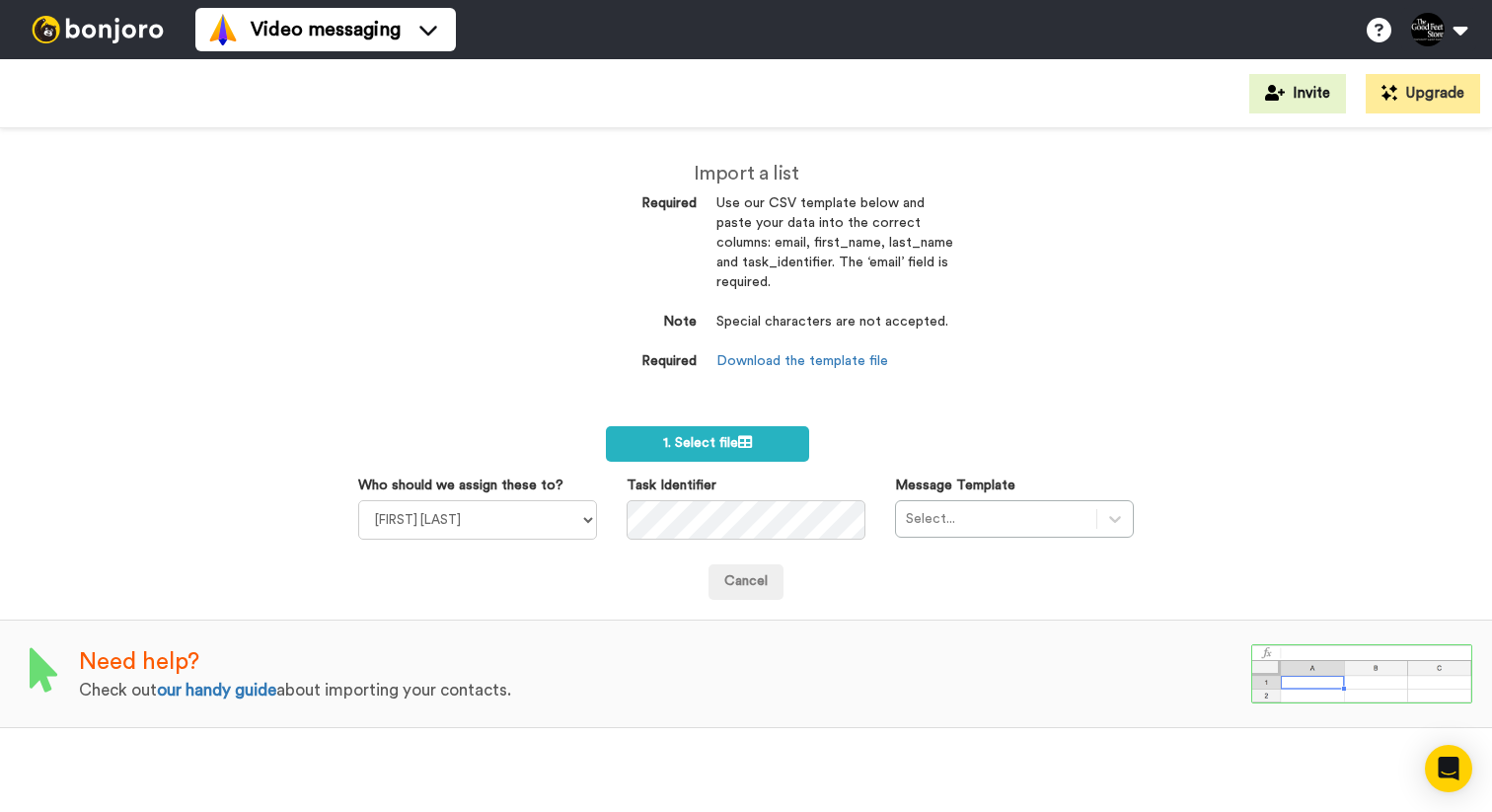 click at bounding box center [98, 30] 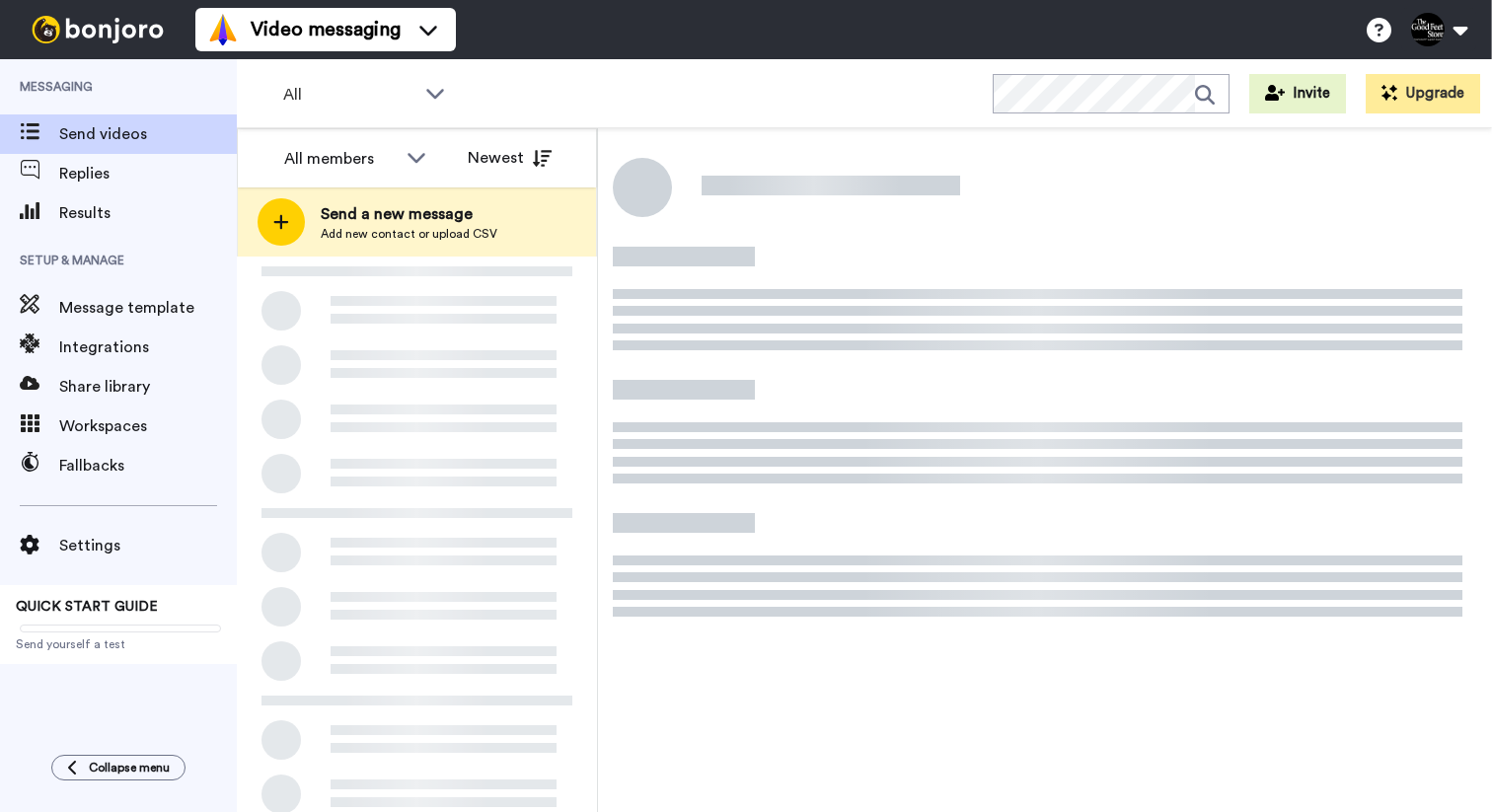 scroll, scrollTop: 0, scrollLeft: 0, axis: both 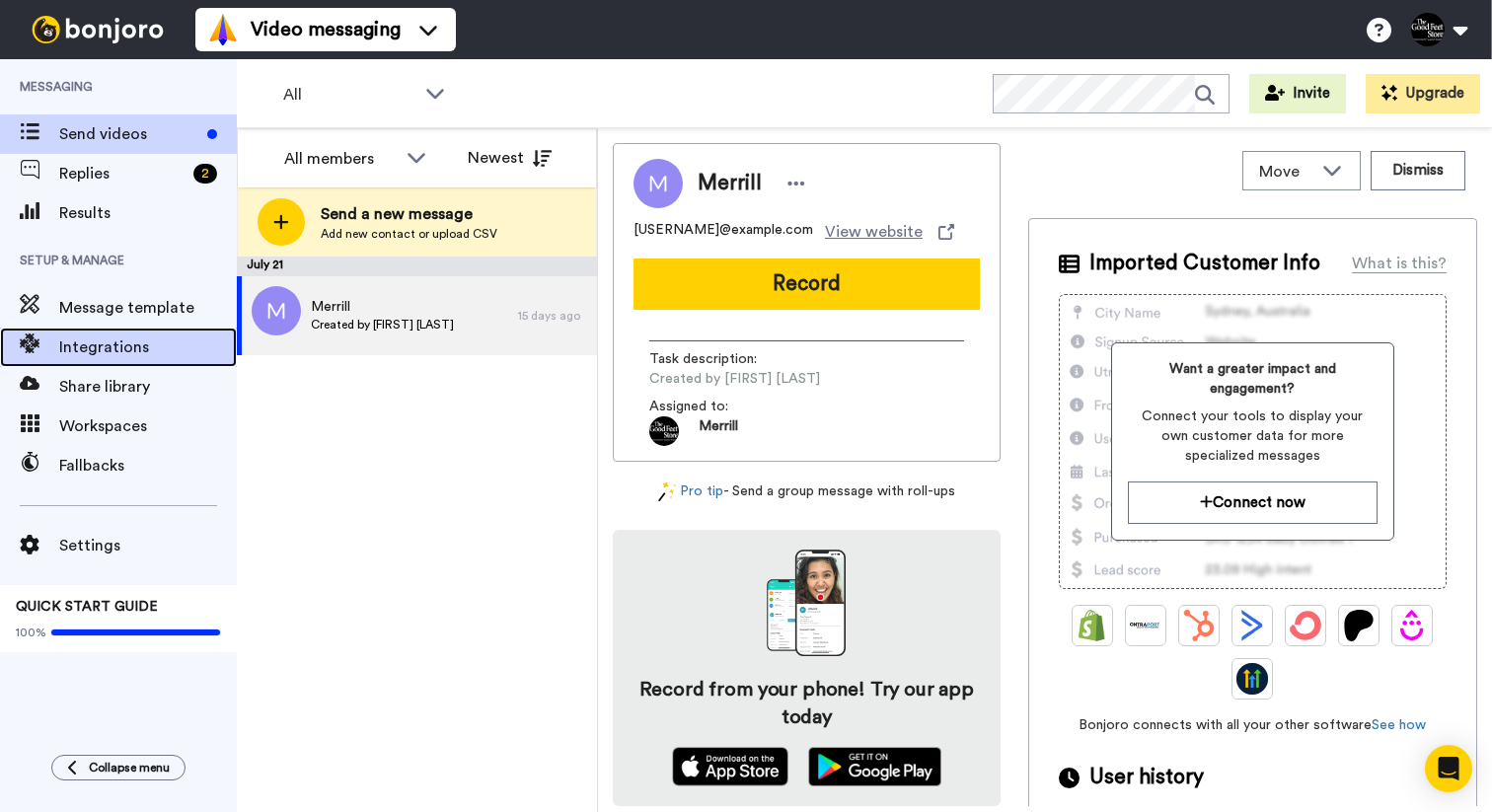 click on "Integrations" at bounding box center [148, 347] 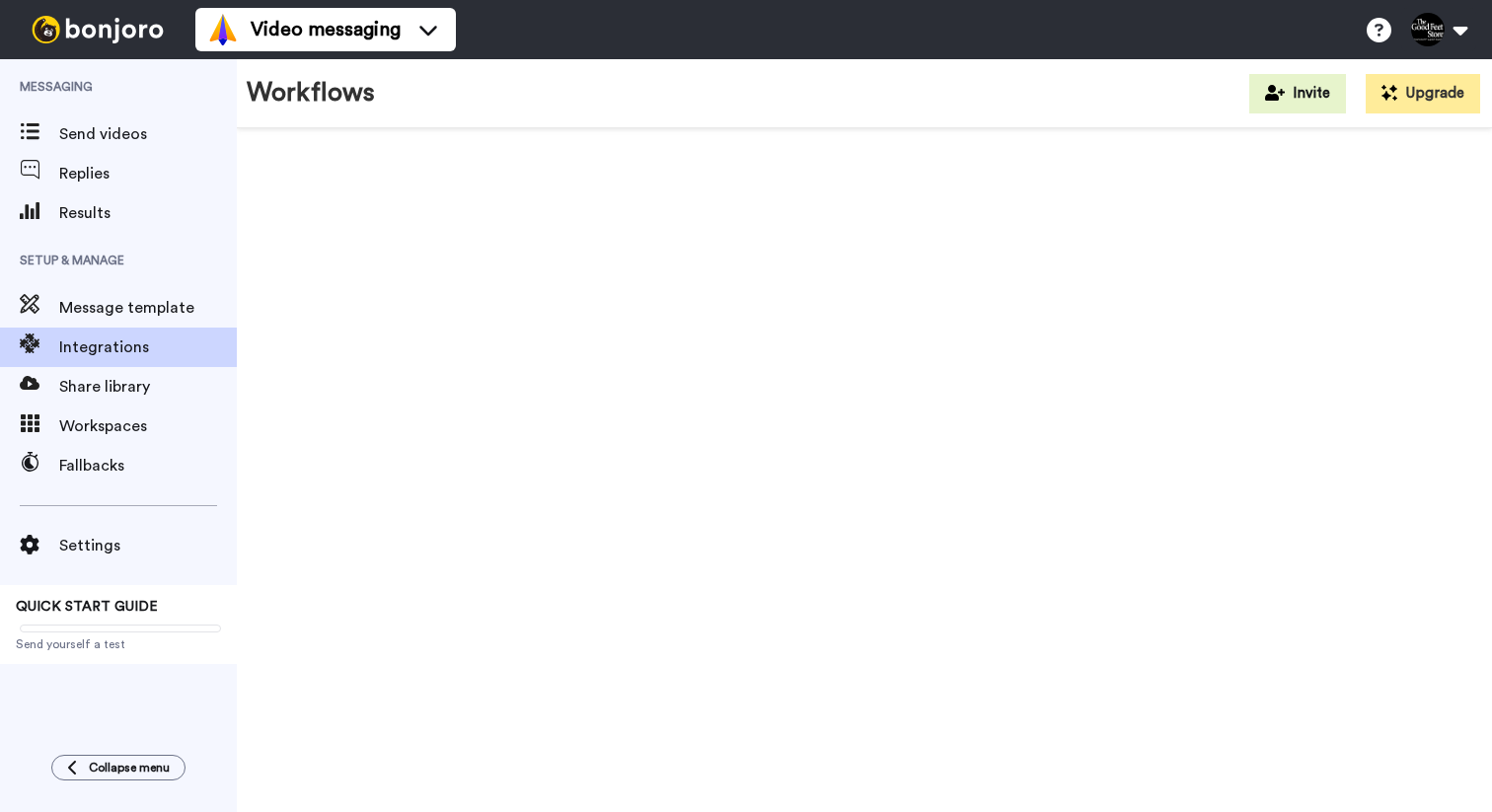 scroll, scrollTop: 0, scrollLeft: 0, axis: both 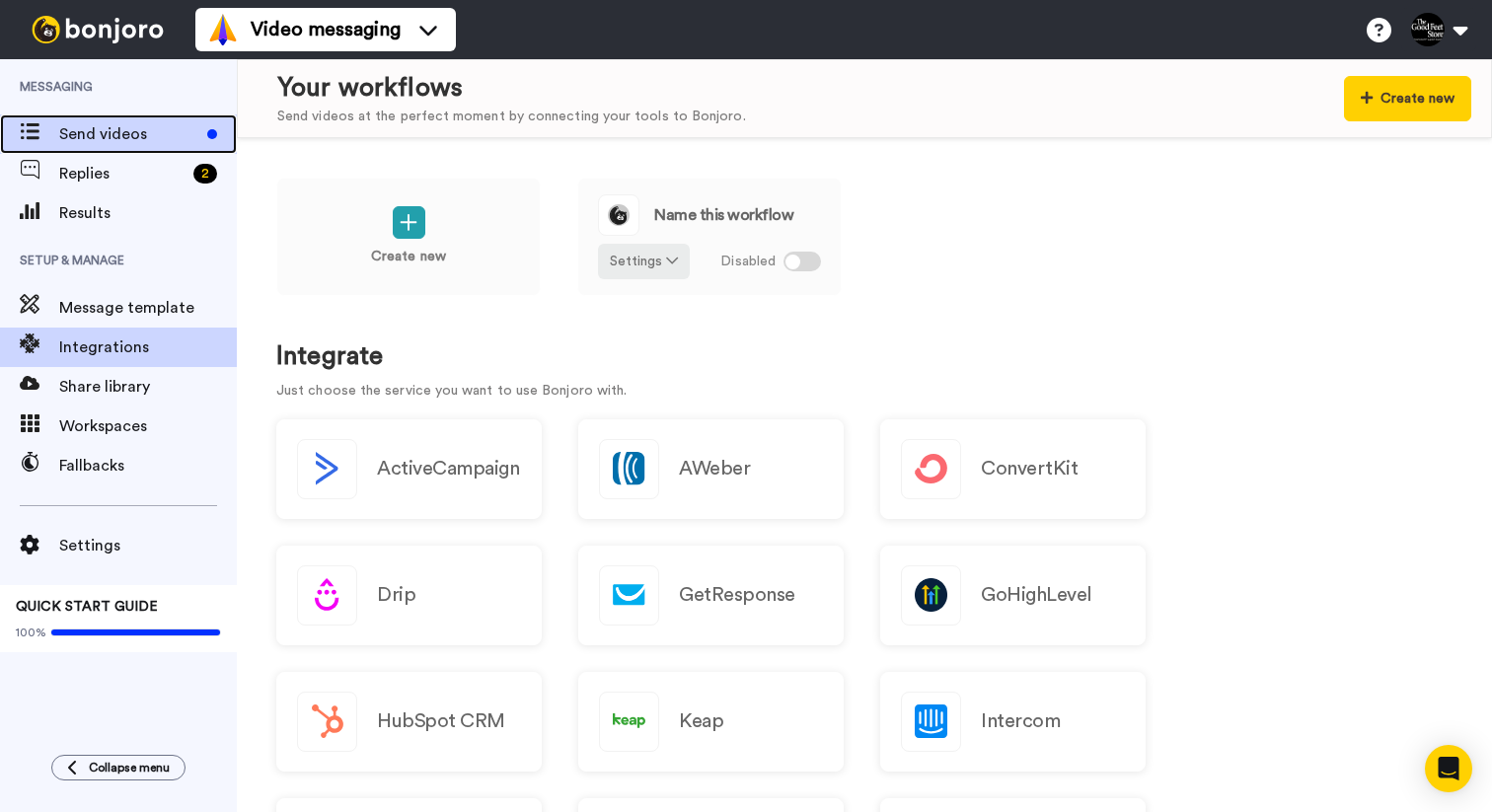 click on "Send videos" at bounding box center [129, 134] 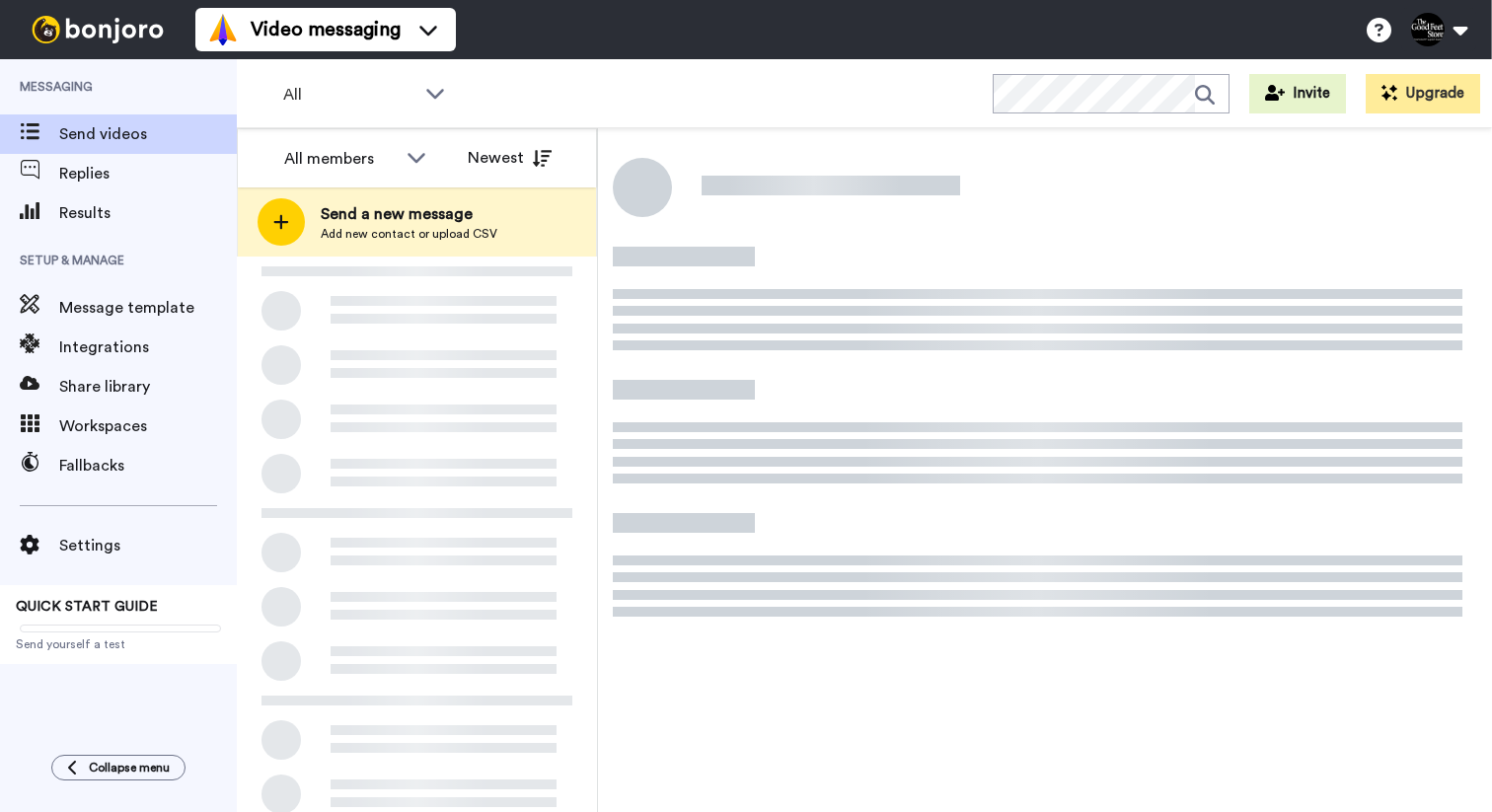 scroll, scrollTop: 0, scrollLeft: 0, axis: both 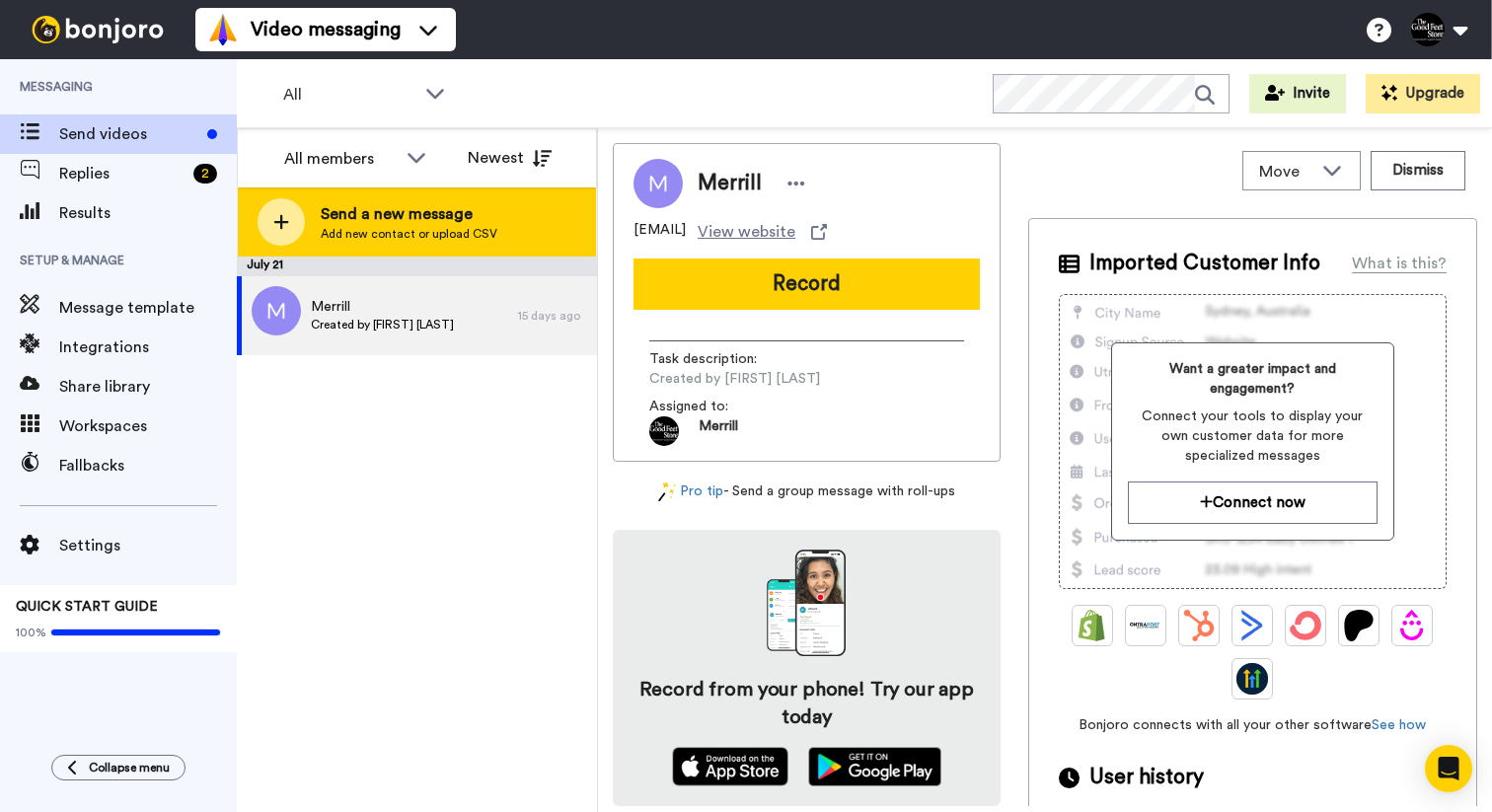 click on "Send a new message" at bounding box center (409, 214) 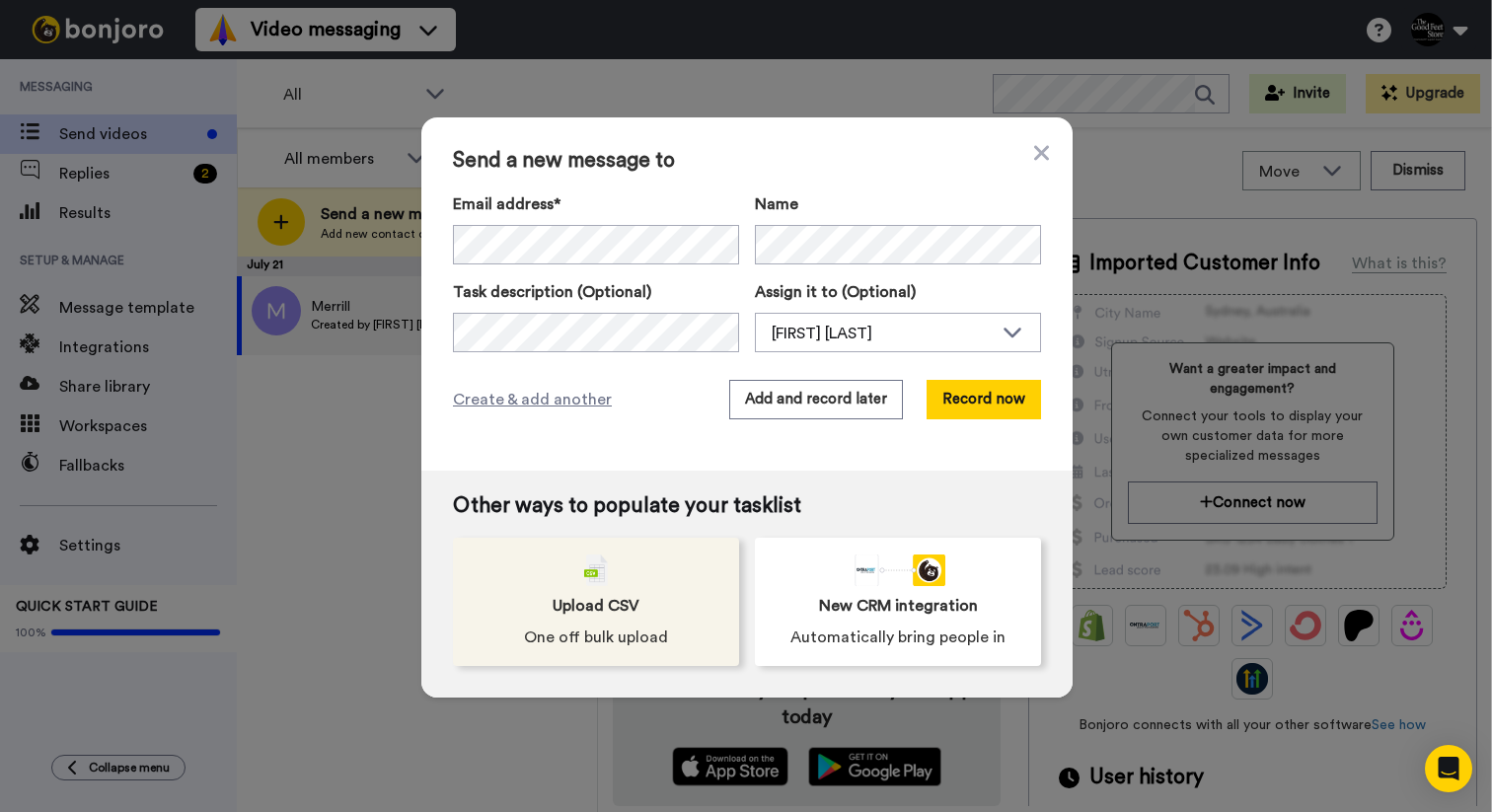 click on "Upload CSV One off bulk upload" at bounding box center [596, 602] 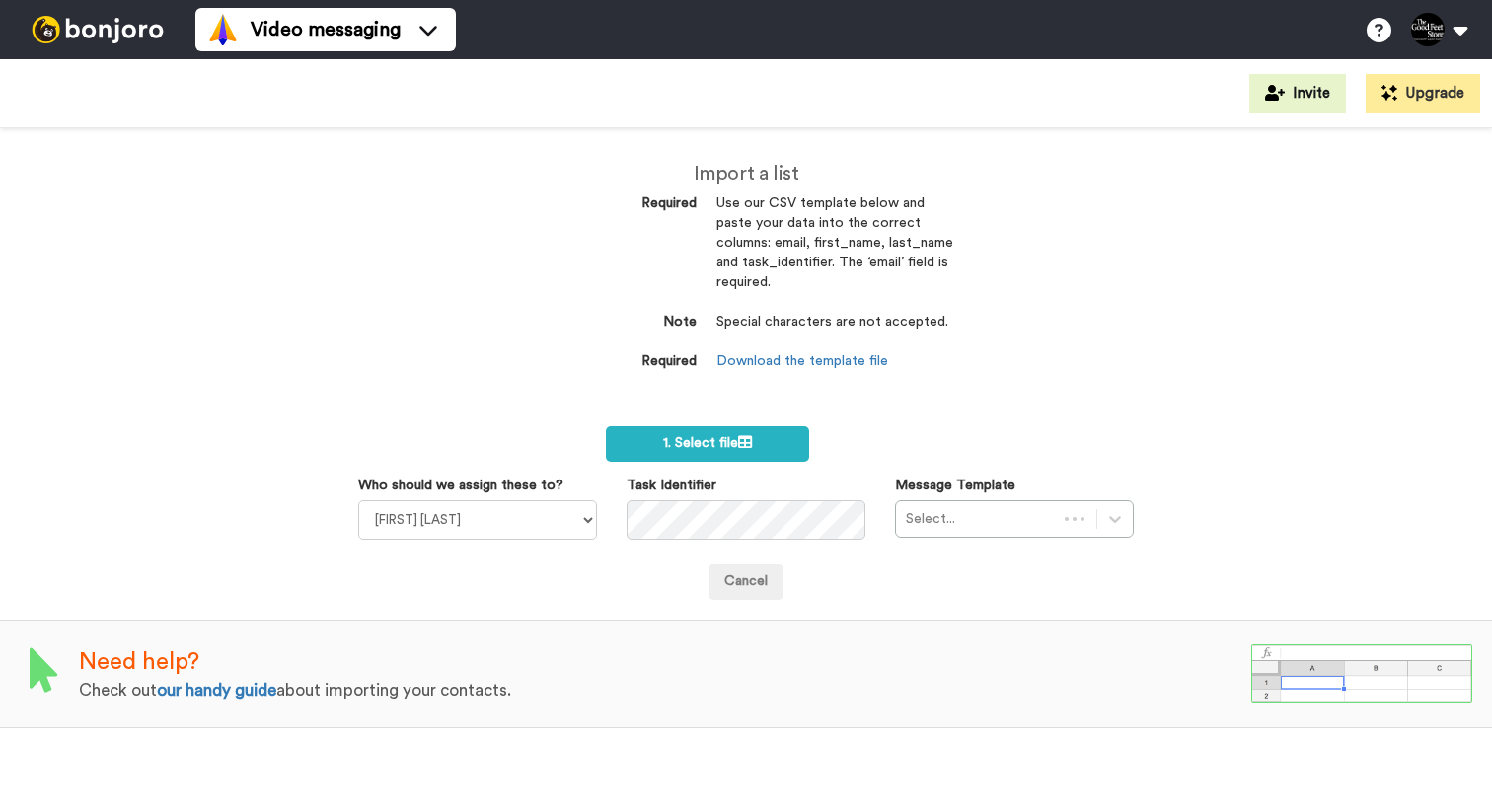 scroll, scrollTop: 0, scrollLeft: 0, axis: both 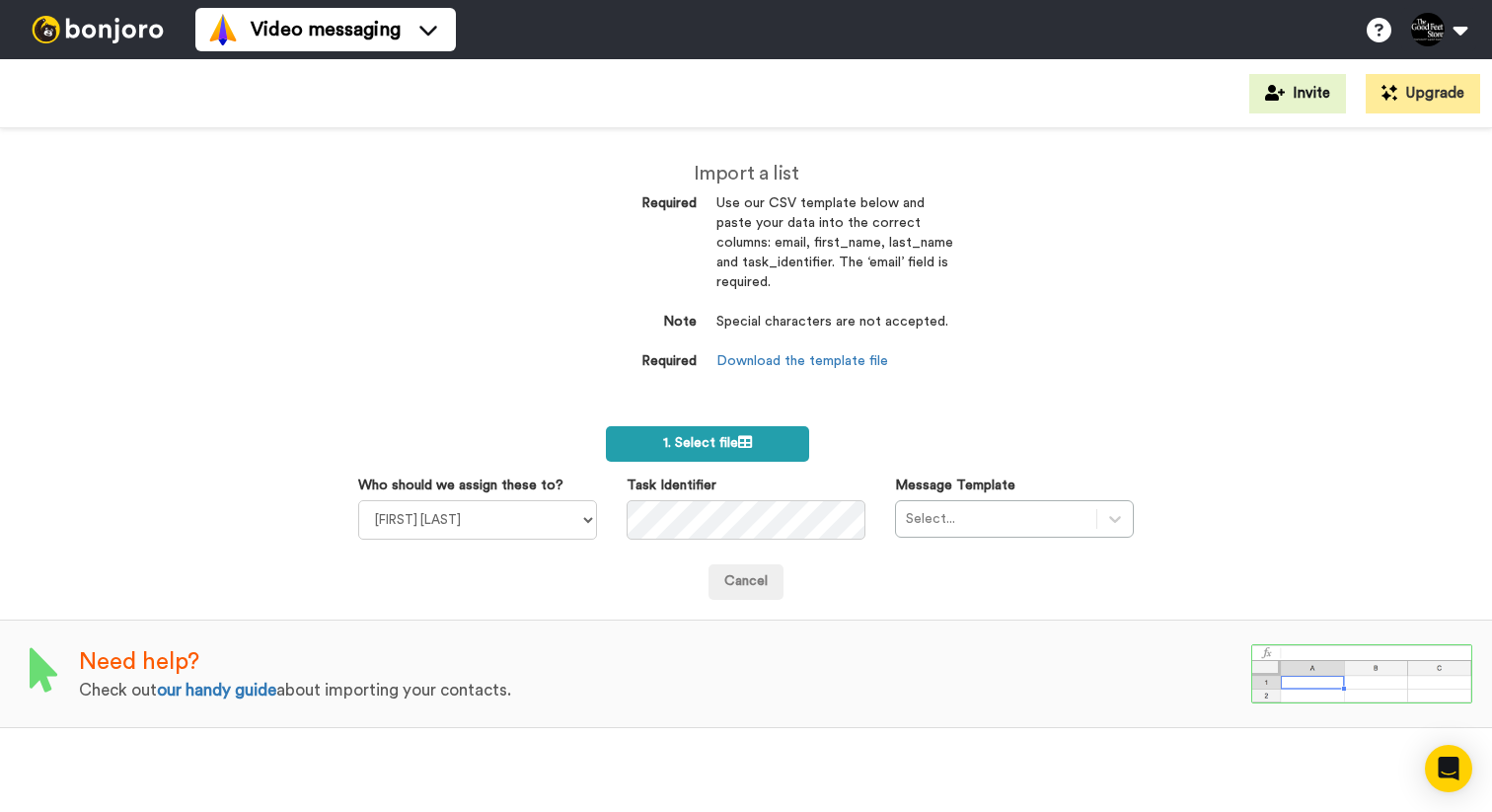 click on "1. Select file" at bounding box center [708, 443] 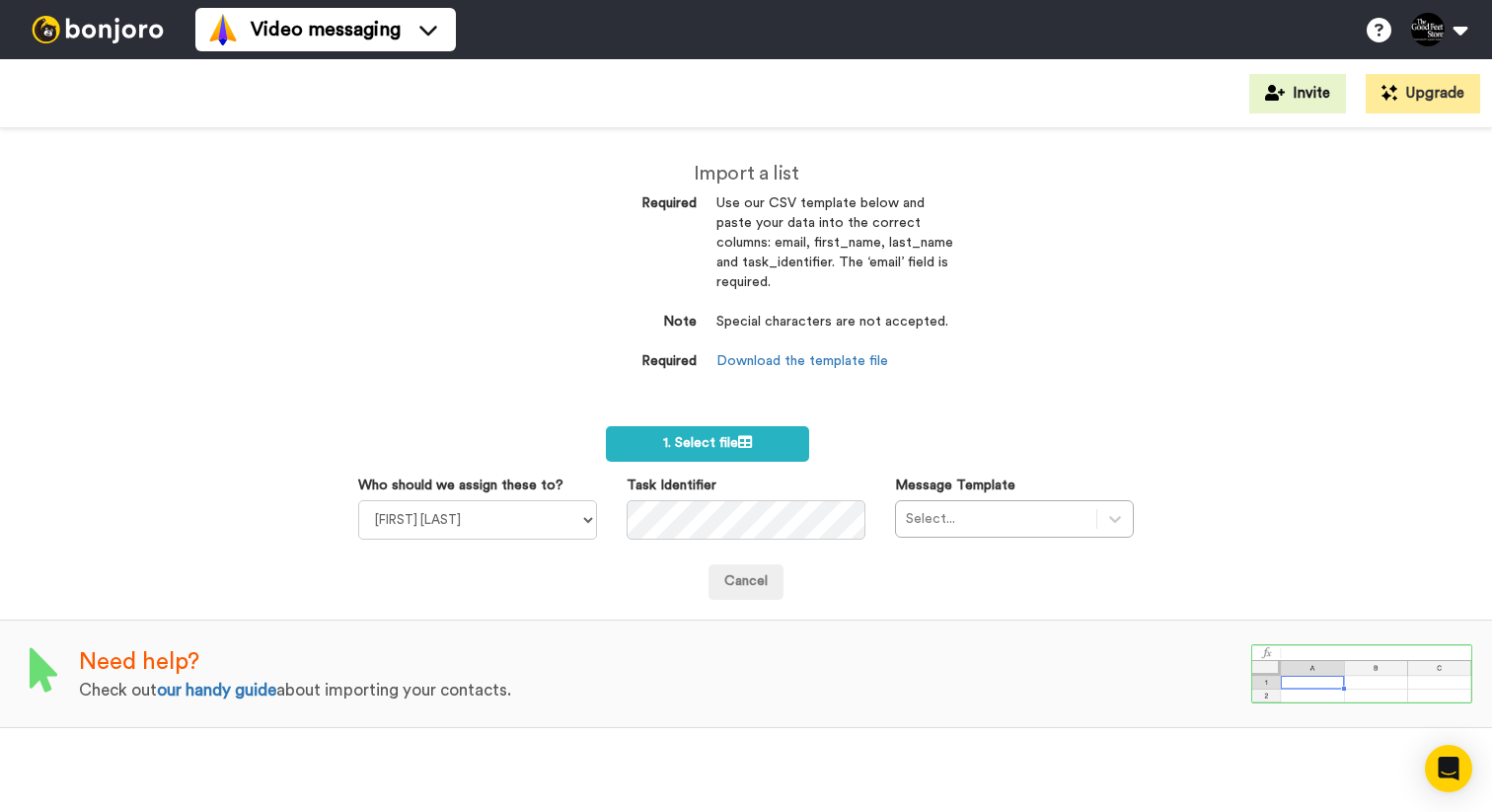 click on "Select..." at bounding box center [1014, 519] 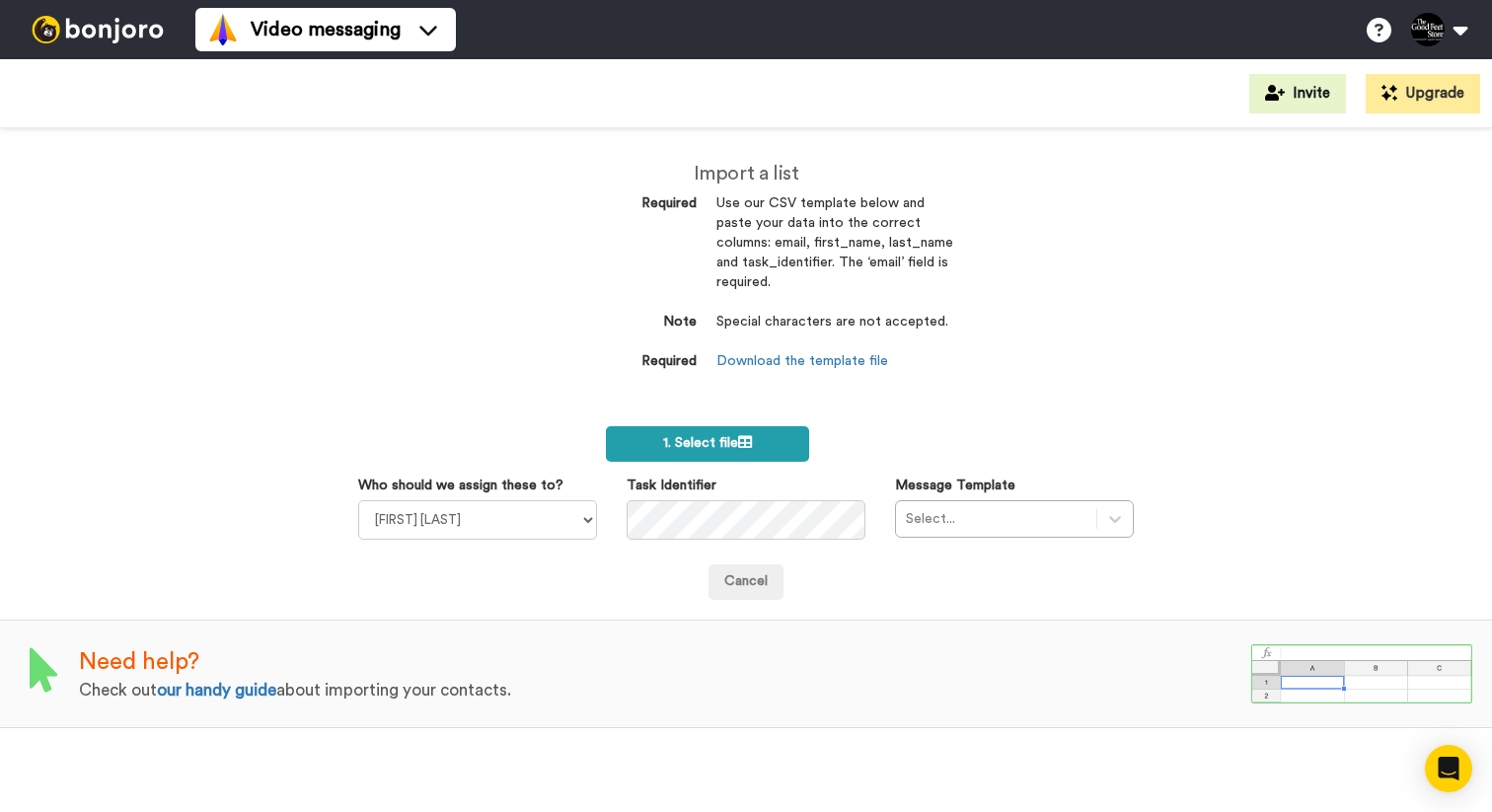 click on "1. Select file" at bounding box center (708, 443) 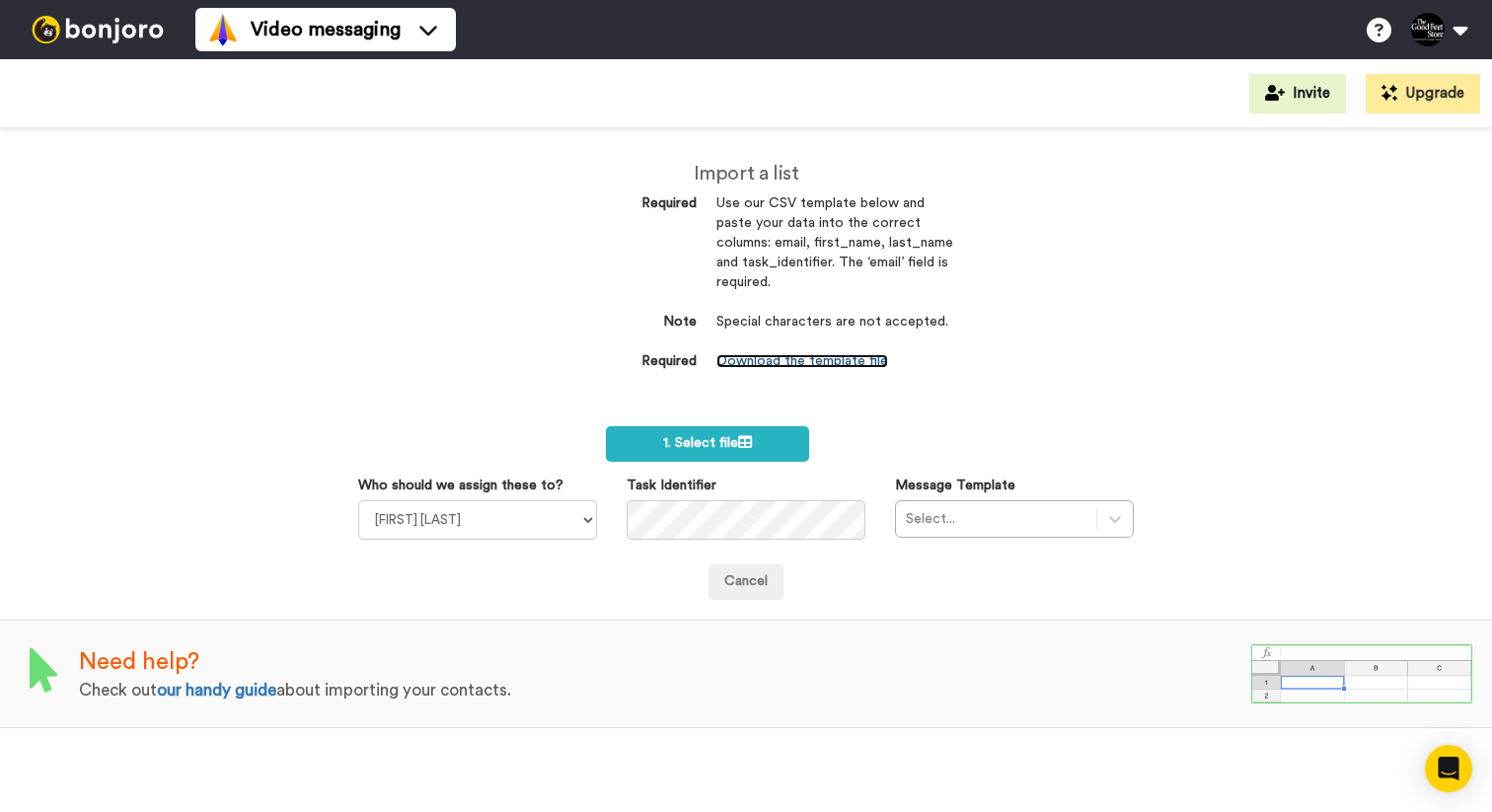 click on "Download the template file" at bounding box center (802, 361) 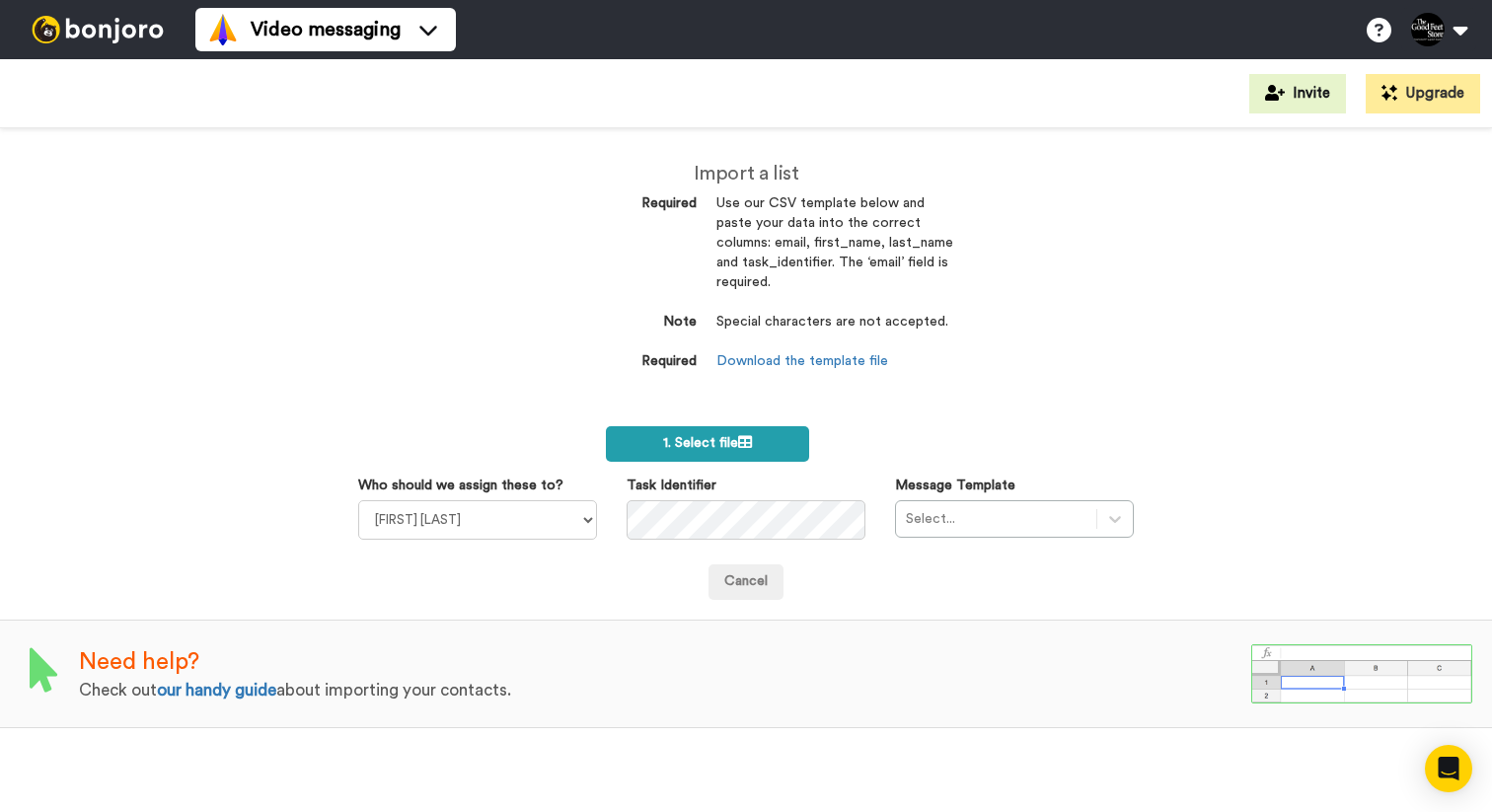 click at bounding box center [745, 442] 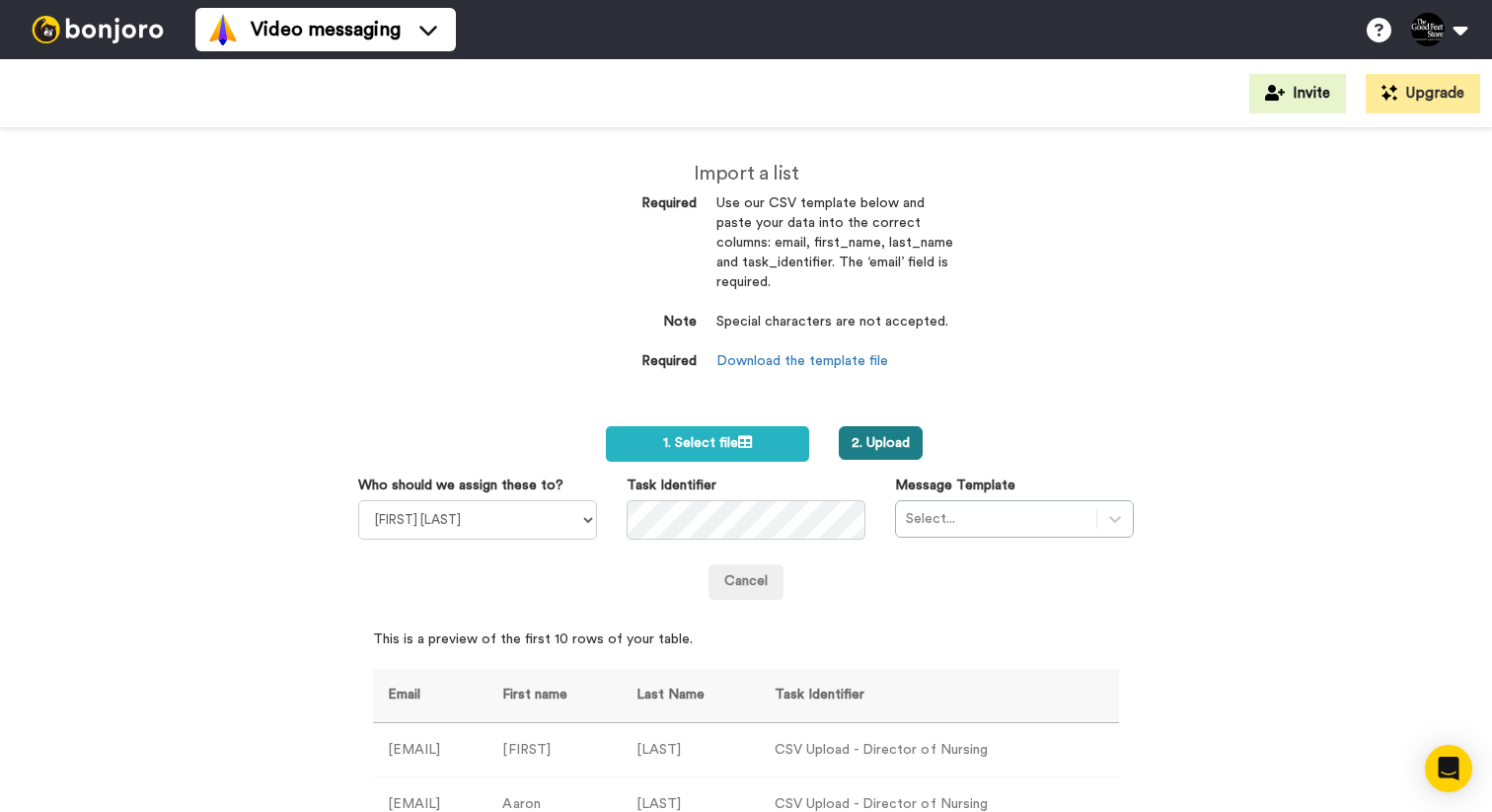 click on "2. Upload" at bounding box center (880, 443) 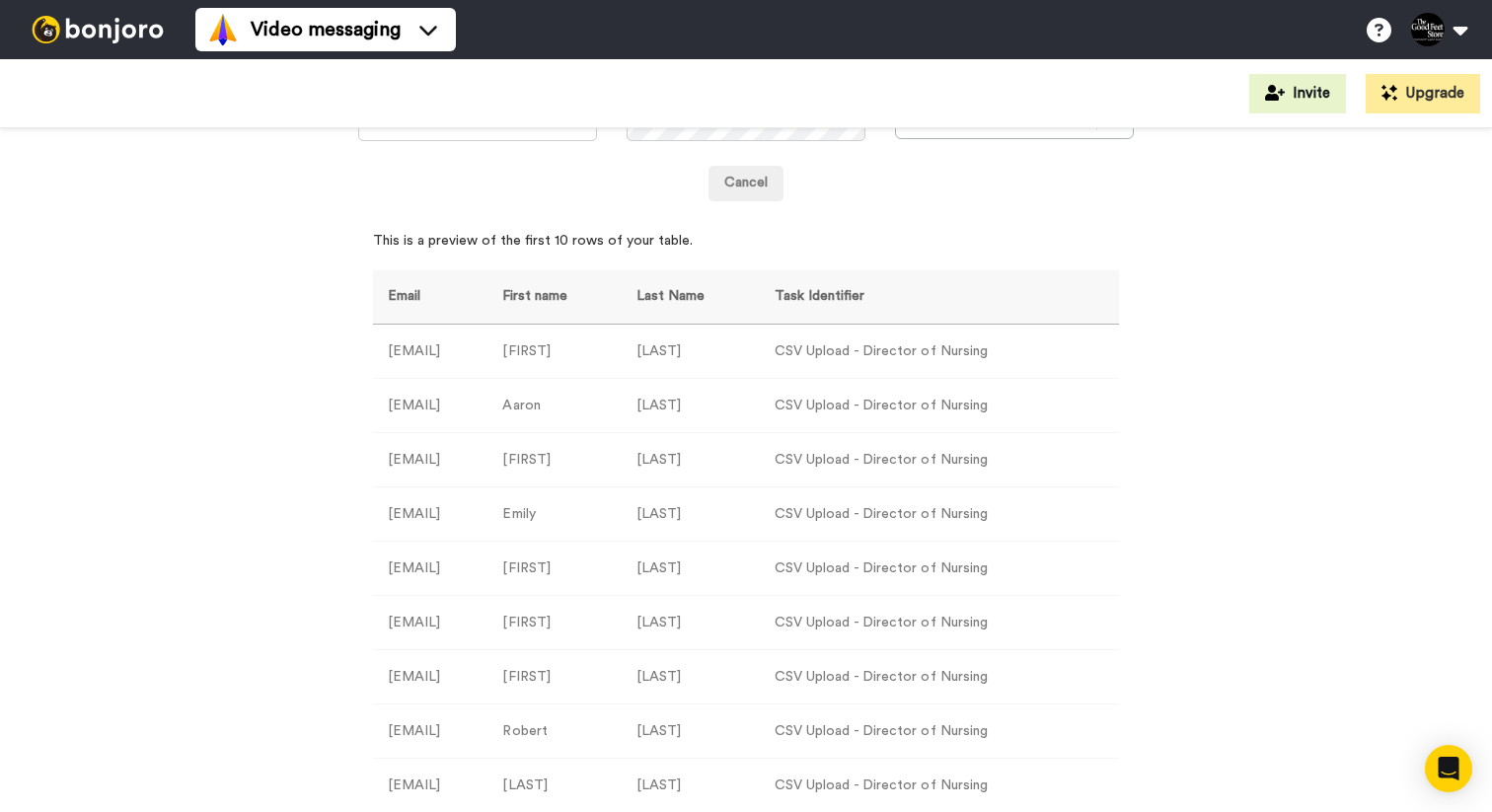 scroll, scrollTop: 411, scrollLeft: 0, axis: vertical 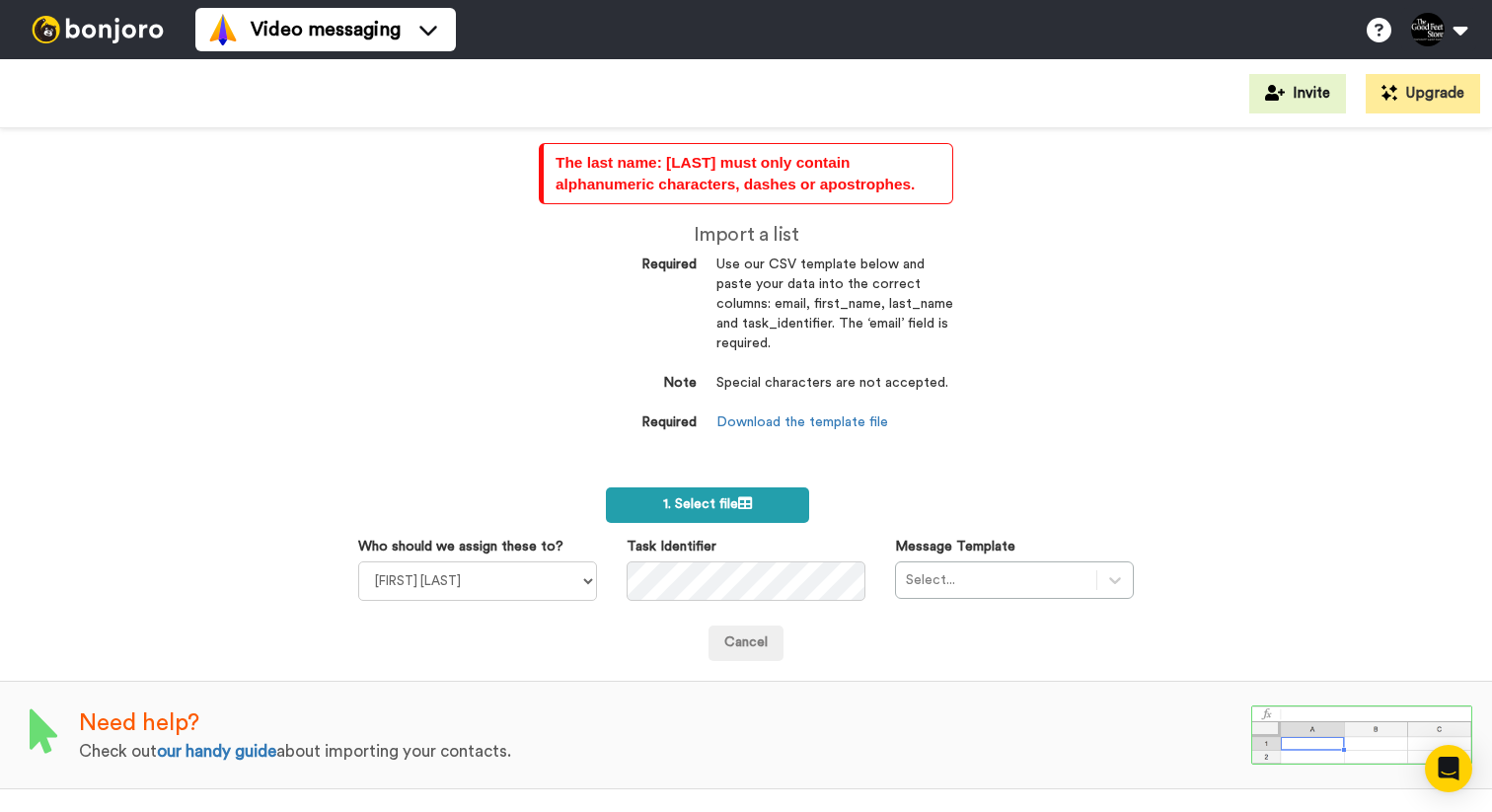 click on "1. Select file" at bounding box center (708, 504) 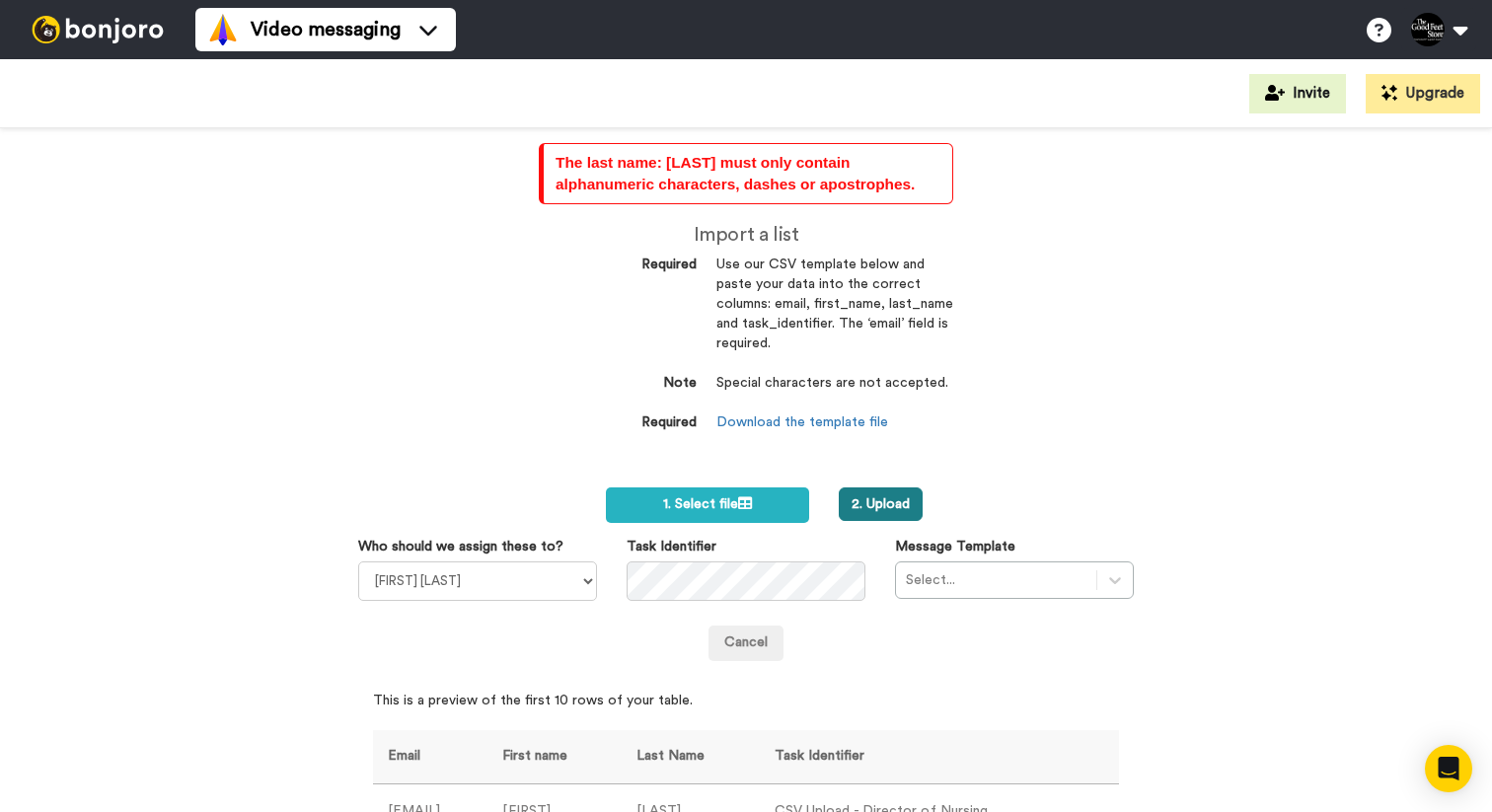 click on "2. Upload" at bounding box center [880, 504] 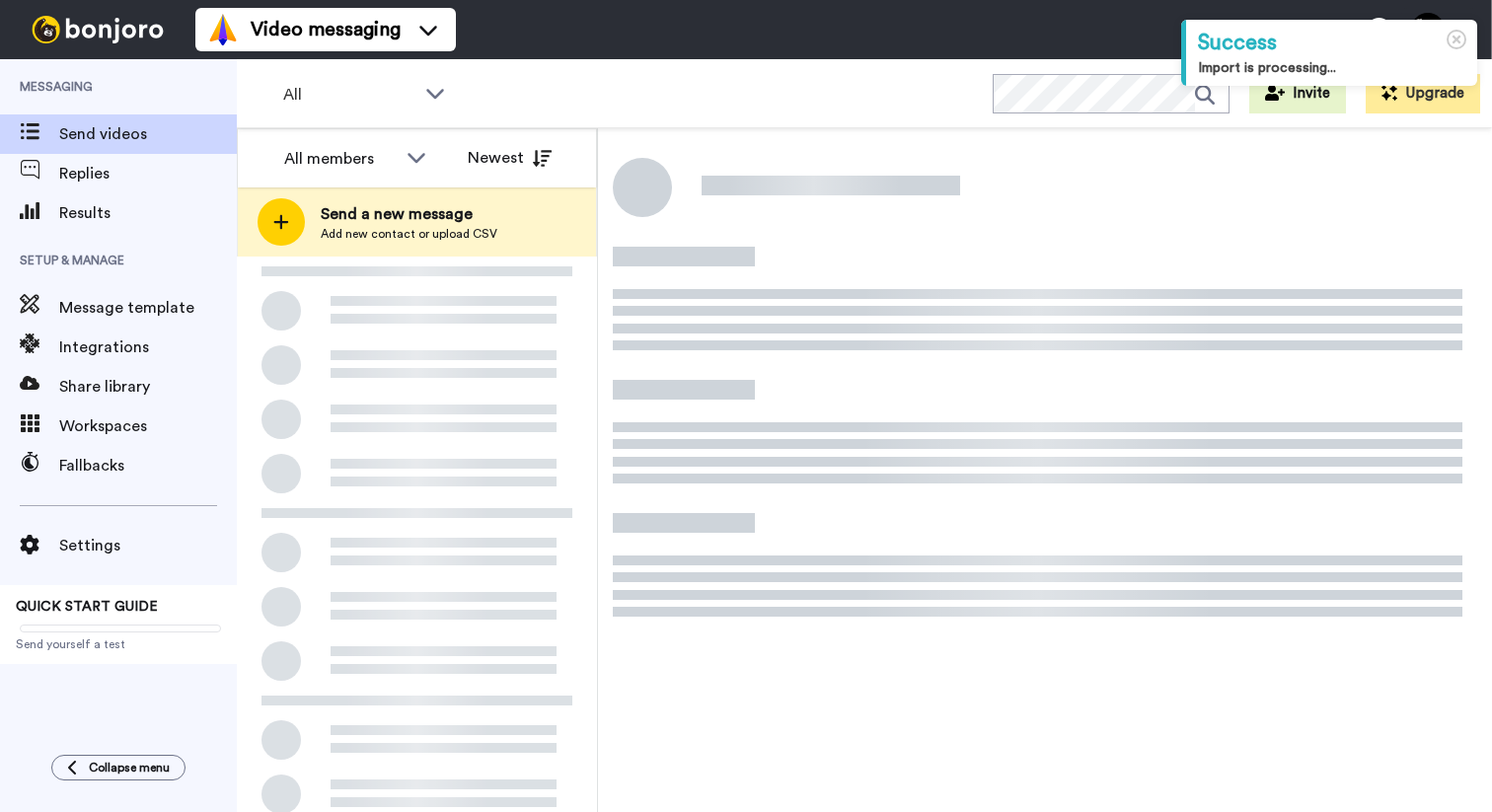 scroll, scrollTop: 0, scrollLeft: 0, axis: both 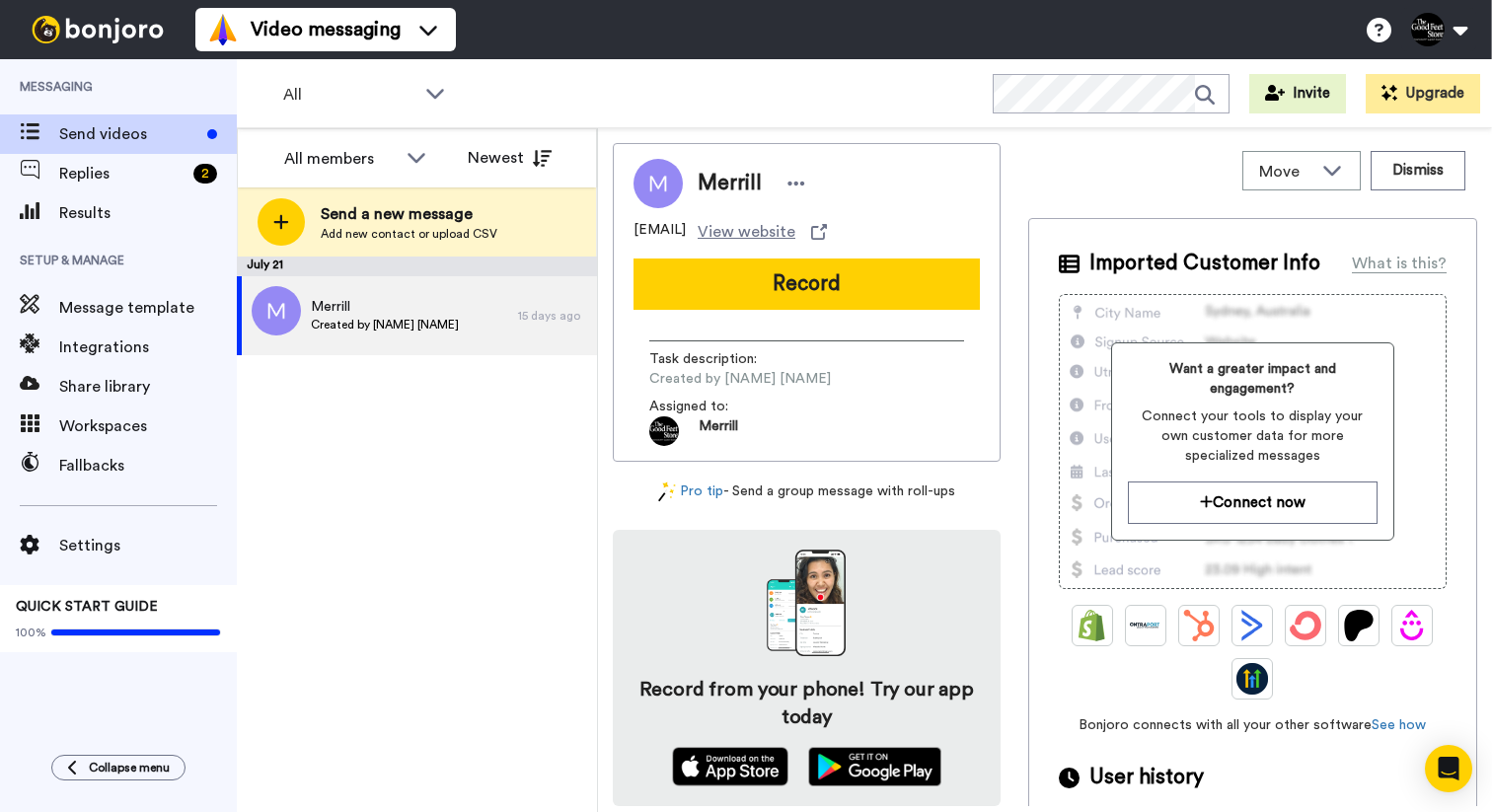 click on "All WORKSPACES View all All Default Task List + Add a new workspace
Invite Upgrade" at bounding box center [864, 94] 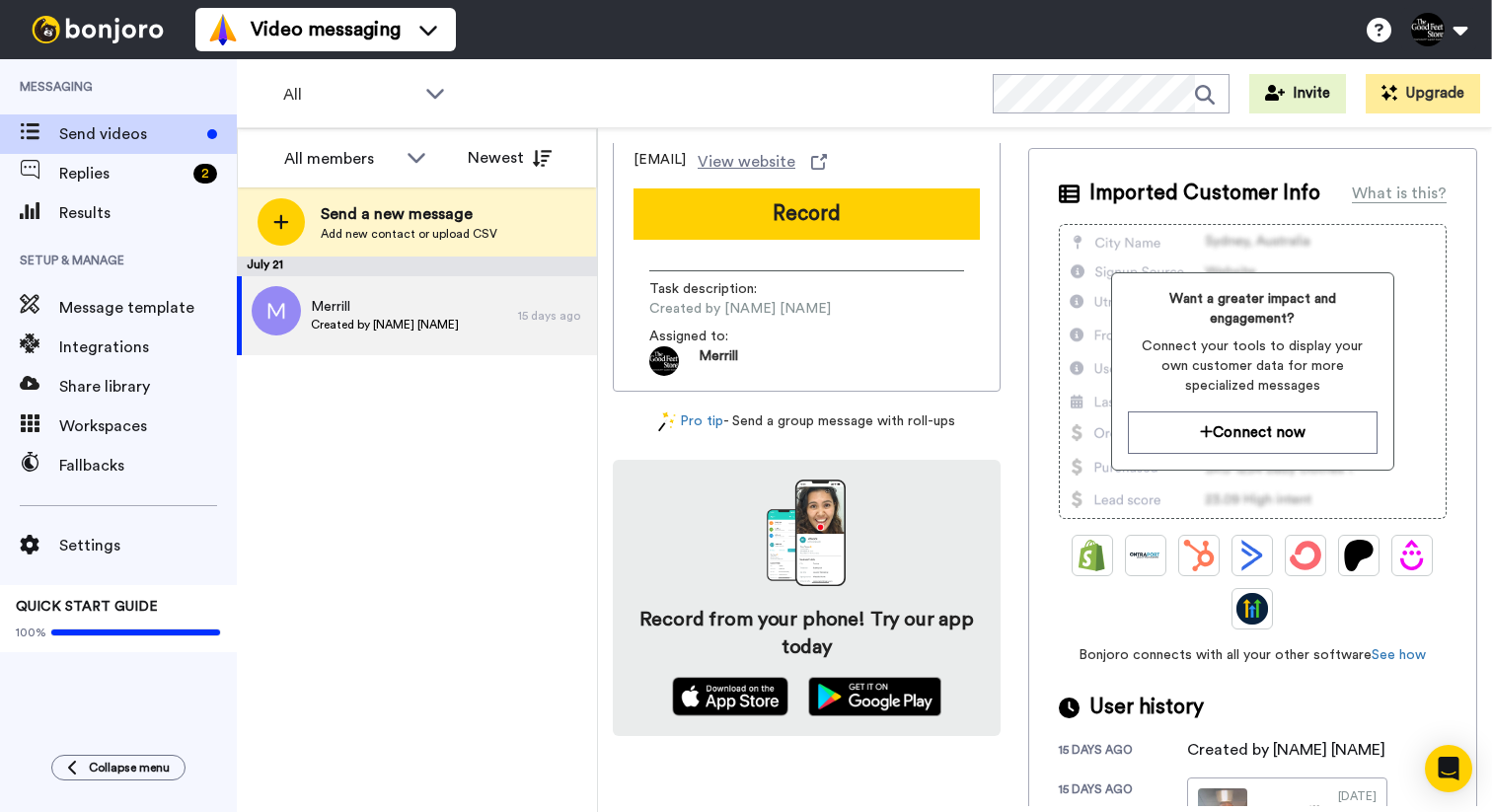 scroll, scrollTop: 0, scrollLeft: 0, axis: both 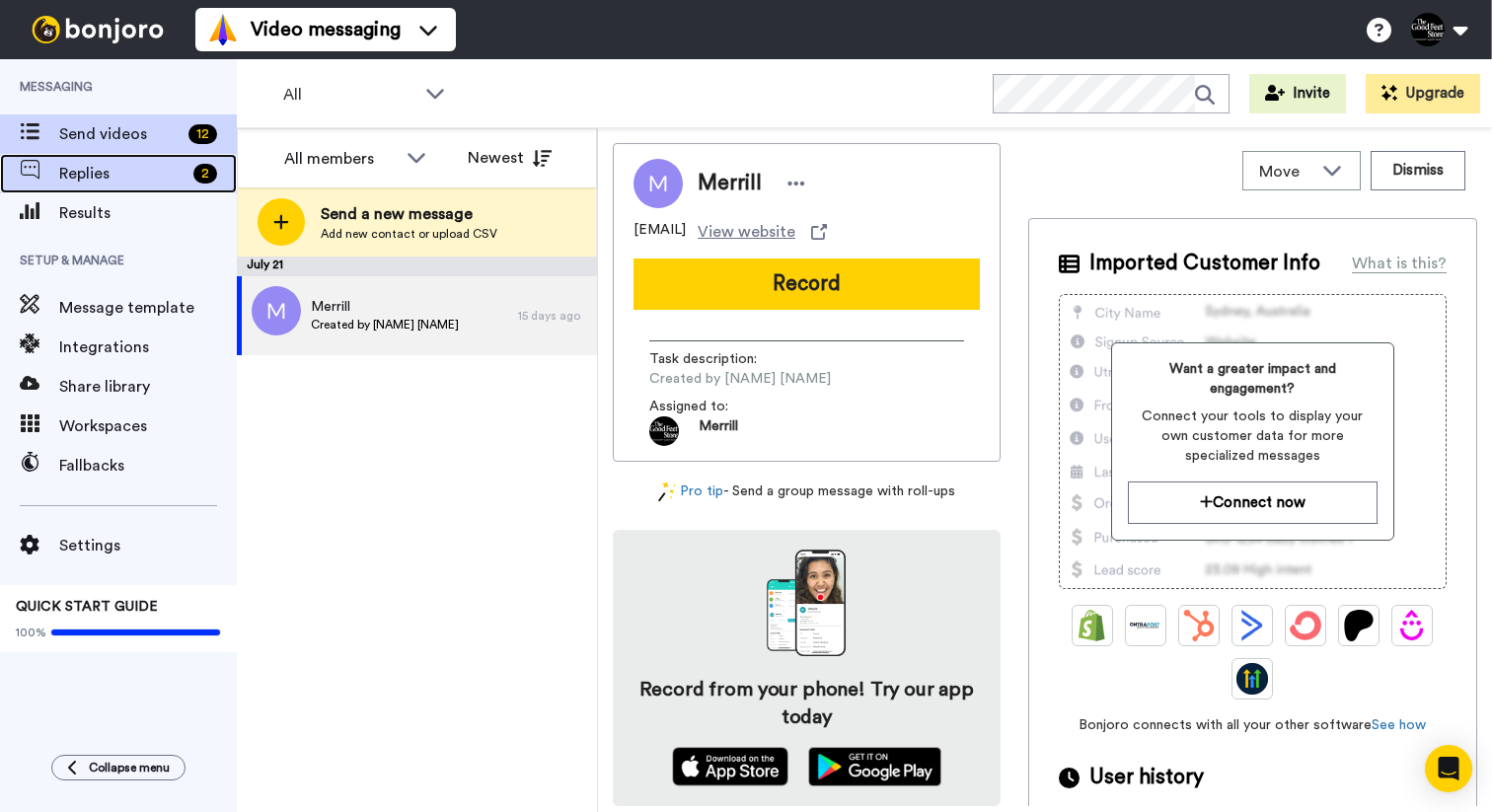 click on "Replies" at bounding box center (122, 174) 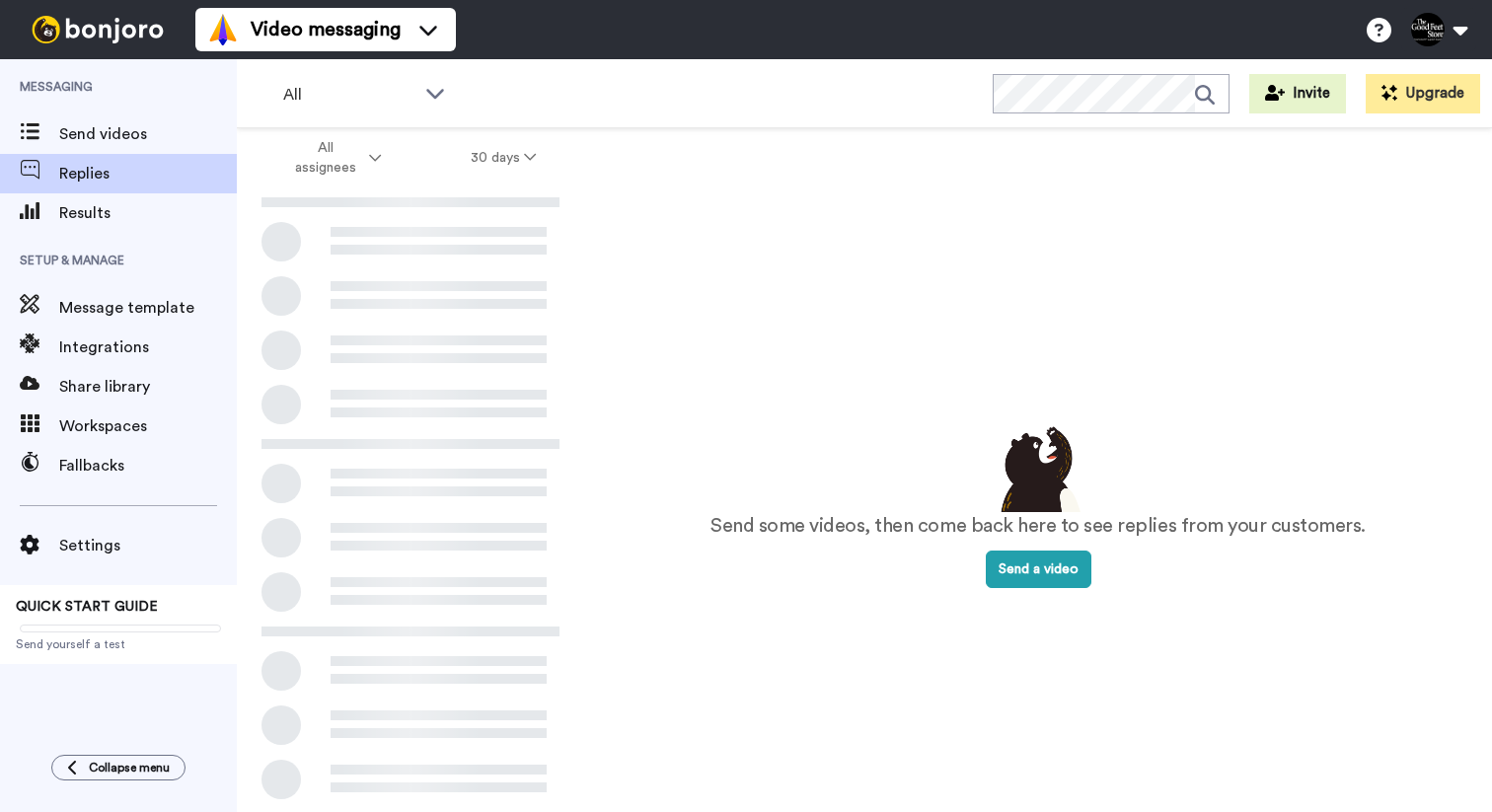 scroll, scrollTop: 0, scrollLeft: 0, axis: both 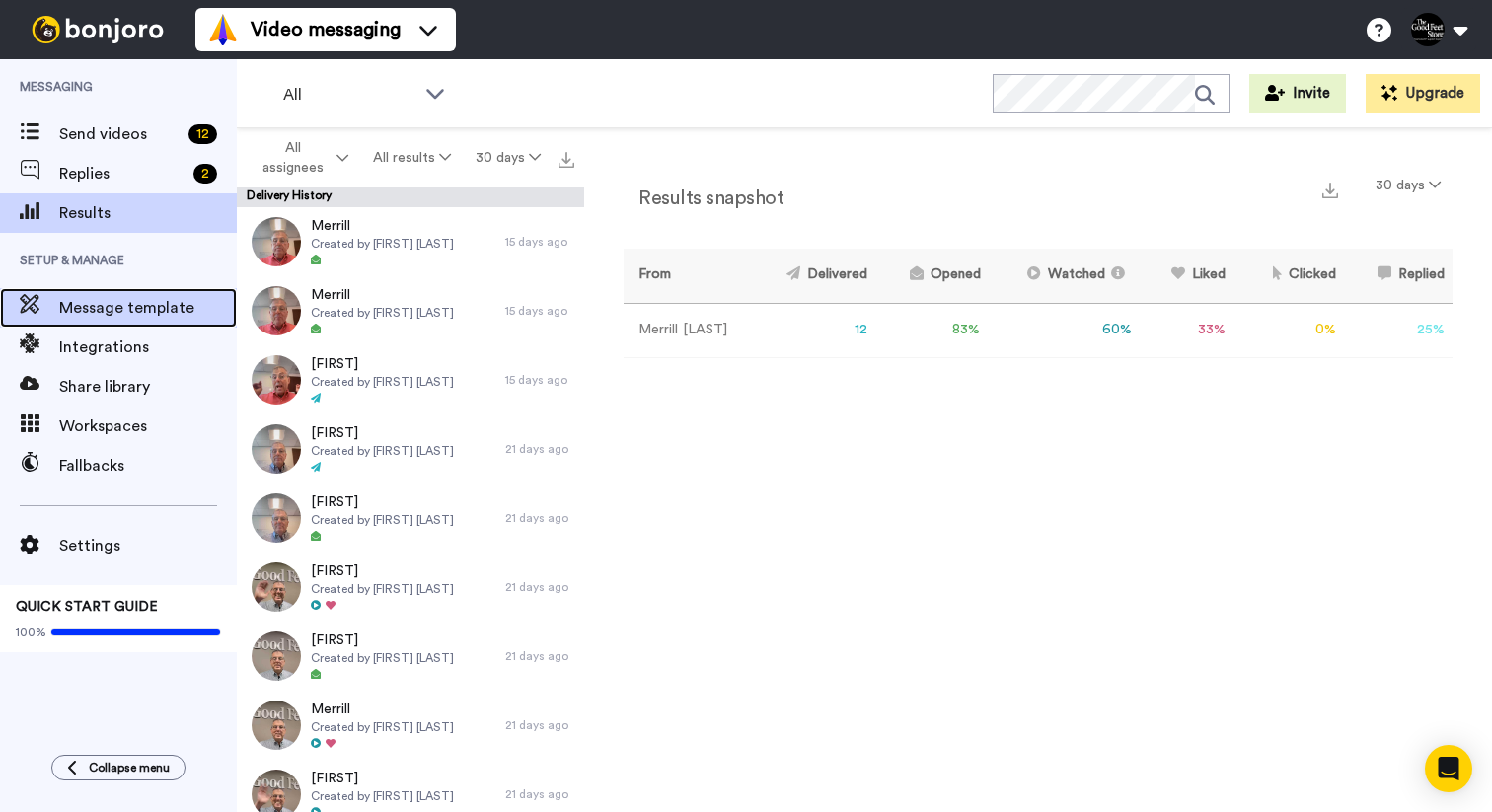 click on "Message template" at bounding box center (148, 308) 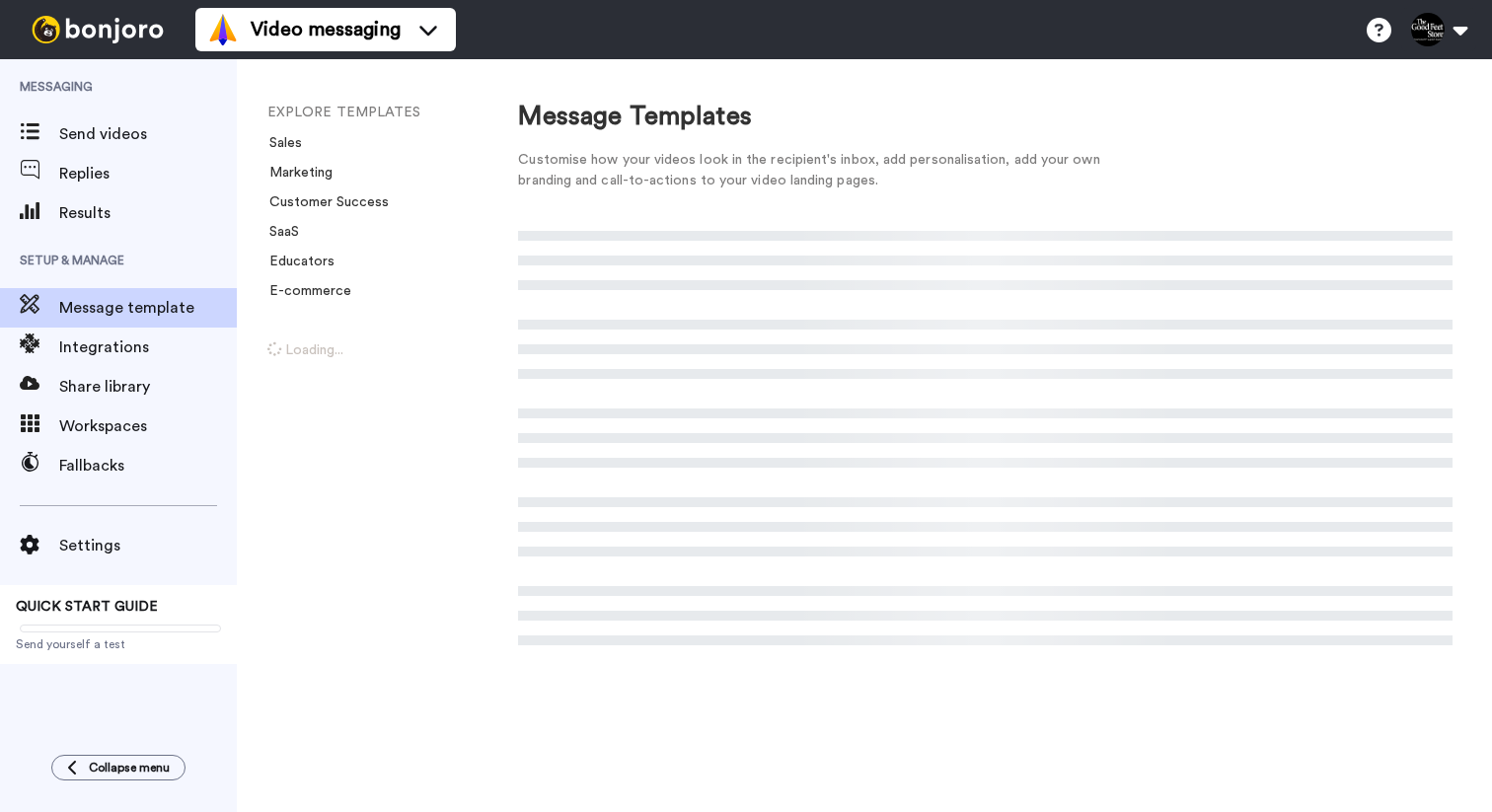 scroll, scrollTop: 0, scrollLeft: 0, axis: both 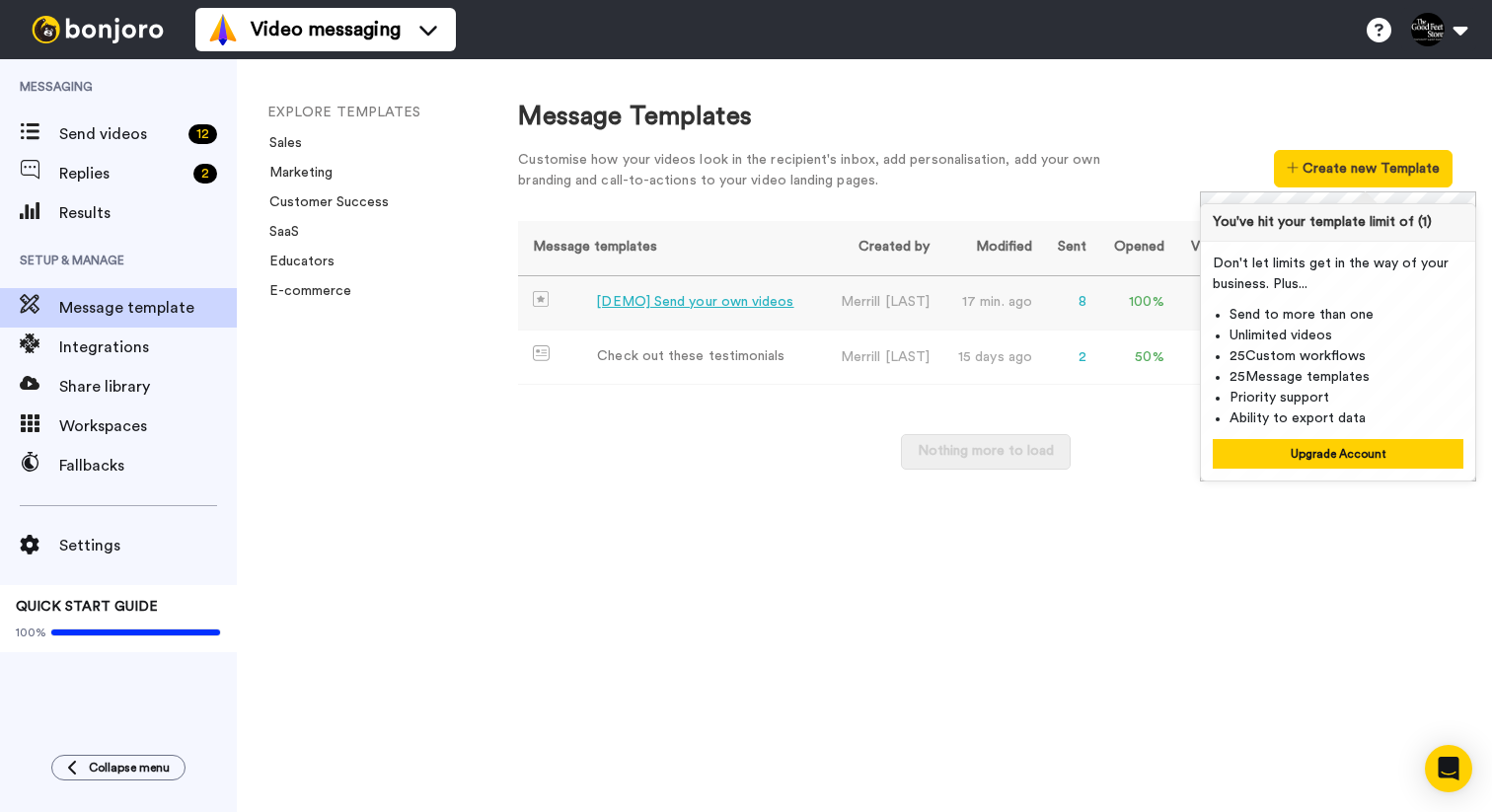 click on "[DEMO] Send your own videos" at bounding box center (695, 302) 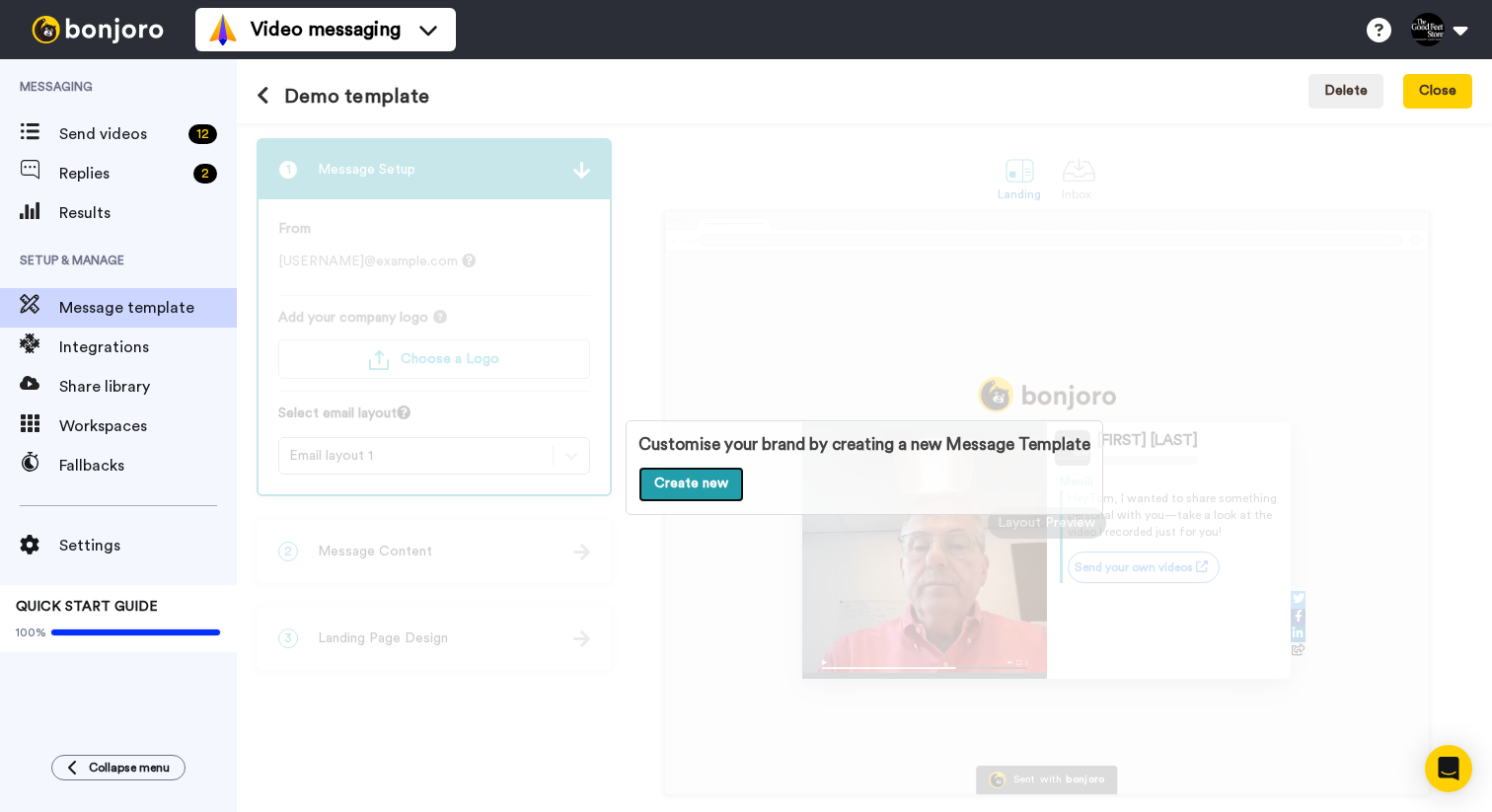 click on "Create new" at bounding box center [691, 484] 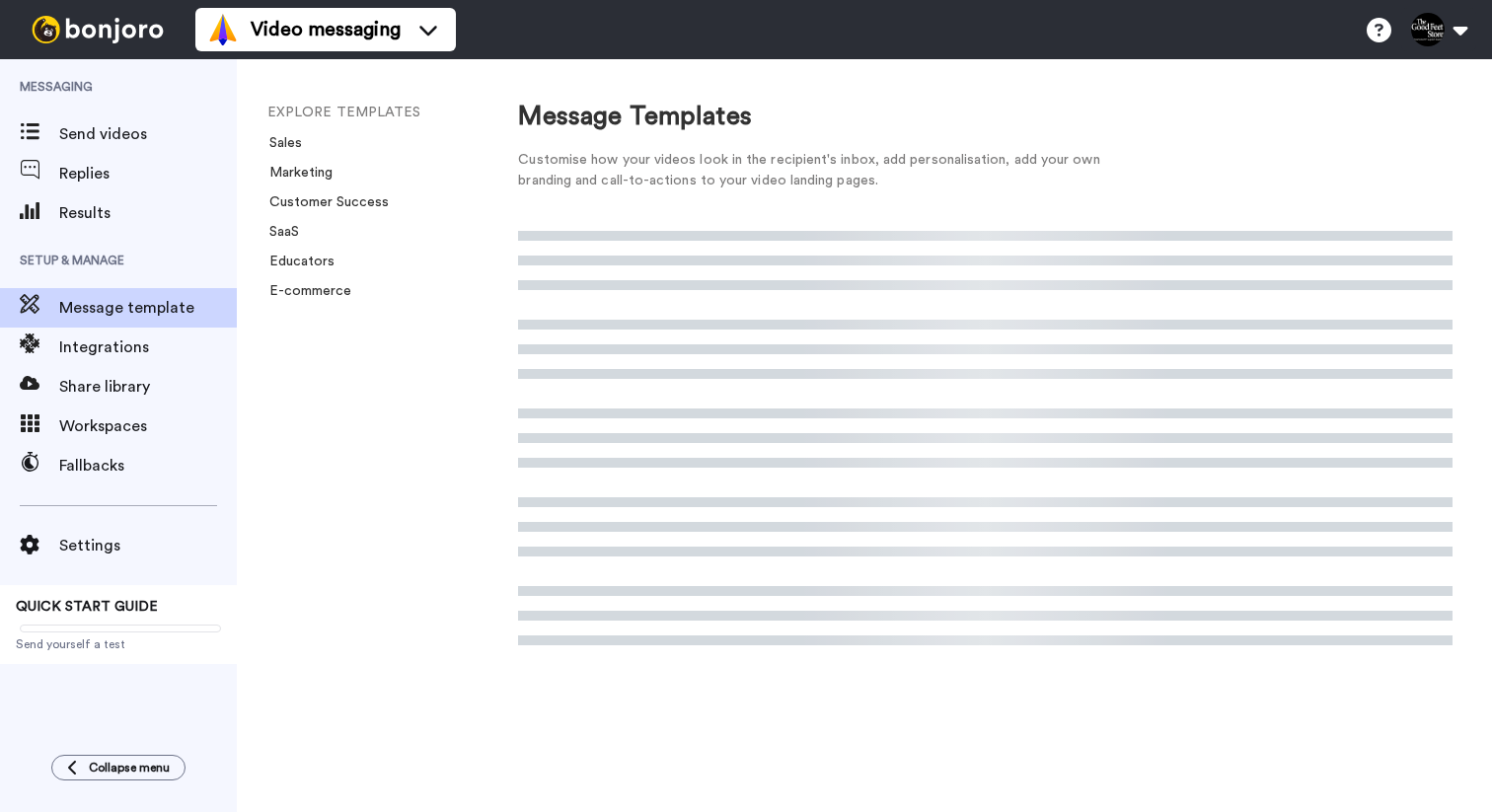 scroll, scrollTop: 0, scrollLeft: 0, axis: both 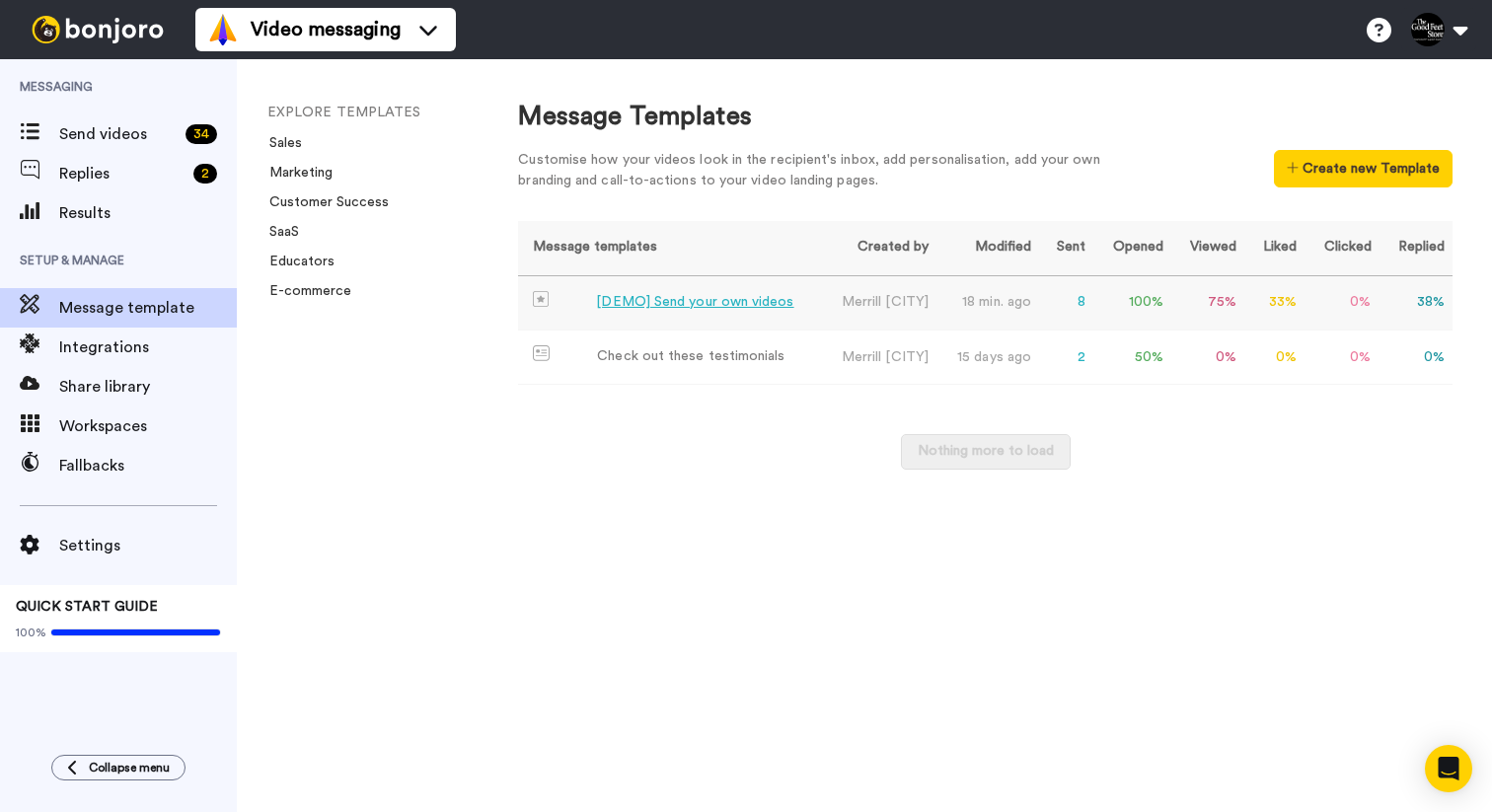 click on "[DEMO] Send your own videos" at bounding box center (695, 302) 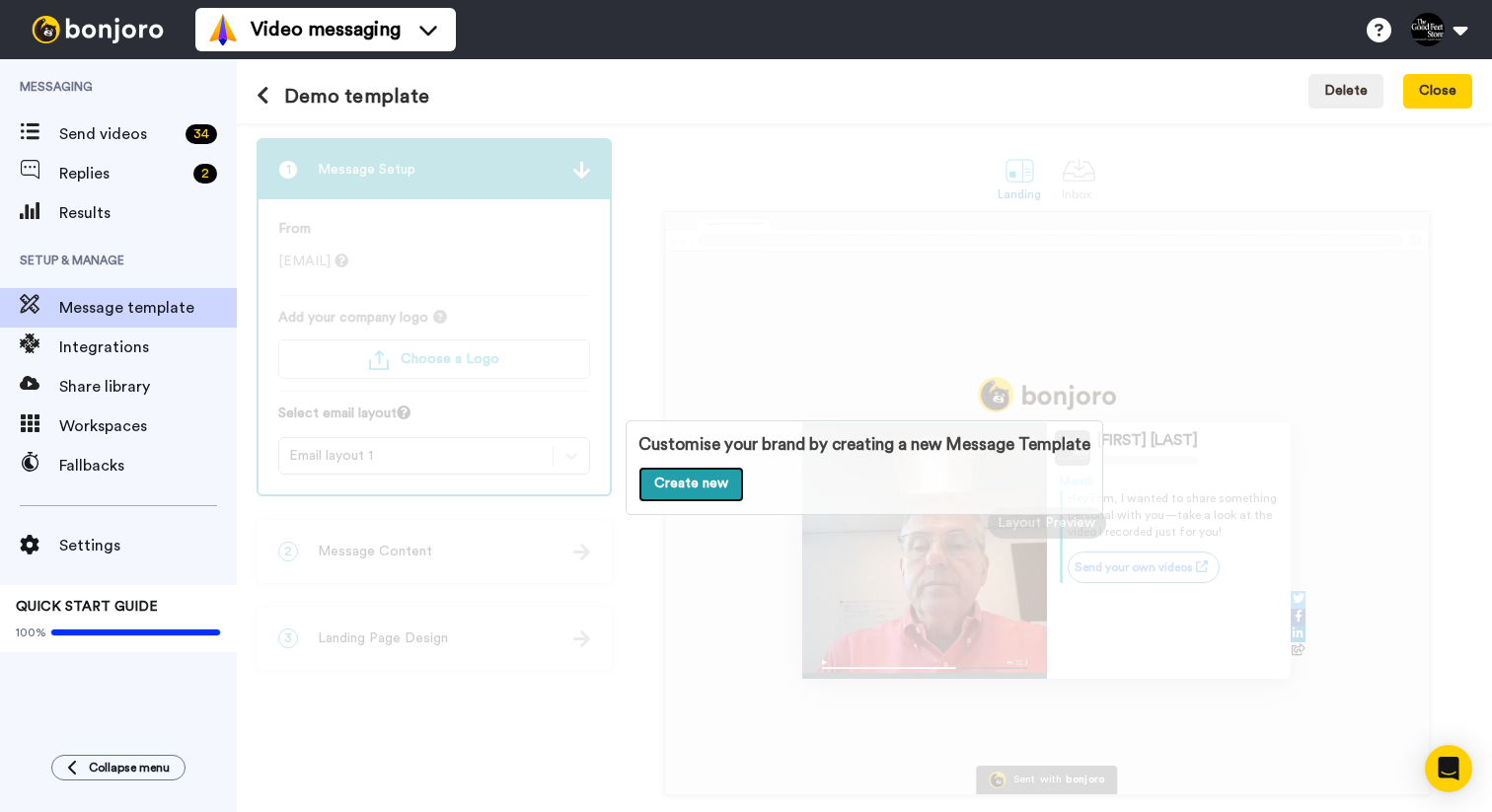 click on "Create new" at bounding box center [691, 484] 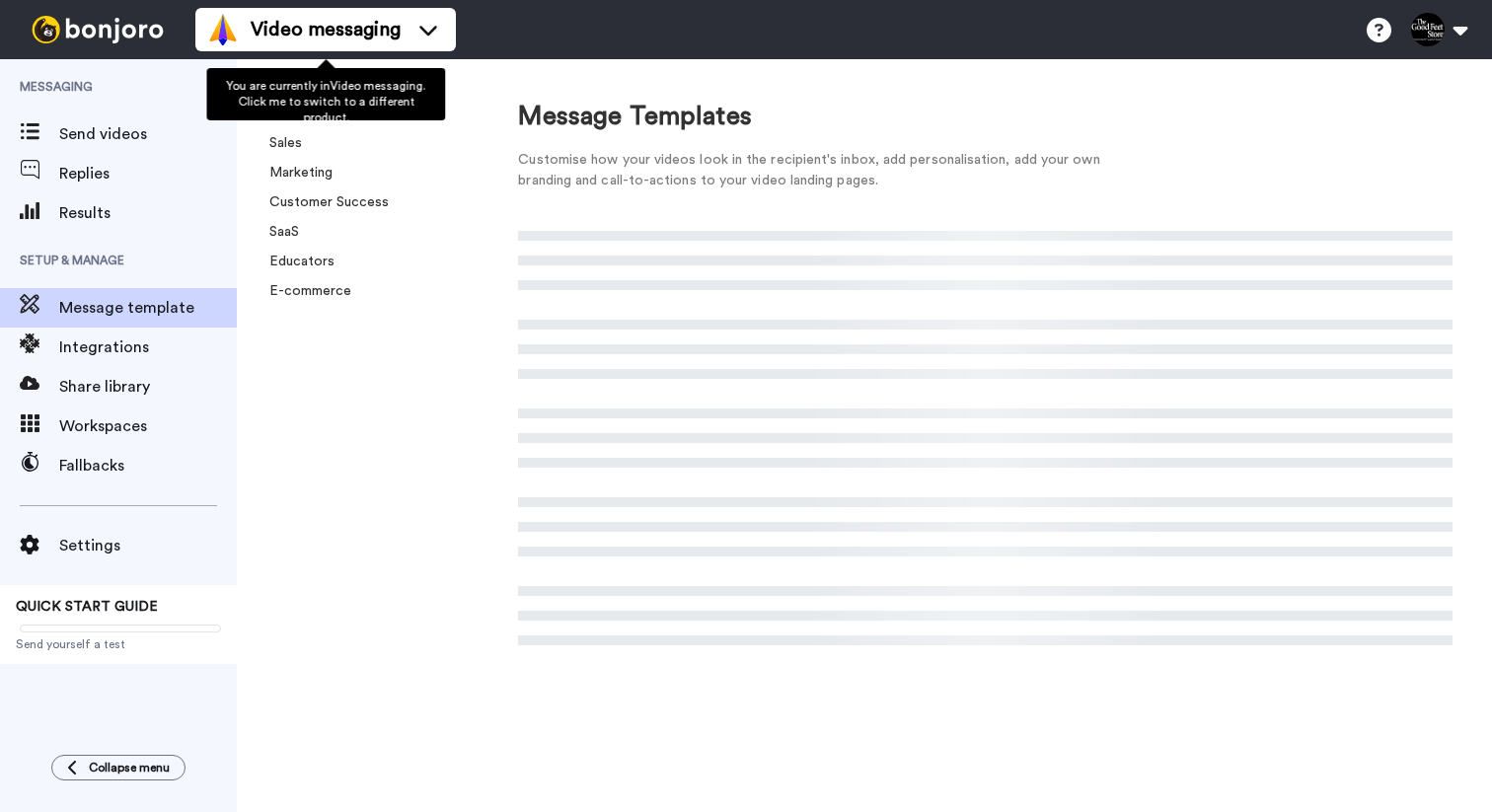 scroll, scrollTop: 0, scrollLeft: 0, axis: both 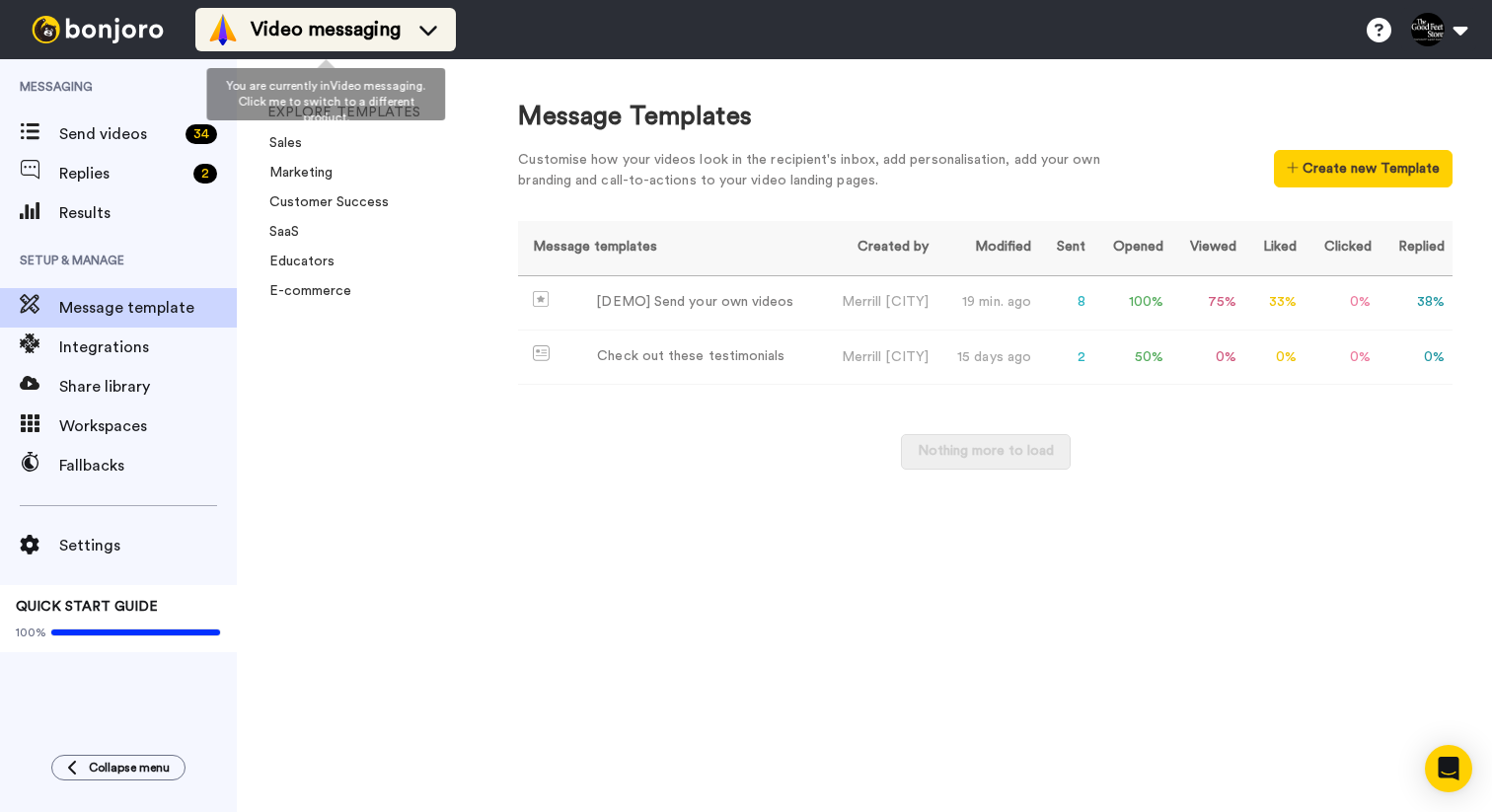 click on "Video messaging" at bounding box center [326, 30] 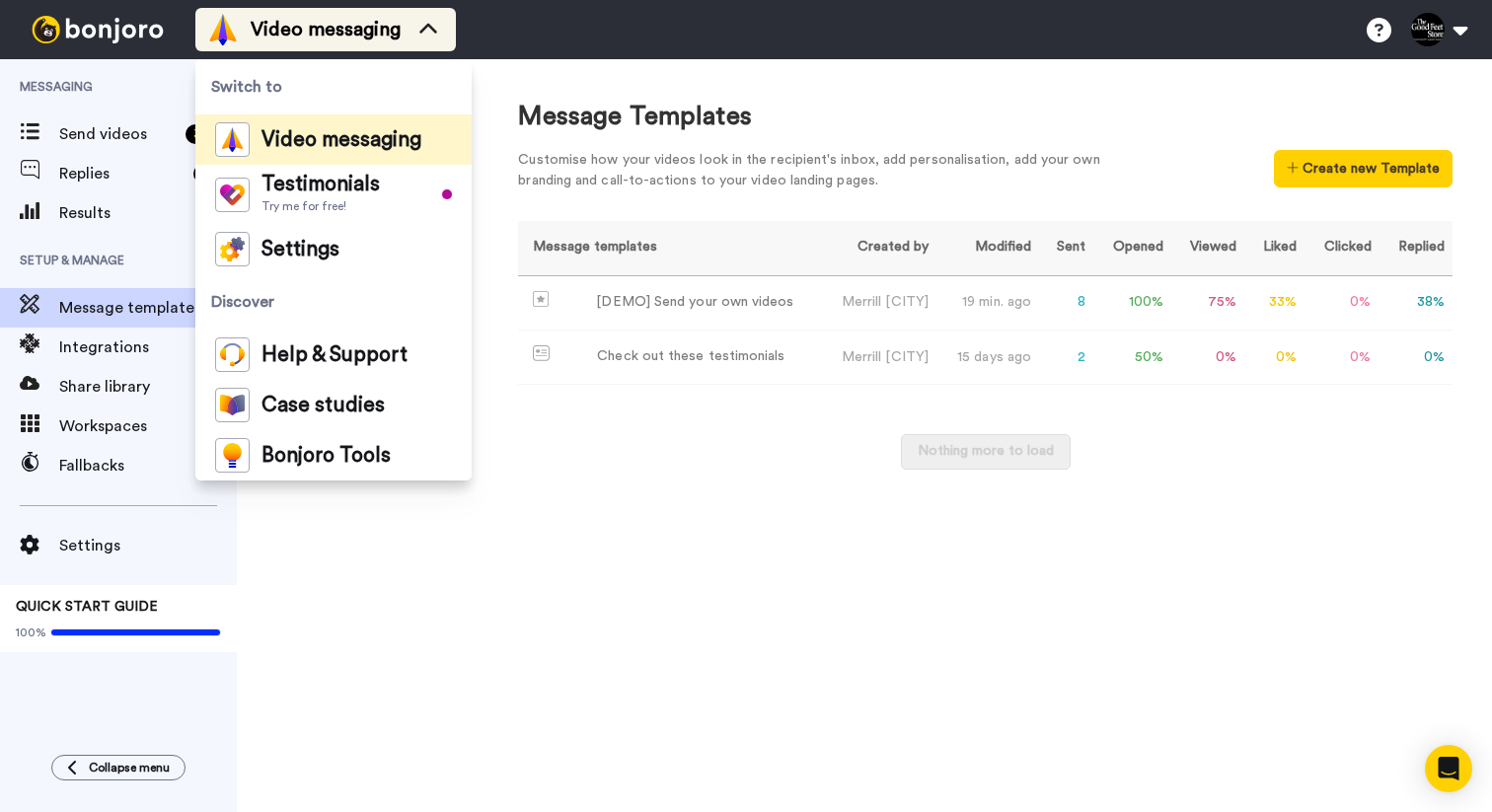 click on "Video messaging" at bounding box center (326, 30) 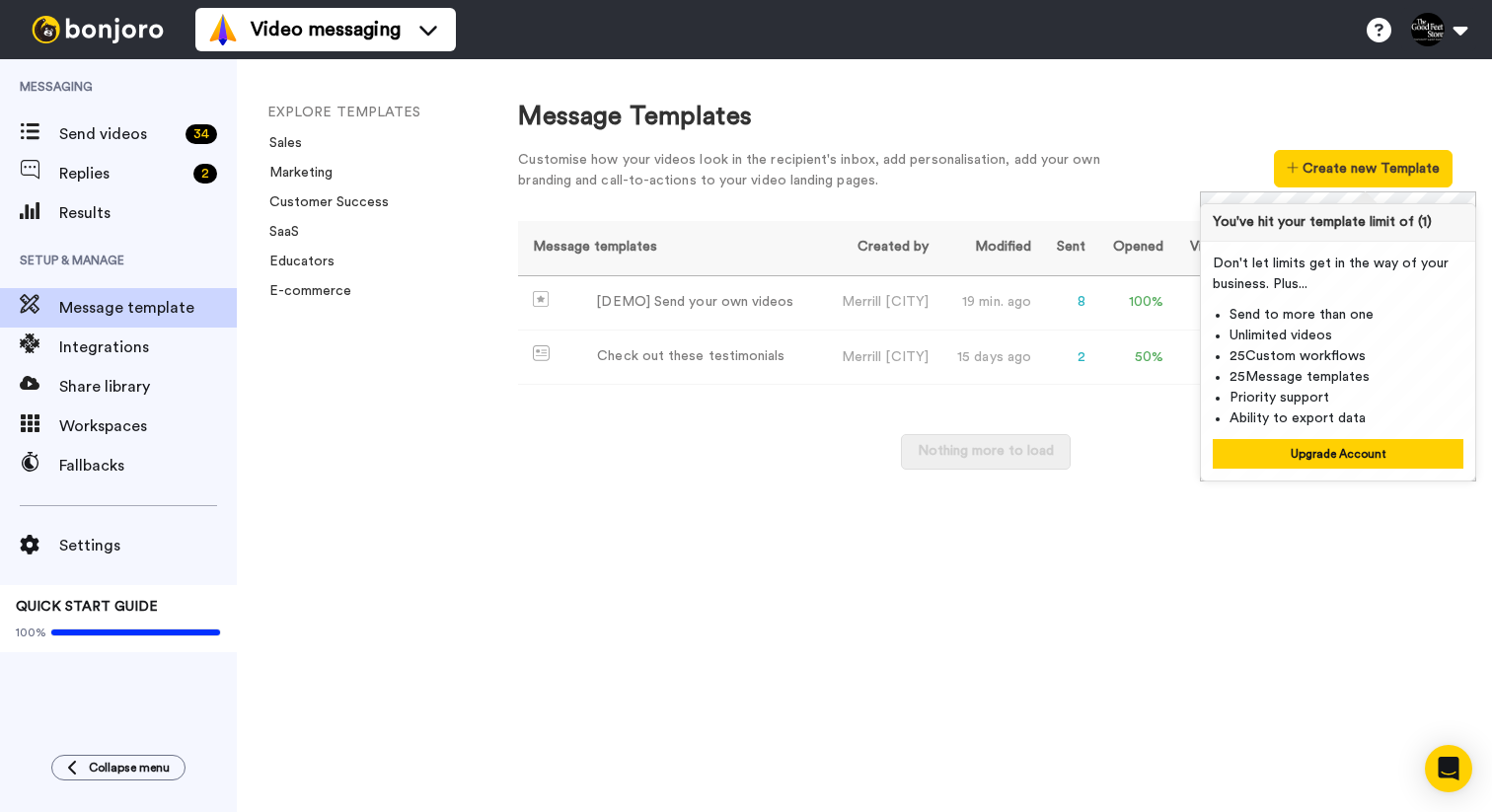 click on "Message Templates Customise how your videos look in the recipient's inbox, add personalisation, add your own branding and call-to-actions to your video landing pages. Create new Template" at bounding box center [985, 150] 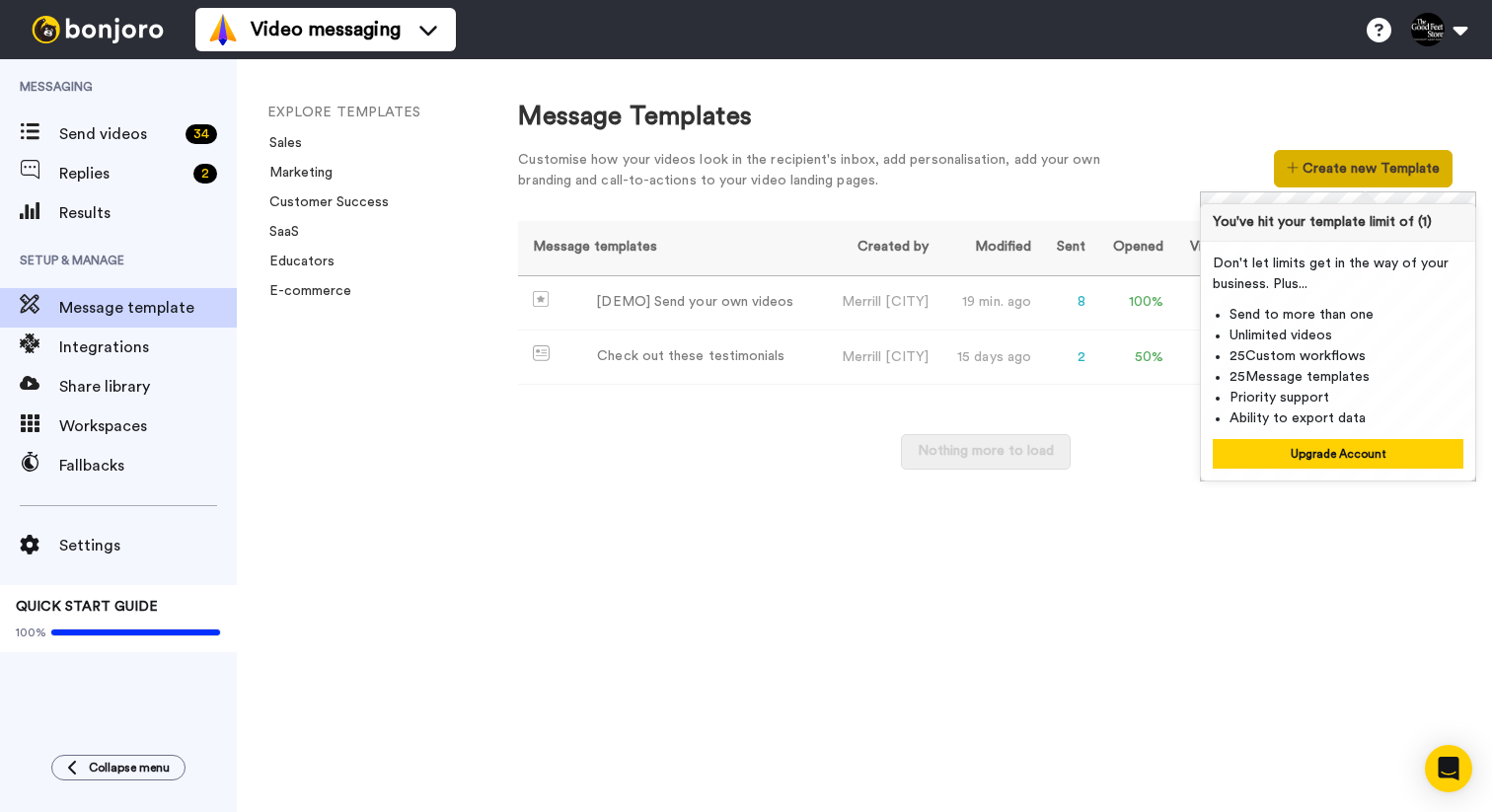 click on "Create new Template" at bounding box center (1363, 169) 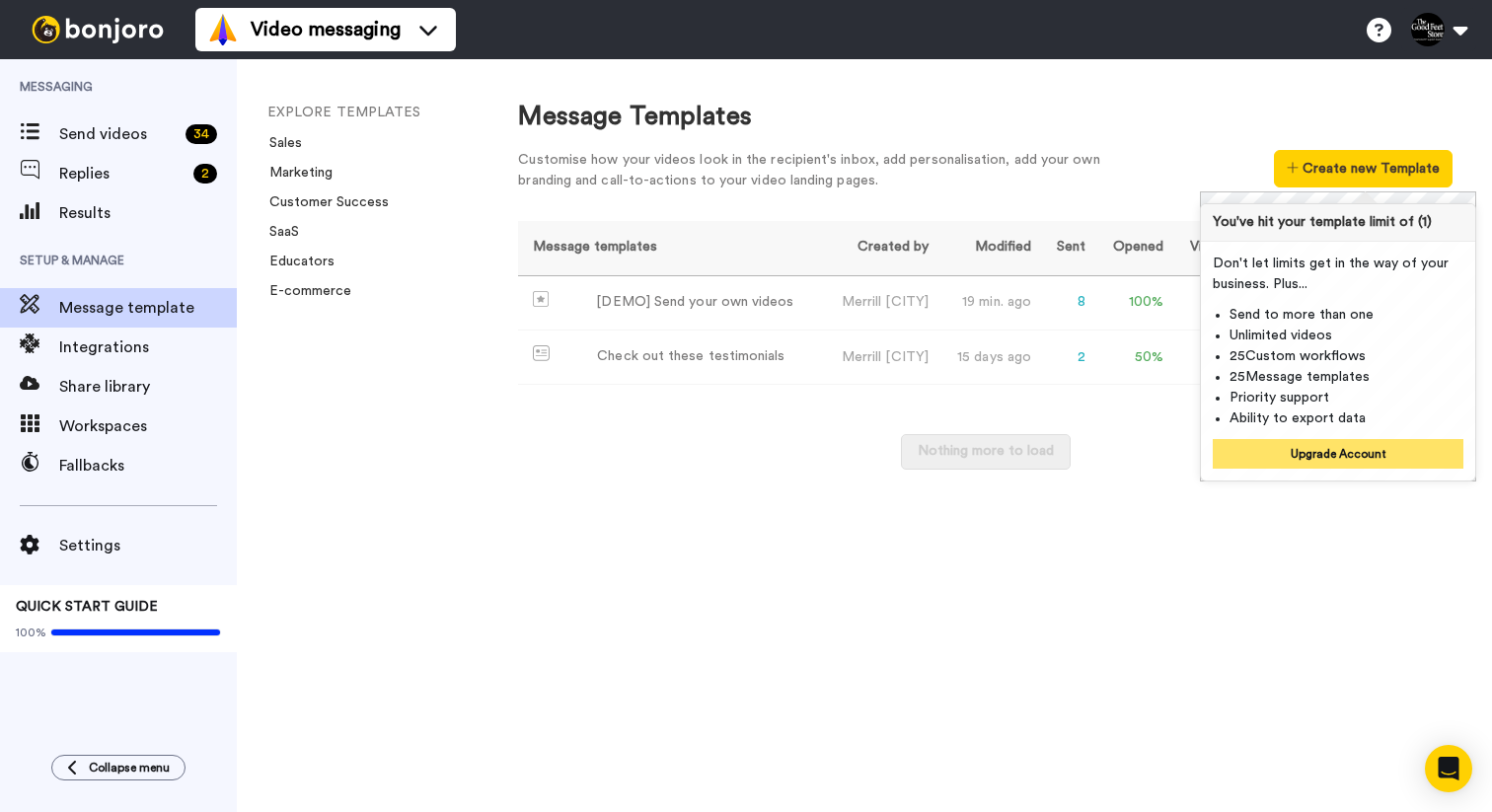 click on "Upgrade Account" at bounding box center (1338, 454) 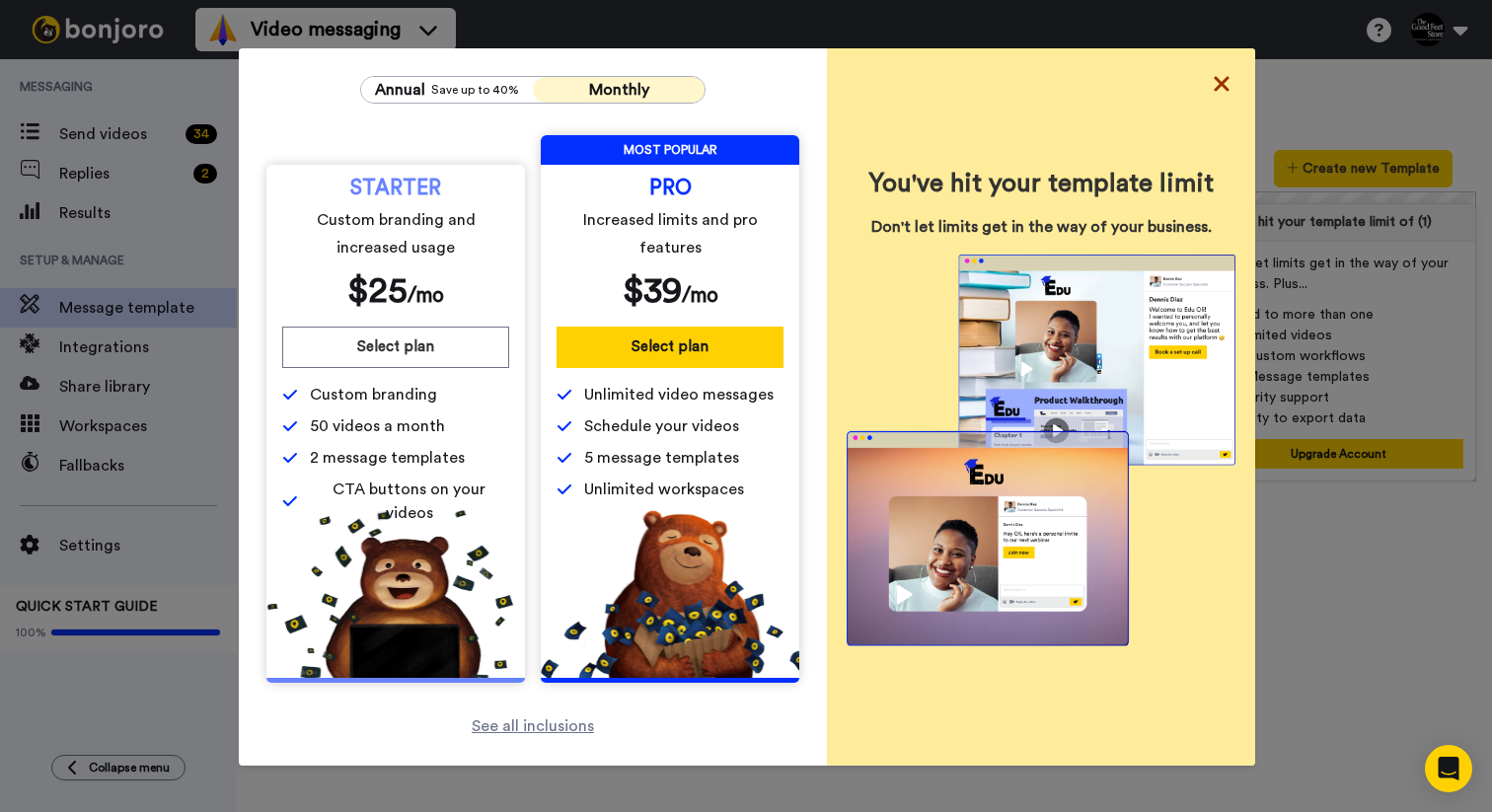 click 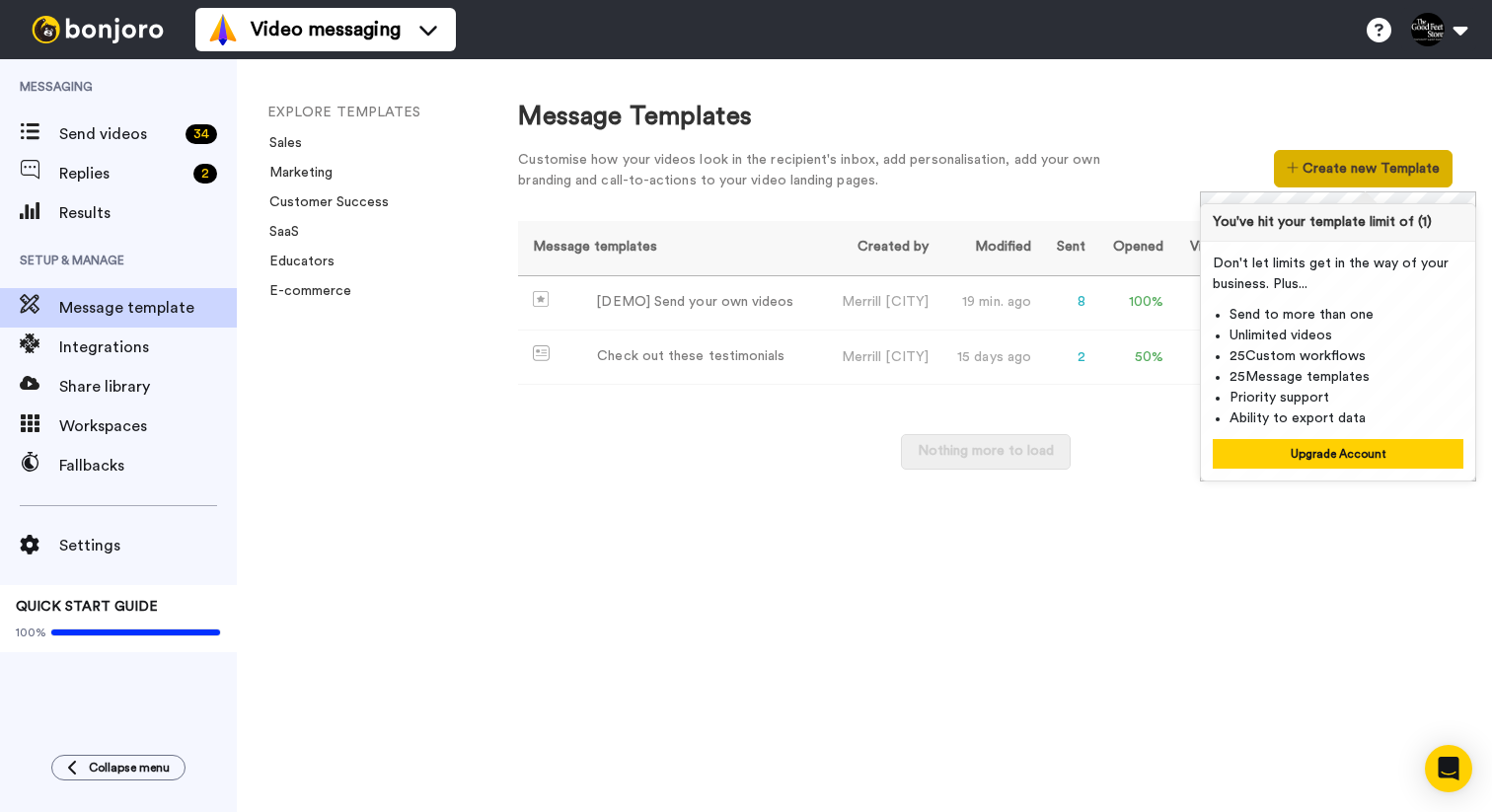 click on "Create new Template" at bounding box center [1363, 169] 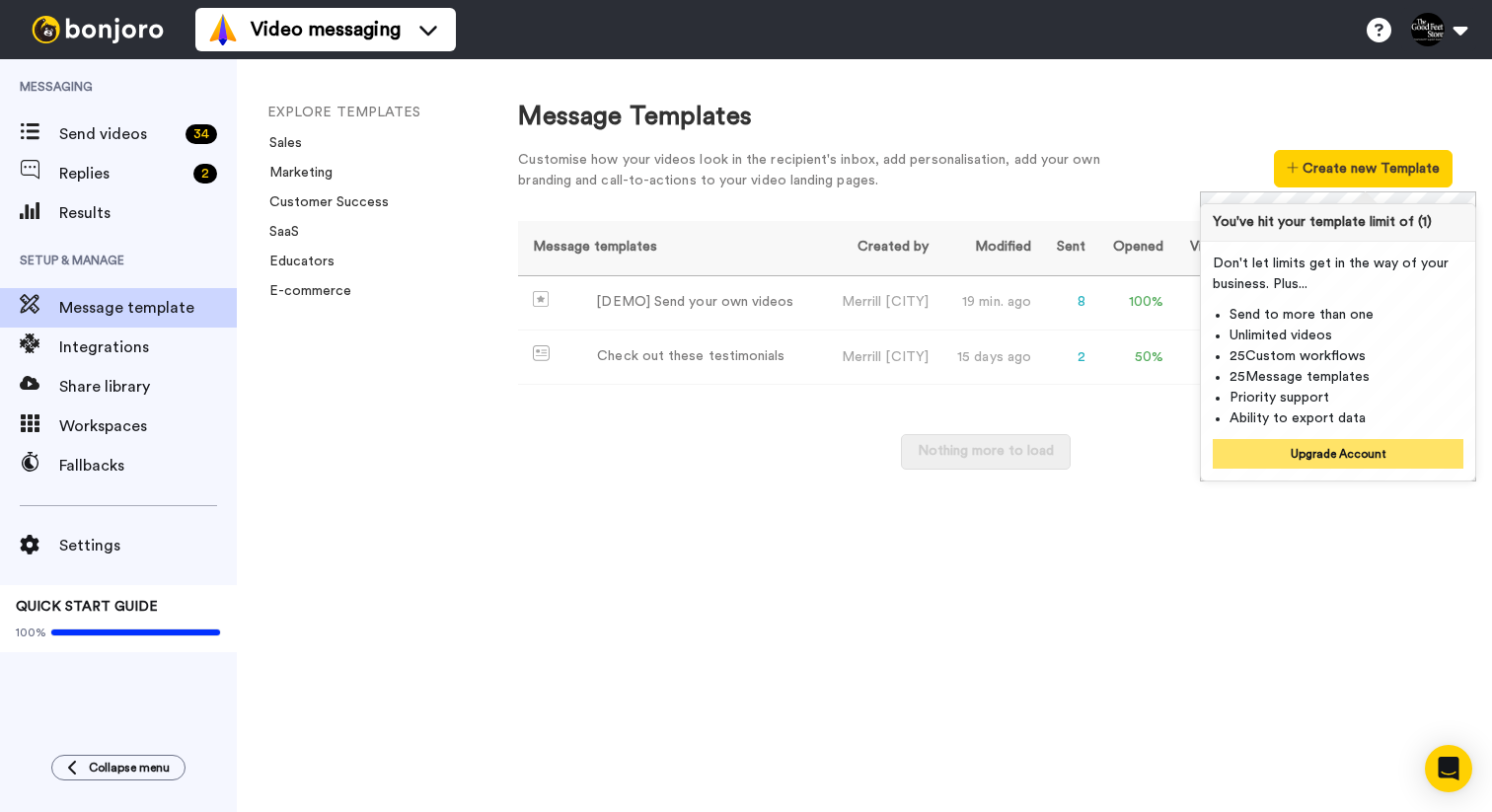 click on "Upgrade Account" at bounding box center (1338, 454) 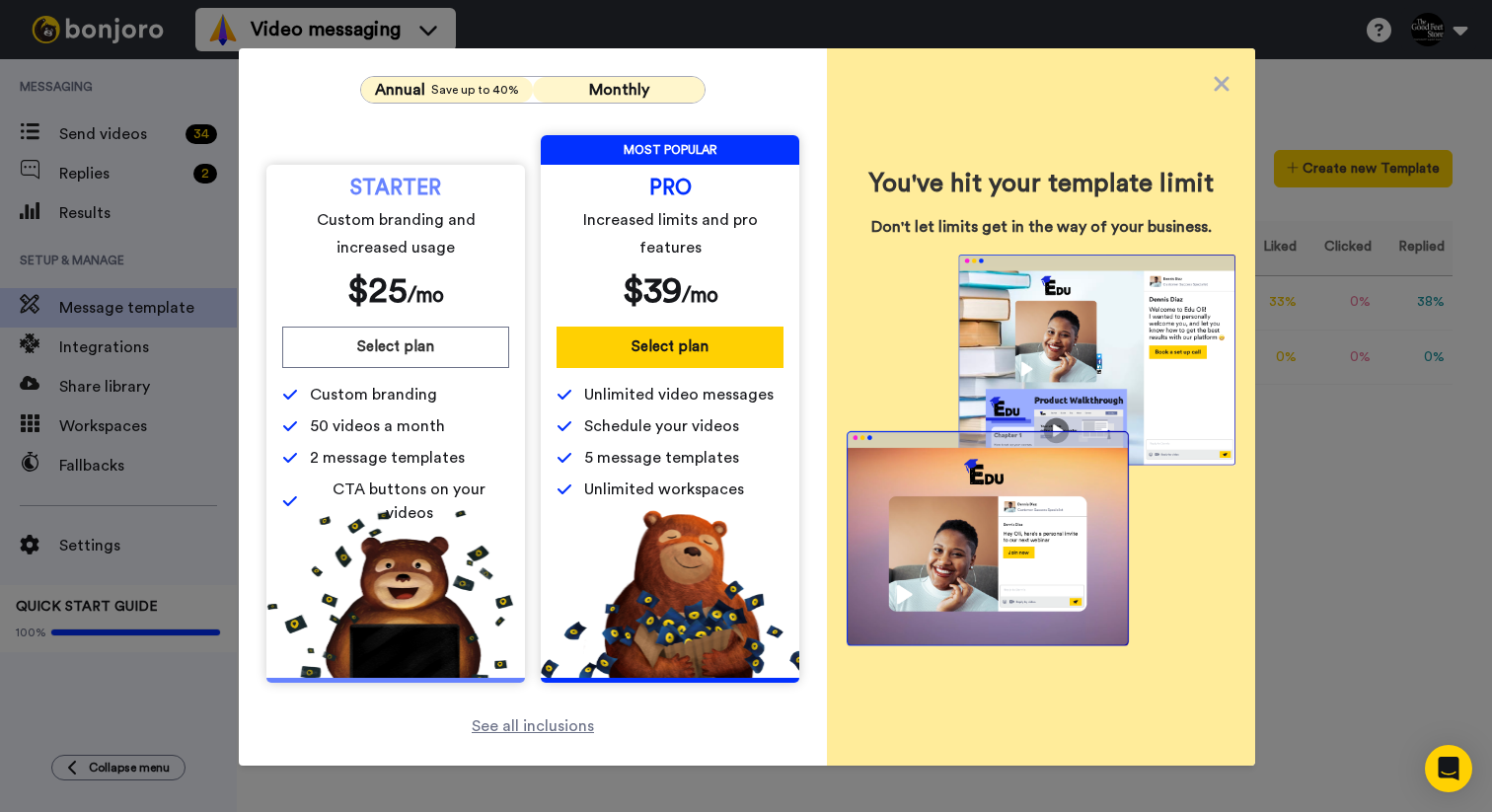 click on "Save up to 40%" at bounding box center (475, 90) 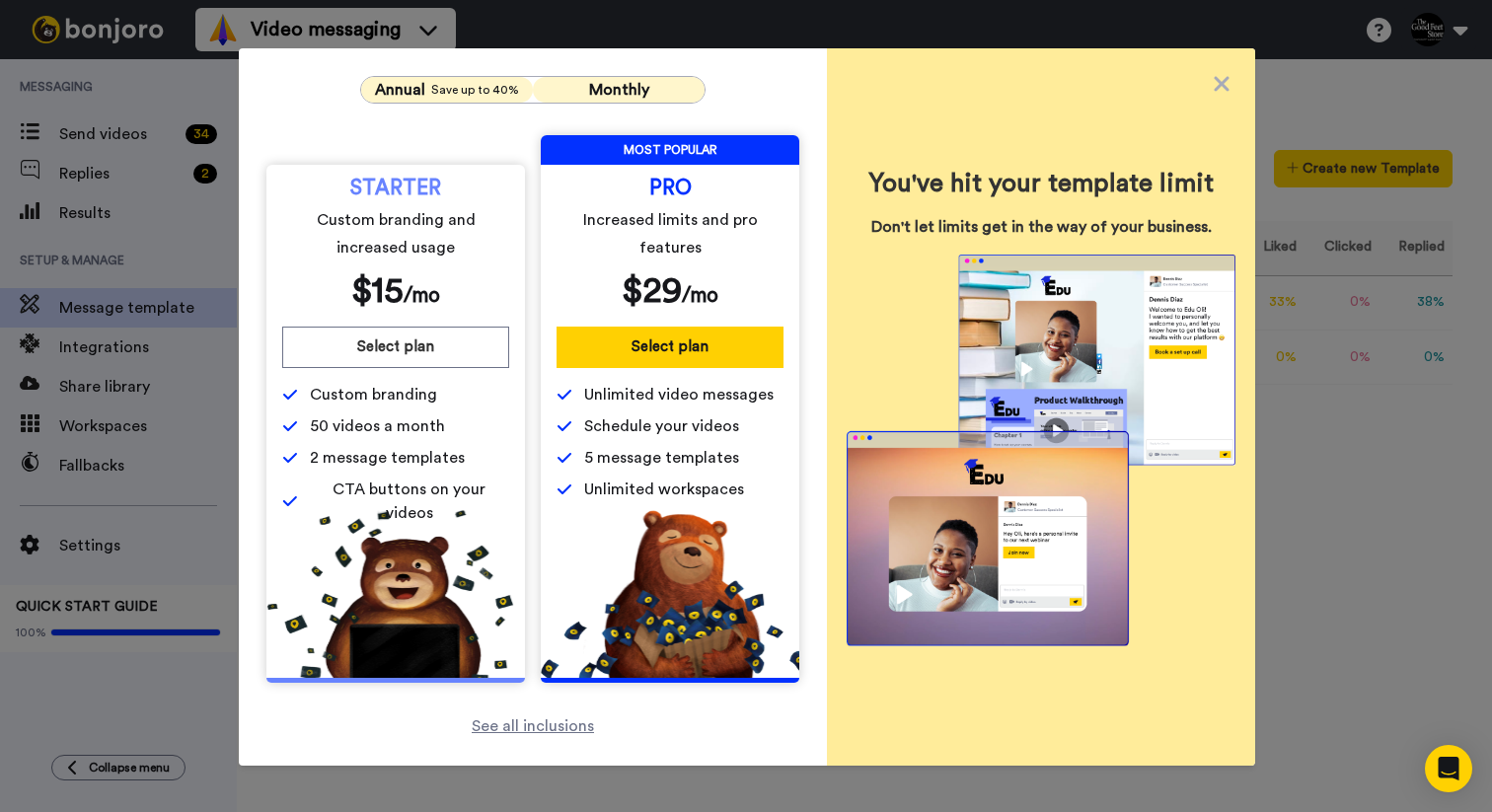 click on "Monthly" at bounding box center (619, 90) 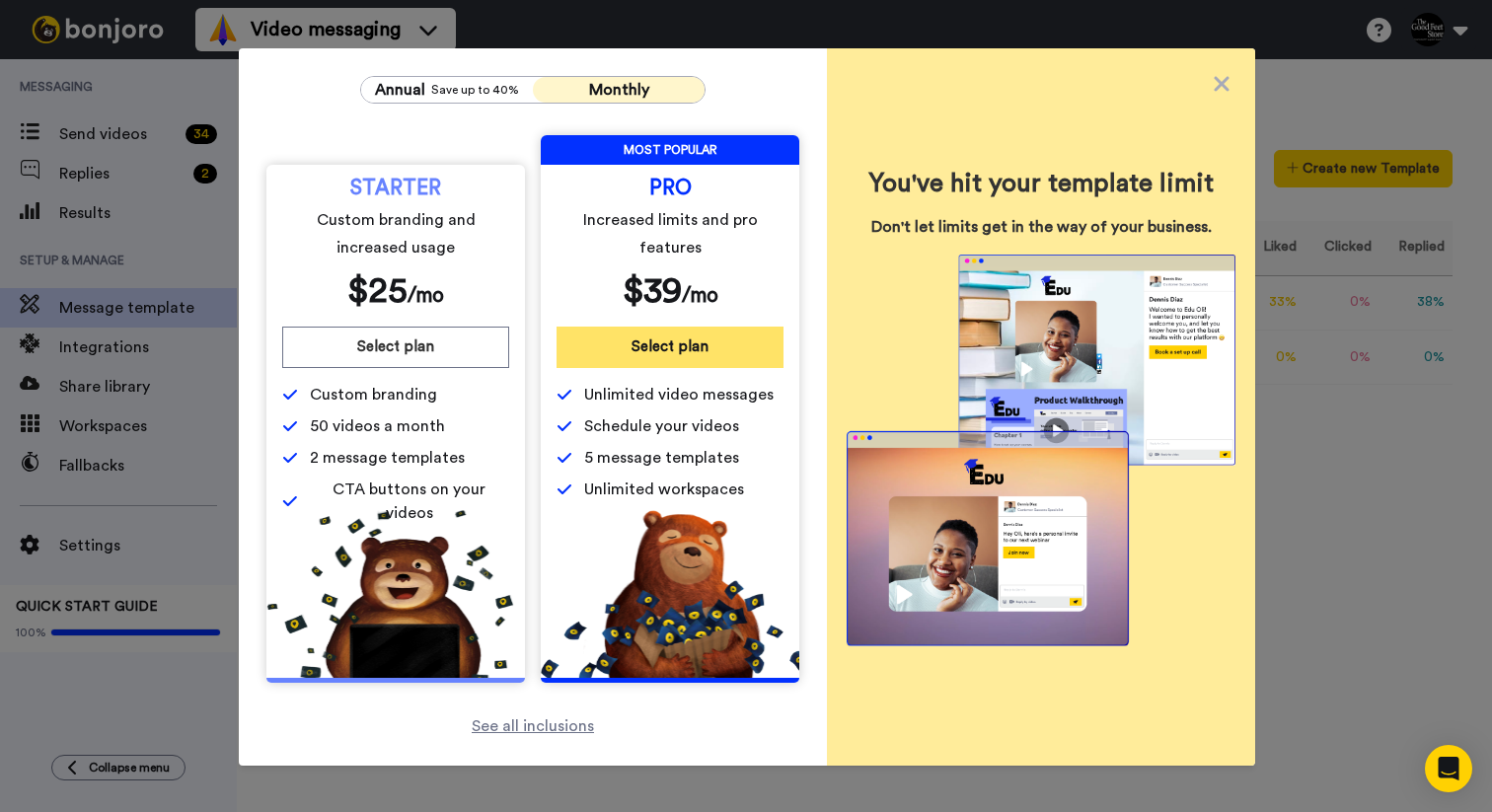 click on "Select plan" at bounding box center (670, 347) 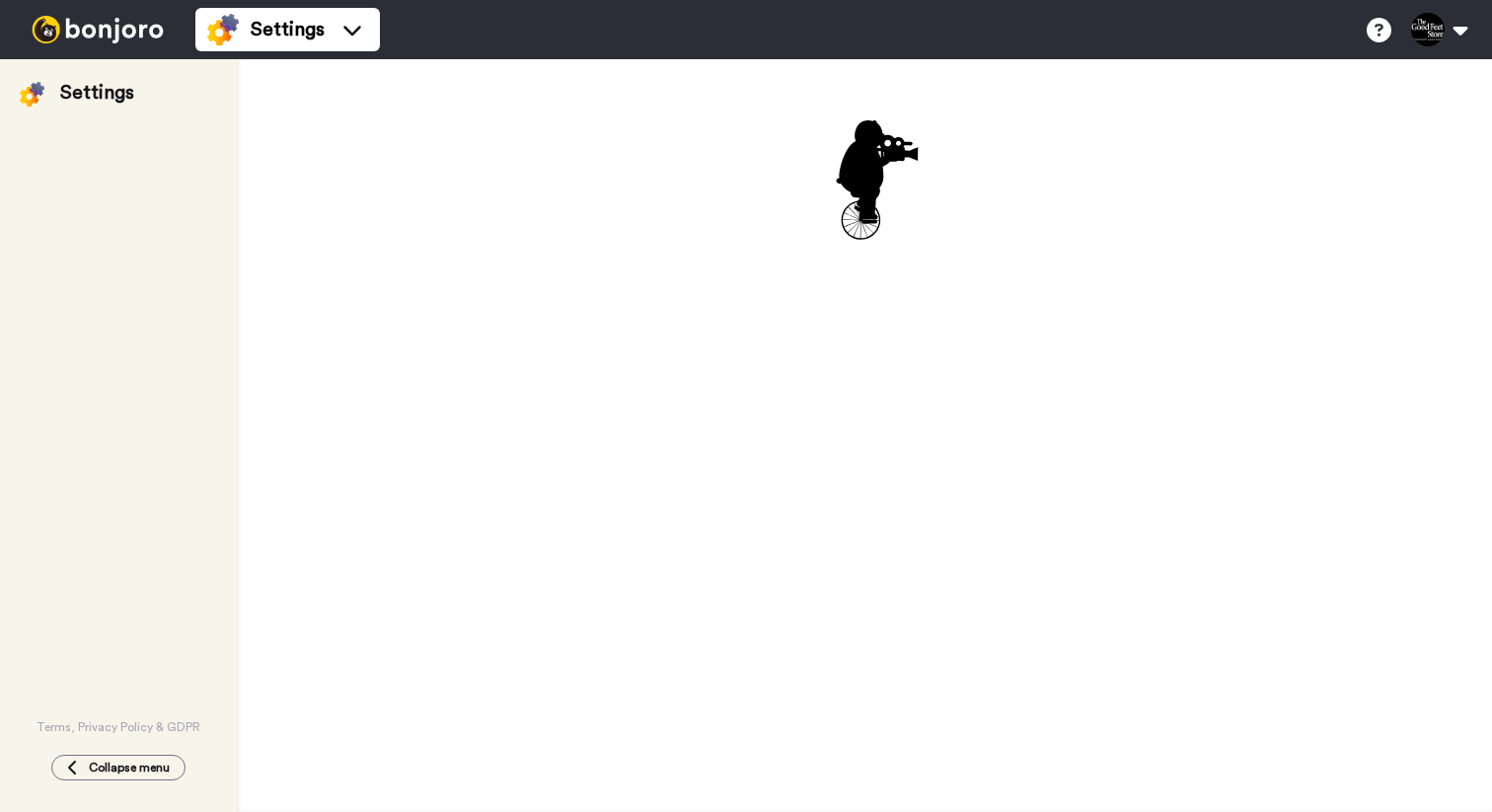 scroll, scrollTop: 0, scrollLeft: 0, axis: both 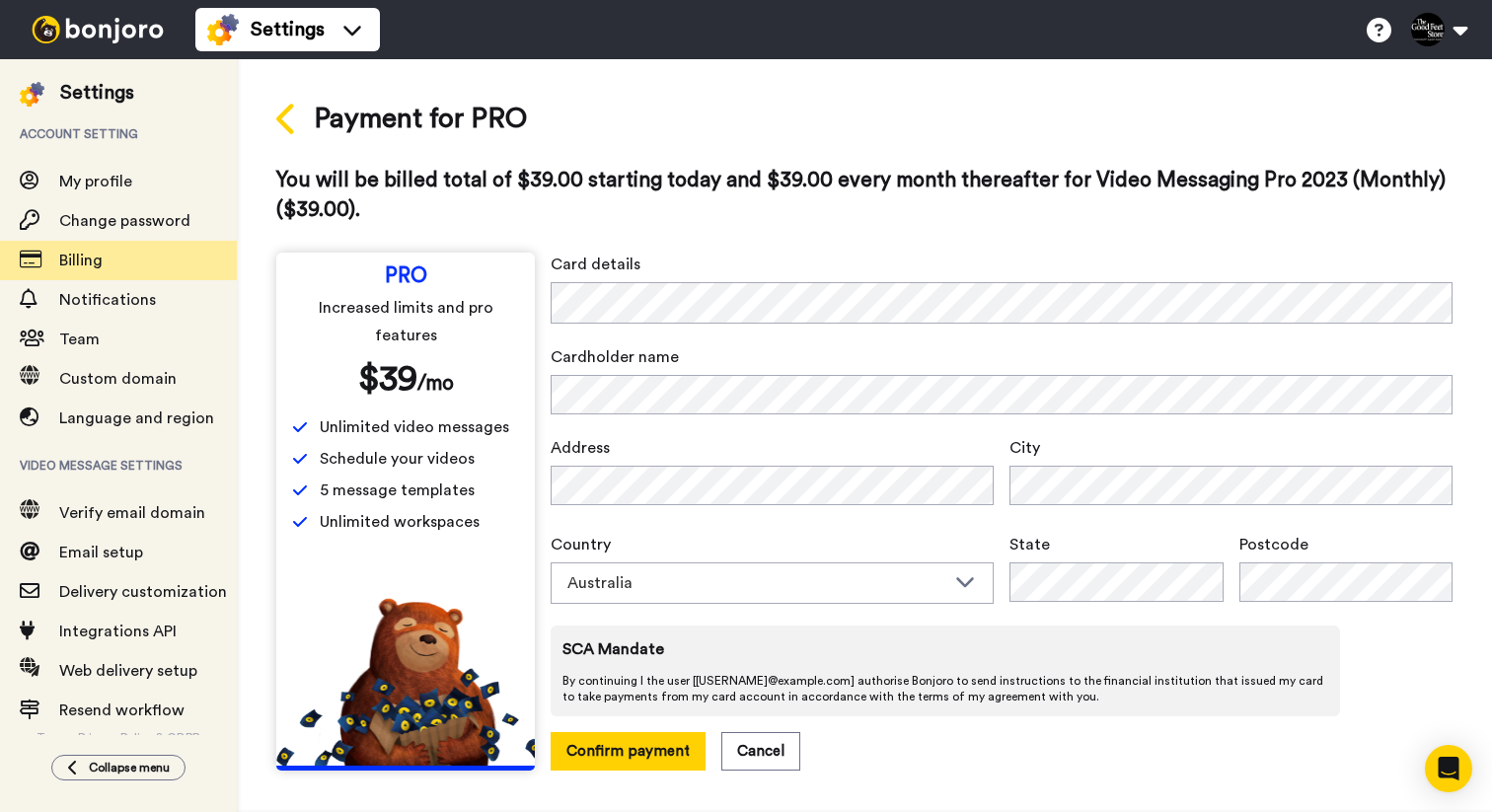 click 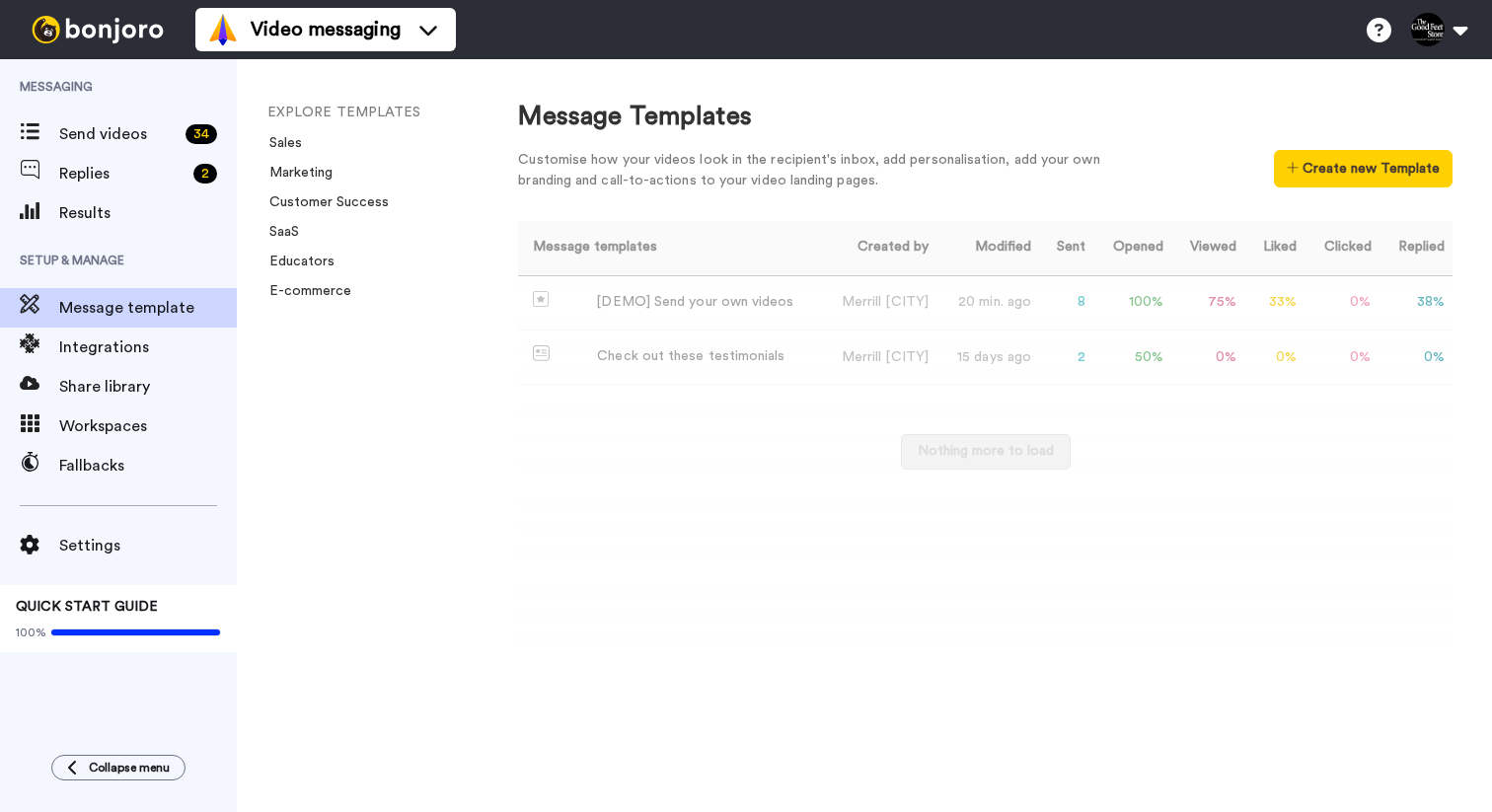 scroll, scrollTop: 0, scrollLeft: 0, axis: both 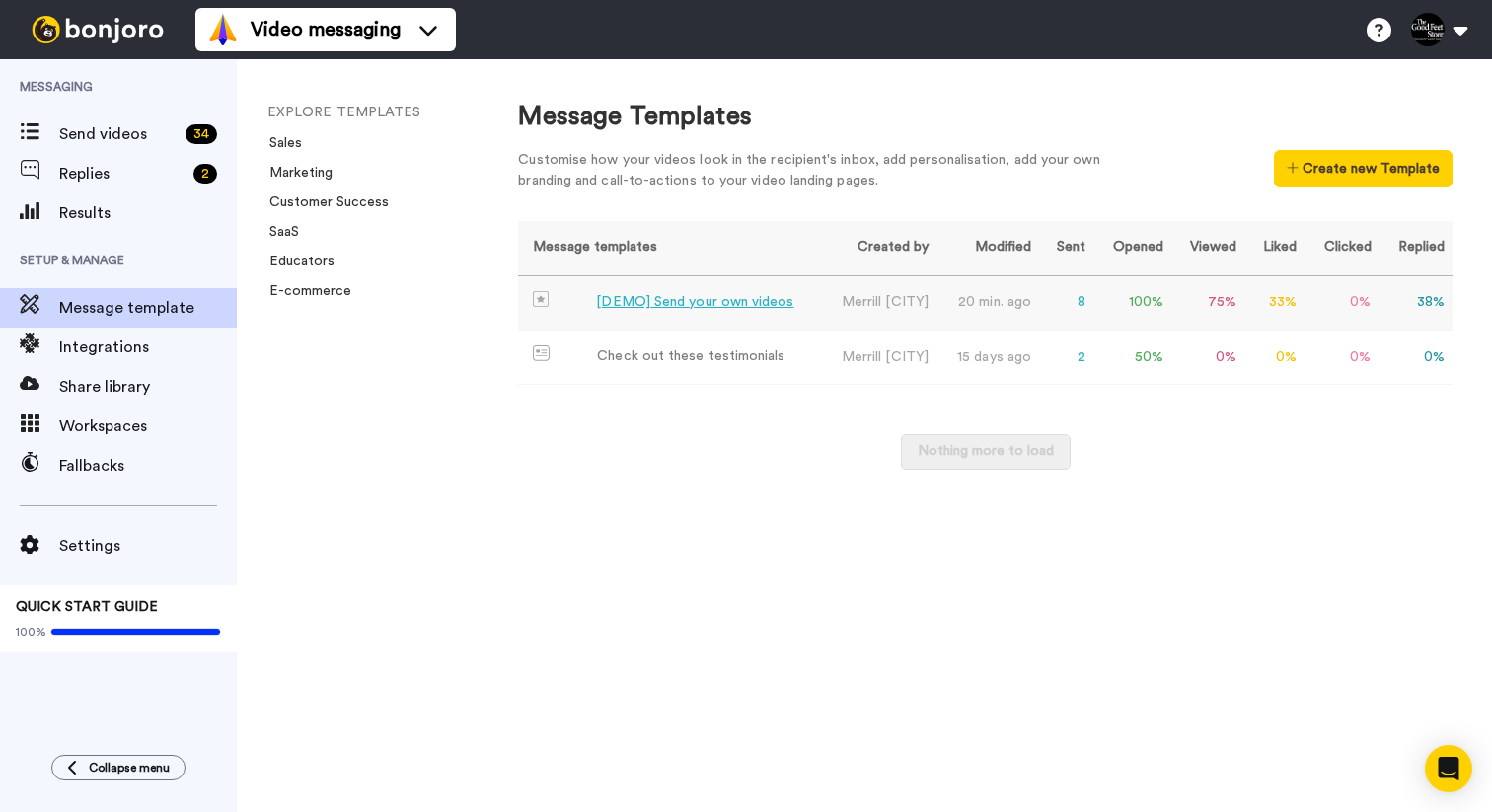 click on "[DEMO] Send your own videos" at bounding box center (695, 302) 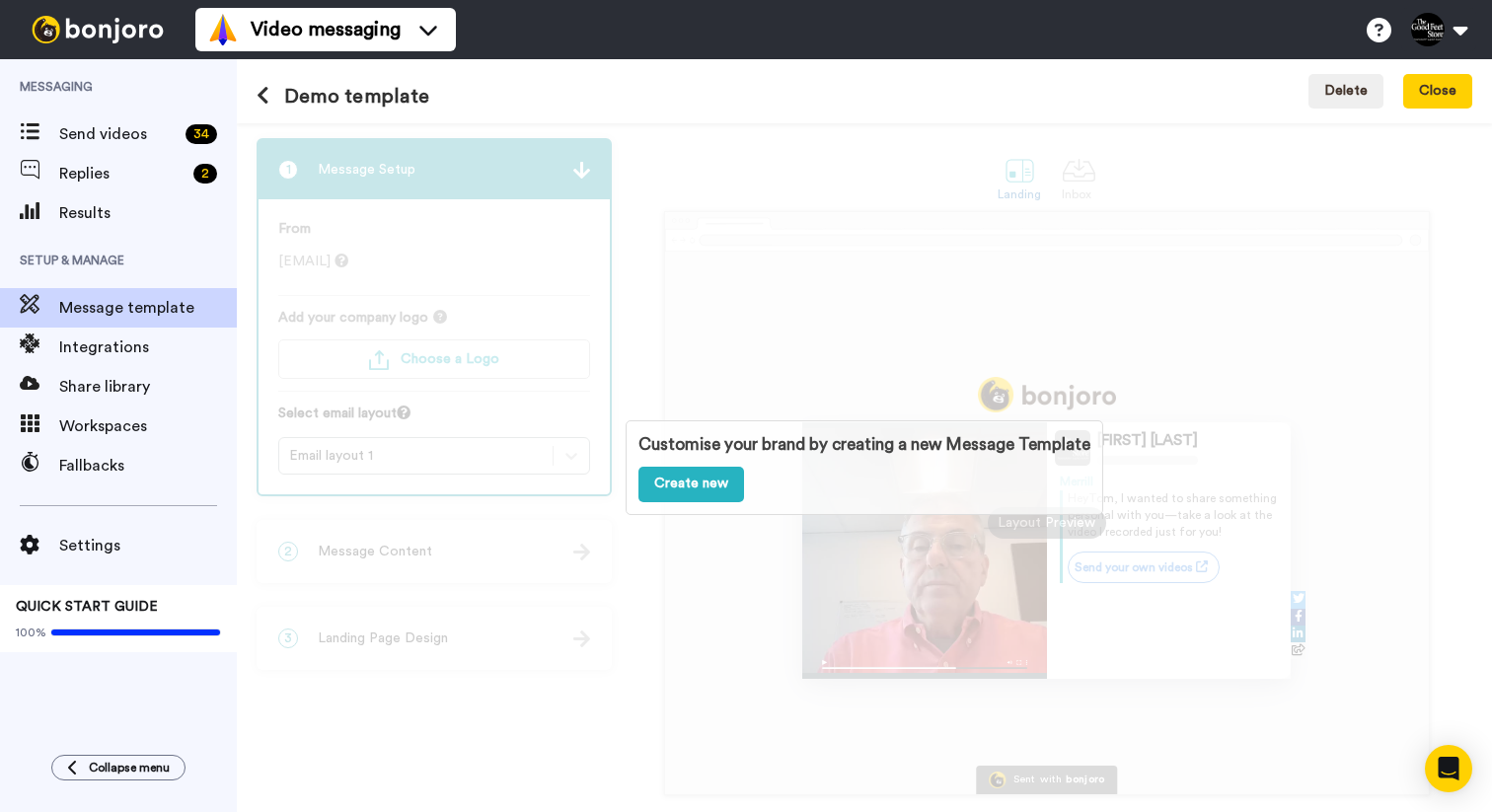 click on "Customise your brand by creating a new Message Template Create new" at bounding box center [864, 468] 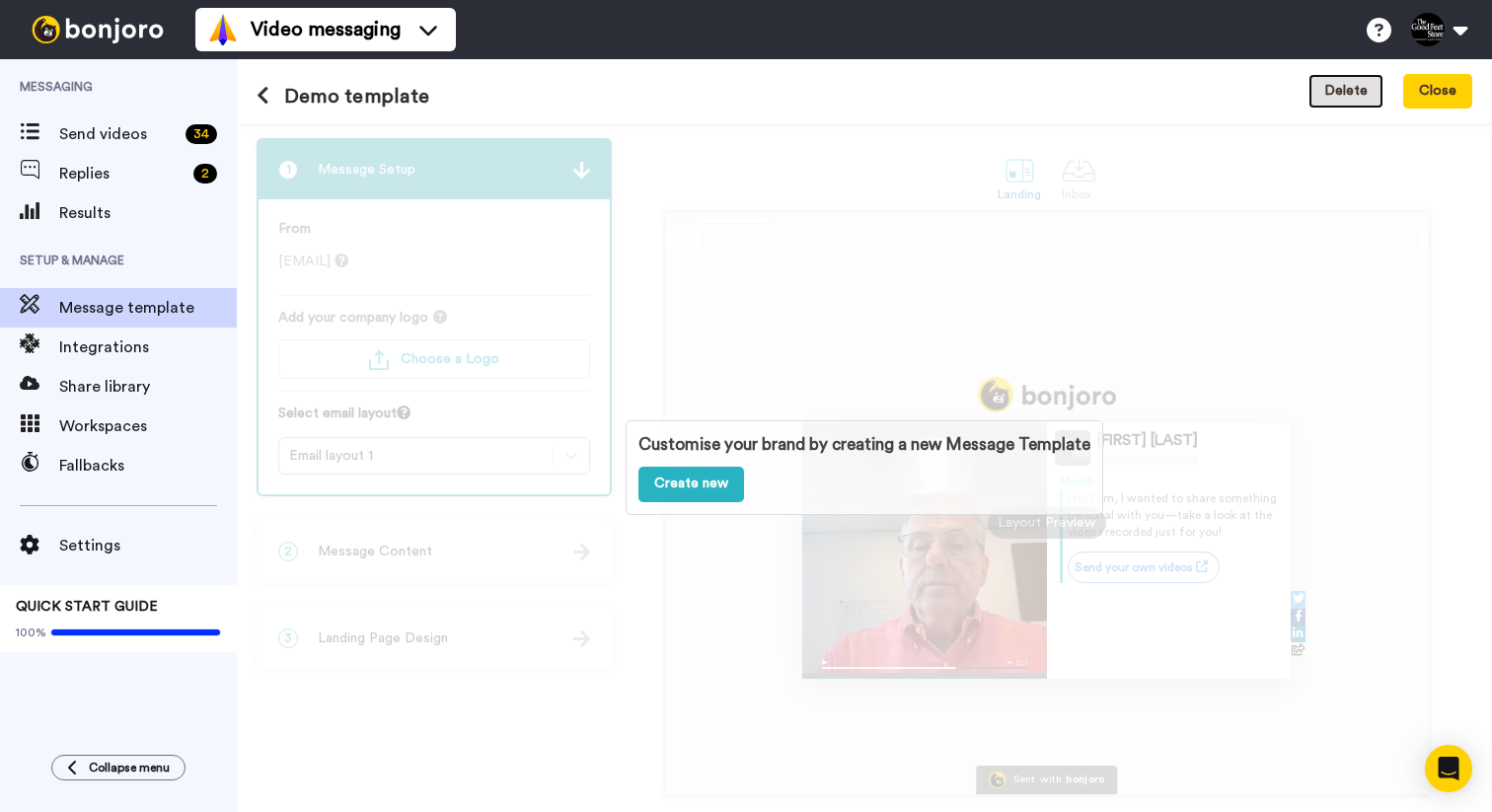 click on "Delete" at bounding box center [1346, 92] 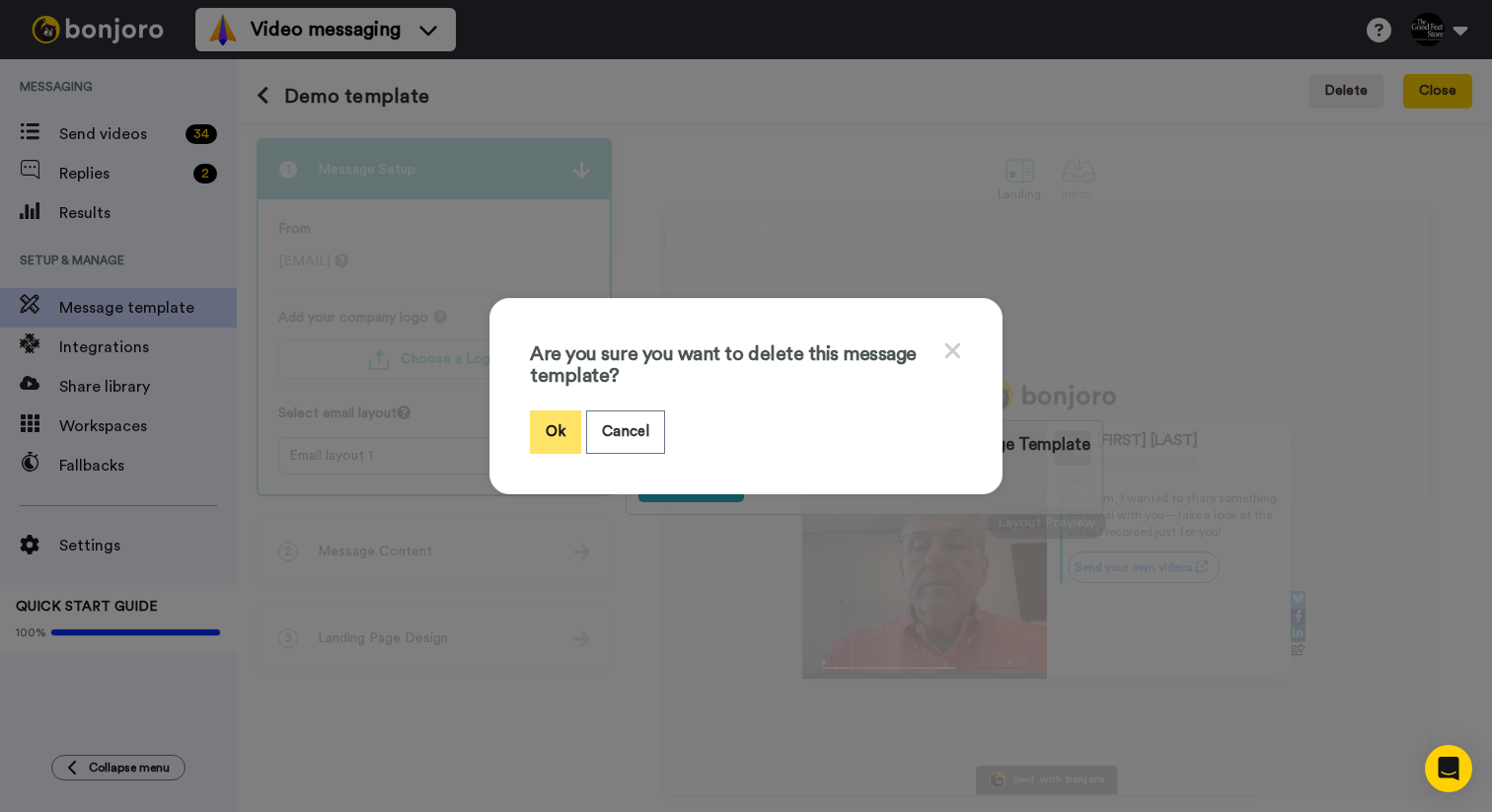 click on "Ok" at bounding box center [556, 431] 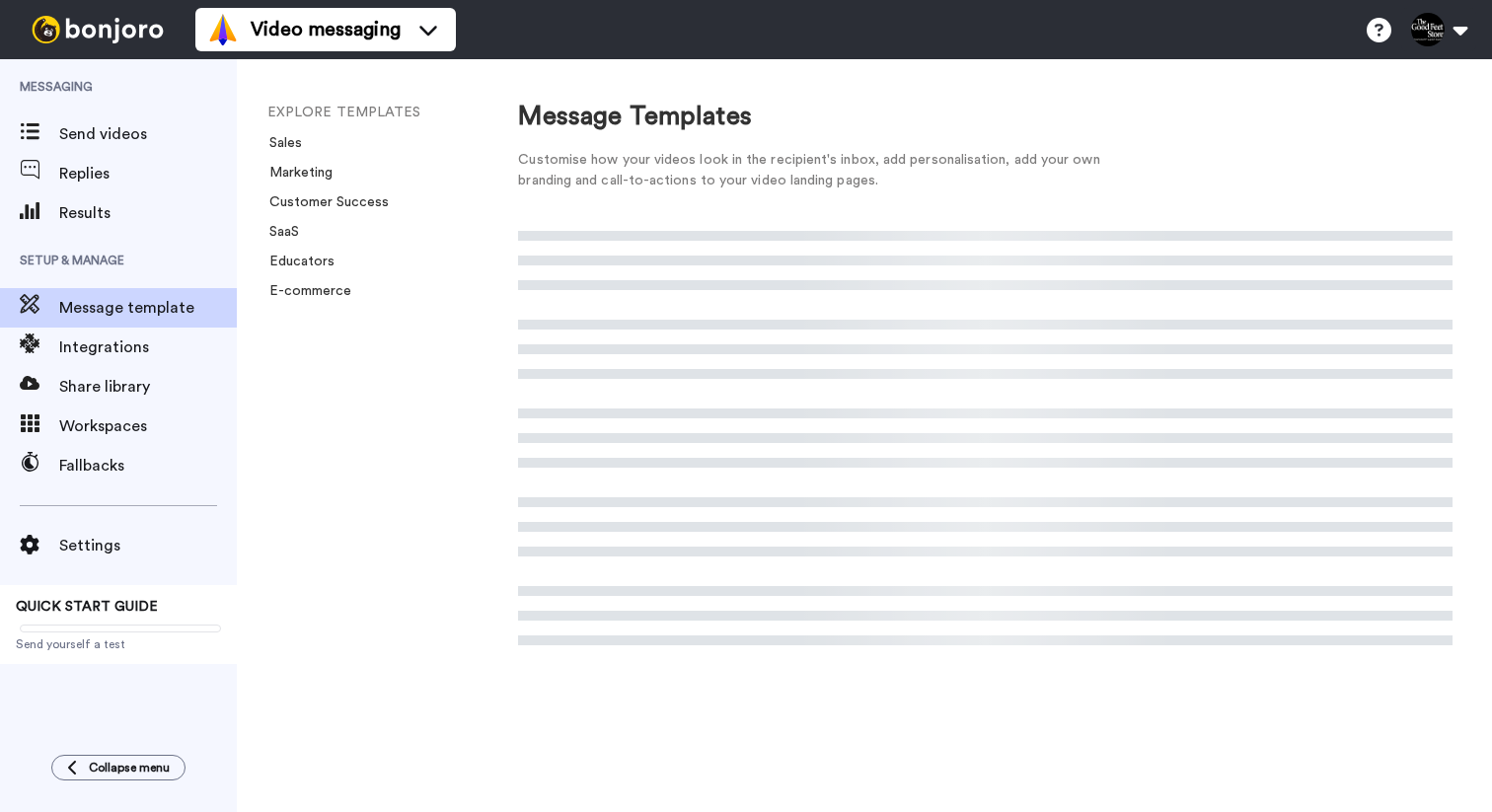 scroll, scrollTop: 0, scrollLeft: 0, axis: both 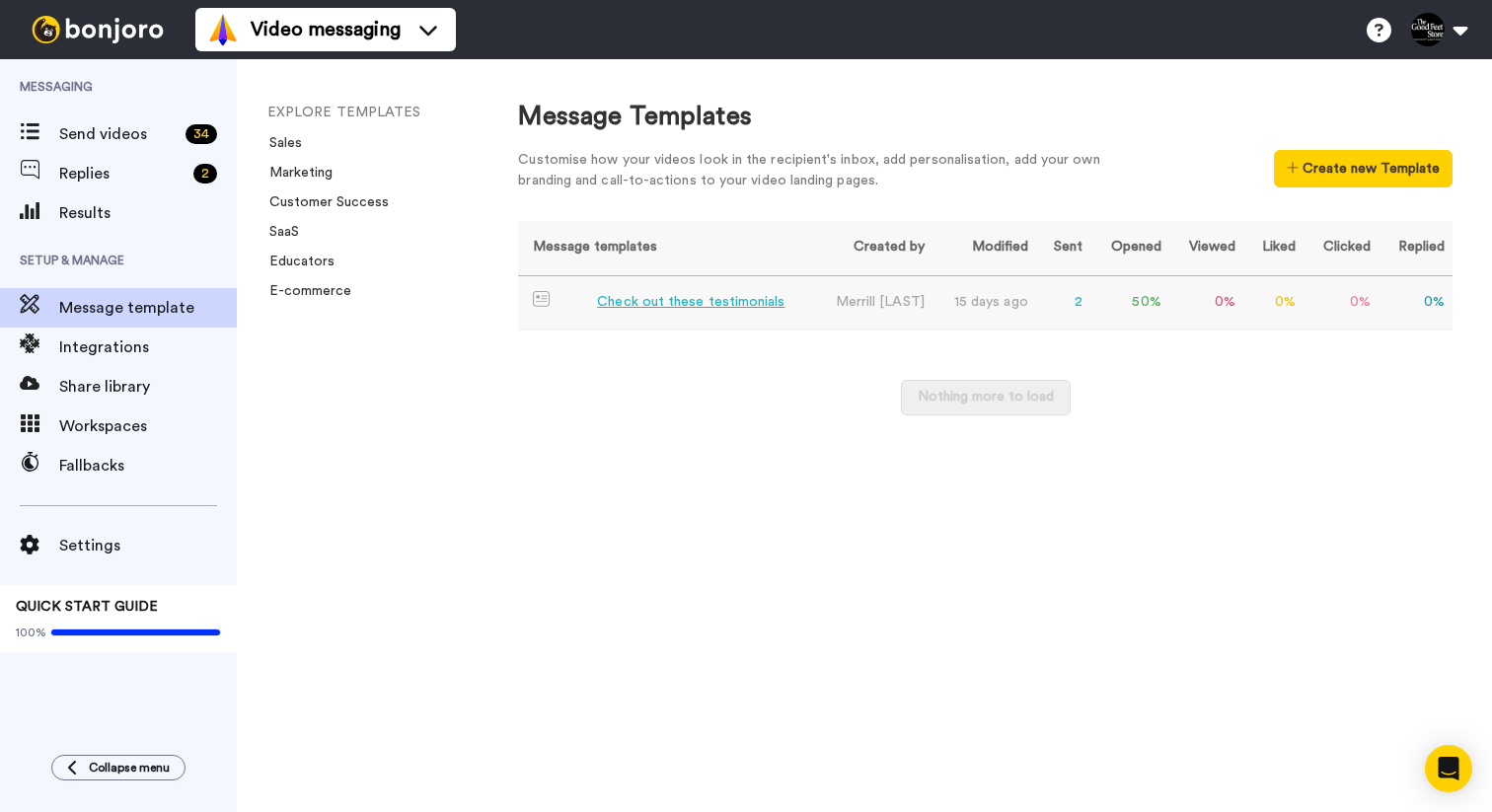 click on "Check out these testimonials" at bounding box center [691, 302] 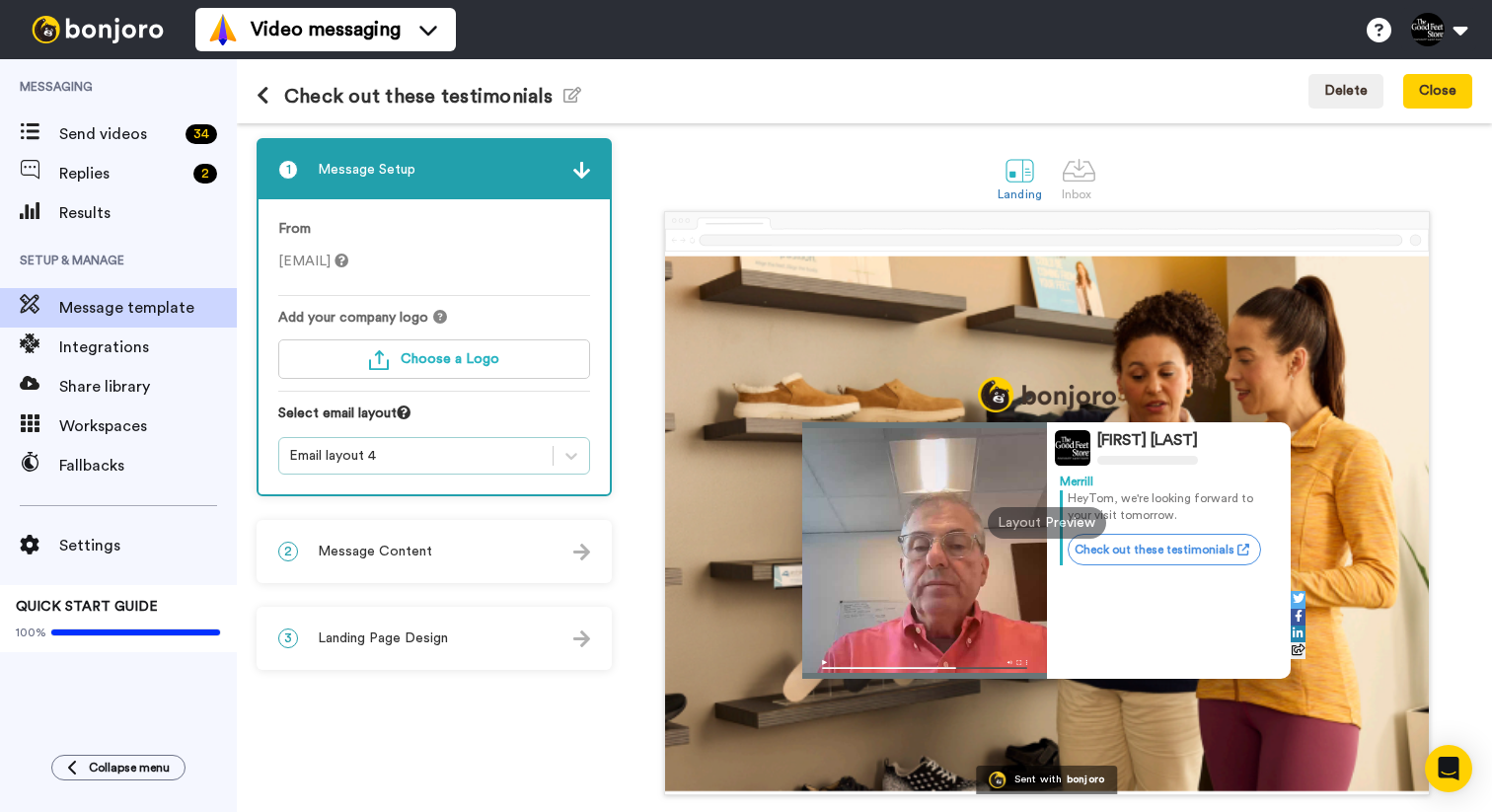 click on "Email layout 4" at bounding box center (415, 456) 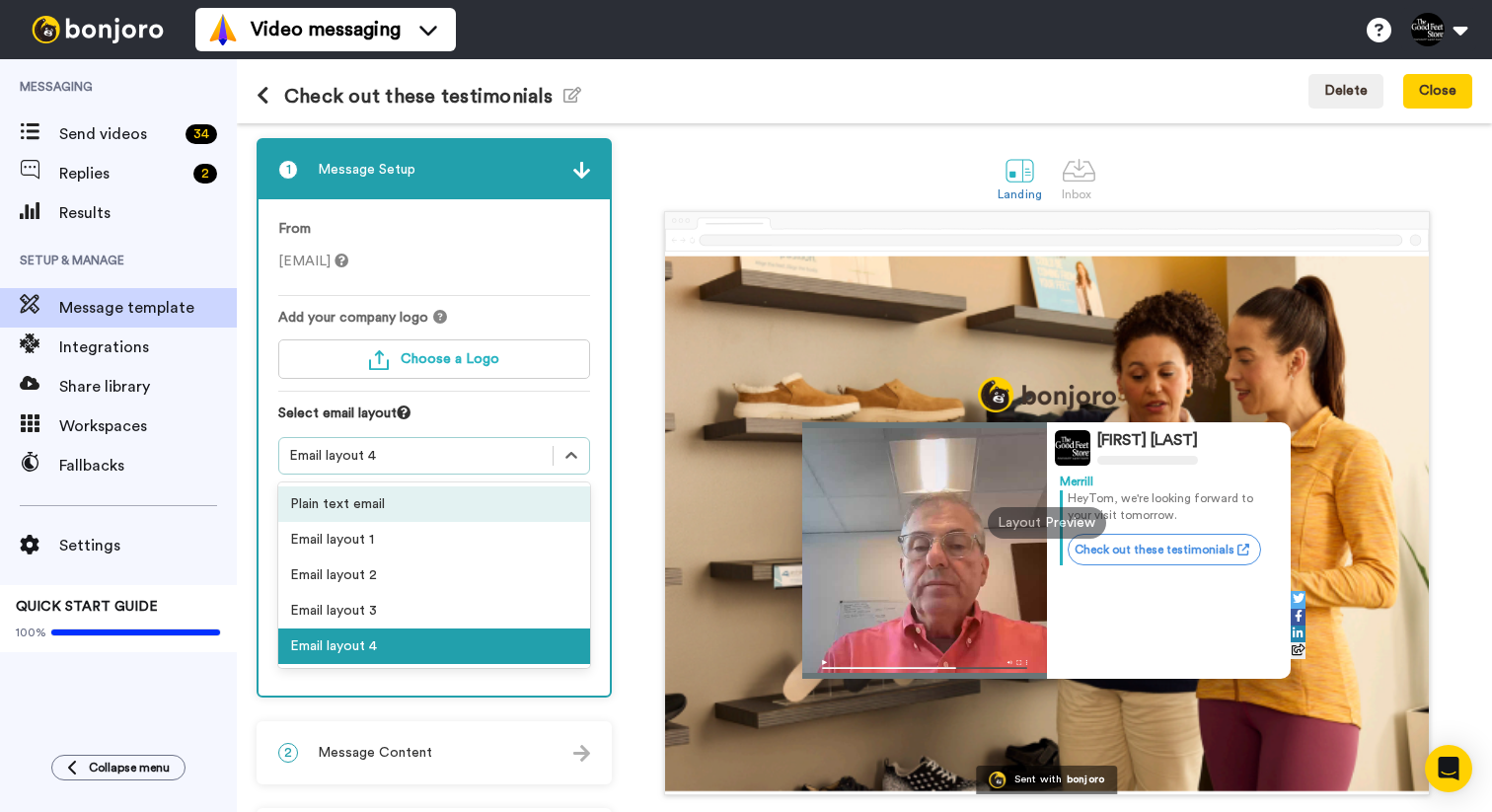 click on "Plain text email" at bounding box center (434, 504) 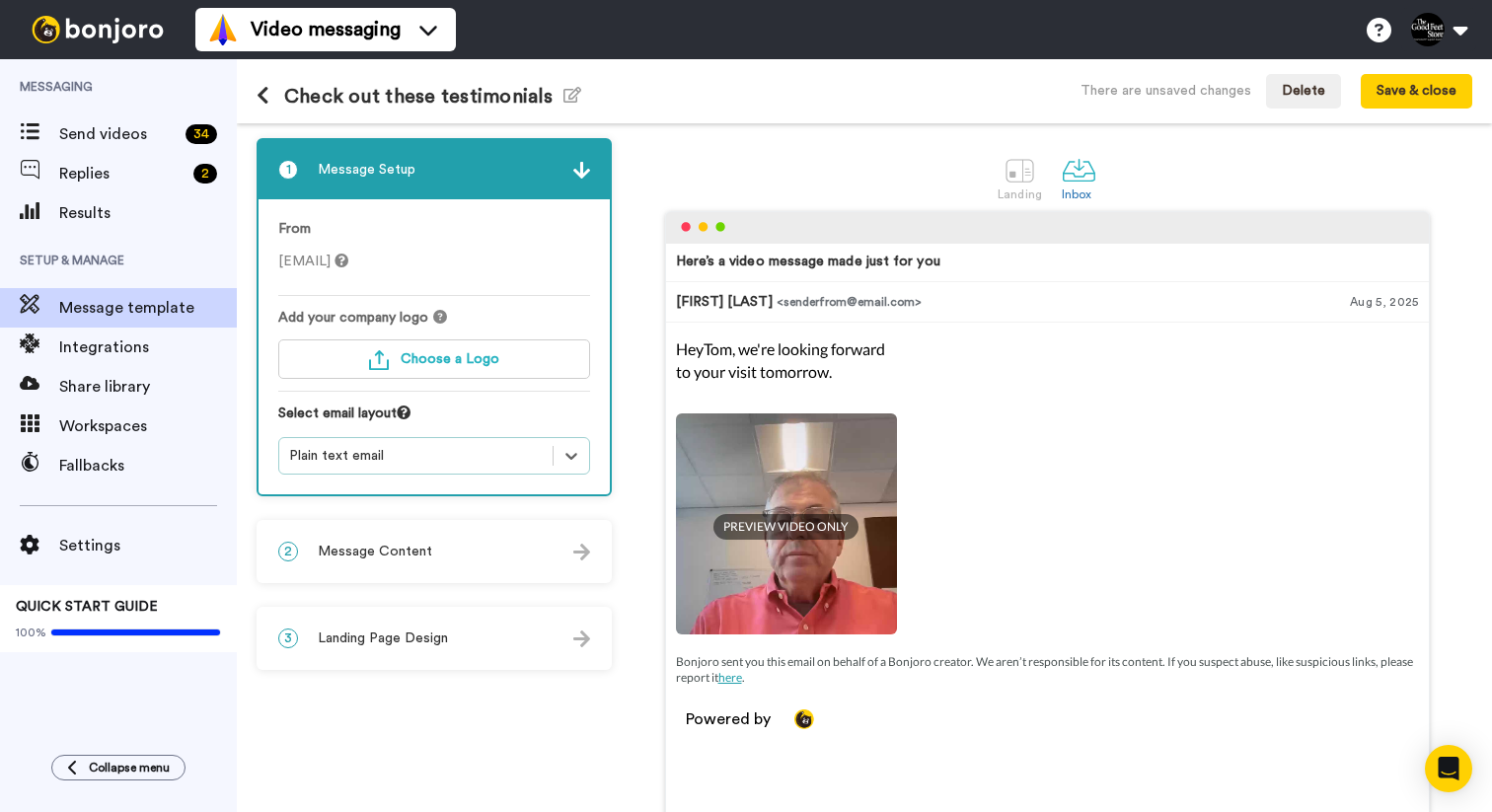 click on "Plain text email" at bounding box center [415, 456] 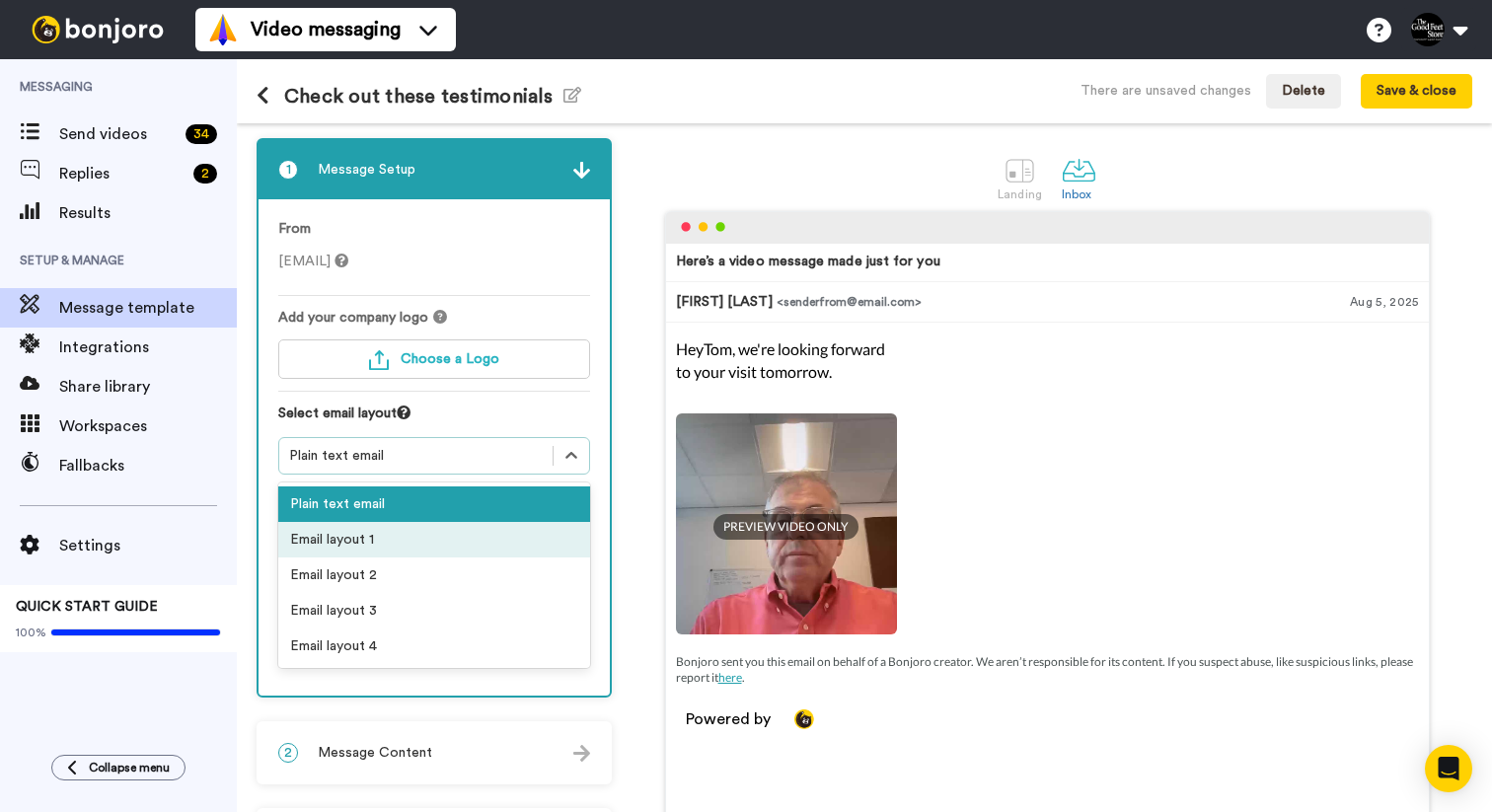 click on "Email layout 1" at bounding box center (434, 540) 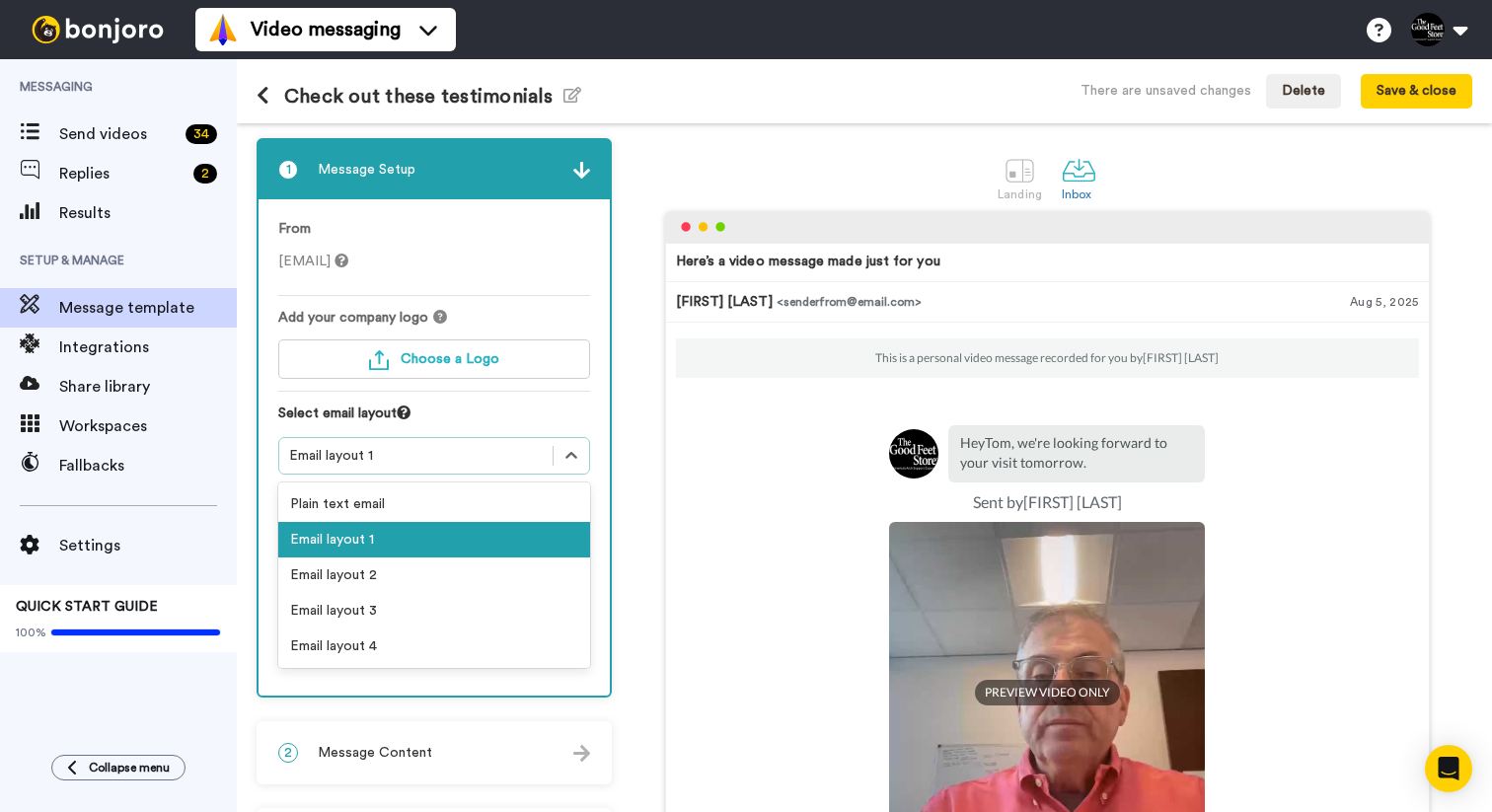click on "Email layout 1" at bounding box center [415, 456] 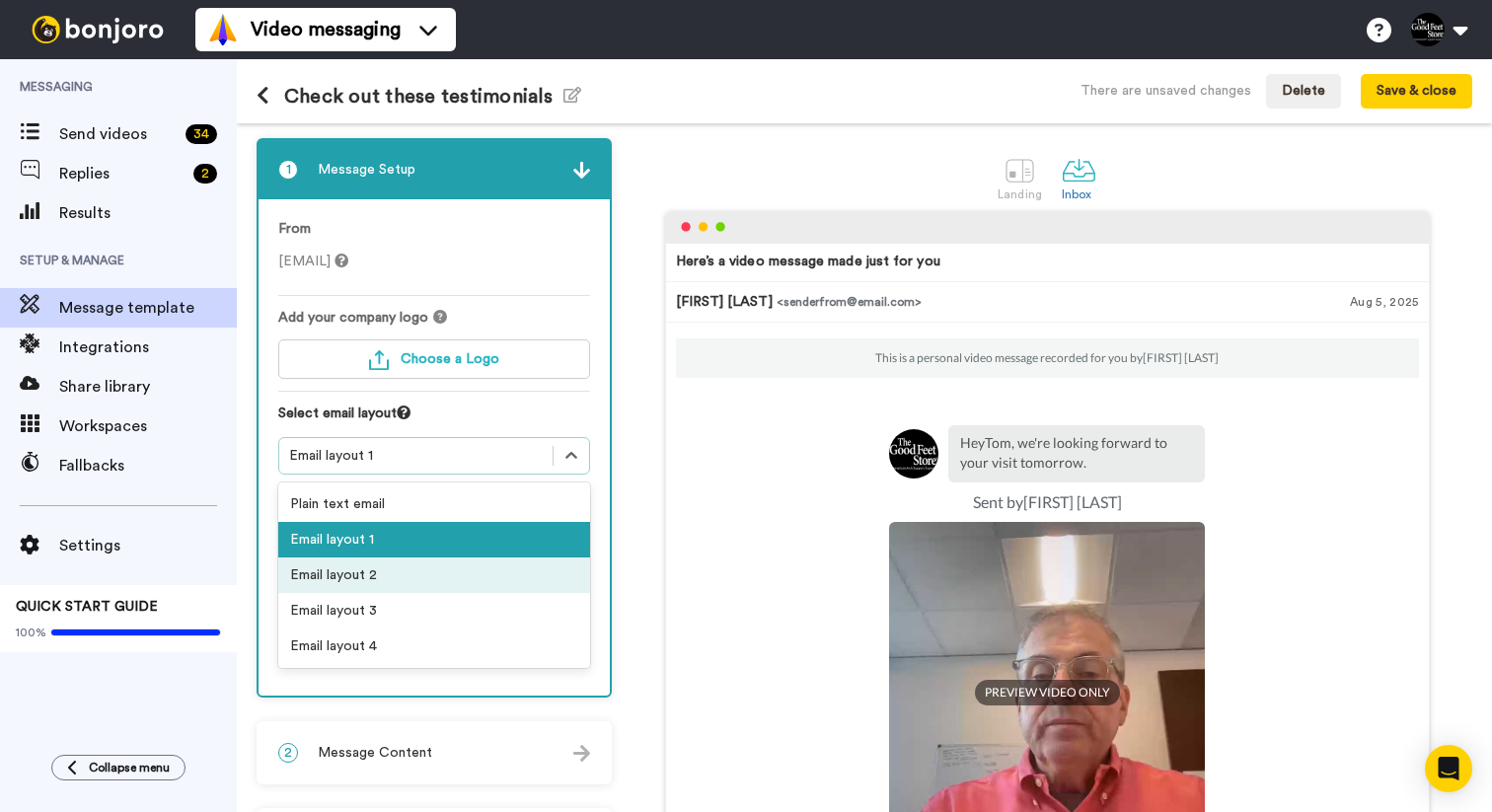 click on "Email layout 2" at bounding box center [434, 575] 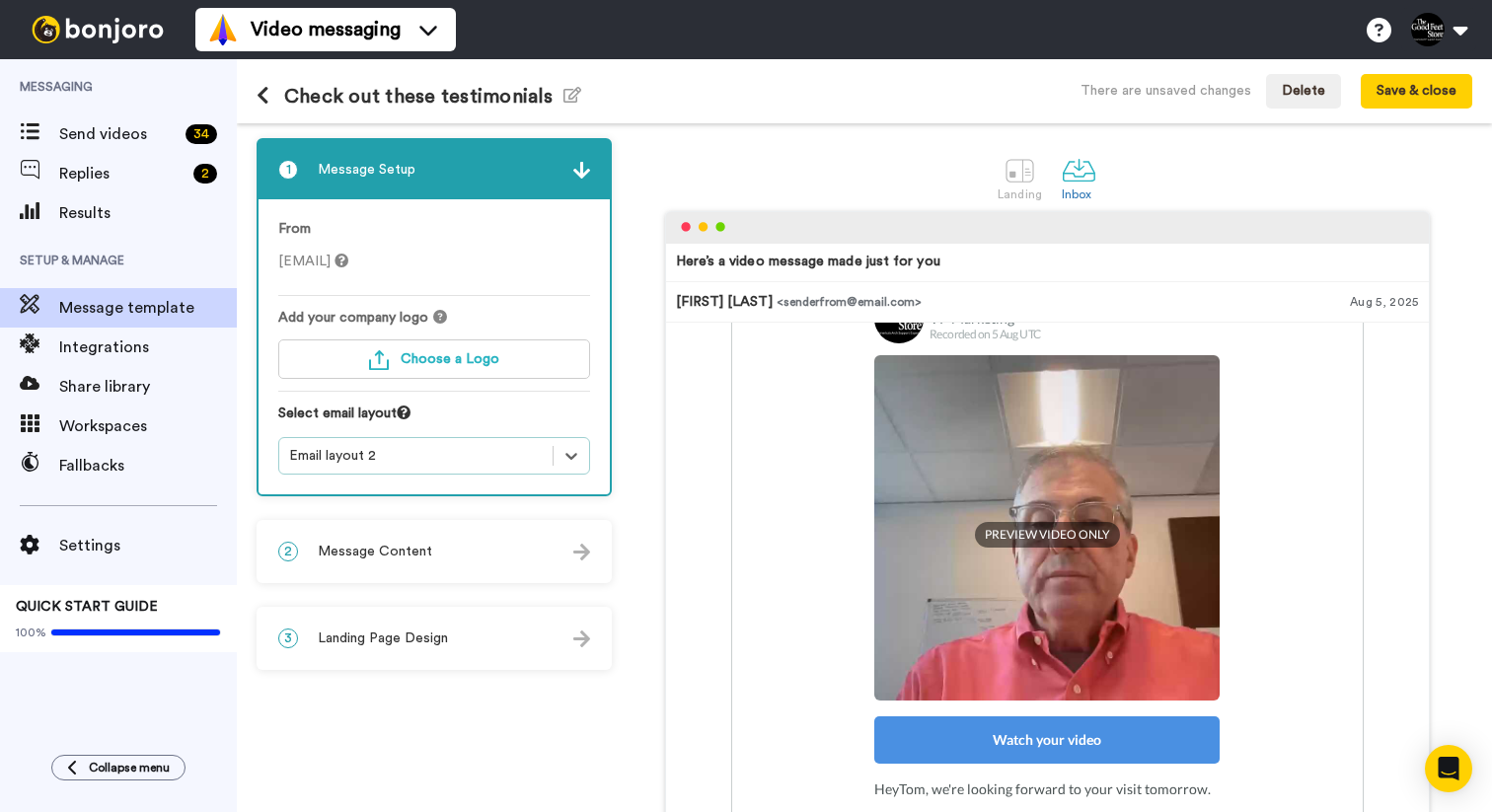 scroll, scrollTop: 122, scrollLeft: 0, axis: vertical 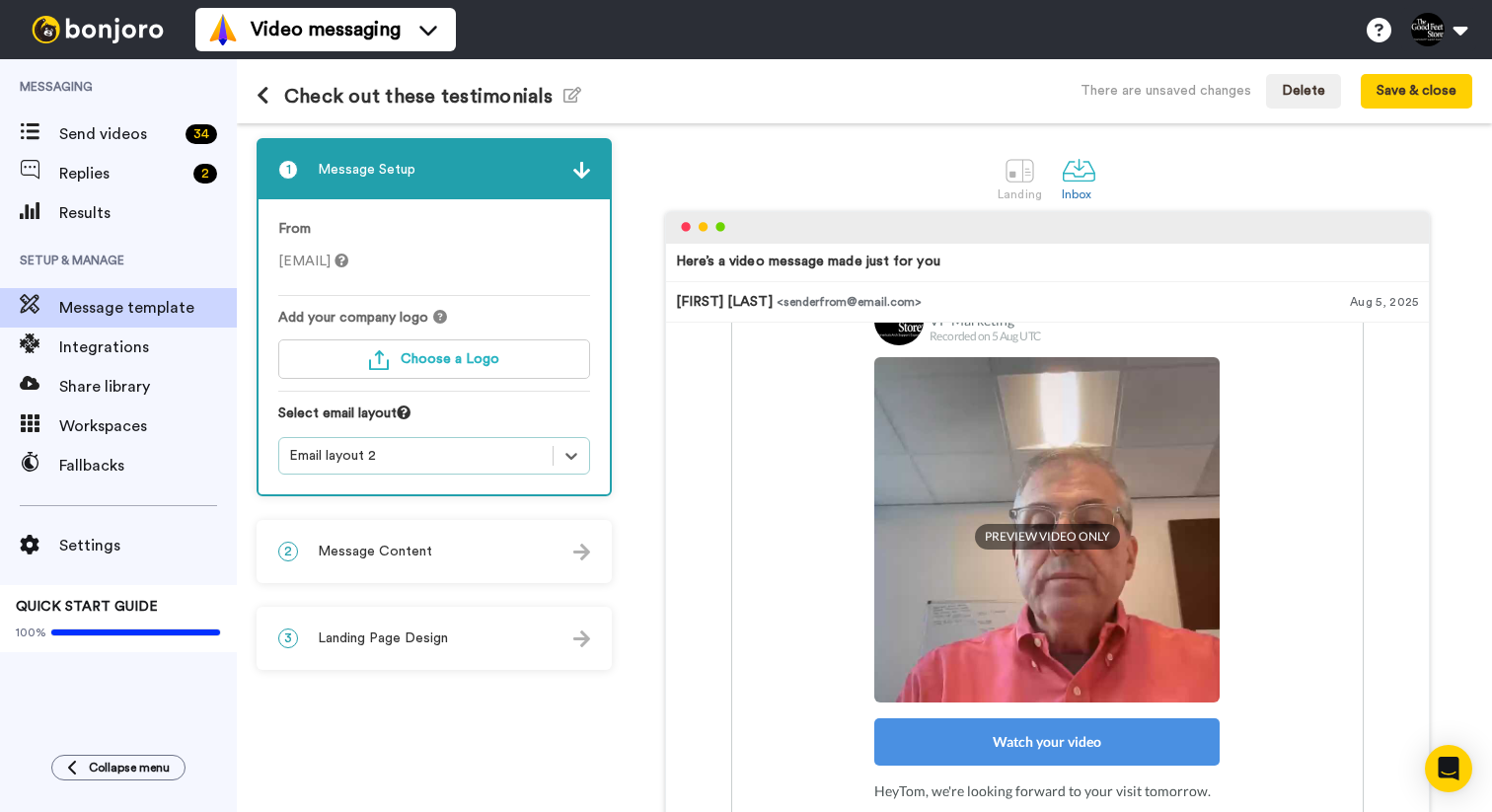 click on "3 Landing Page Design" at bounding box center [434, 638] 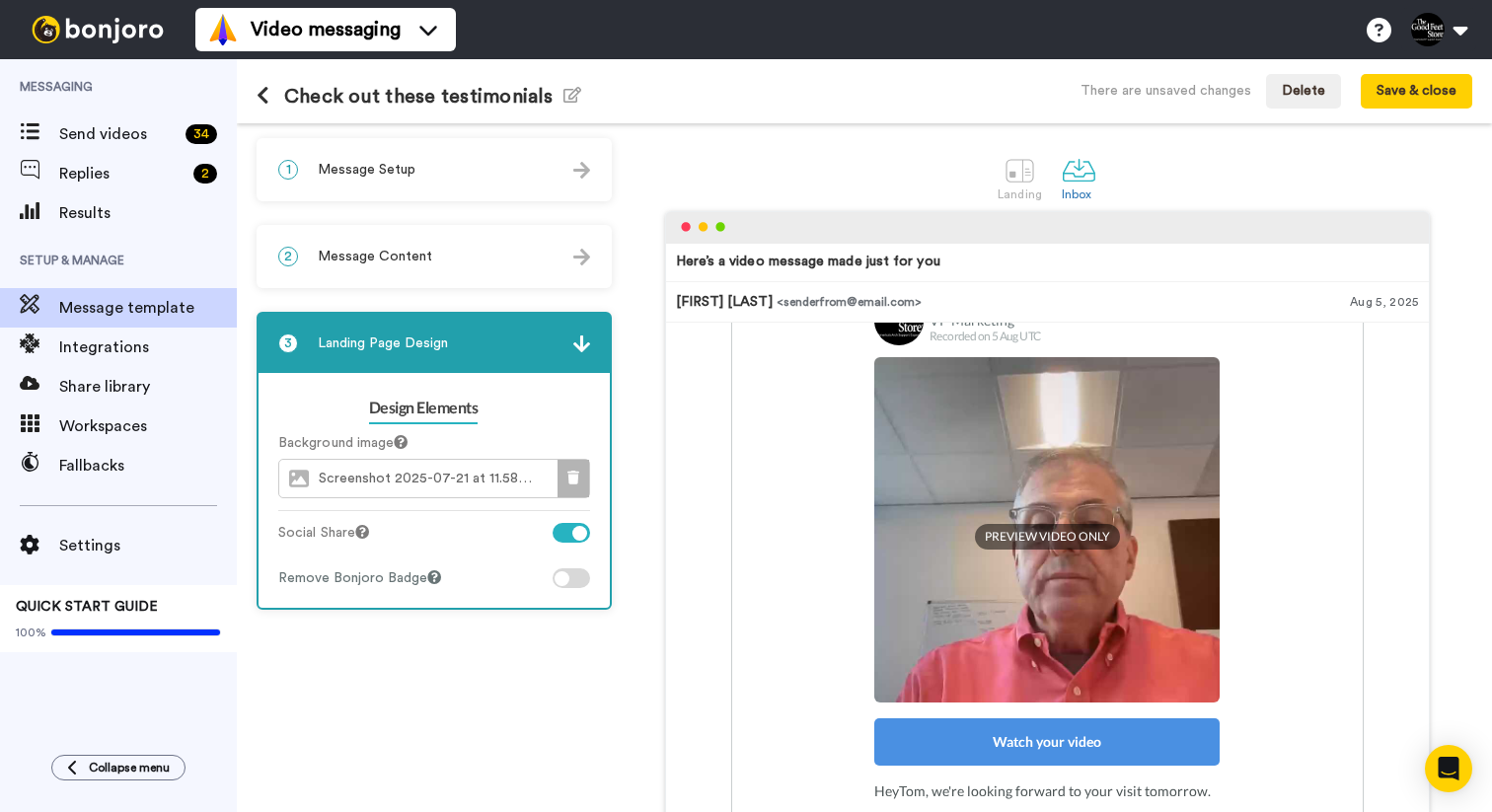 click 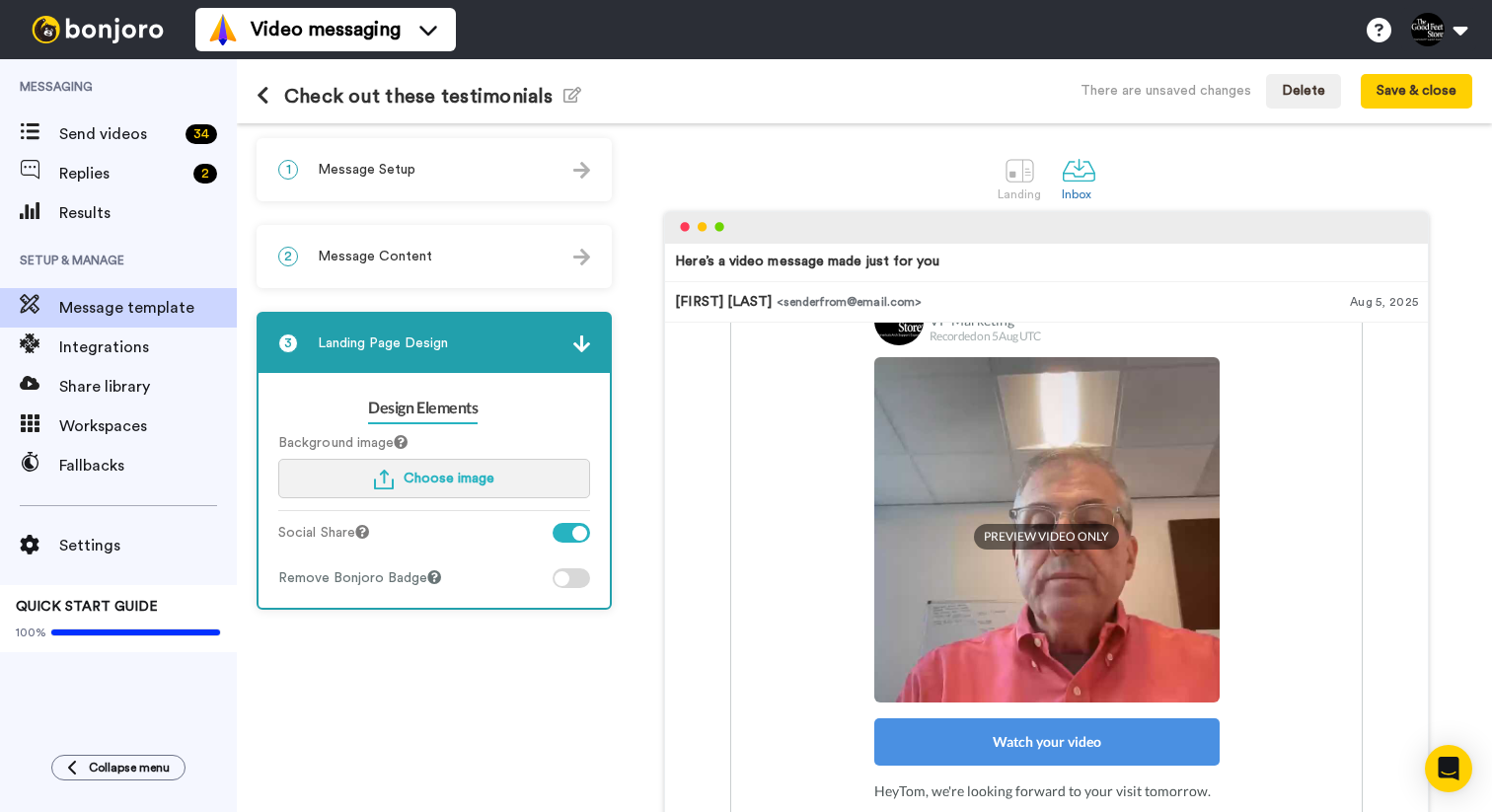 click on "Choose image" at bounding box center (434, 479) 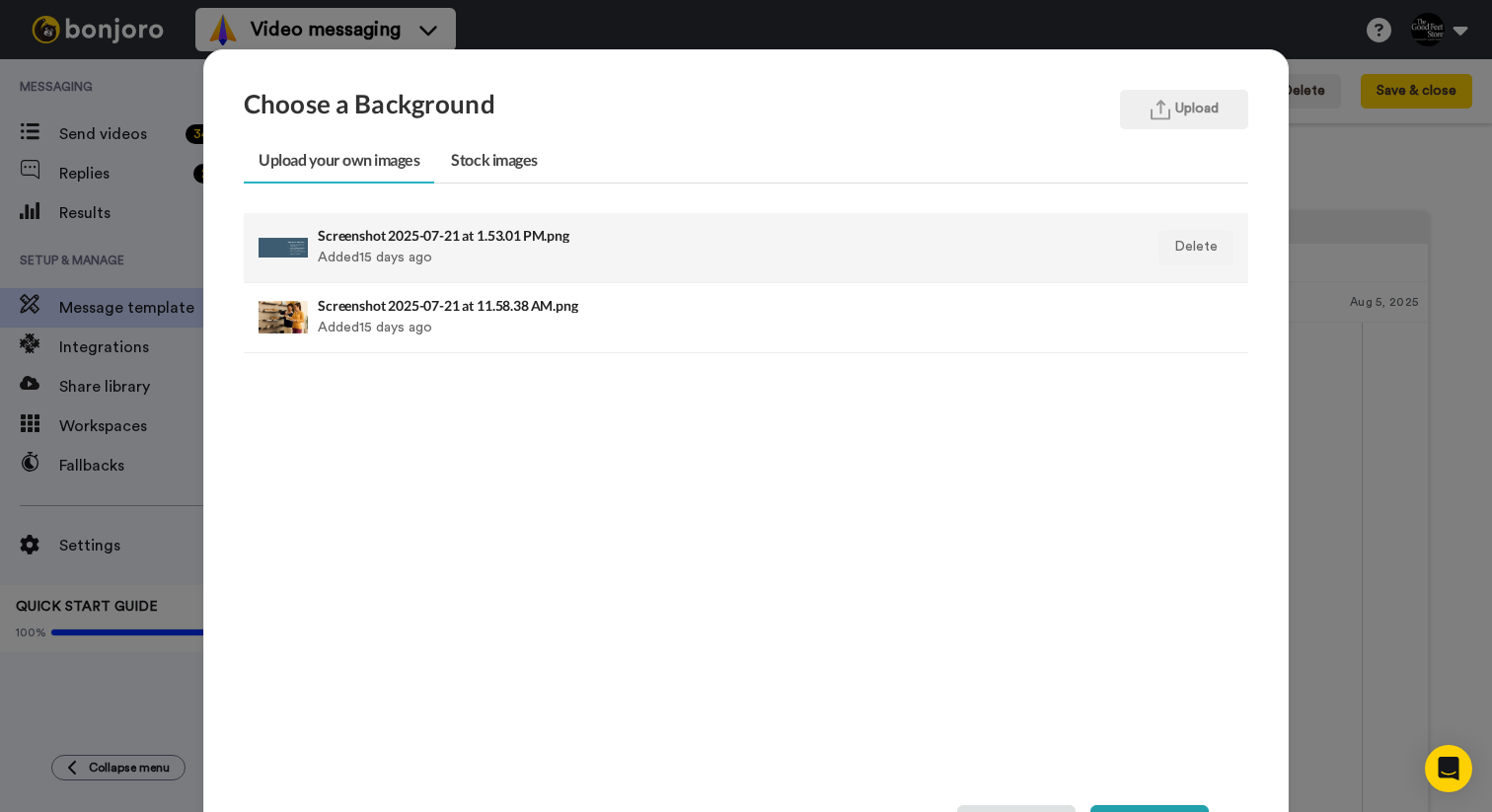 click on "Screenshot 2025-07-21 at 1.53.01 PM.png Added  15 days ago" at bounding box center [649, 248] 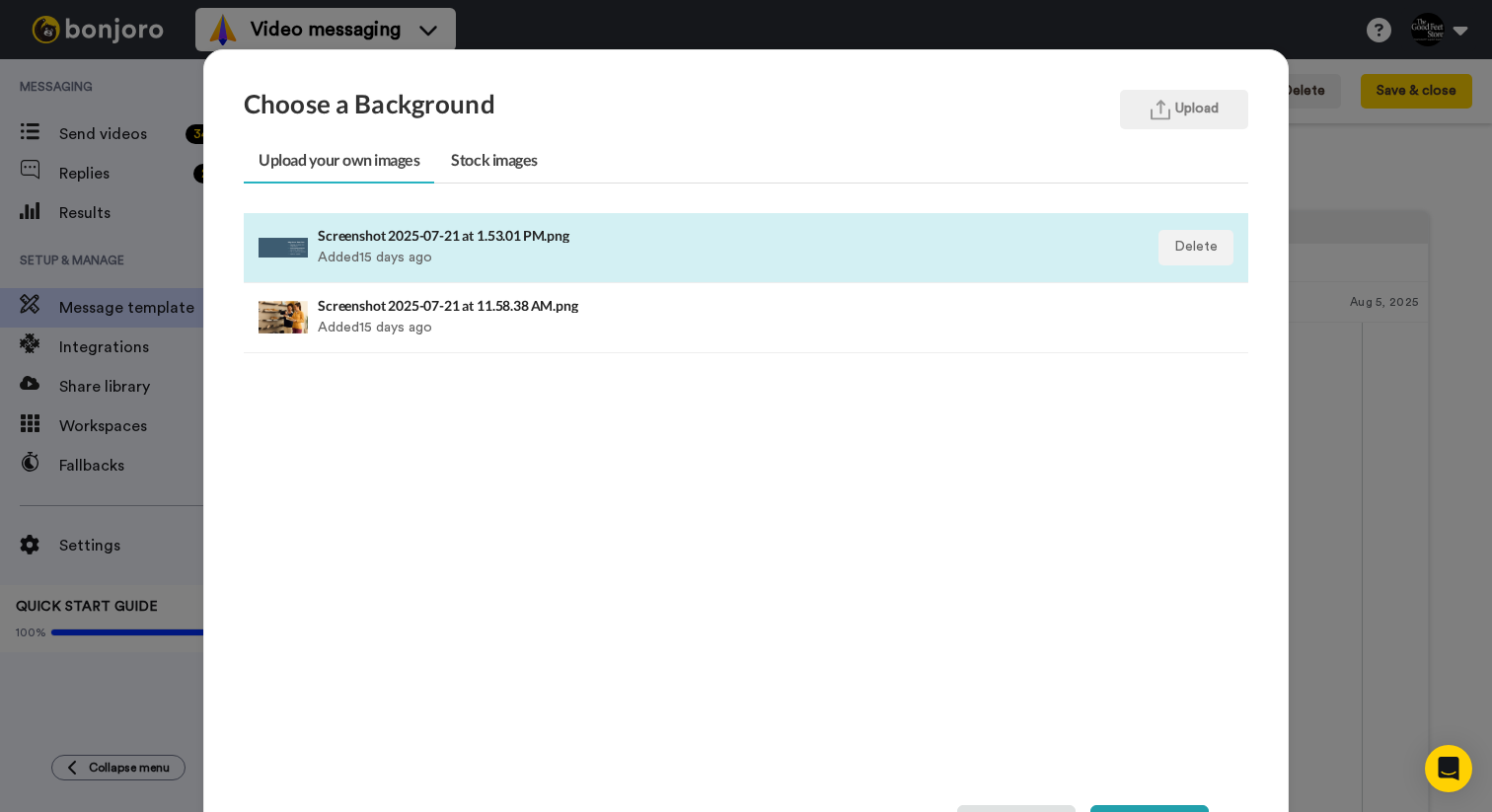 click on "Screenshot 2025-07-21 at 1.53.01 PM.png Added  15 days ago" at bounding box center (649, 248) 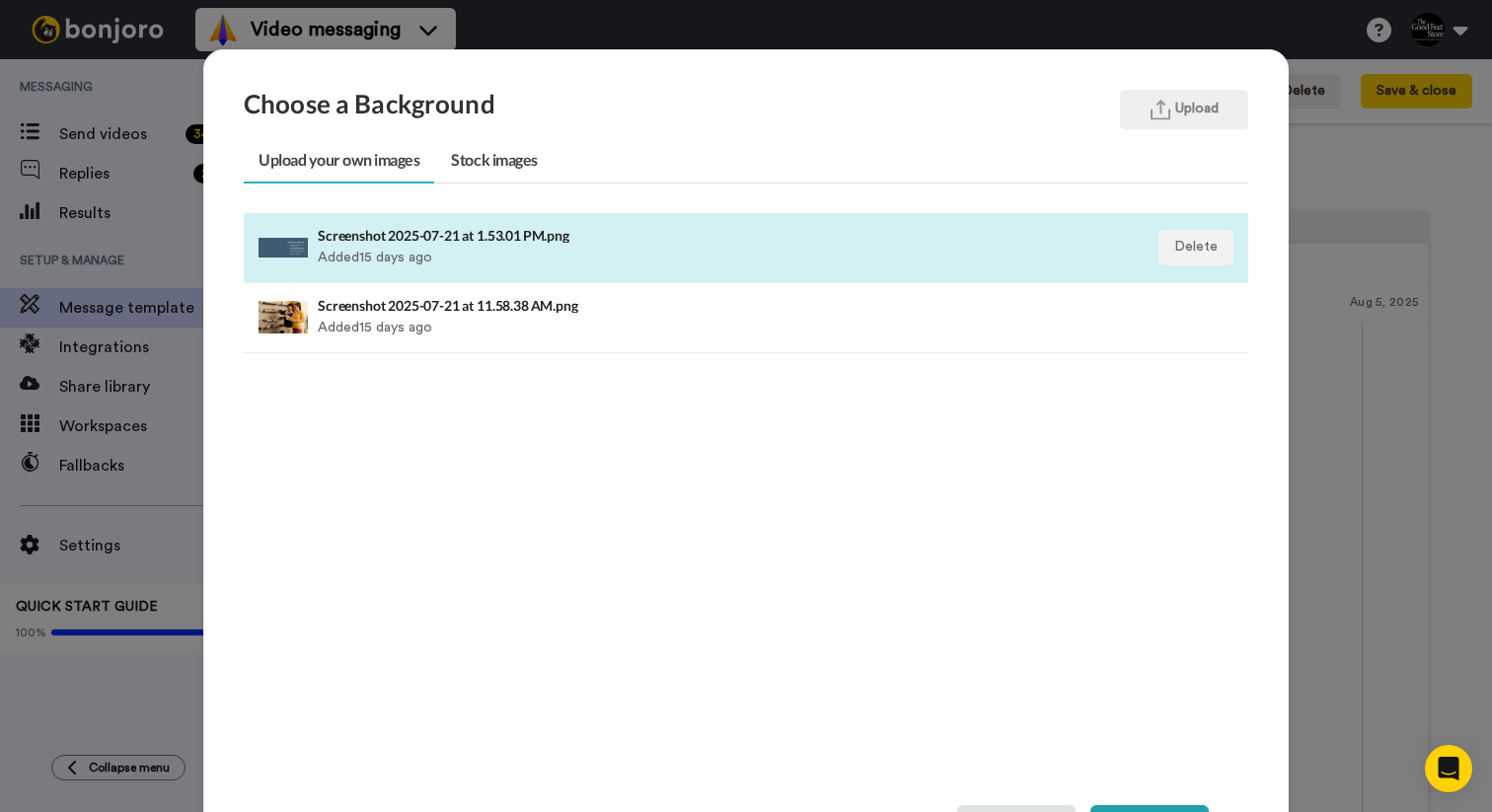 click on "Screenshot 2025-07-21 at 1.53.01 PM.png Added  15 days ago" at bounding box center [649, 248] 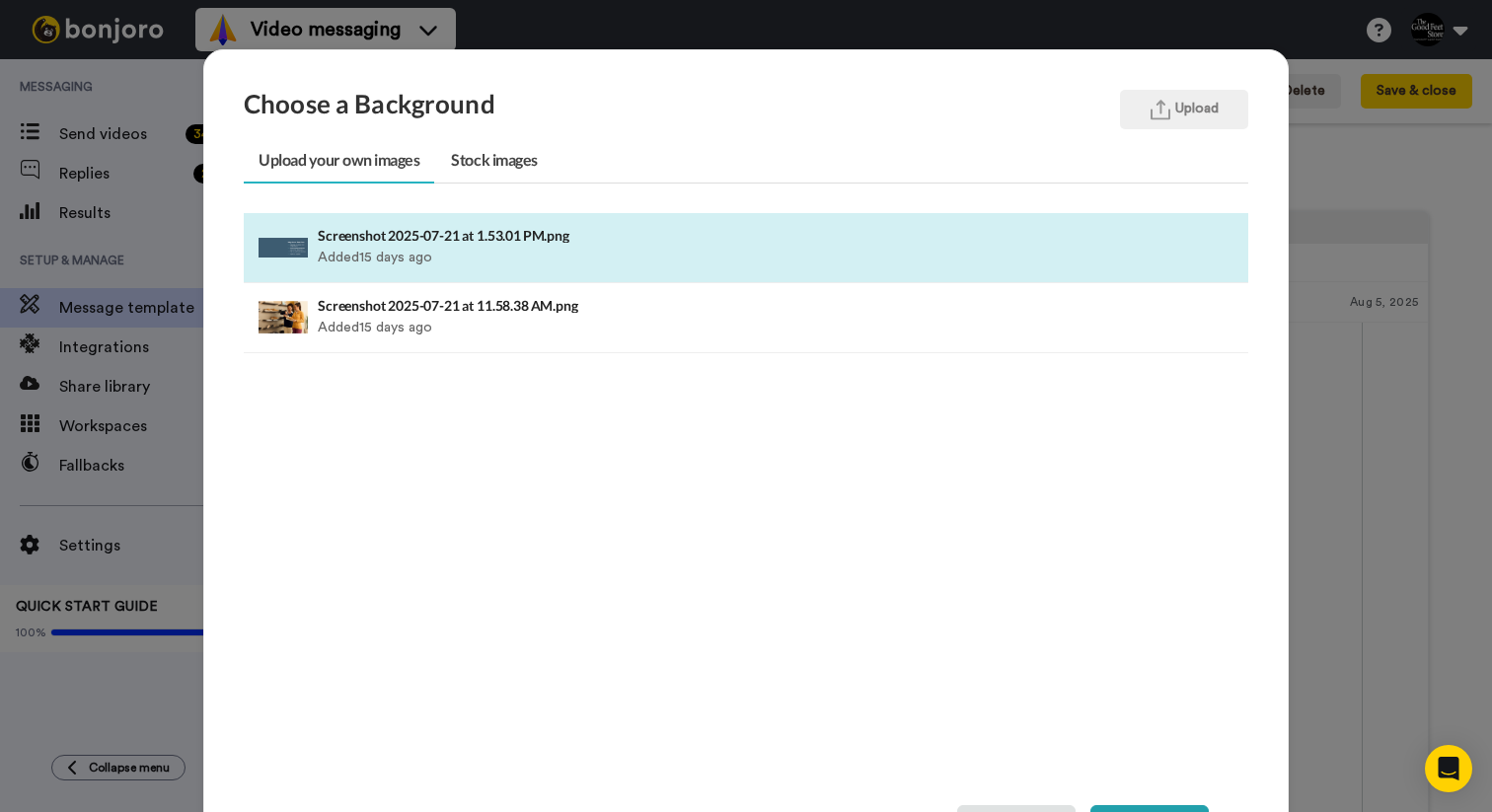 click on "Screenshot 2025-07-21 at 1.53.01 PM.png Added  15 days ago Delete Screenshot 2025-07-21 at 11.58.38 AM.png Added  15 days ago Delete" at bounding box center [746, 484] 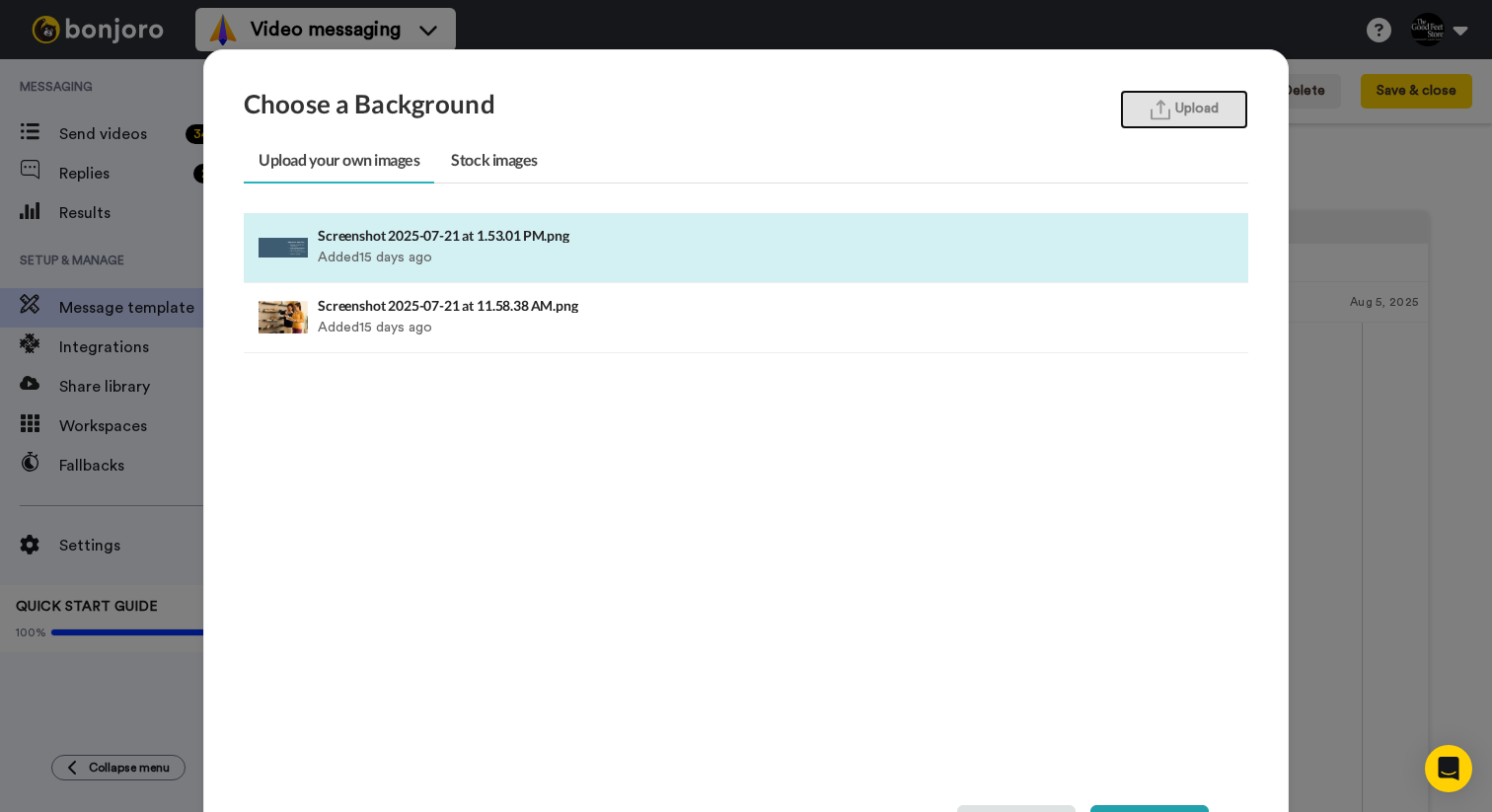 click at bounding box center [1160, 110] 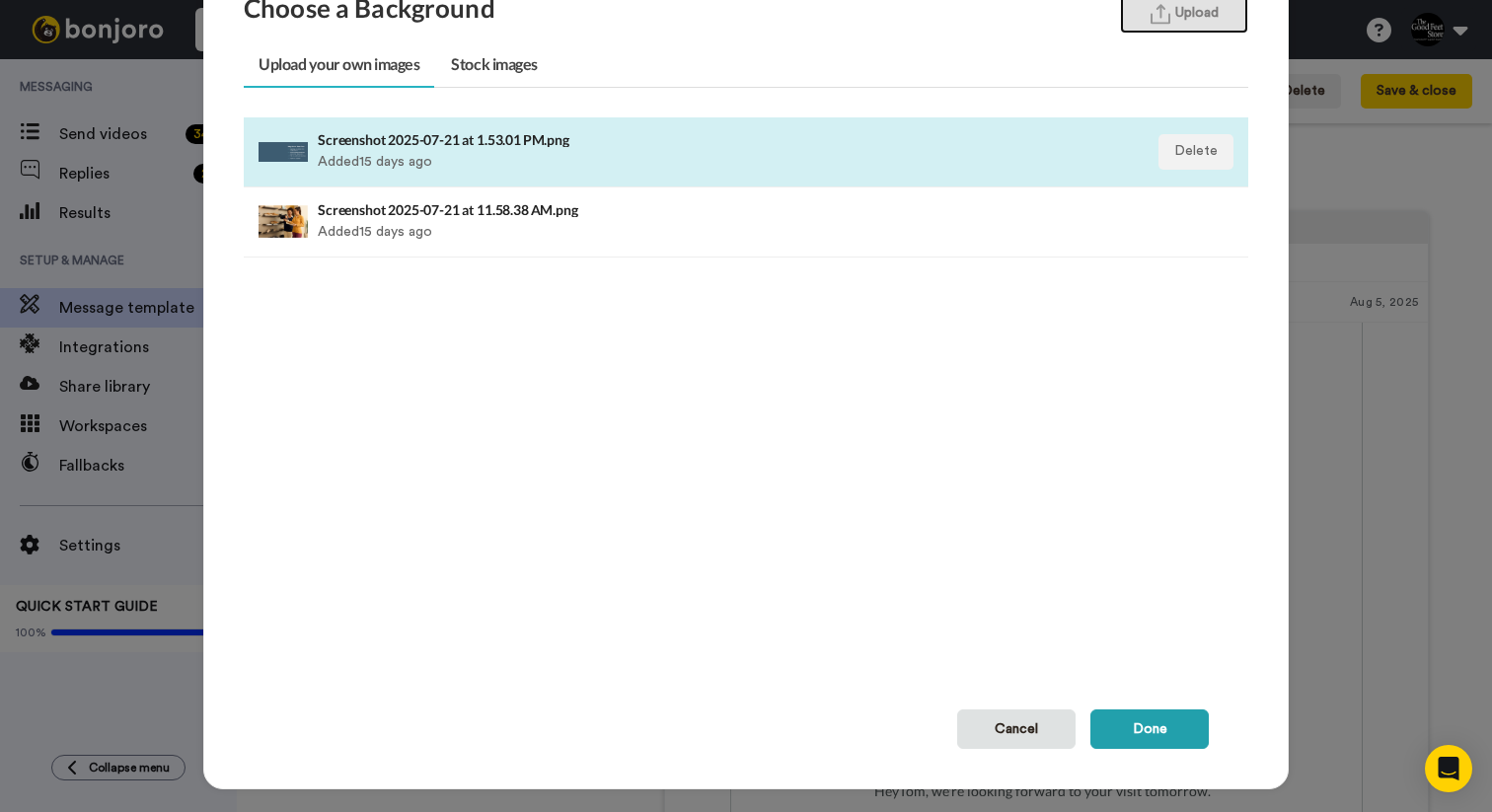 scroll, scrollTop: 122, scrollLeft: 0, axis: vertical 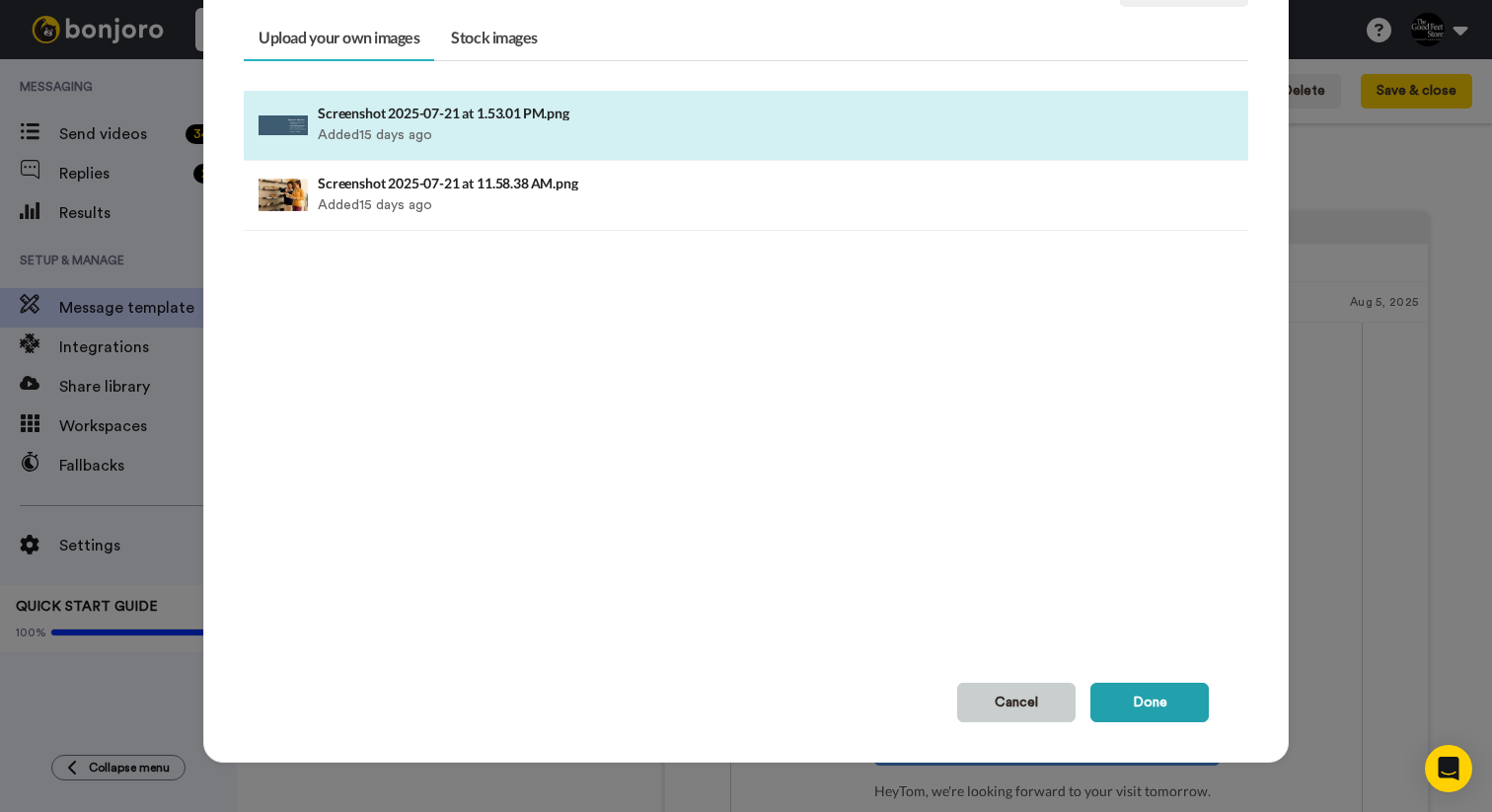 click on "Cancel" at bounding box center [1016, 702] 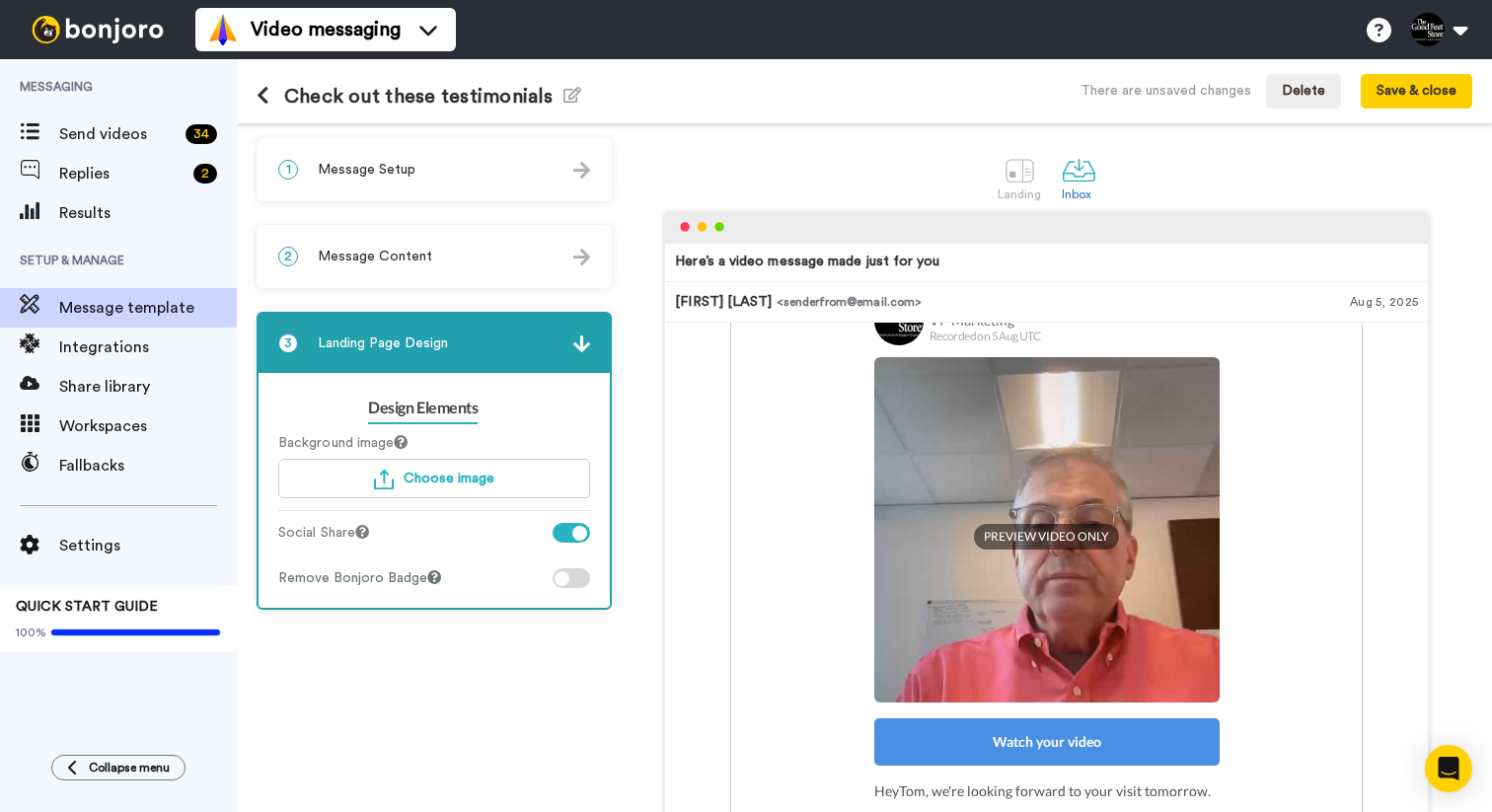 click on "Check out these testimonials   Edit name" at bounding box center [418, 96] 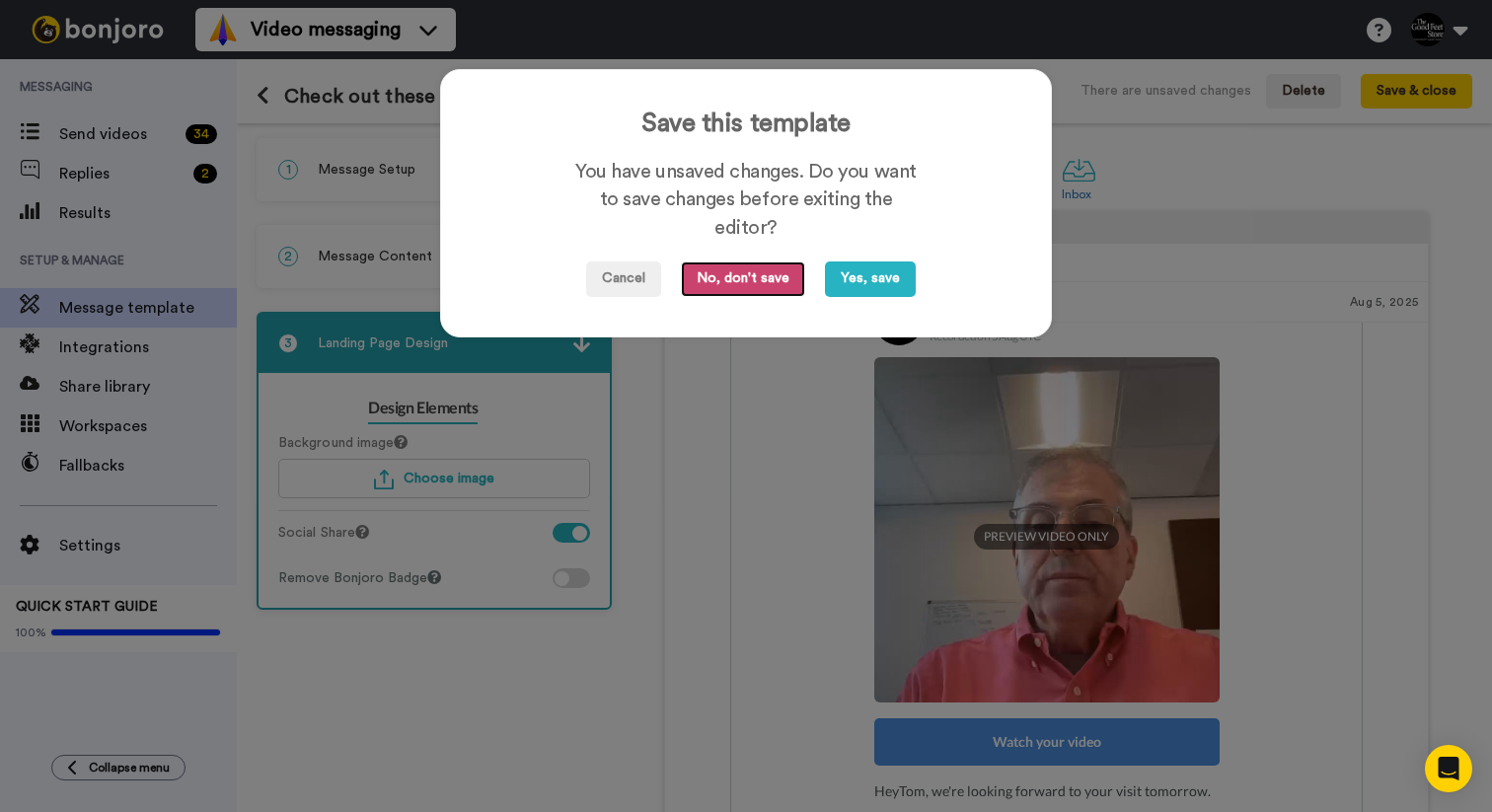 click on "No, don't save" at bounding box center [743, 279] 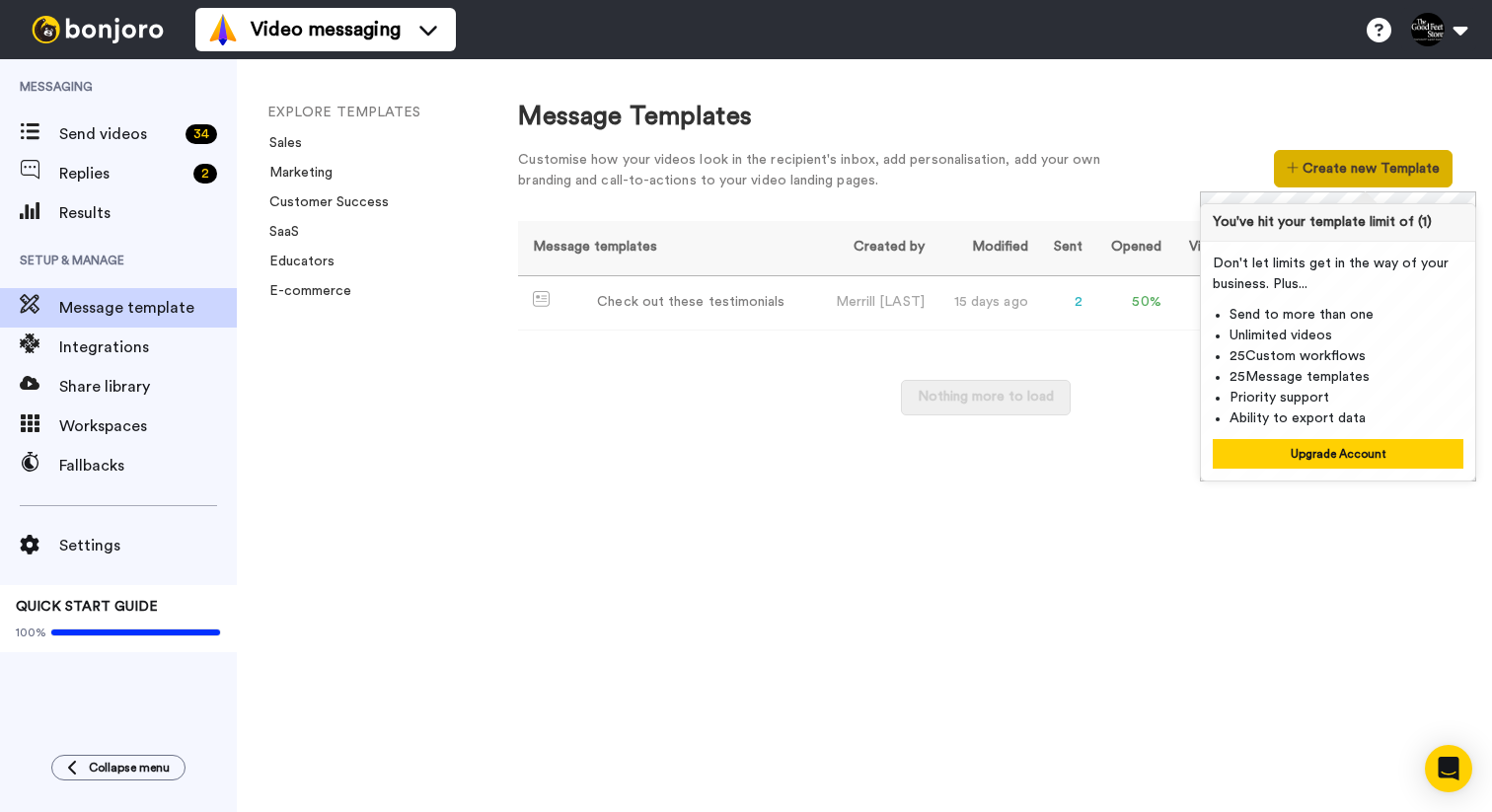 click on "Create new Template" at bounding box center (1363, 169) 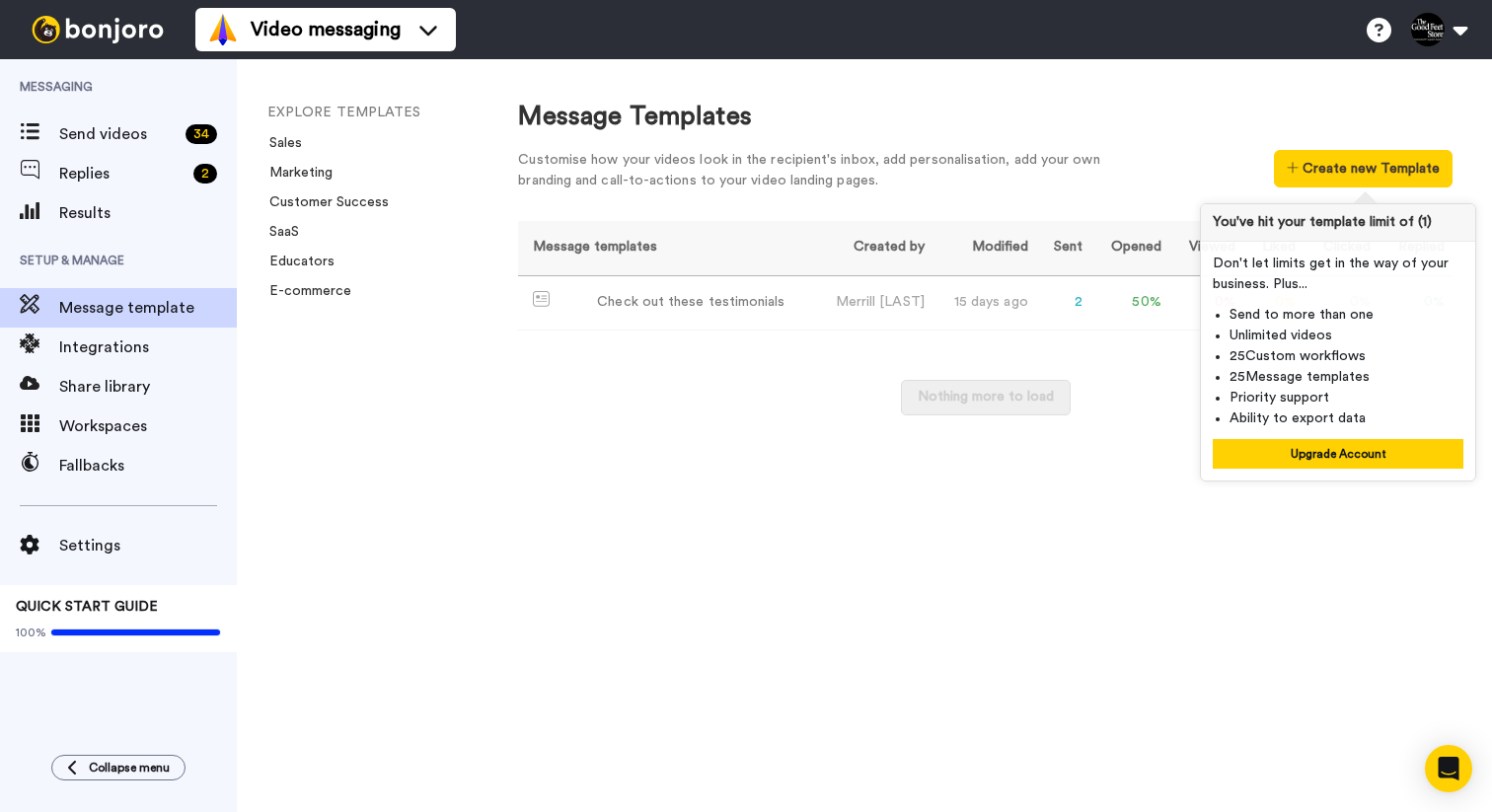 click on "Message Templates Customise how your videos look in the recipient's inbox, add personalisation, add your own branding and call-to-actions to your video landing pages. Create new Template Message templates Created by Modified Sent Opened Viewed Liked Clicked Replied Check out these testimonials Merrill   Richmond 15 days ago 2 50 % 0 % 0 % 0 % 0 % Nothing more to load" at bounding box center [985, 435] 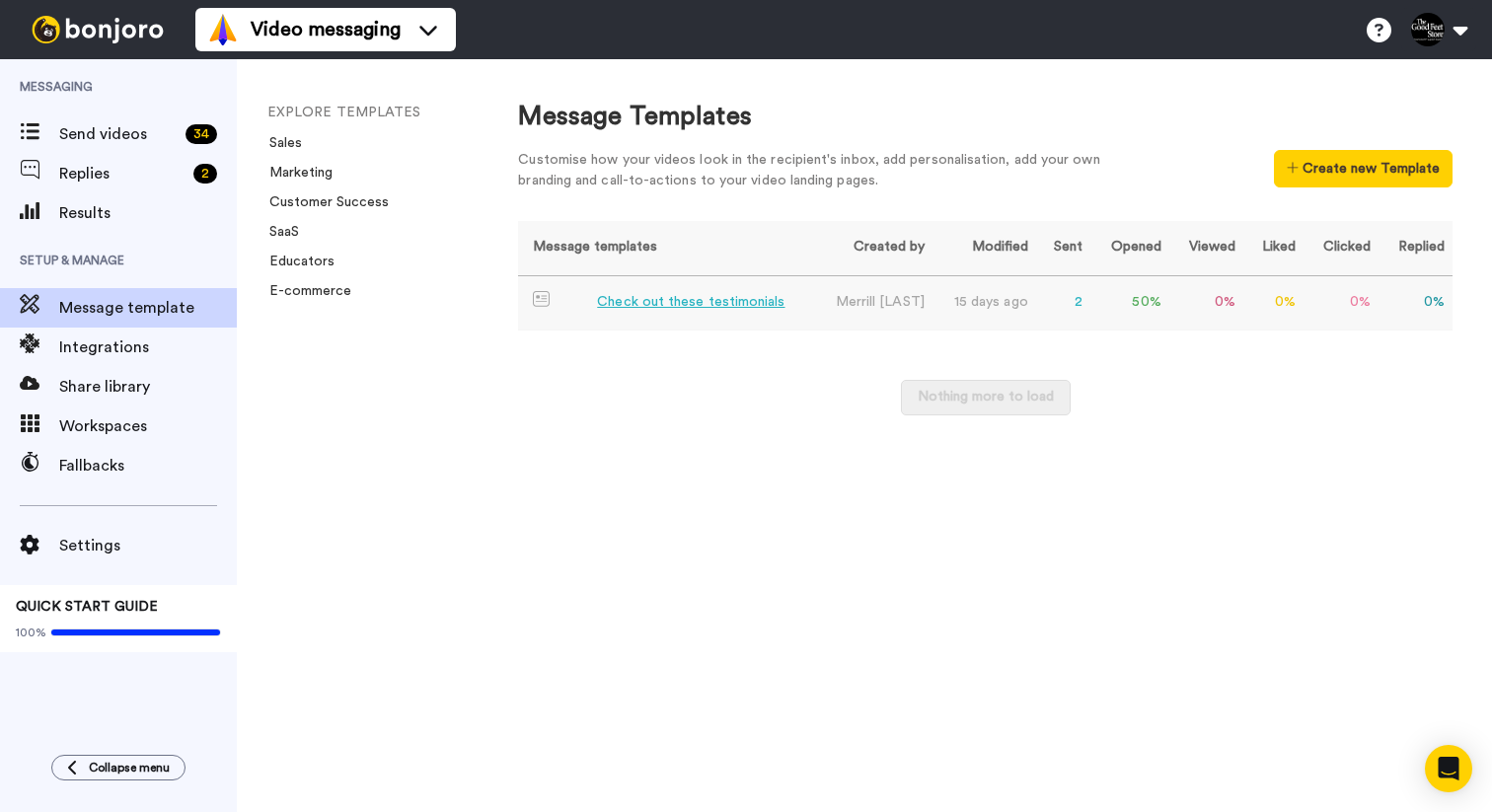 click on "0 %" at bounding box center [1415, 303] 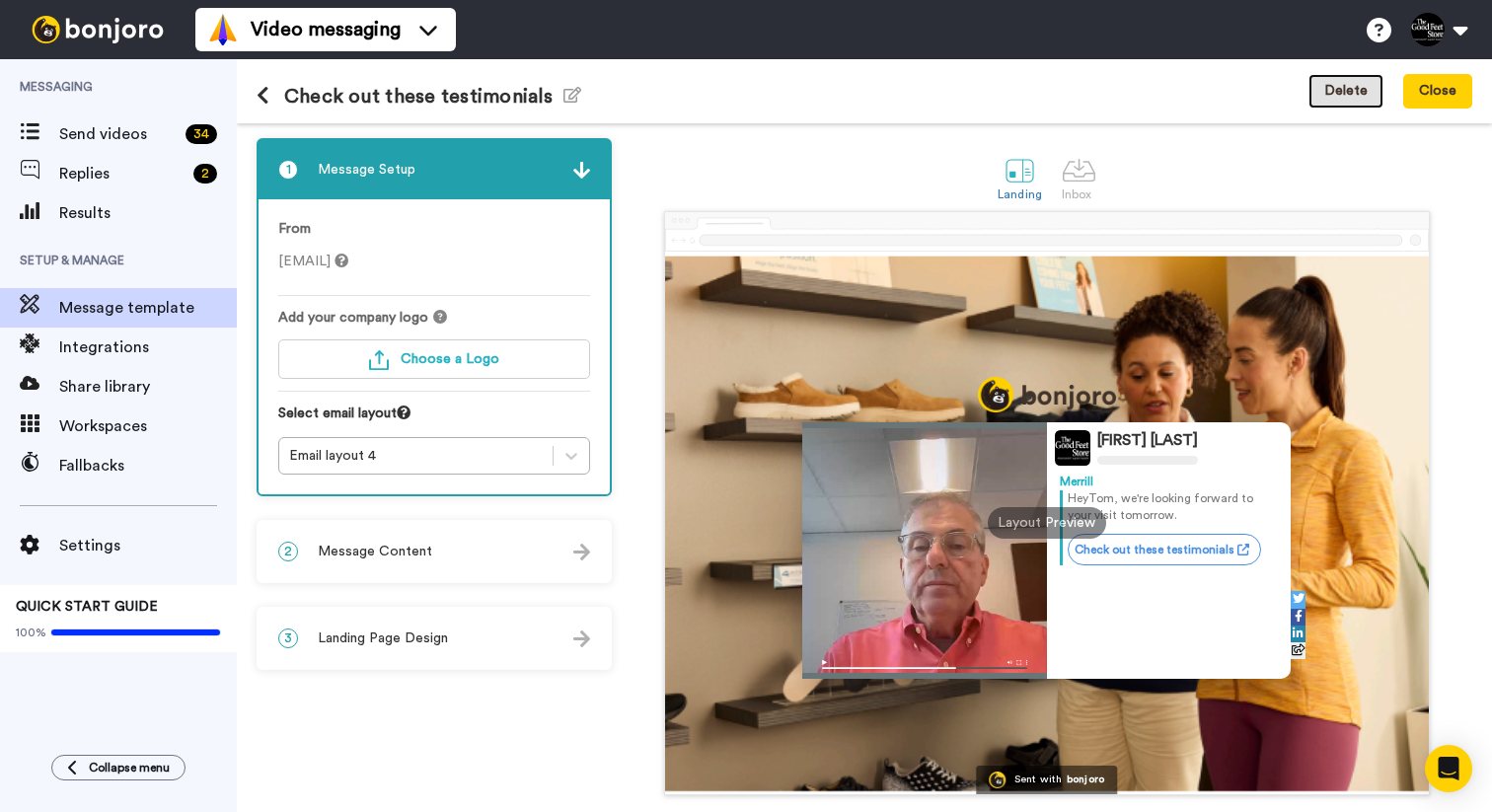 click on "Delete" at bounding box center [1346, 92] 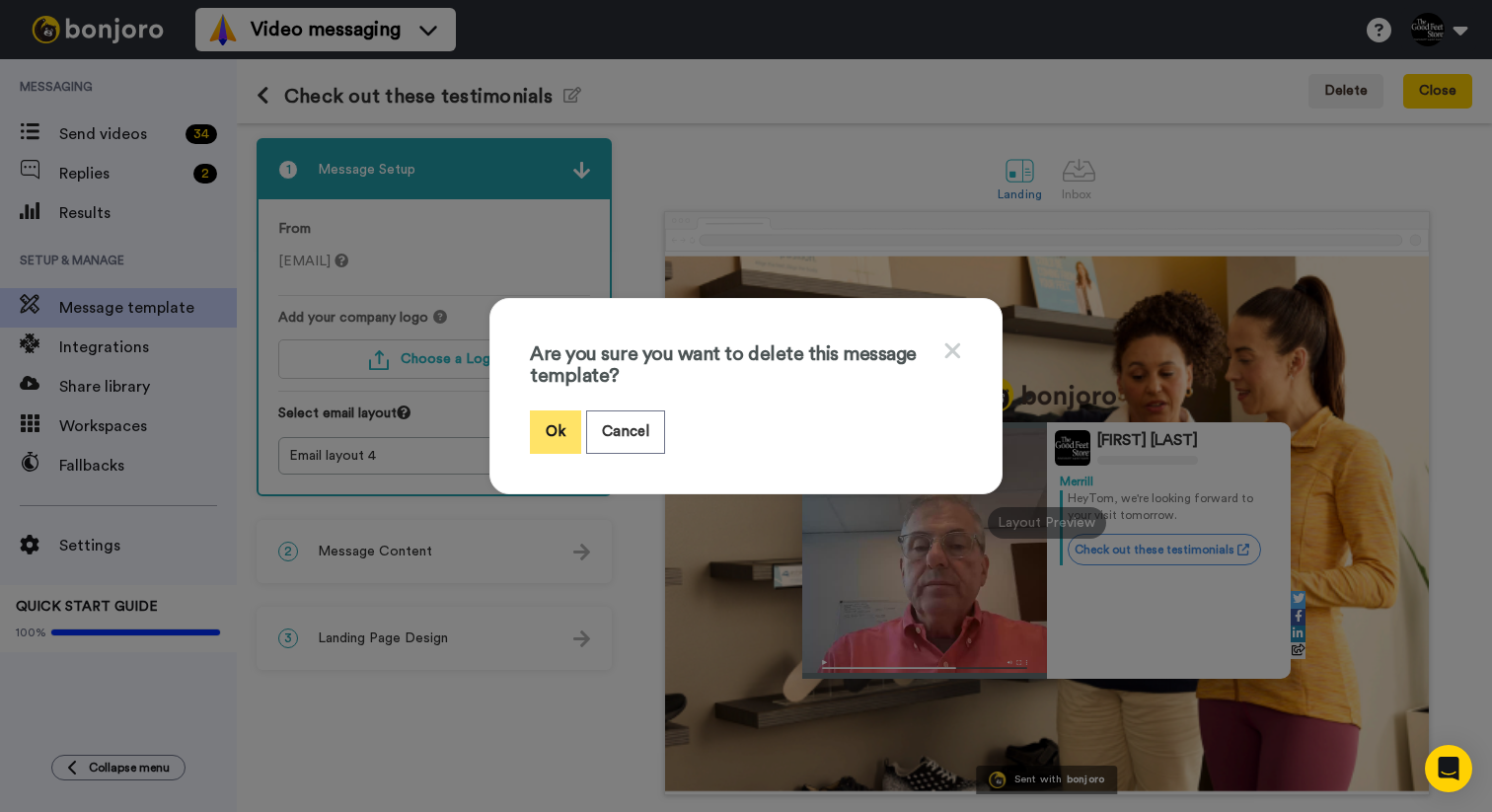 click on "Ok" at bounding box center (556, 431) 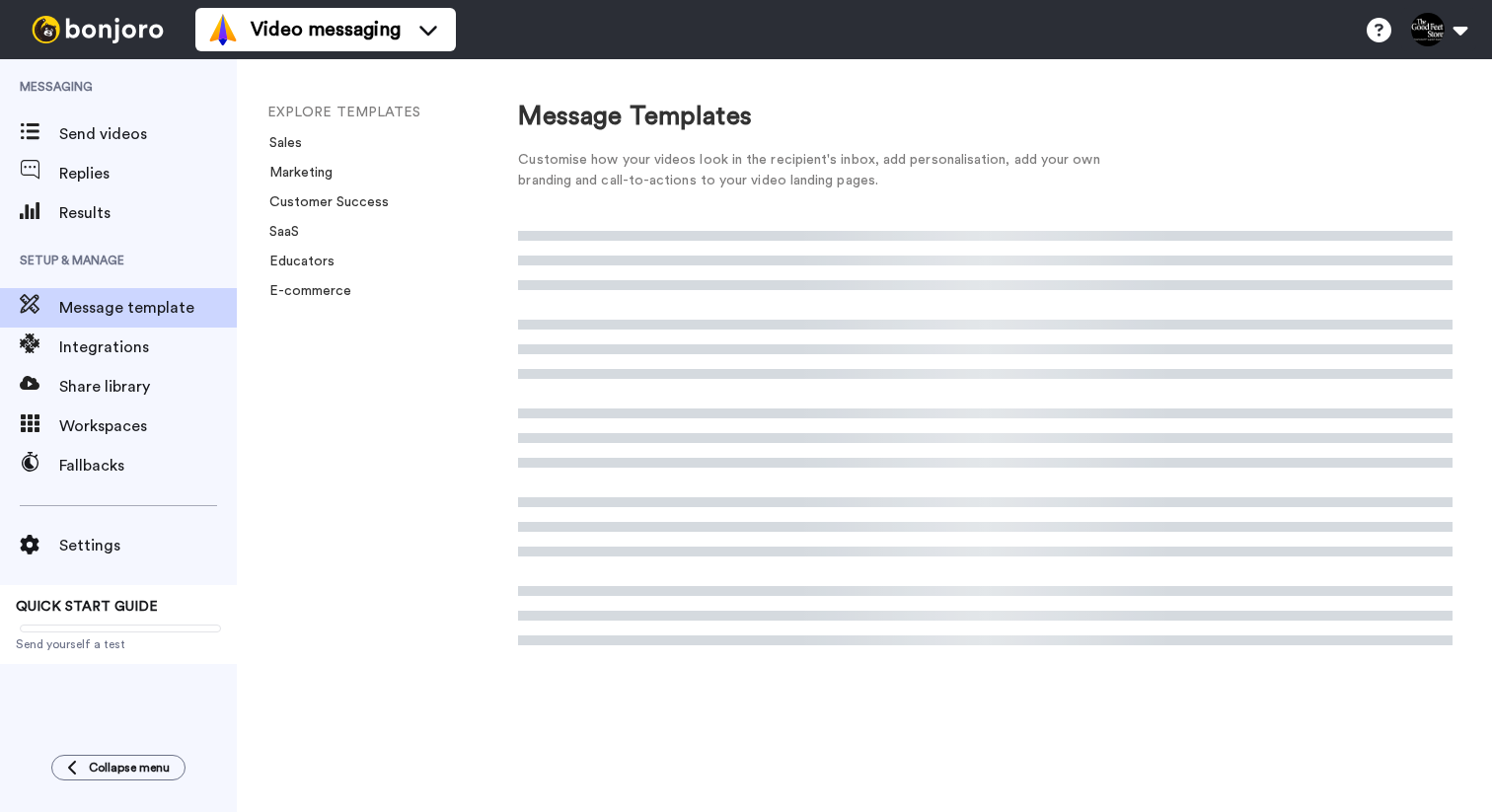 scroll, scrollTop: 0, scrollLeft: 0, axis: both 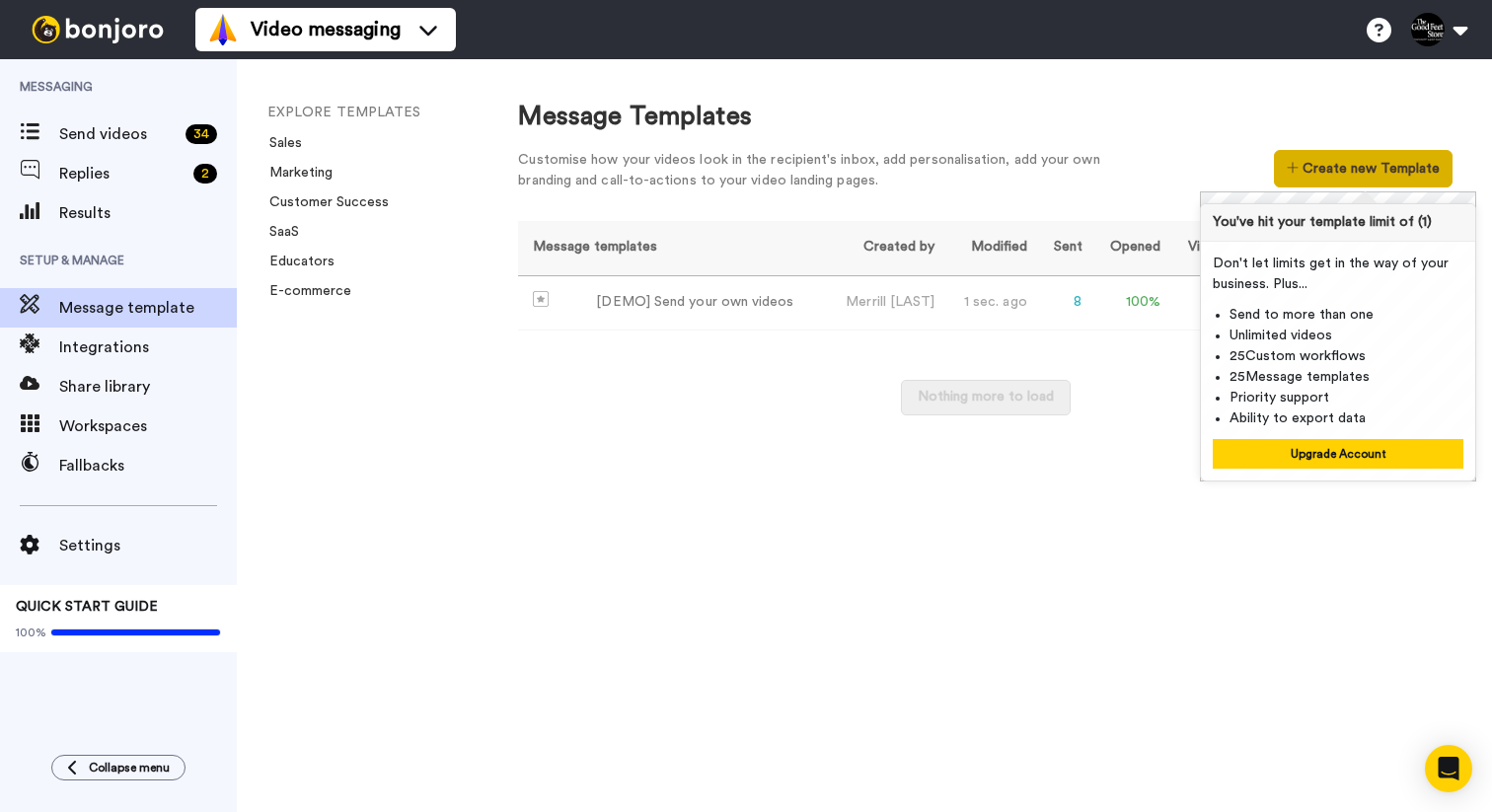 click on "Create new Template" at bounding box center [1363, 169] 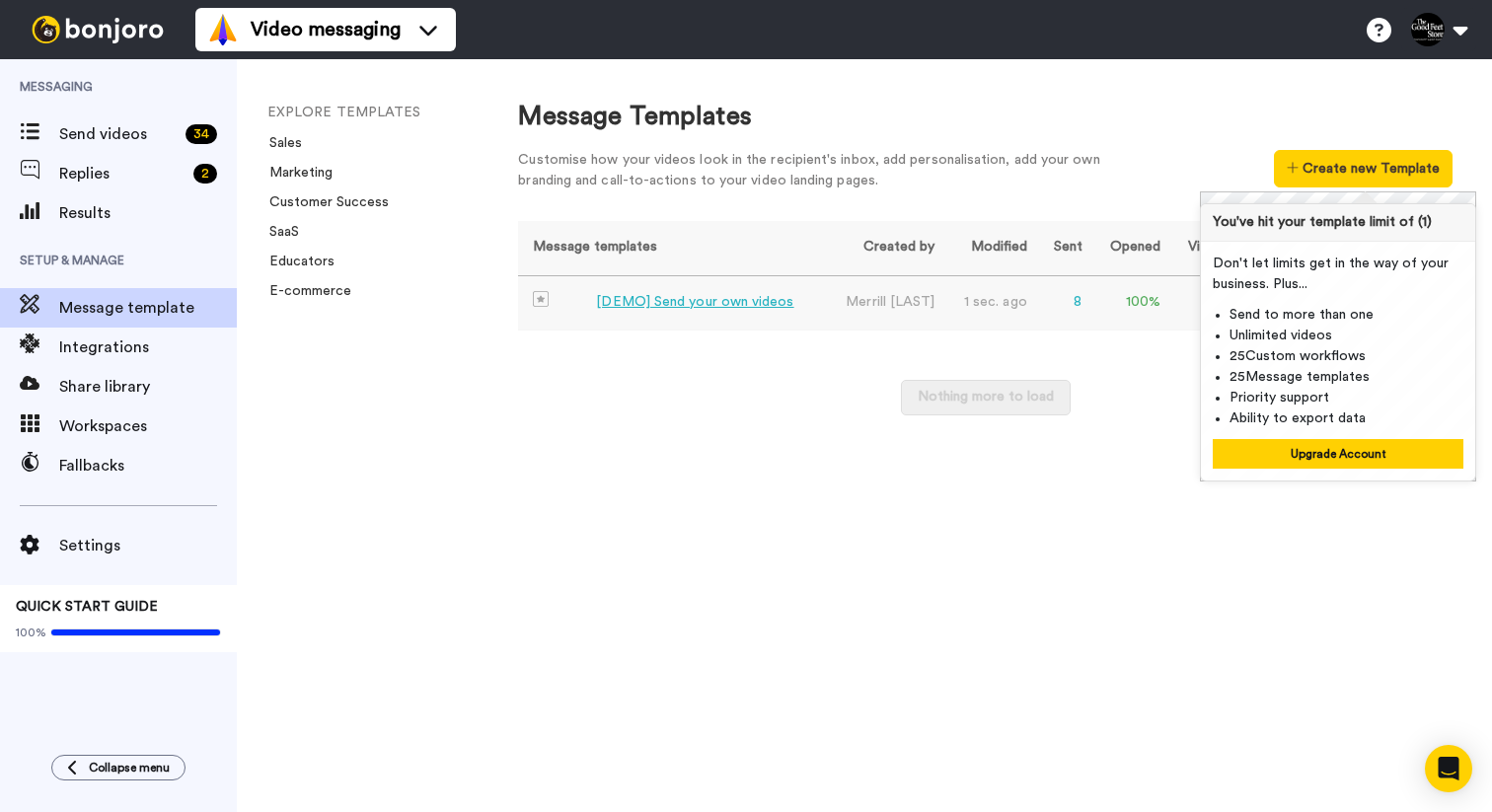 click on "1 sec. ago" at bounding box center (988, 303) 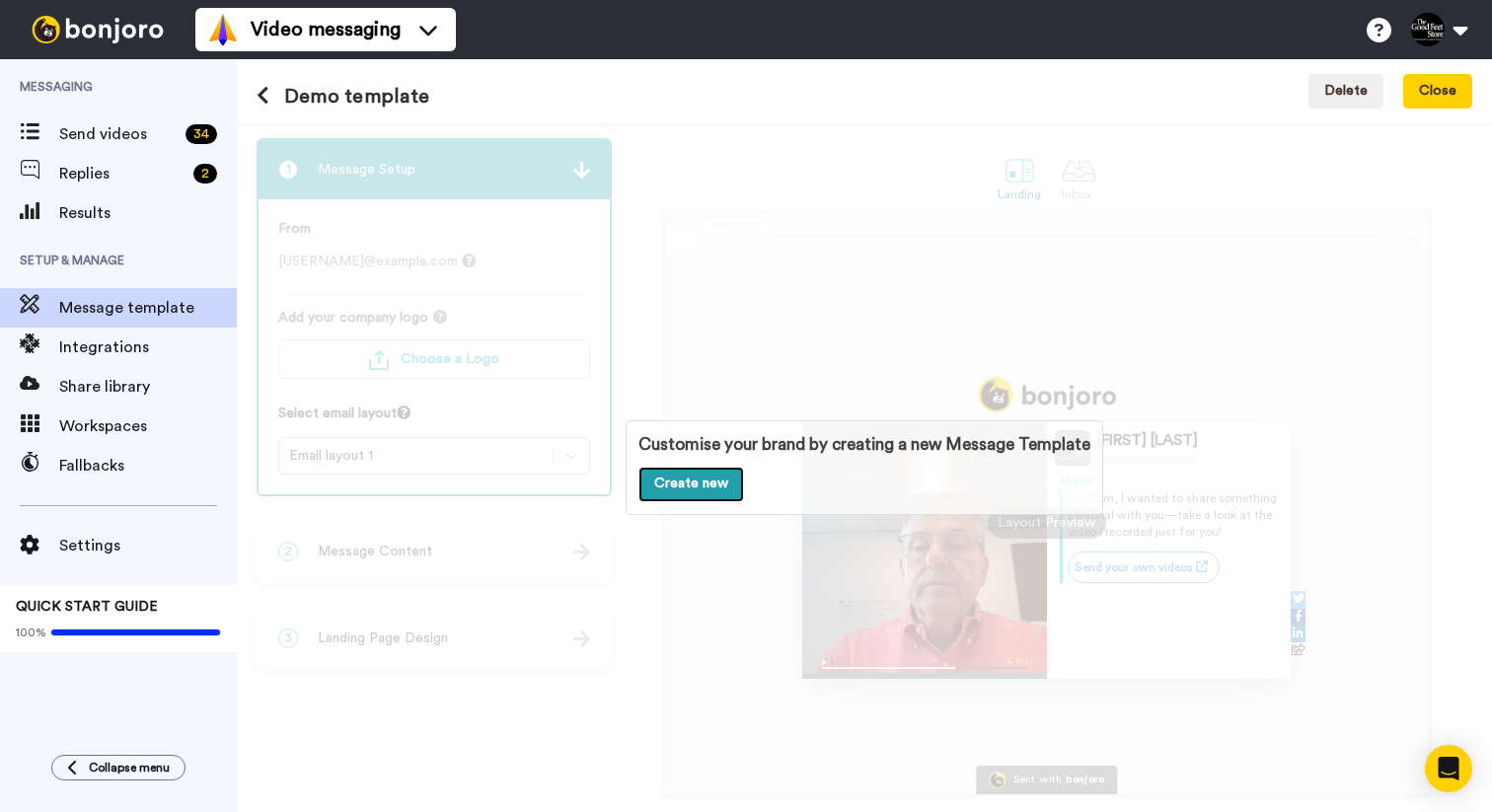 click on "Create new" at bounding box center (691, 484) 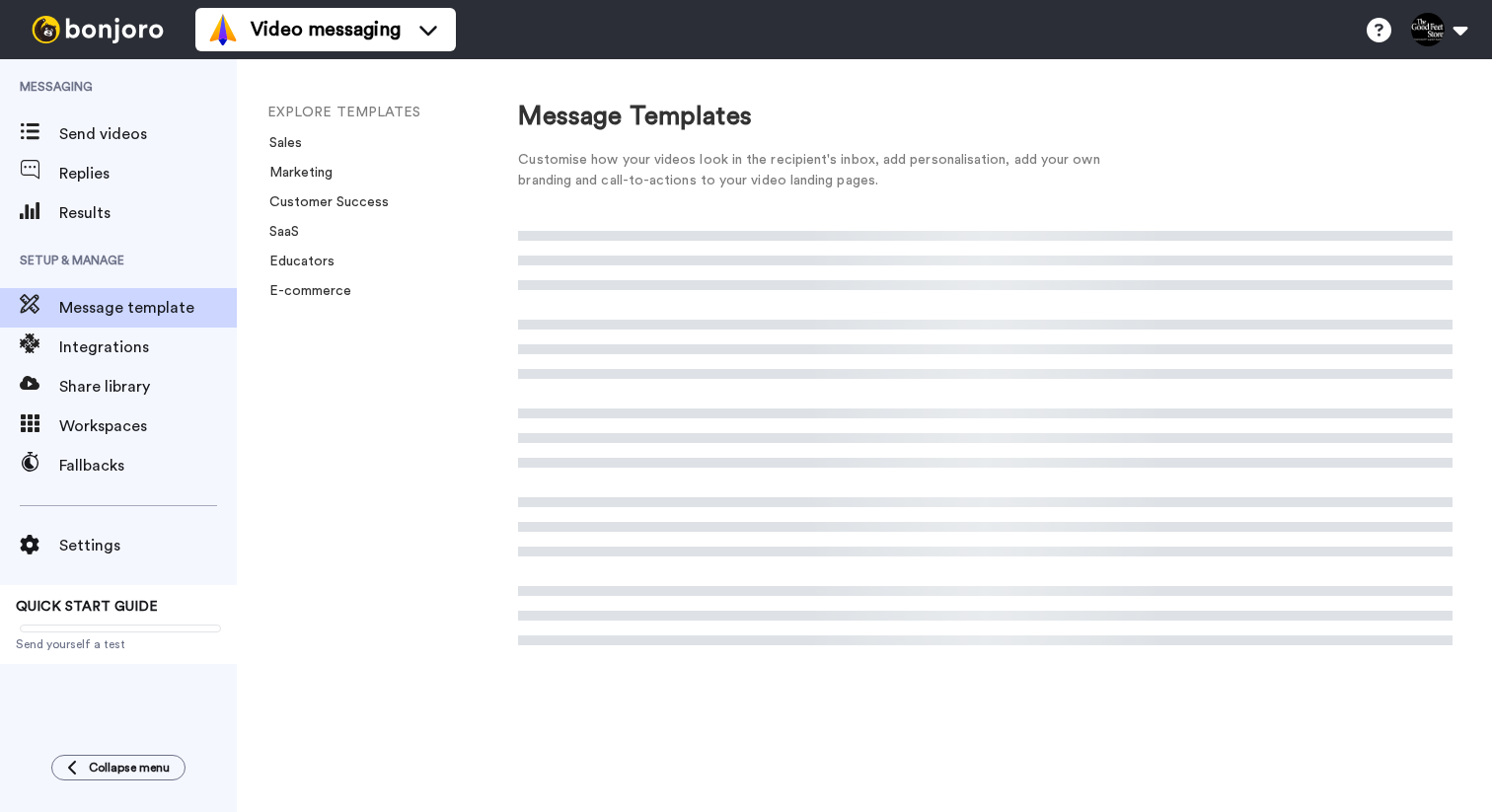 scroll, scrollTop: 0, scrollLeft: 0, axis: both 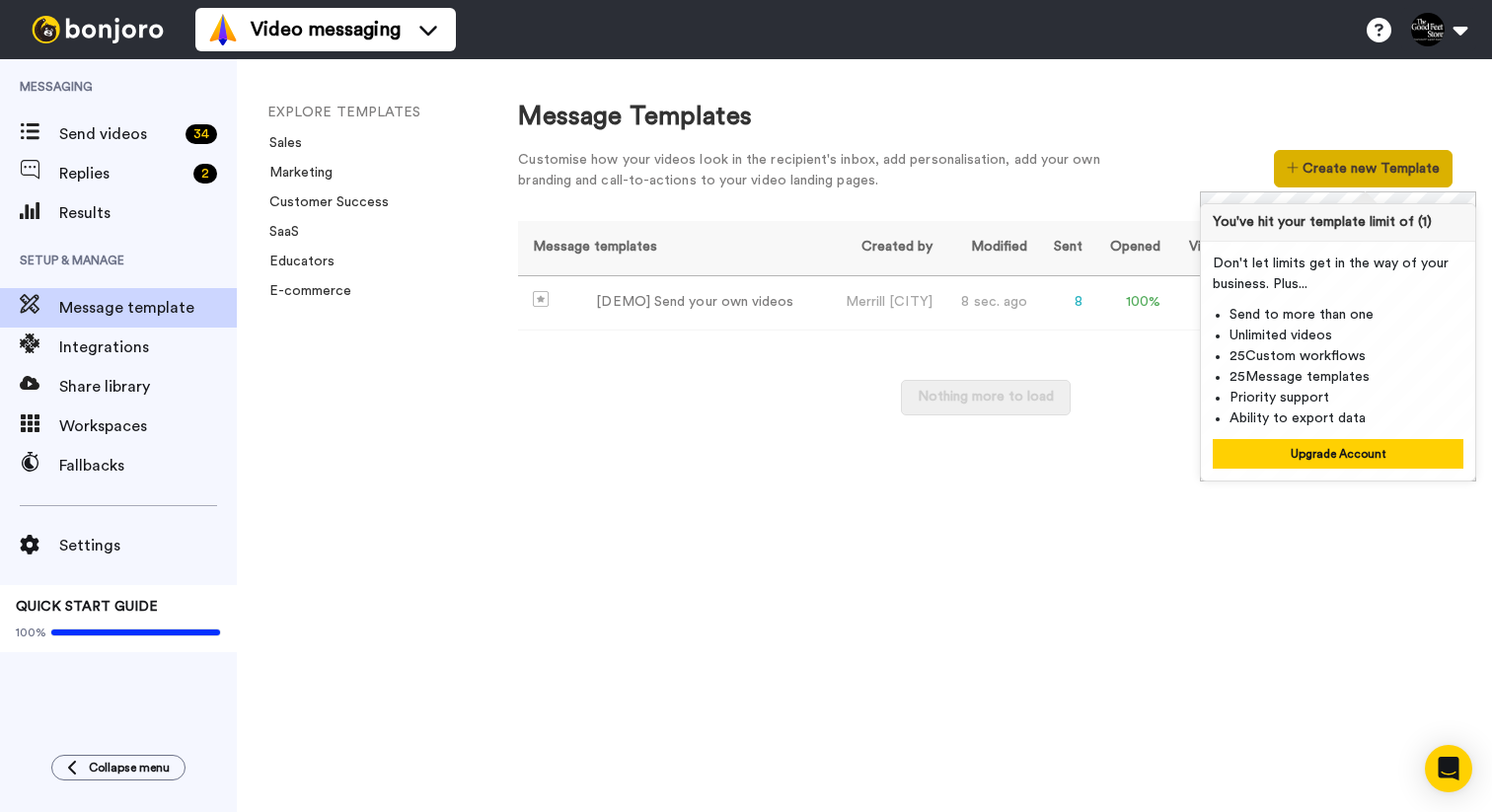 click on "Create new Template" at bounding box center [1363, 169] 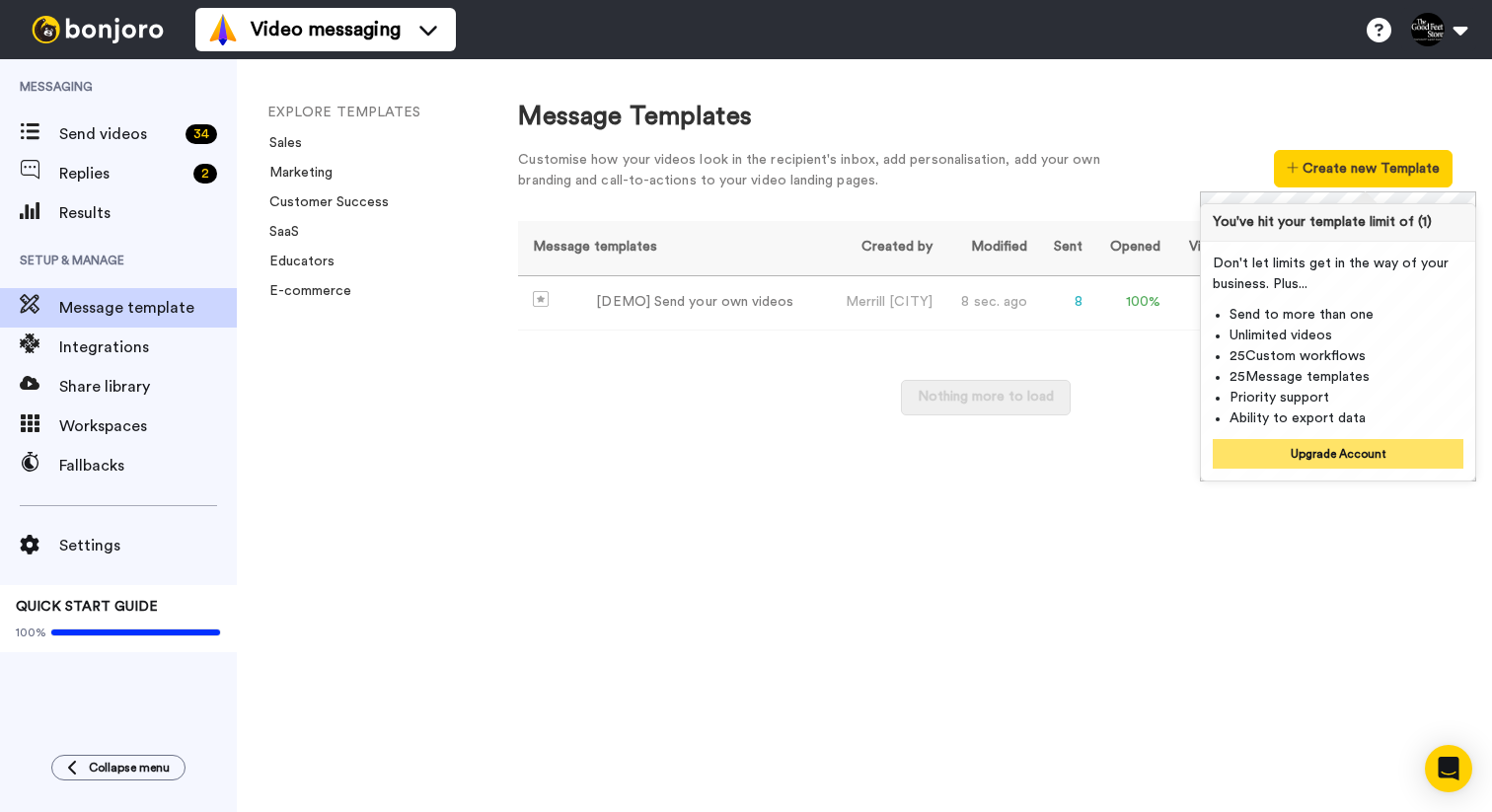 click on "Upgrade Account" at bounding box center (1338, 454) 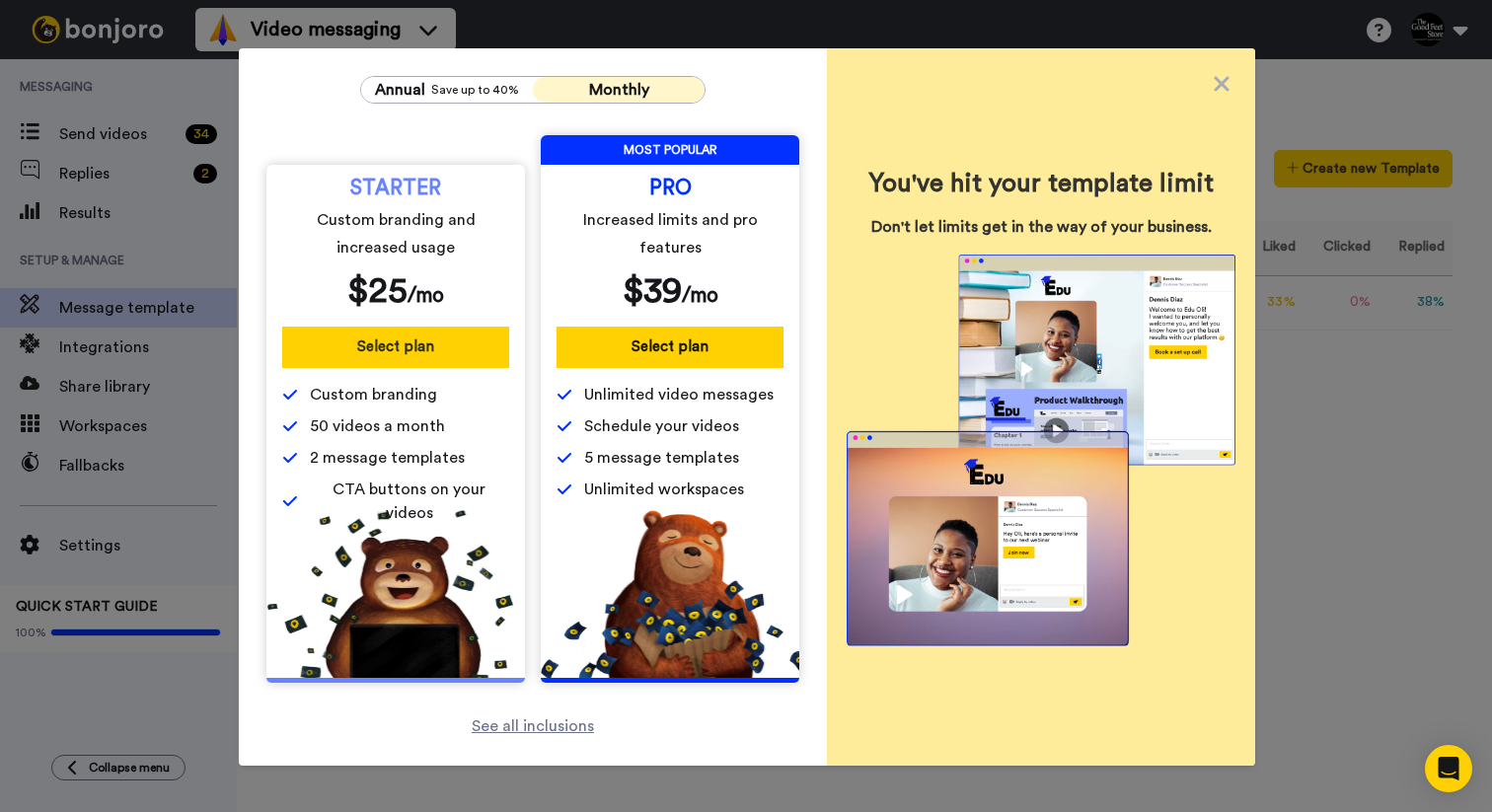 click on "Select plan" at bounding box center [396, 347] 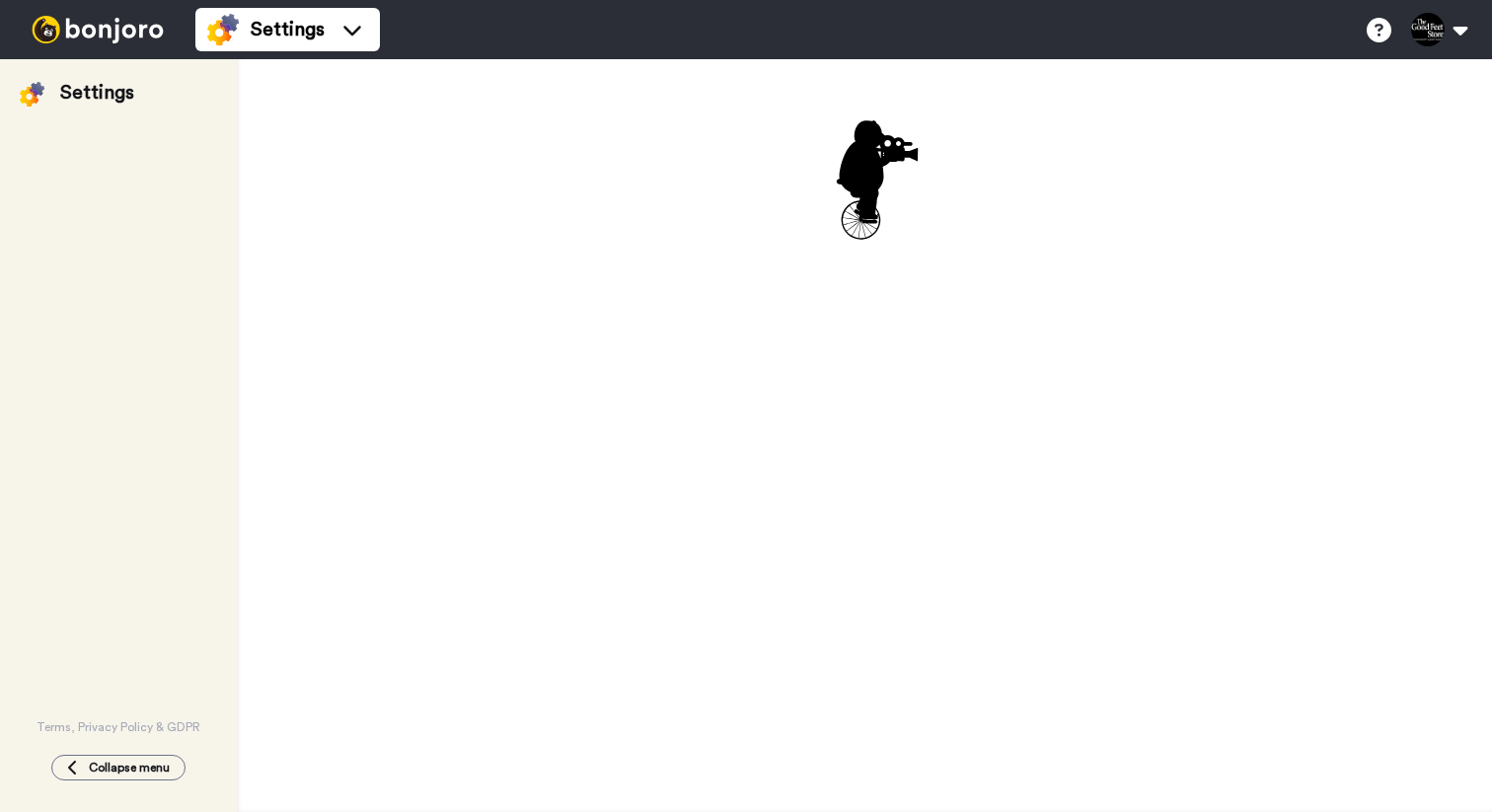scroll, scrollTop: 0, scrollLeft: 0, axis: both 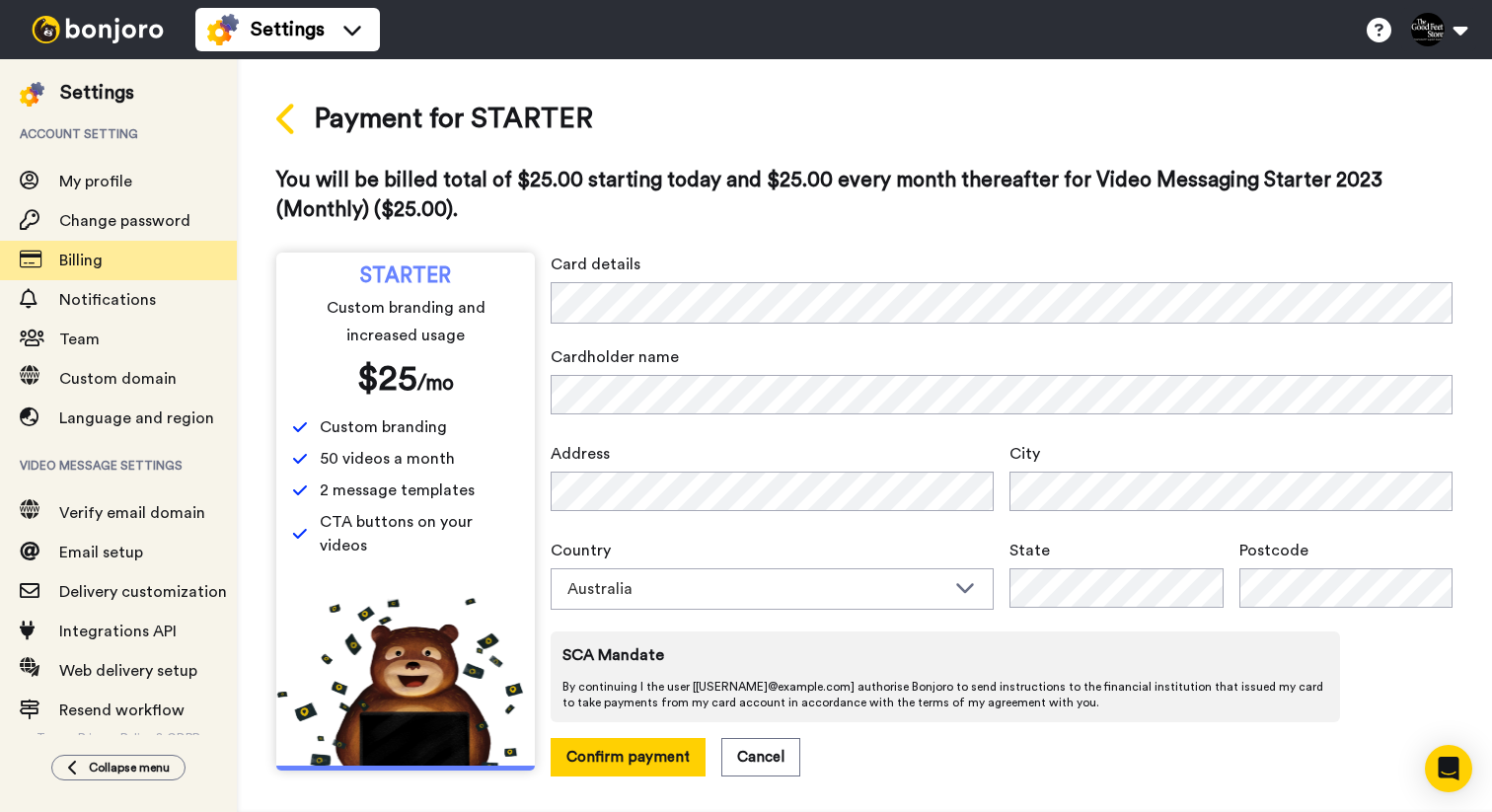 click 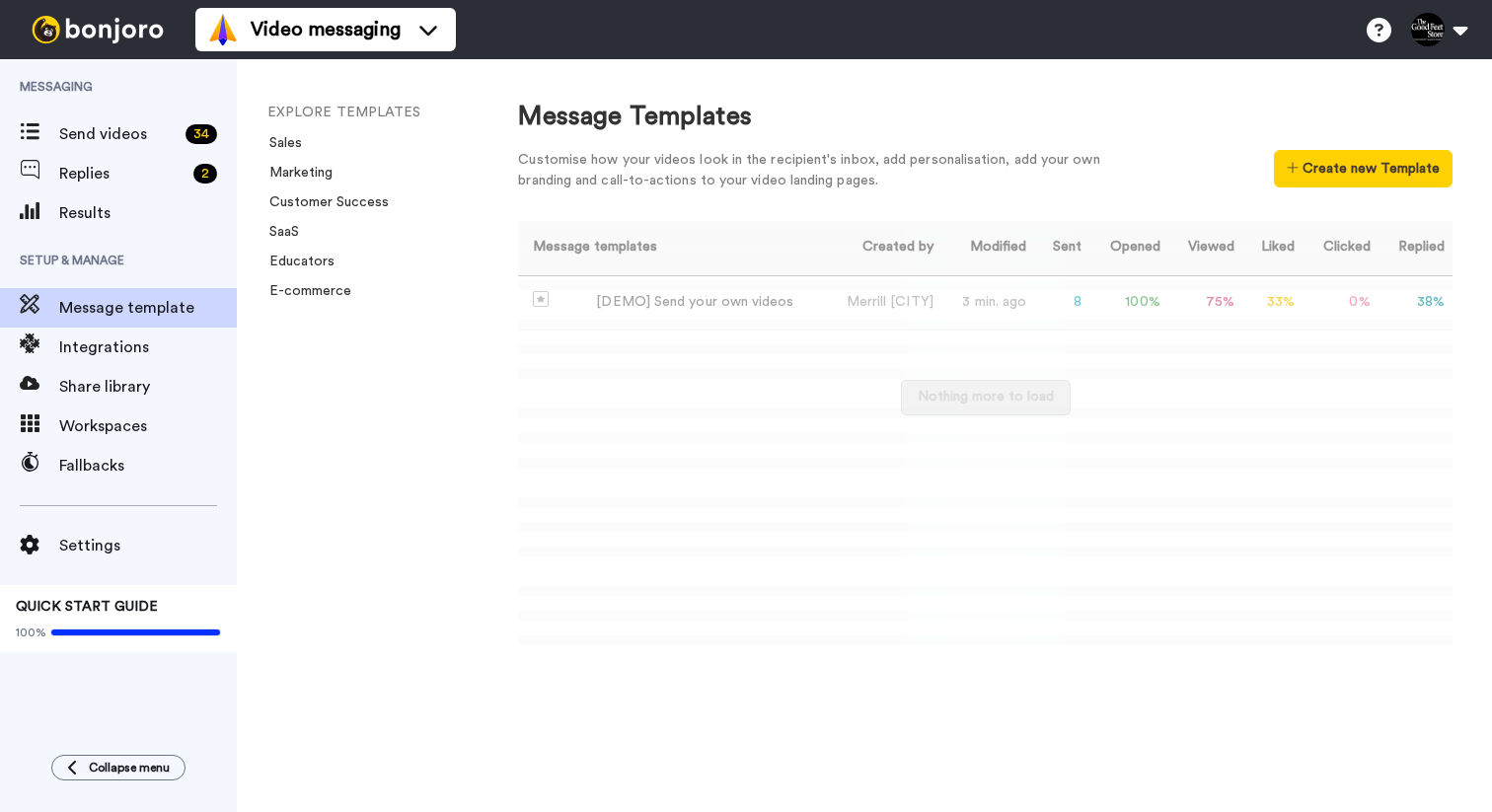 scroll, scrollTop: 0, scrollLeft: 0, axis: both 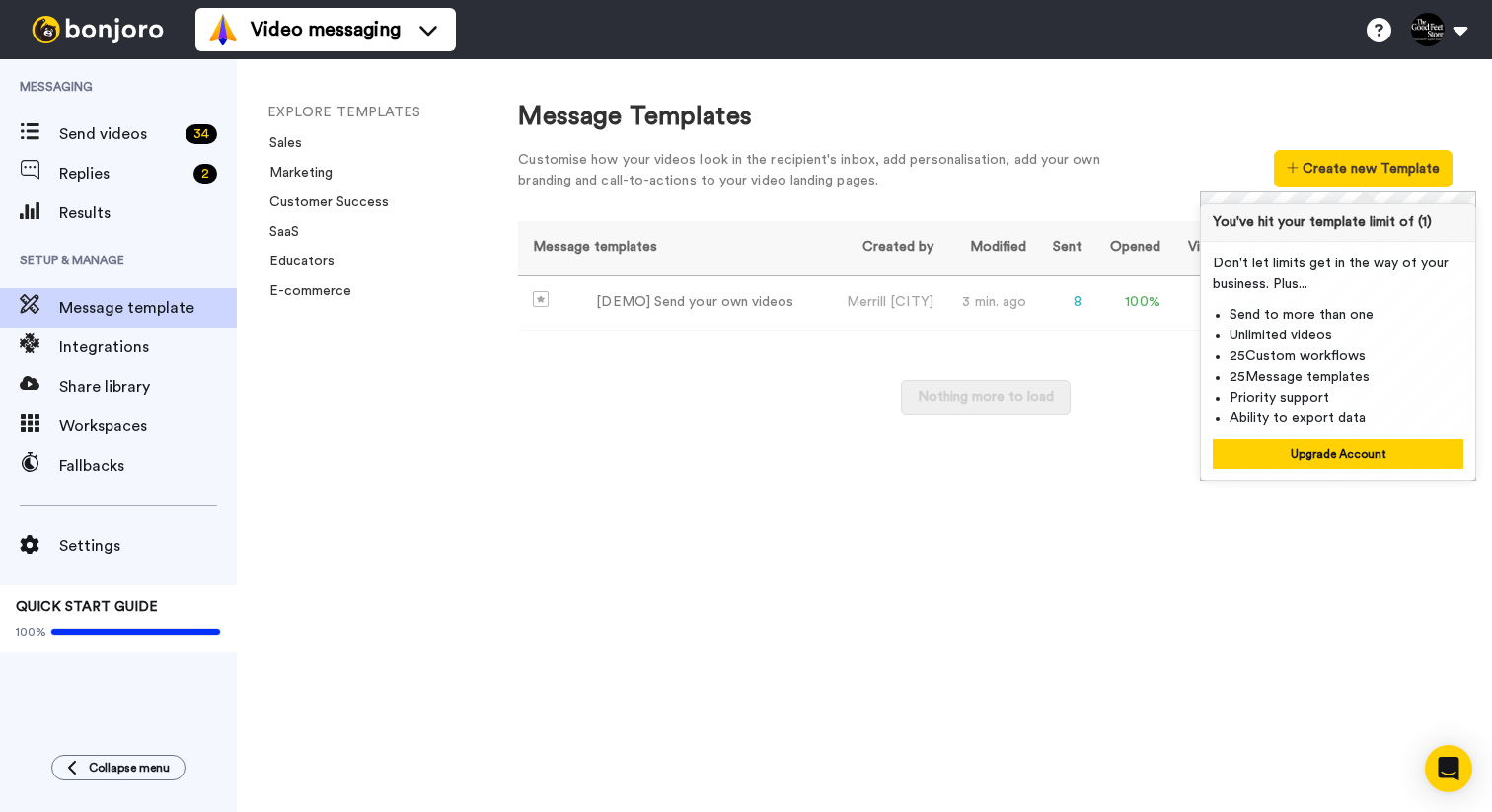 click on "Message Templates" at bounding box center [985, 116] 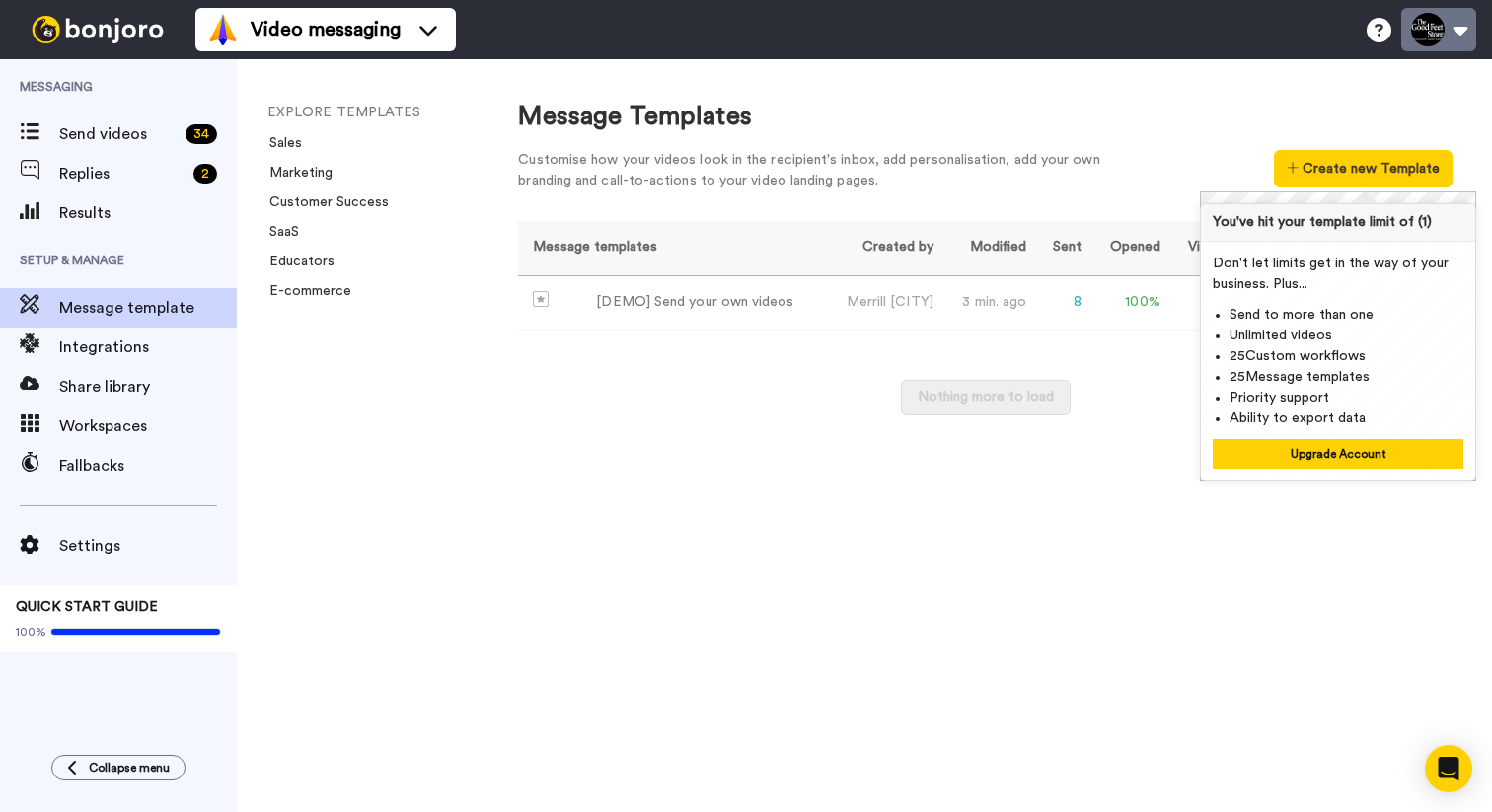 click at bounding box center (1439, 30) 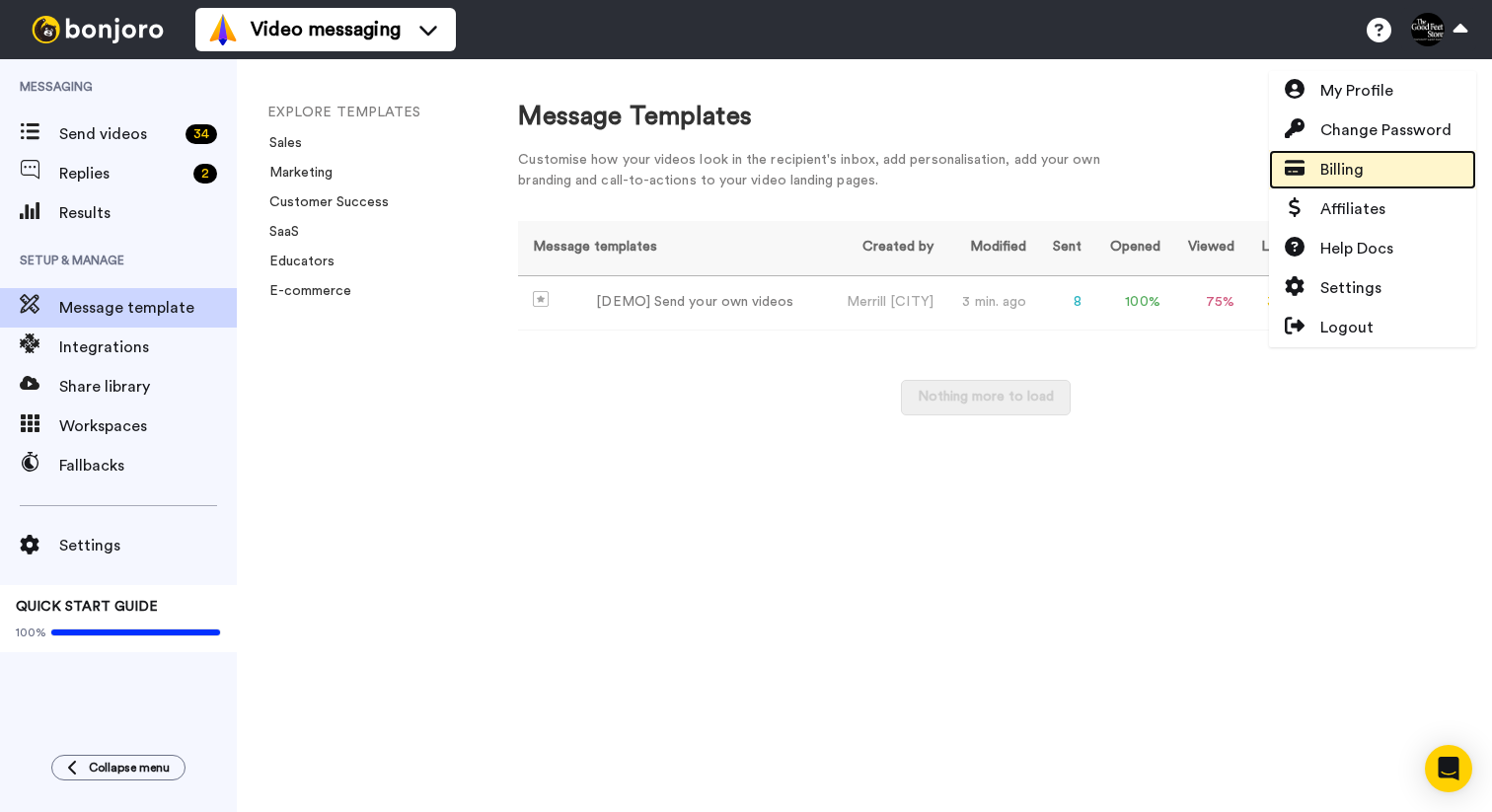 click on "Billing" at bounding box center [1342, 170] 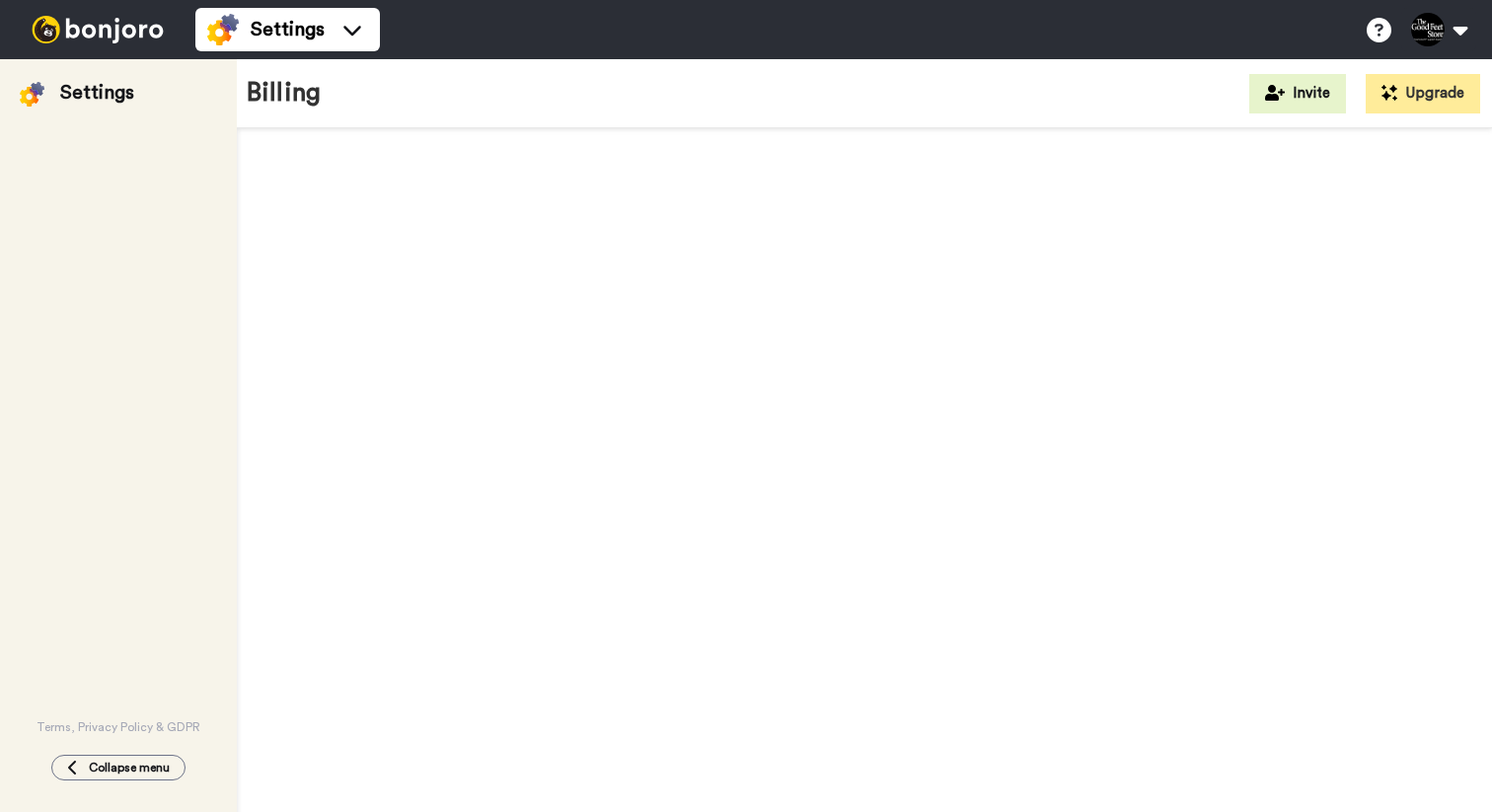 scroll, scrollTop: 0, scrollLeft: 0, axis: both 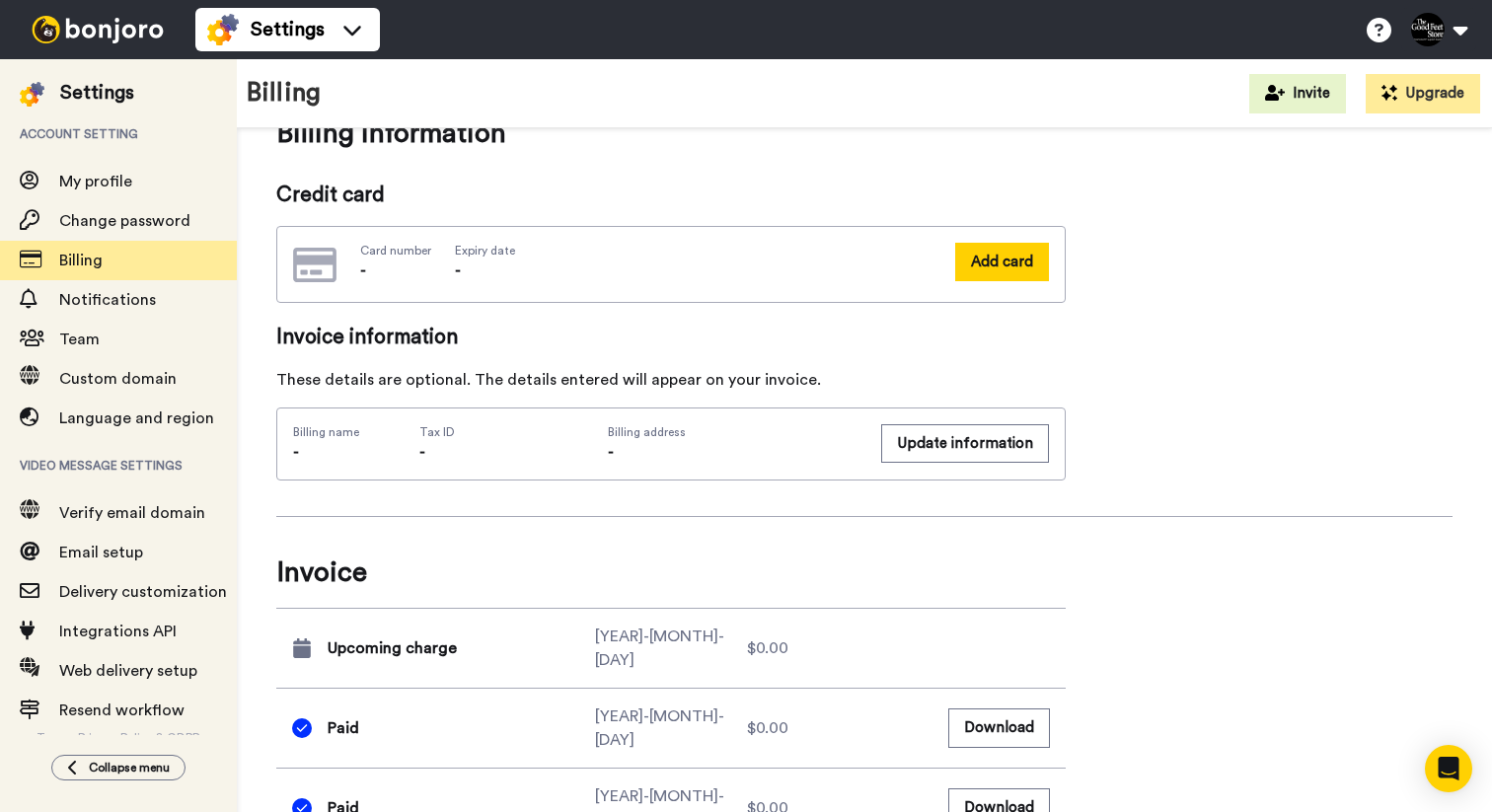 click on "Add card" at bounding box center (1002, 261) 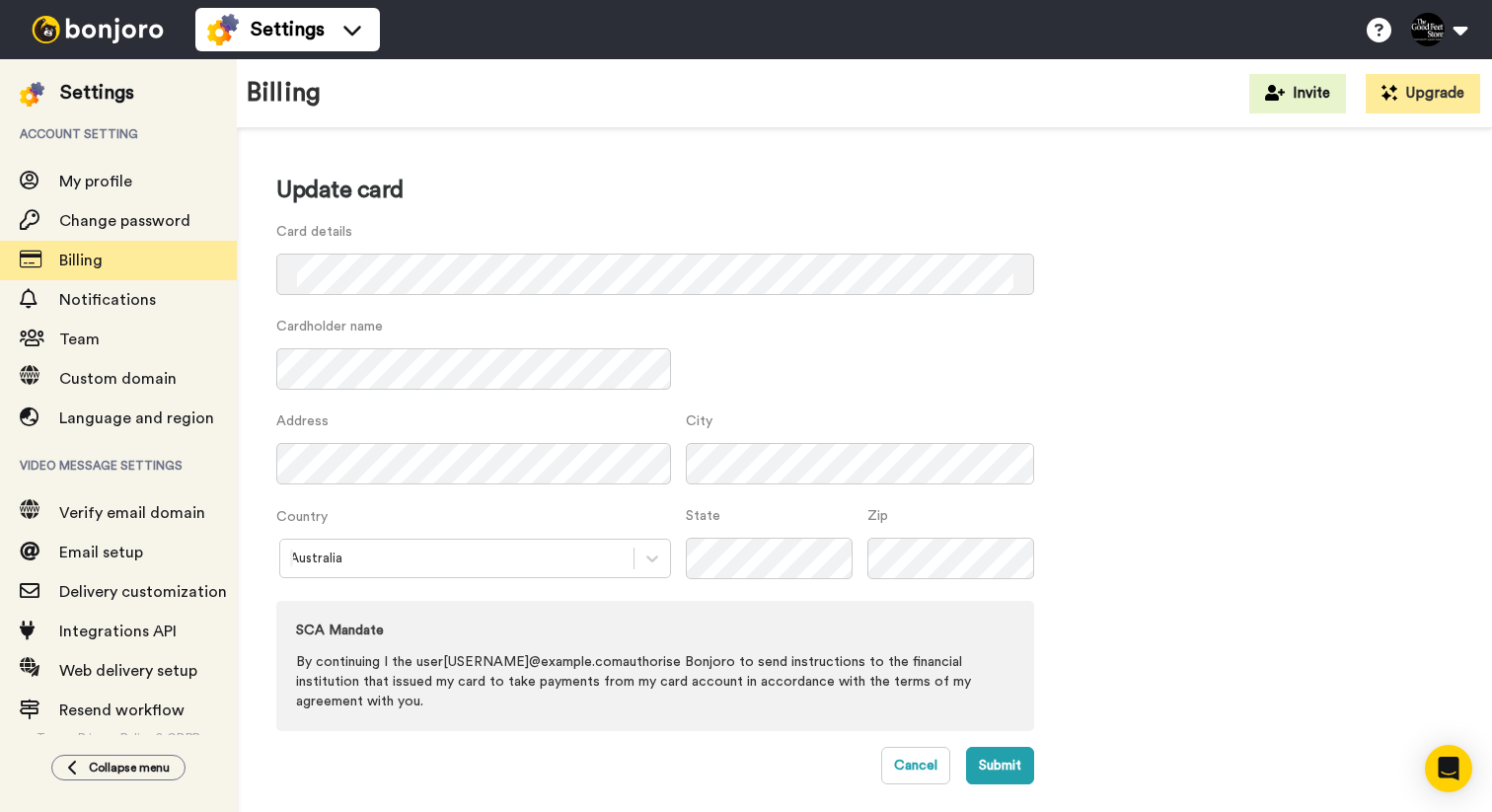 scroll, scrollTop: 0, scrollLeft: 0, axis: both 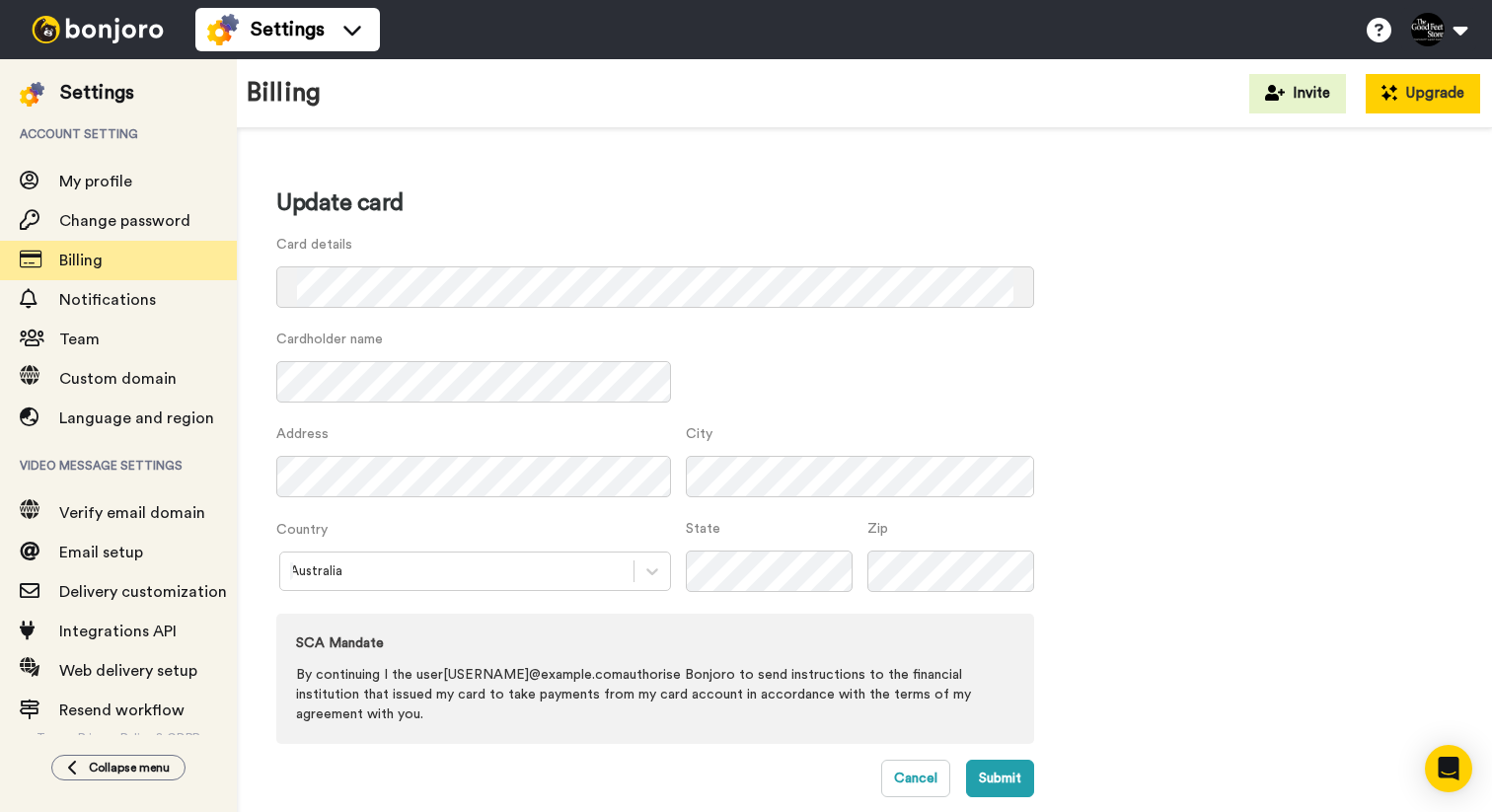 click on "Upgrade" at bounding box center [1423, 94] 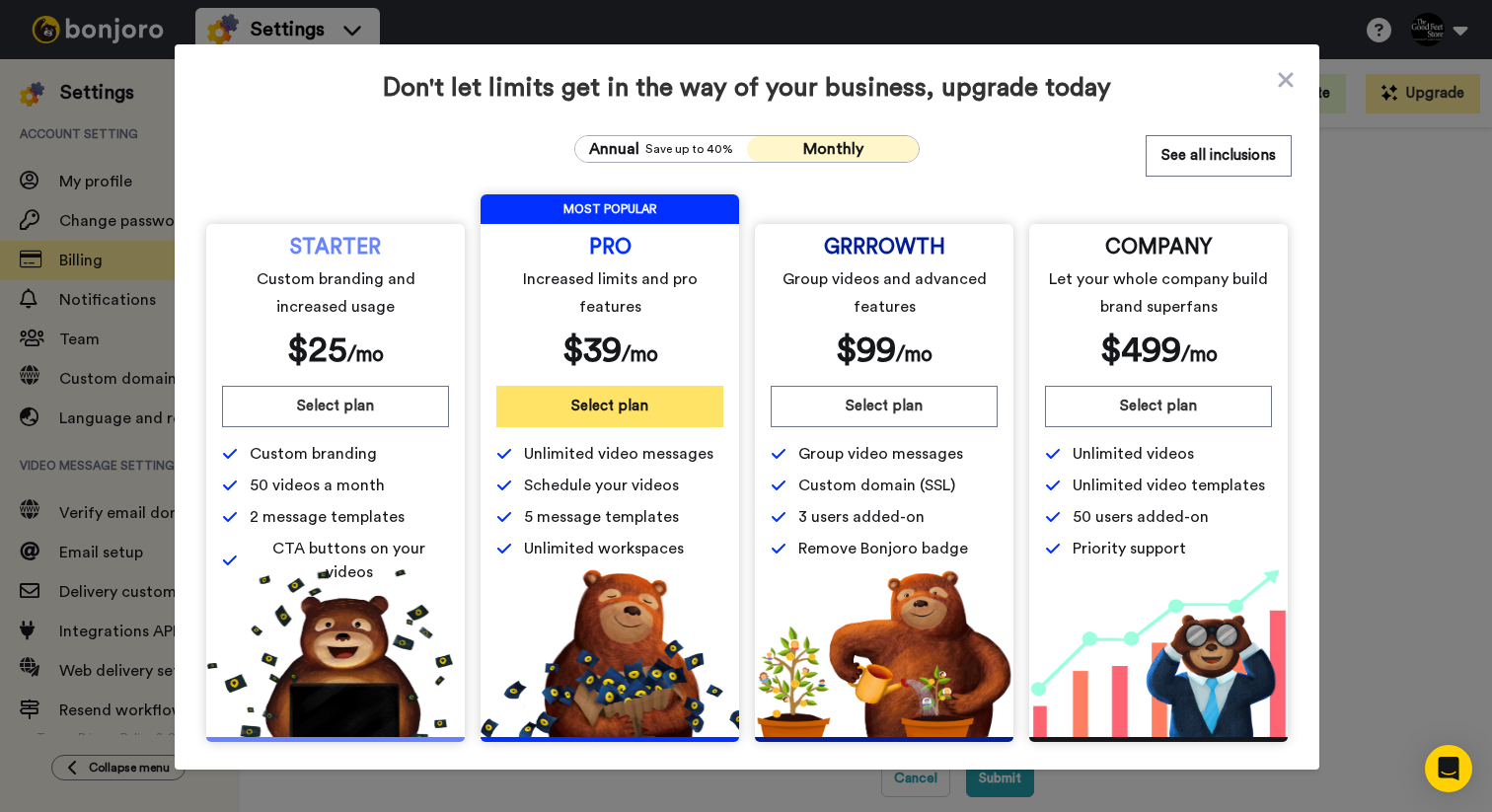 click on "Select plan" at bounding box center (610, 406) 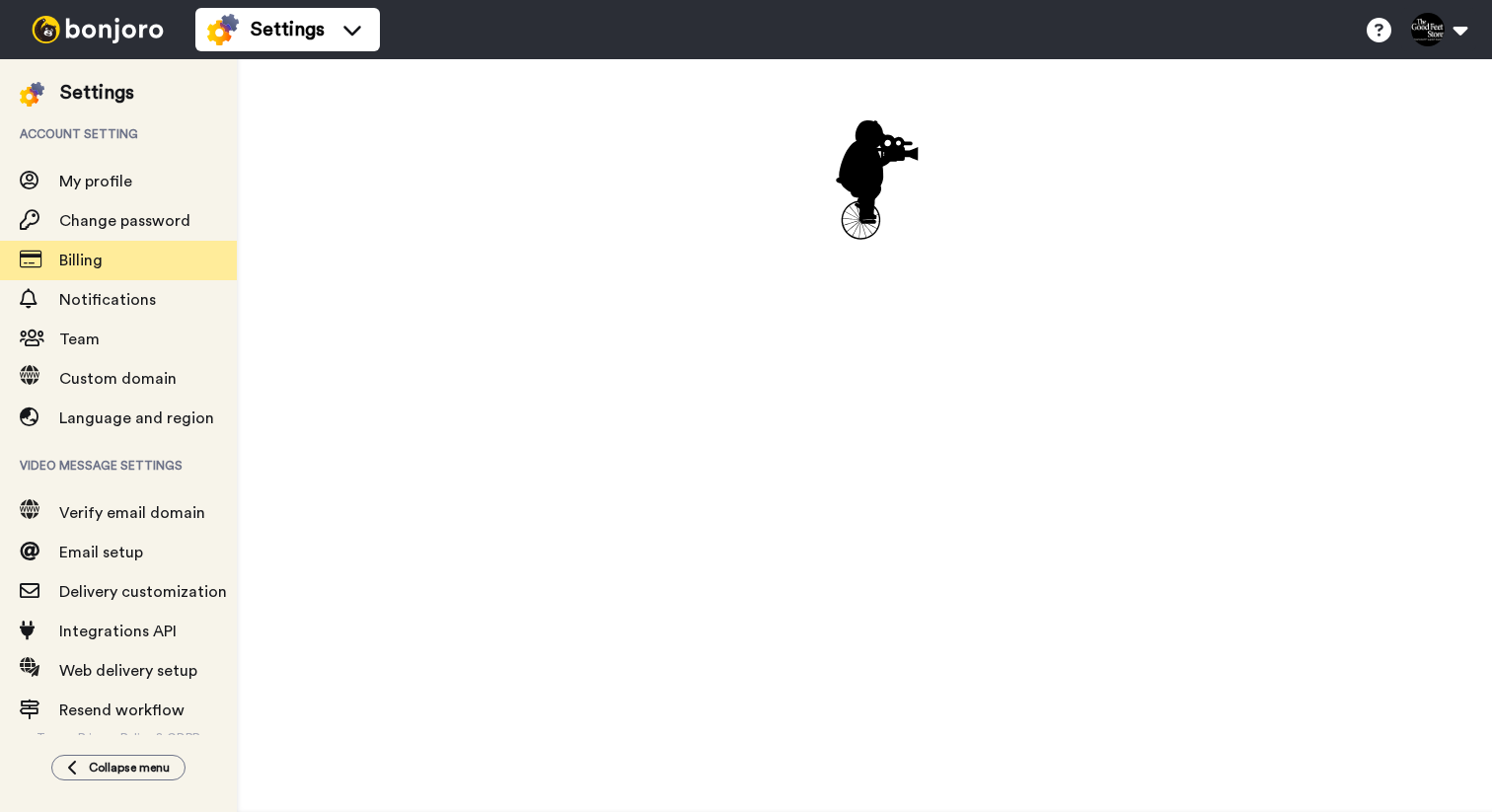scroll, scrollTop: 0, scrollLeft: 0, axis: both 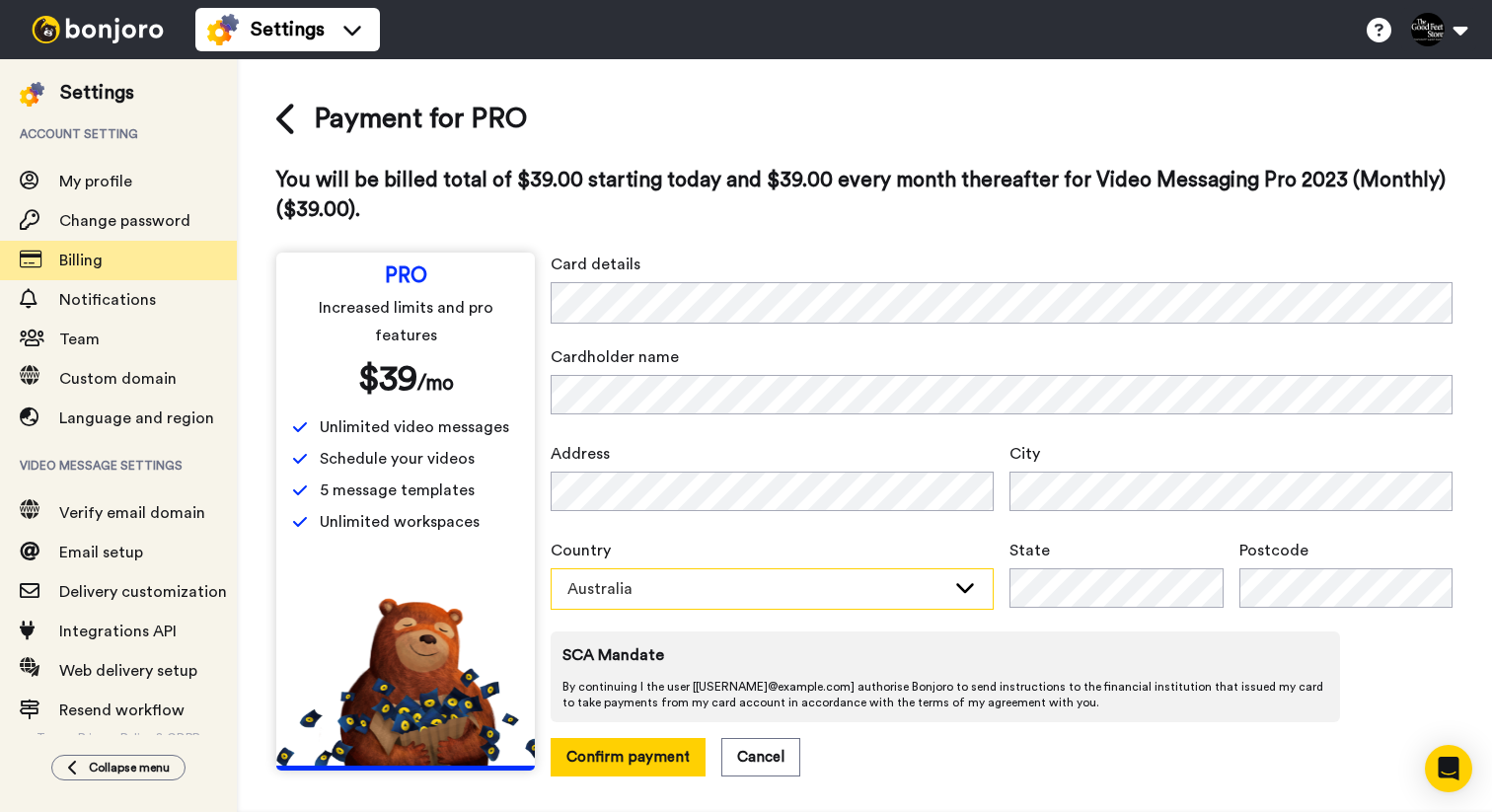 click on "Australia" at bounding box center (756, 589) 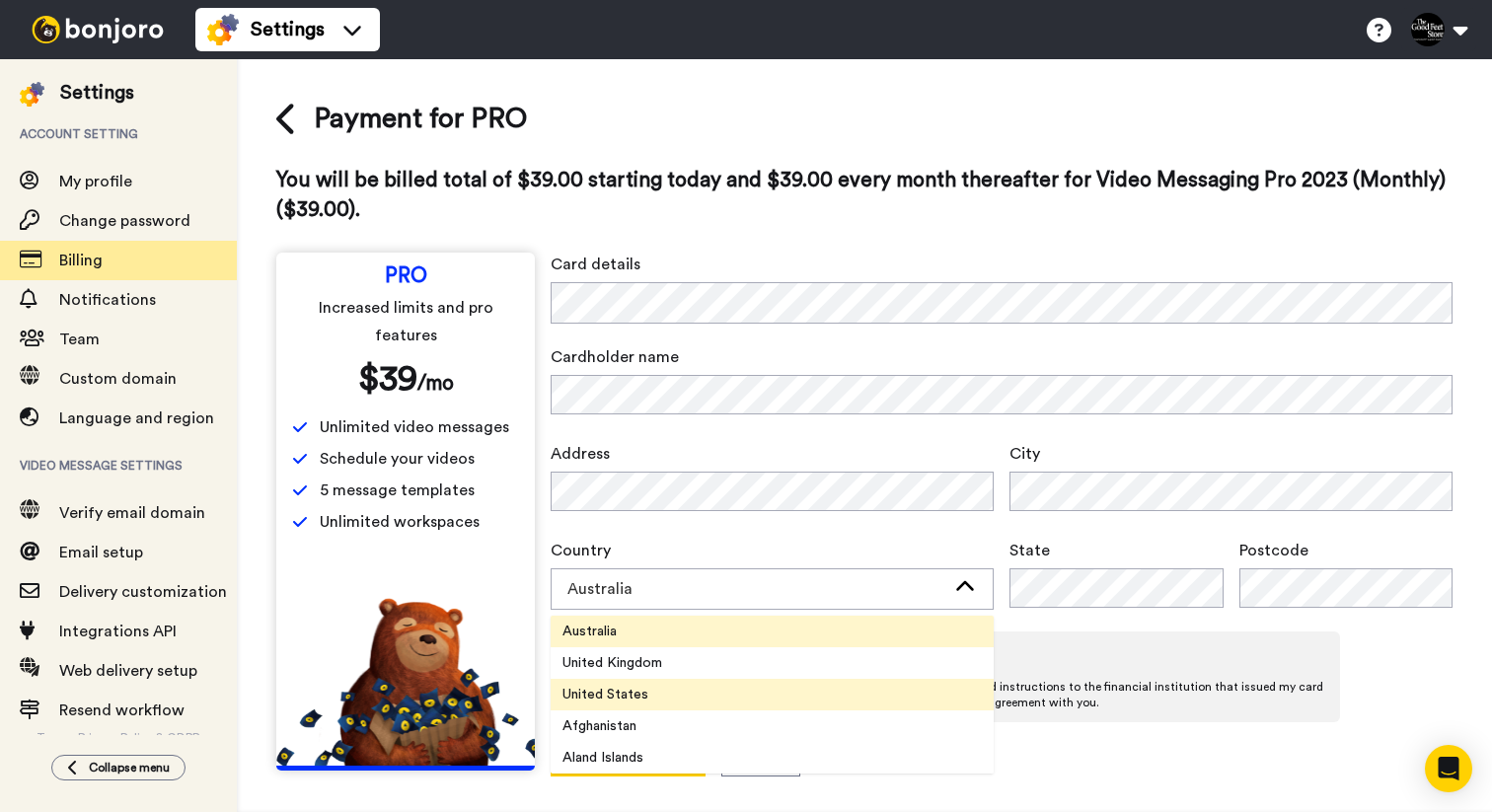 click on "United States" at bounding box center (605, 695) 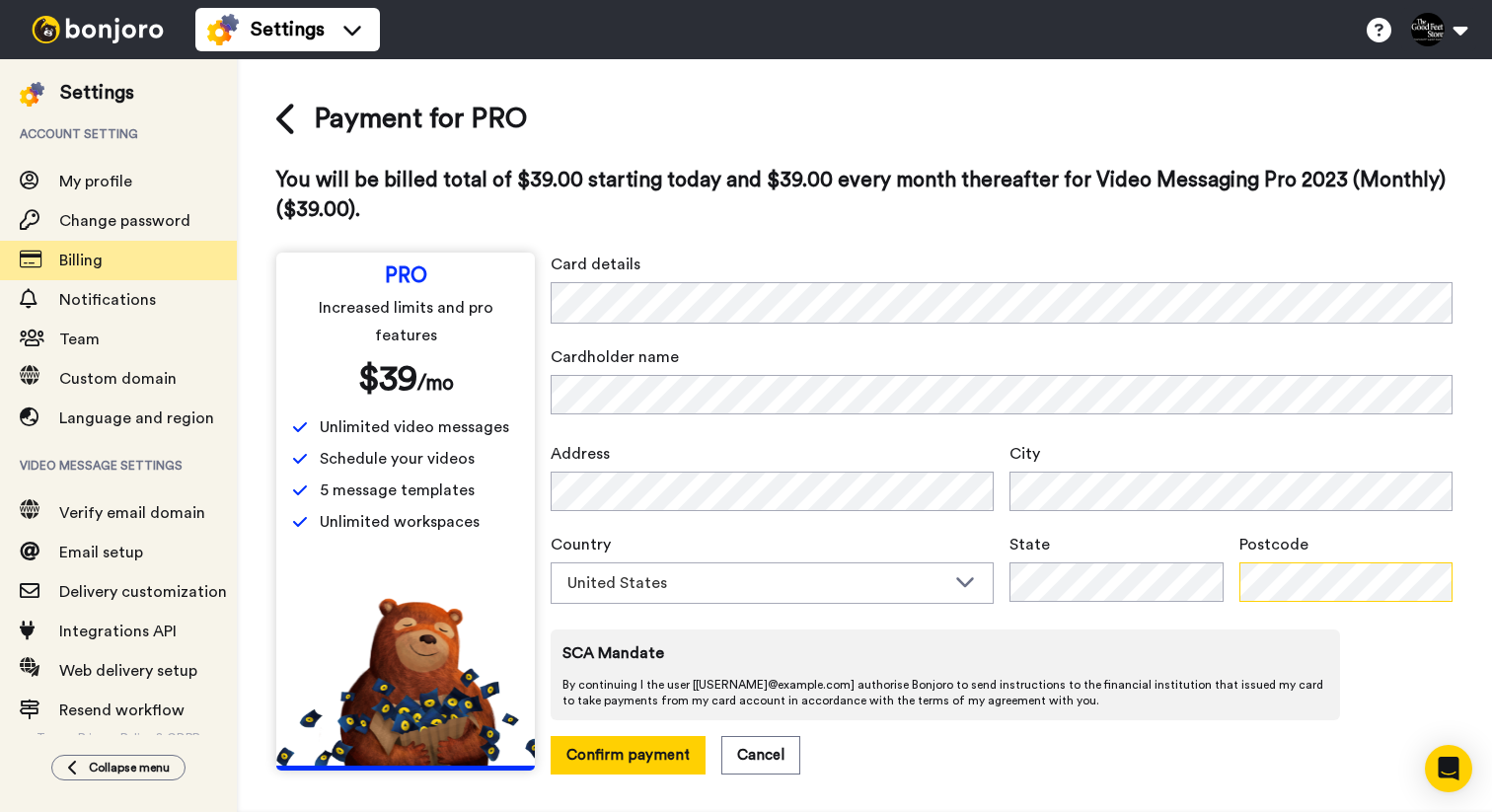 scroll, scrollTop: 2, scrollLeft: 0, axis: vertical 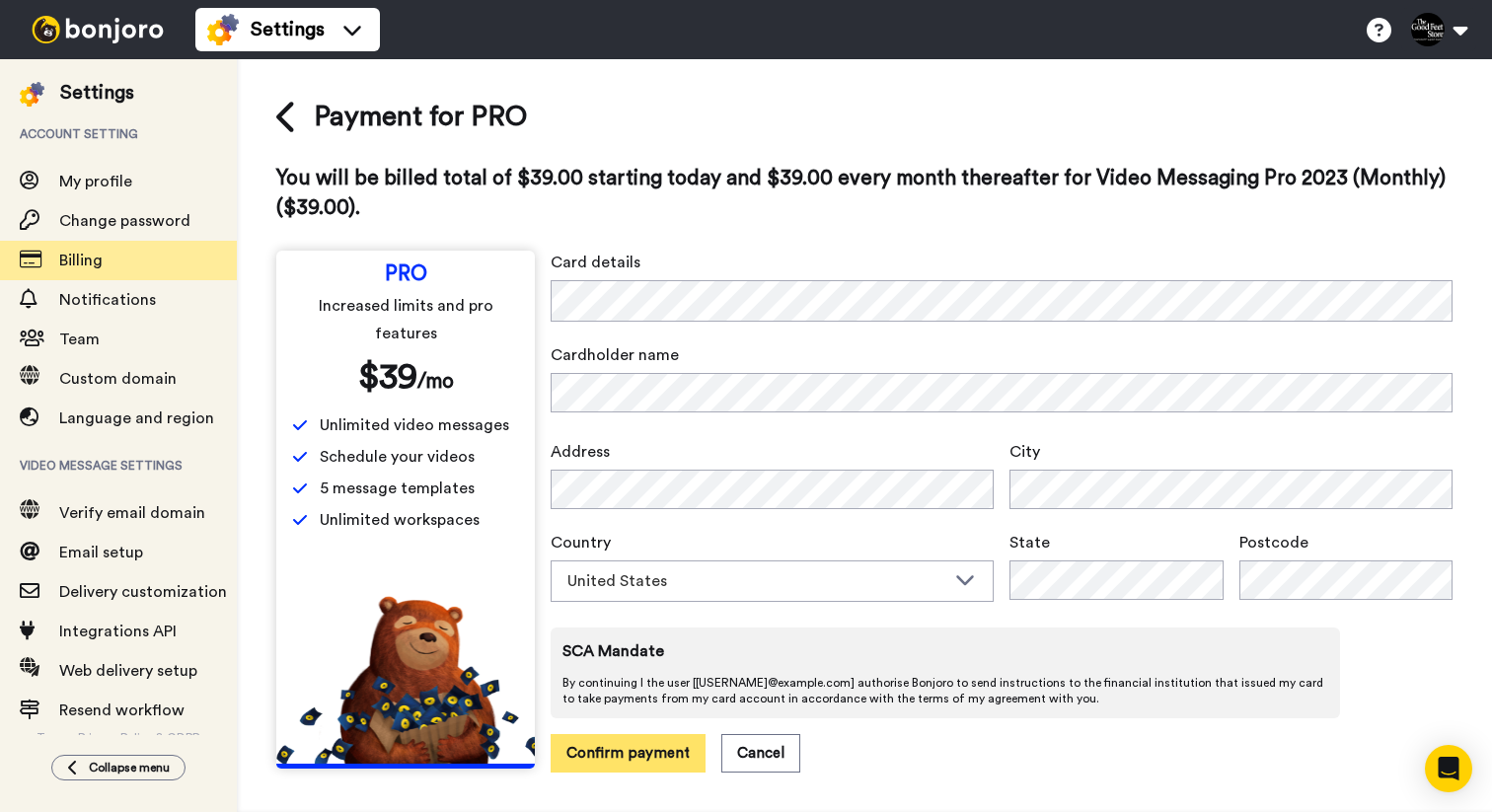 click on "Confirm payment" at bounding box center (628, 753) 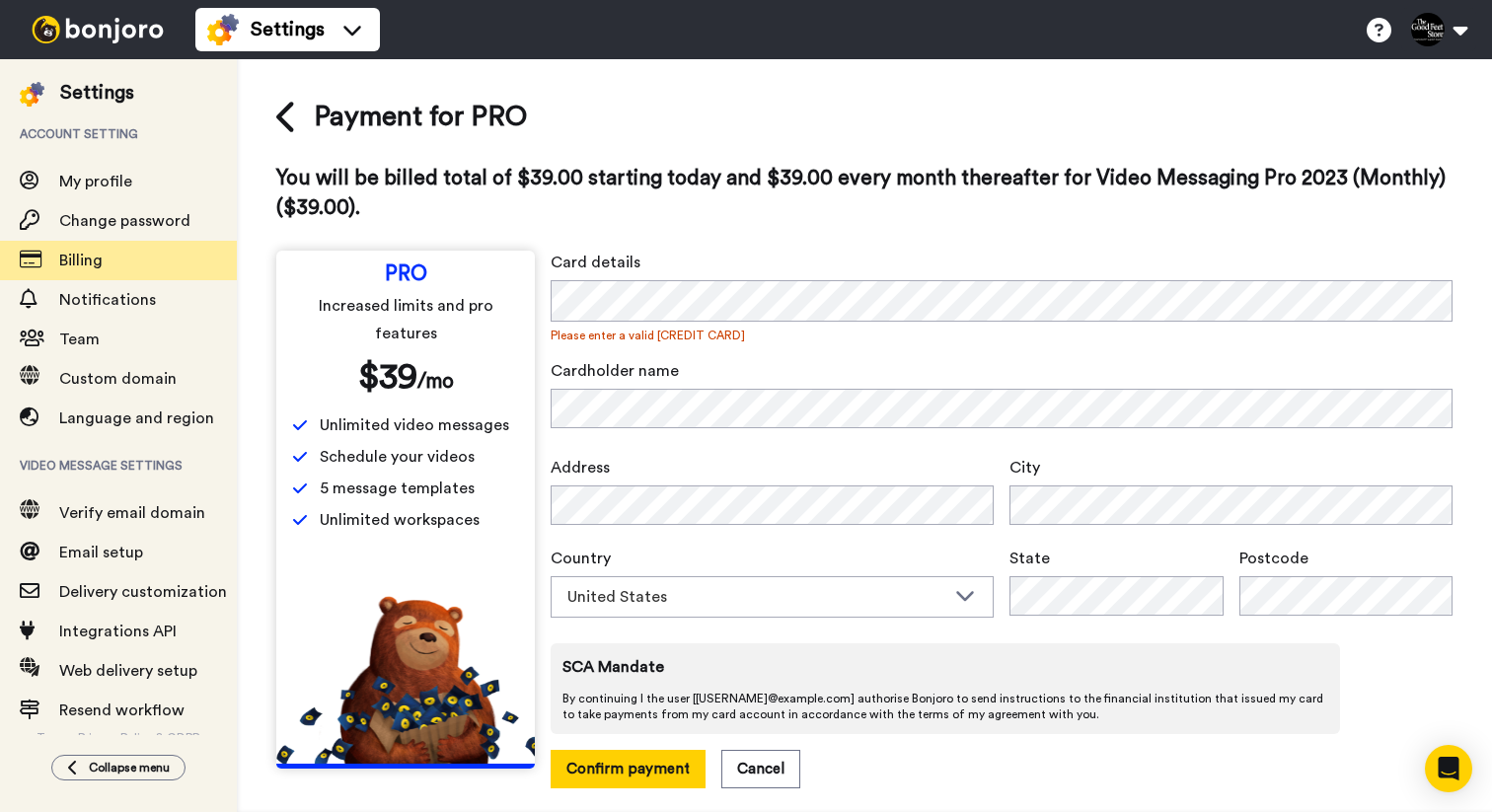 scroll, scrollTop: 18, scrollLeft: 0, axis: vertical 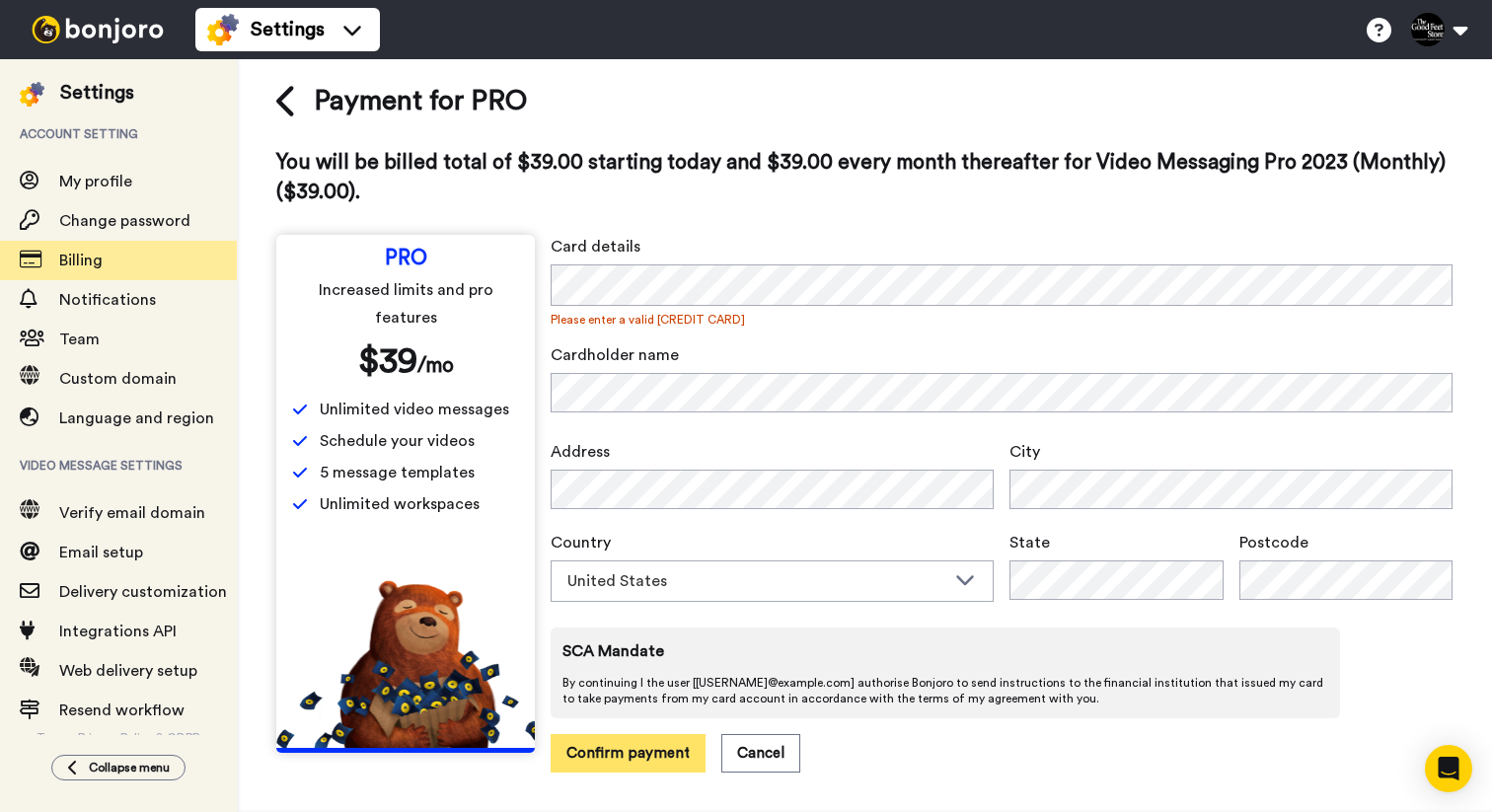 click on "Confirm payment" at bounding box center [628, 753] 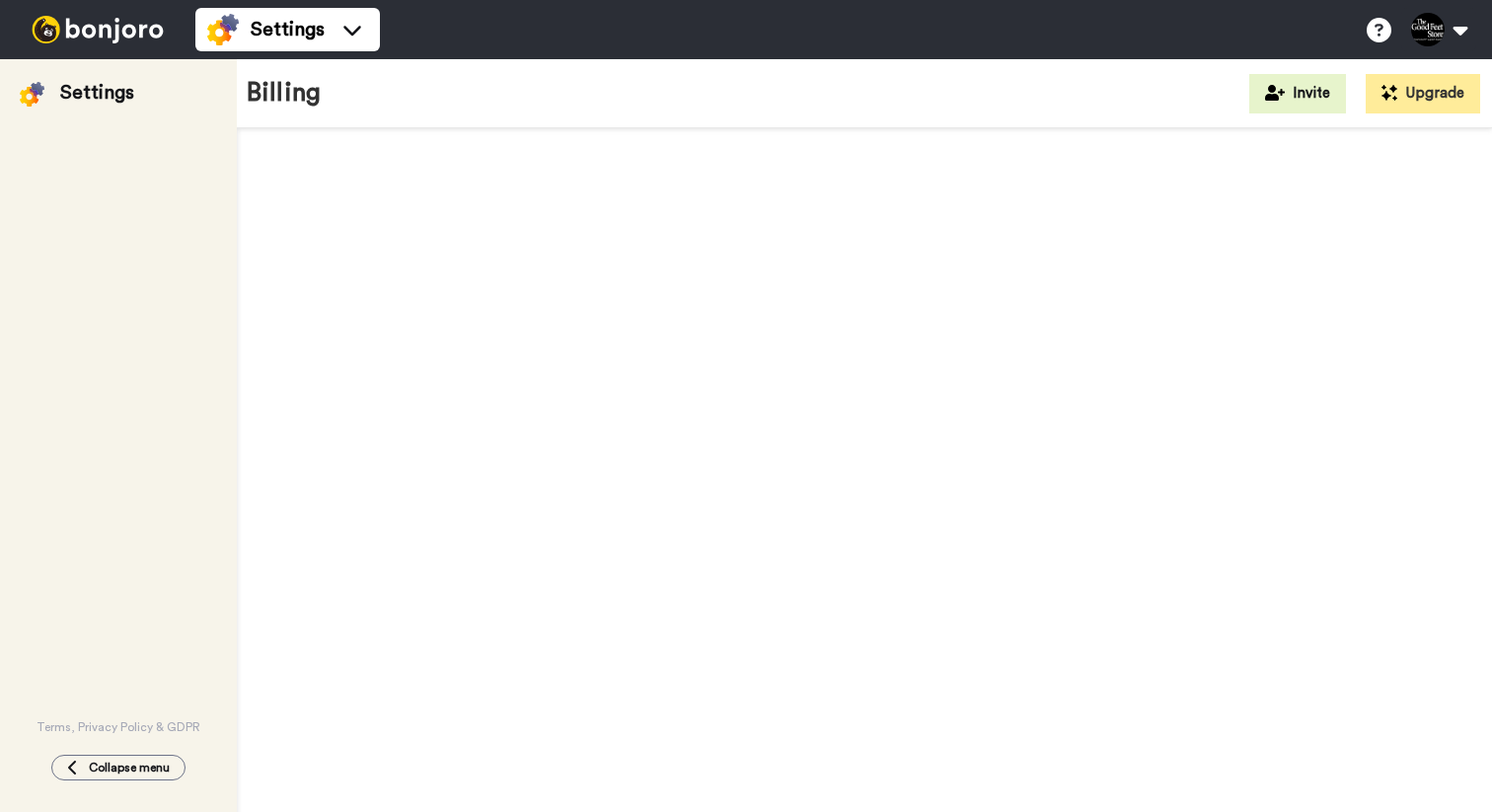 scroll, scrollTop: 0, scrollLeft: 0, axis: both 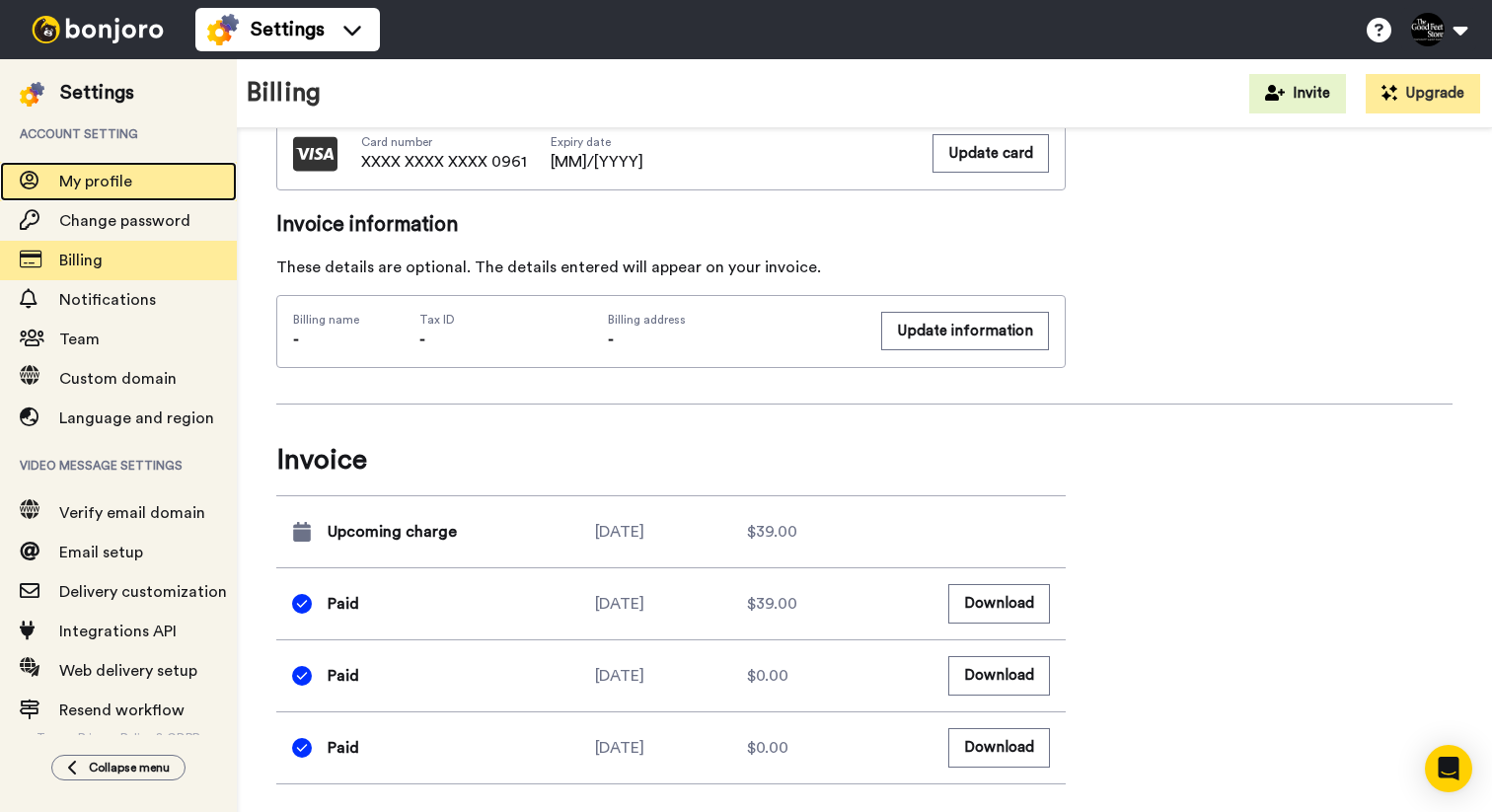 click on "My profile" at bounding box center [96, 182] 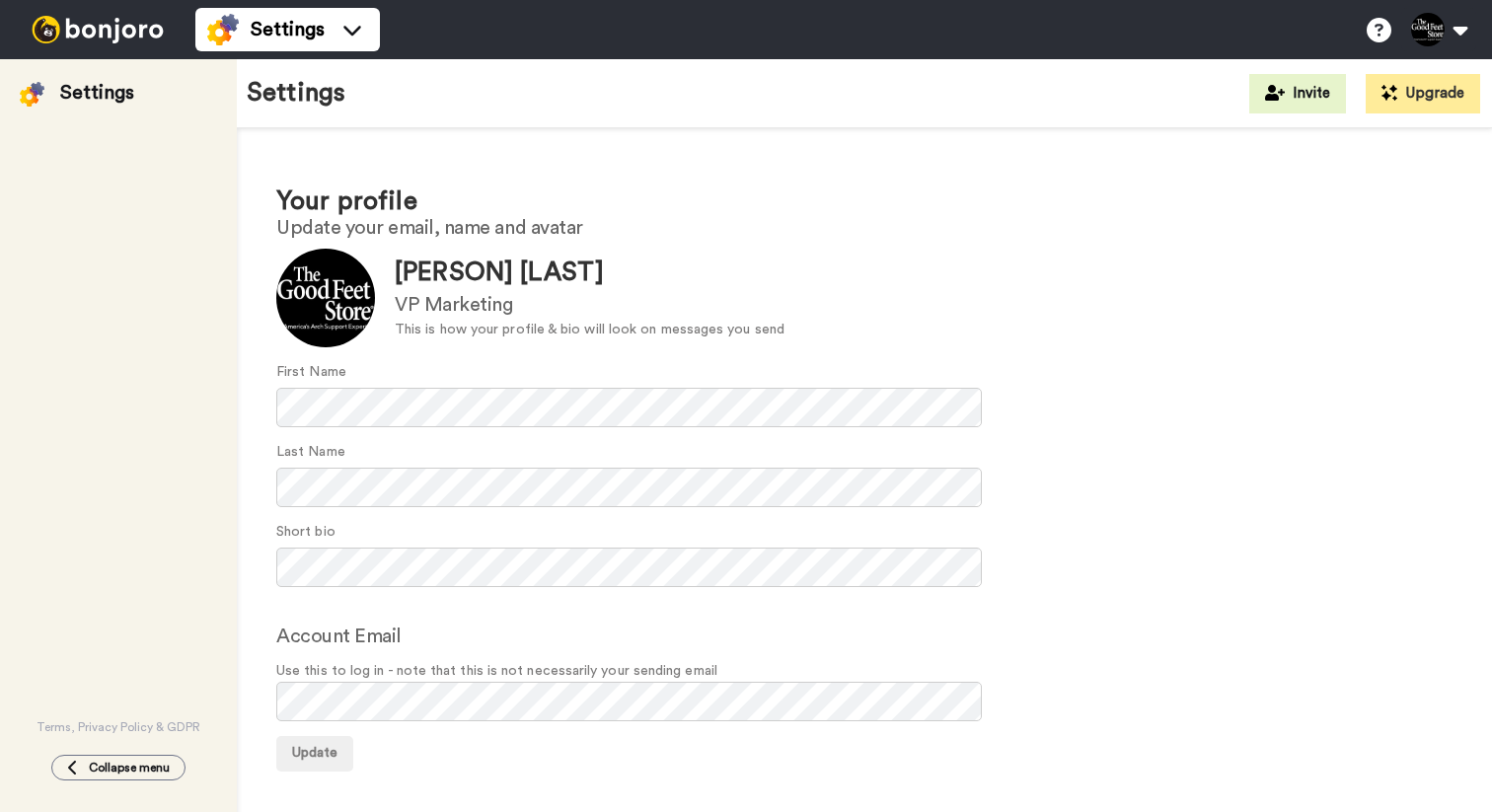 scroll, scrollTop: 0, scrollLeft: 0, axis: both 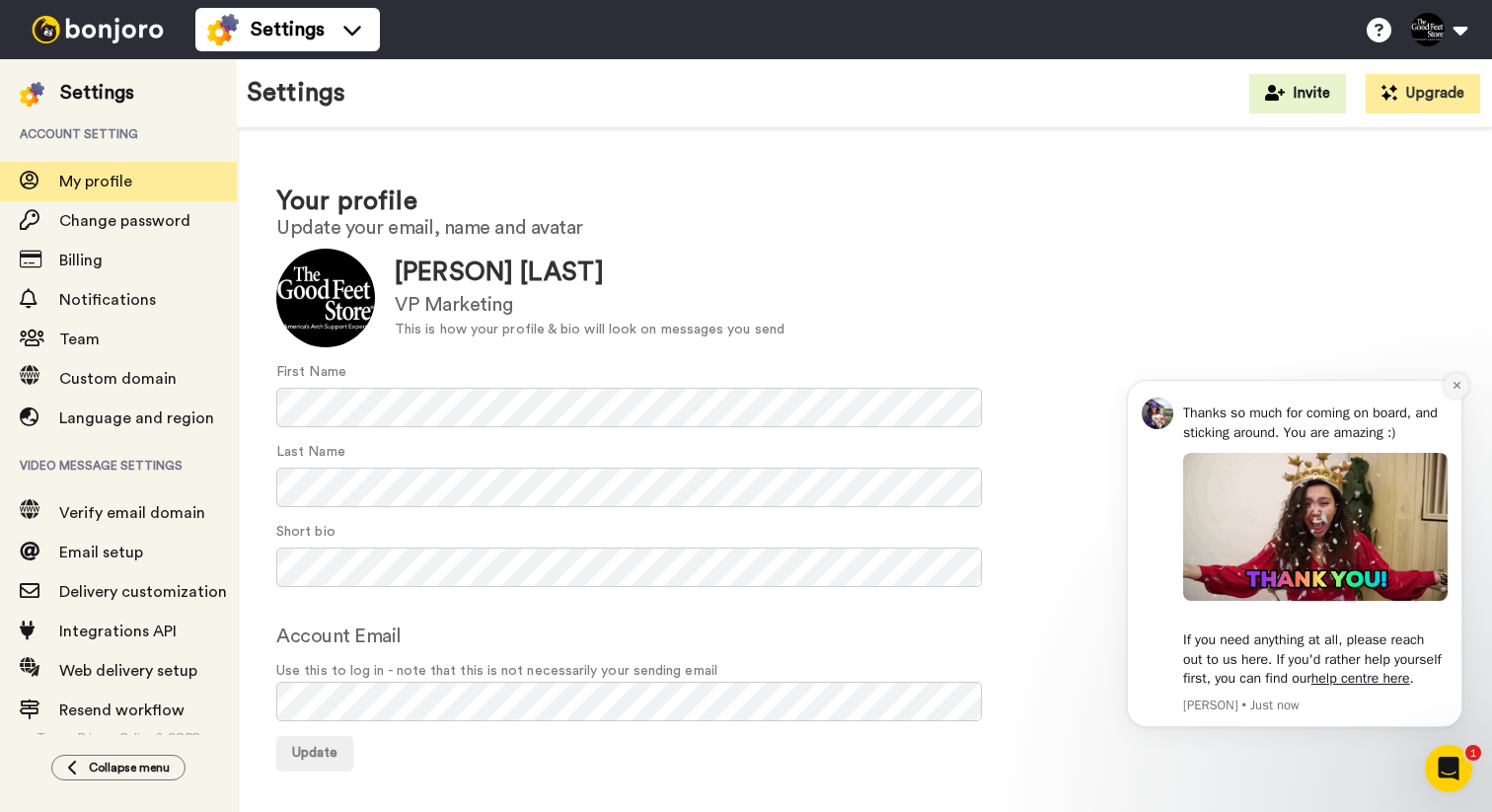 click 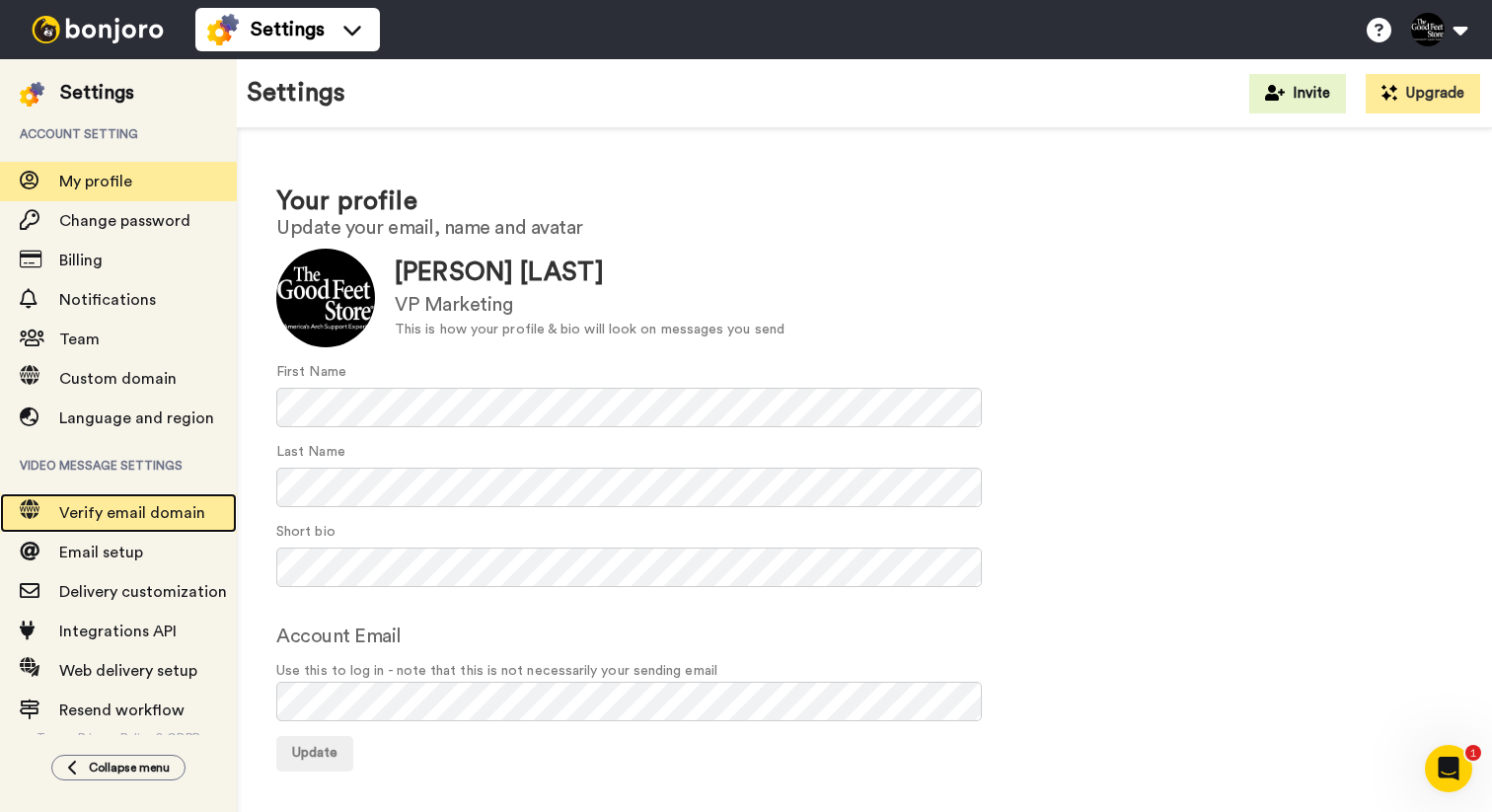 click on "Verify email domain" at bounding box center (132, 513) 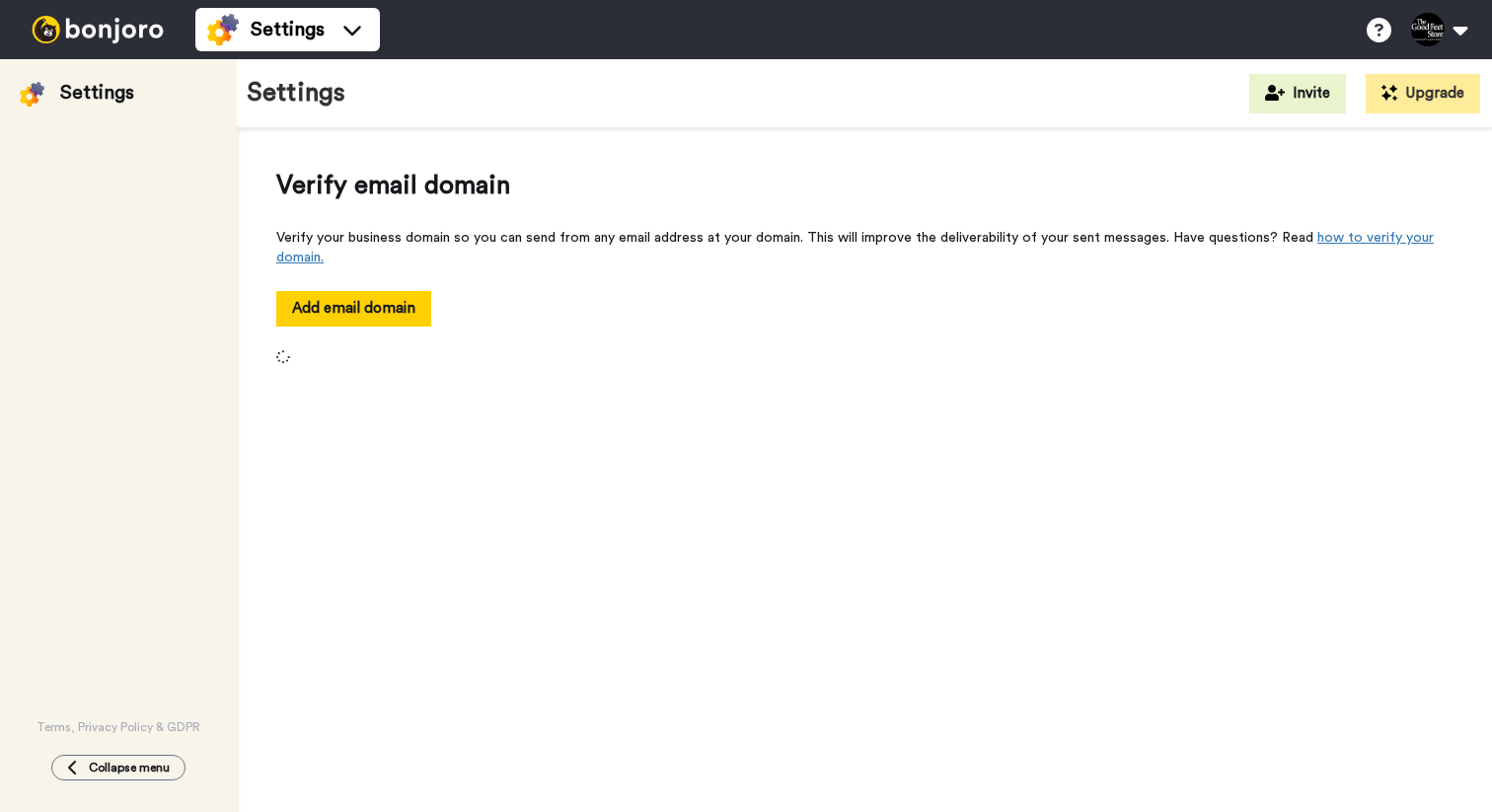 scroll, scrollTop: 0, scrollLeft: 0, axis: both 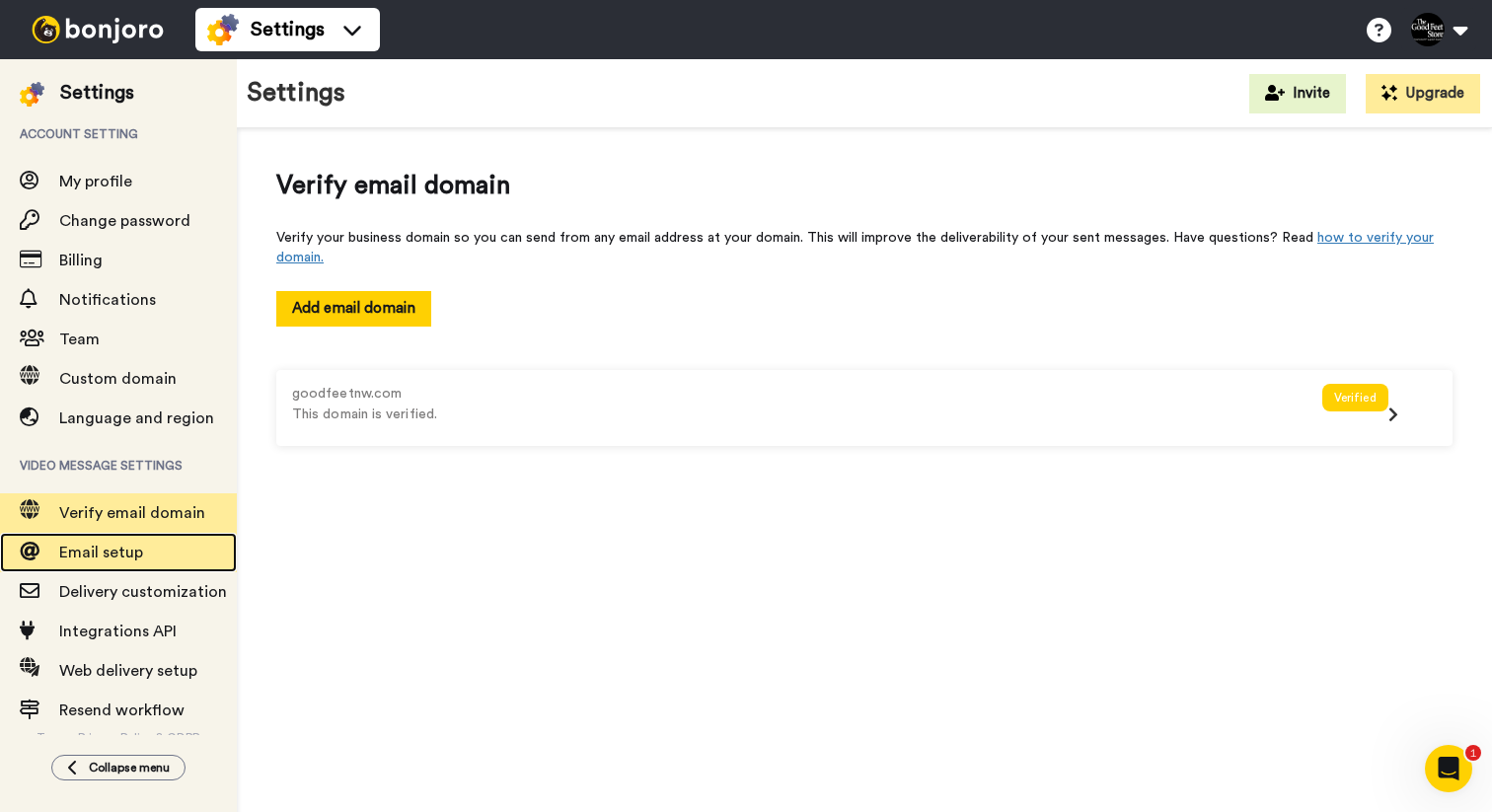 click on "Email setup" at bounding box center [101, 553] 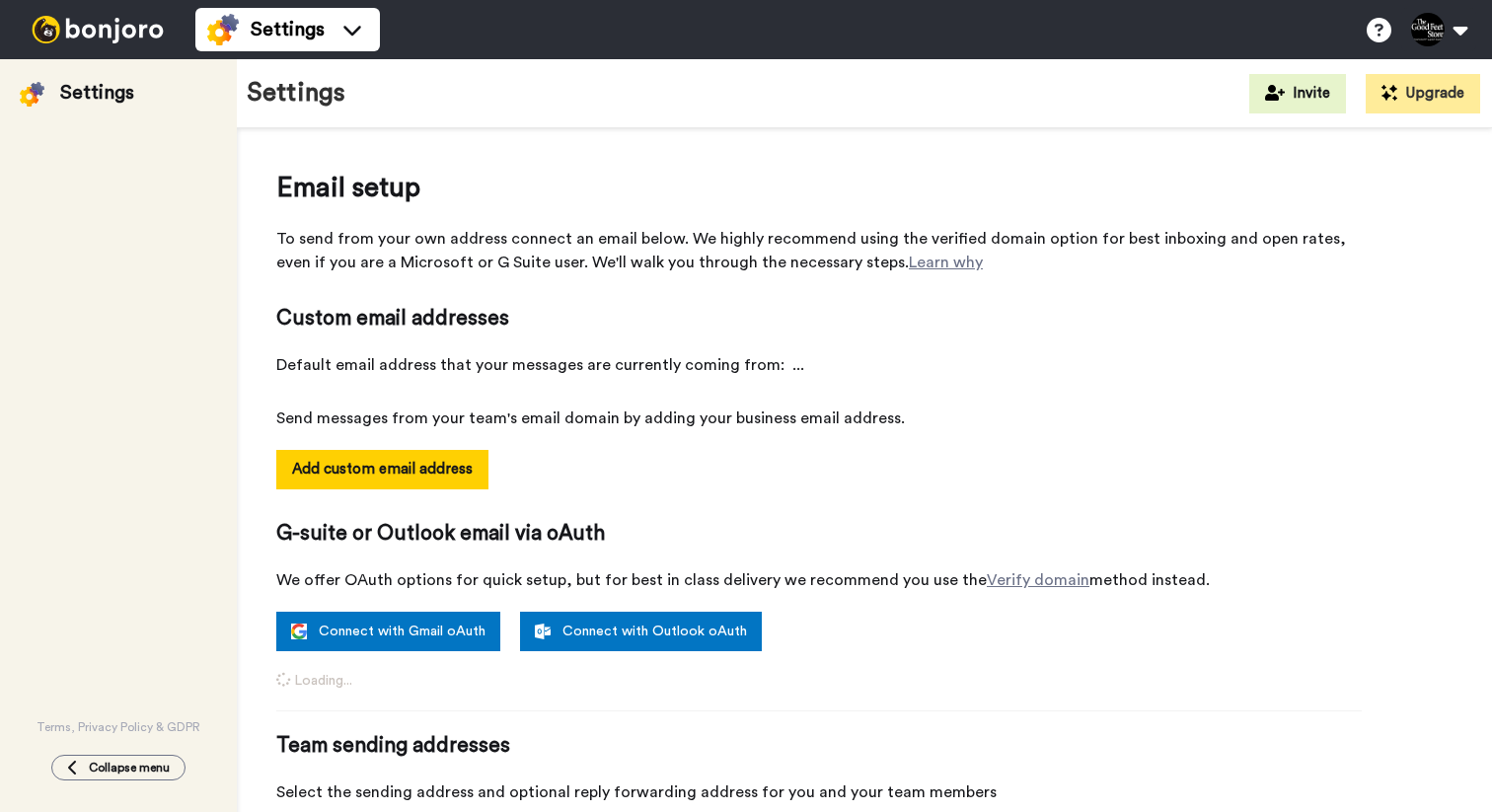 scroll, scrollTop: 0, scrollLeft: 0, axis: both 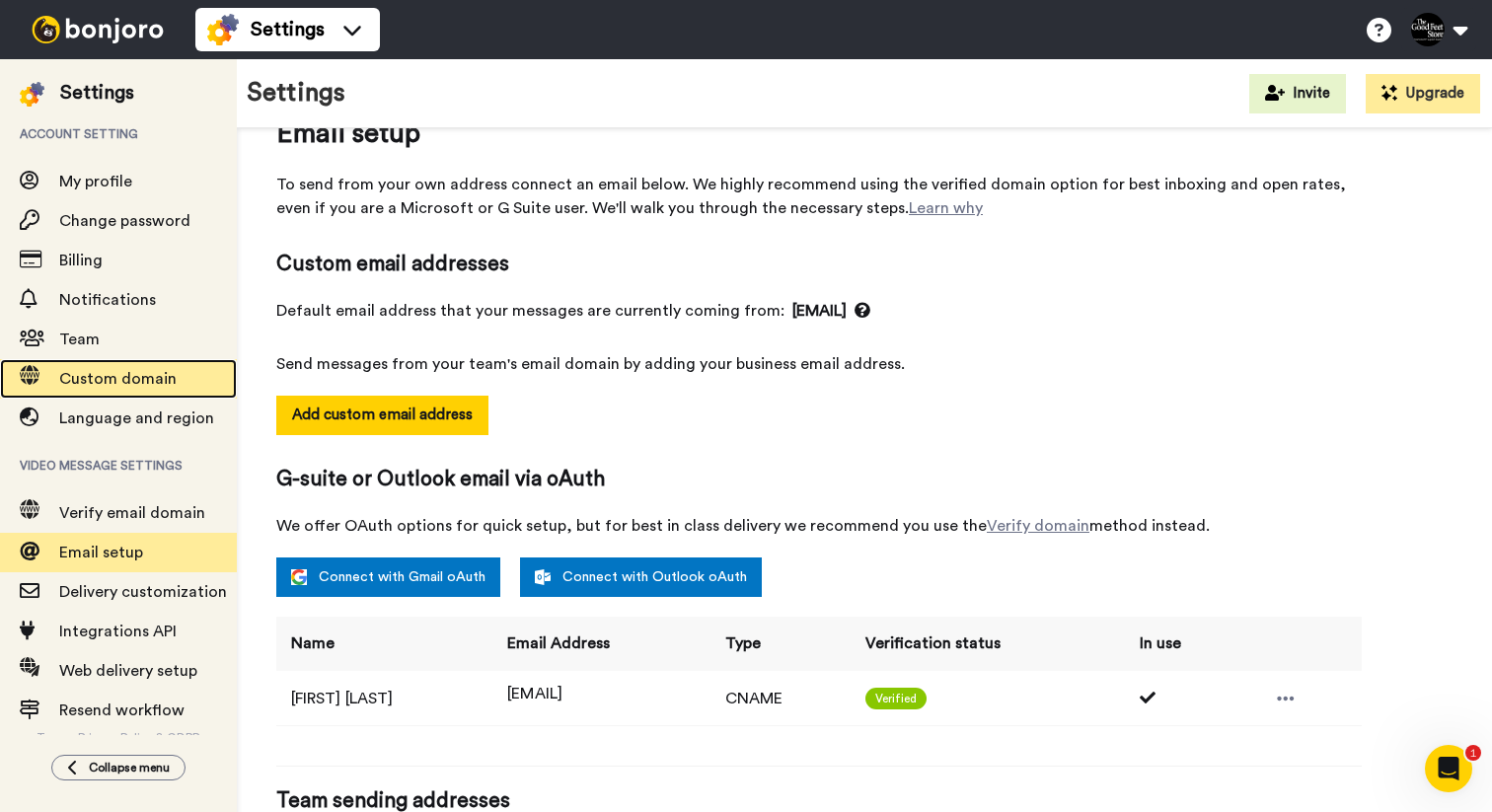 click on "Custom domain" at bounding box center (117, 379) 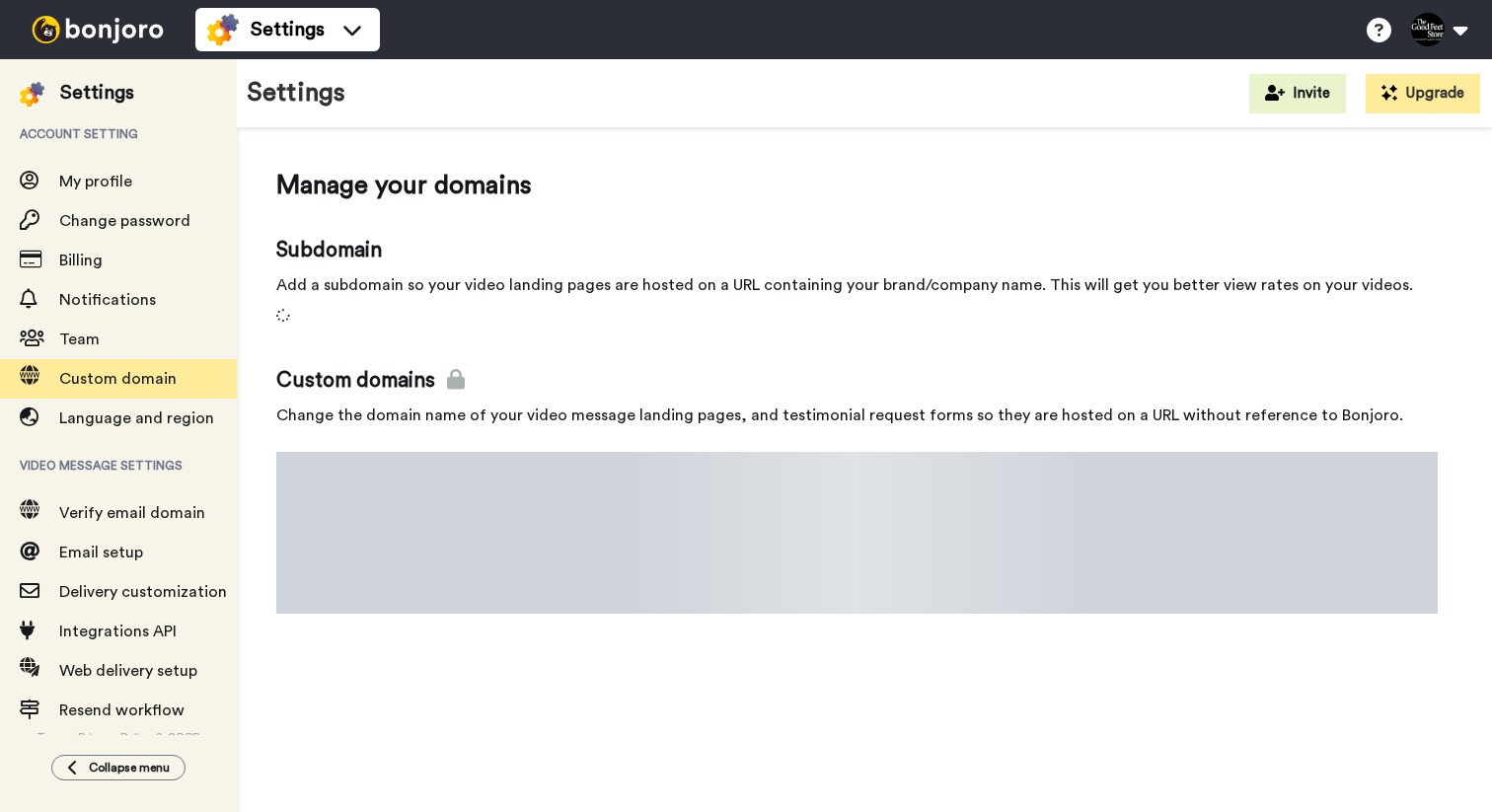 scroll, scrollTop: 0, scrollLeft: 0, axis: both 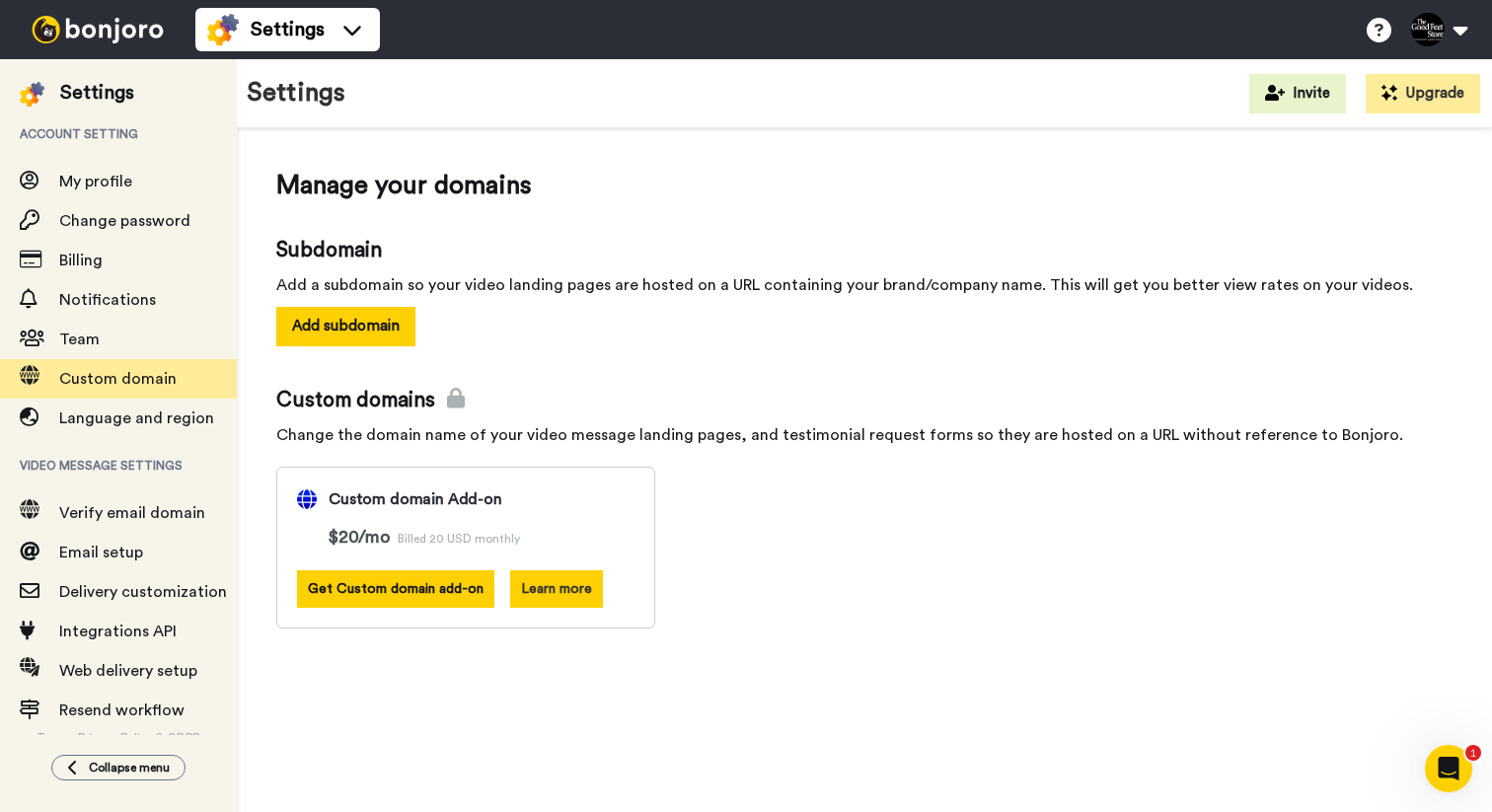 click on "Learn more" at bounding box center (557, 589) 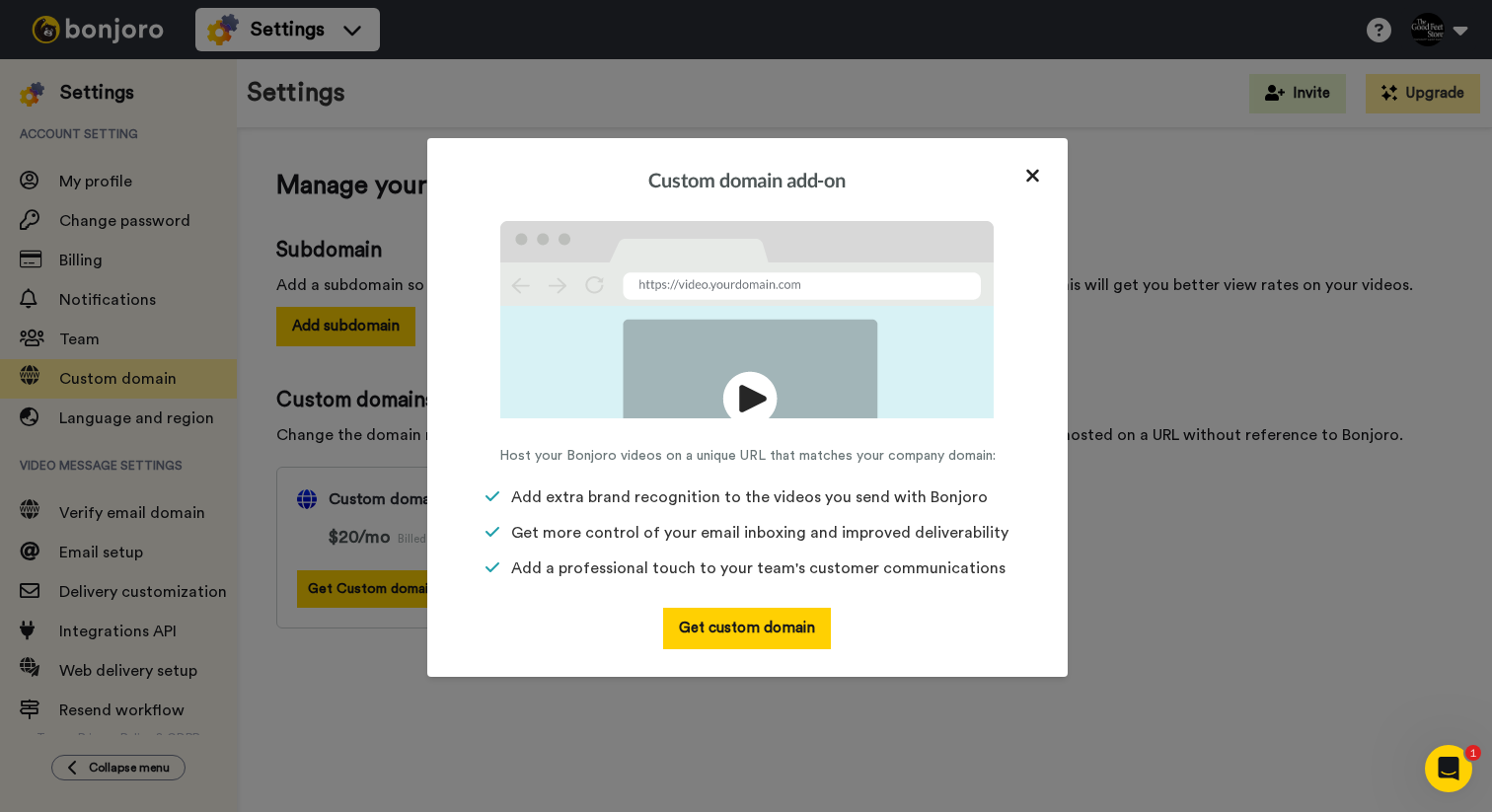 click 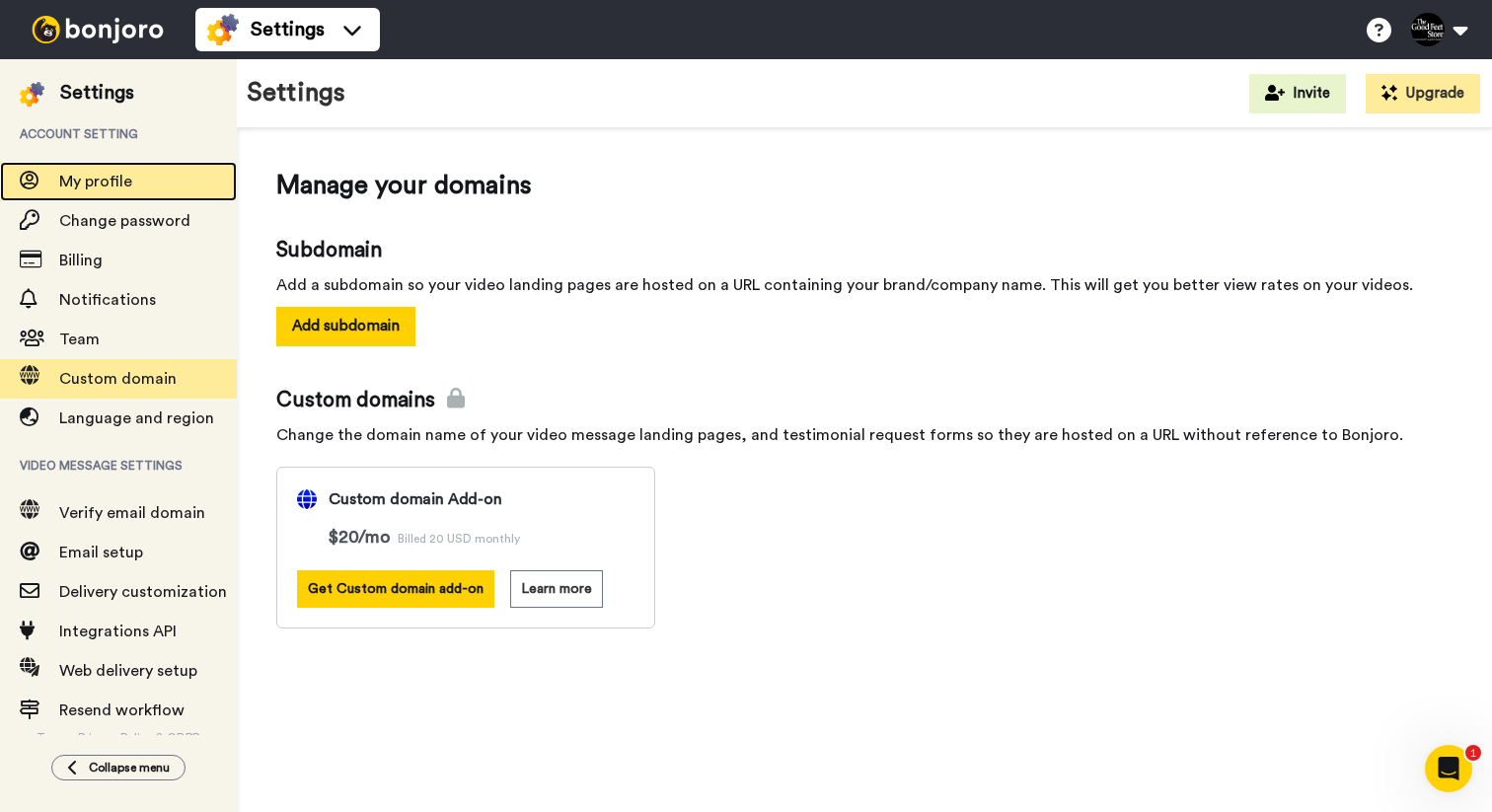 click on "My profile" at bounding box center (96, 182) 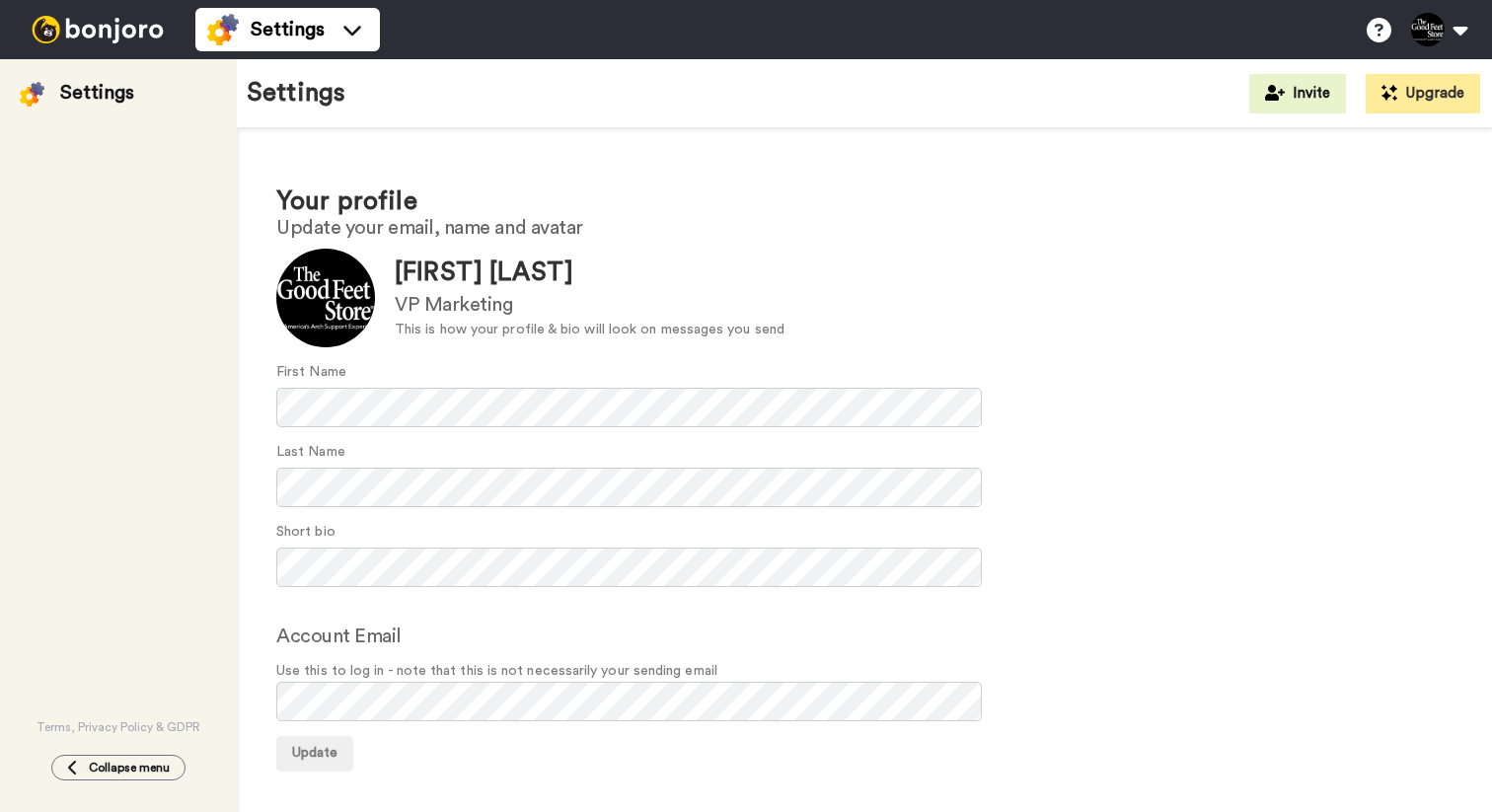 scroll, scrollTop: 0, scrollLeft: 0, axis: both 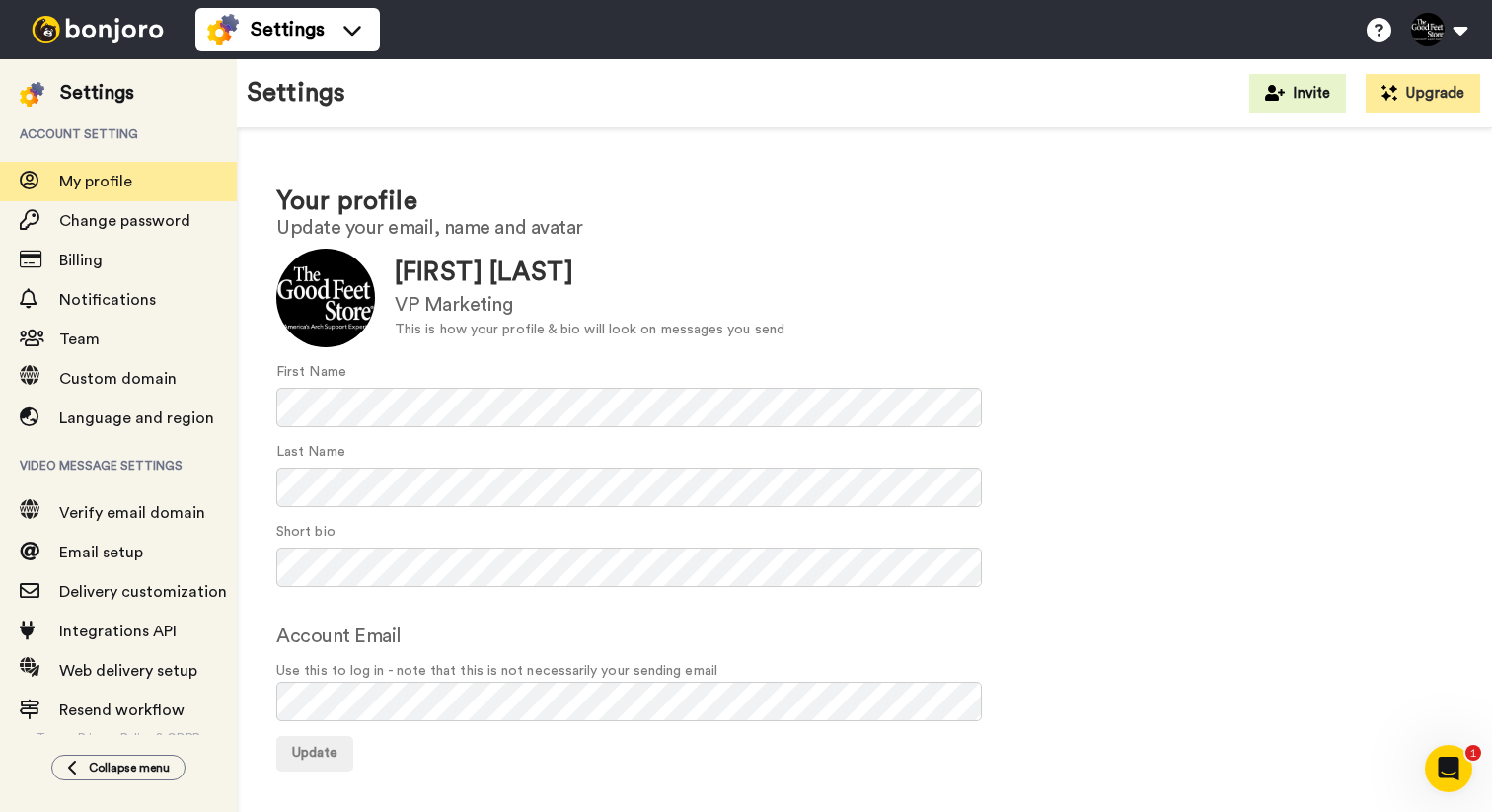 click at bounding box center [98, 30] 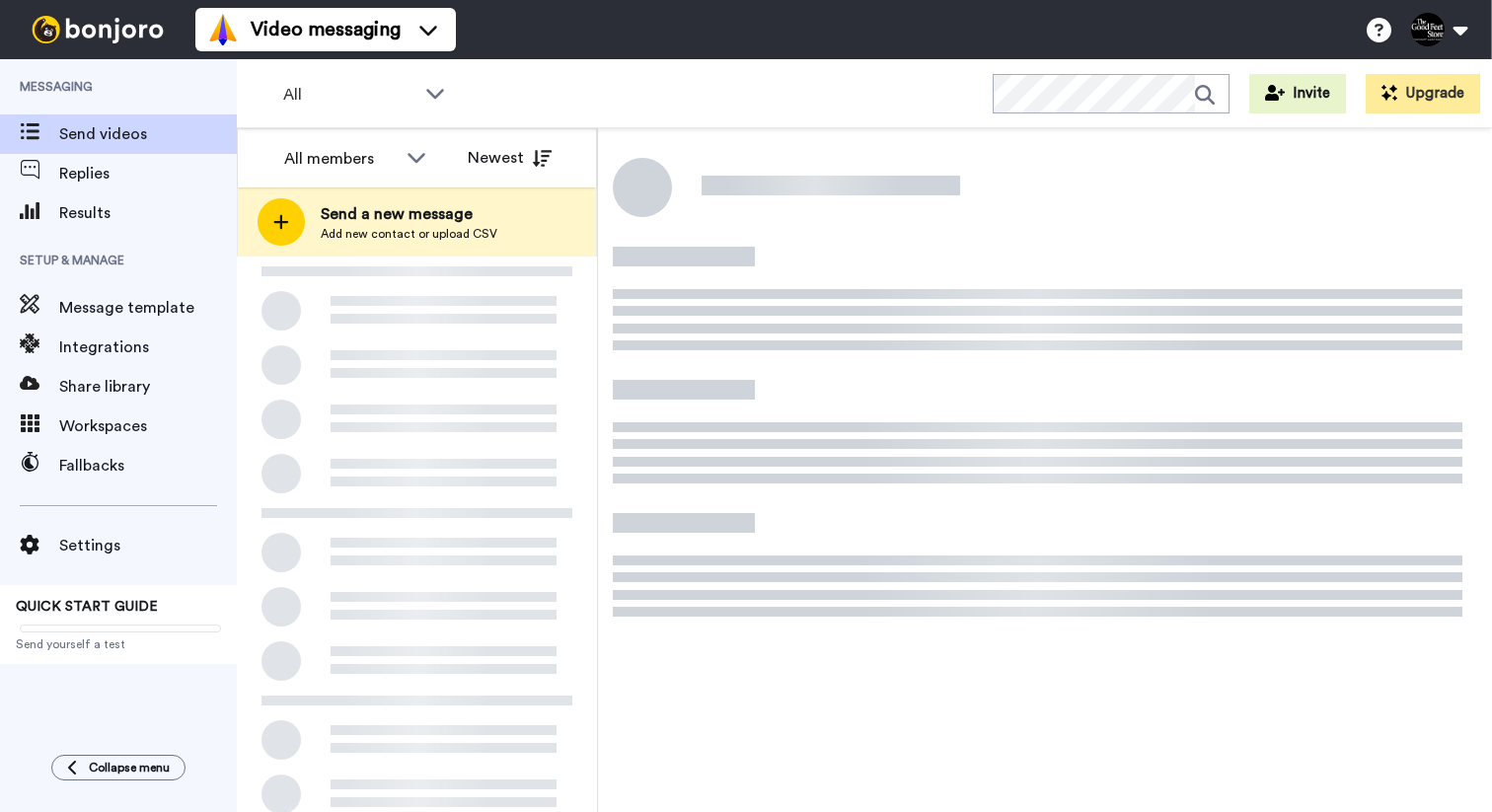 scroll, scrollTop: 0, scrollLeft: 0, axis: both 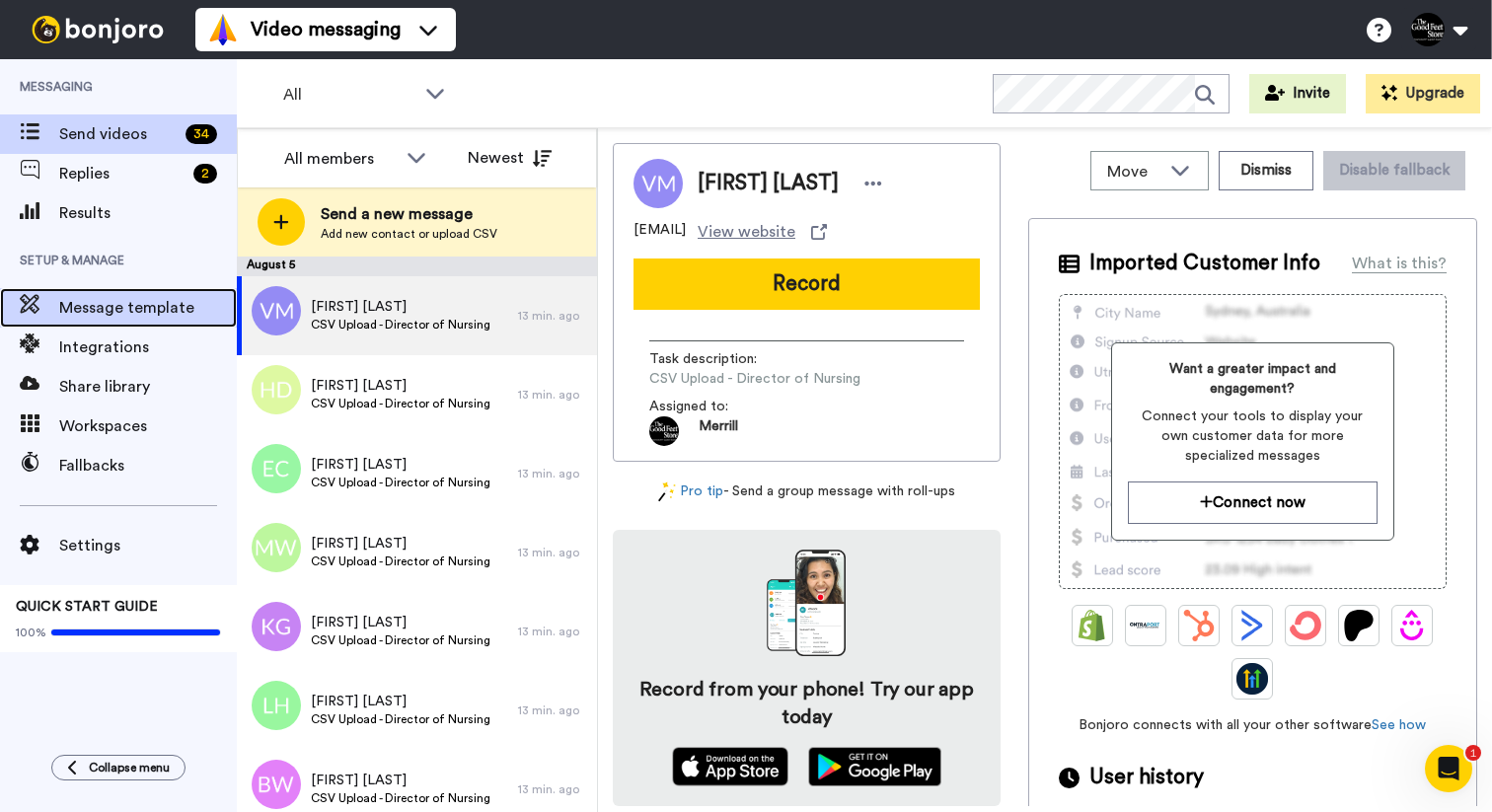 click on "Message template" at bounding box center (148, 308) 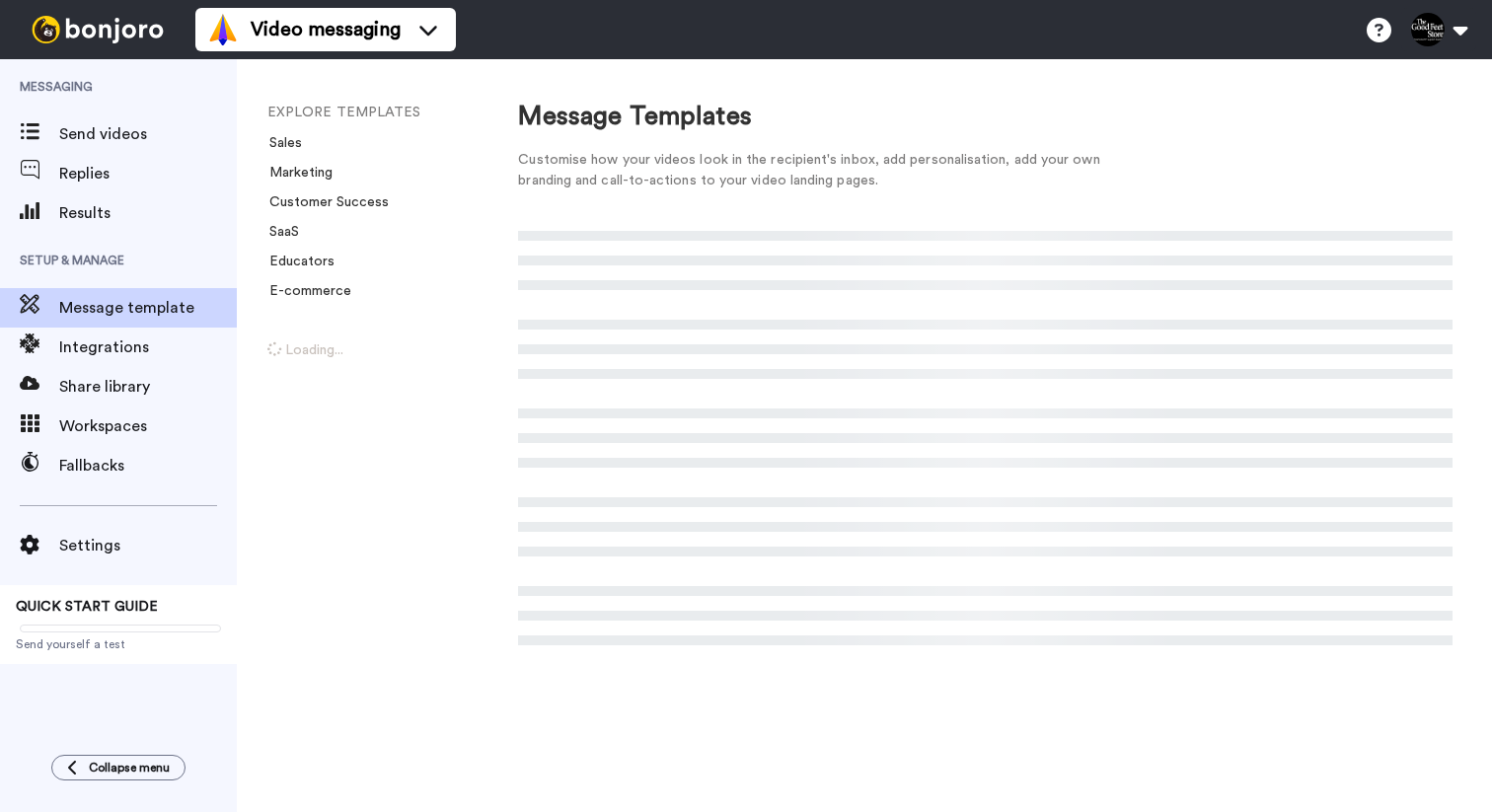 scroll, scrollTop: 0, scrollLeft: 0, axis: both 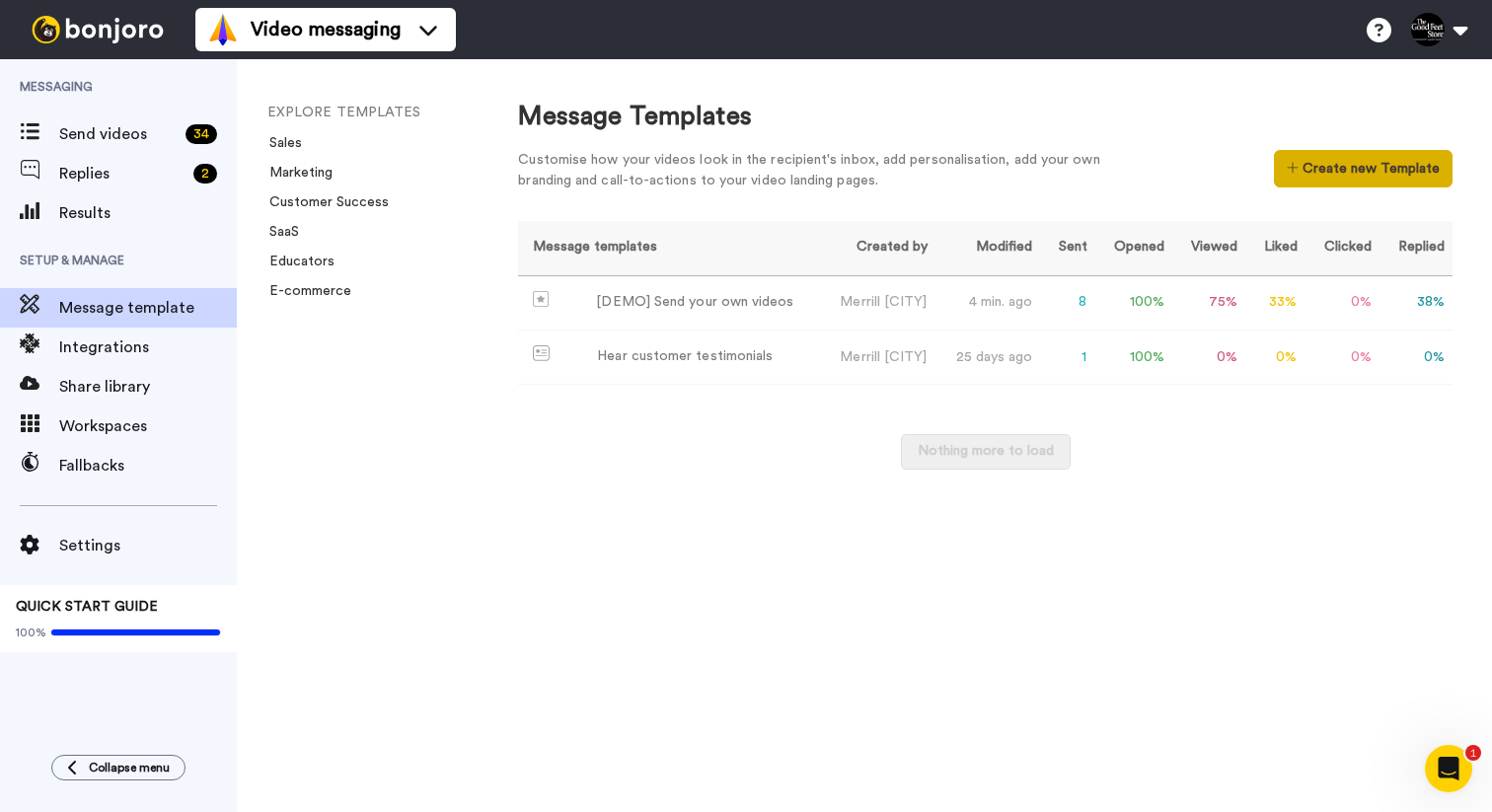click on "Create new Template" at bounding box center (1363, 169) 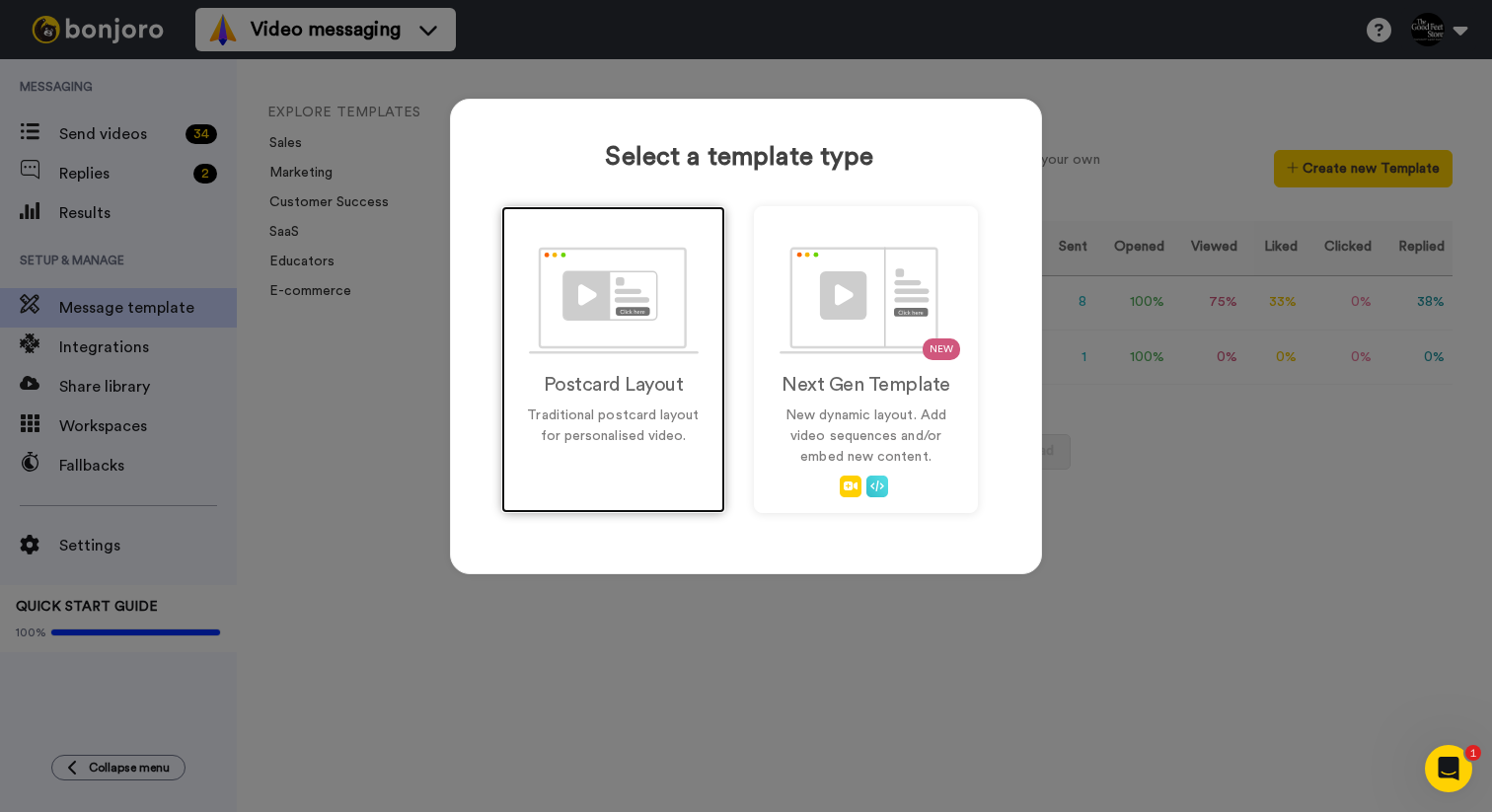 click on "Postcard Layout" at bounding box center [613, 385] 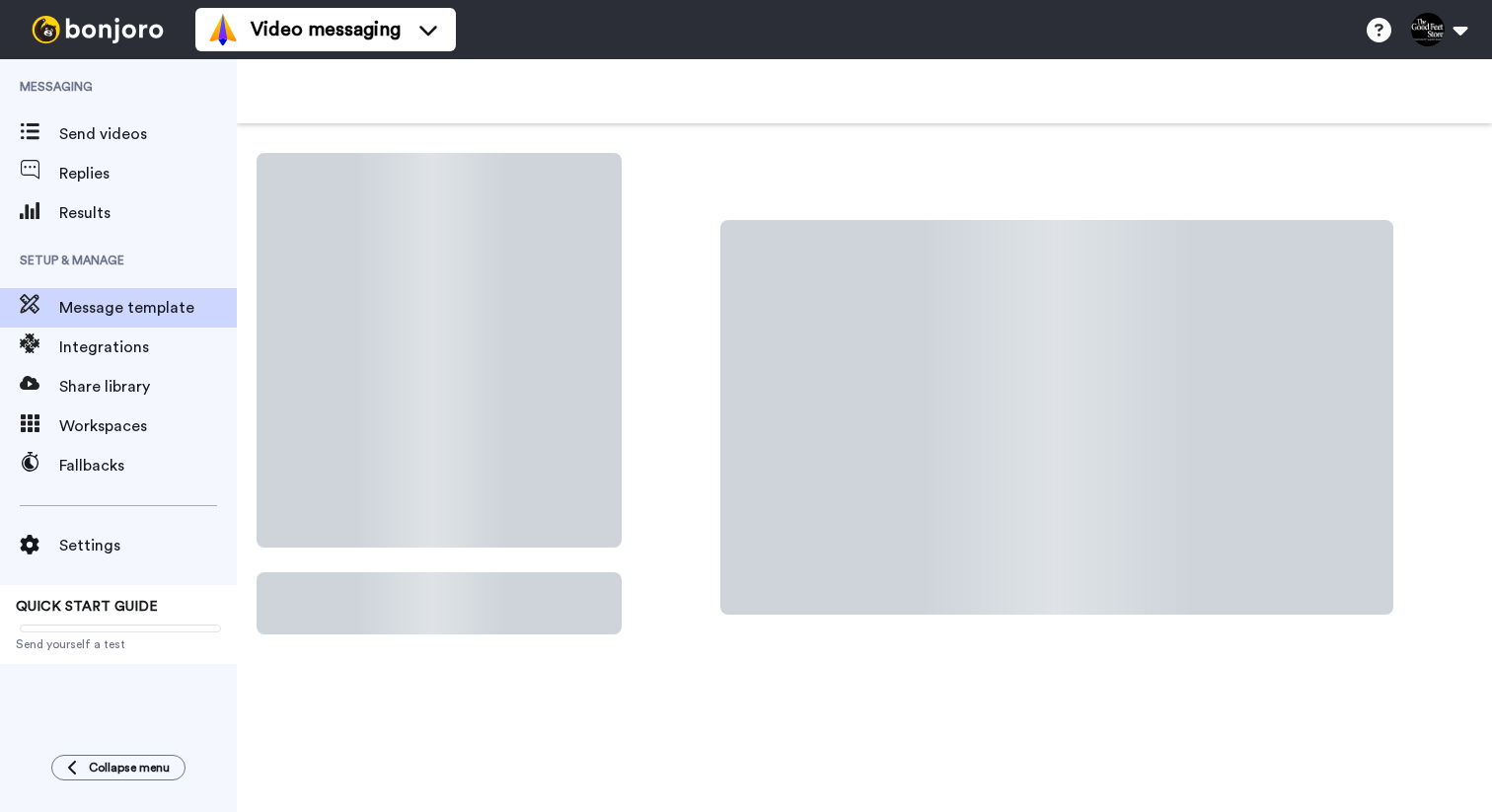 click at bounding box center [1047, 499] 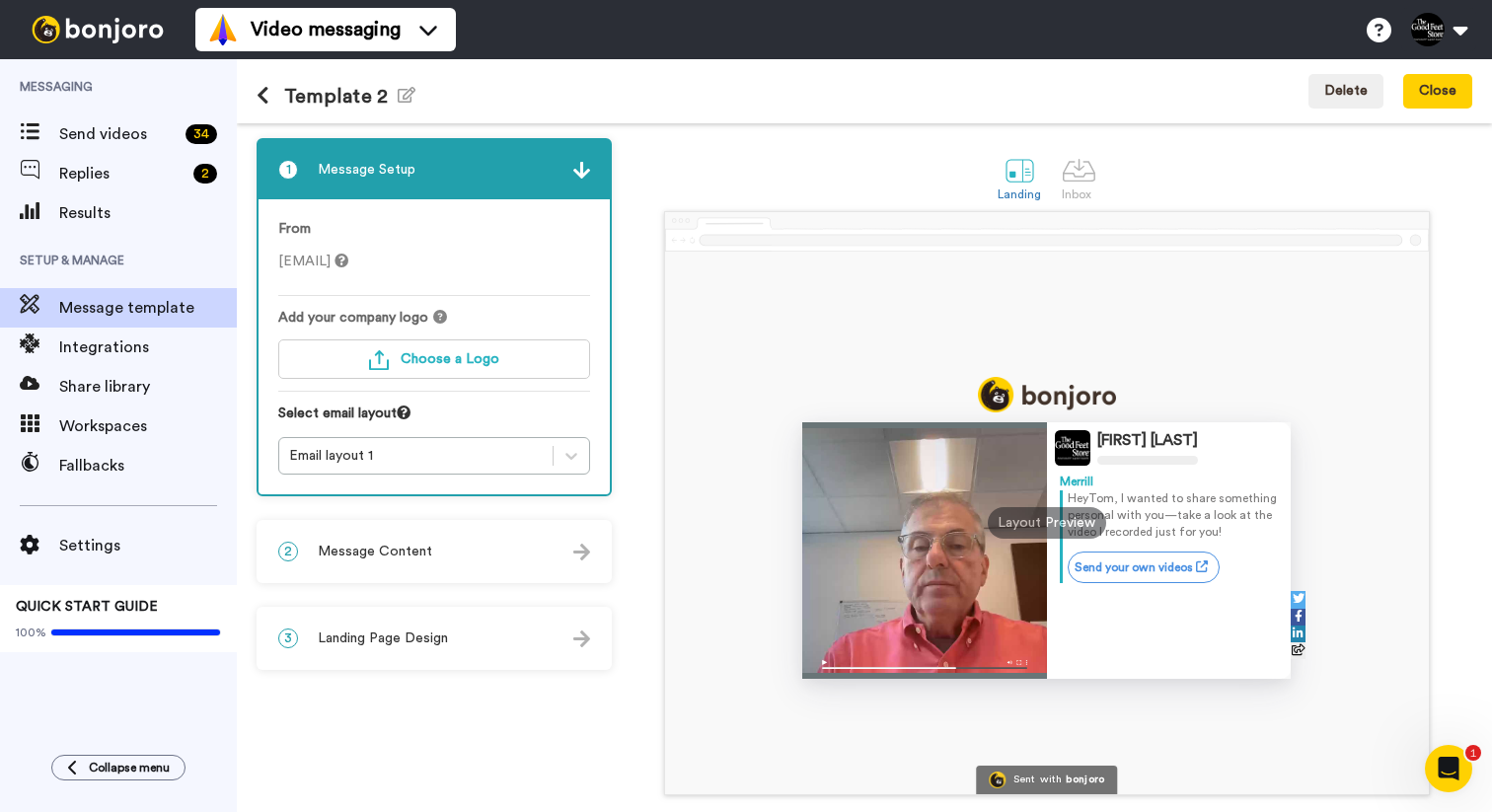 scroll, scrollTop: 0, scrollLeft: 0, axis: both 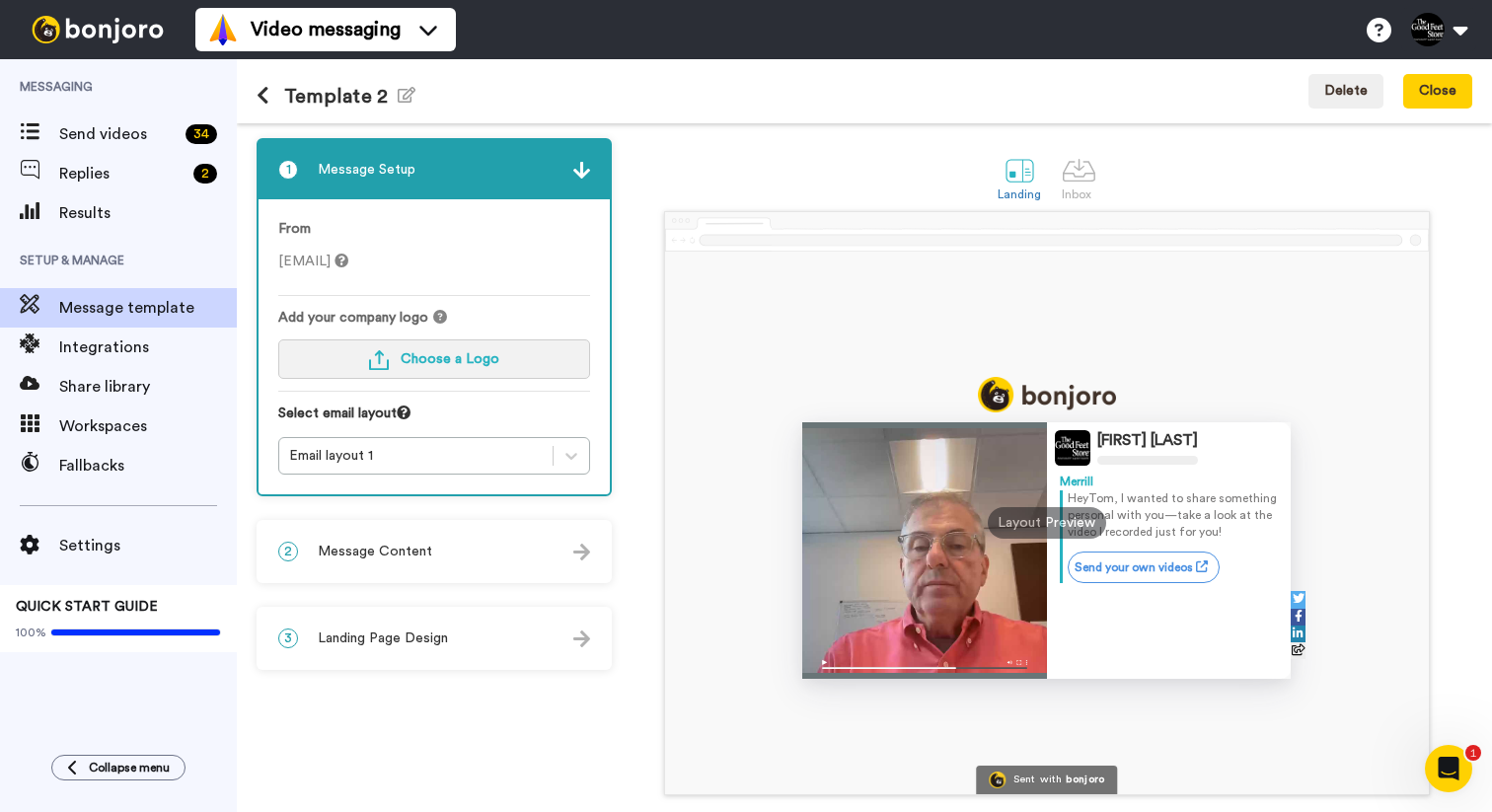 click on "Choose a Logo" at bounding box center (450, 359) 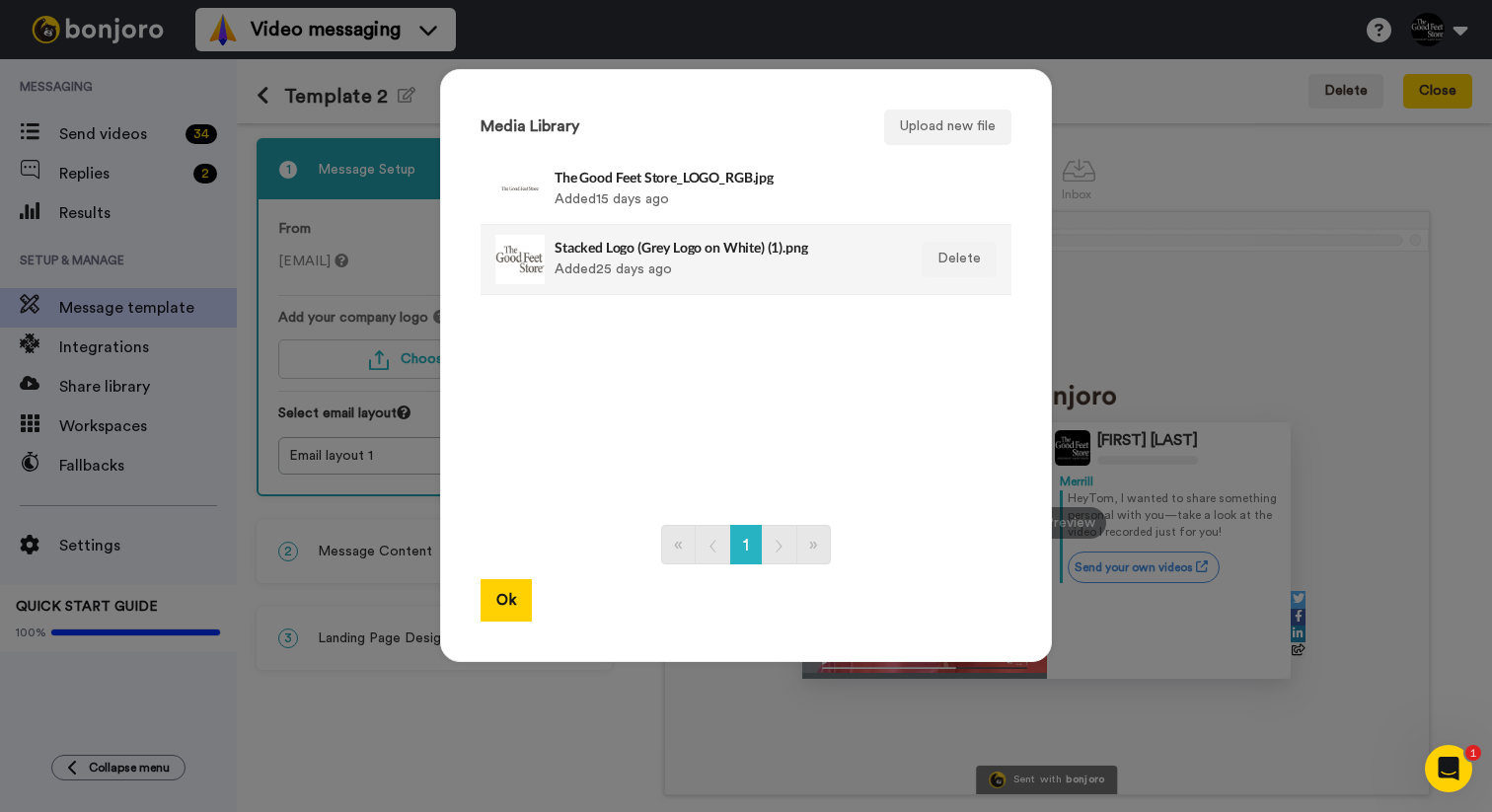 click on "Stacked Logo (Grey Logo on White) (1).png" at bounding box center (724, 247) 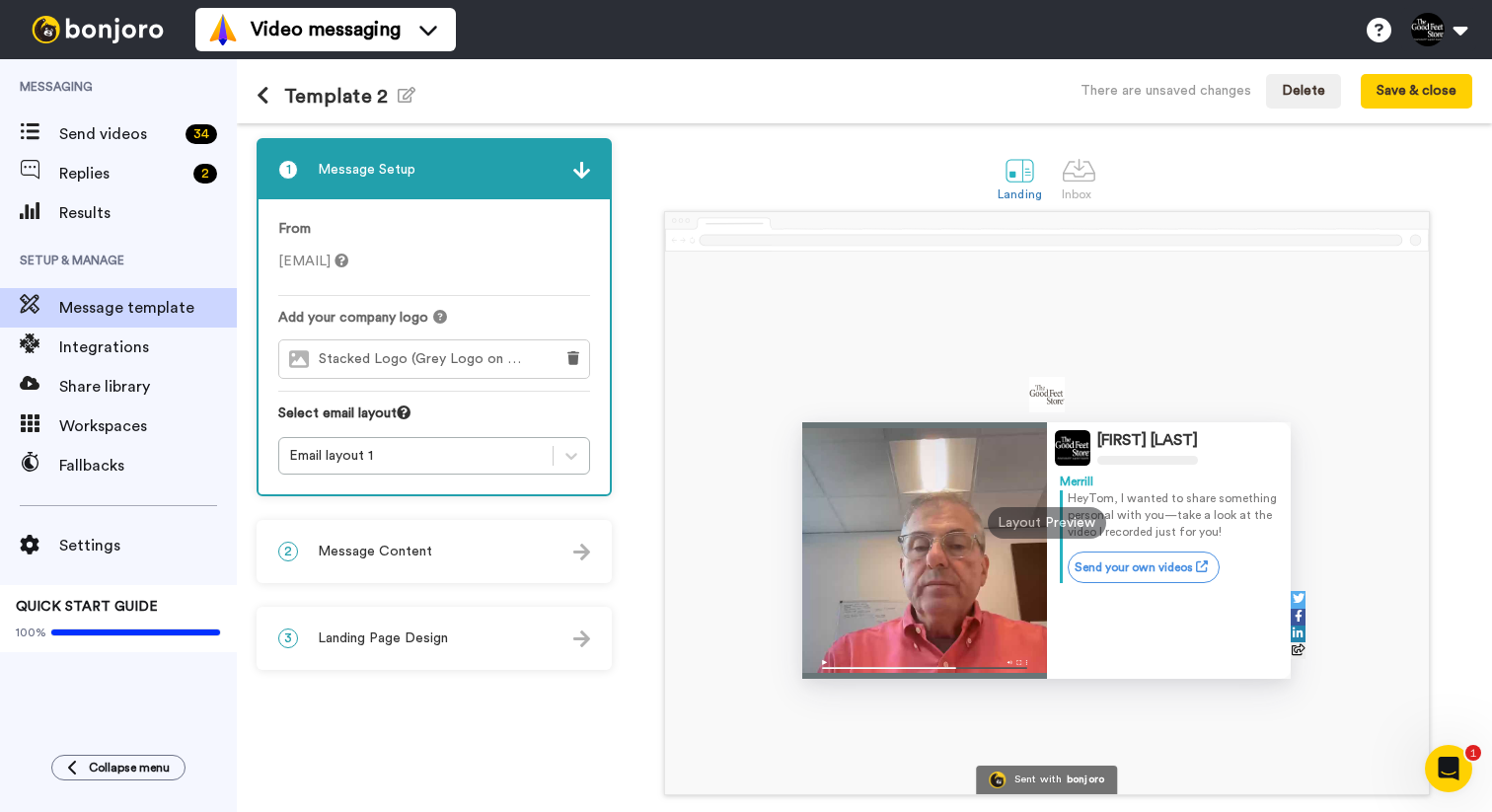 click on "Stacked Logo (Grey Logo on White) (1).png" at bounding box center [430, 359] 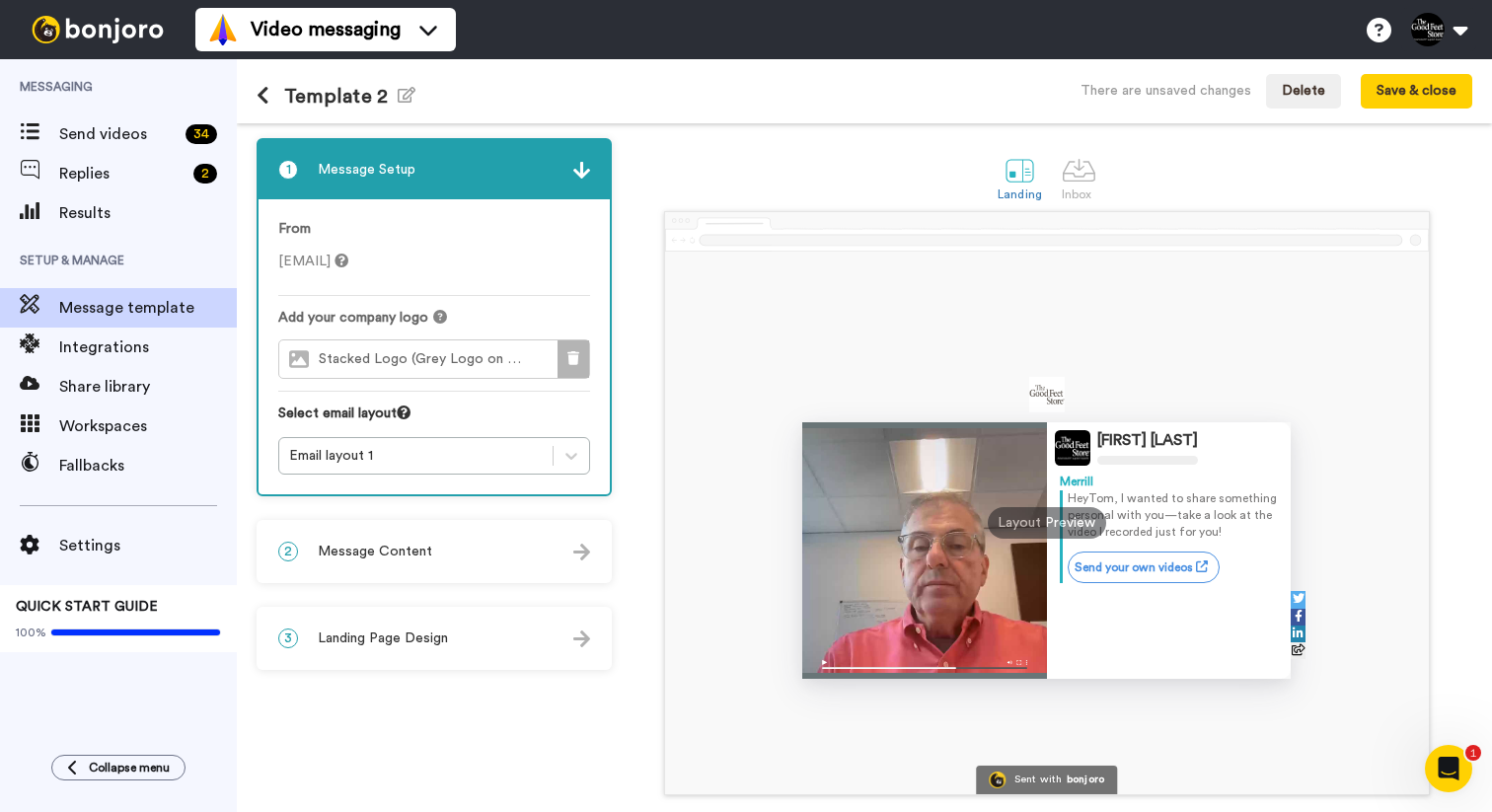 click at bounding box center (573, 359) 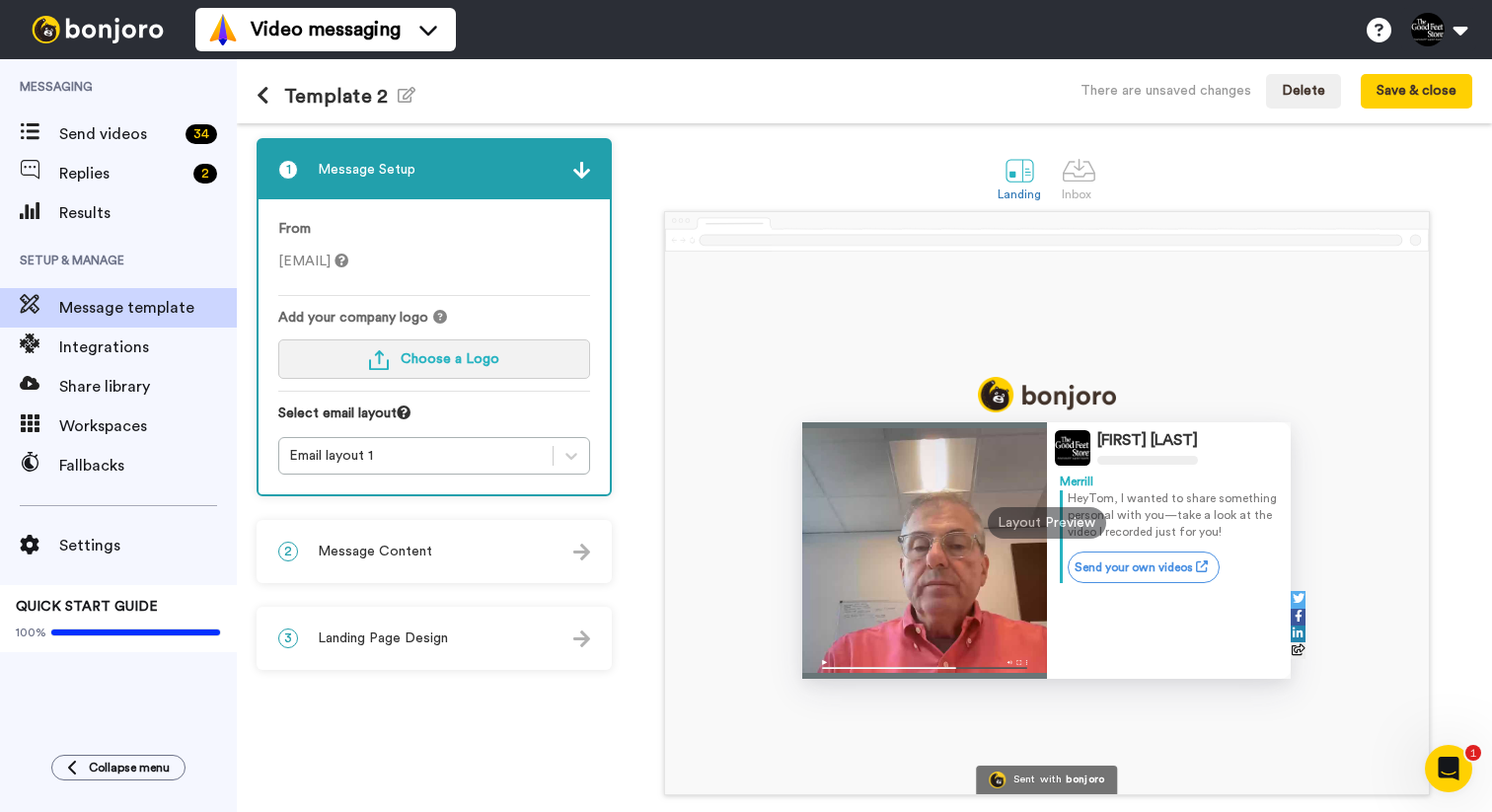 click on "Choose a Logo" at bounding box center [434, 359] 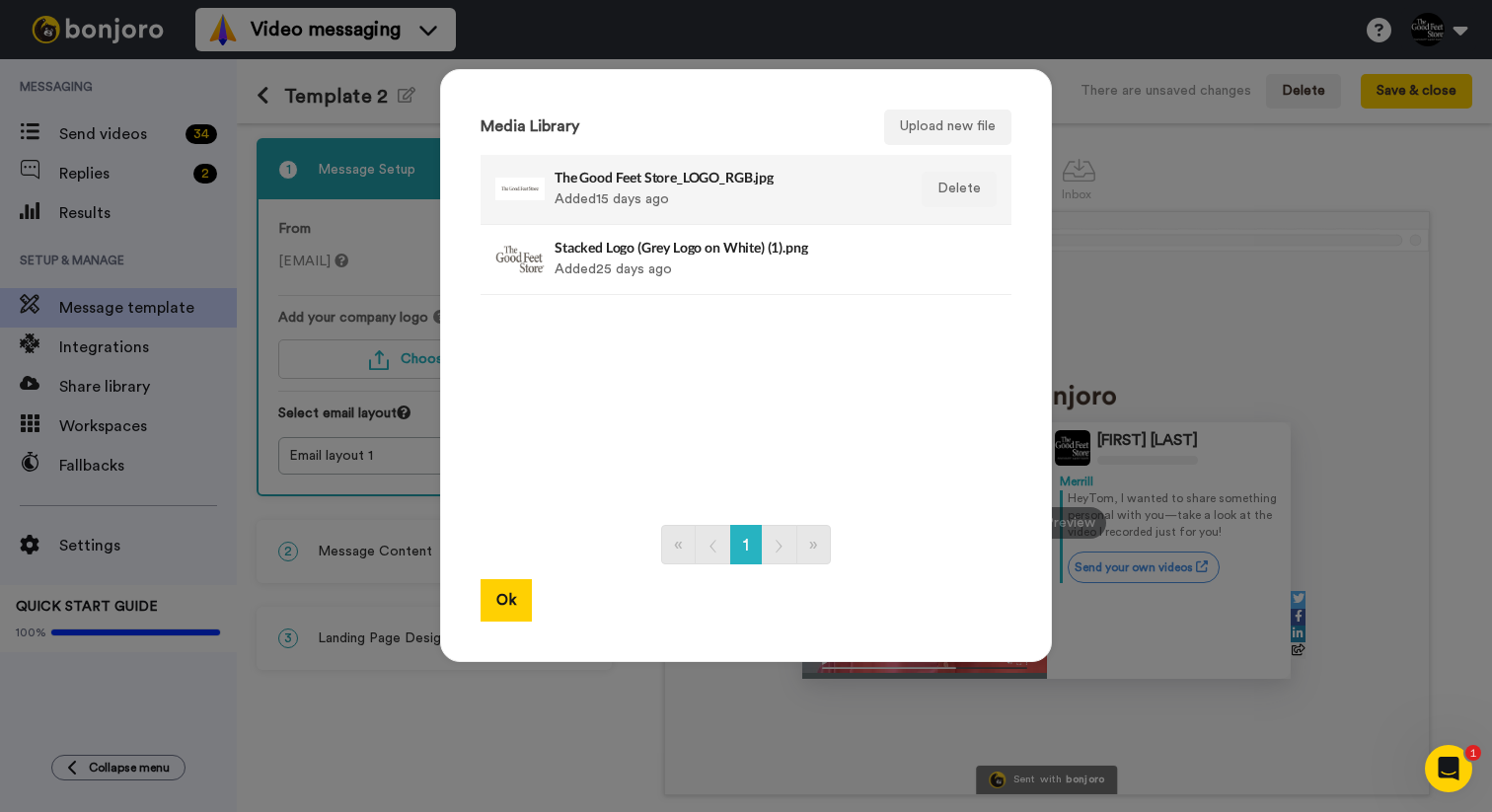 click on "The Good Feet Store_LOGO_RGB.jpg Added  15 days ago" at bounding box center (724, 189) 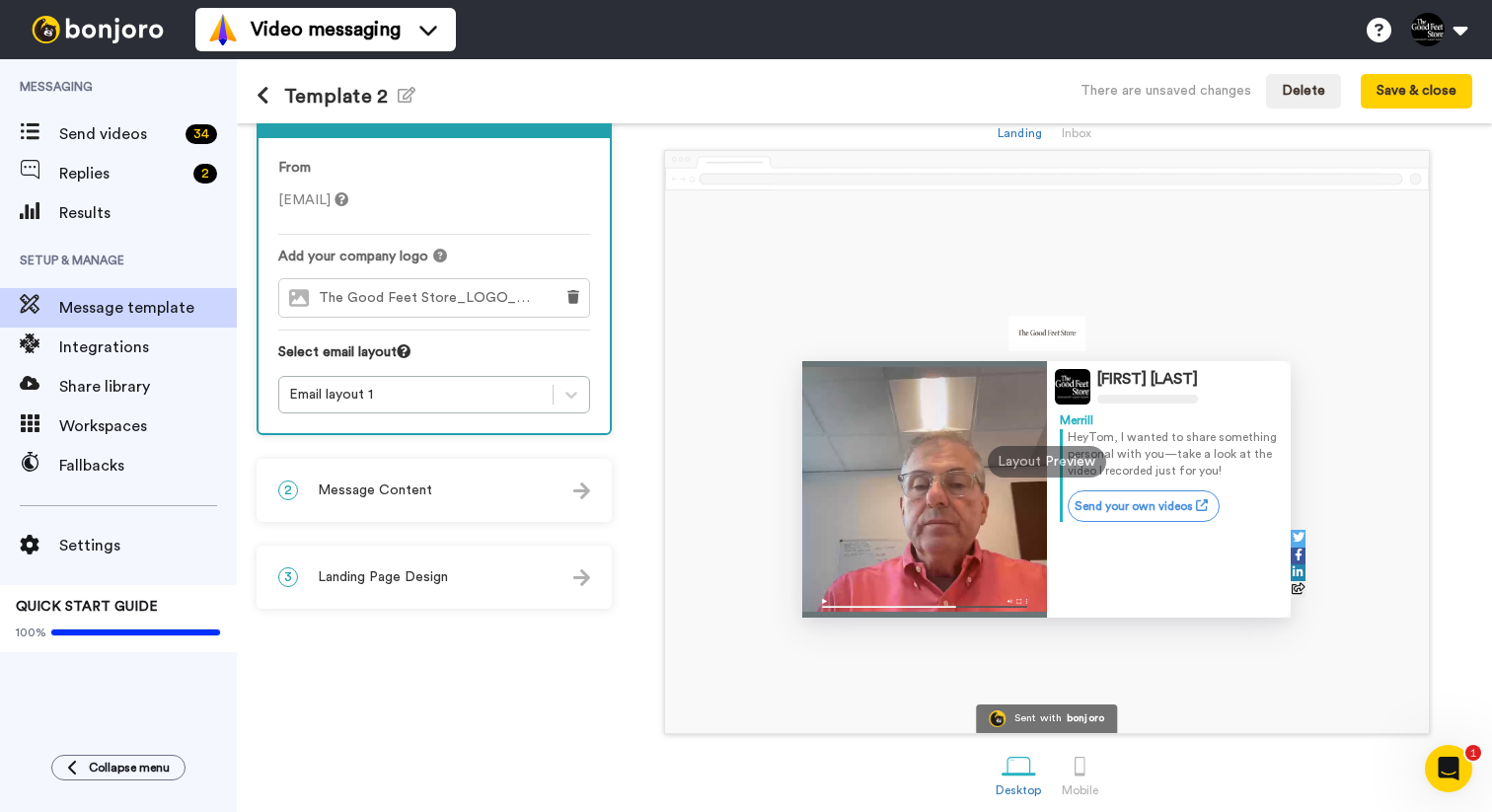 scroll, scrollTop: 73, scrollLeft: 0, axis: vertical 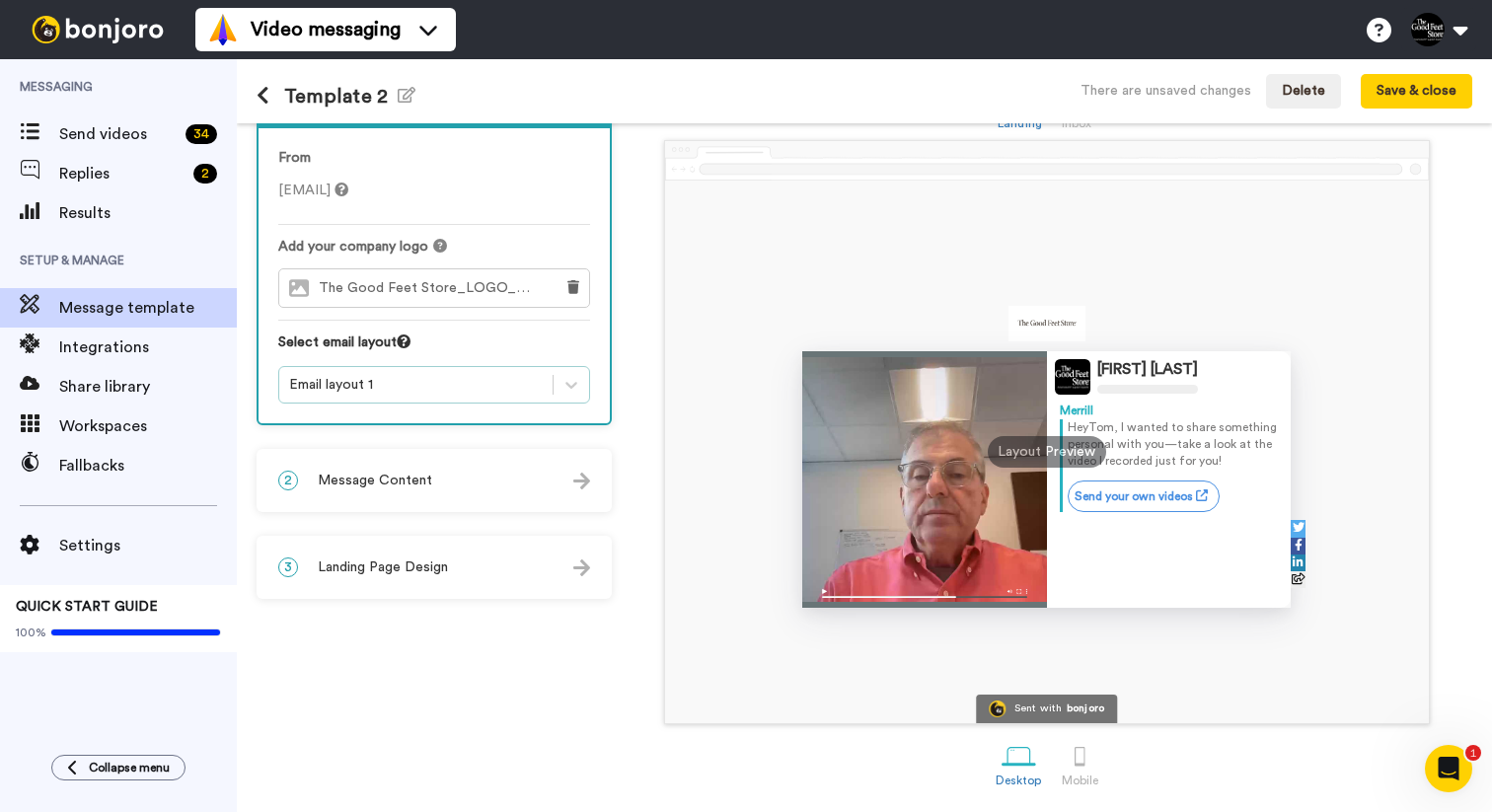 click on "Email layout 1" at bounding box center (415, 385) 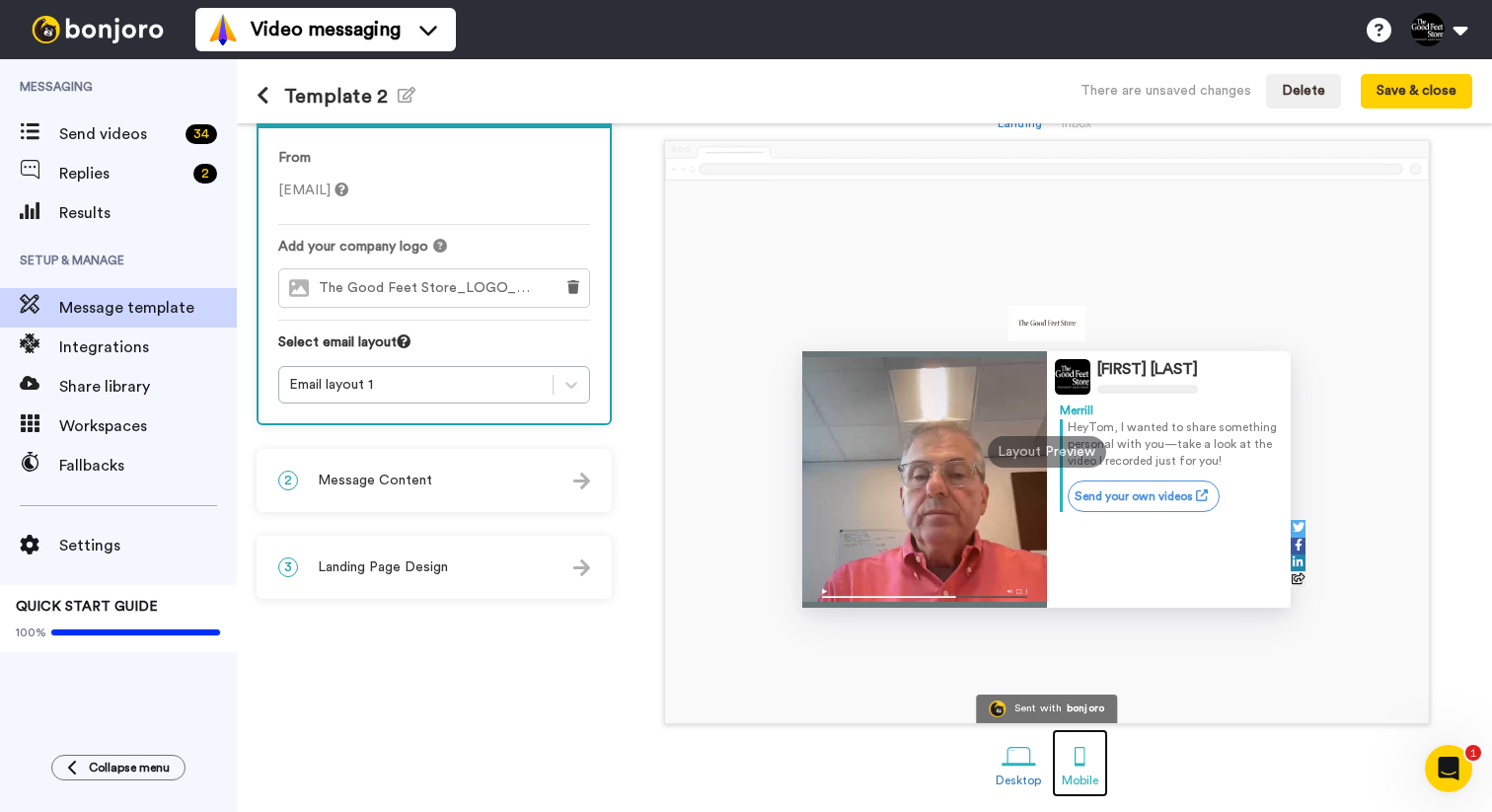 click at bounding box center [1080, 756] 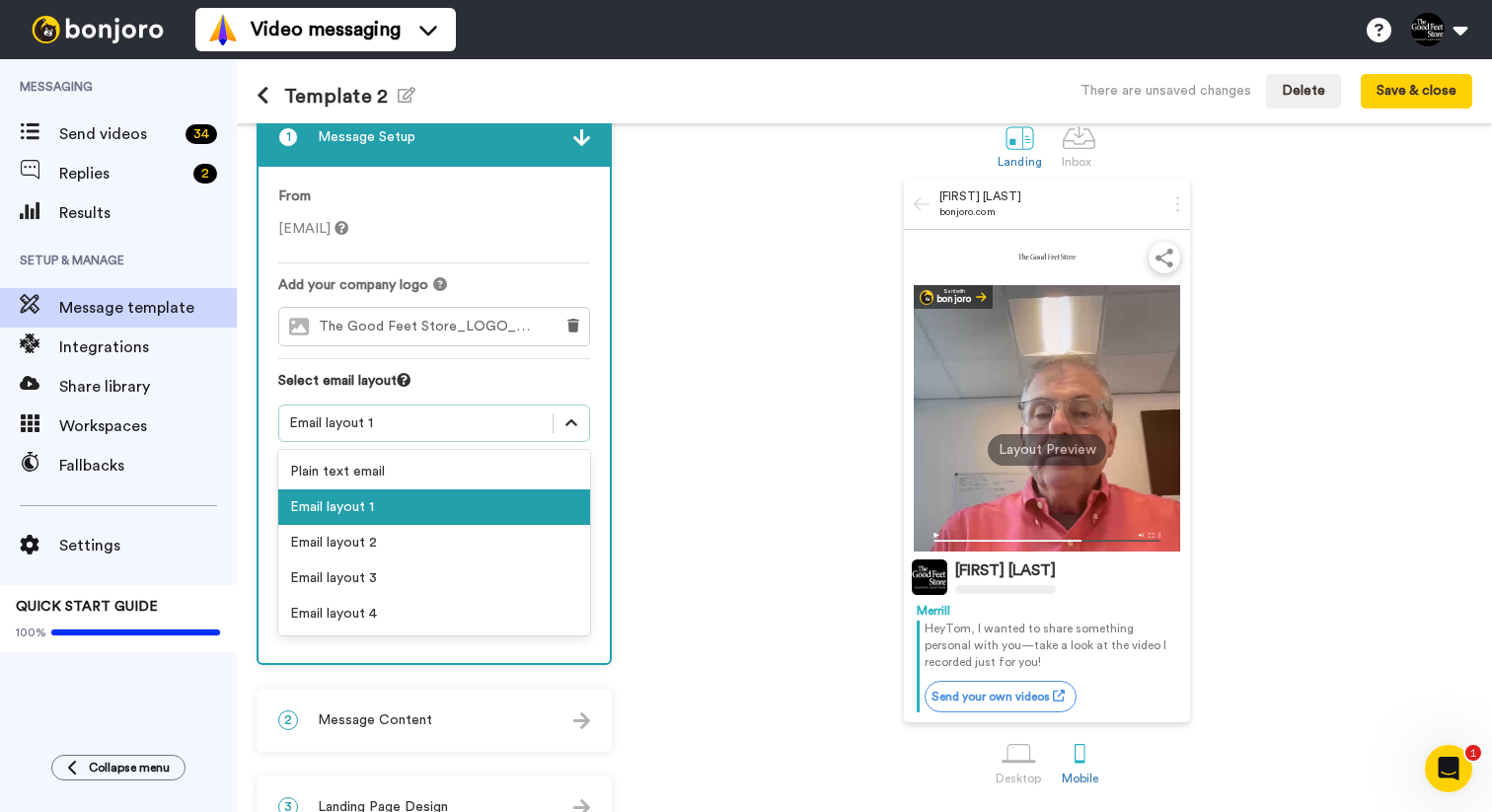 click at bounding box center (571, 423) 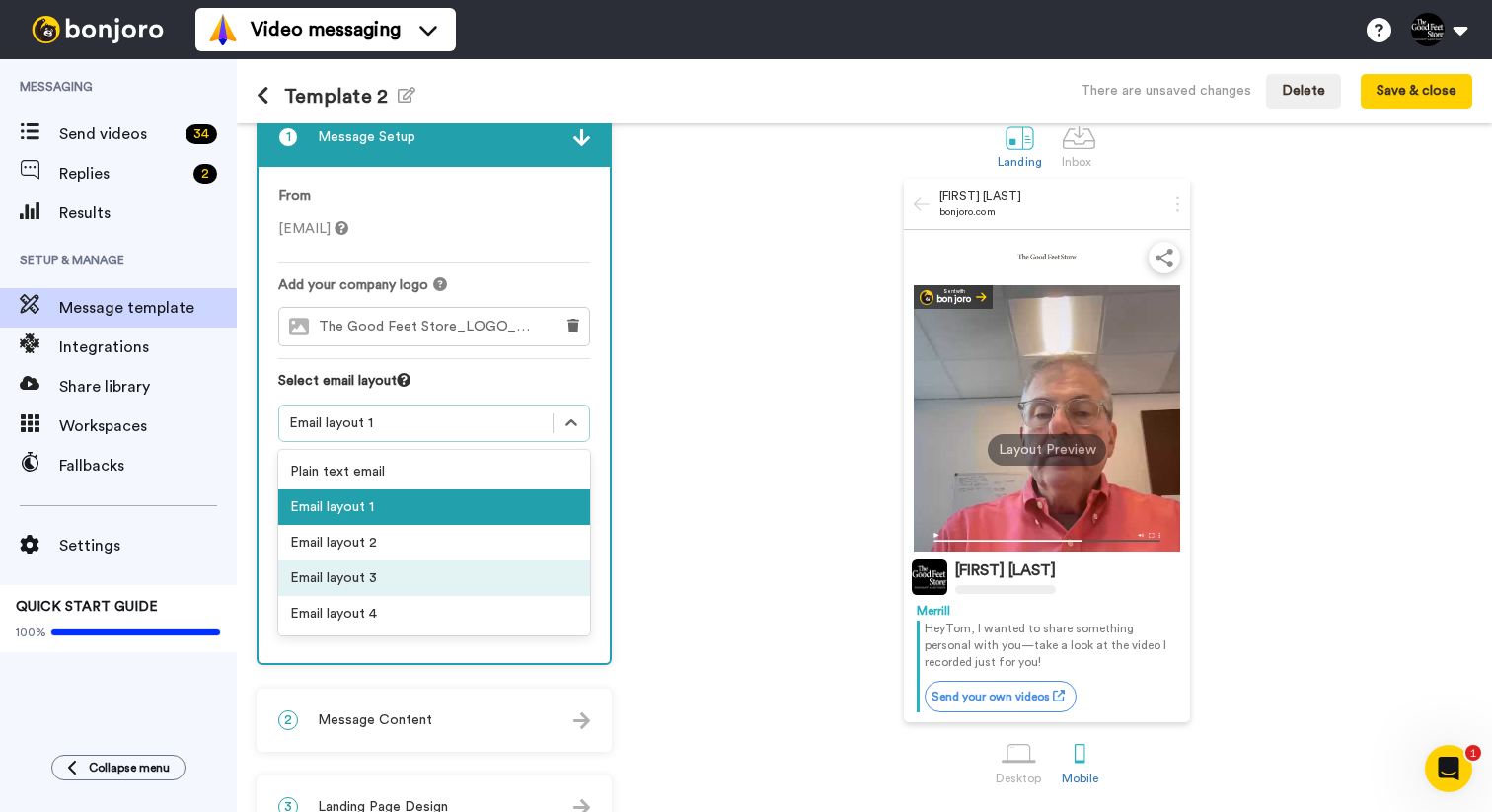 click on "Email layout 3" at bounding box center [434, 578] 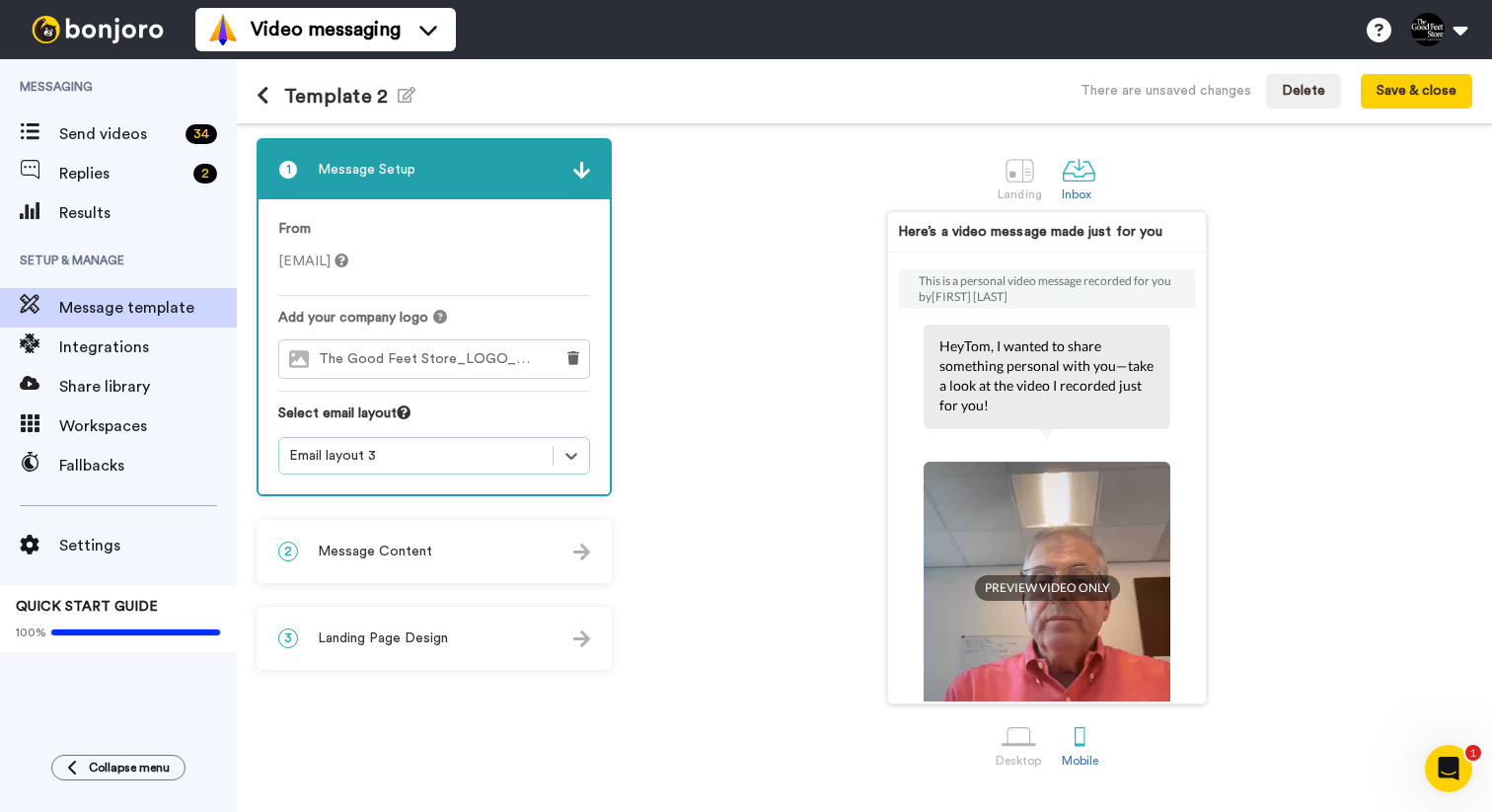 scroll, scrollTop: 0, scrollLeft: 0, axis: both 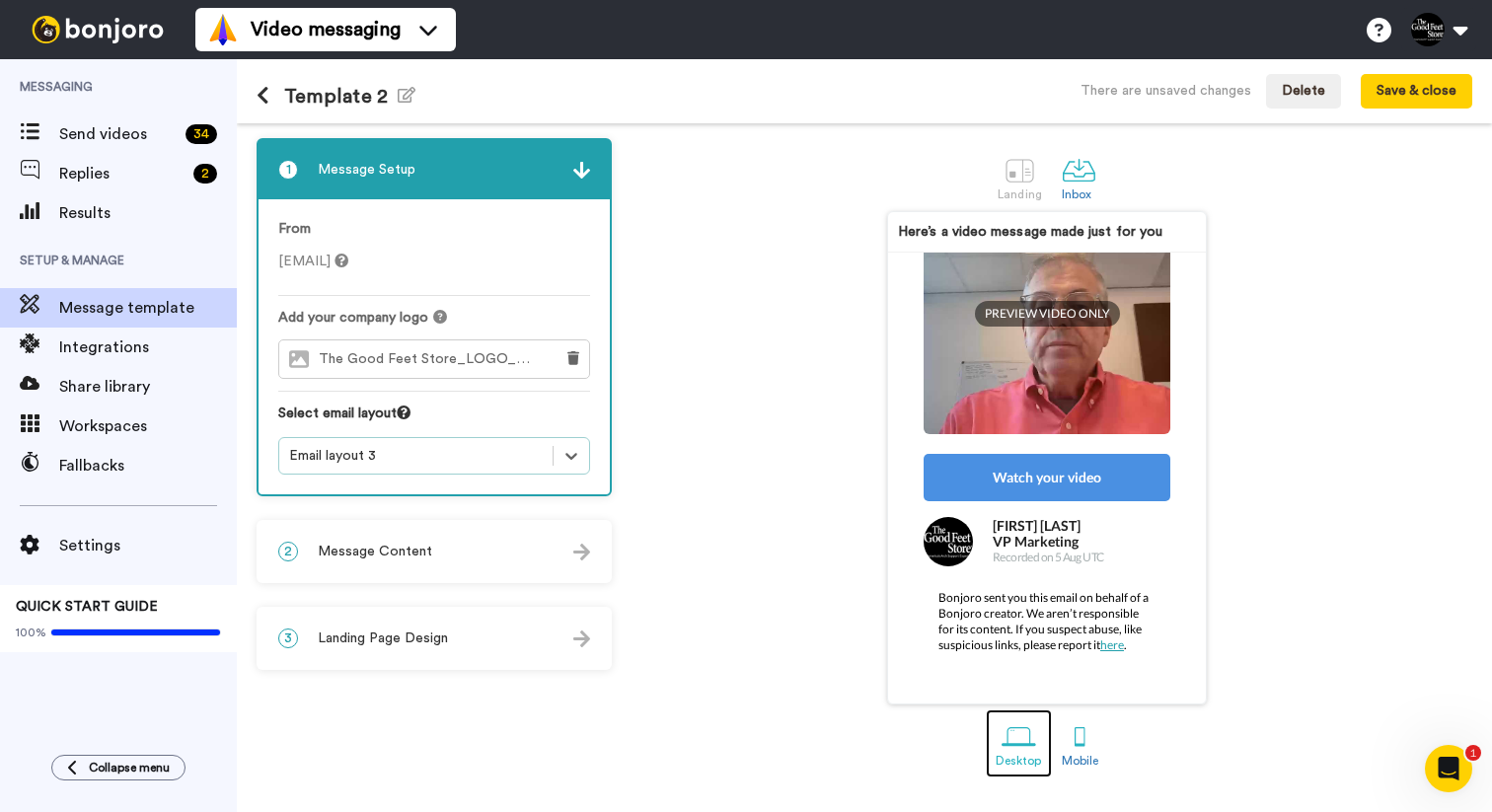 click at bounding box center [1018, 736] 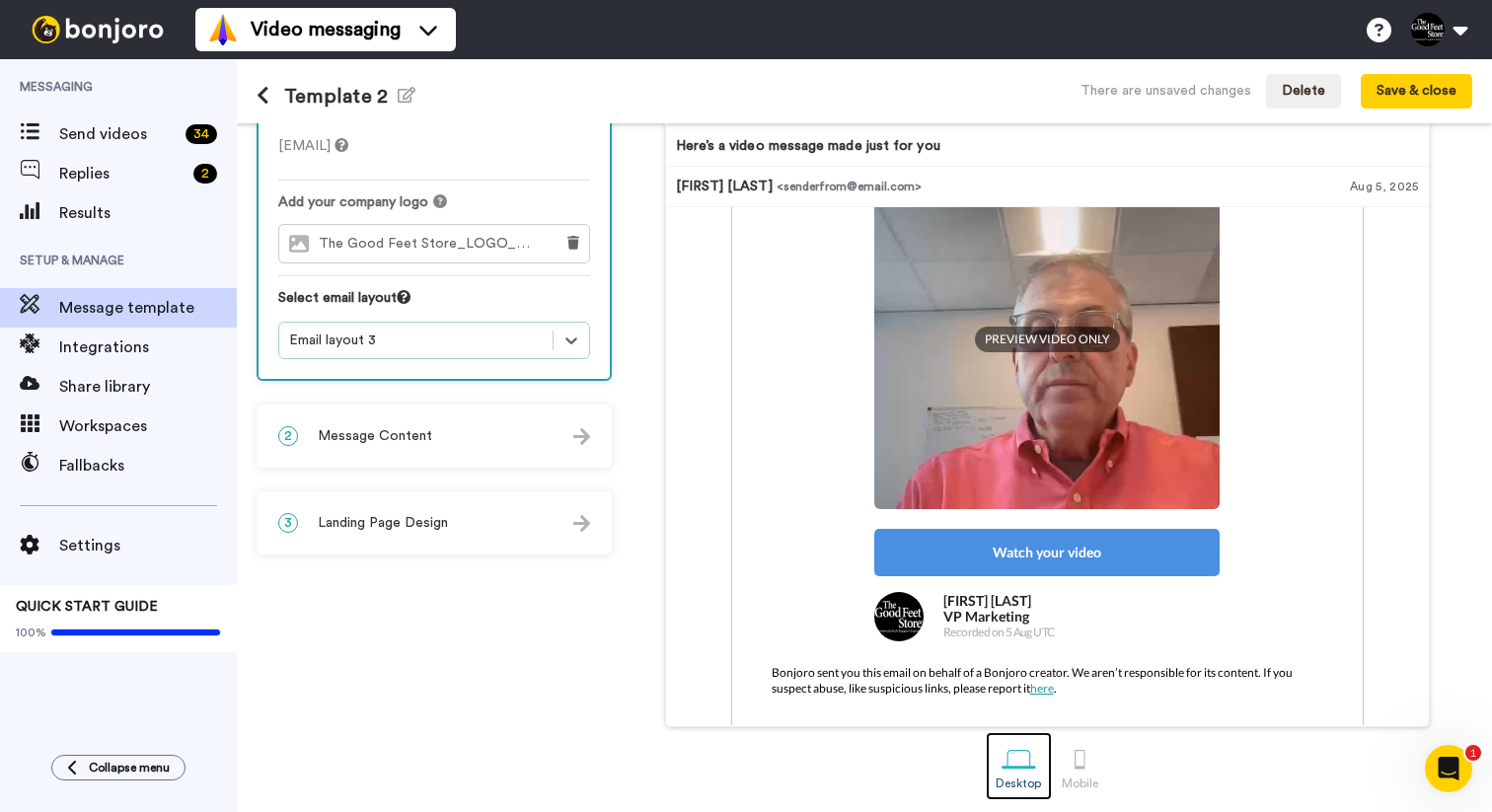 scroll, scrollTop: 106, scrollLeft: 0, axis: vertical 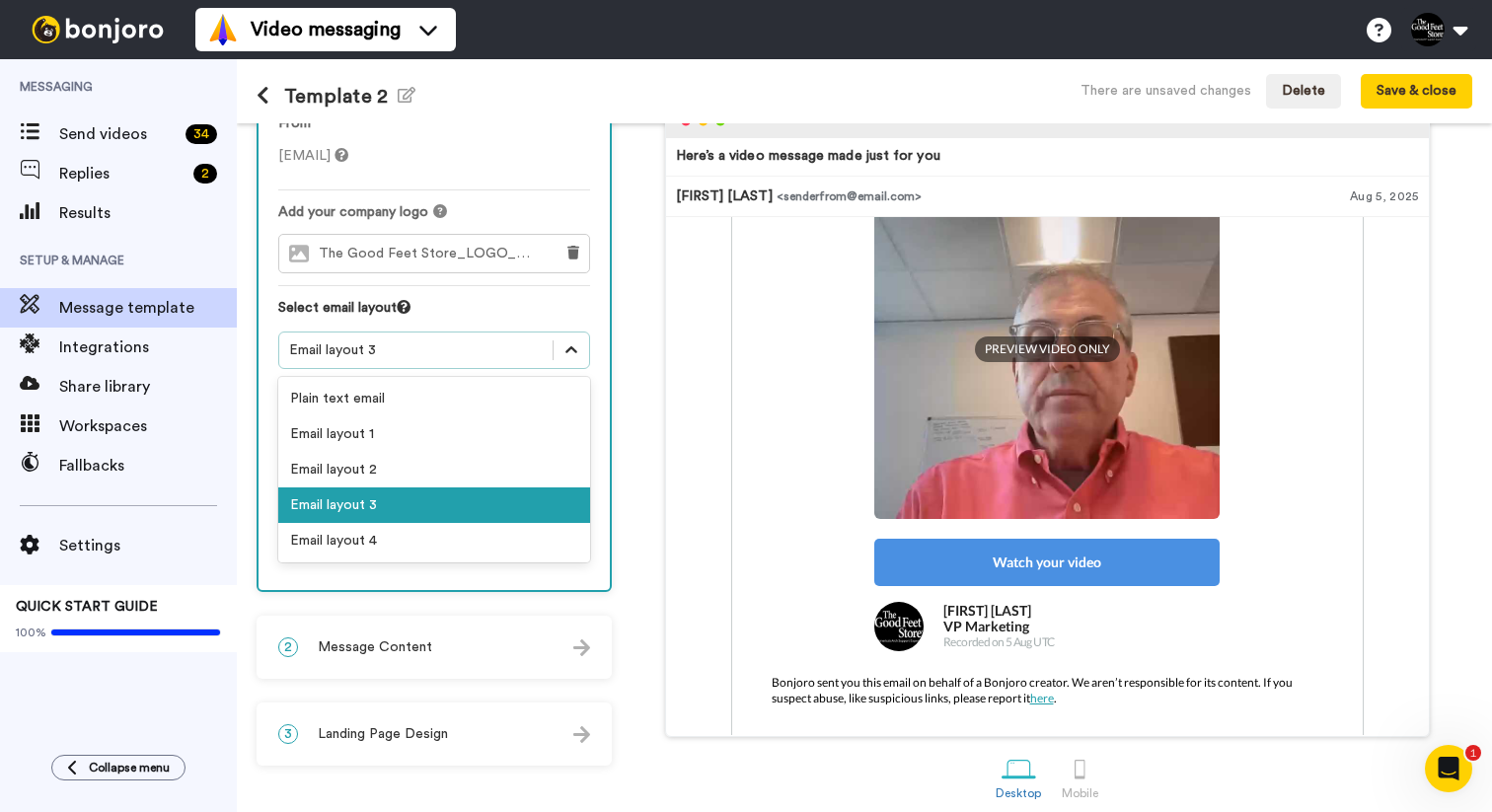 click 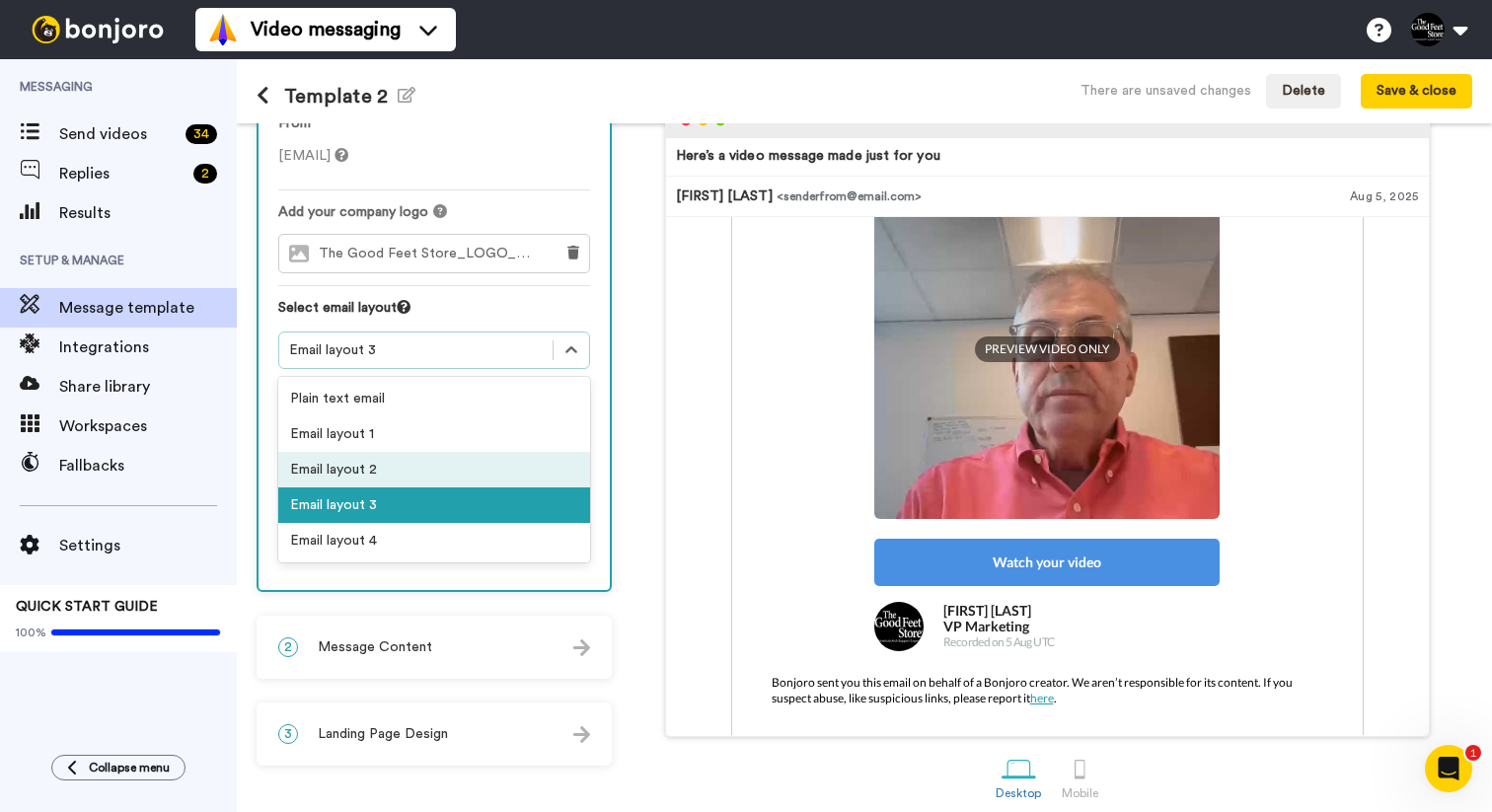 click on "Email layout 2" at bounding box center (434, 470) 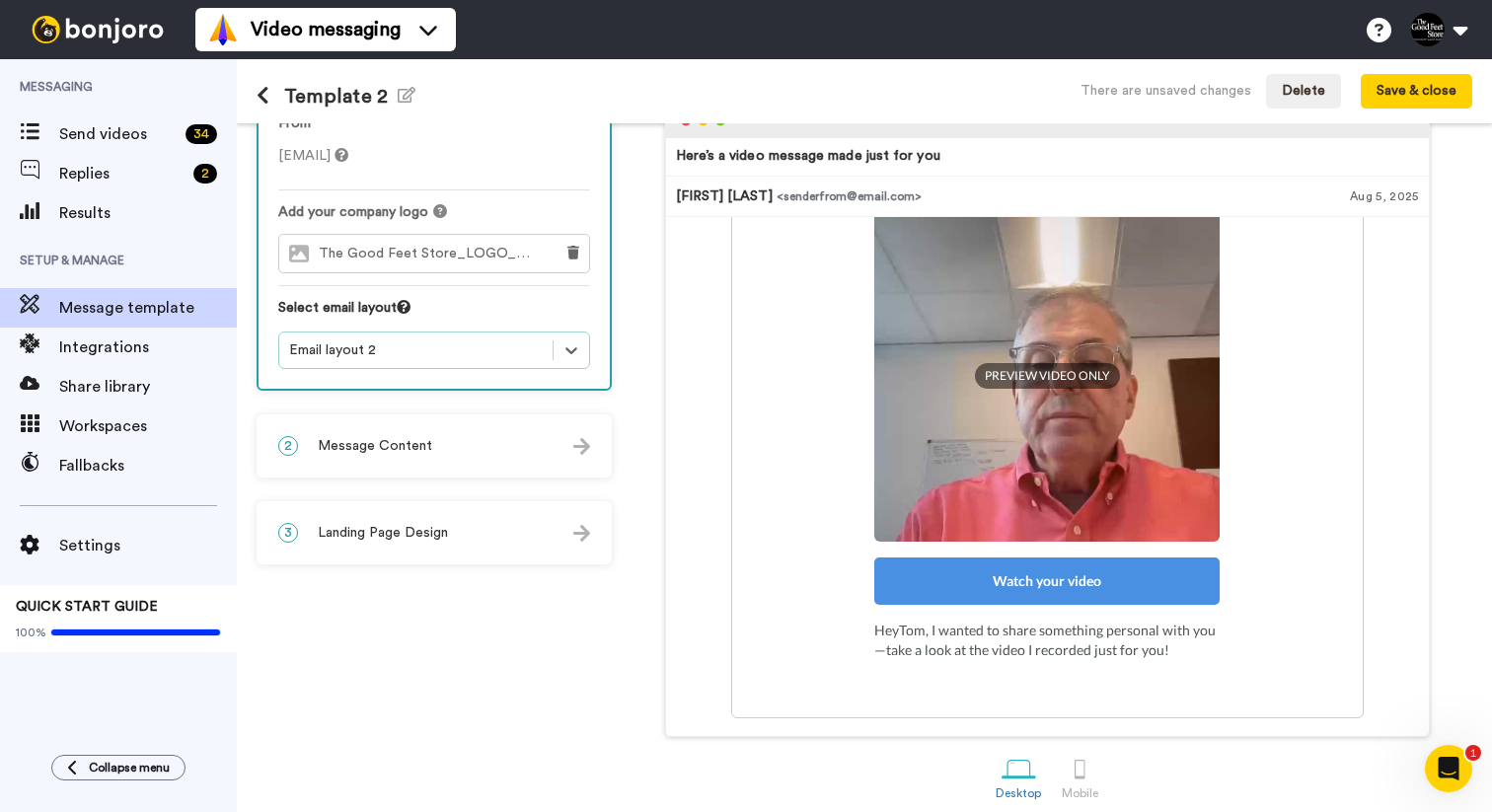 click on "Email layout 2" at bounding box center (415, 350) 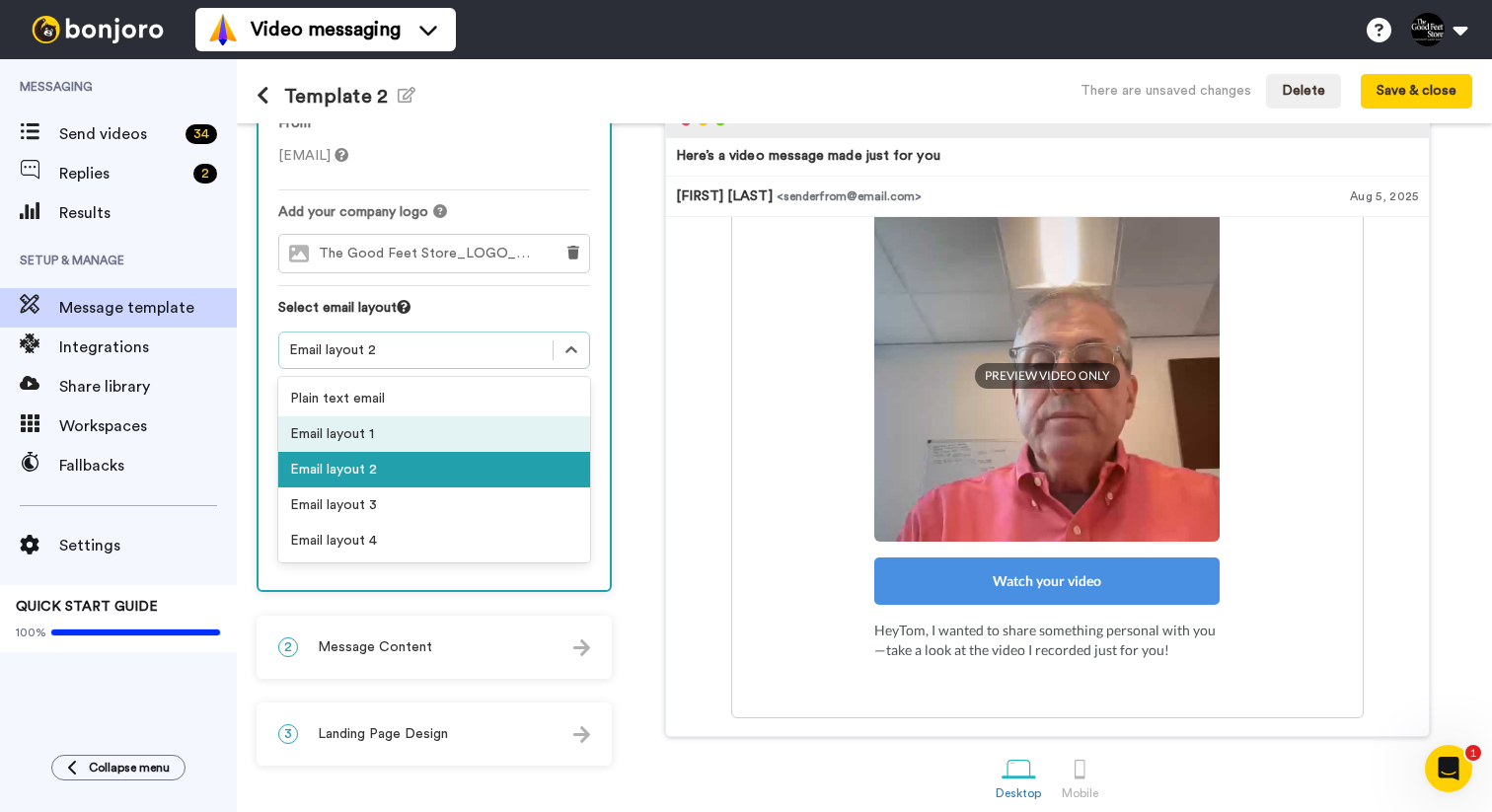 click on "Email layout 1" at bounding box center [434, 434] 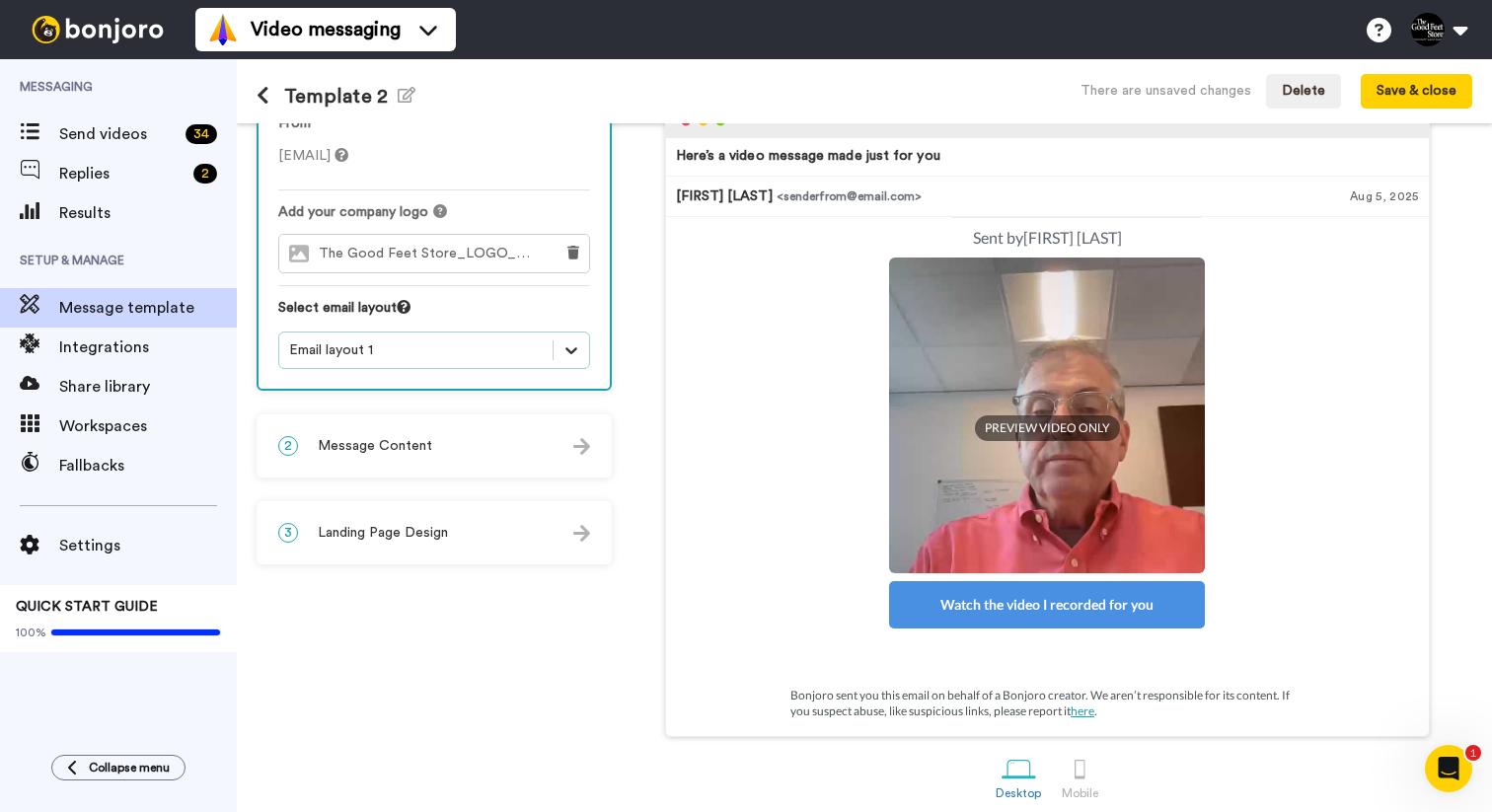 click 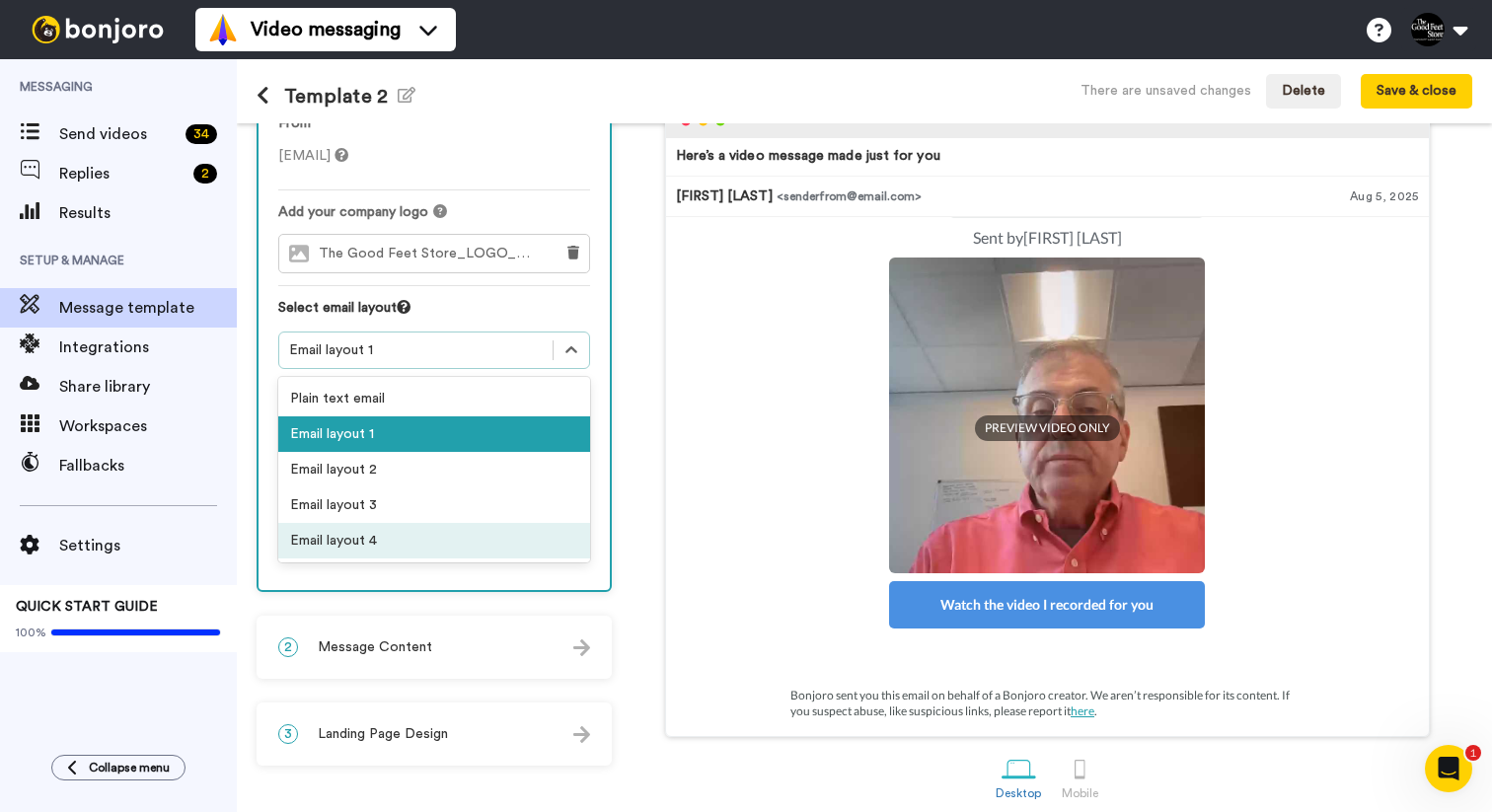click on "Email layout 4" at bounding box center (434, 541) 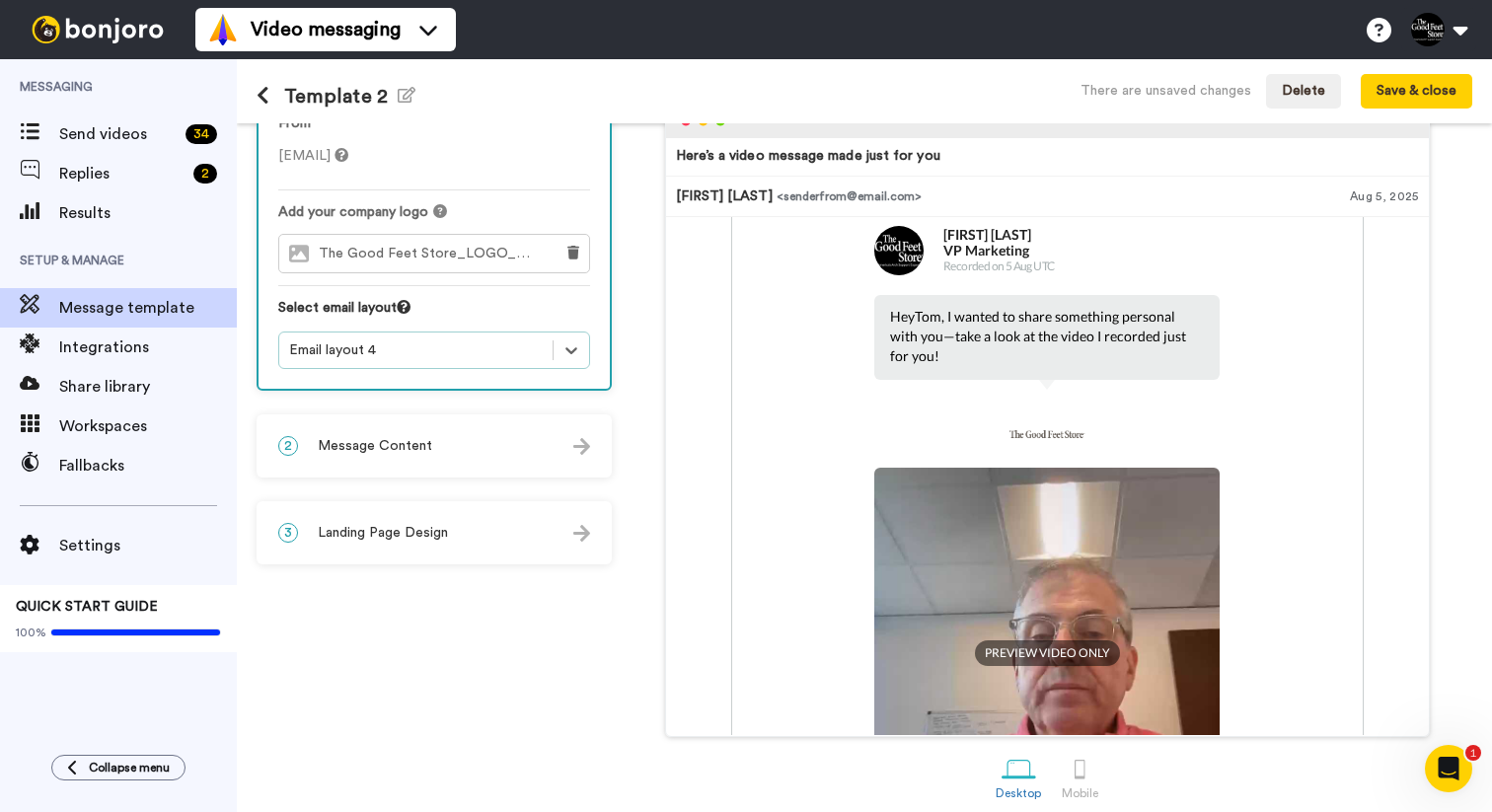 scroll, scrollTop: 0, scrollLeft: 0, axis: both 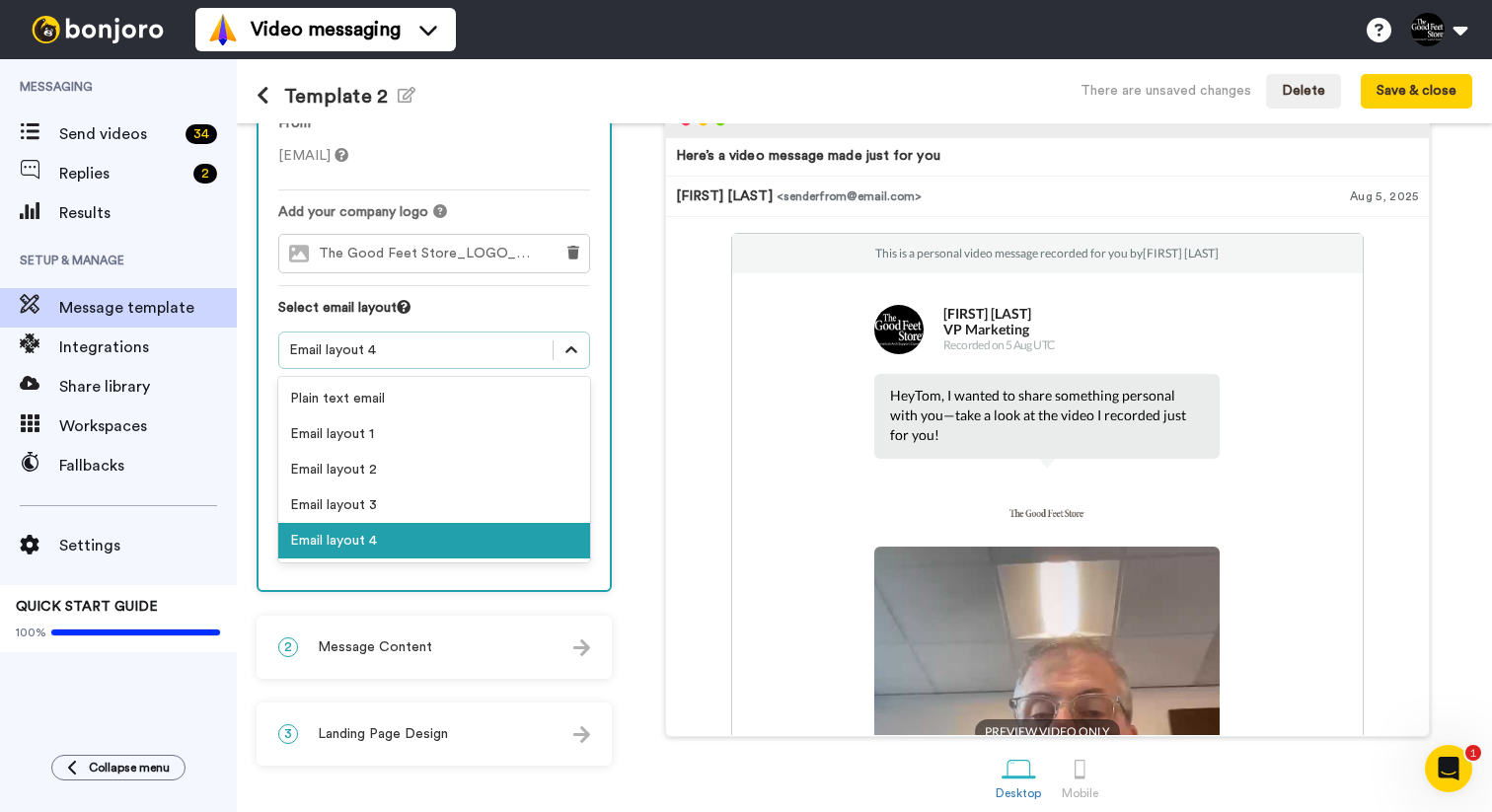 click 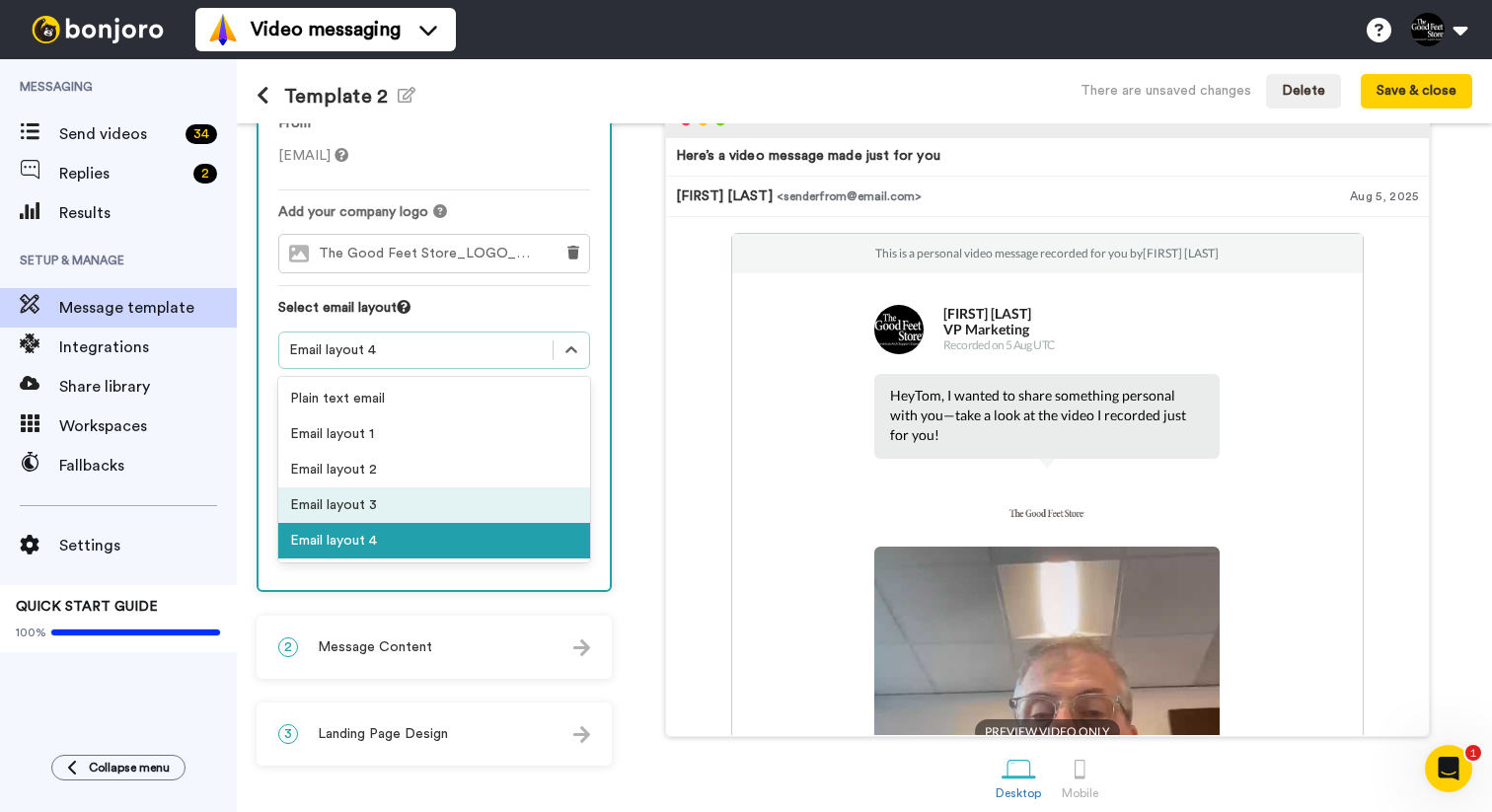 click on "Email layout 3" at bounding box center [434, 505] 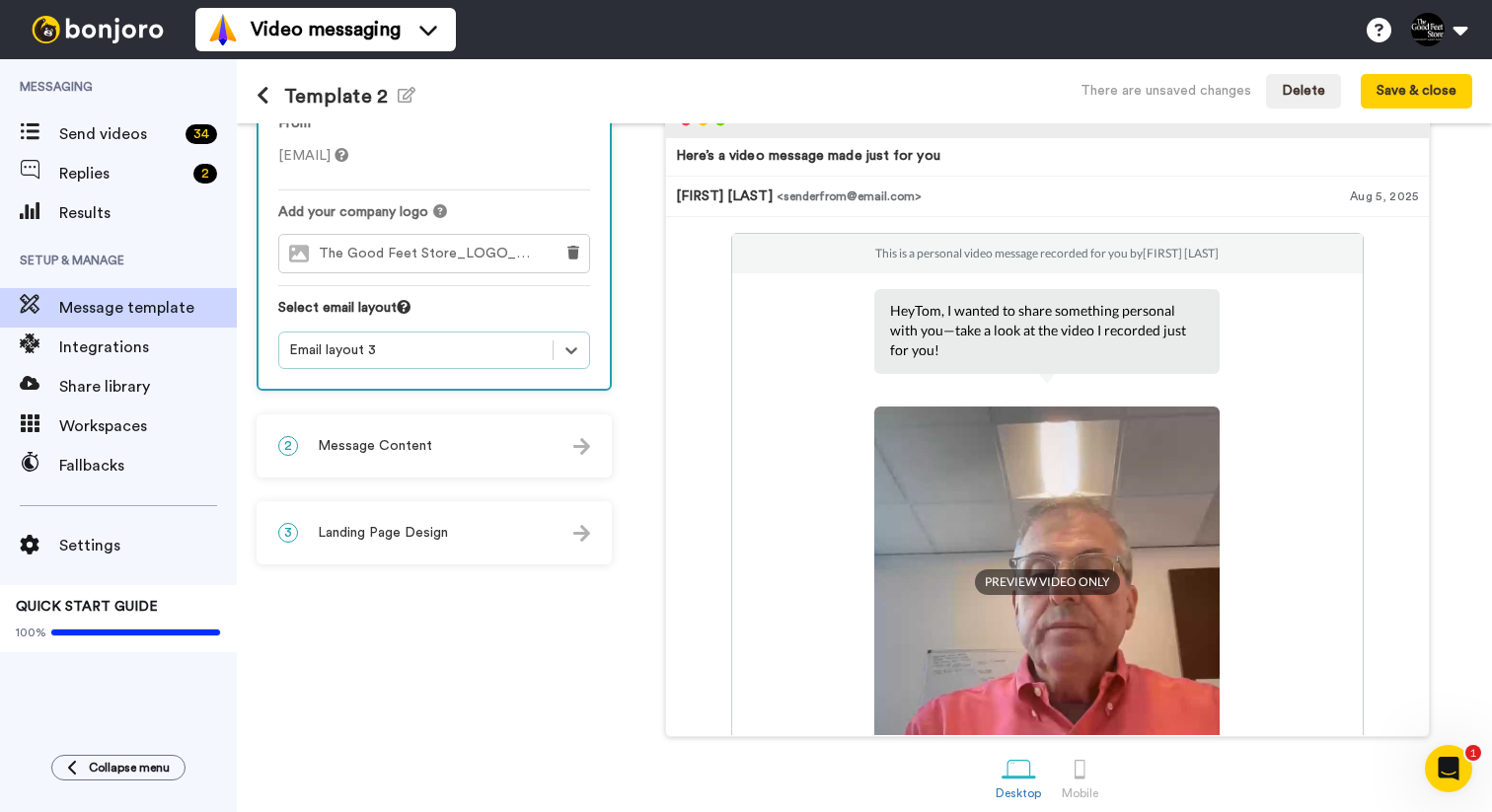 scroll, scrollTop: 2, scrollLeft: 0, axis: vertical 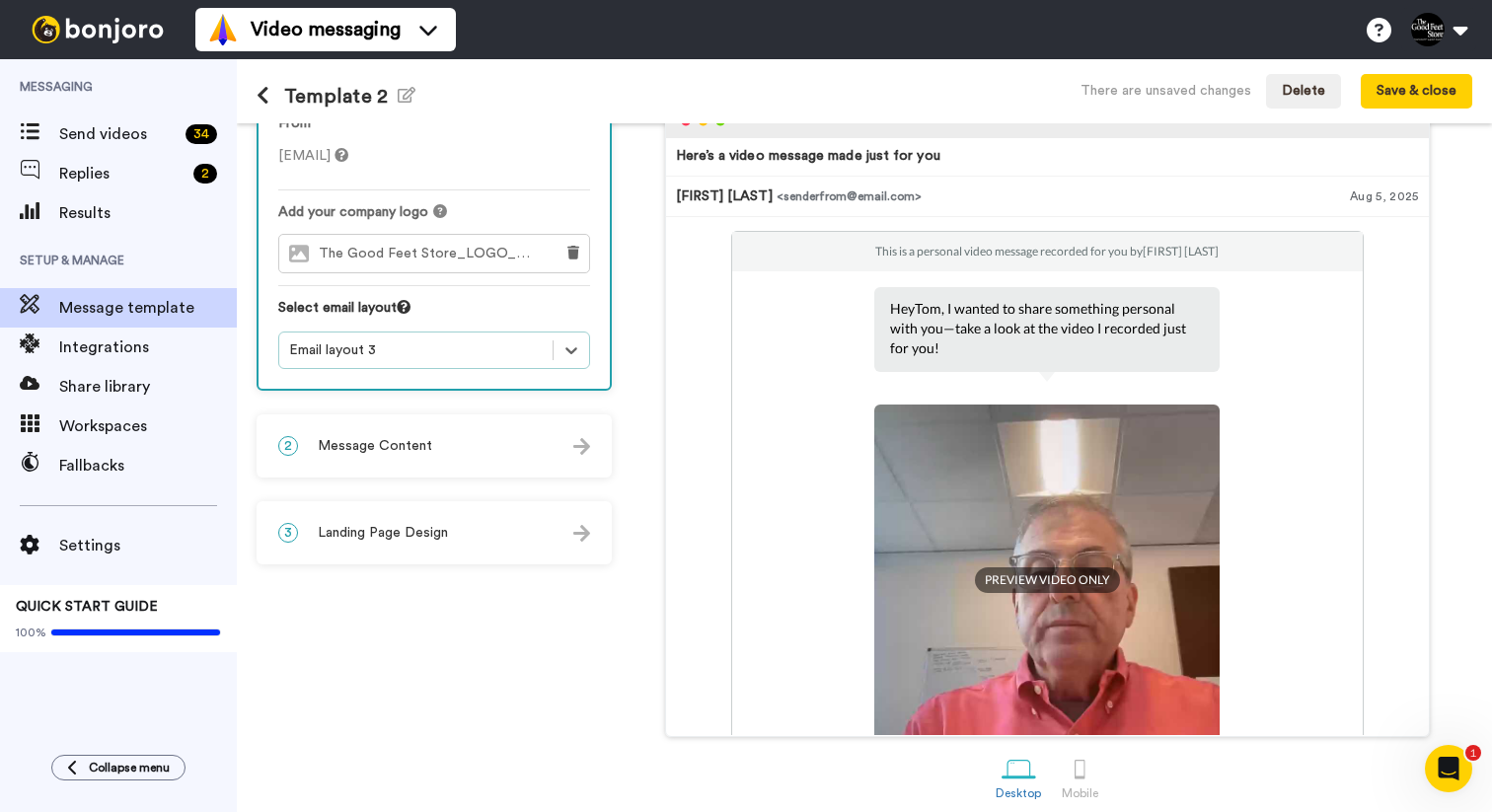 click on "2 Message Content" at bounding box center (434, 446) 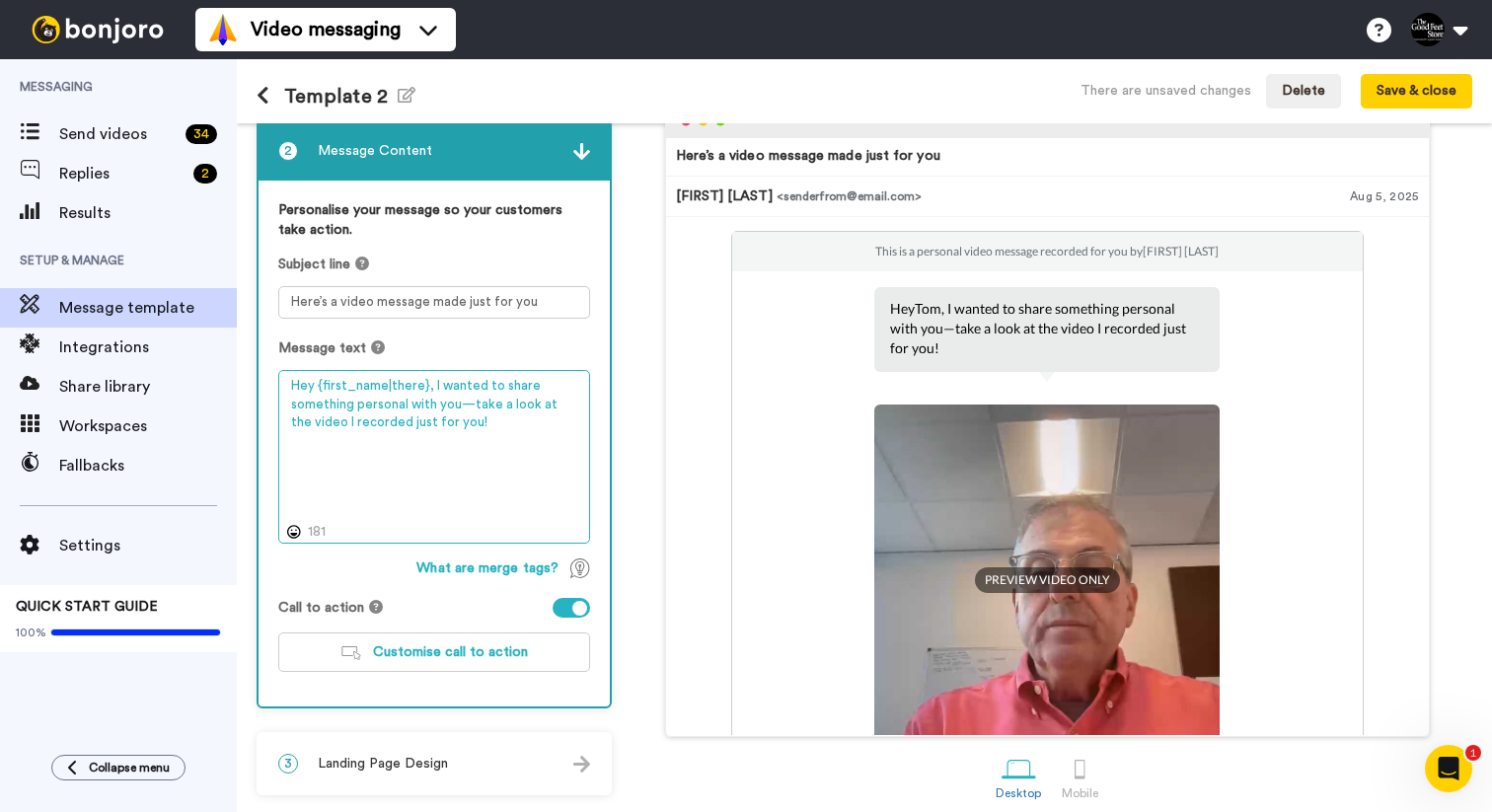 drag, startPoint x: 464, startPoint y: 424, endPoint x: 283, endPoint y: 406, distance: 181.89283 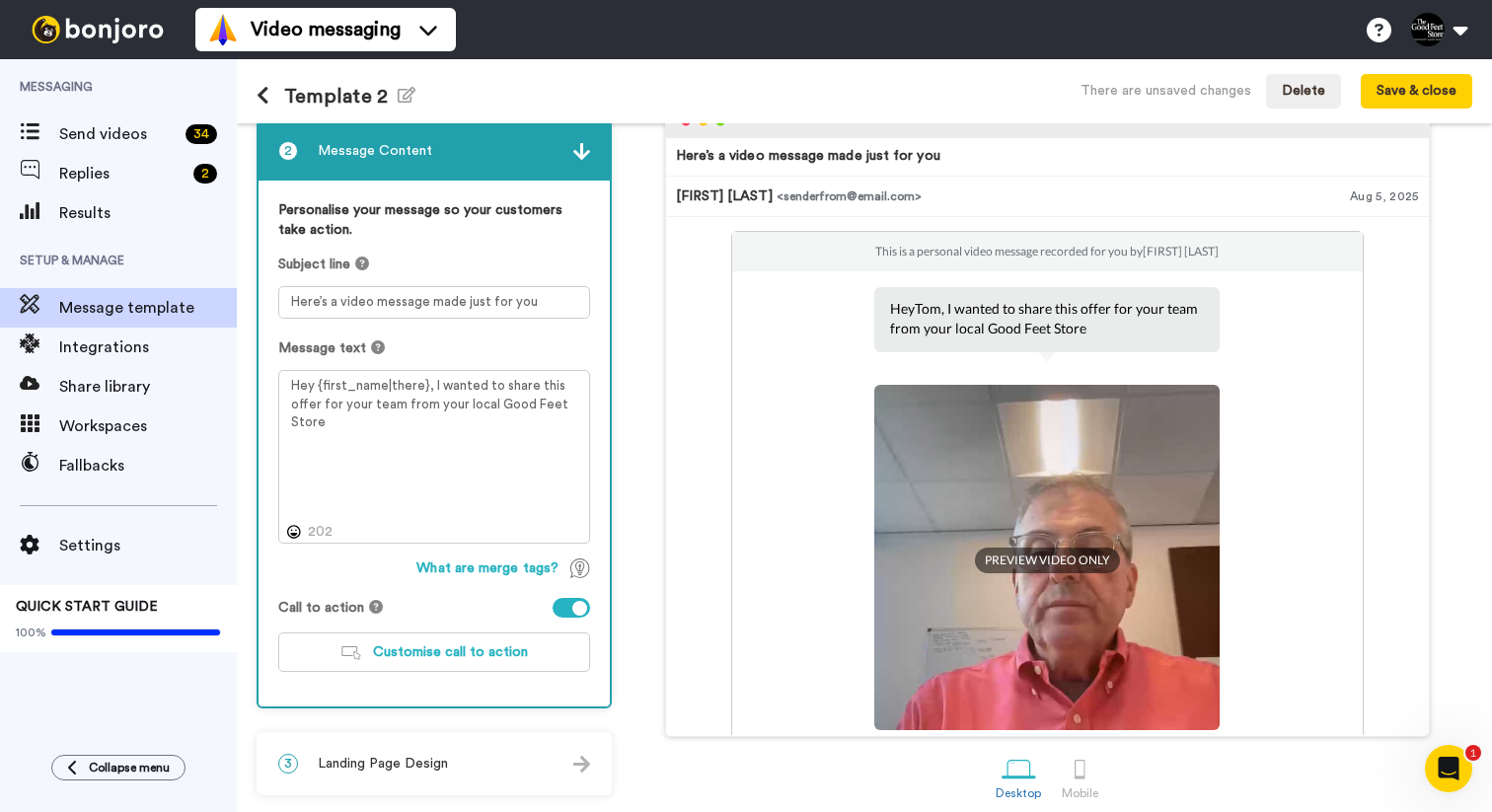 click on "Hey  Tom , I wanted to share this offer for your team from your local Good Feet Store" at bounding box center (1047, 319) 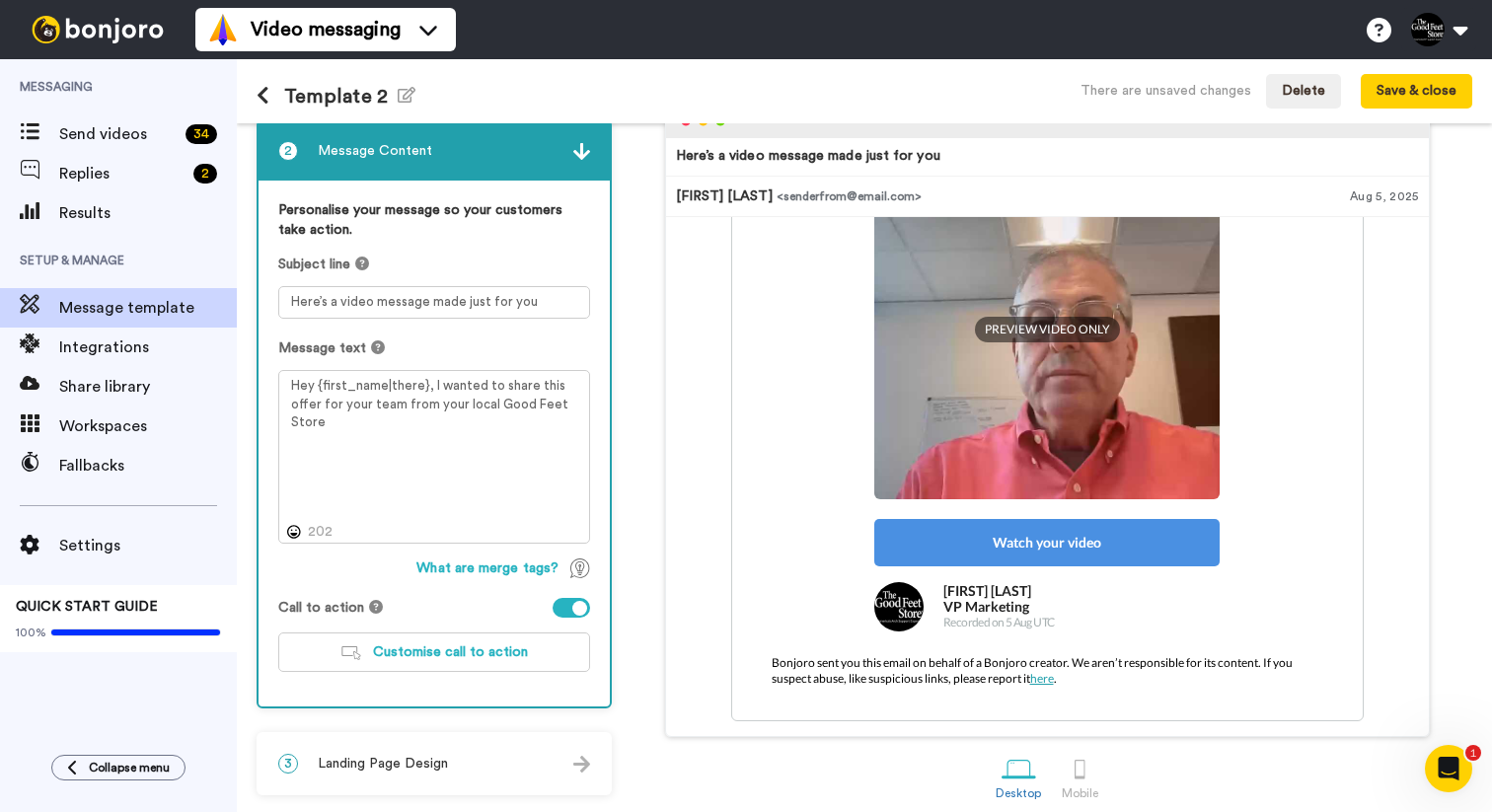 scroll, scrollTop: 0, scrollLeft: 0, axis: both 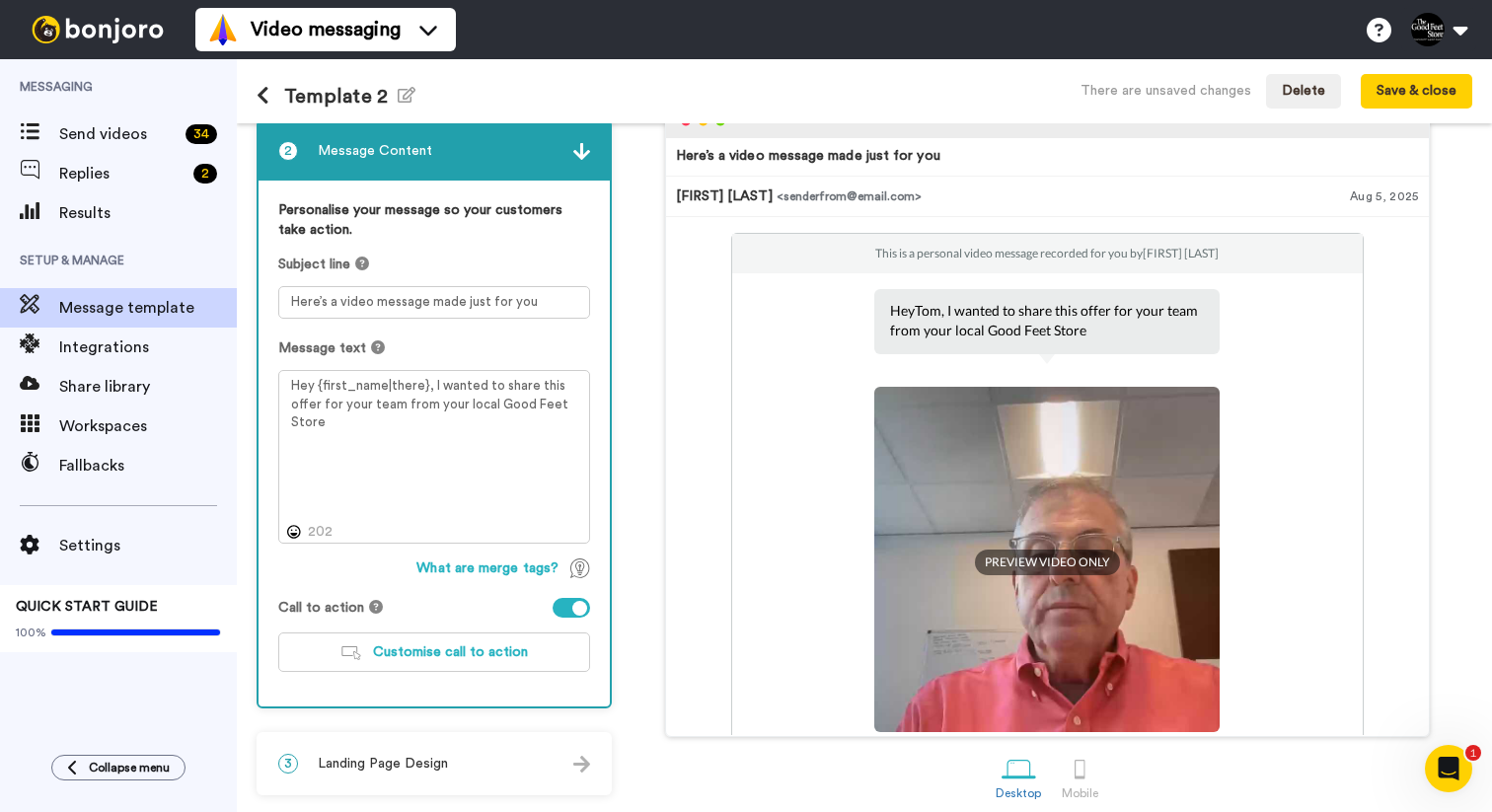 click on "Hey  Tom , I wanted to share this offer for your team from your local Good Feet Store" at bounding box center [1047, 321] 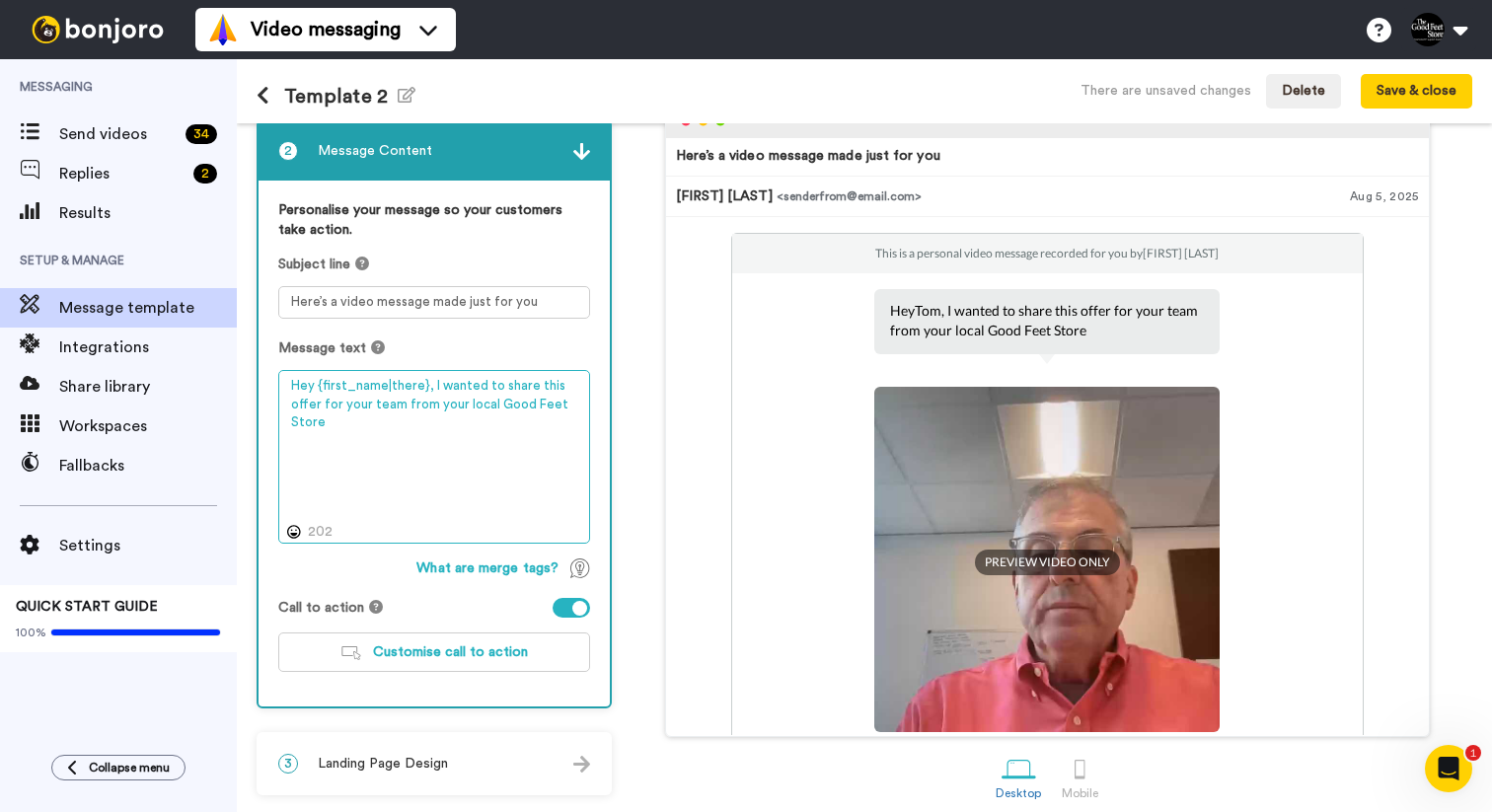 click on "Hey {first_name|there}, I wanted to share this offer for your team from your local Good Feet Store" at bounding box center [434, 457] 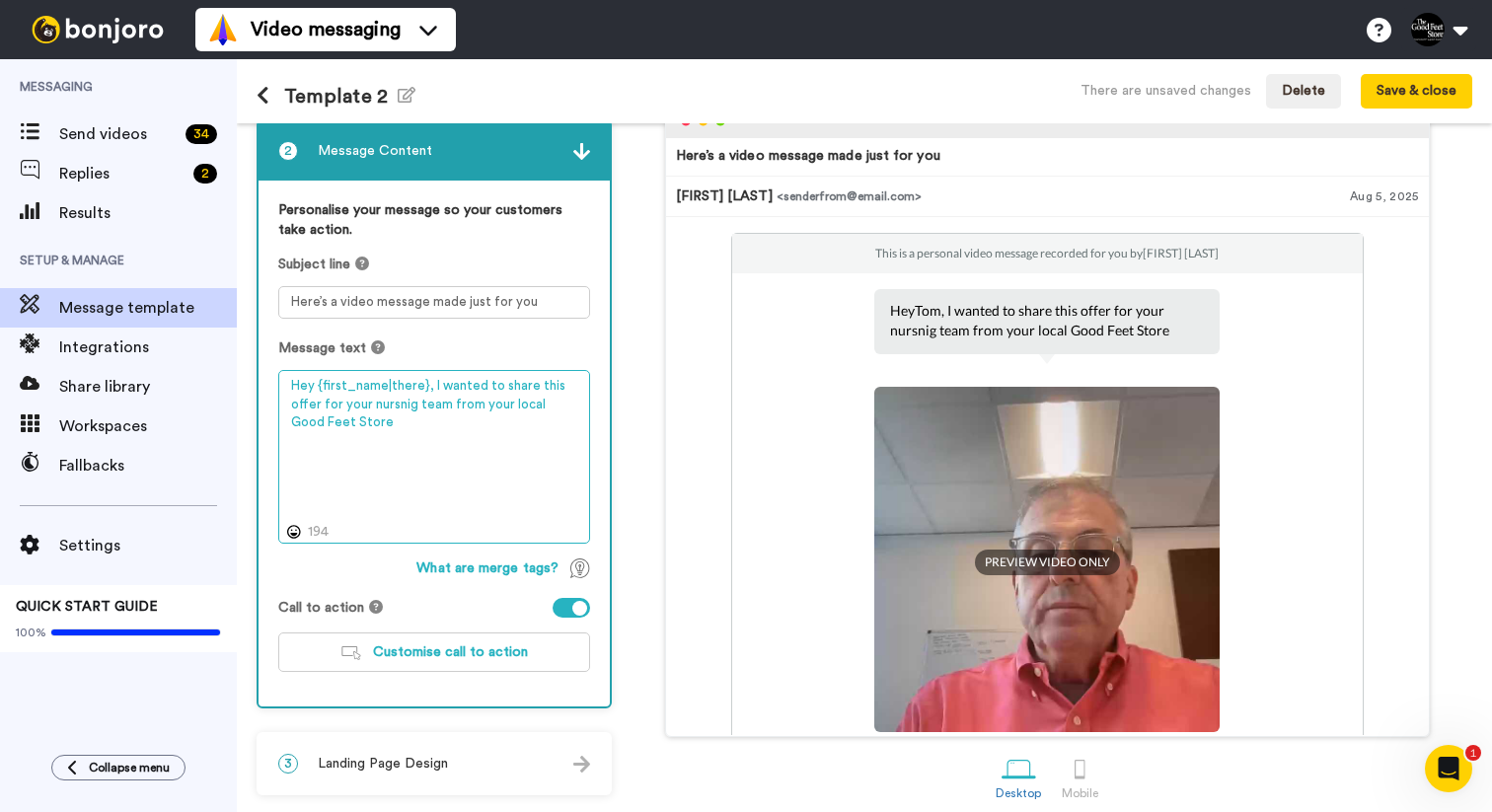 scroll, scrollTop: 120, scrollLeft: 0, axis: vertical 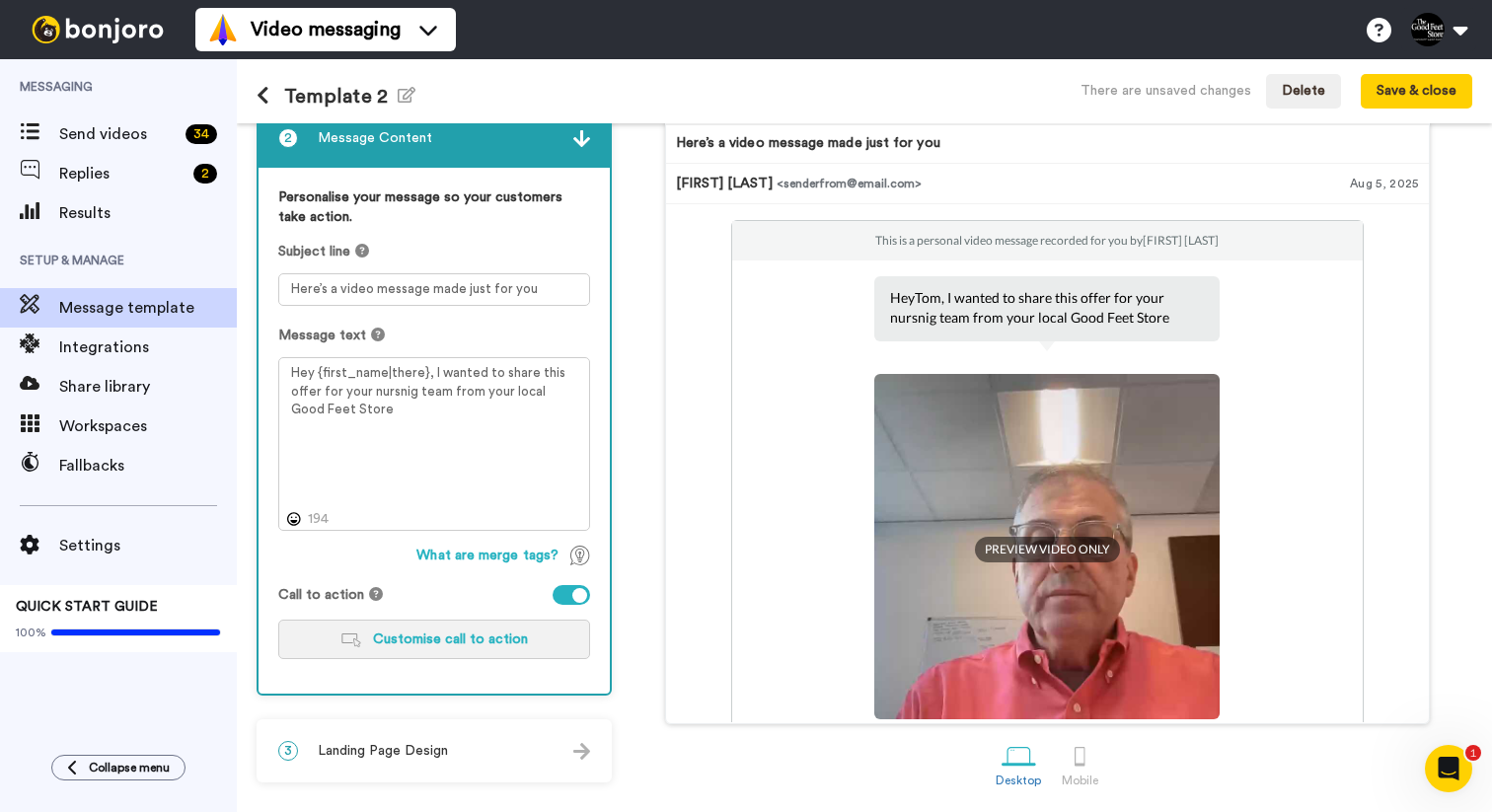 click on "Customise call to action" at bounding box center (450, 639) 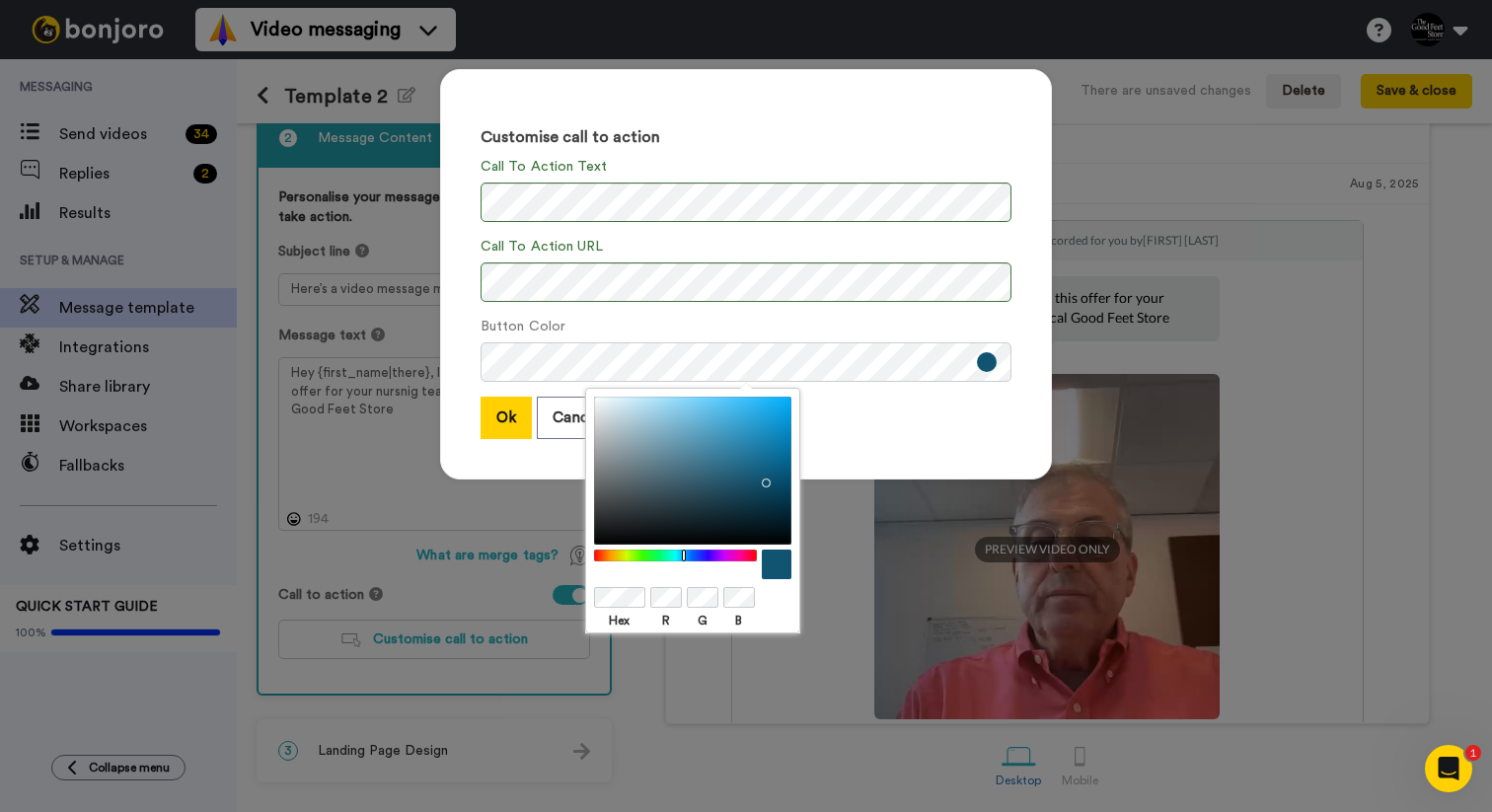 click on "Ok Cancel" at bounding box center (746, 417) 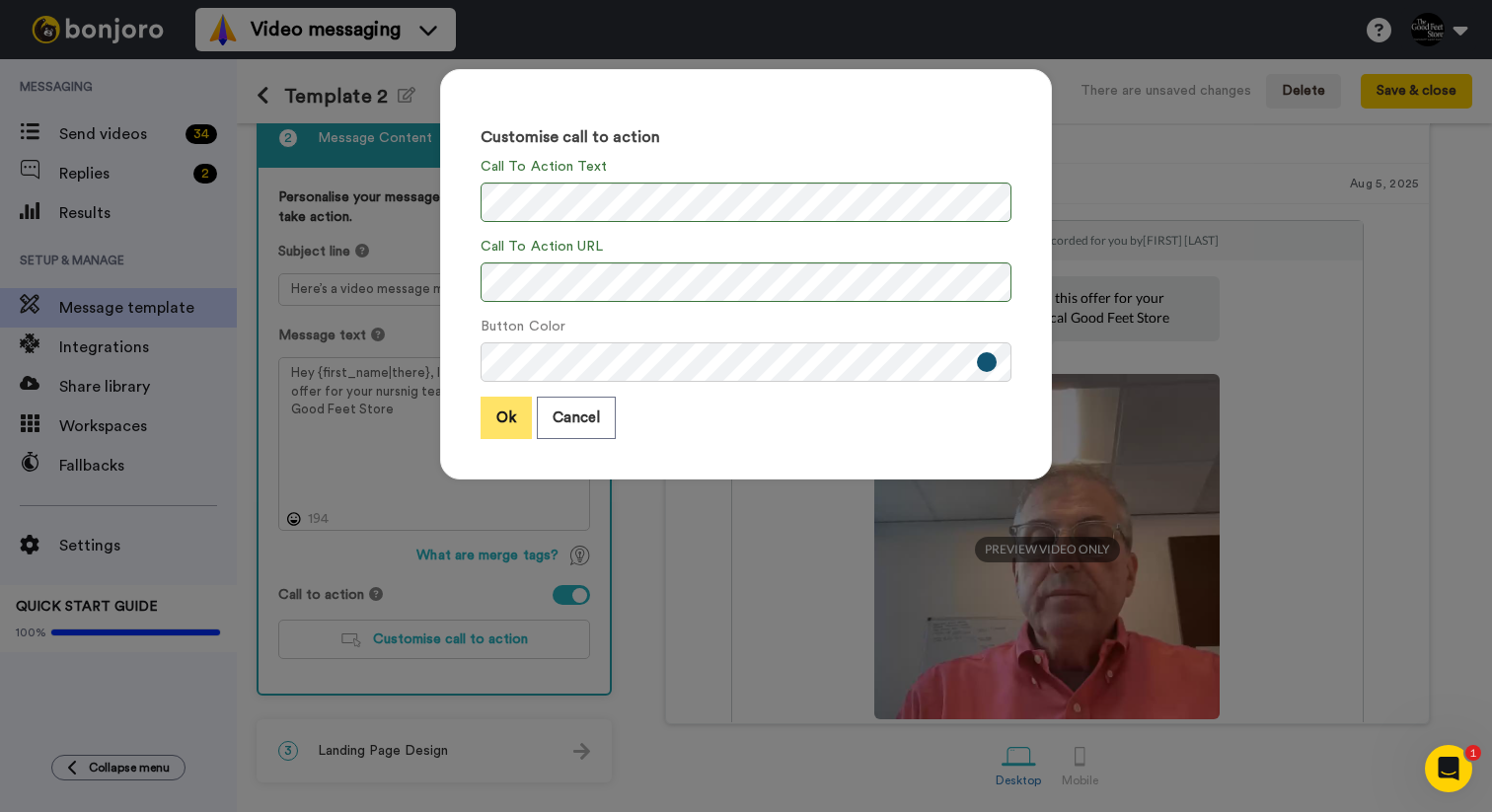 click on "Ok" at bounding box center (506, 417) 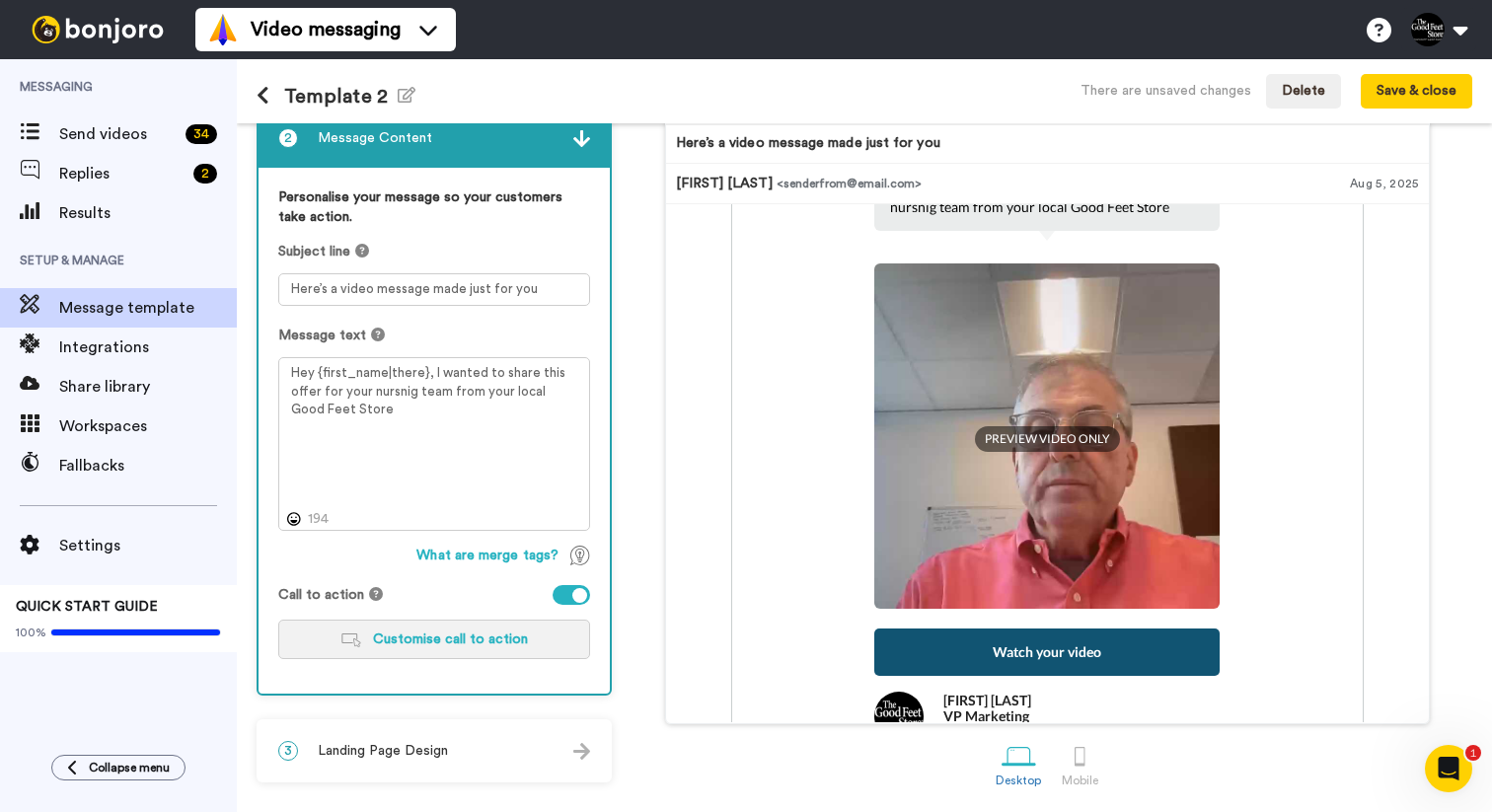scroll, scrollTop: 0, scrollLeft: 0, axis: both 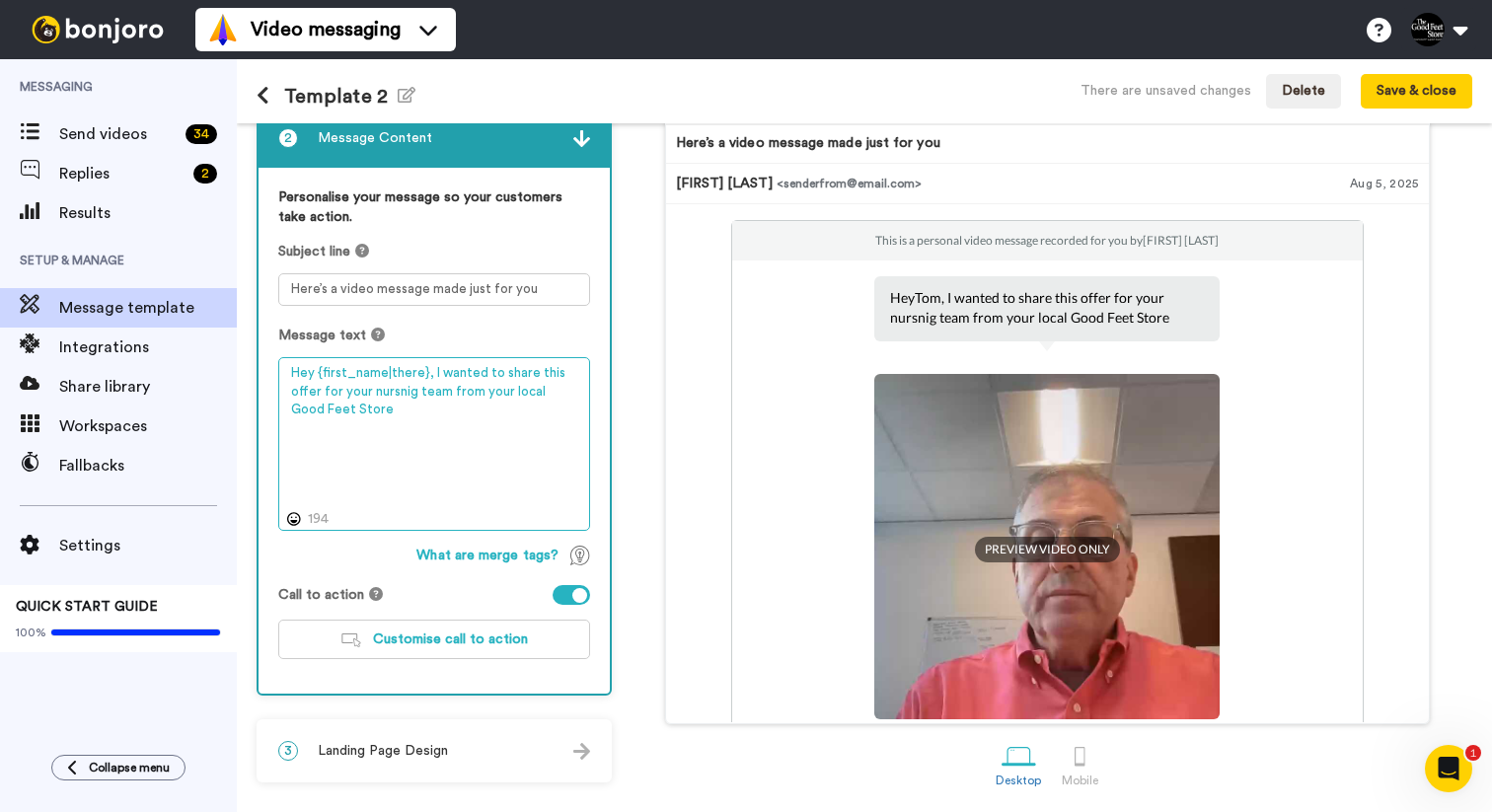 click on "Hey {first_name|there}, I wanted to share this offer for your nursnig team from your local Good Feet Store" at bounding box center (434, 444) 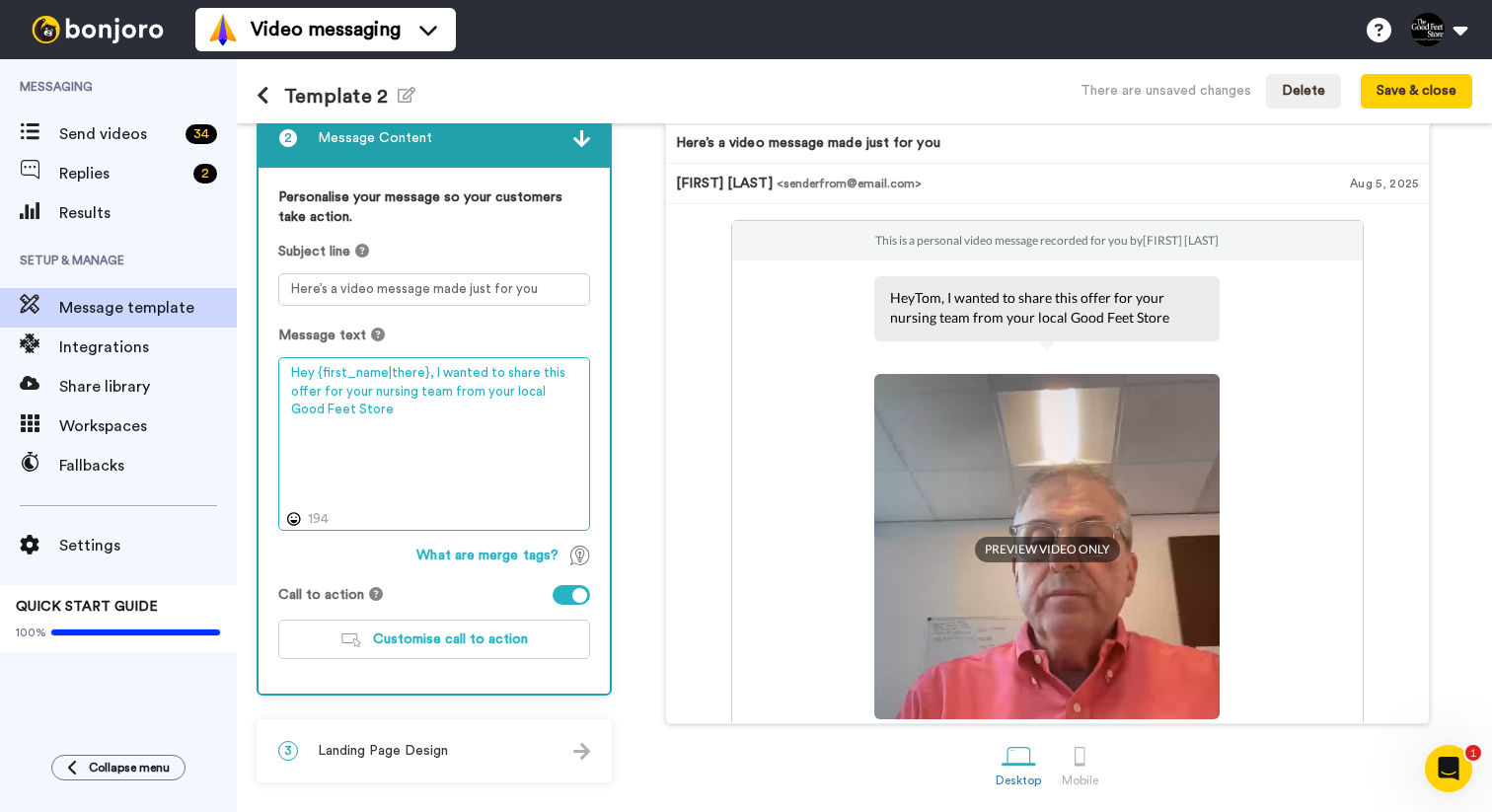 click on "Hey {first_name|there}, I wanted to share this offer for your nursing team from your local Good Feet Store" at bounding box center (434, 444) 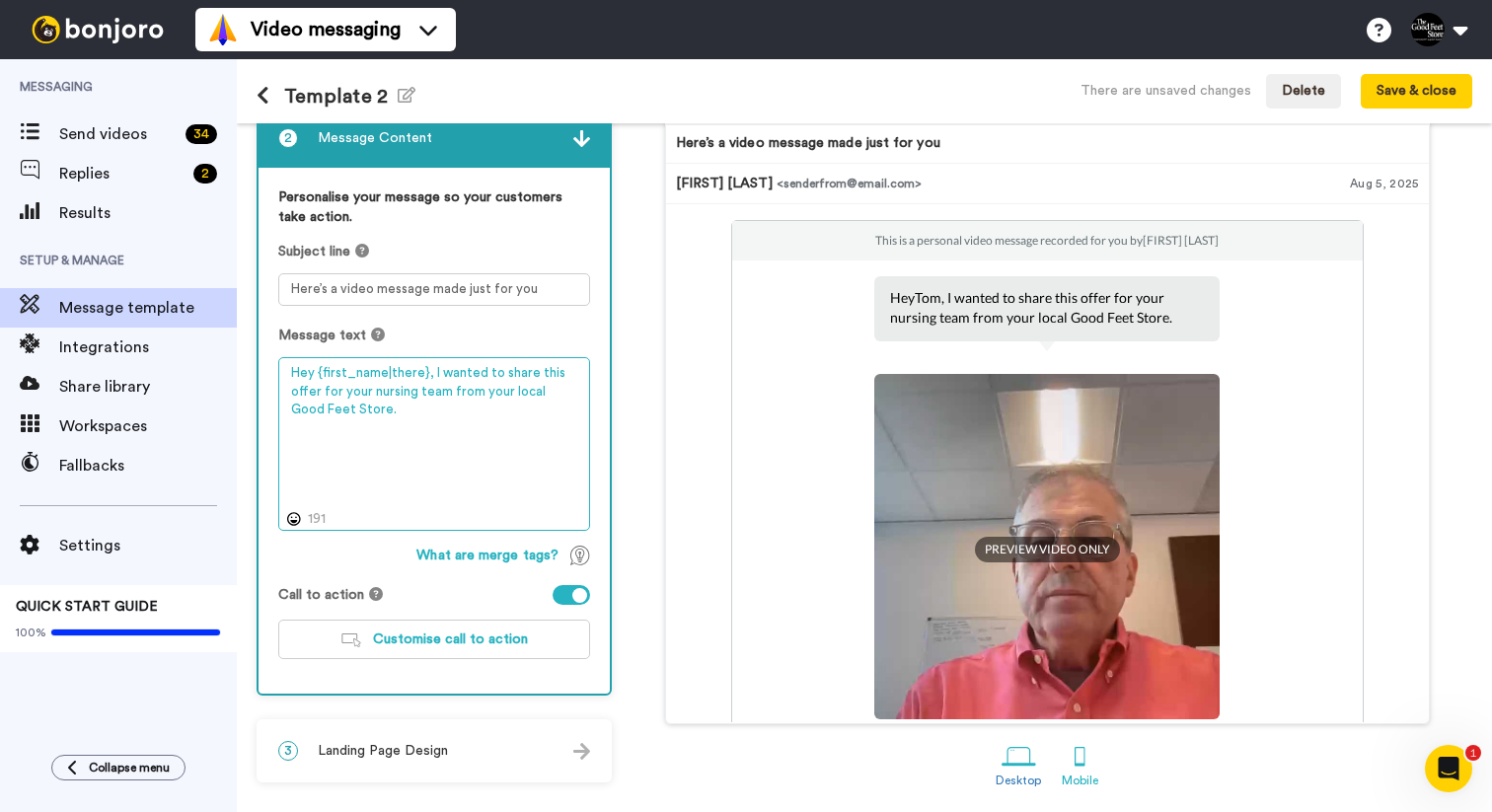 type on "Hey {first_name|there}, I wanted to share this offer for your nursing team from your local Good Feet Store." 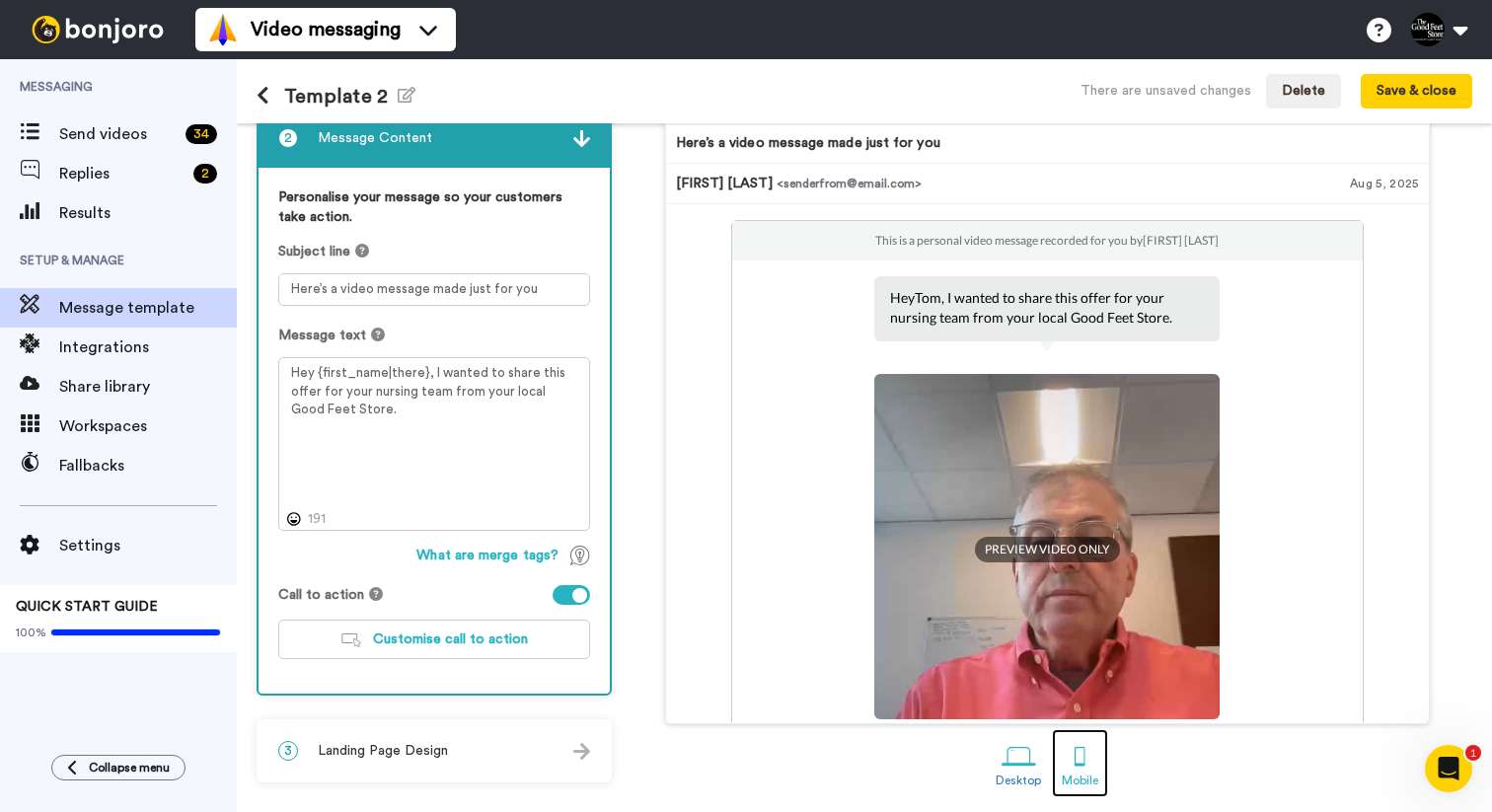 click at bounding box center (1080, 756) 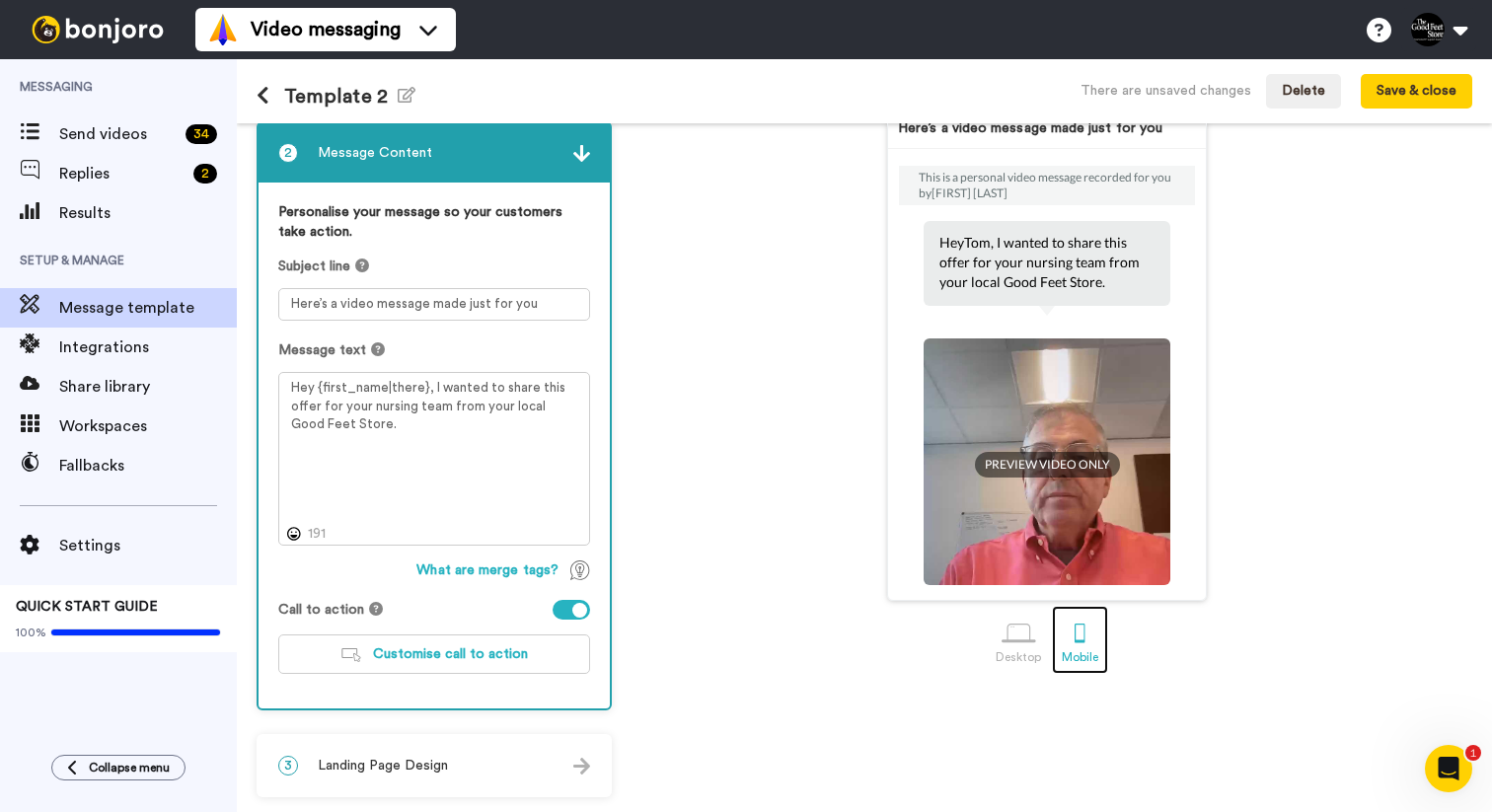 scroll, scrollTop: 104, scrollLeft: 0, axis: vertical 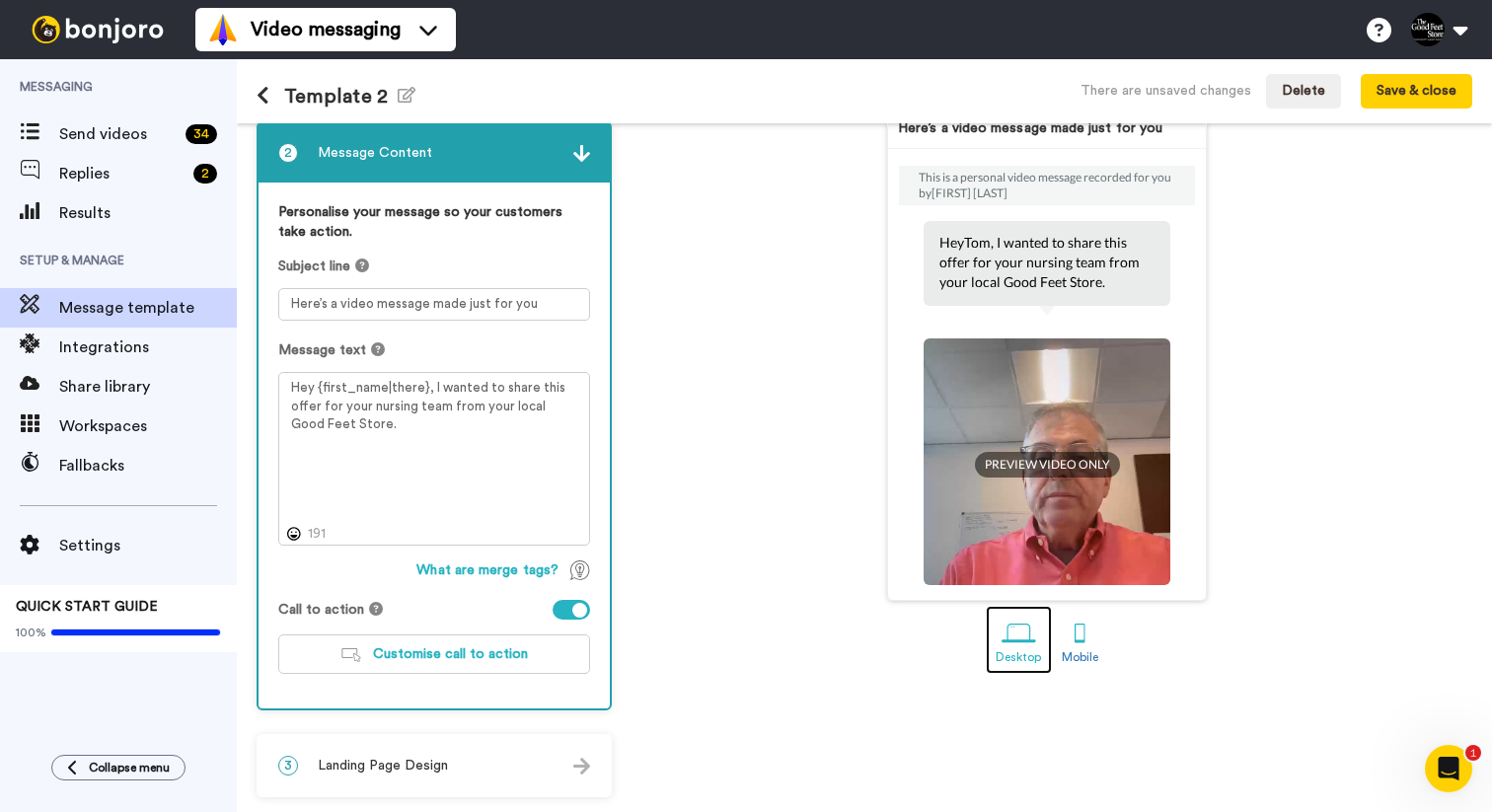 click at bounding box center [1018, 632] 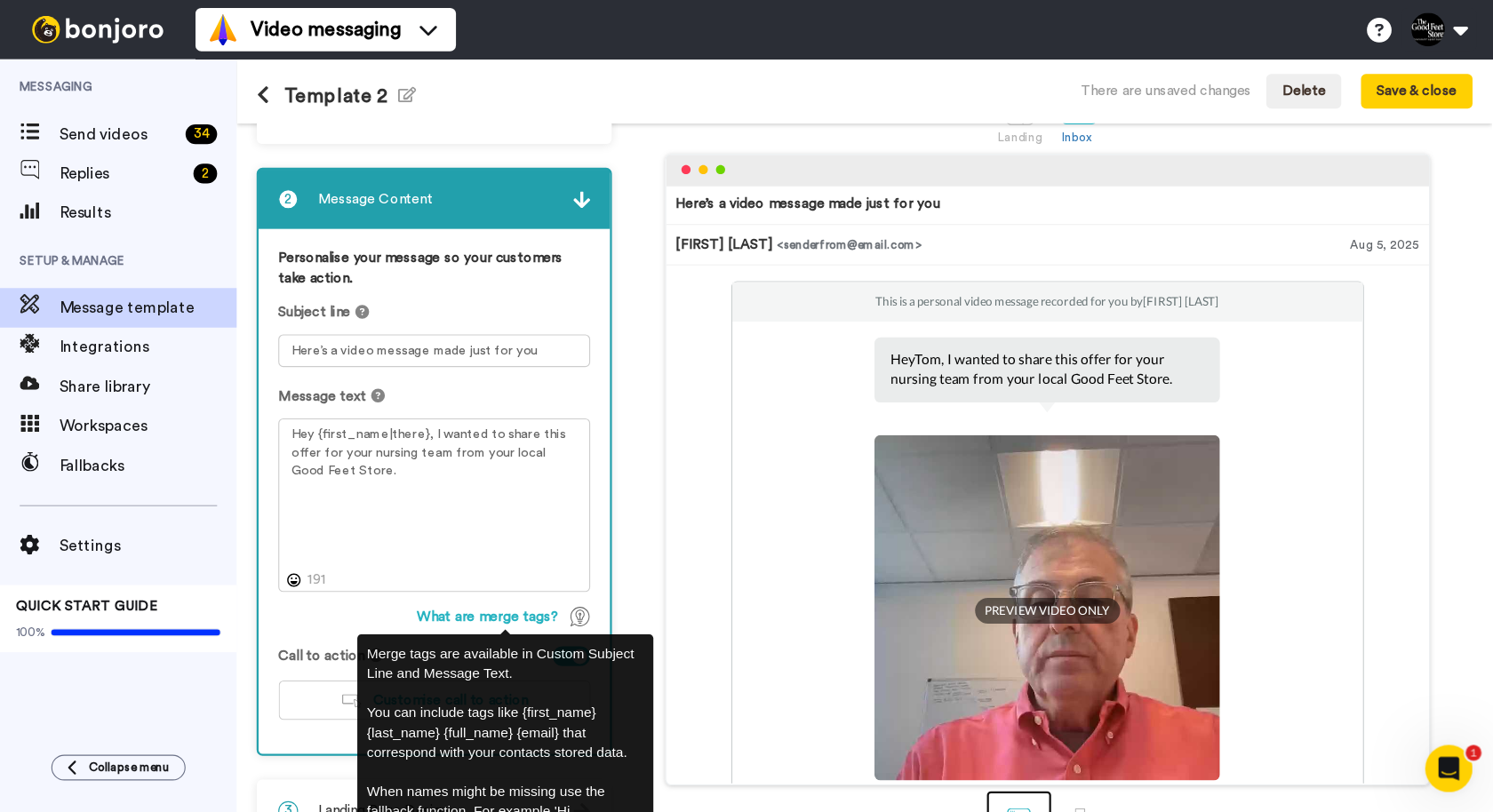 scroll, scrollTop: 28, scrollLeft: 0, axis: vertical 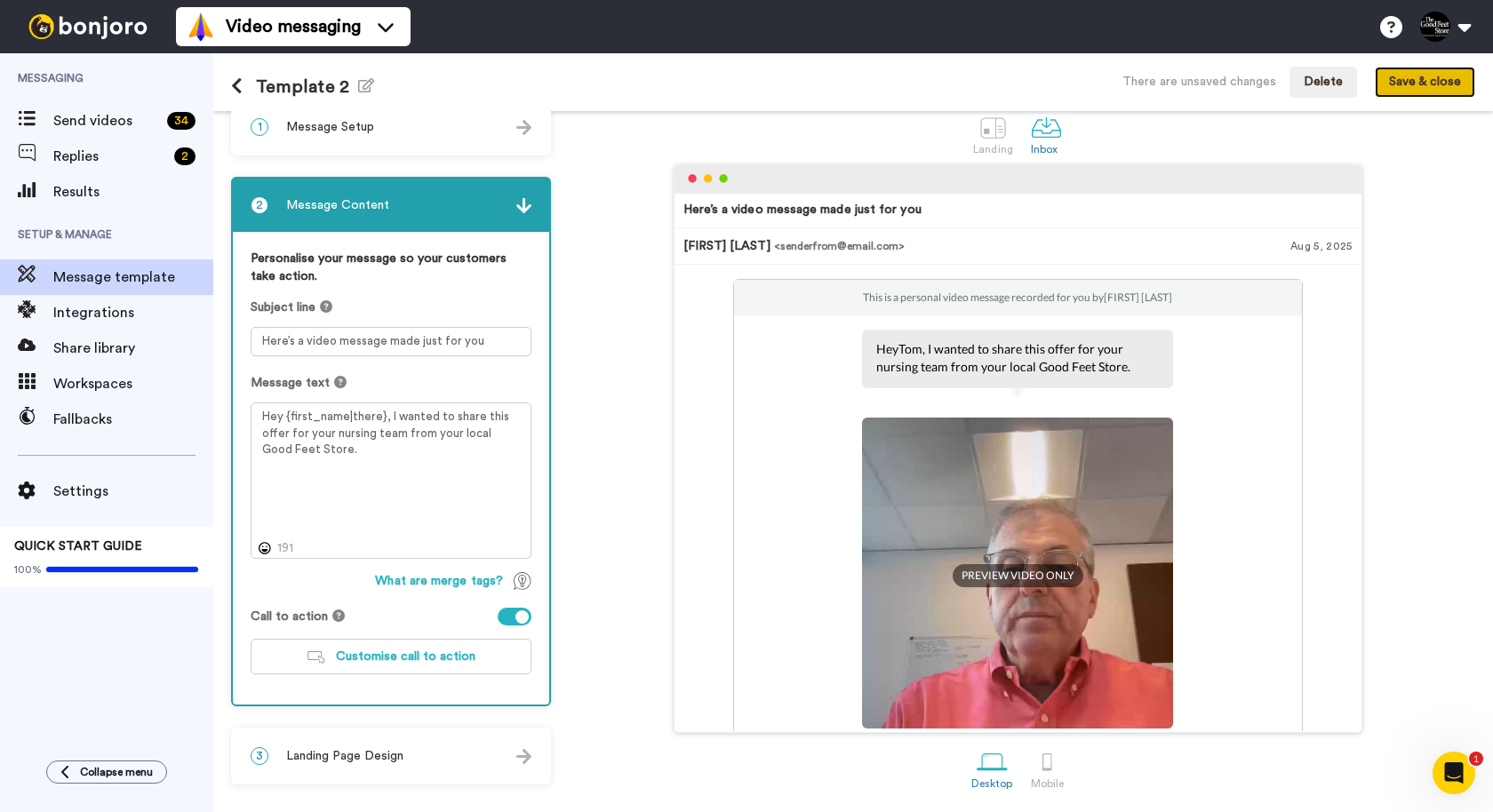 click on "Save & close" at bounding box center (1425, 83) 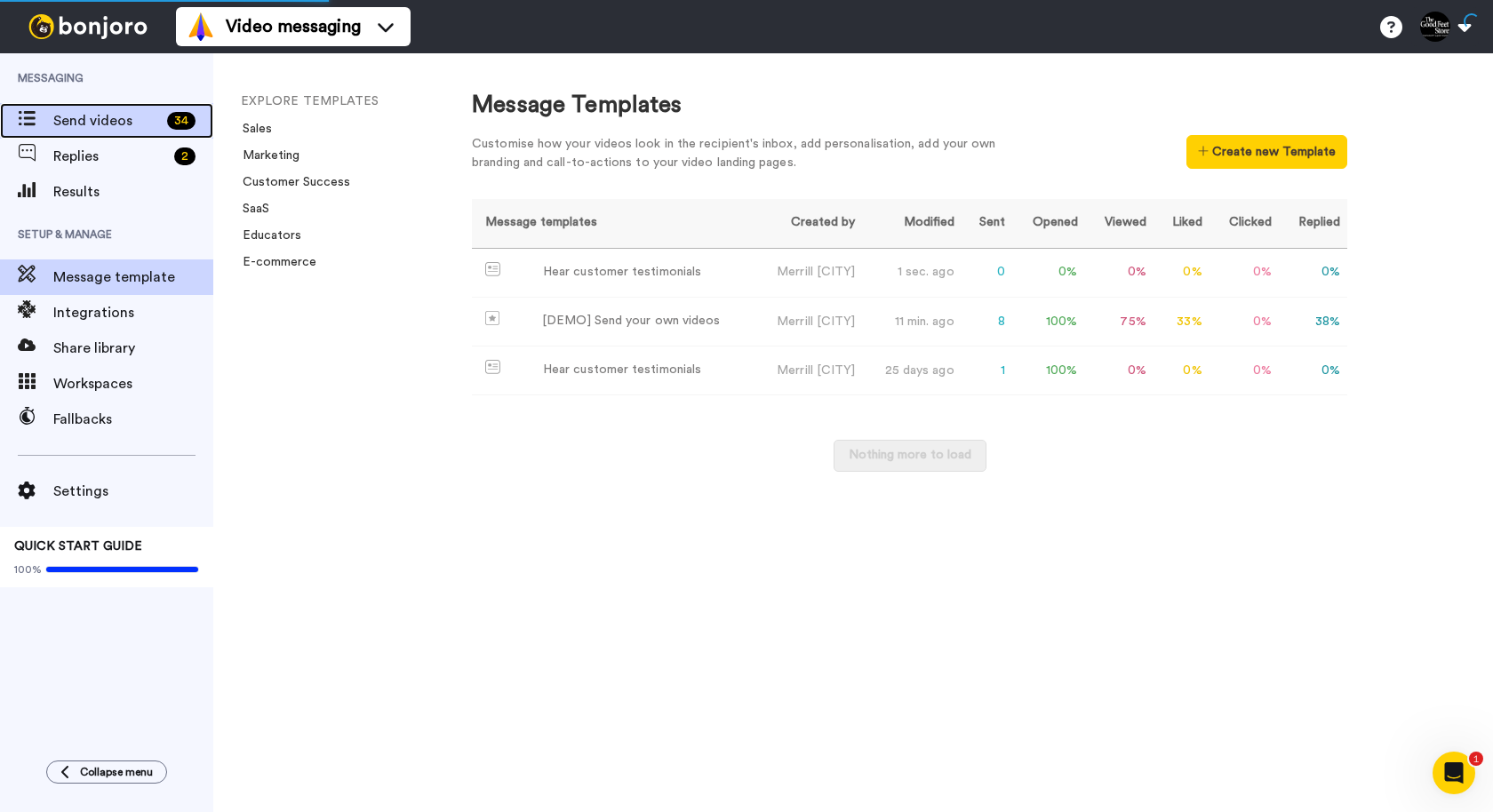 click on "Send videos" at bounding box center (107, 121) 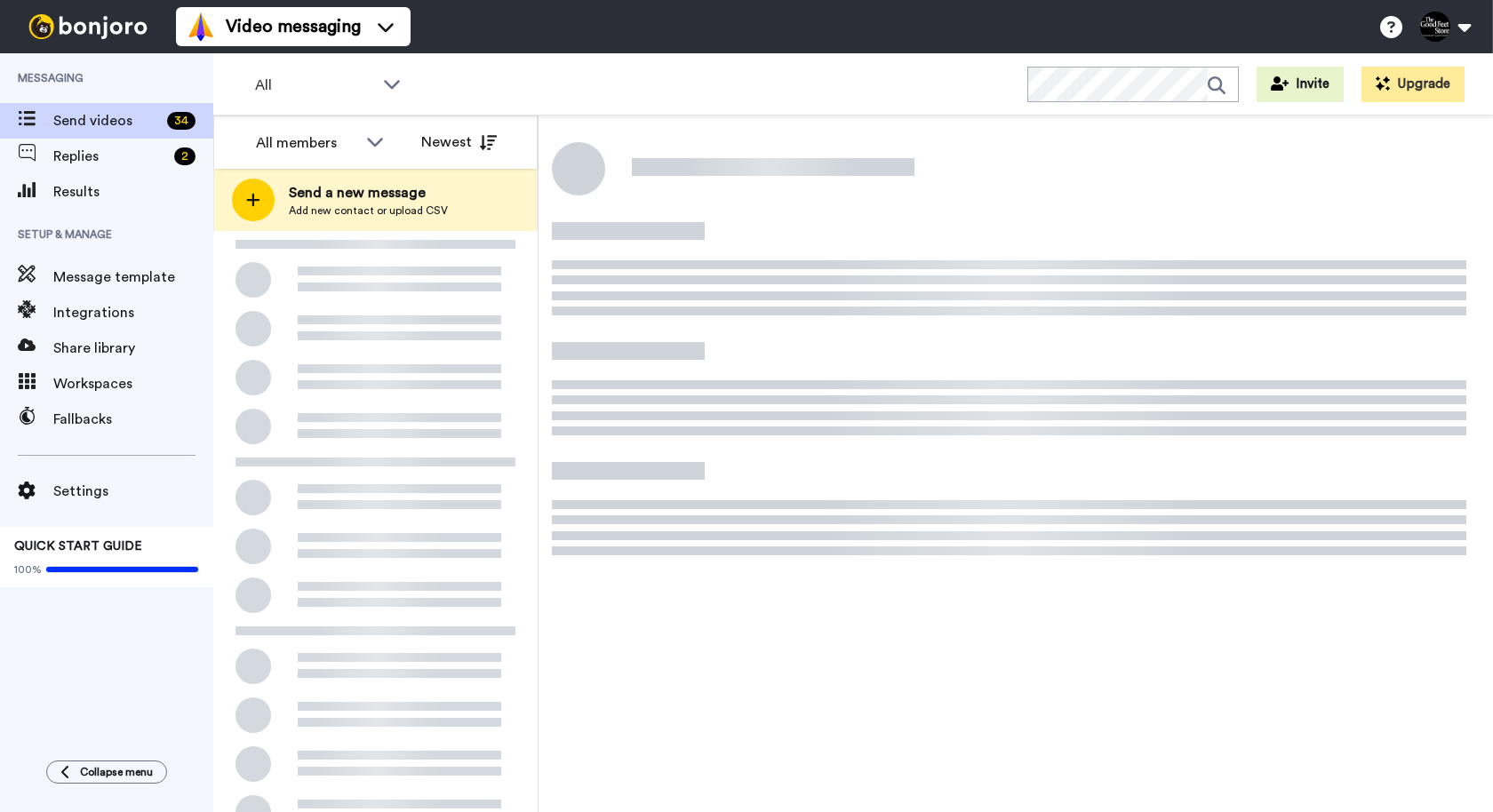 scroll, scrollTop: 0, scrollLeft: 0, axis: both 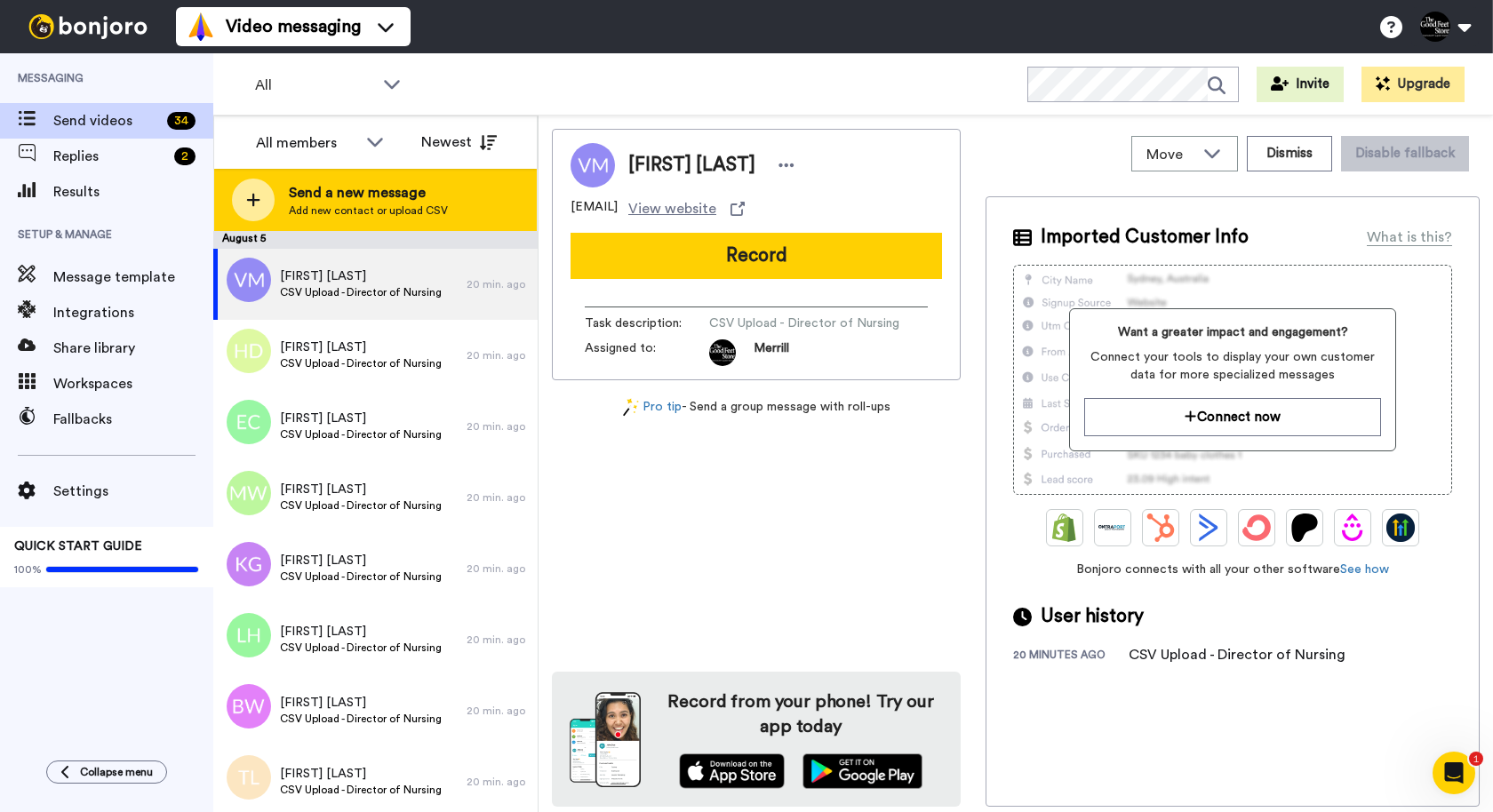 click at bounding box center [253, 200] 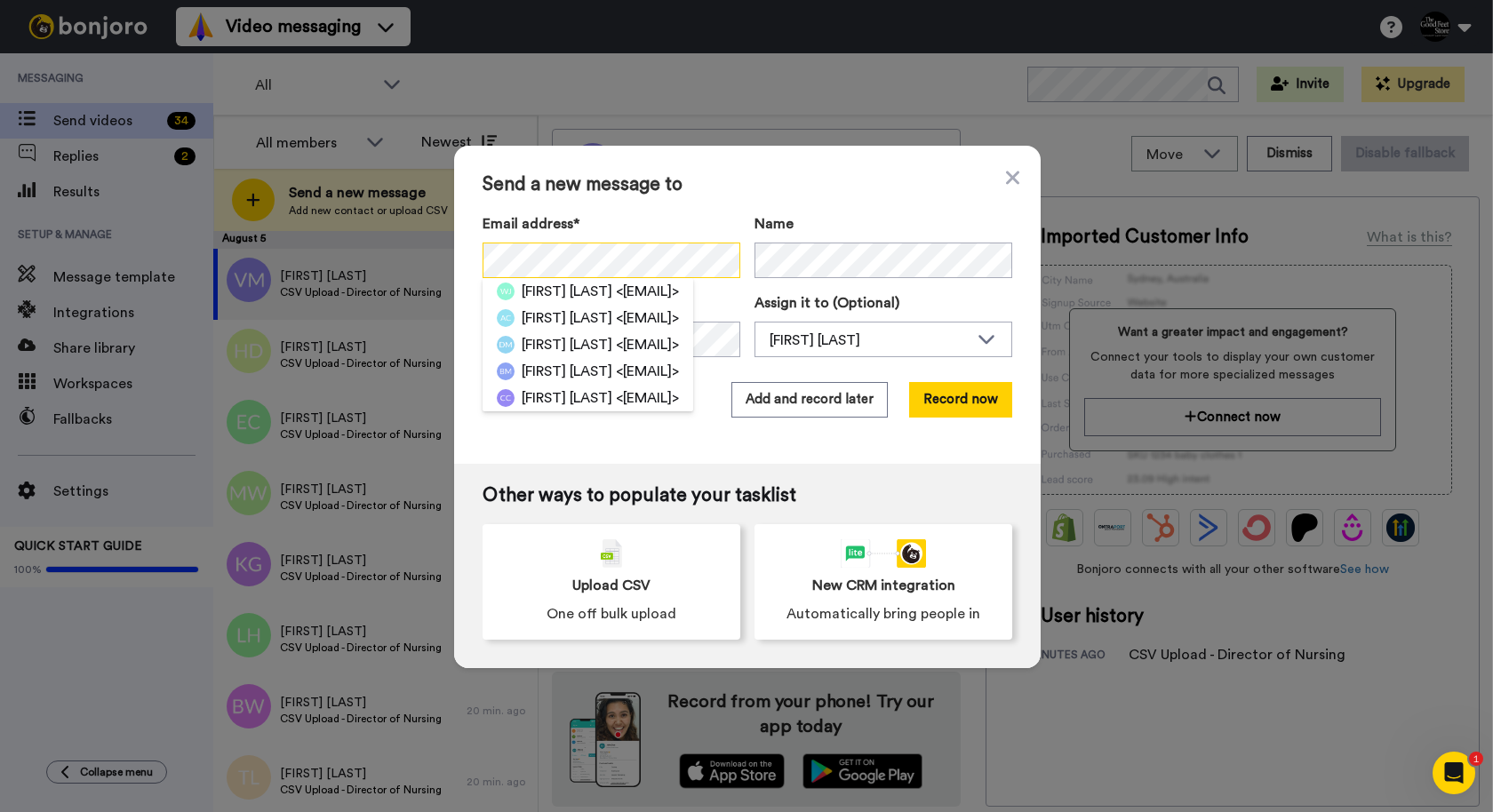 scroll, scrollTop: 0, scrollLeft: 0, axis: both 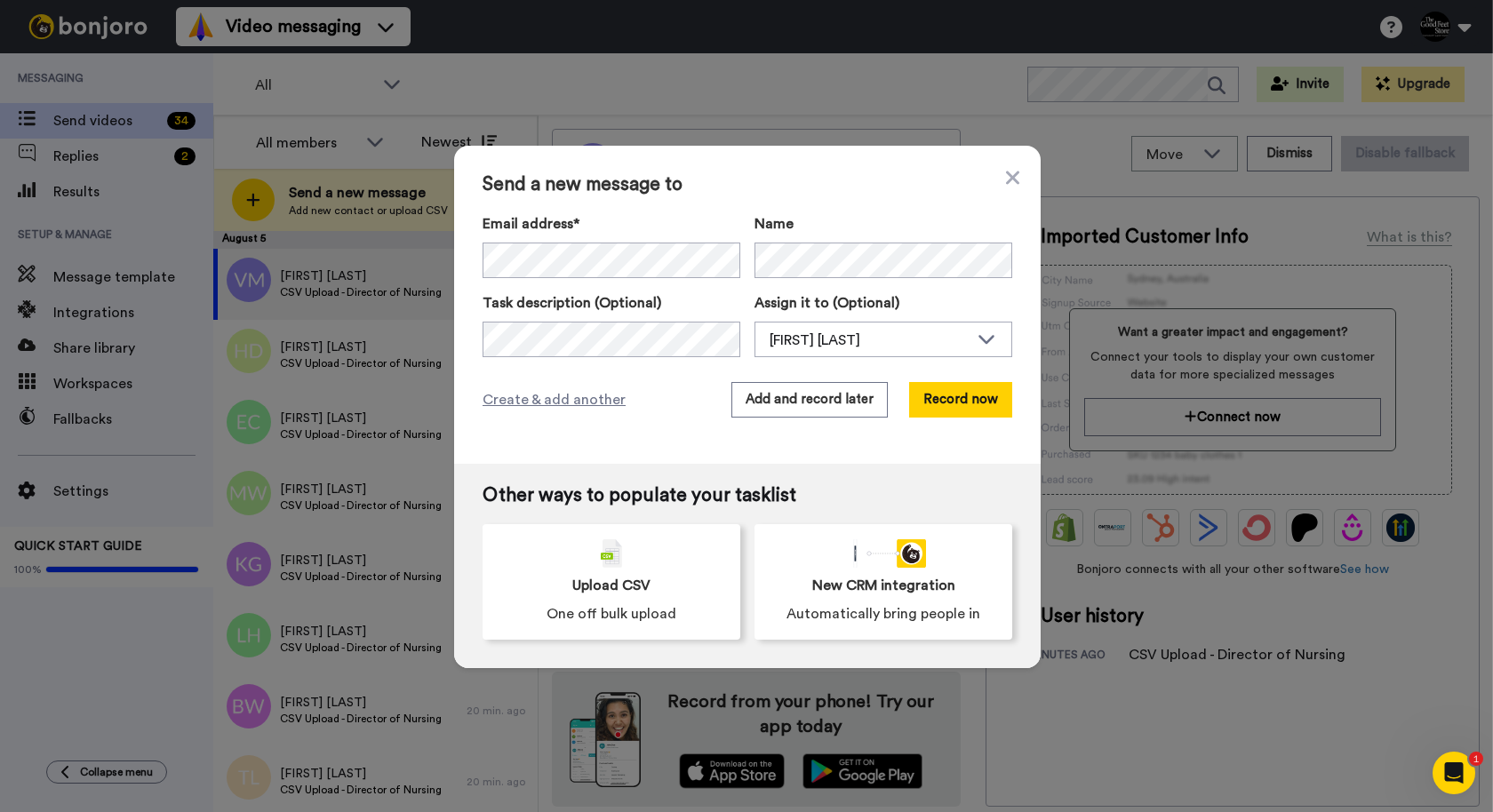 click on "Send a new message to" at bounding box center [747, 185] 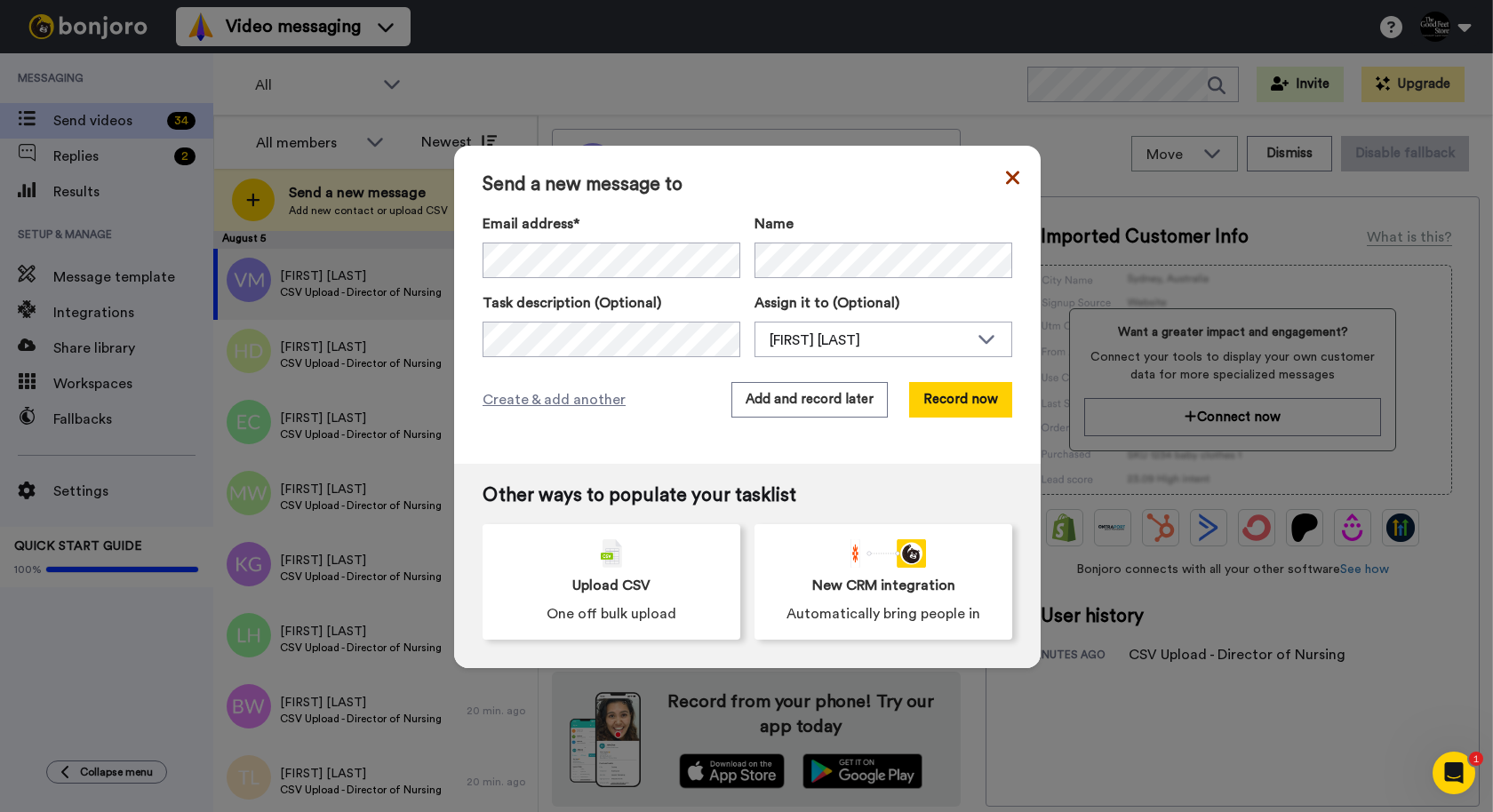 click 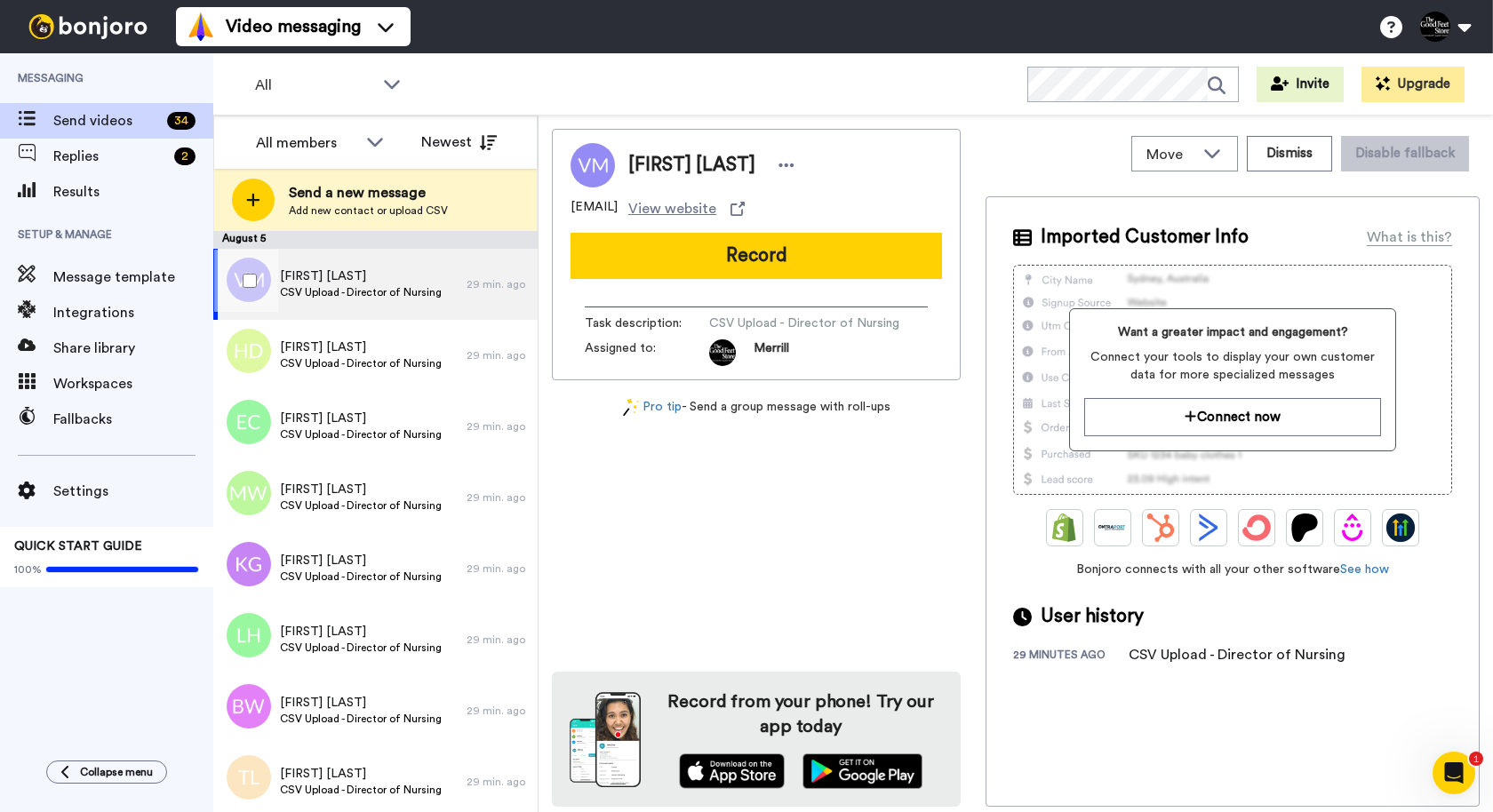click on "CSV Upload - Director of Nursing" at bounding box center [361, 292] 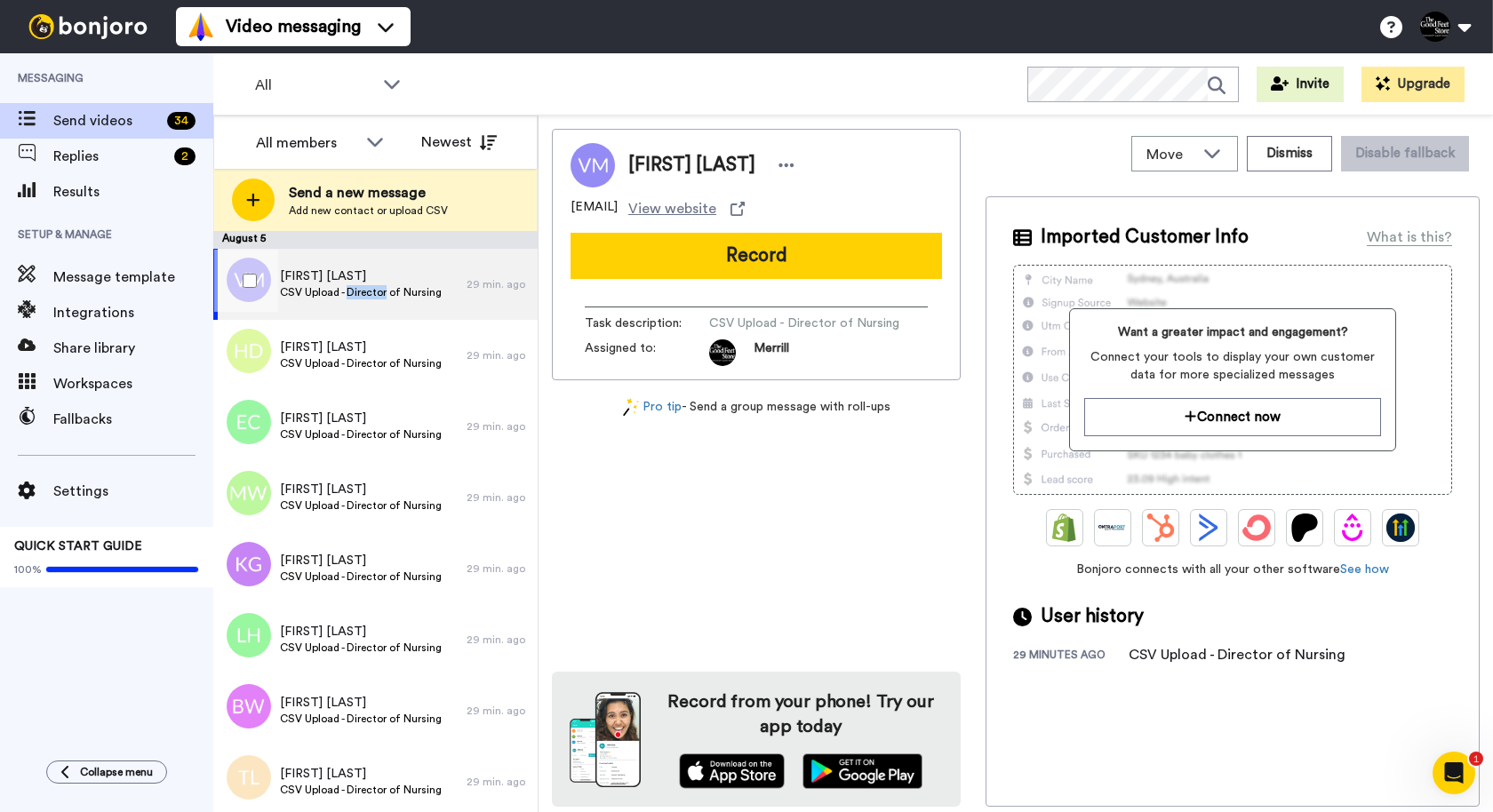 click on "CSV Upload - Director of Nursing" at bounding box center [361, 292] 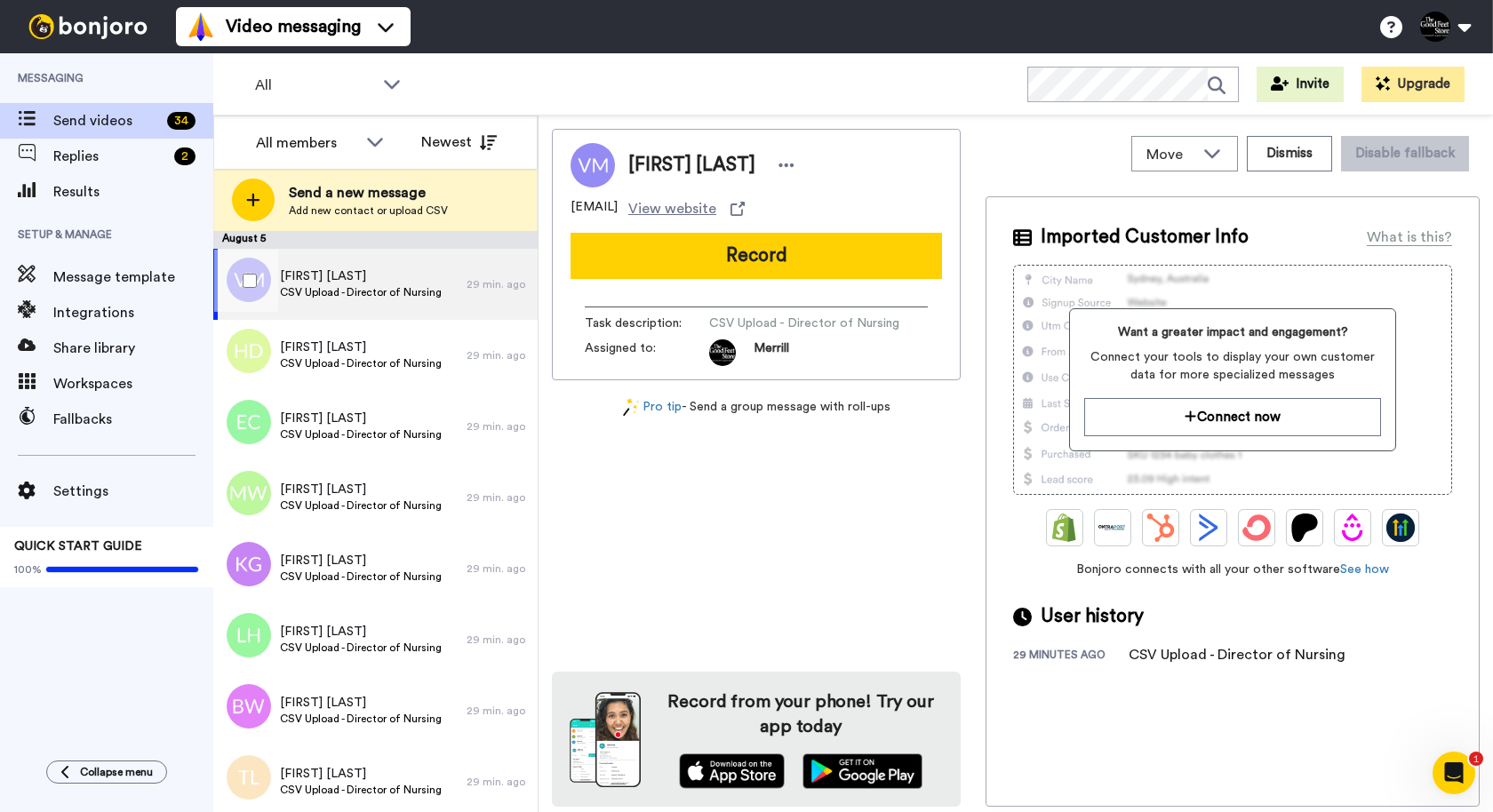 click at bounding box center [246, 281] 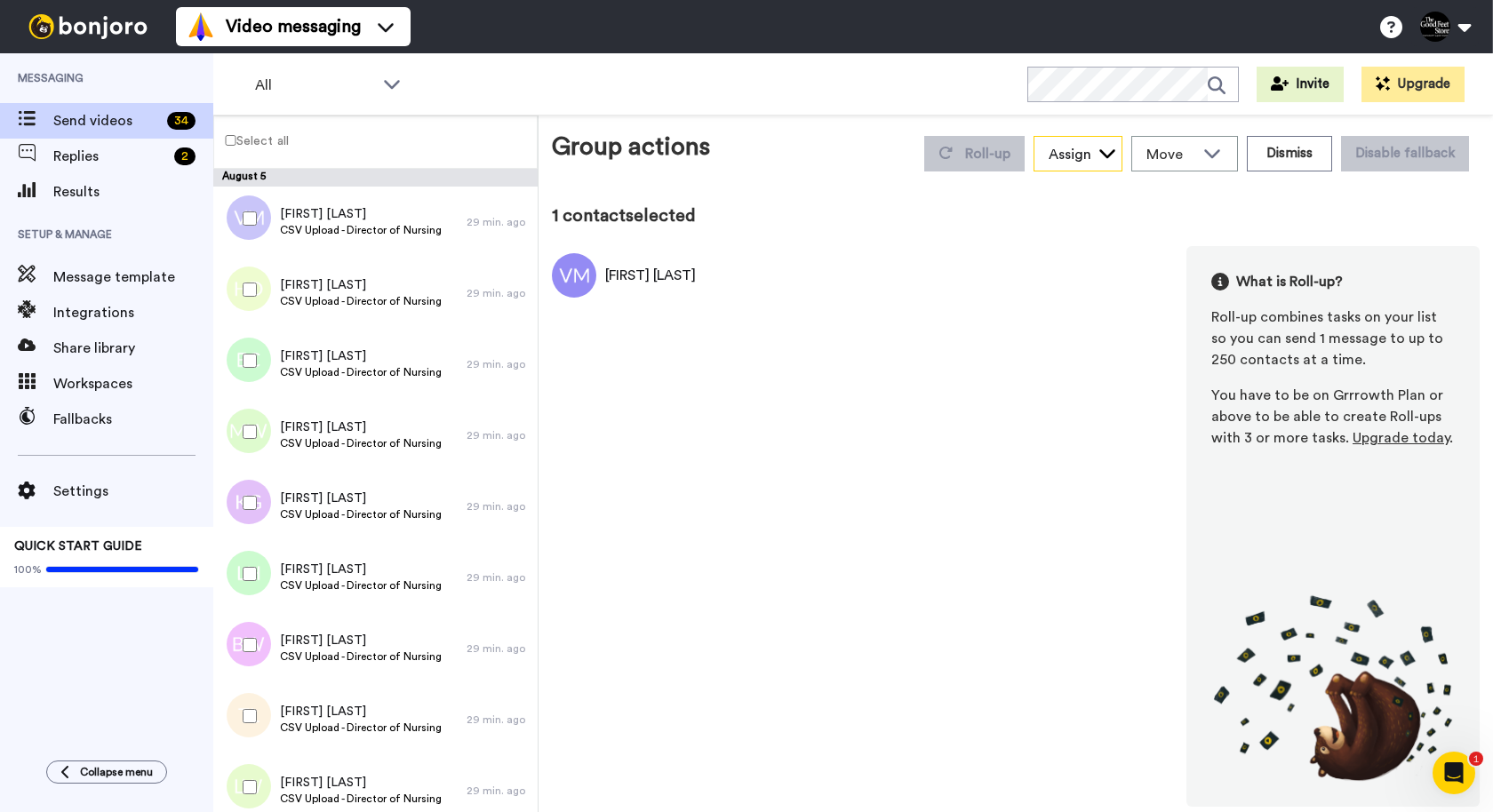 click on "Assign" at bounding box center (1078, 155) 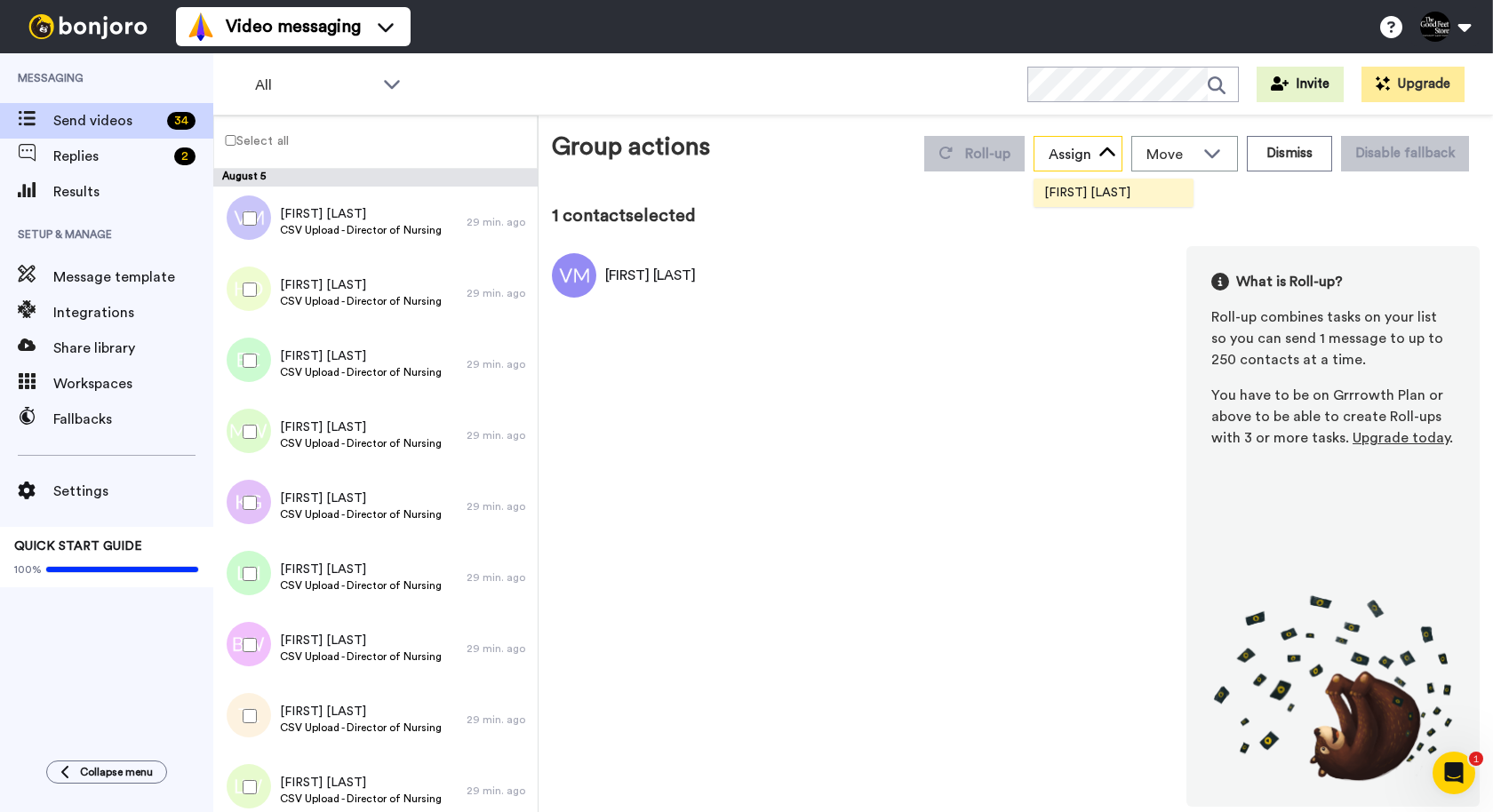 click on "Assign" at bounding box center (1078, 155) 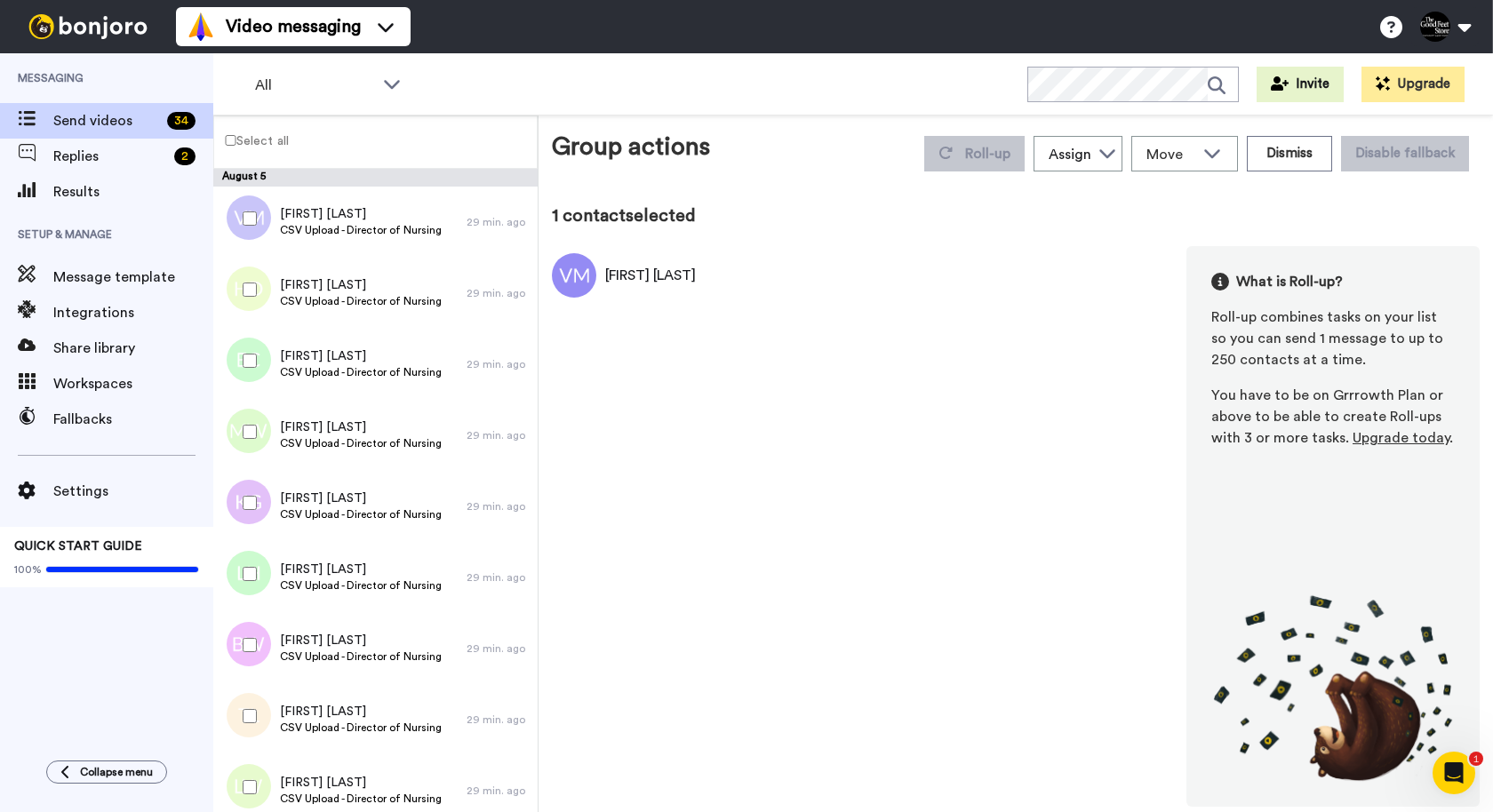 click on "Valerie Meister" at bounding box center (651, 275) 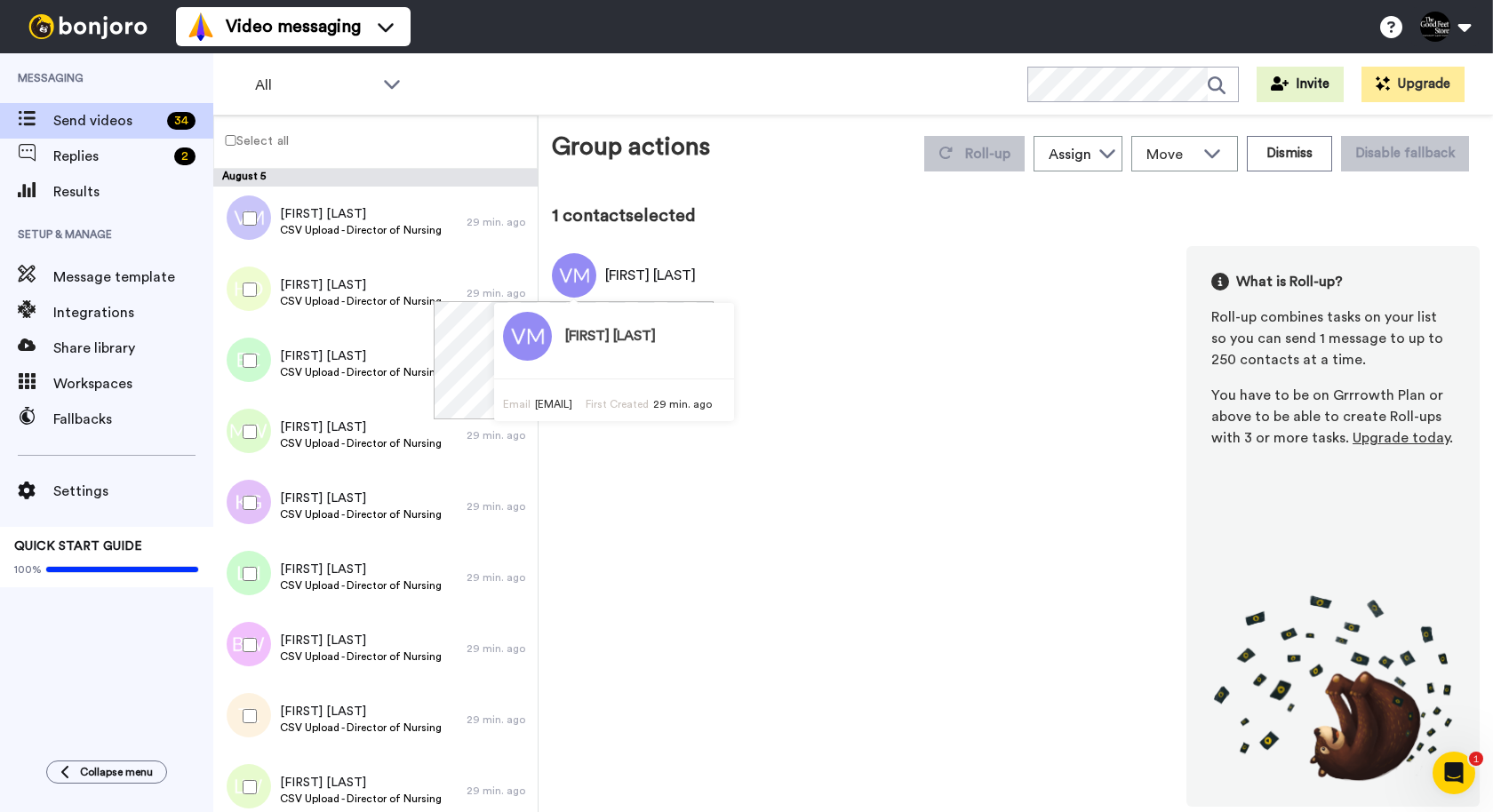 click at bounding box center [574, 275] 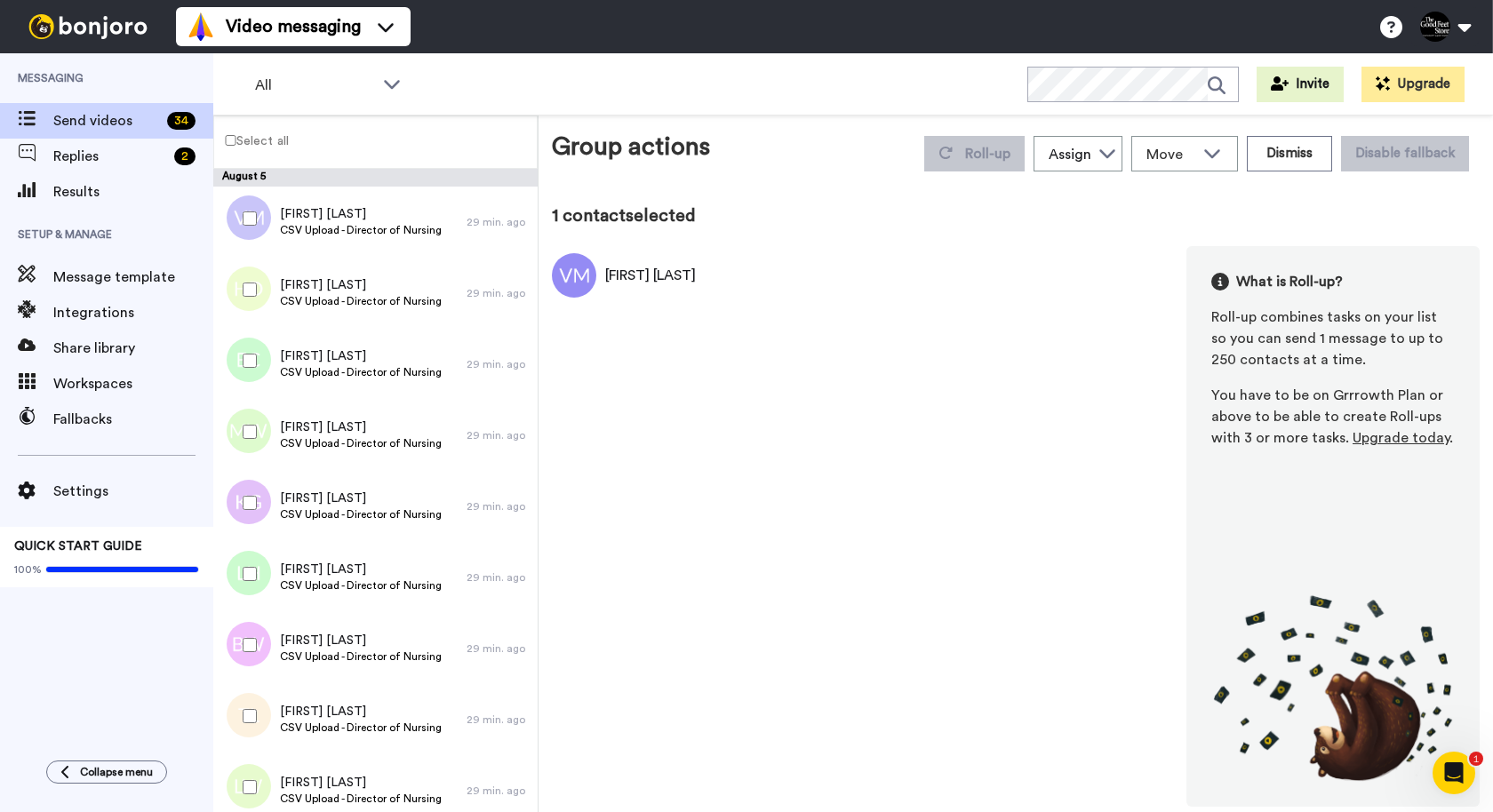 click on "All WORKSPACES View all All Default Task List + Add a new workspace
Invite Upgrade" at bounding box center (853, 84) 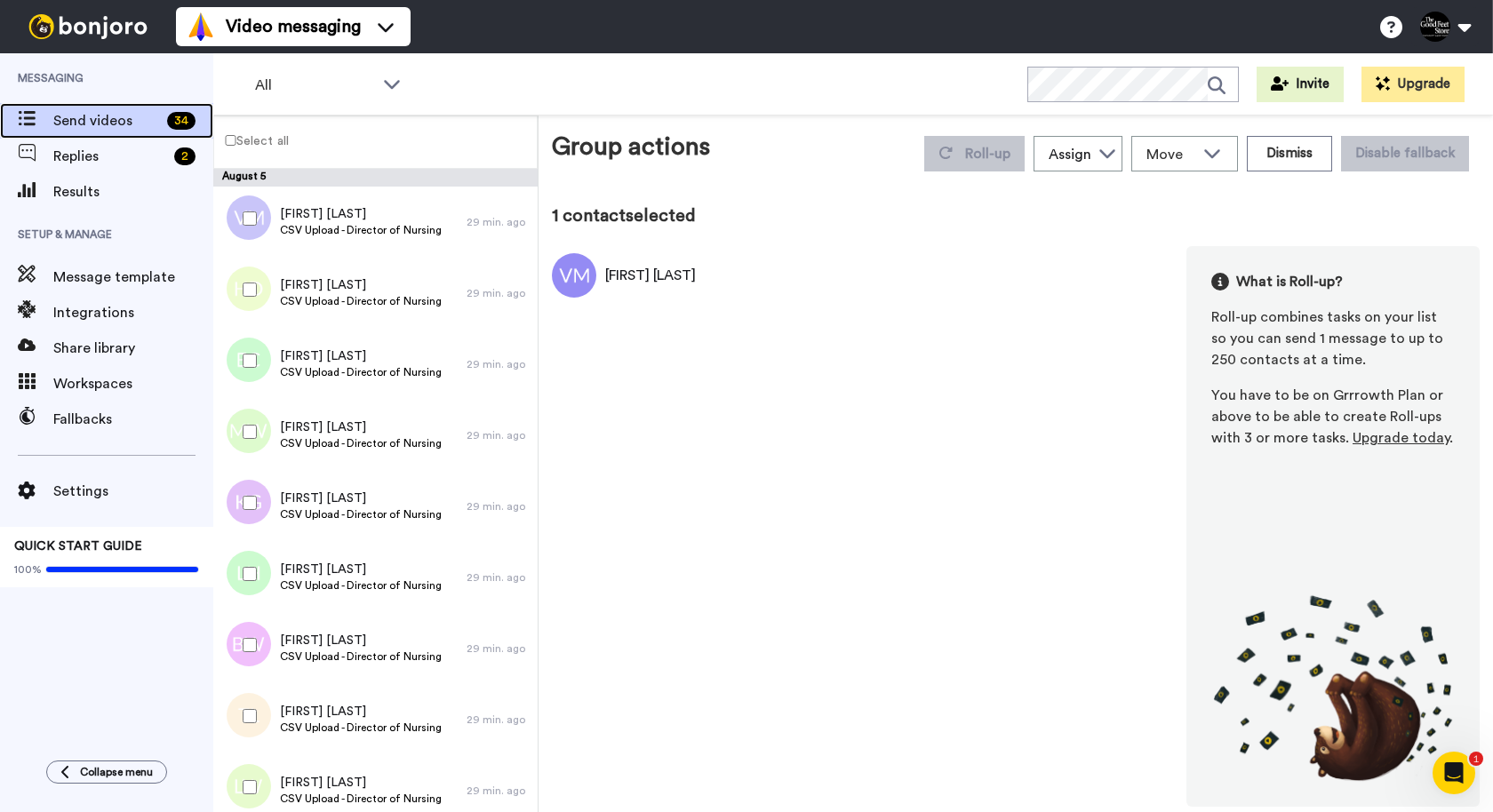 click on "Send videos" at bounding box center [107, 121] 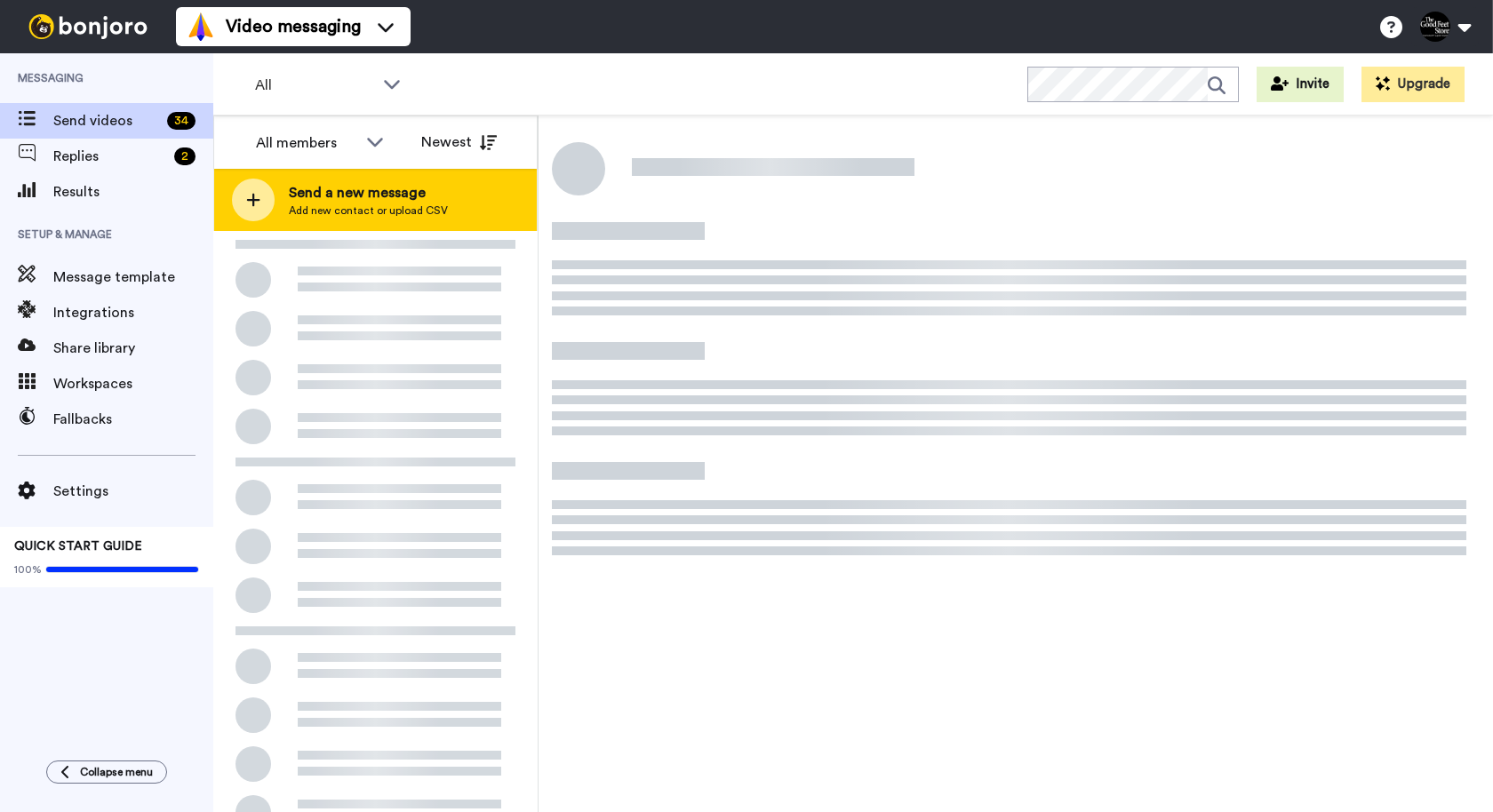 scroll, scrollTop: 0, scrollLeft: 0, axis: both 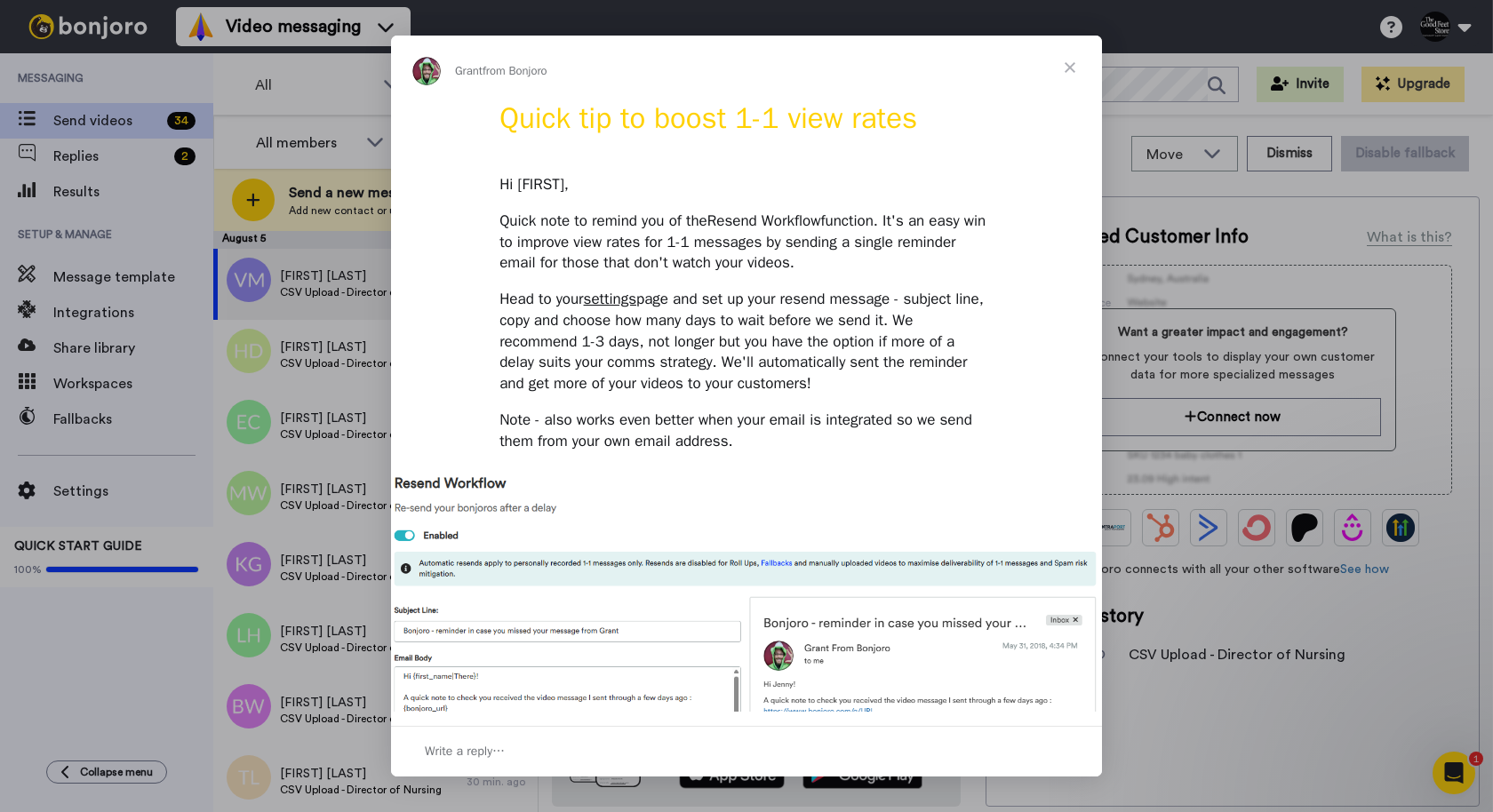 click at bounding box center [1070, 68] 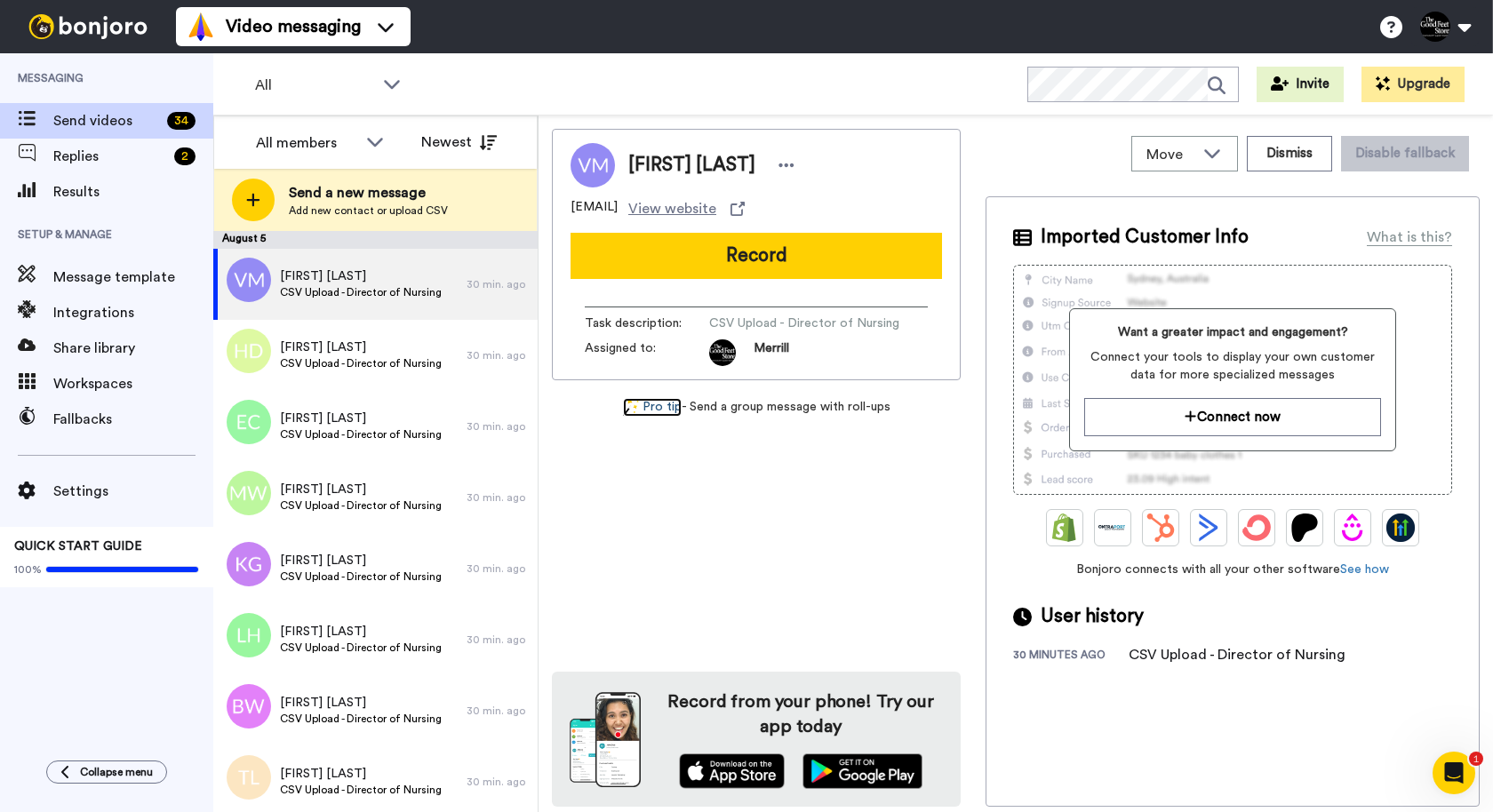 click on "Pro tip" at bounding box center [652, 407] 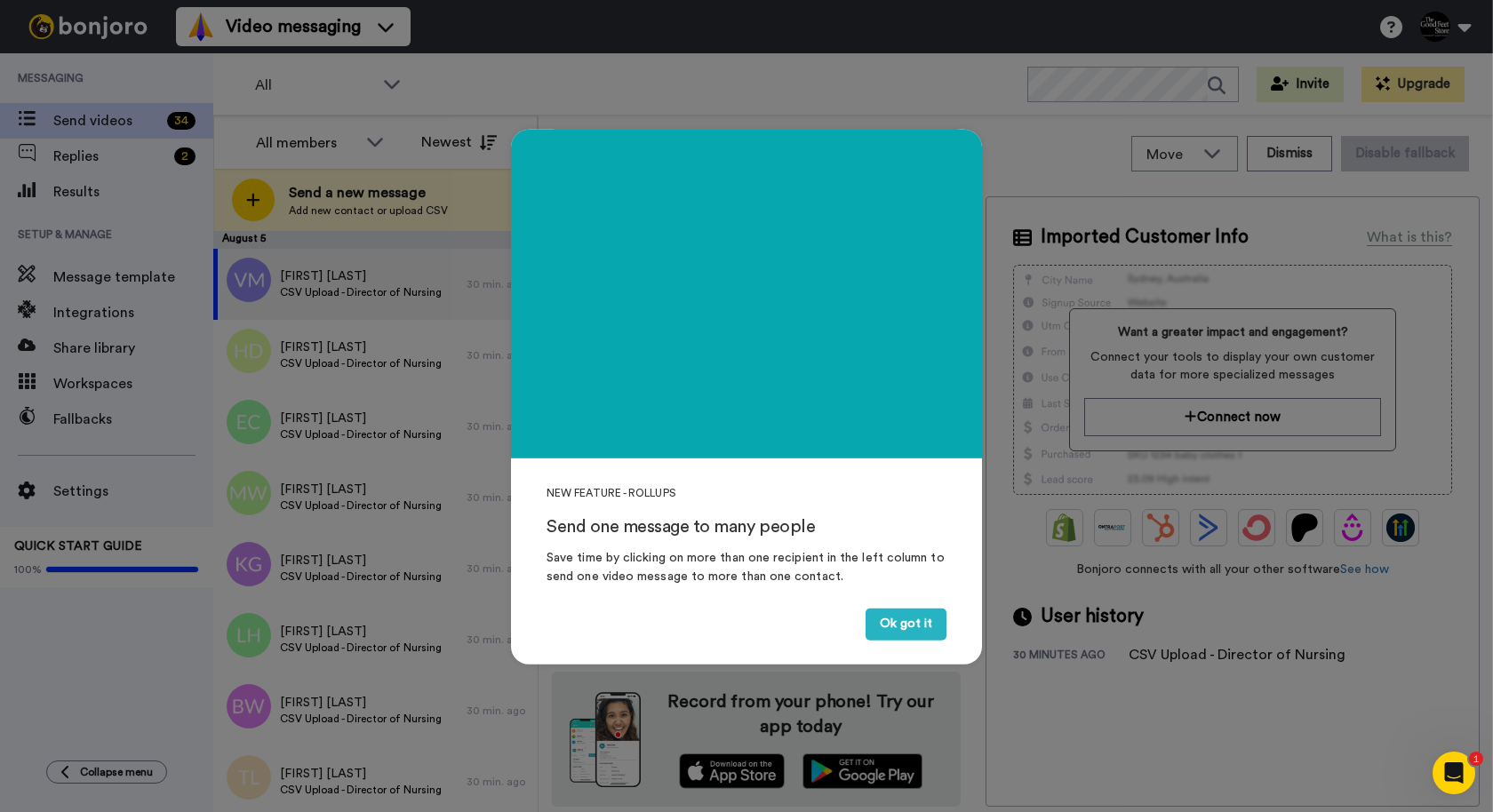 click on "NEW FEATURE - ROLLUPS Send one message to many people Save time by clicking on more than one recipient in the left column to send one video message to more than one contact. Ok got it" at bounding box center (746, 553) 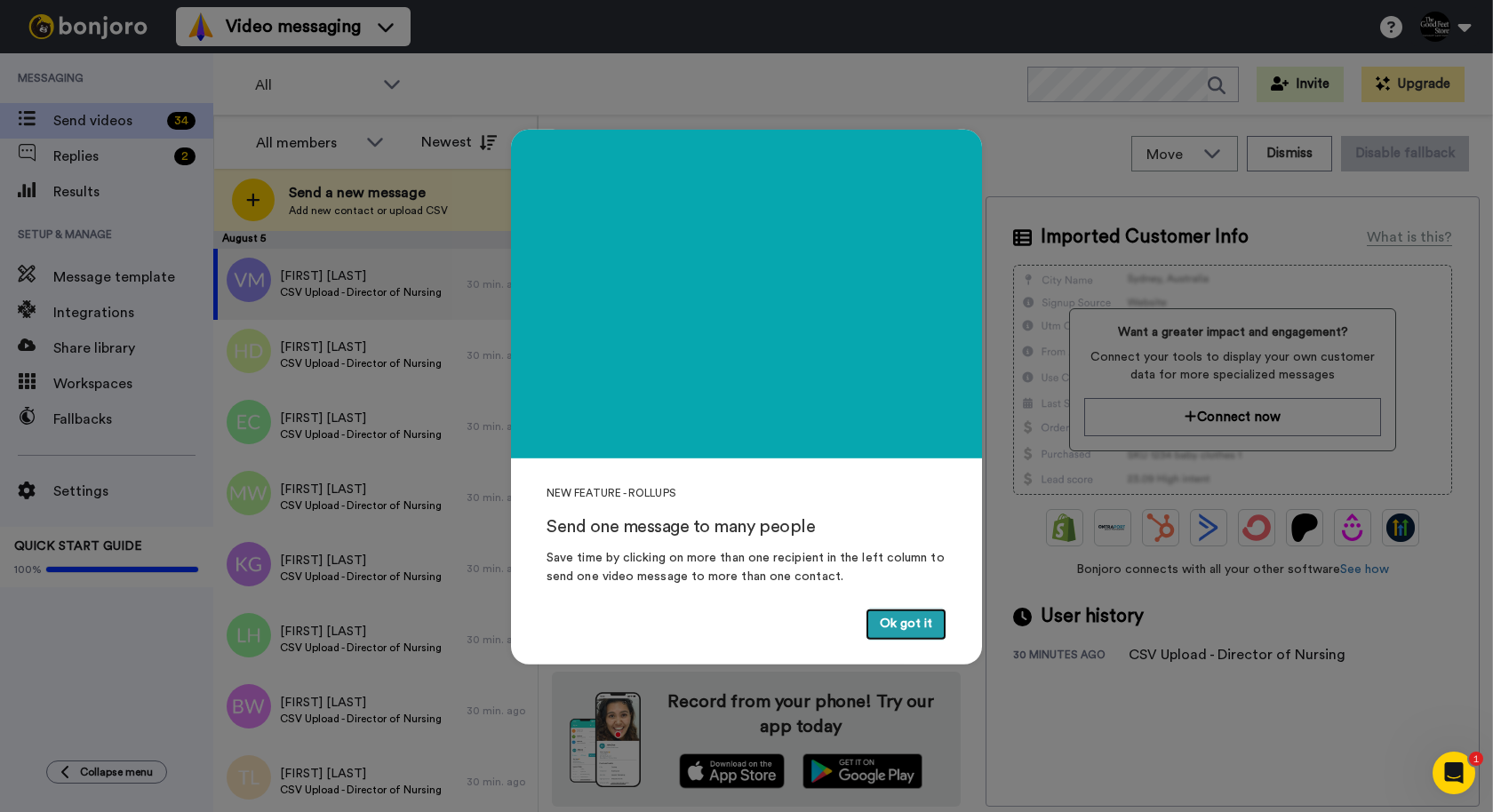 click on "Ok got it" at bounding box center (906, 625) 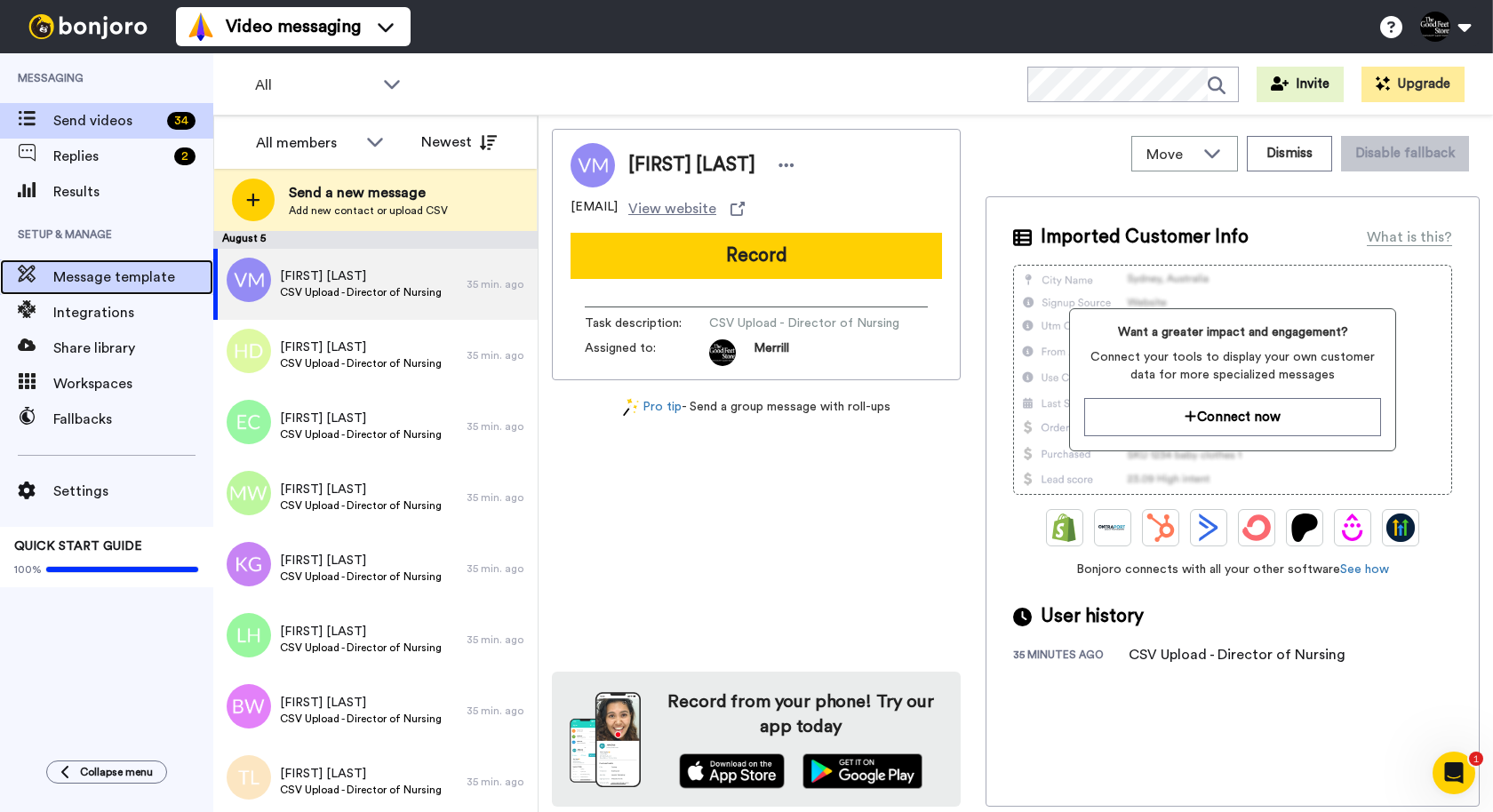 click on "Message template" at bounding box center (133, 277) 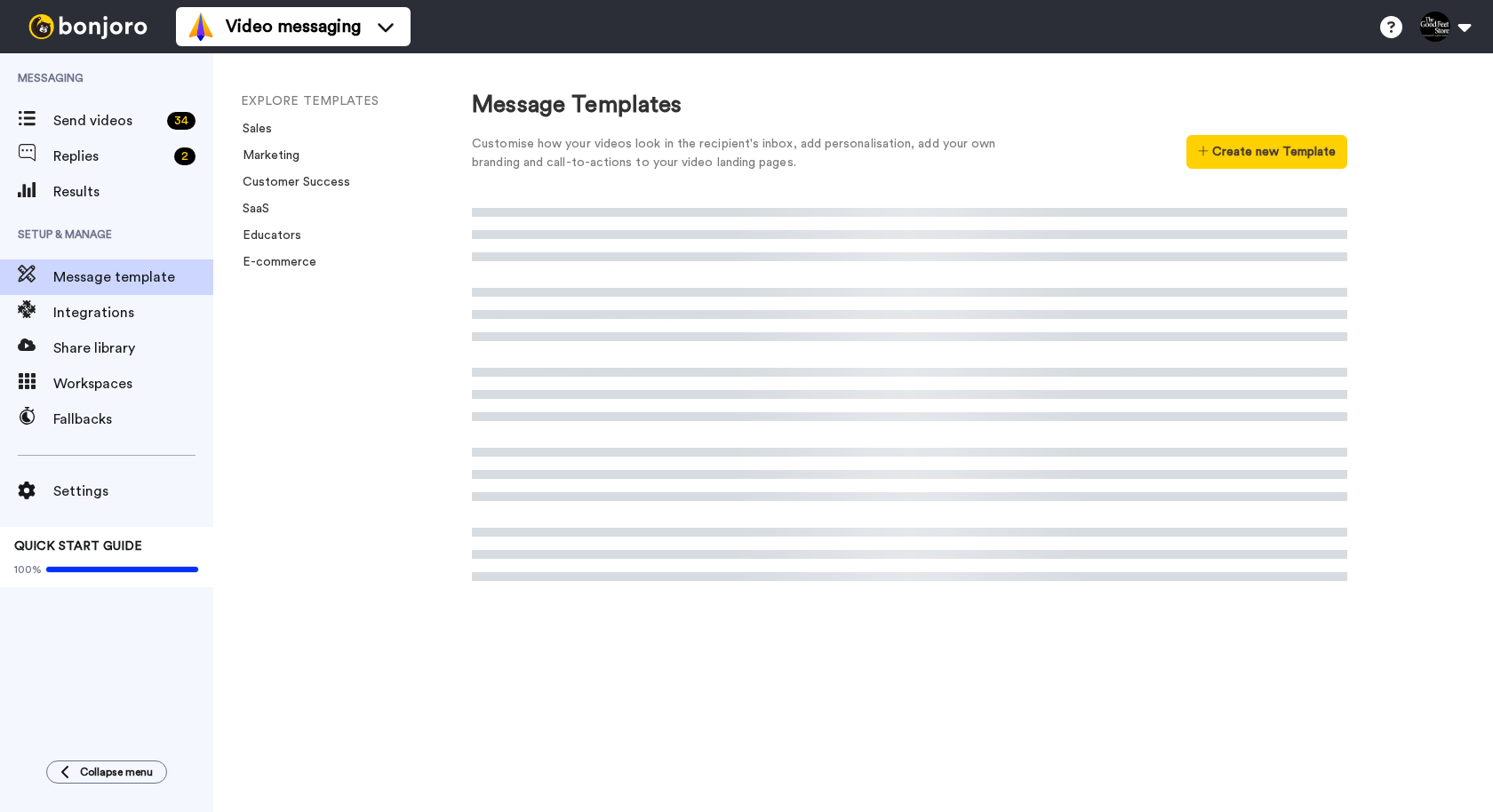 scroll, scrollTop: 0, scrollLeft: 0, axis: both 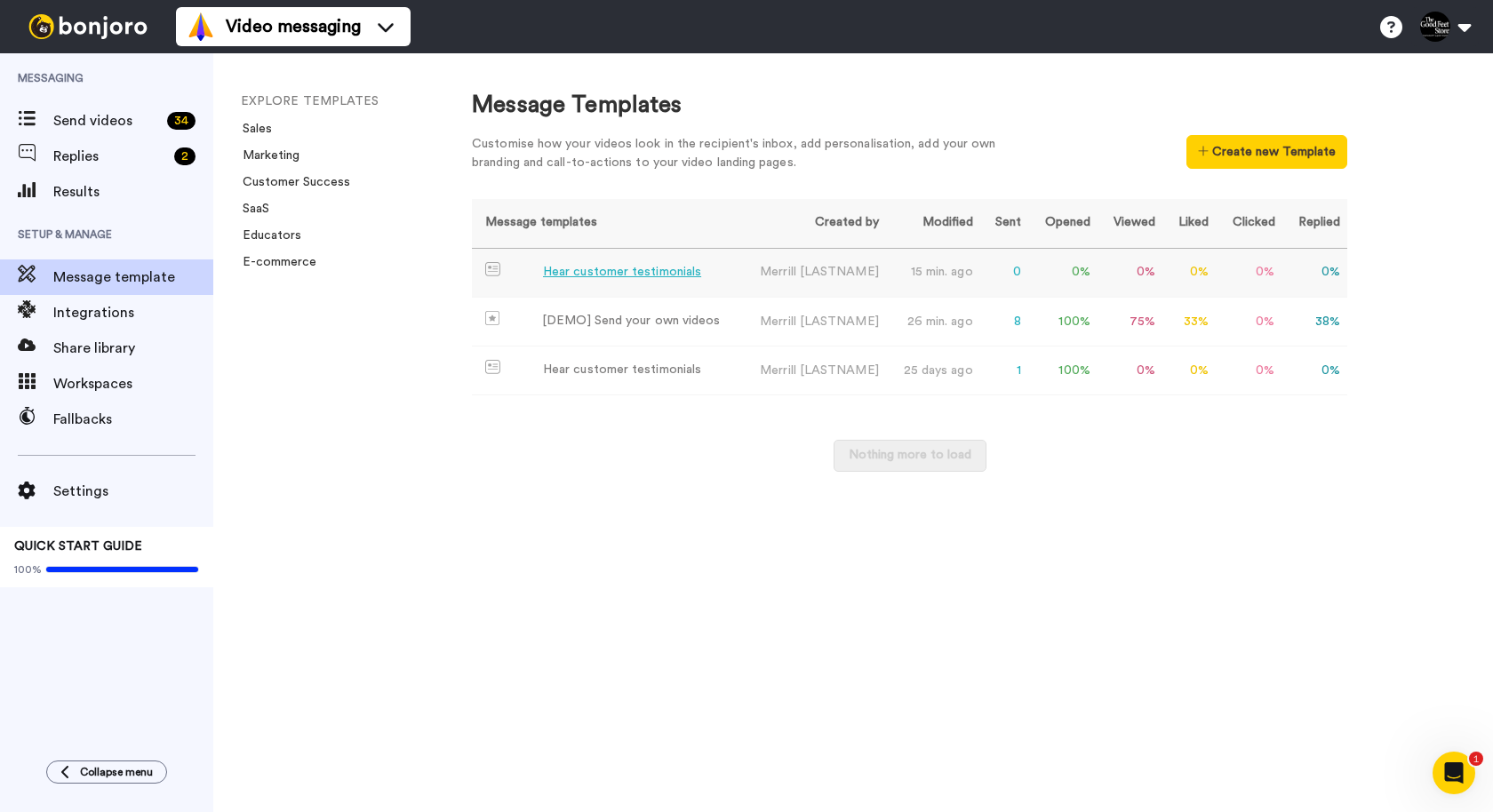 click on "Hear customer testimonials" at bounding box center [622, 272] 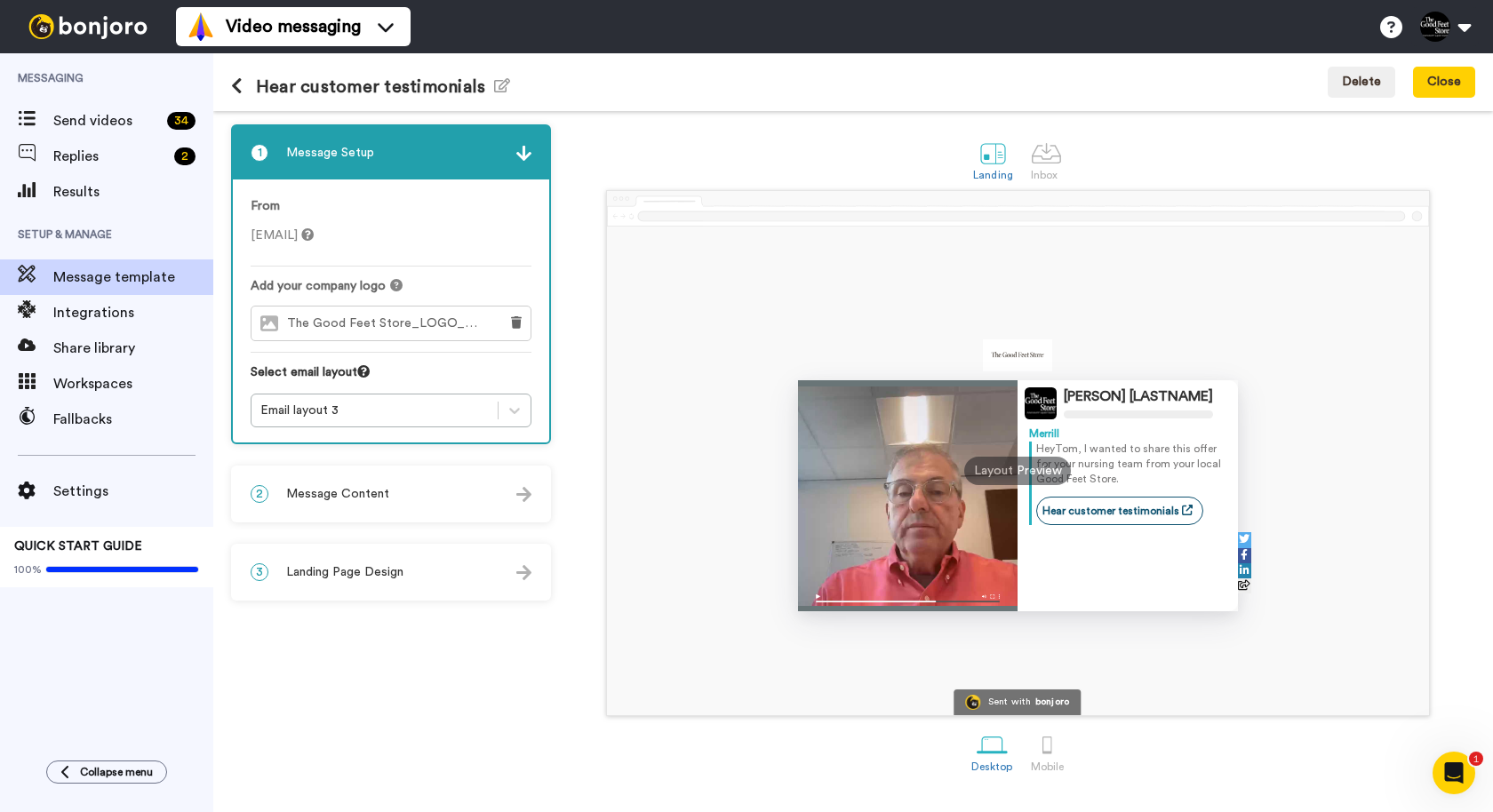 click on "Hey [PERSON] , I wanted to share this offer for your nursing team from your local Good Feet Store." at bounding box center (1131, 464) 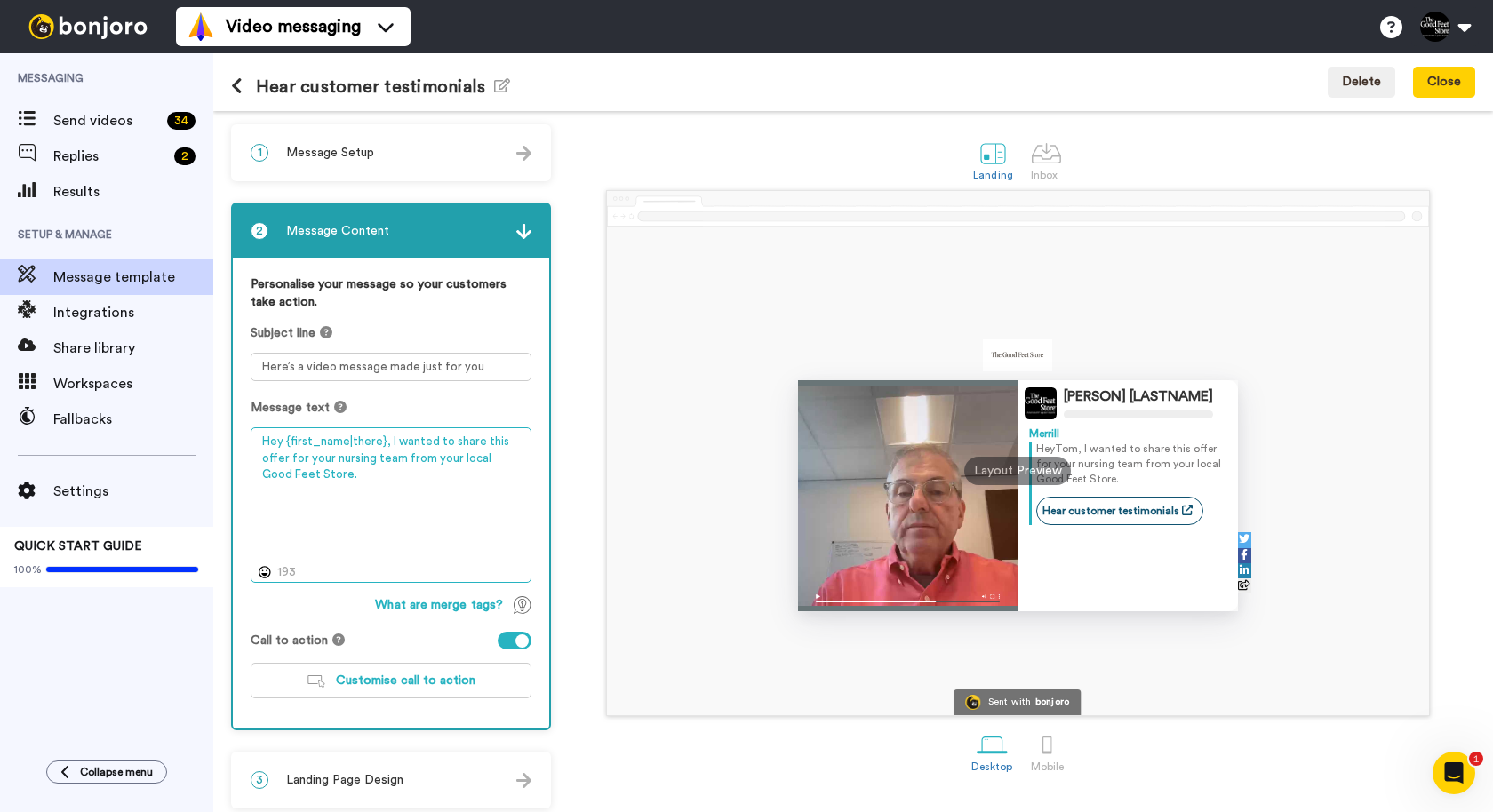 drag, startPoint x: 383, startPoint y: 440, endPoint x: 399, endPoint y: 502, distance: 64.031242 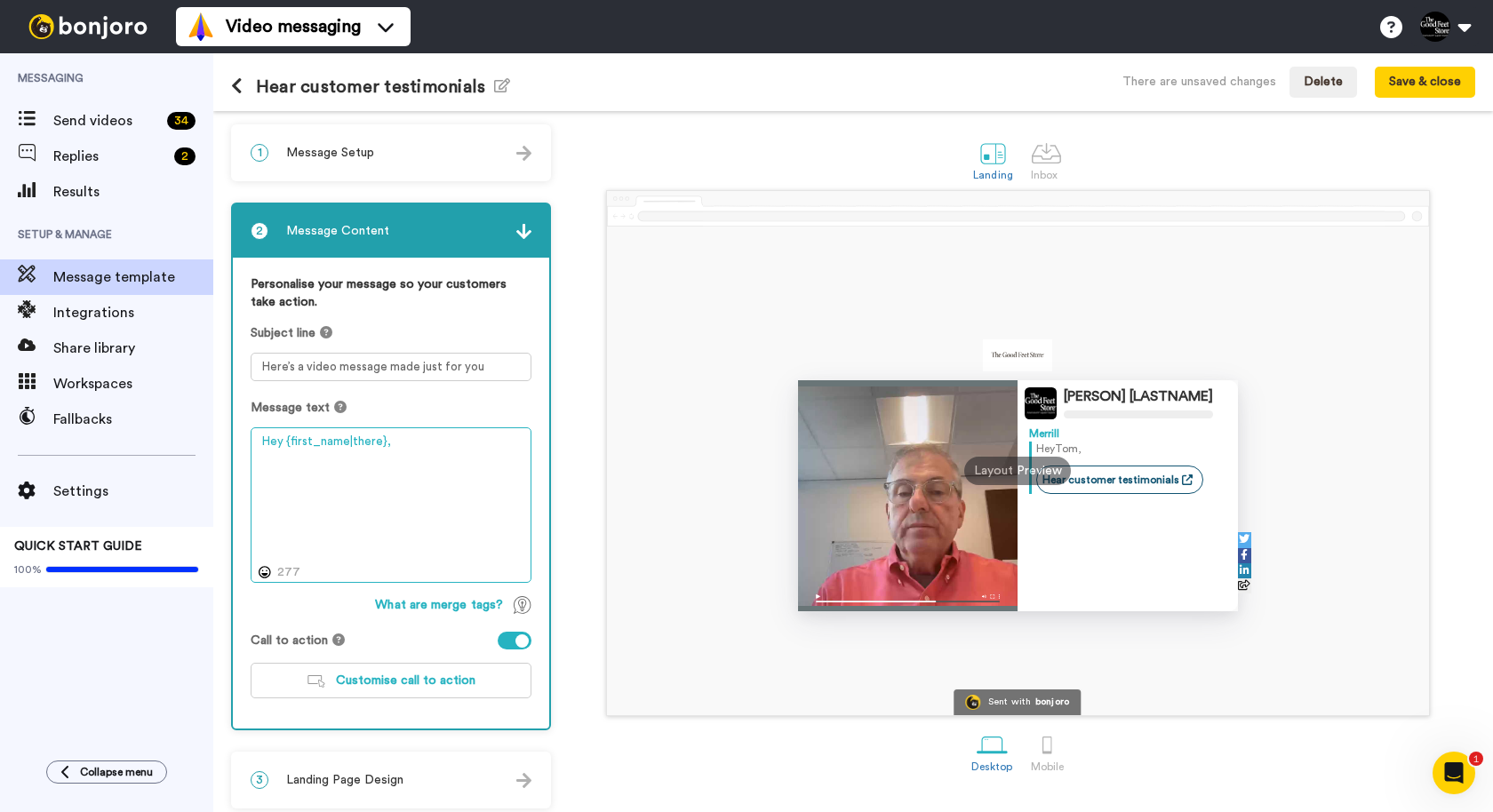 paste on "I recorded a quick video for you—just 45 seconds—to share a simple, no-cost way we’re helping nurses feel more supported on their feet.
▶️ [Insert thumbnail or GIF preview here — link to video]
Click to watch
We’ve put together a $100 coupon for your nursing team toward our" 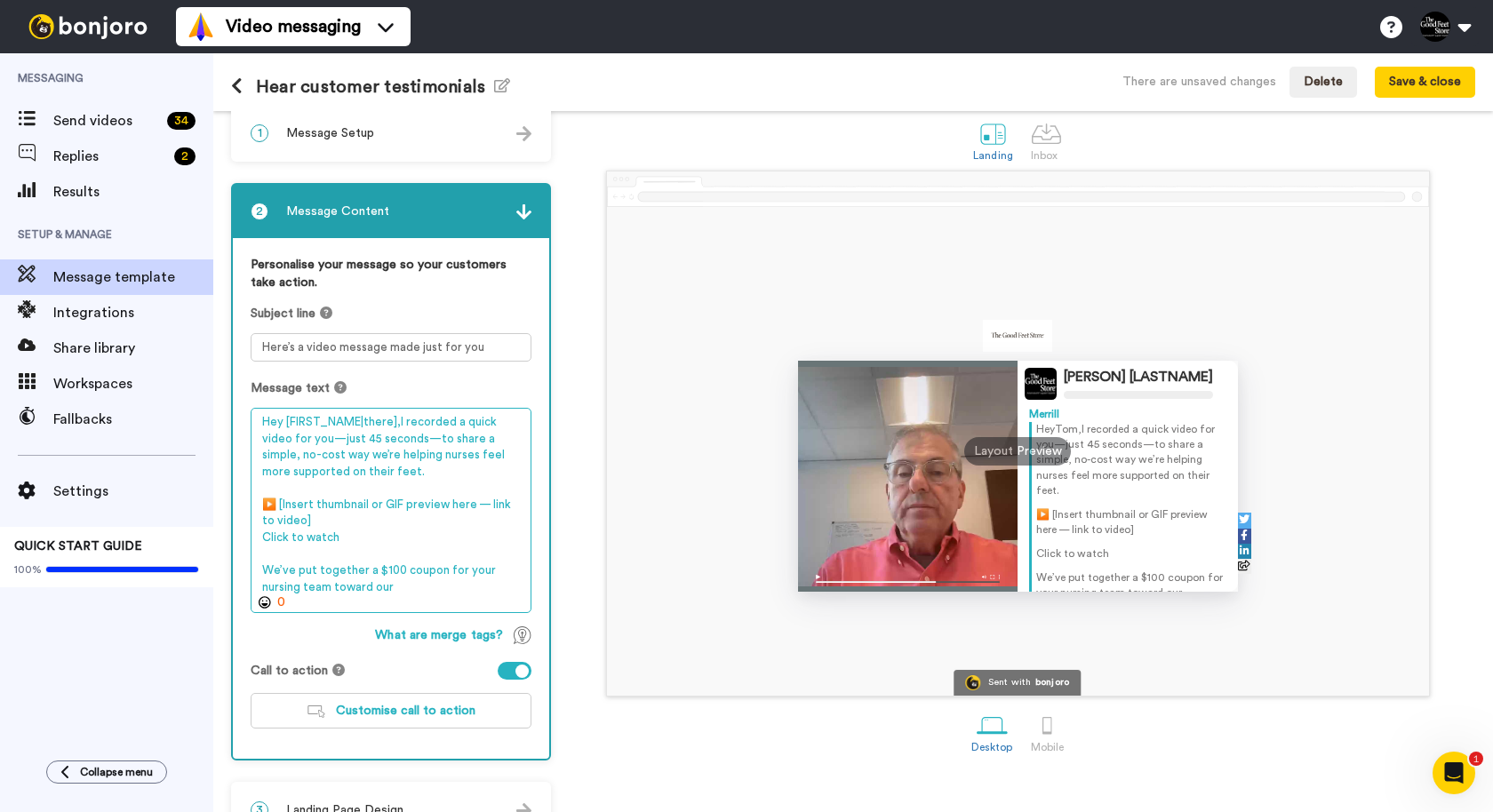scroll, scrollTop: 25, scrollLeft: 0, axis: vertical 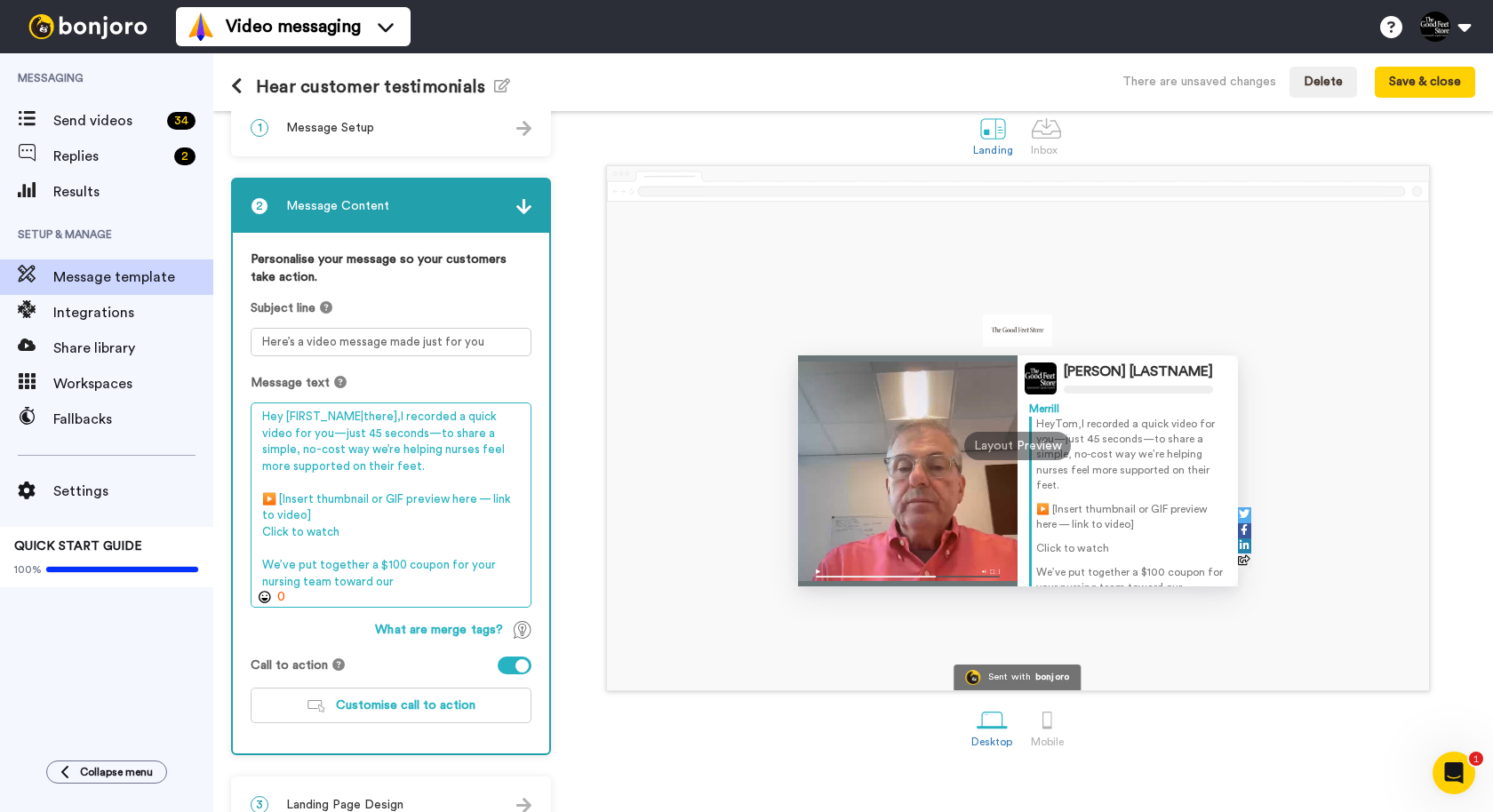 drag, startPoint x: 352, startPoint y: 528, endPoint x: 260, endPoint y: 492, distance: 98.79271 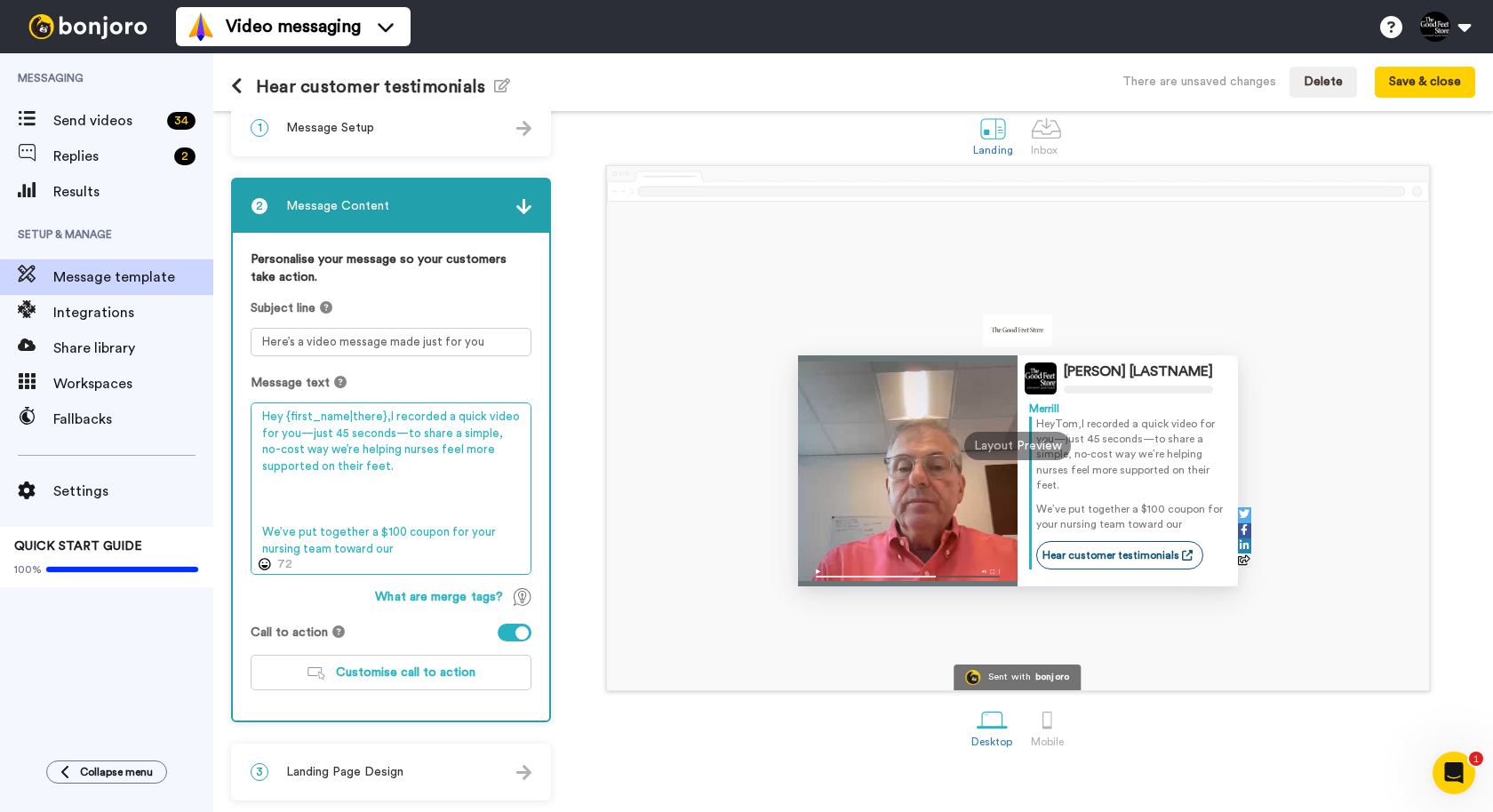 scroll, scrollTop: 25, scrollLeft: 0, axis: vertical 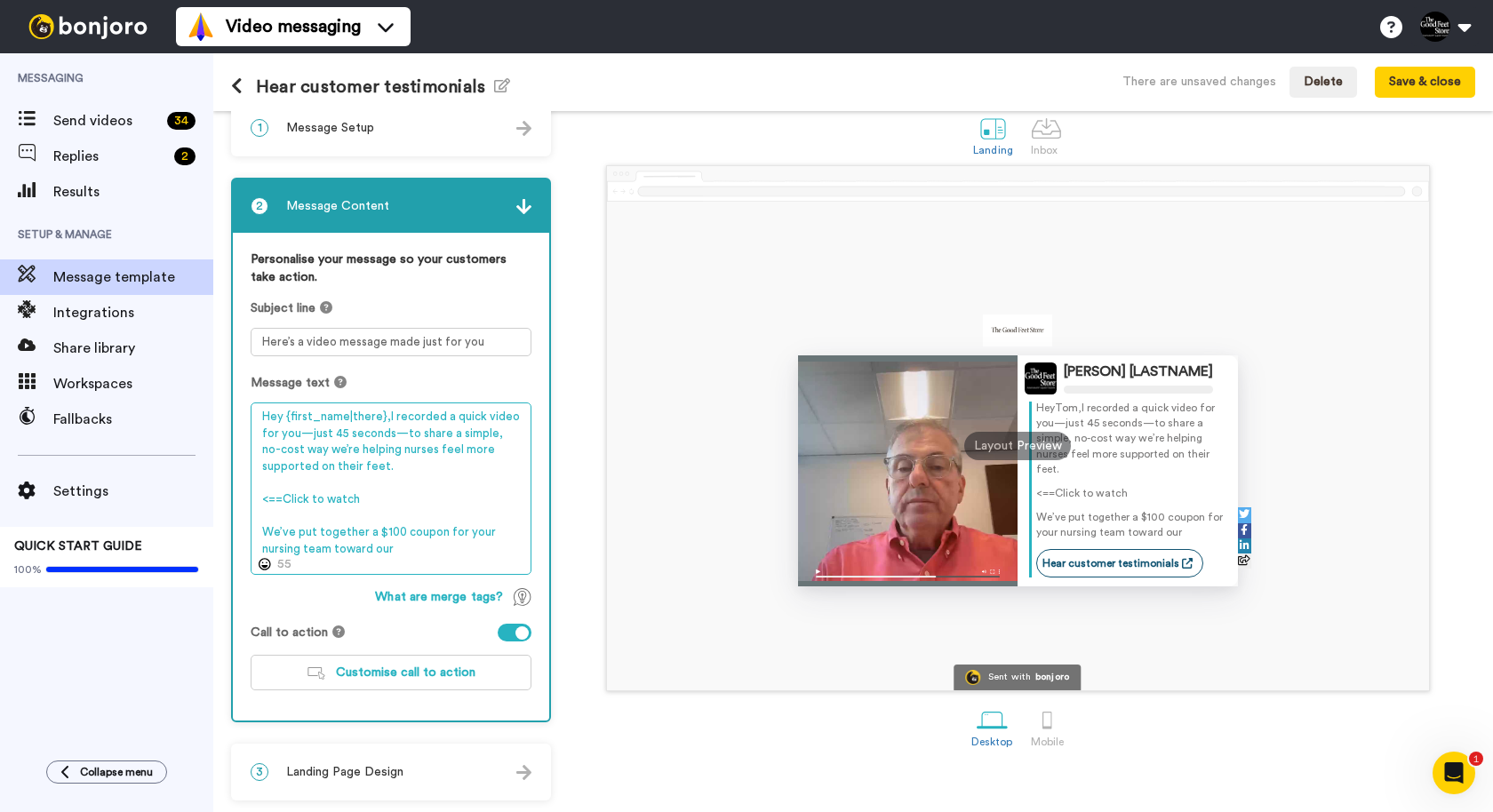 click on "Hey {first_name|there},I recorded a quick video for you—just 45 seconds—to share a simple, no-cost way we’re helping nurses feel more supported on their feet.
<==Click to watch
We’ve put together a $100 coupon for your nursing team toward our" at bounding box center [391, 489] 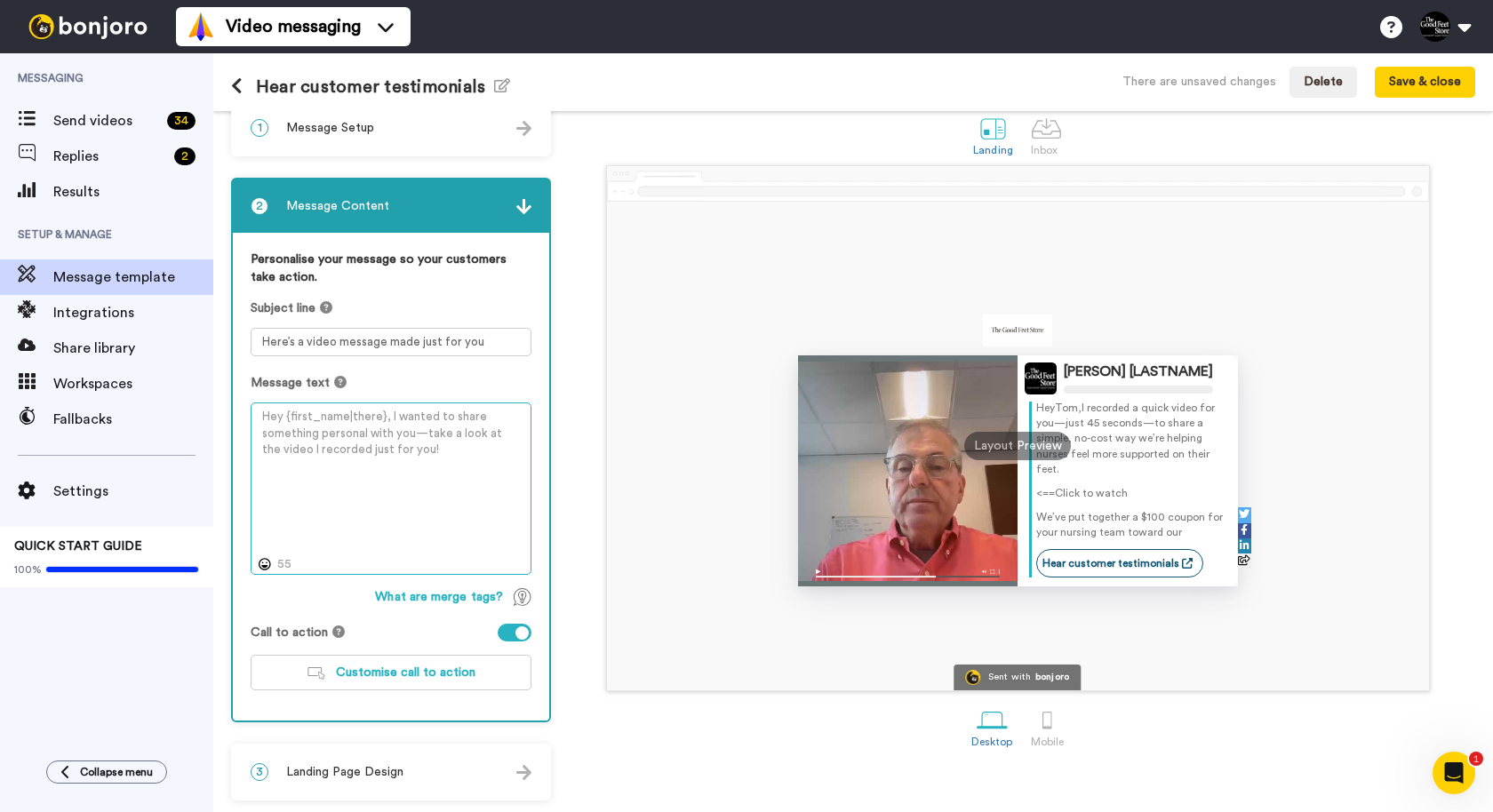 scroll, scrollTop: 0, scrollLeft: 0, axis: both 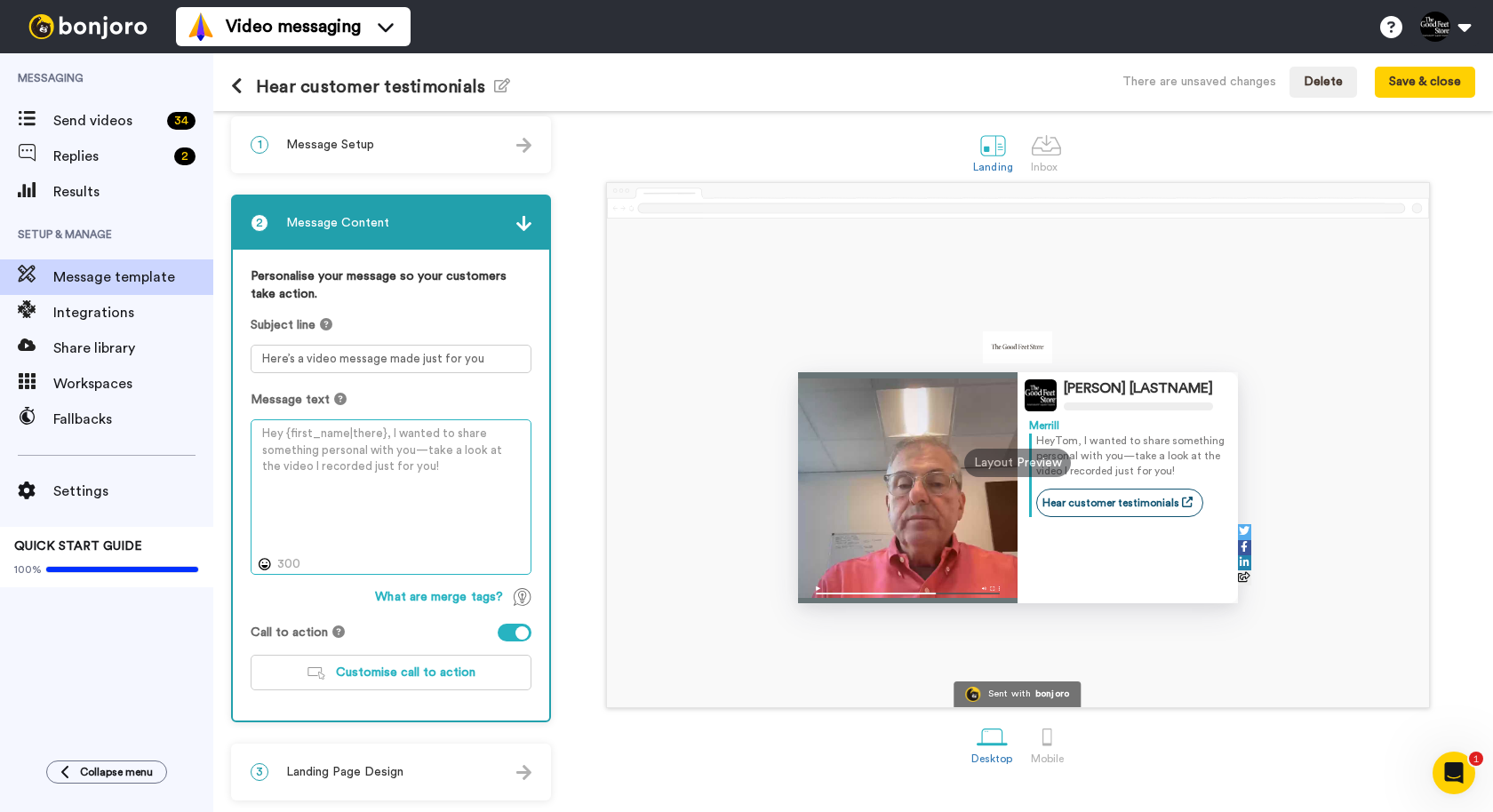 click at bounding box center [391, 497] 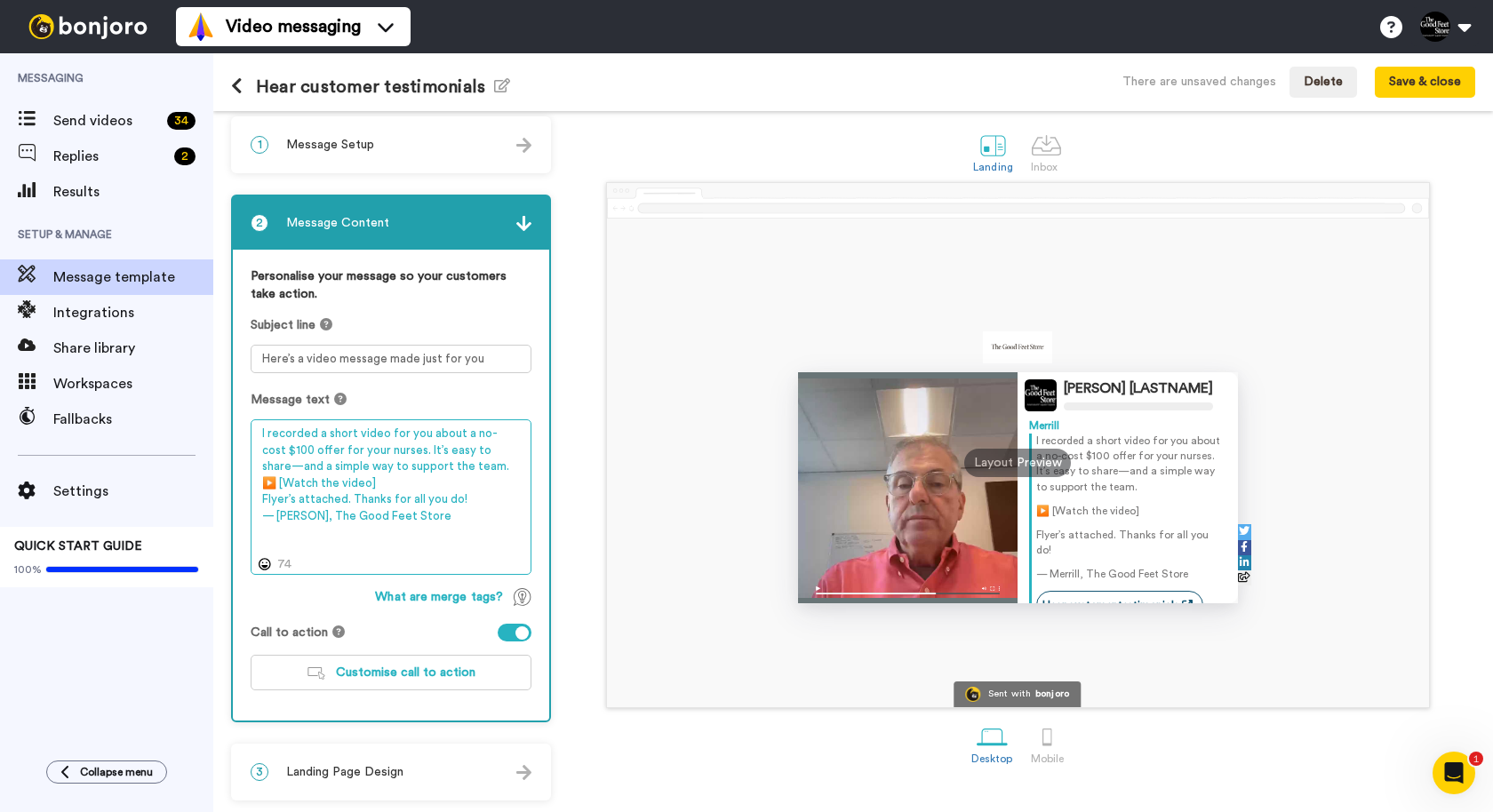 click on "I recorded a short video for you about a no-cost $100 offer for your nurses. It’s easy to share—and a simple way to support the team.
▶️ [Watch the video]
Flyer’s attached. Thanks for all you do!
— Merrill, The Good Feet Store" at bounding box center (391, 497) 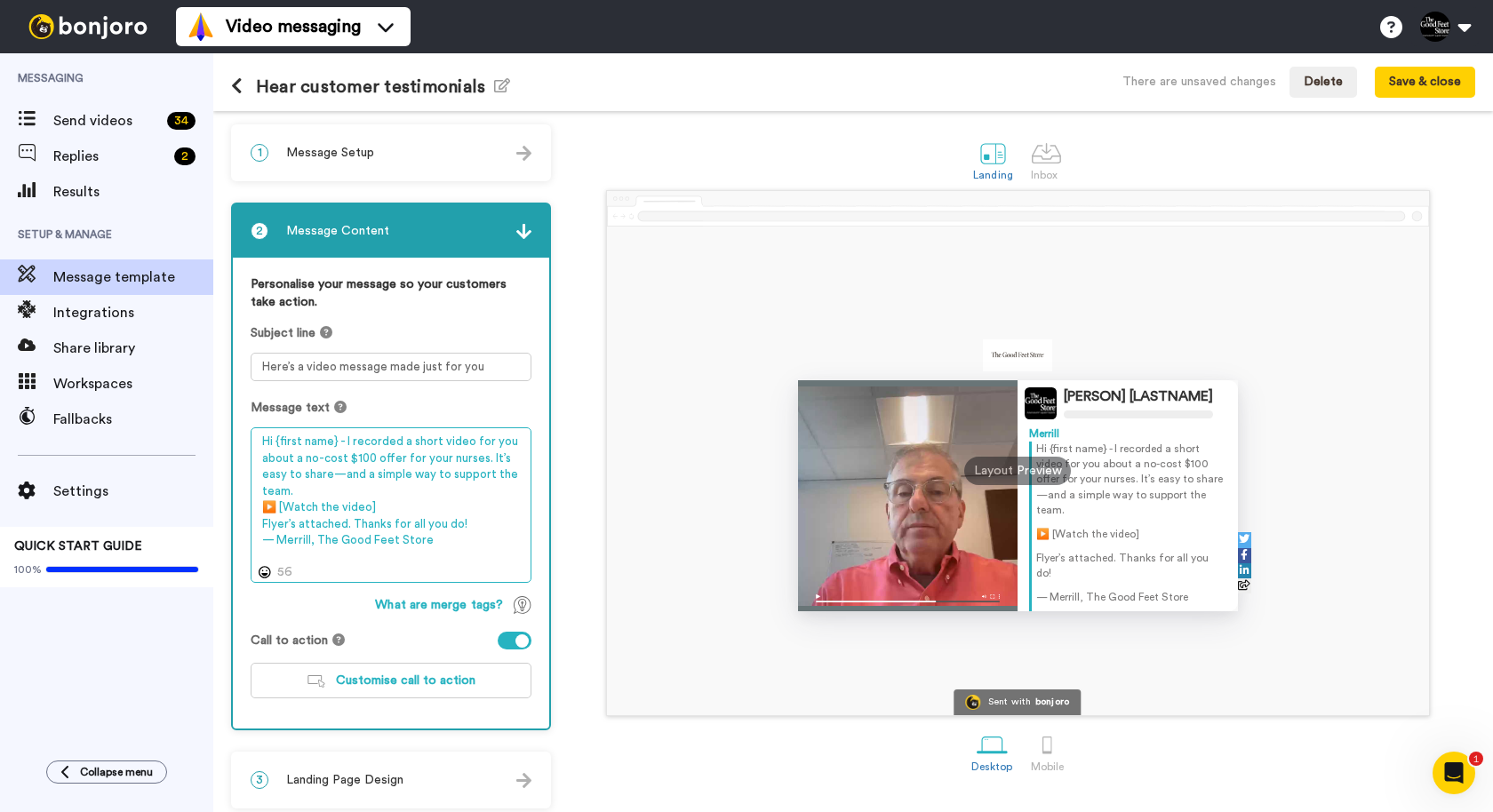 drag, startPoint x: 375, startPoint y: 506, endPoint x: 277, endPoint y: 512, distance: 98.1835 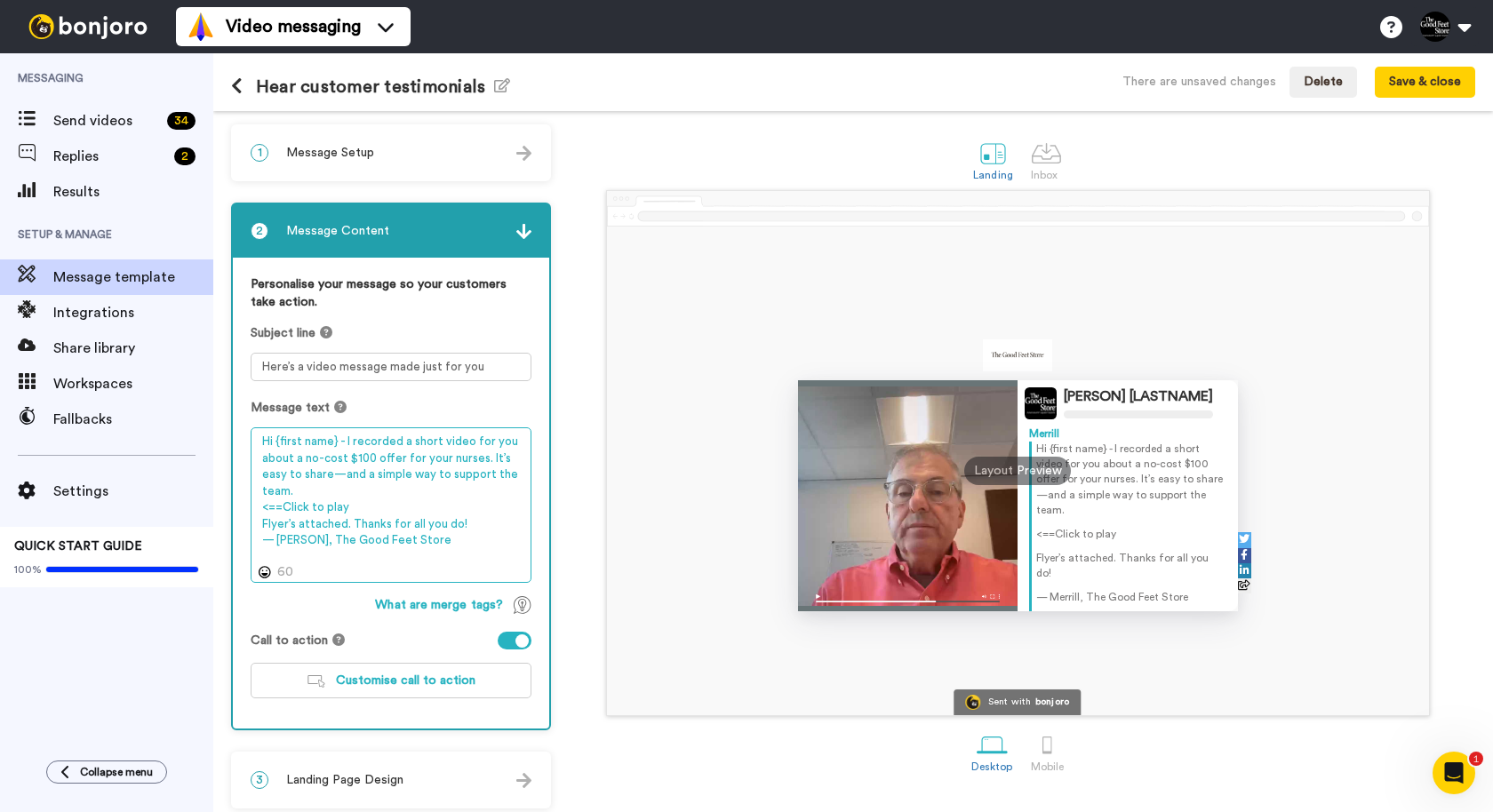drag, startPoint x: 473, startPoint y: 522, endPoint x: 255, endPoint y: 522, distance: 218 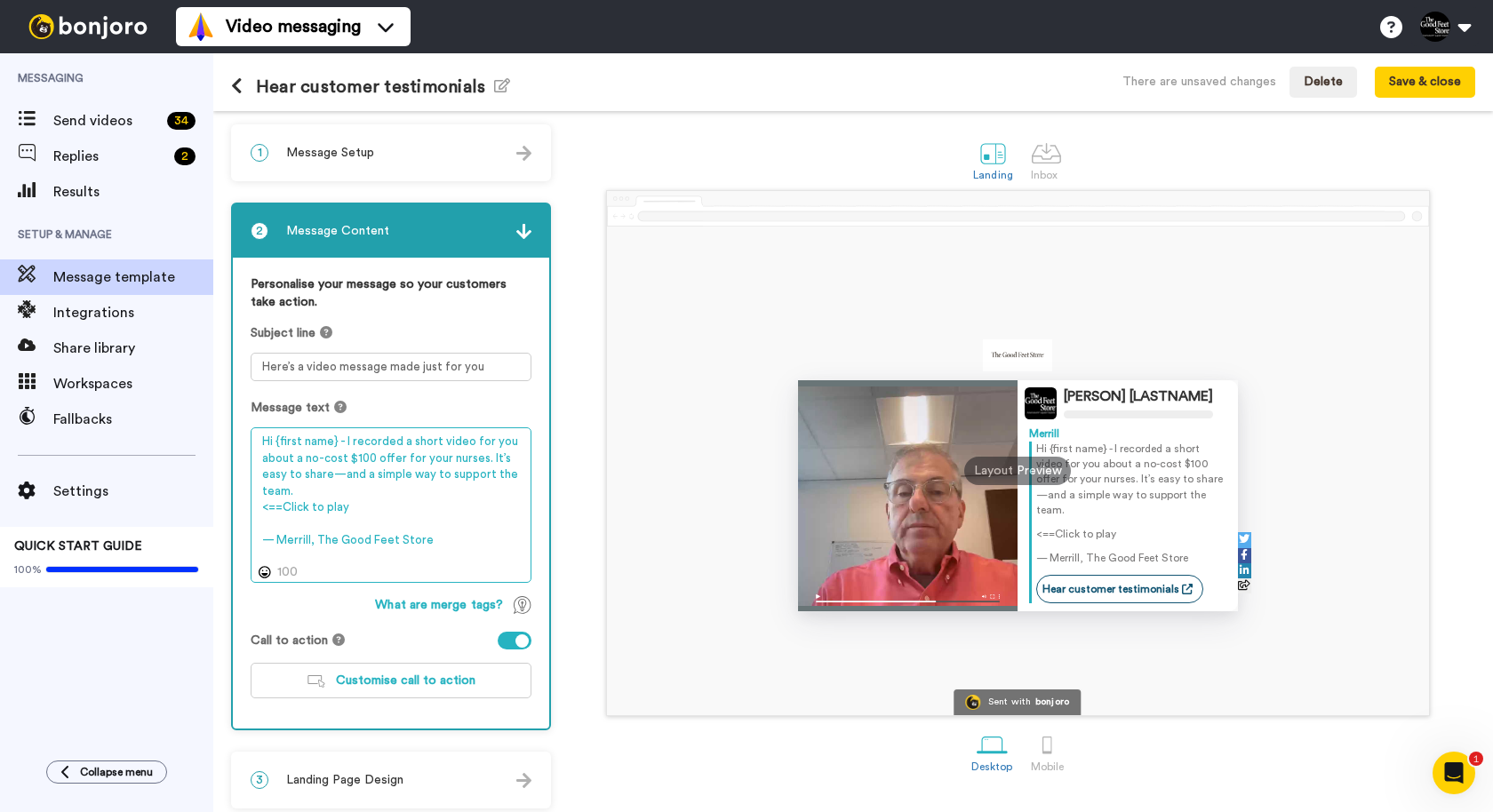 drag, startPoint x: 439, startPoint y: 540, endPoint x: 322, endPoint y: 540, distance: 117 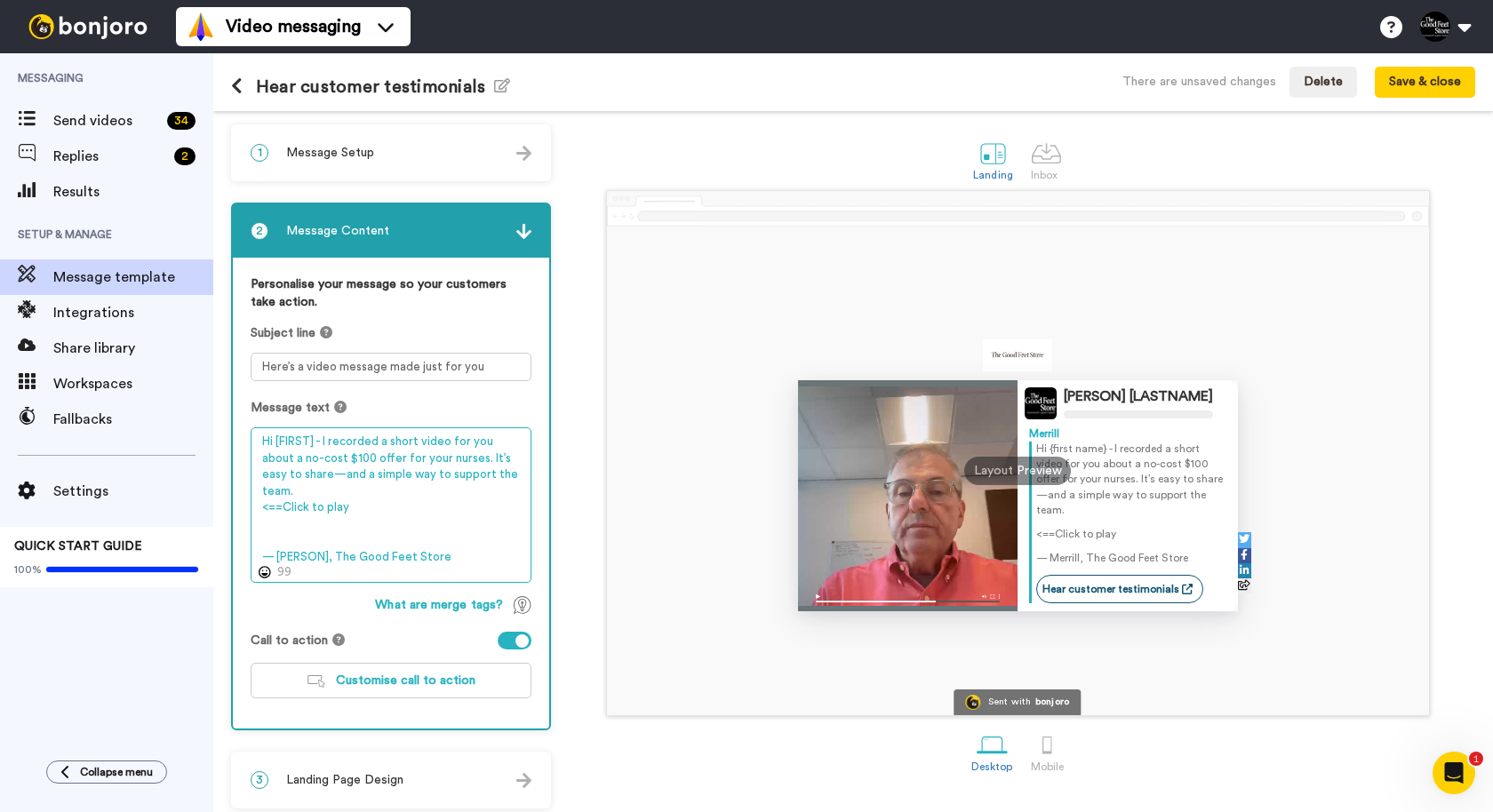 paste on "We’ve put together a $100 coupon for your nursing team toward our premium arch supports. They’re de" 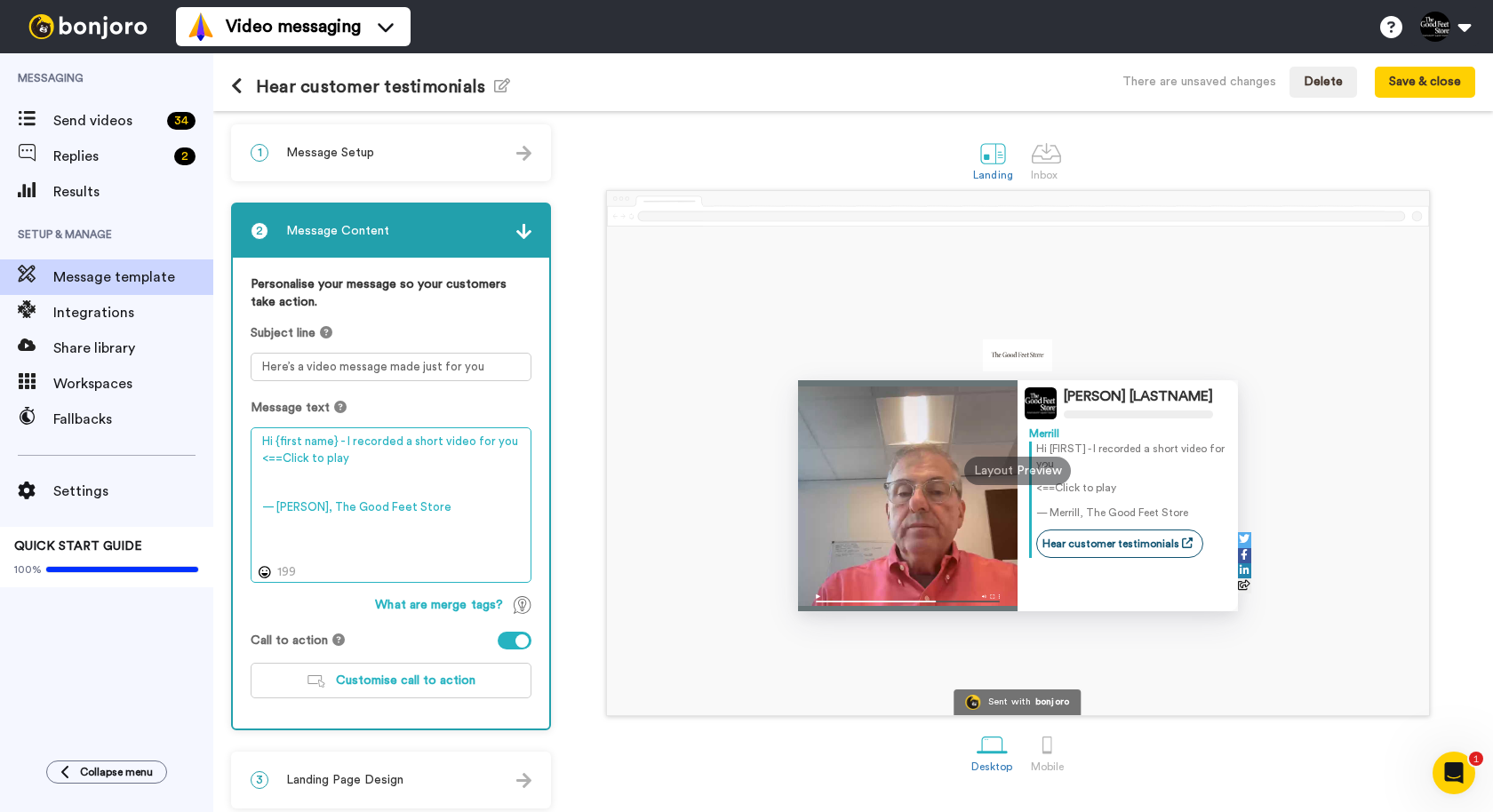 paste on "We’ve put together a $100 coupon for your nursing team toward our premium arch supports. They’re designed to reduce fatigue, improve comfort, and last for years—and there’s no cost to your hospital" 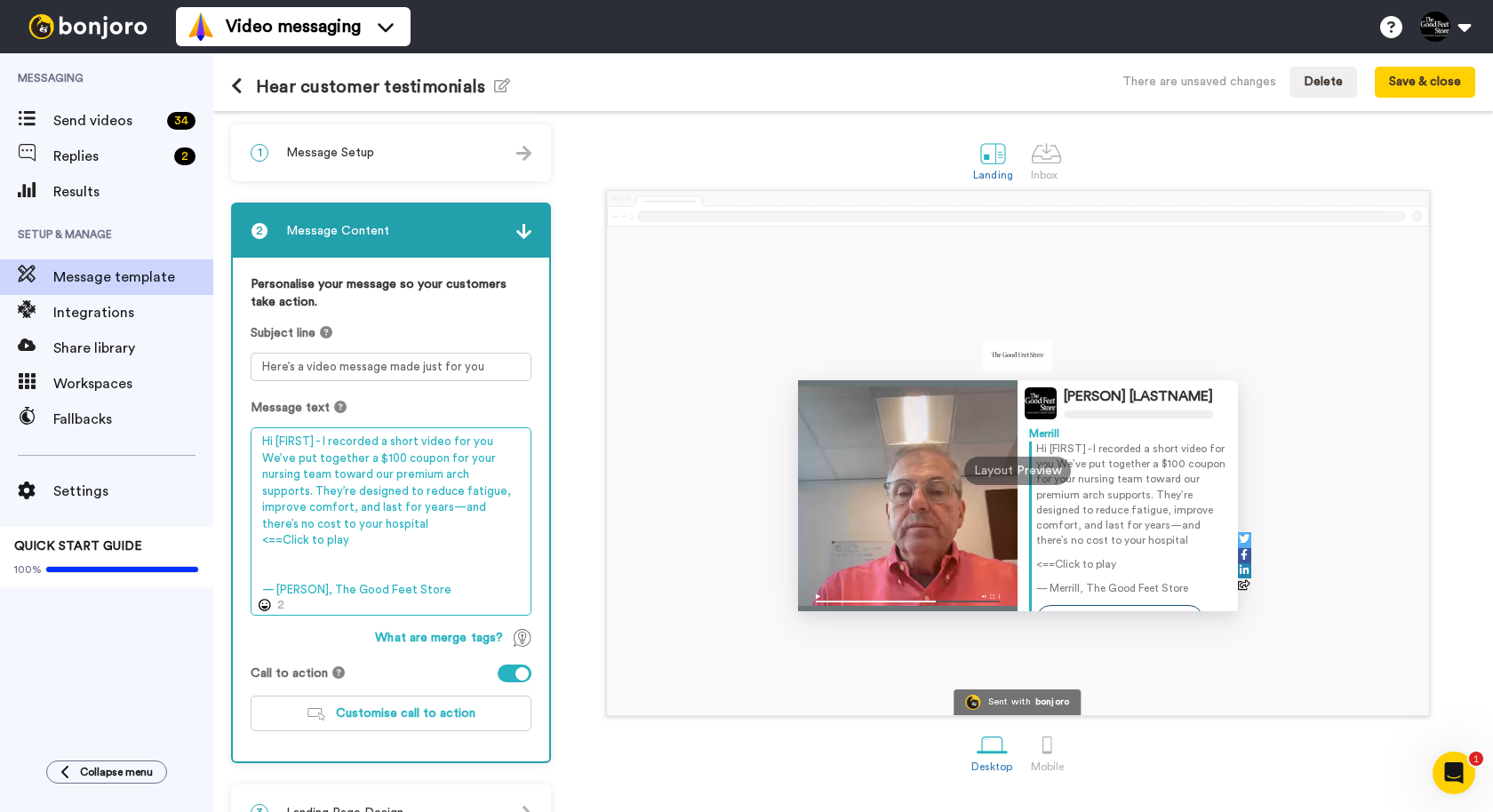 click on "Hi {first name} - I recorded a short video for you We’ve put together a $100 coupon for your nursing team toward our premium arch supports. They’re designed to reduce fatigue, improve comfort, and last for years—and there’s no cost to your hospital
<==Click to play
— Merrill, The Good Feet Store" at bounding box center [391, 521] 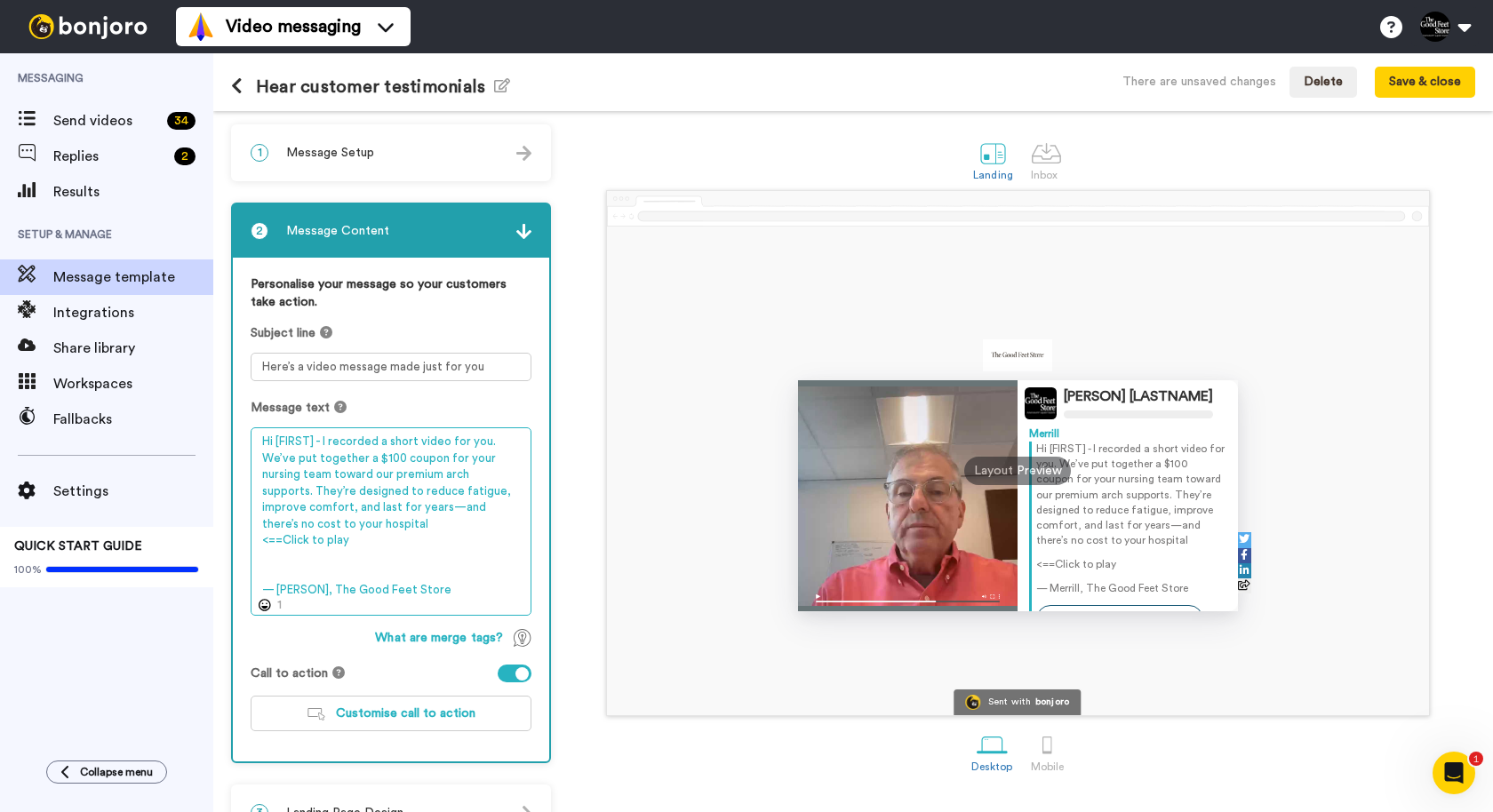 click on "Hi {first name} - I recorded a short video for you. We’ve put together a $100 coupon for your nursing team toward our premium arch supports. They’re designed to reduce fatigue, improve comfort, and last for years—and there’s no cost to your hospital
<==Click to play
— Merrill, The Good Feet Store" at bounding box center [391, 521] 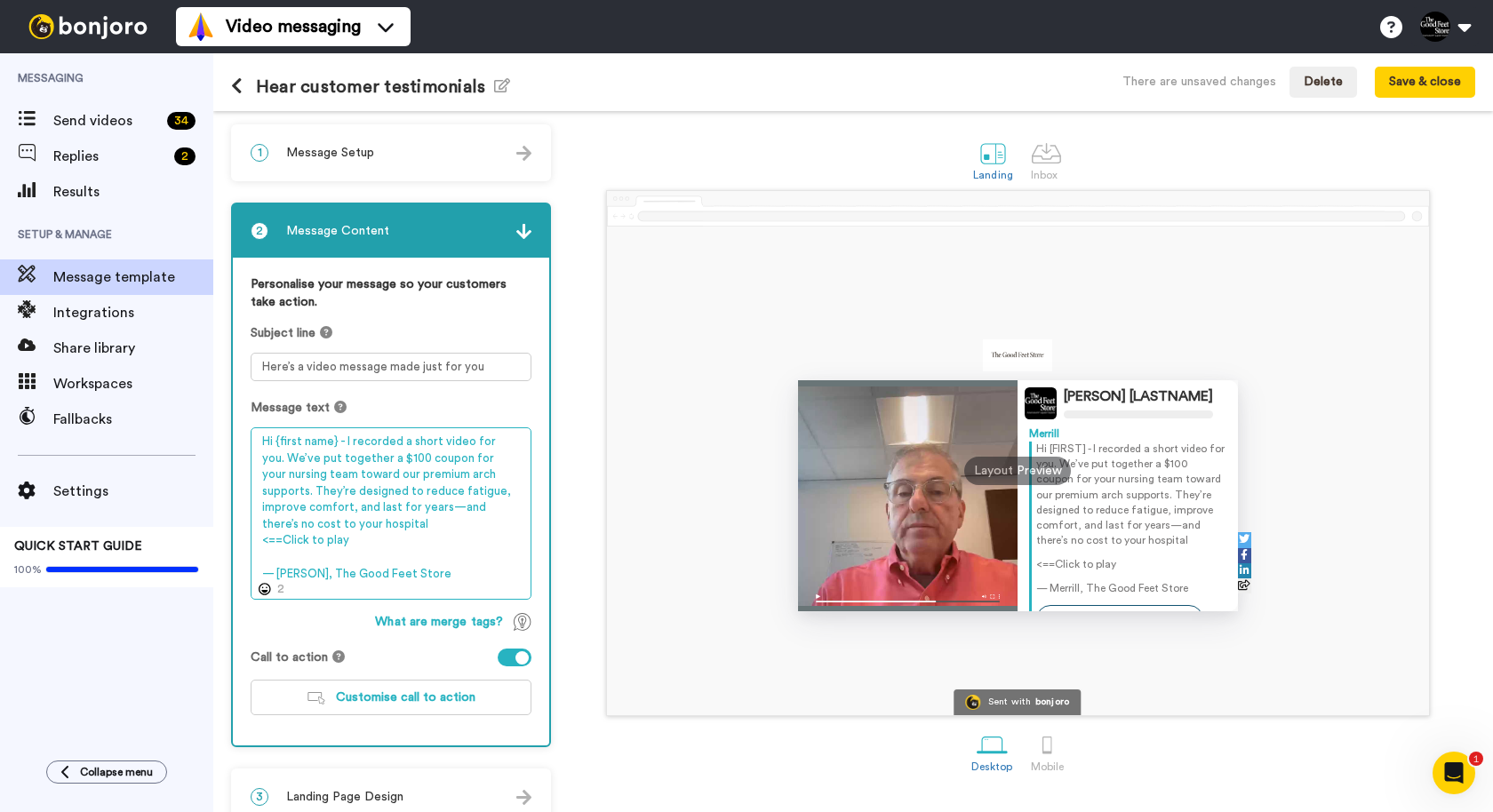 click on "Hi {first name} - I recorded a short video for you. We’ve put together a $100 coupon for your nursing team toward our premium arch supports. They’re designed to reduce fatigue, improve comfort, and last for years—and there’s no cost to your hospital
<==Click to play
— Merrill, The Good Feet Store" at bounding box center (391, 513) 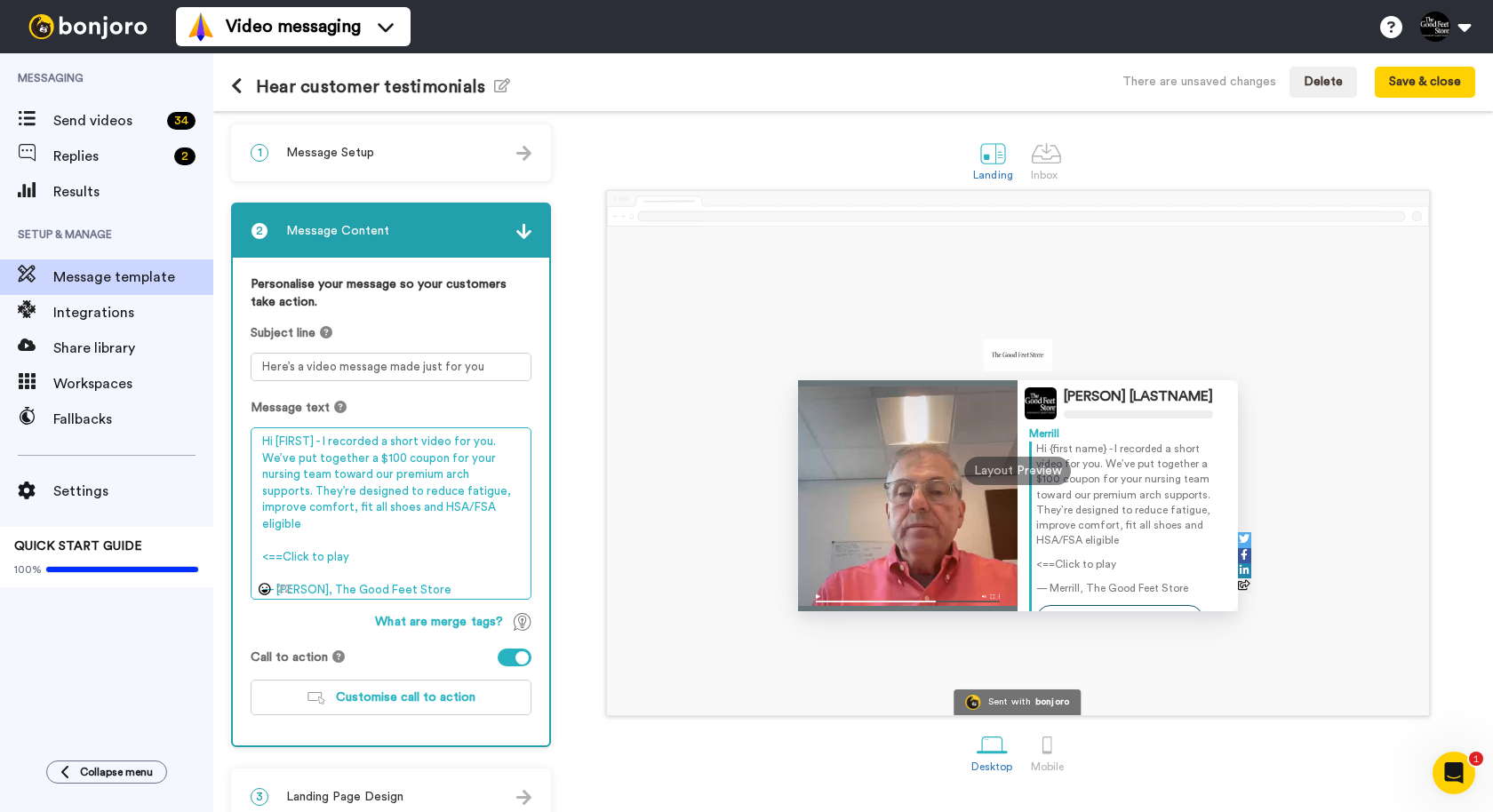 scroll, scrollTop: 25, scrollLeft: 0, axis: vertical 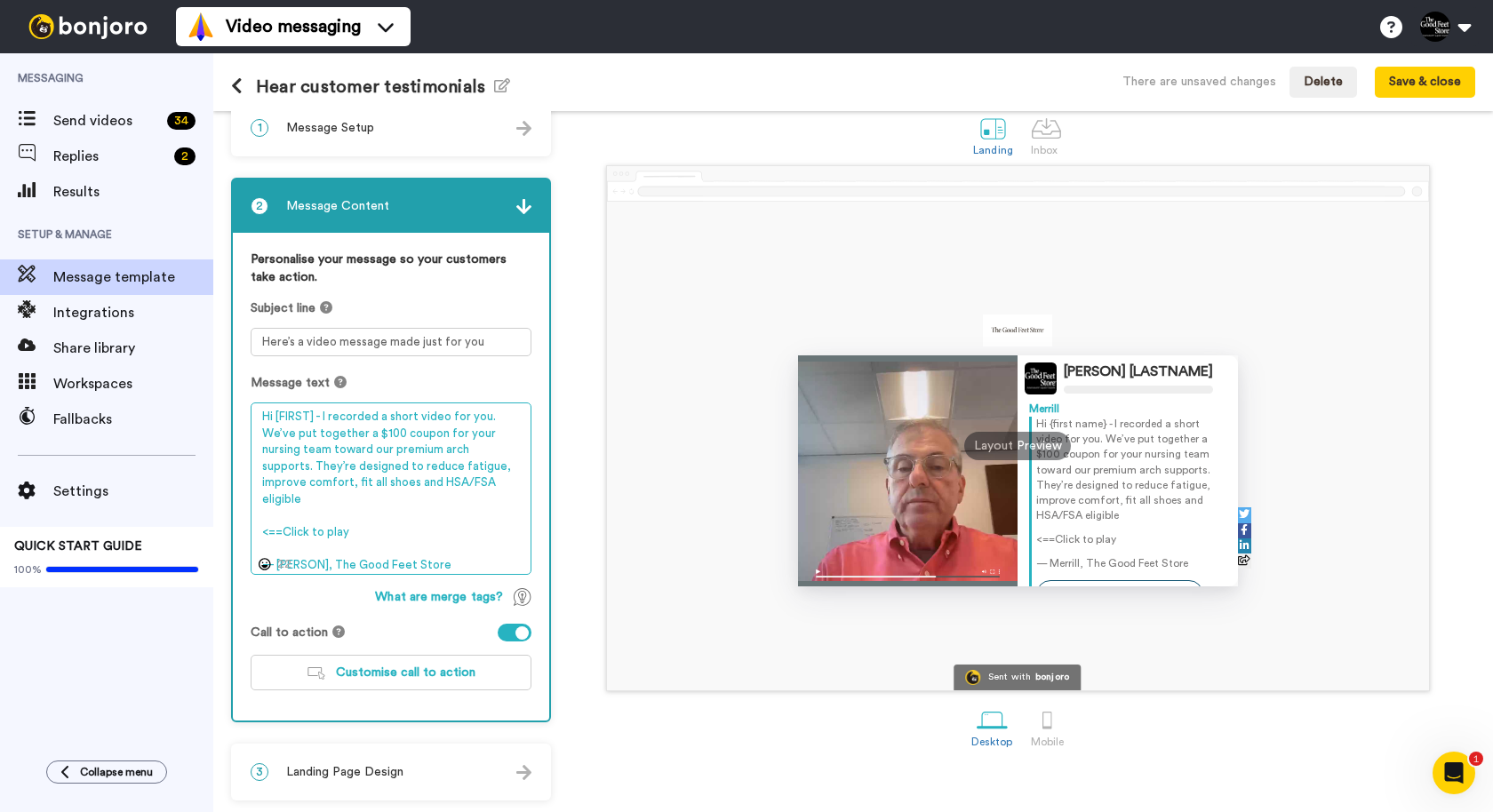 type on "Hi {first name} - I recorded a short video for you. We’ve put together a $100 coupon for your nursing team toward our premium arch supports. They’re designed to reduce fatigue, improve comfort, fit all shoes and HSA/FSA eligible
<==Click to play
— Merrill, The Good Feet Store" 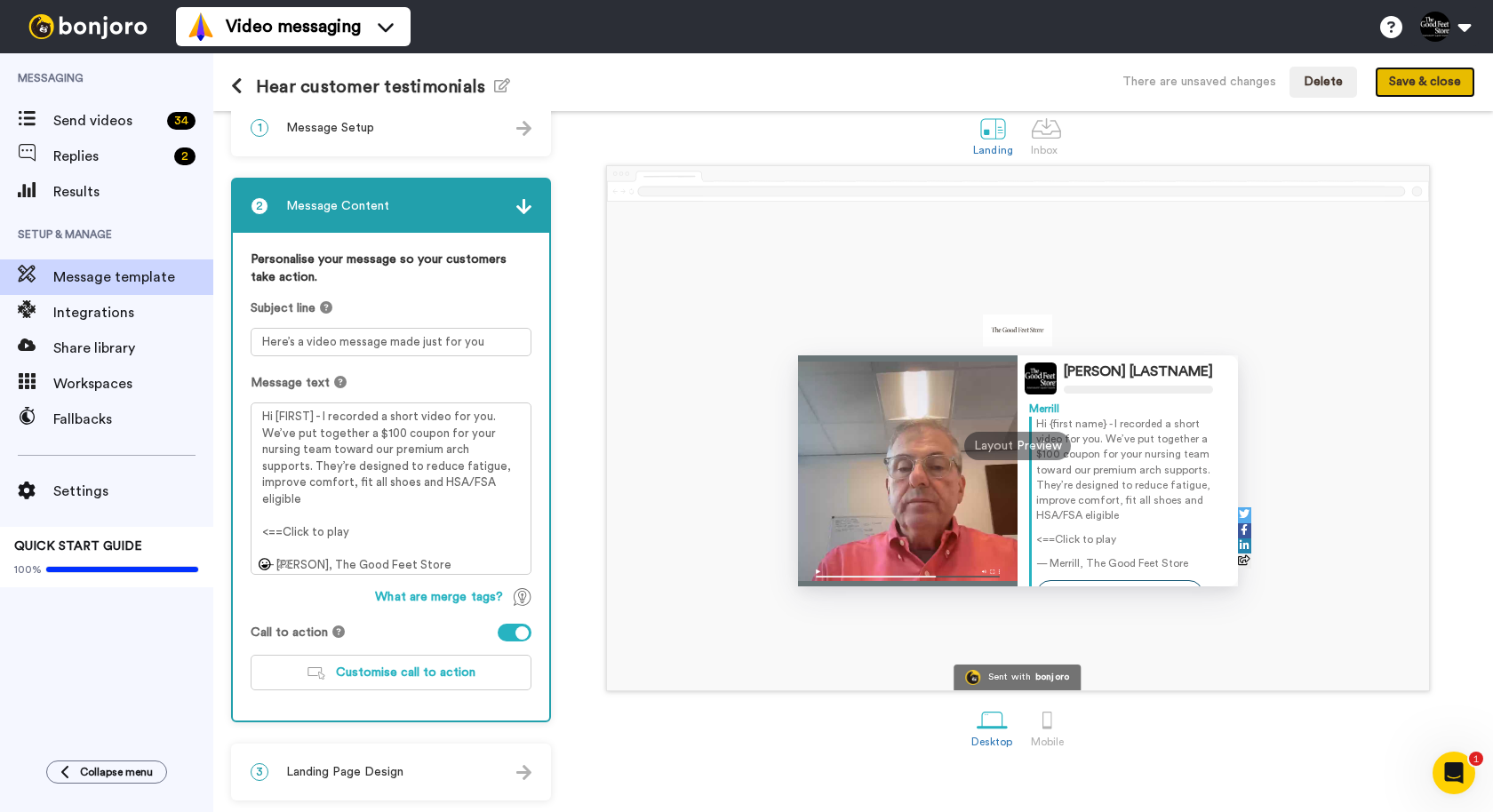 click on "Save & close" at bounding box center (1425, 83) 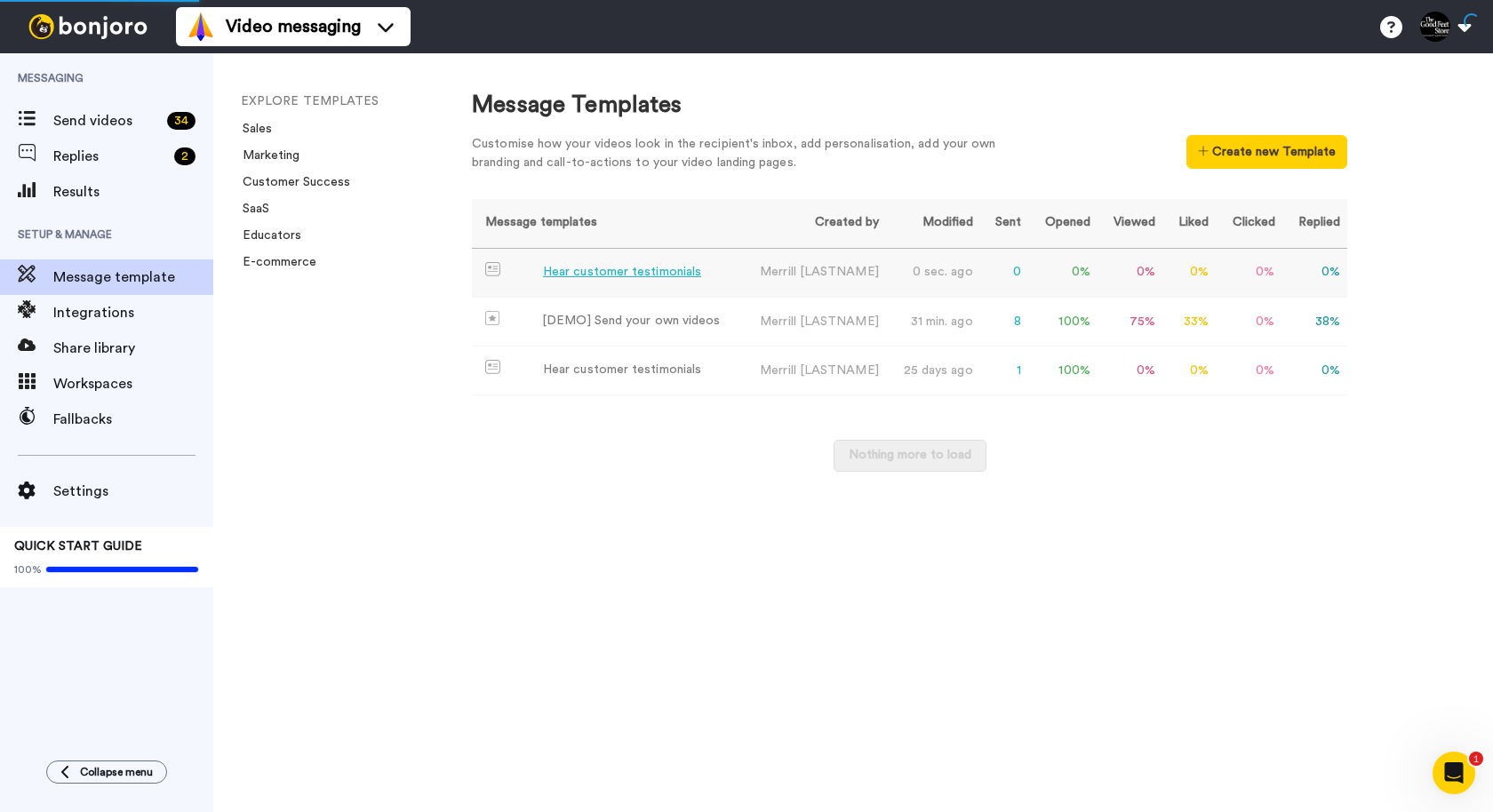 click on "Hear customer testimonials" at bounding box center (622, 272) 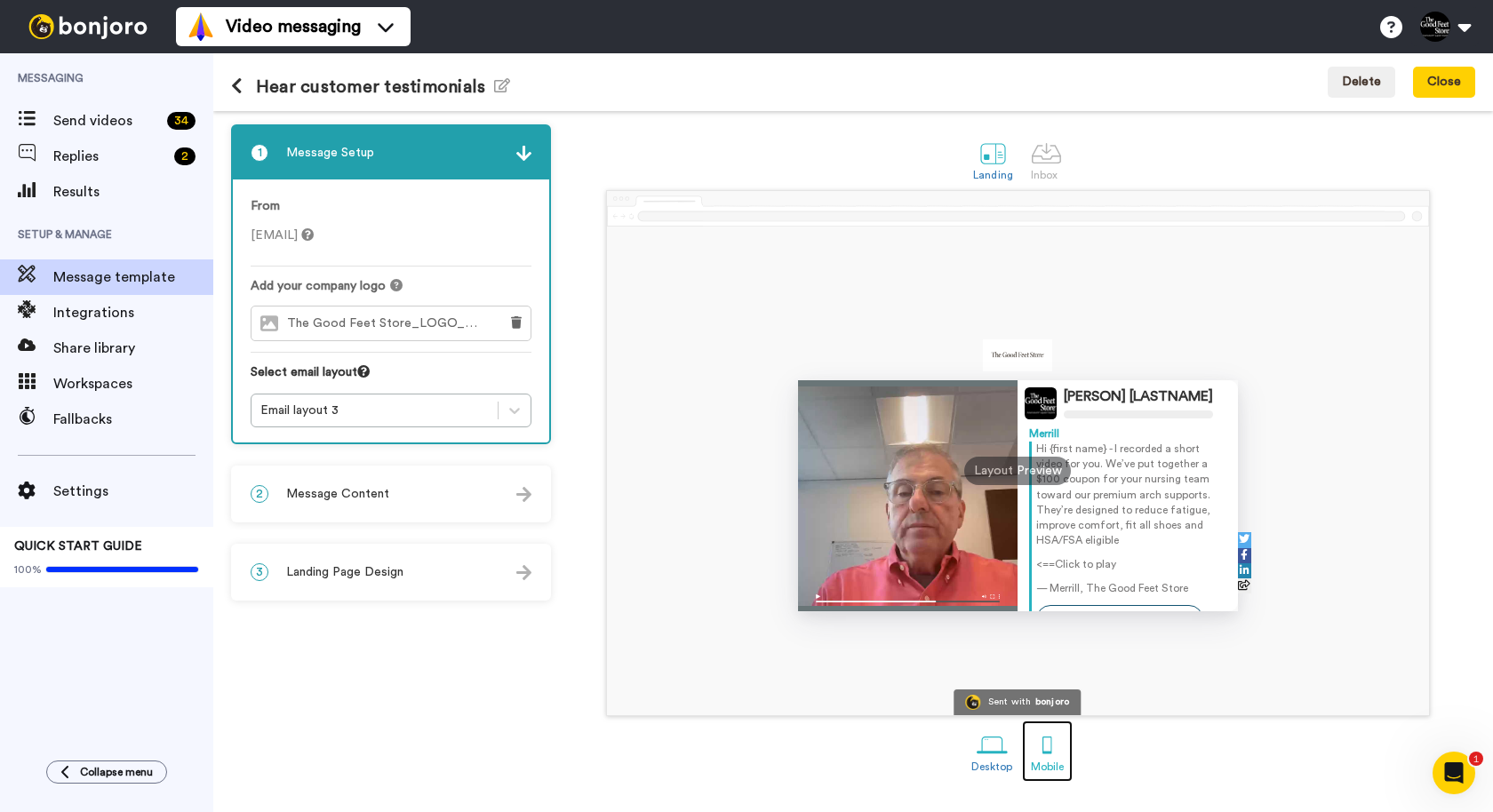click at bounding box center [1047, 744] 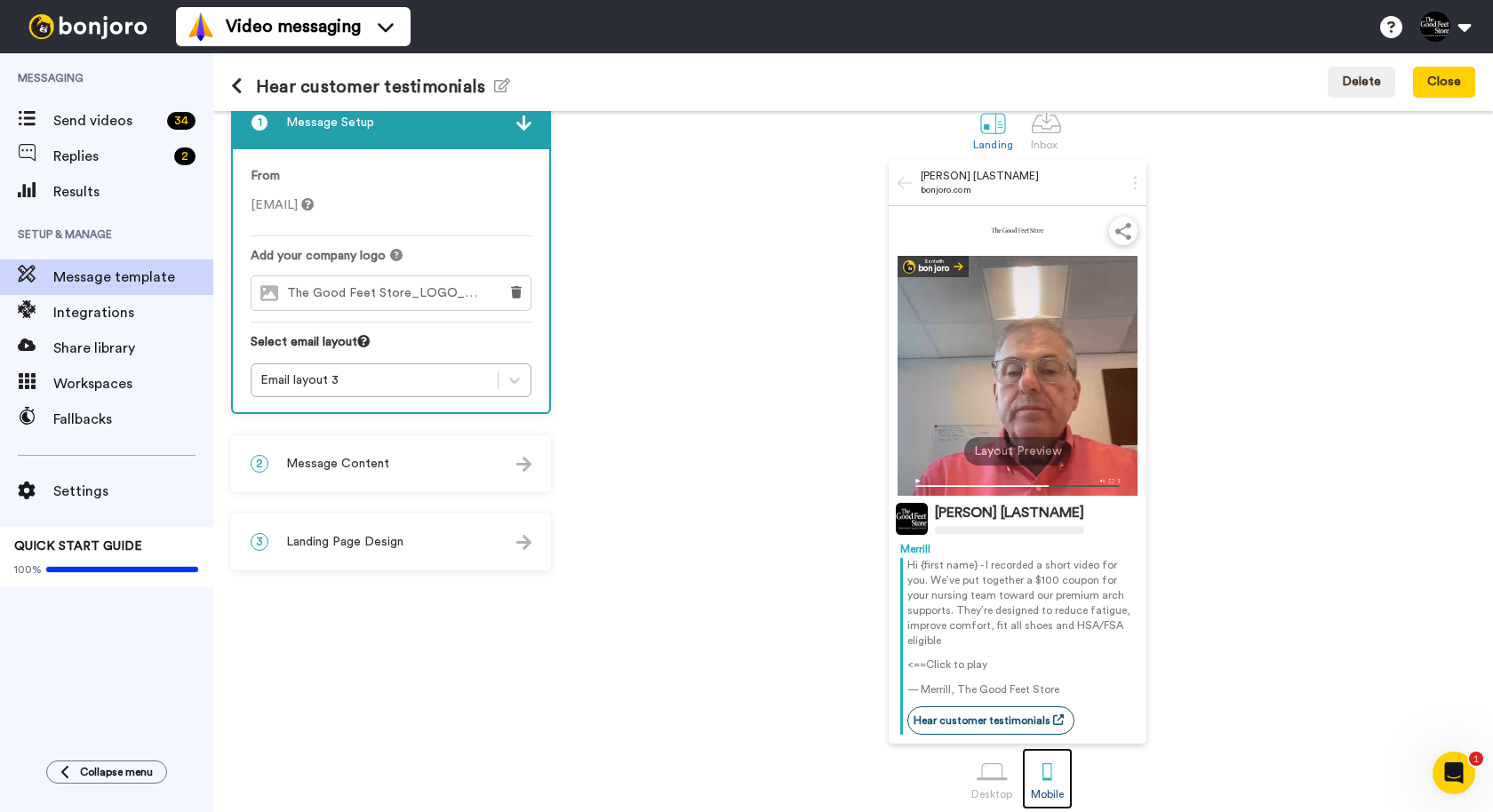 scroll, scrollTop: 43, scrollLeft: 0, axis: vertical 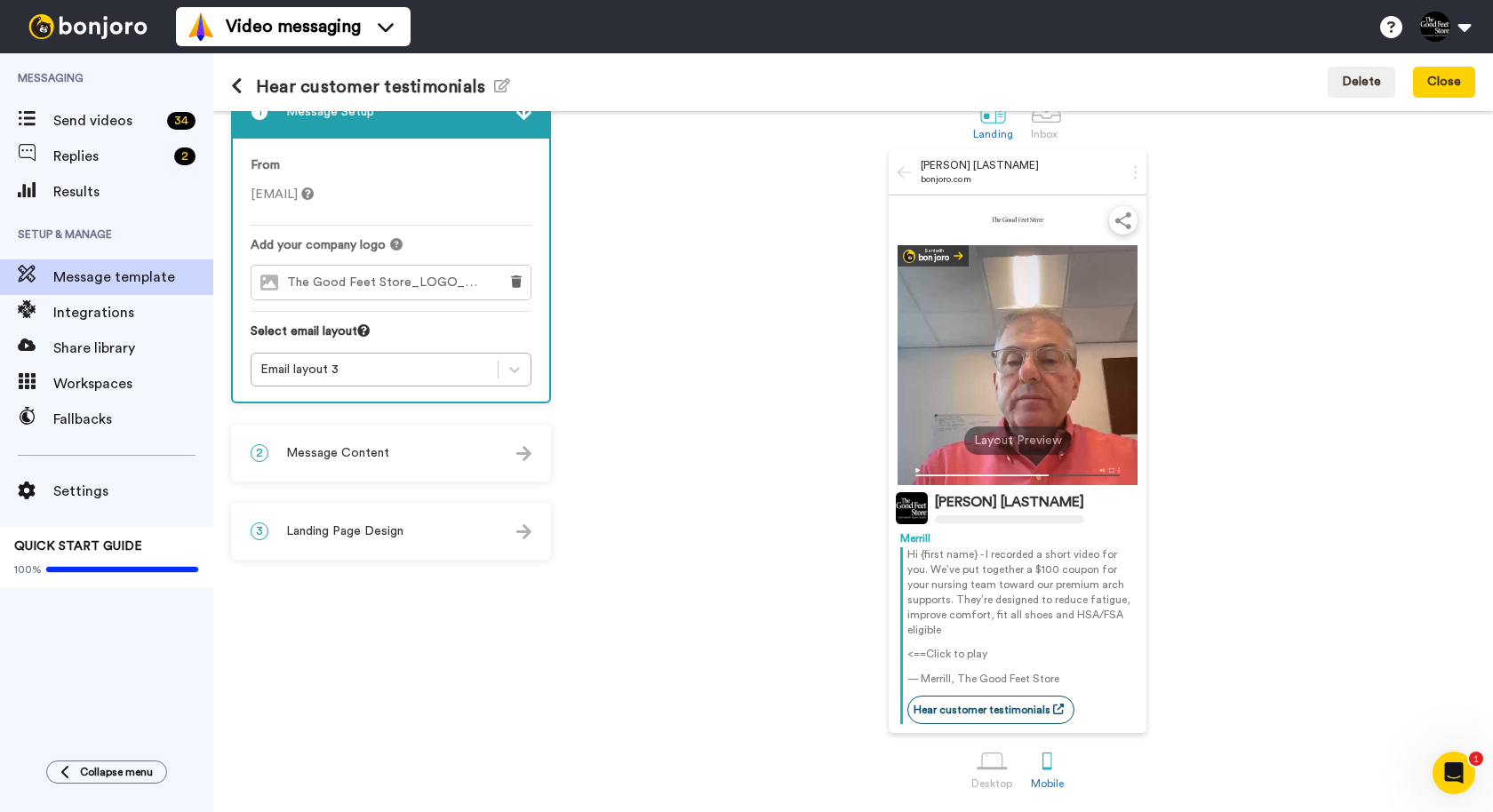 click at bounding box center (523, 453) 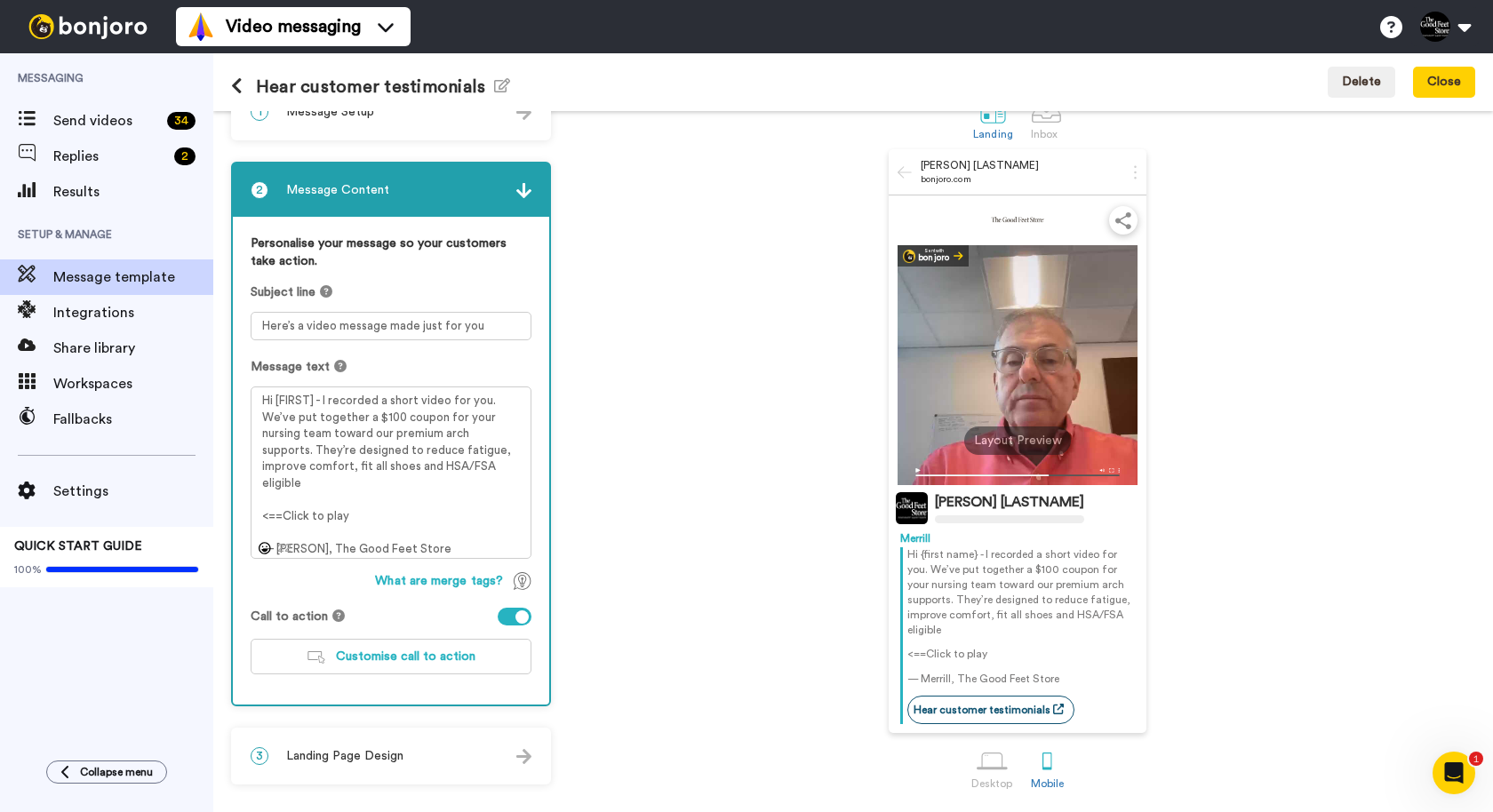click on "Merrill Richmond bonjoro.com Sent with bonjoro Merrill Richmond Merrill Hi {first name} - I recorded a short video for you. We’ve put together a $100 coupon for your nursing team toward our premium arch supports. They’re designed to reduce fatigue, improve comfort, fit all shoes and HSA/FSA eligible <==Click to play — Merrill, The Good Feet Store Hear customer testimonials   Layout Preview" at bounding box center (1018, 441) 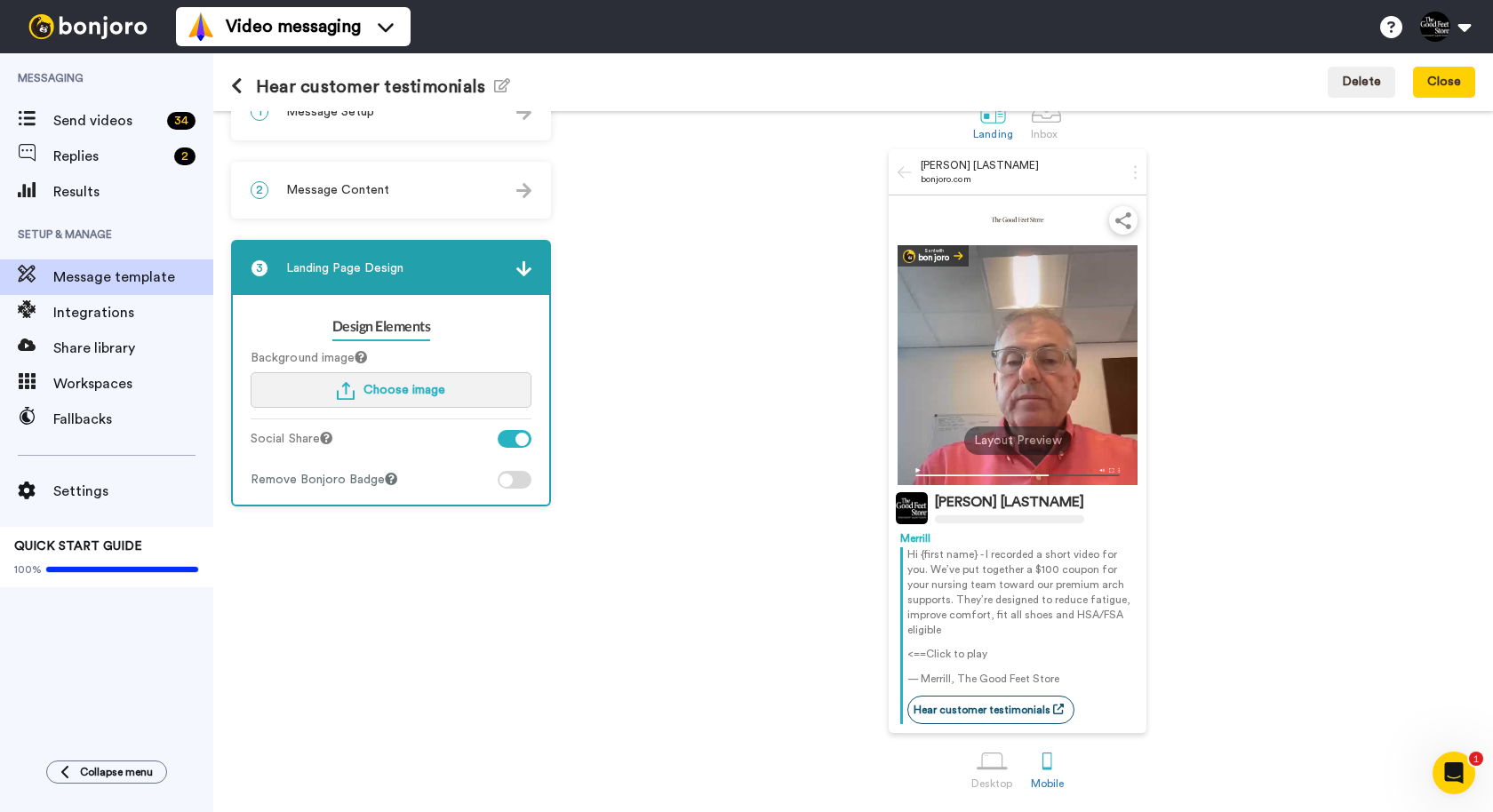 click on "Choose image" at bounding box center [404, 390] 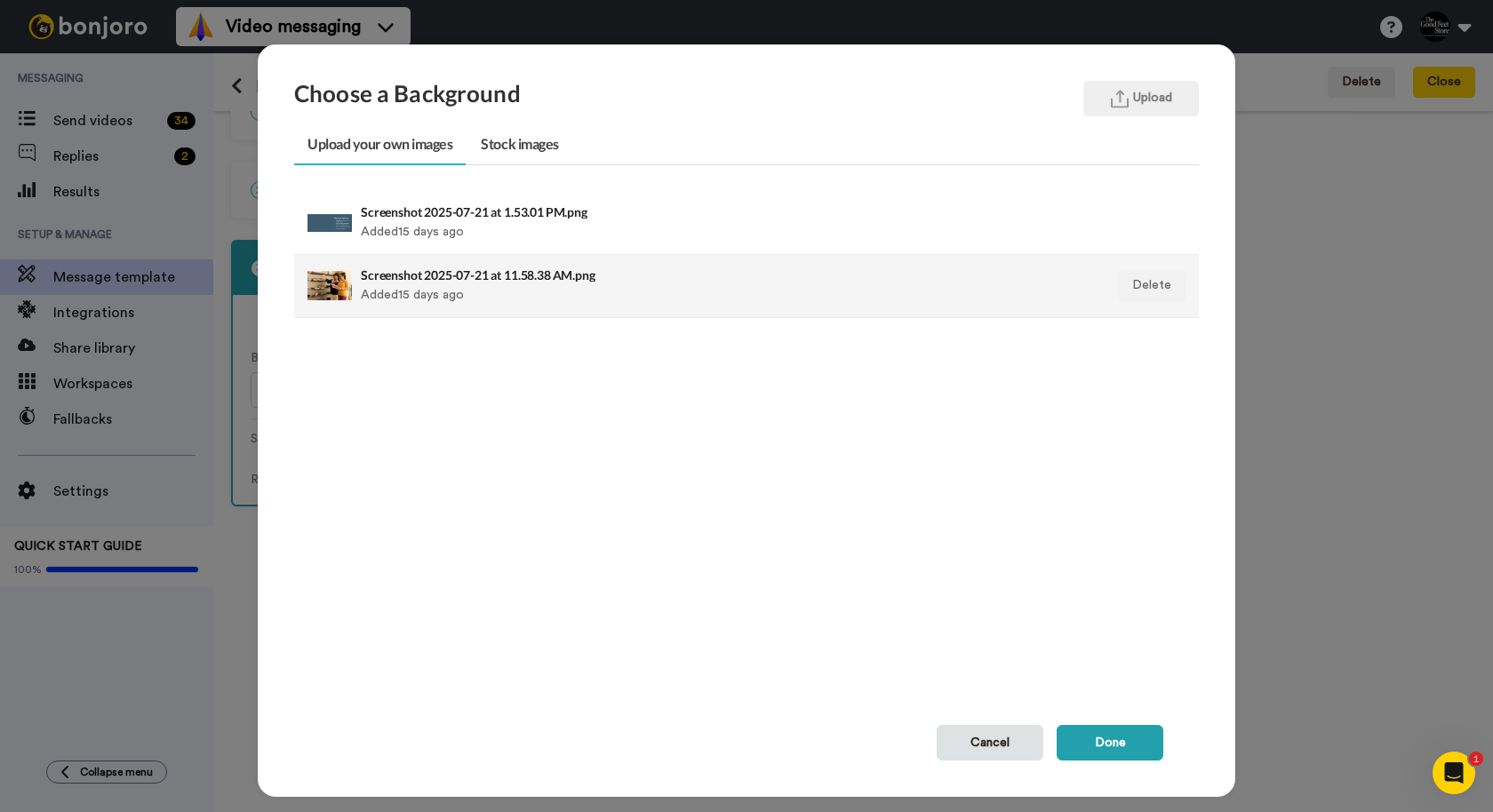 click on "Screenshot 2025-07-21 at 11.58.38 AM.png Added  15 days ago" at bounding box center (659, 286) 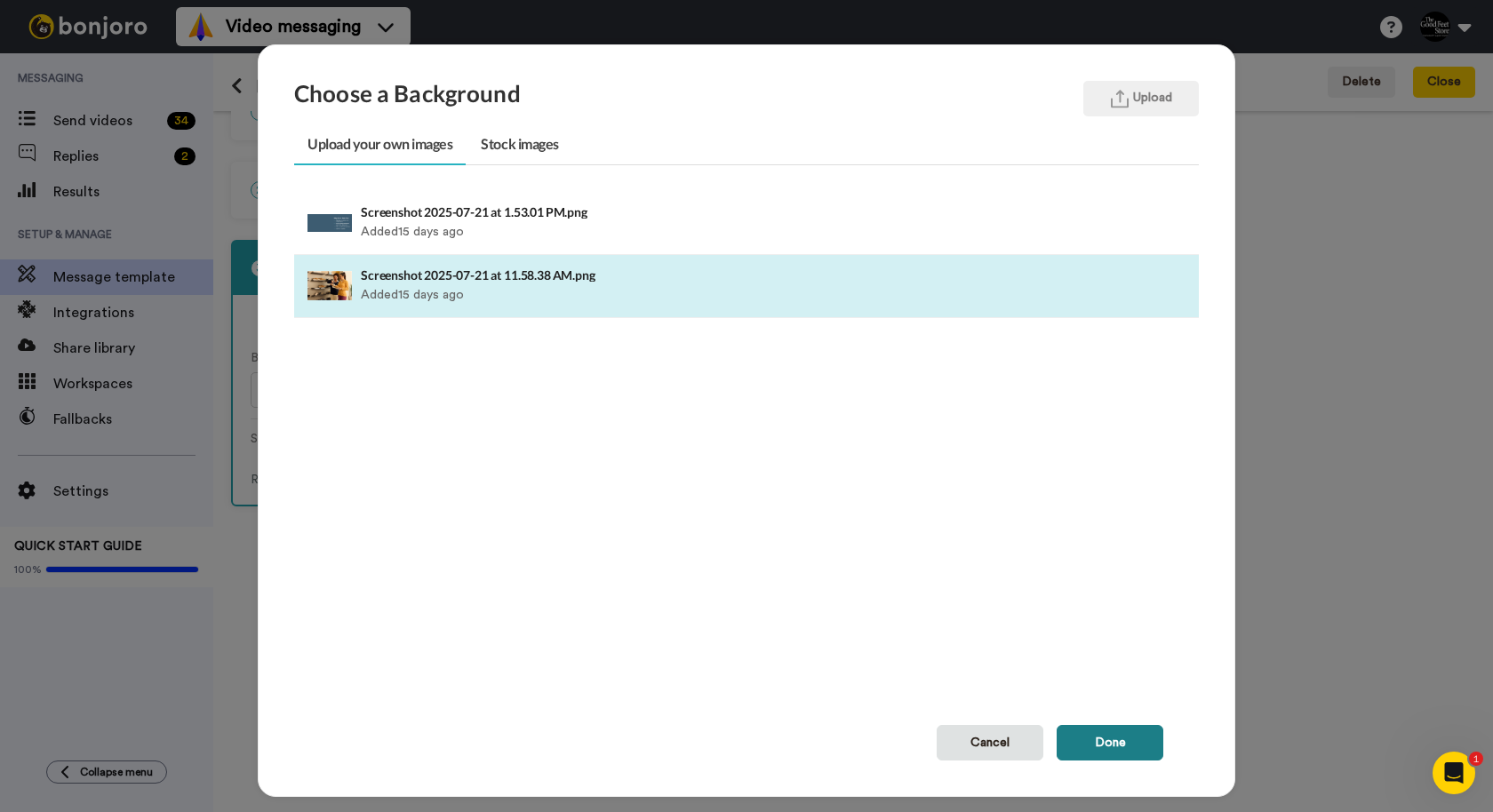 click on "Done" at bounding box center (1110, 743) 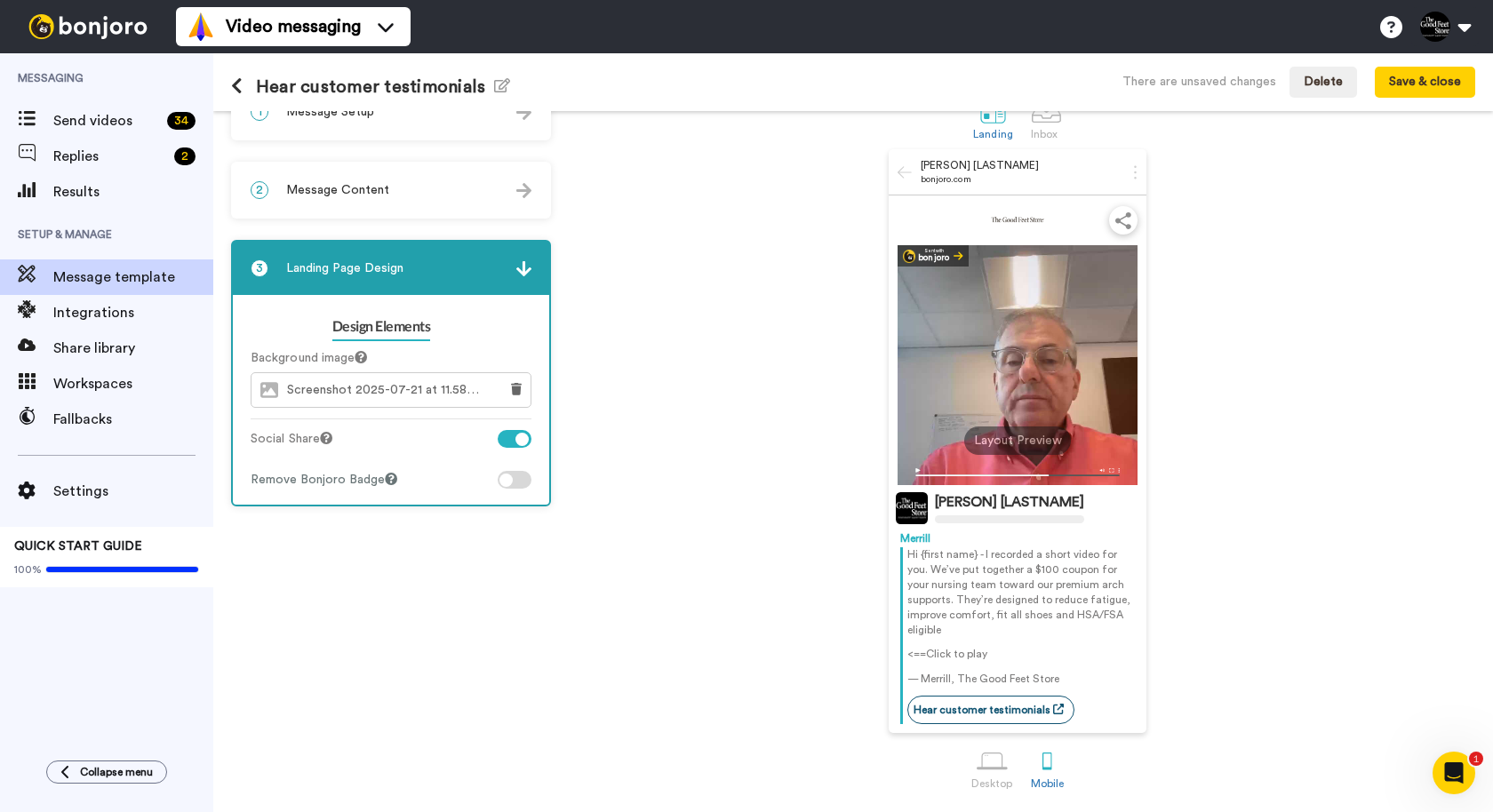 click at bounding box center [522, 439] 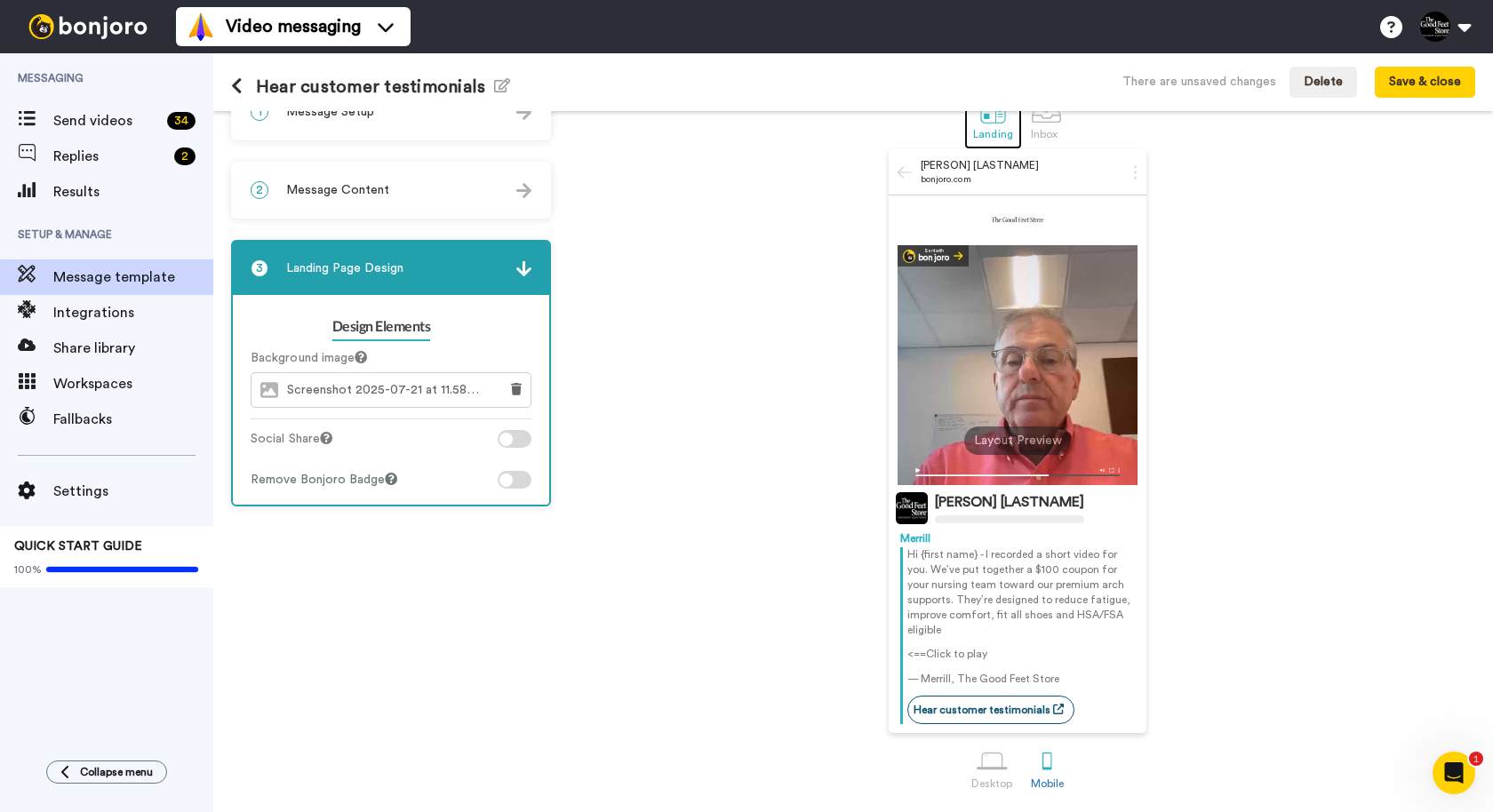 click on "Landing" at bounding box center (993, 134) 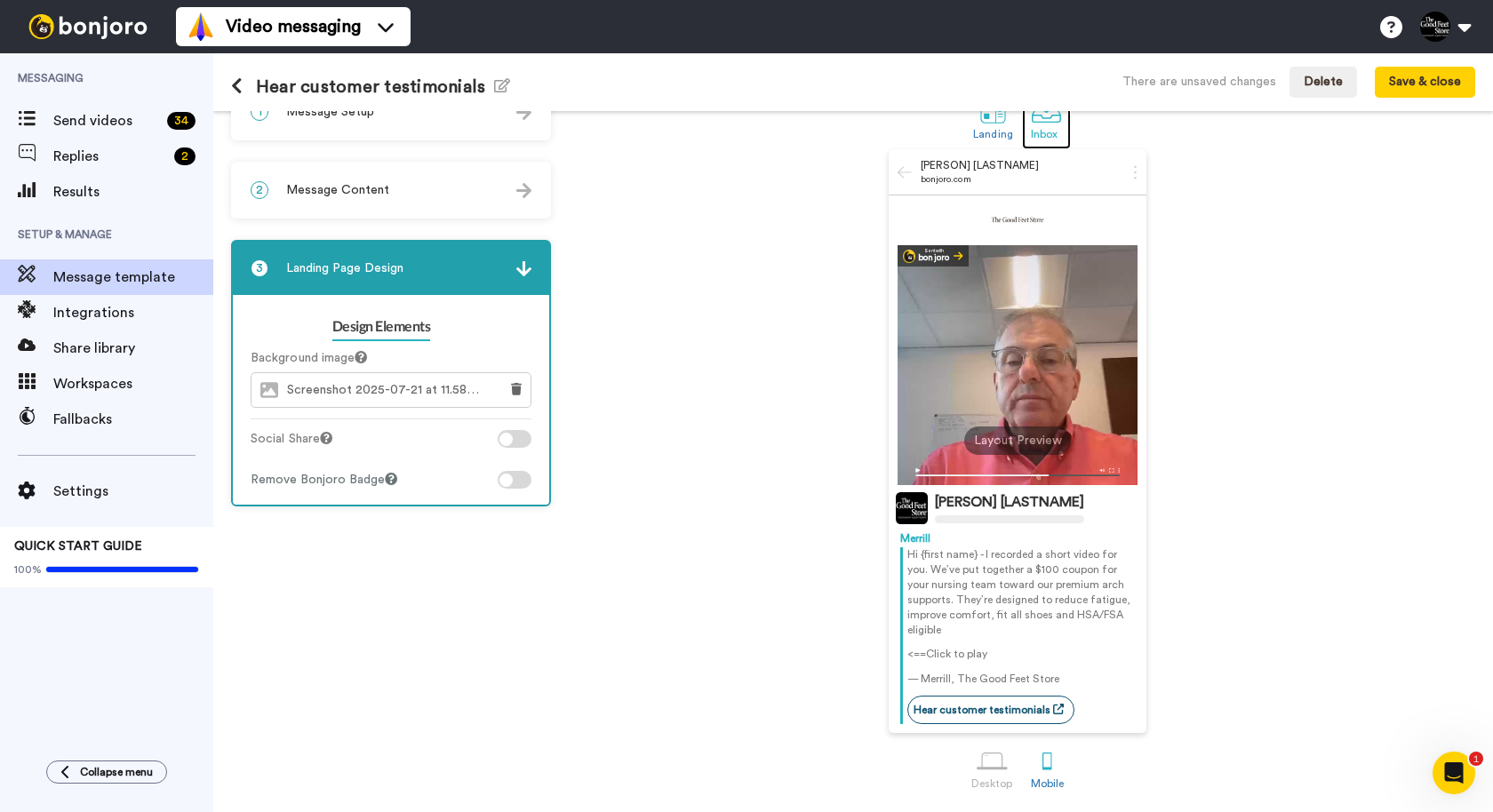 click on "Inbox" at bounding box center (1046, 134) 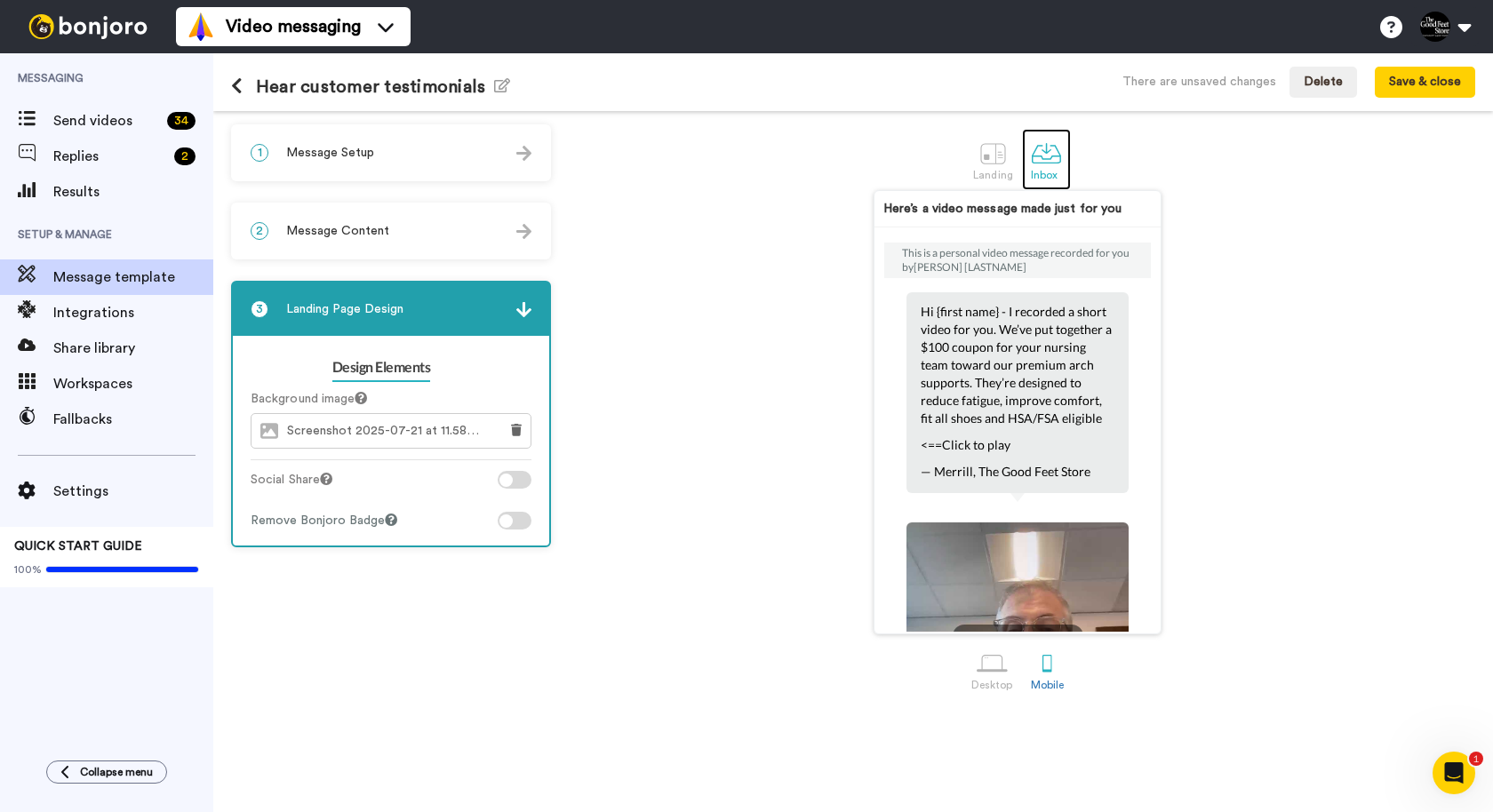 scroll, scrollTop: 0, scrollLeft: 0, axis: both 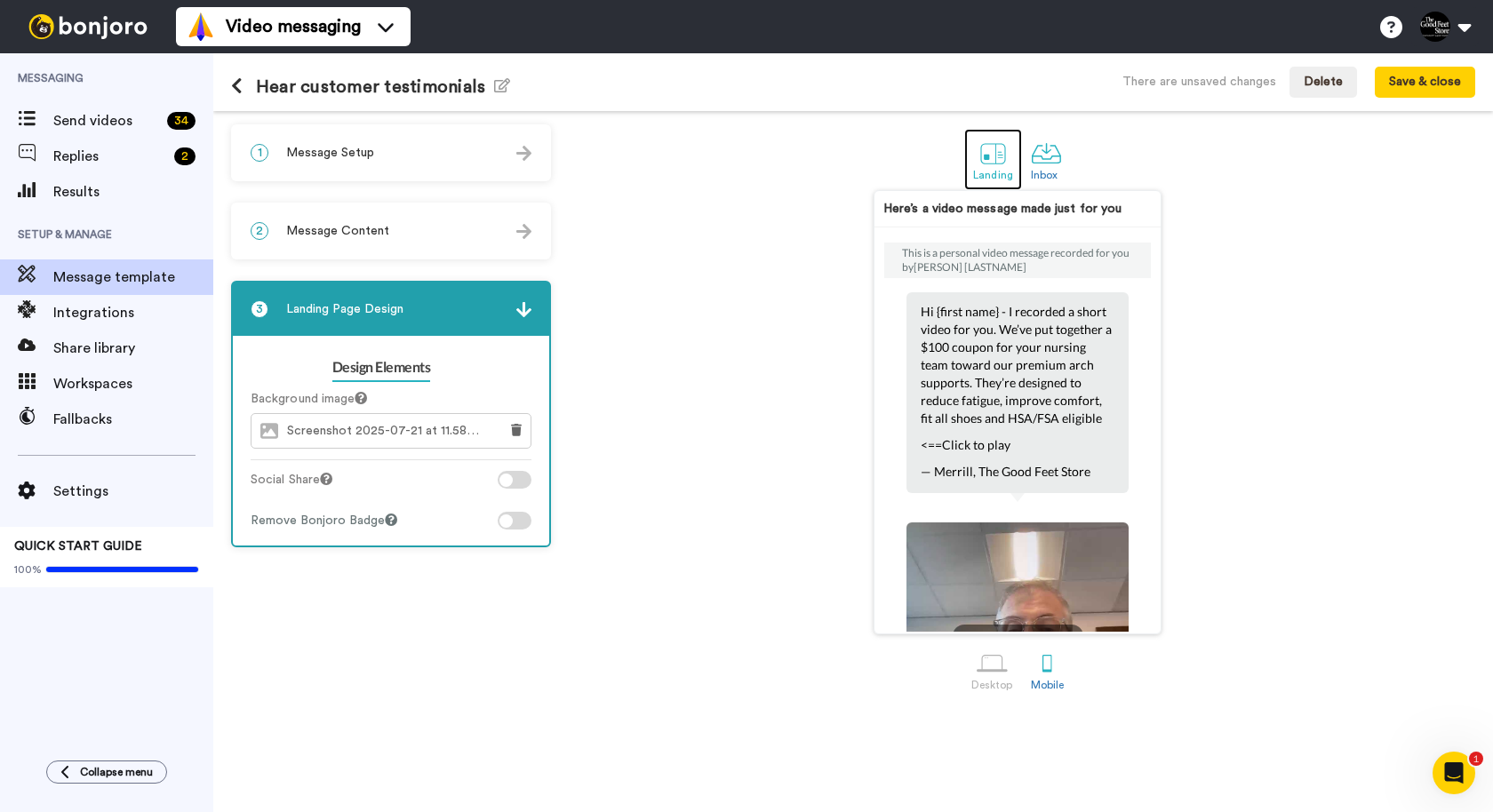 click at bounding box center (993, 153) 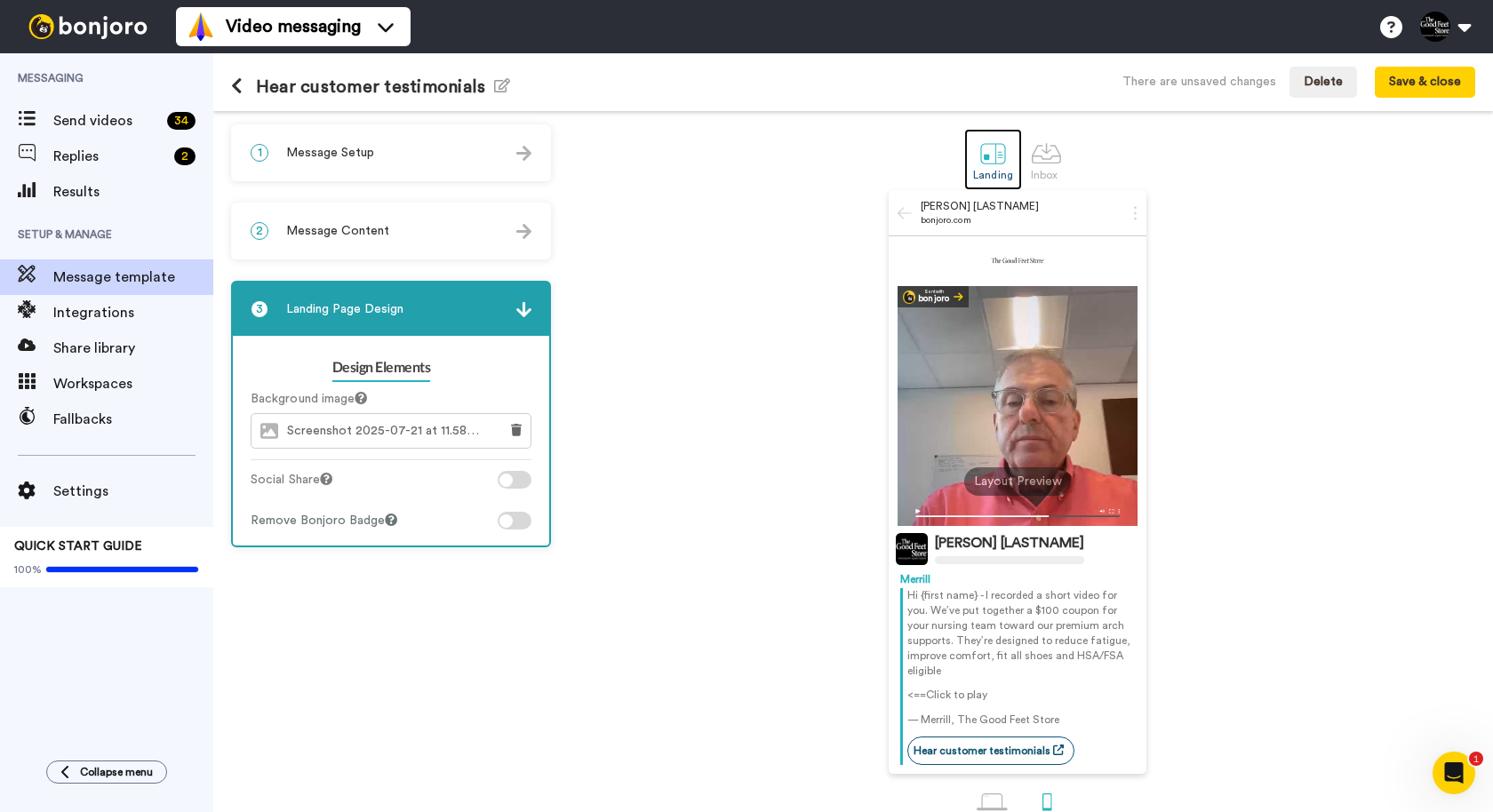 scroll, scrollTop: 43, scrollLeft: 0, axis: vertical 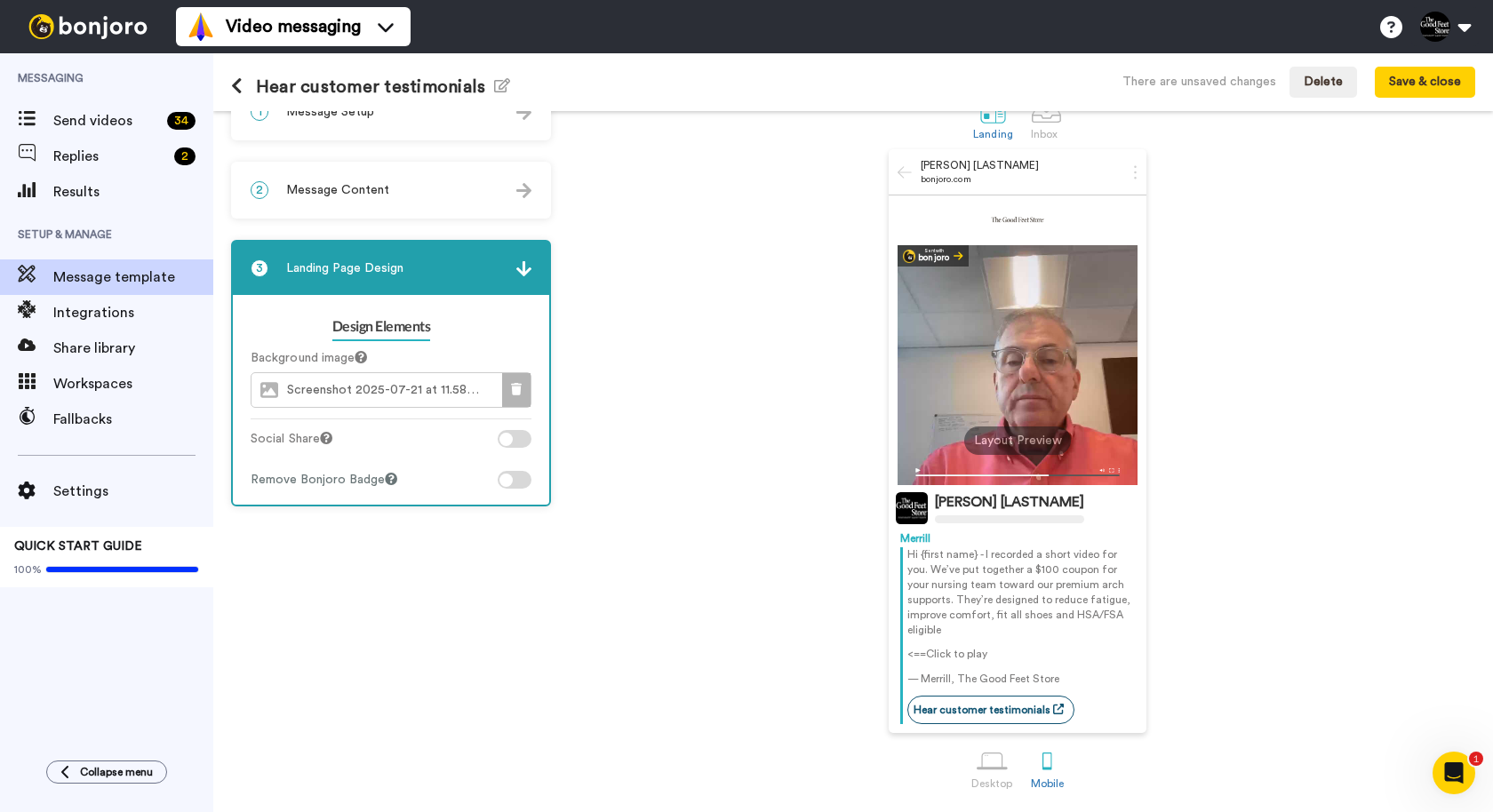 click 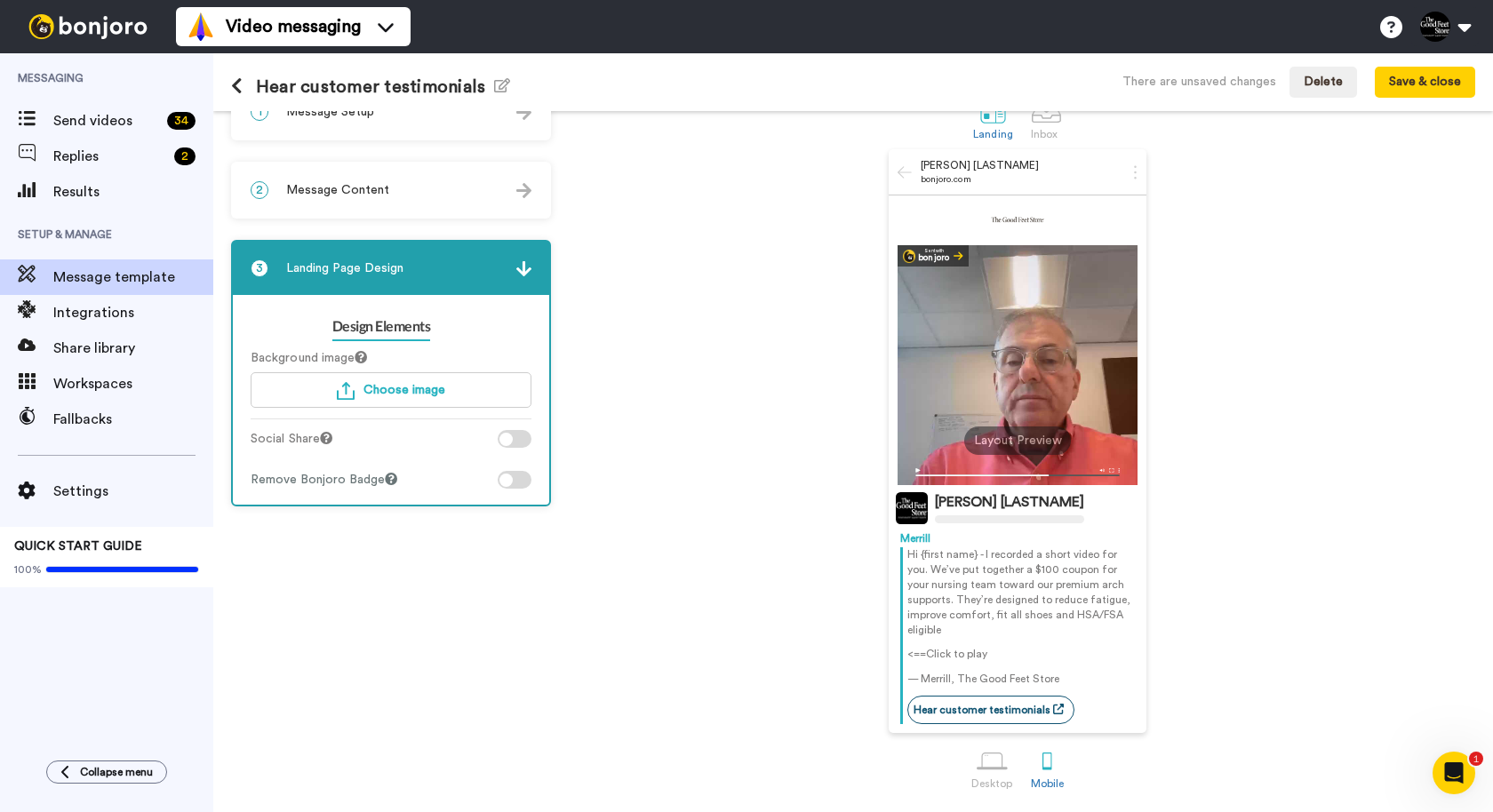 click on "Merrill Richmond bonjoro.com Sent with bonjoro Merrill Richmond Merrill Hi {first name} - I recorded a short video for you. We’ve put together a $100 coupon for your nursing team toward our premium arch supports. They’re designed to reduce fatigue, improve comfort, fit all shoes and HSA/FSA eligible <==Click to play — Merrill, The Good Feet Store Hear customer testimonials   Layout Preview" at bounding box center [1018, 441] 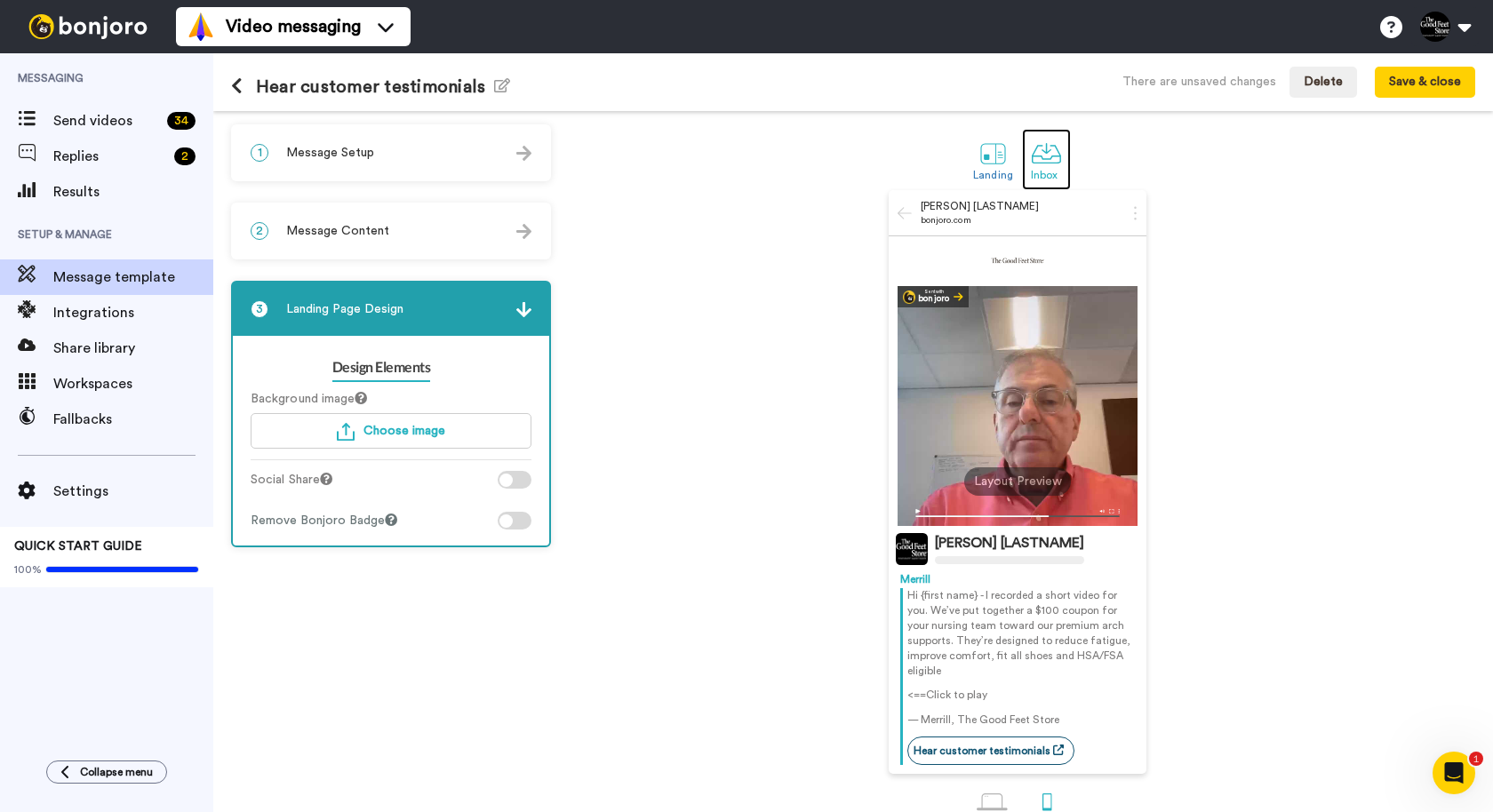 click at bounding box center [1046, 153] 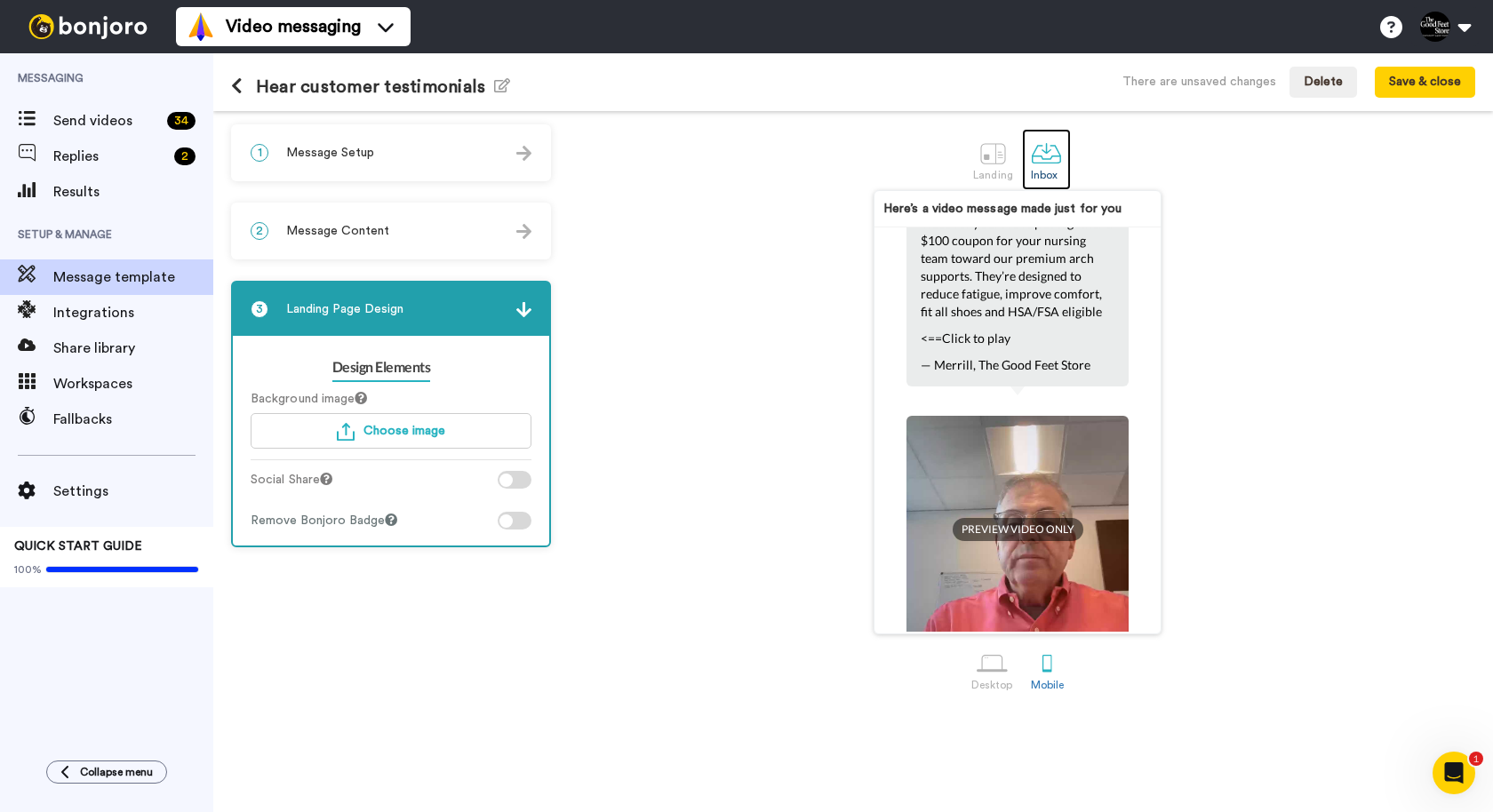 scroll, scrollTop: 138, scrollLeft: 0, axis: vertical 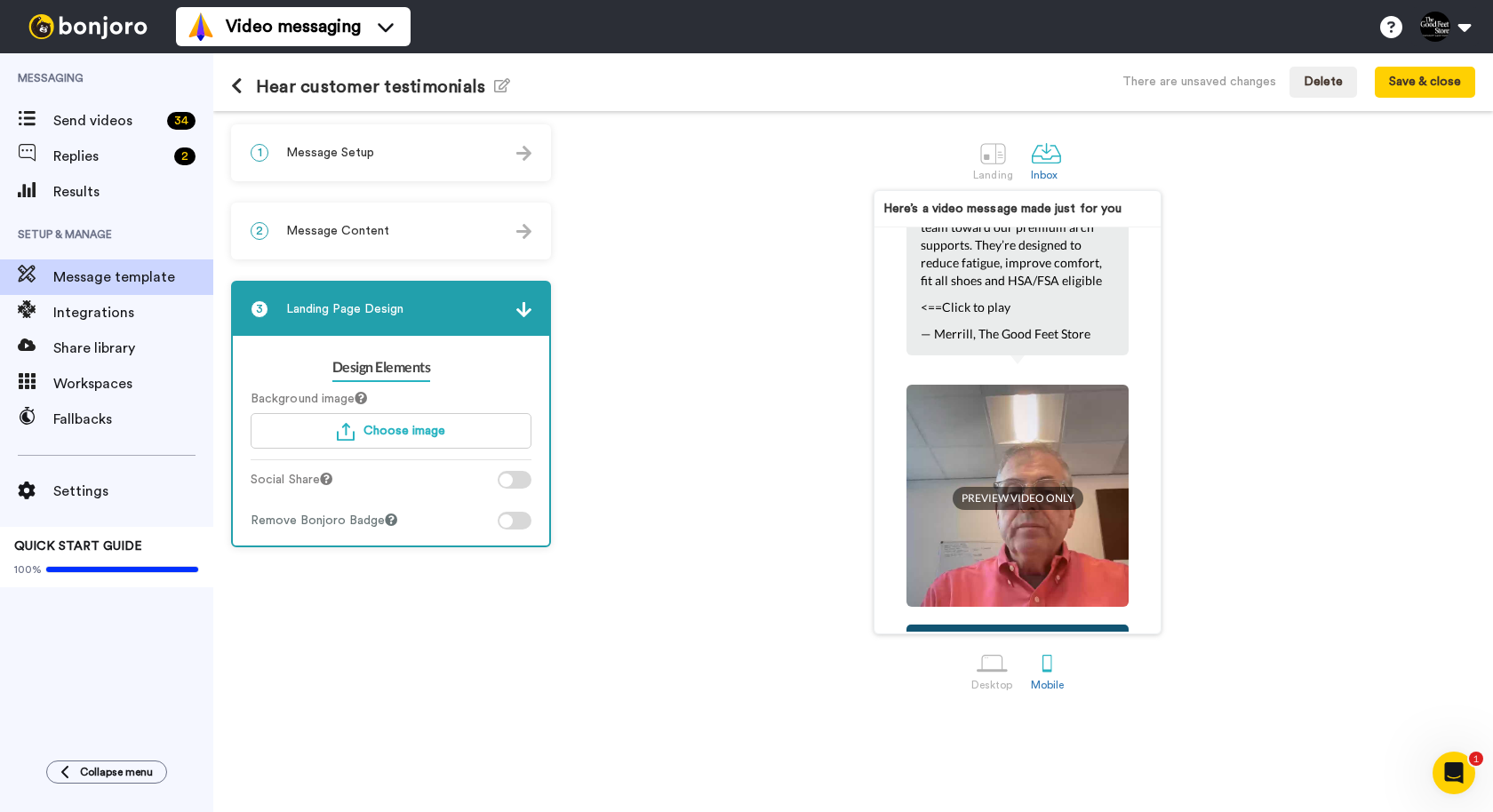 click on "<==Click to play" at bounding box center [1018, 307] 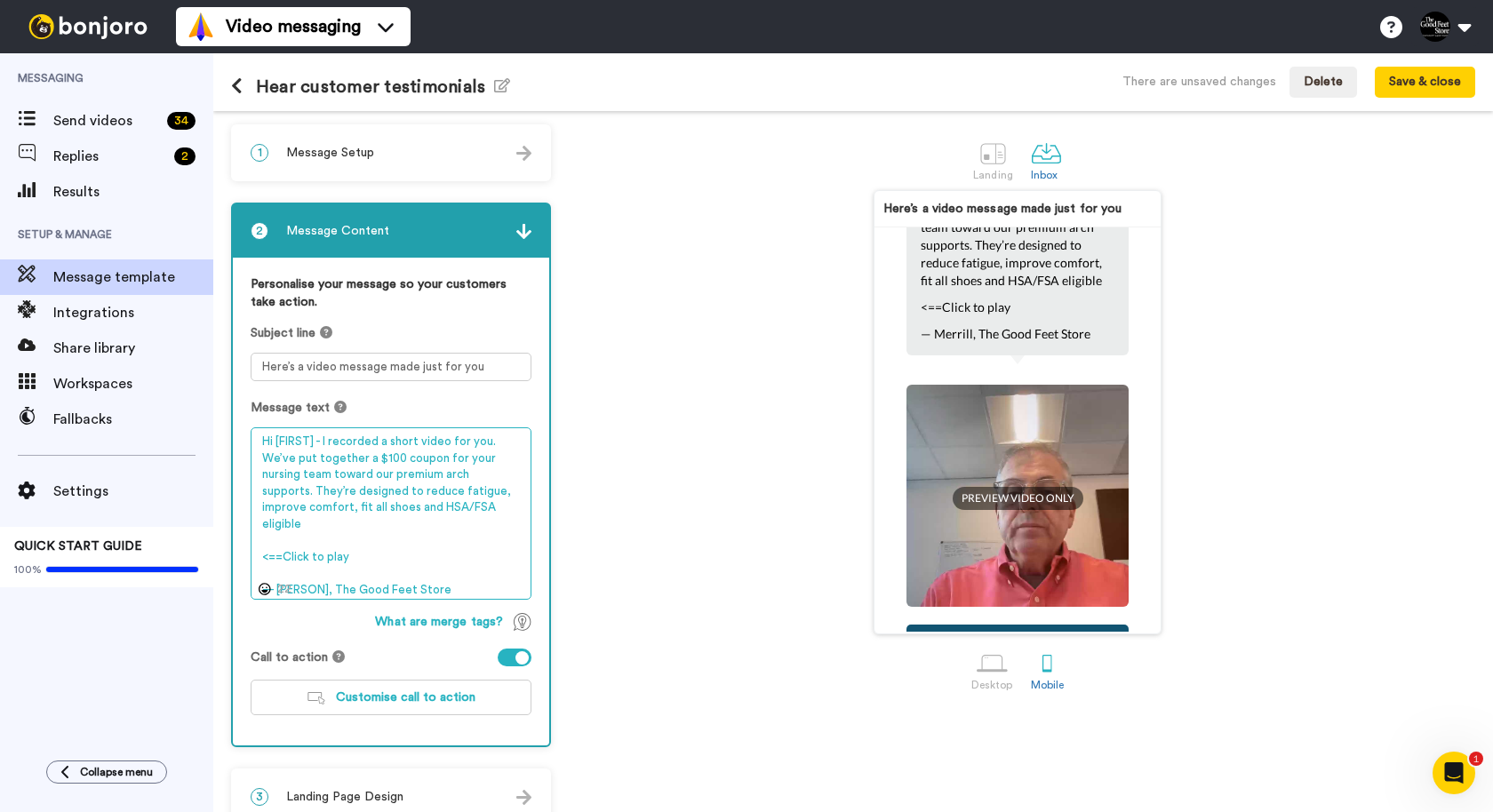 click on "Hi {first name} - I recorded a short video for you. We’ve put together a $100 coupon for your nursing team toward our premium arch supports. They’re designed to reduce fatigue, improve comfort, fit all shoes and HSA/FSA eligible
<==Click to play
— Merrill, The Good Feet Store" at bounding box center (391, 513) 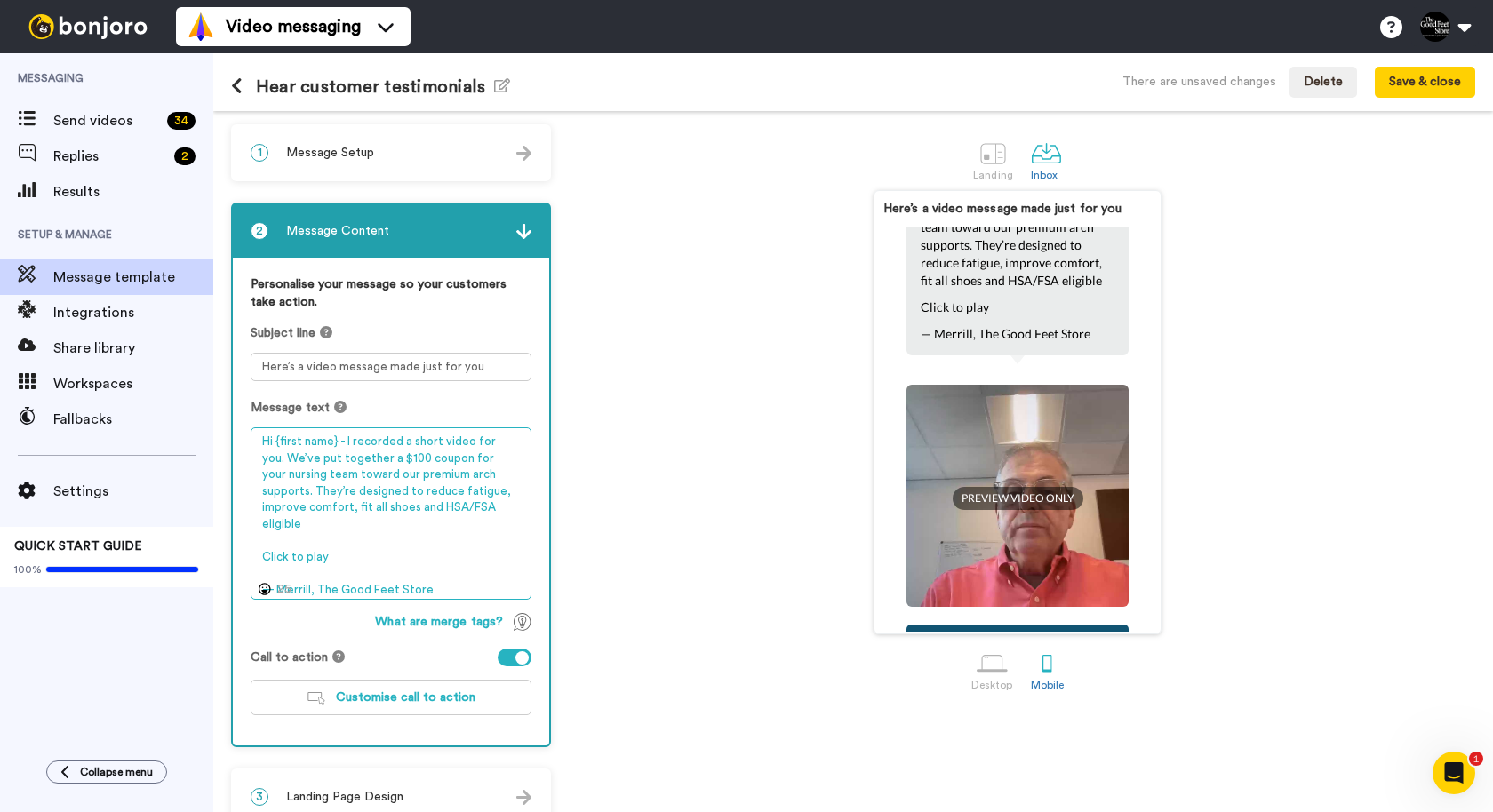 paste on "▶️" 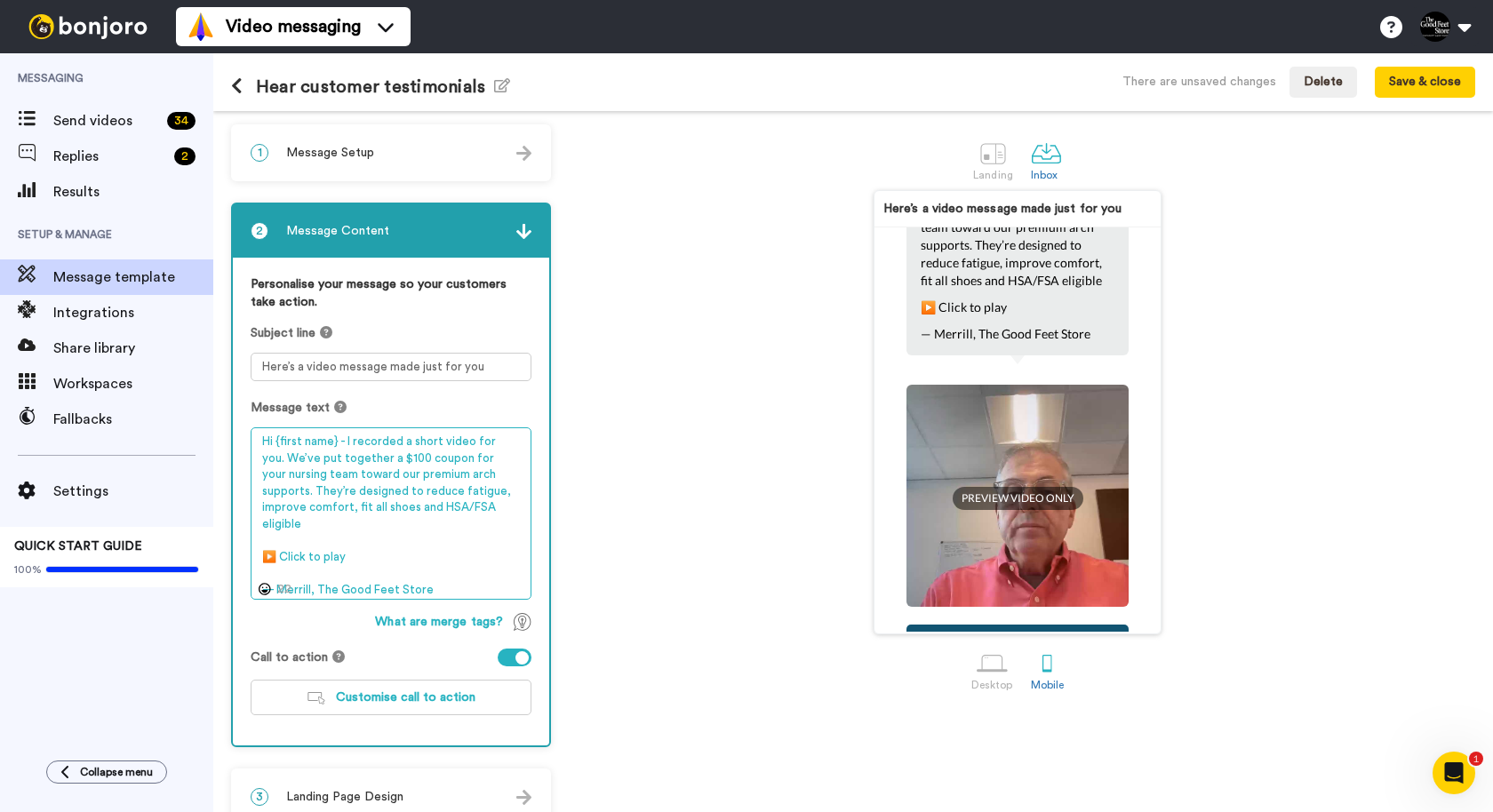 type on "Hi {first name} - I recorded a short video for you. We’ve put together a $100 coupon for your nursing team toward our premium arch supports. They’re designed to reduce fatigue, improve comfort, fit all shoes and HSA/FSA eligible
▶️ Click to play
— Merrill, The Good Feet Store" 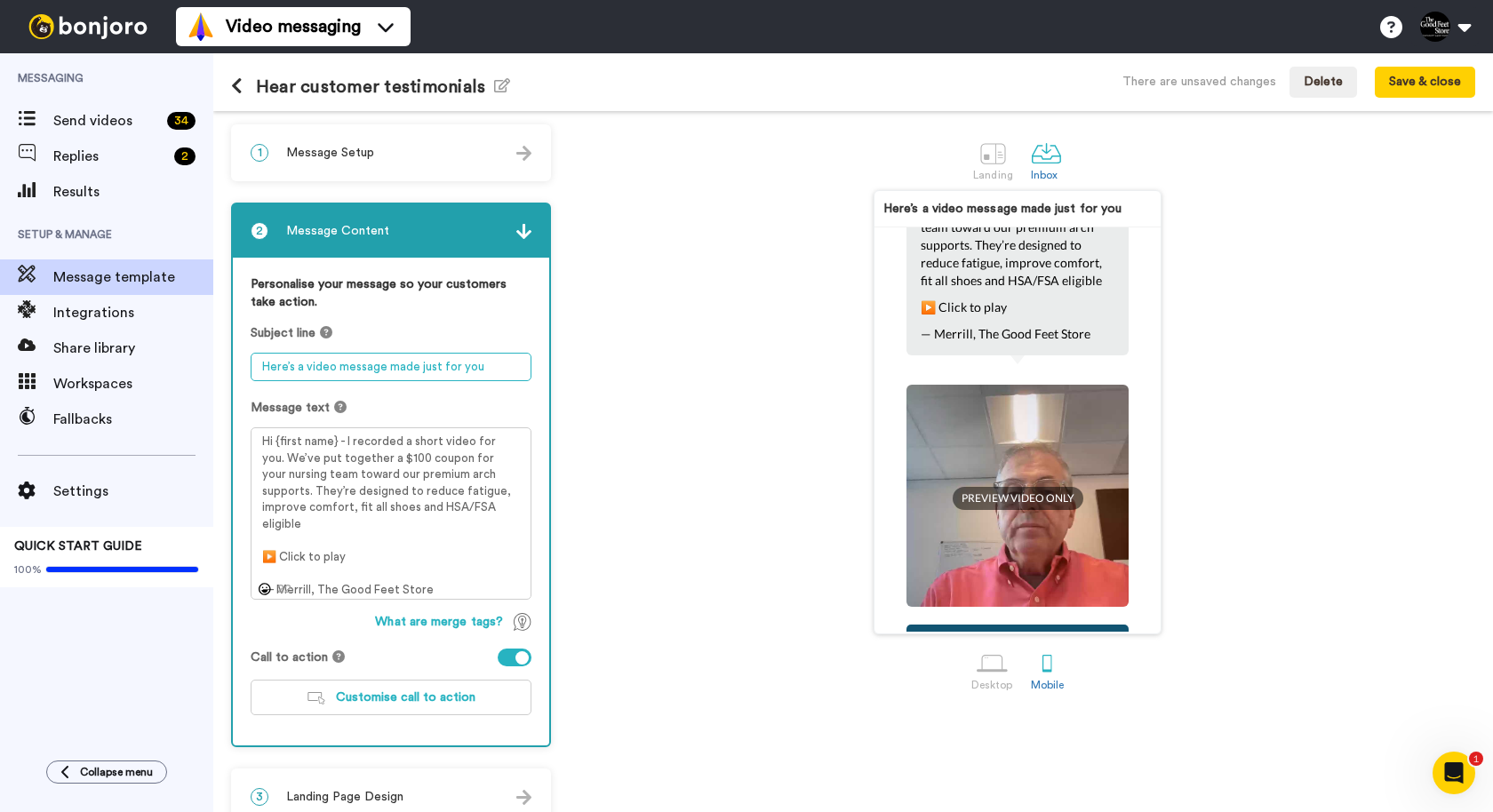 click on "Here’s a video message made just for you" at bounding box center (391, 367) 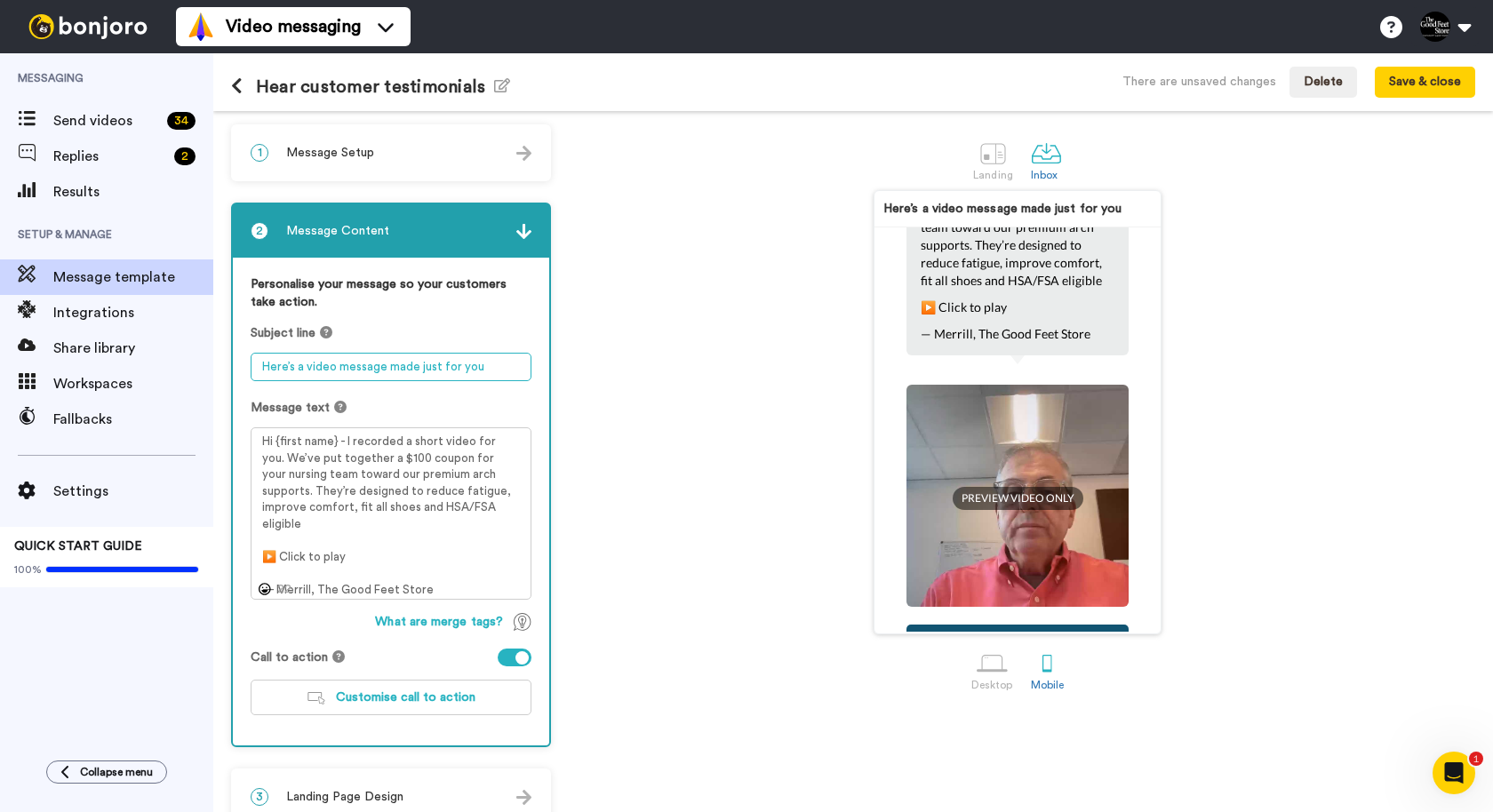 paste on "A Quick Video Thank-You for Your Nurses" 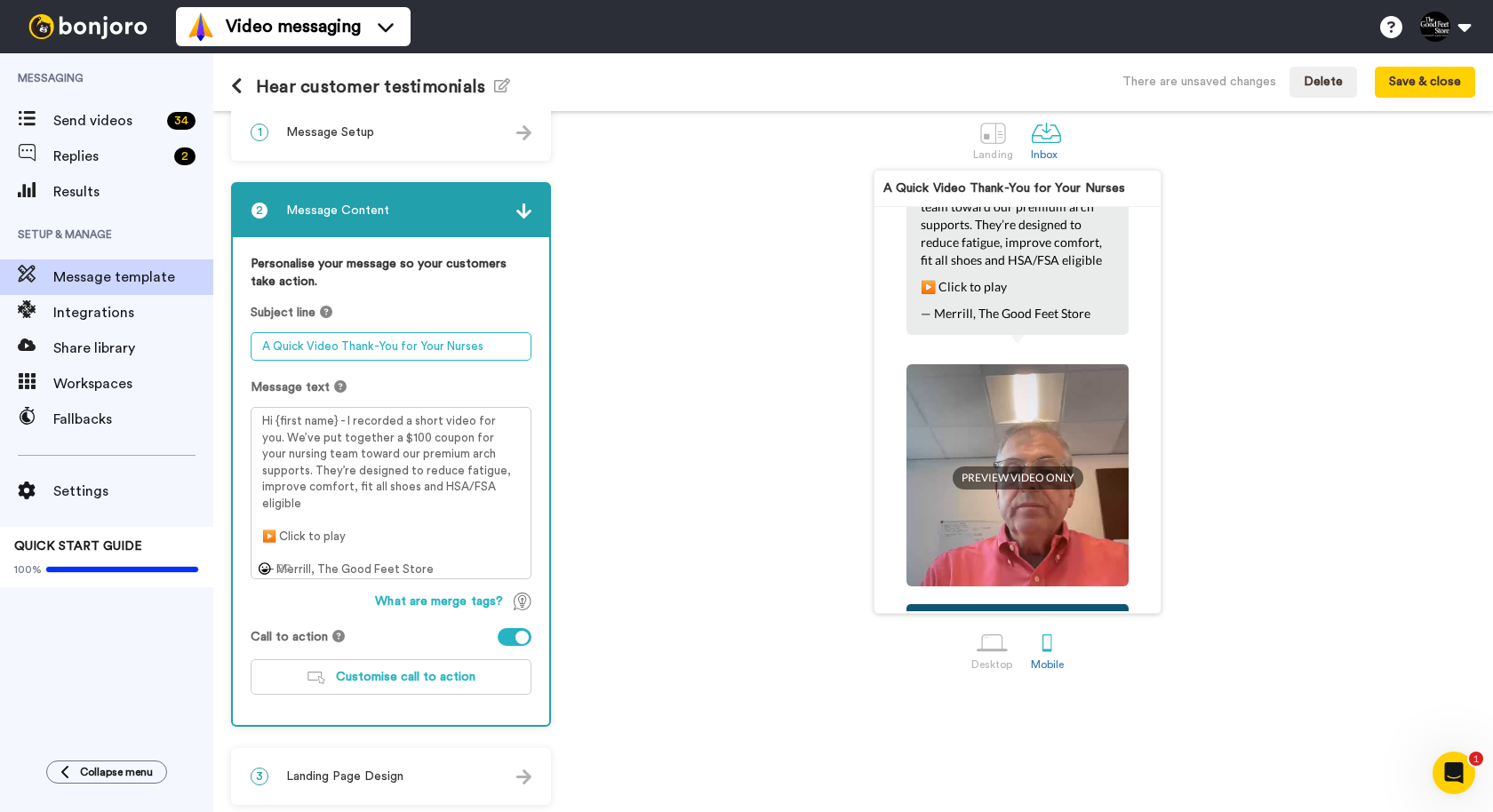 scroll, scrollTop: 25, scrollLeft: 0, axis: vertical 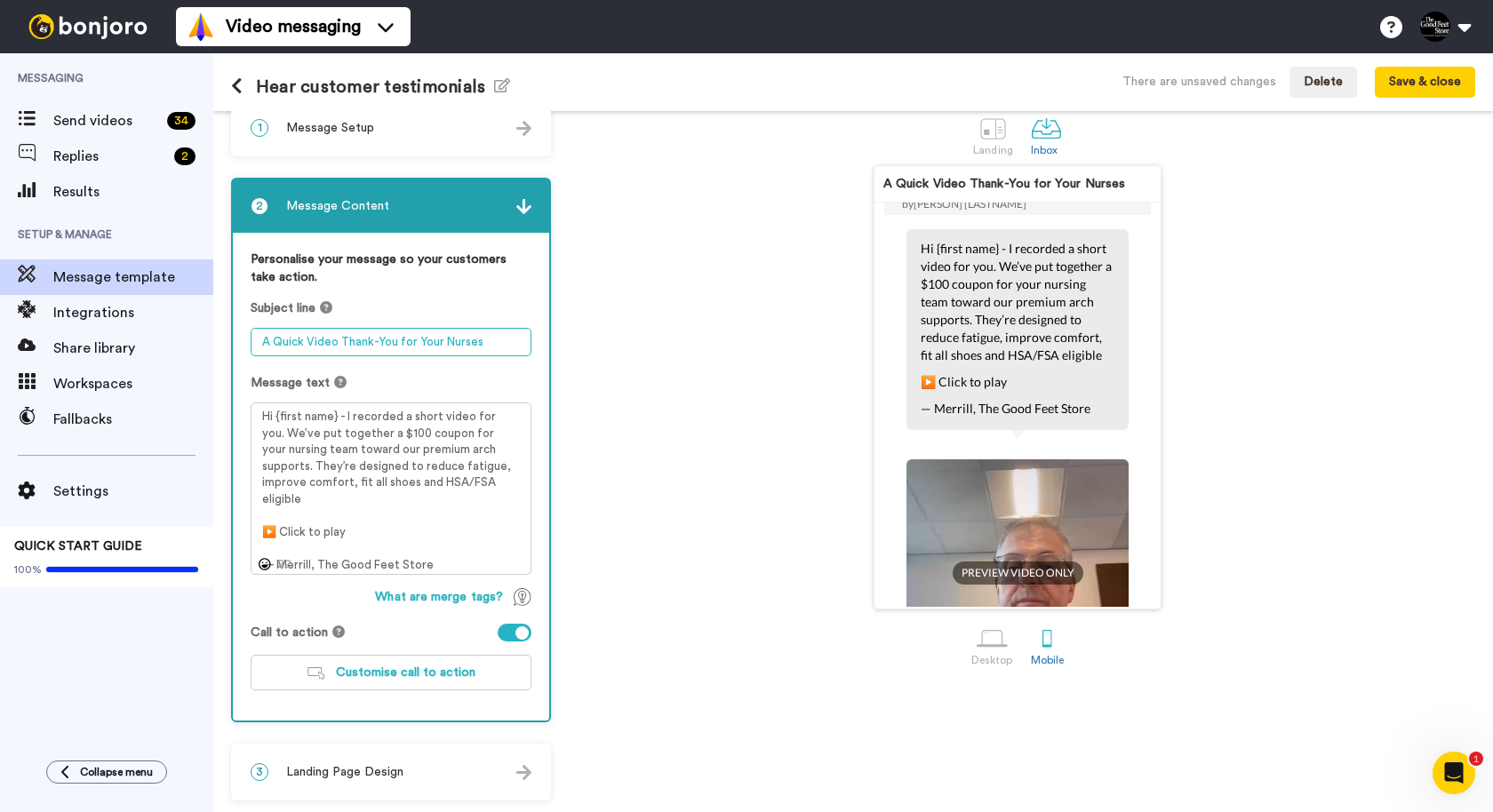click on "A Quick Video Thank-You for Your Nurses" at bounding box center (391, 342) 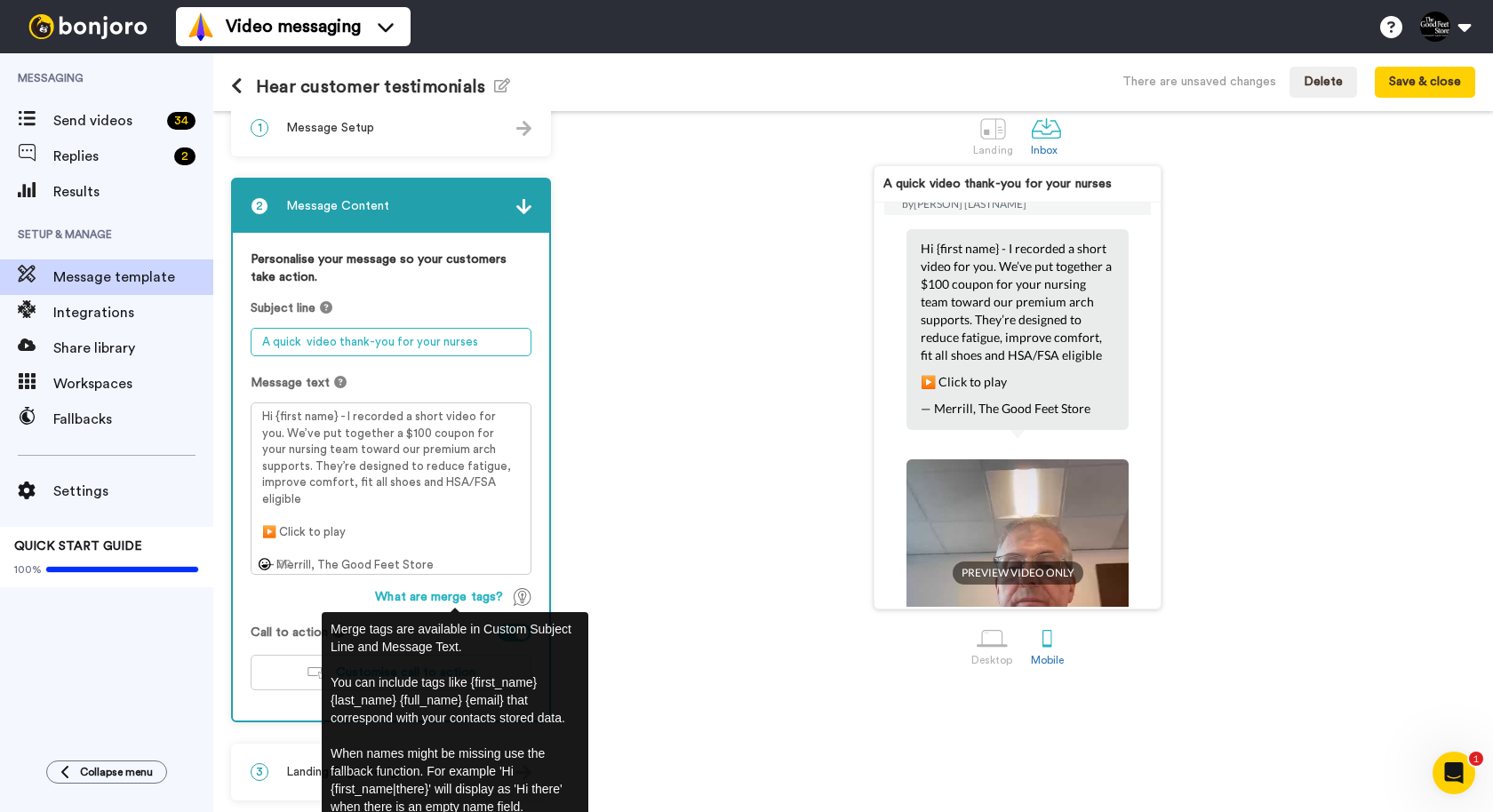 type on "A quick  video thank-you for your nurses" 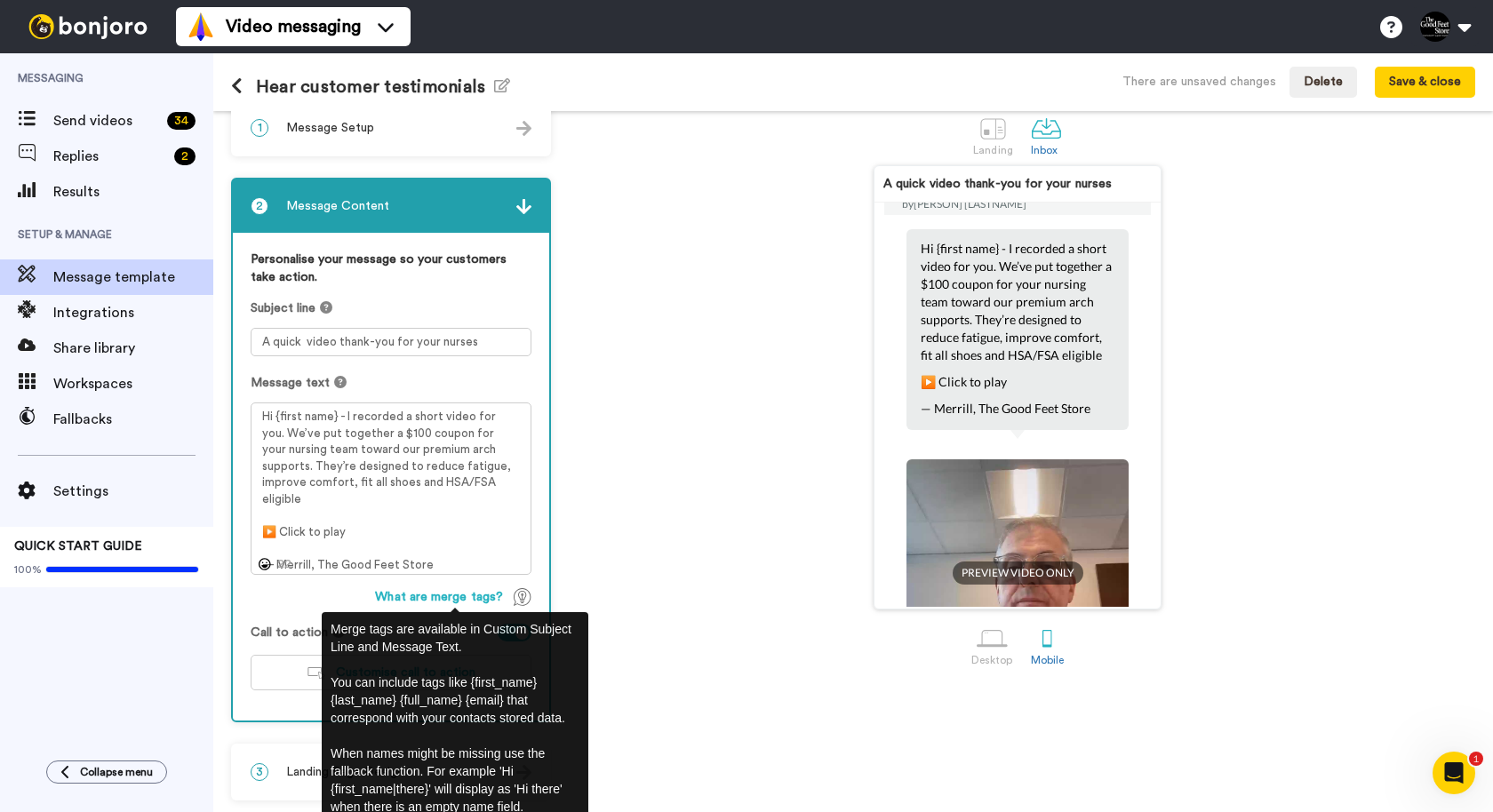 click on "A quick  video thank-you for your nurses This is a personal video message recorded for you by  Merrill Richmond Hi {first name} - I recorded a short video for you. We’ve put together a $100 coupon for your nursing team toward our premium arch supports. They’re designed to reduce fatigue, improve comfort, fit all shoes and HSA/FSA eligible ▶️ Click to play — Merrill, The Good Feet Store PREVIEW VIDEO ONLY Watch your video Merrill Richmond VP Marketing Recorded on 5 Aug UTC Bonjoro sent you this email on behalf of a Bonjoro creator. We aren’t responsible for its content. If you suspect abuse, like suspicious links, please report it  here ." at bounding box center (1018, 387) 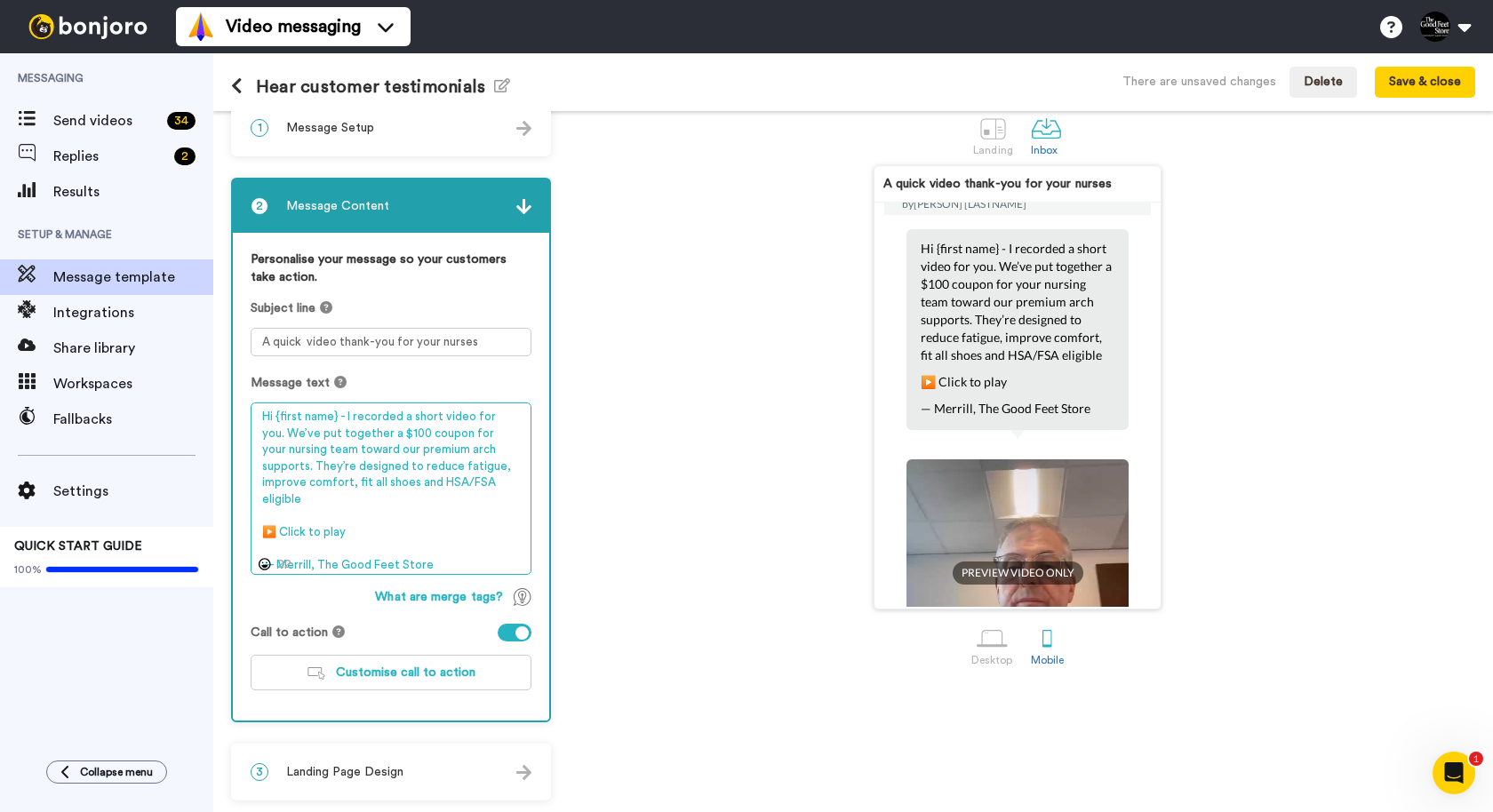 drag, startPoint x: 258, startPoint y: 415, endPoint x: 441, endPoint y: 567, distance: 237.89283 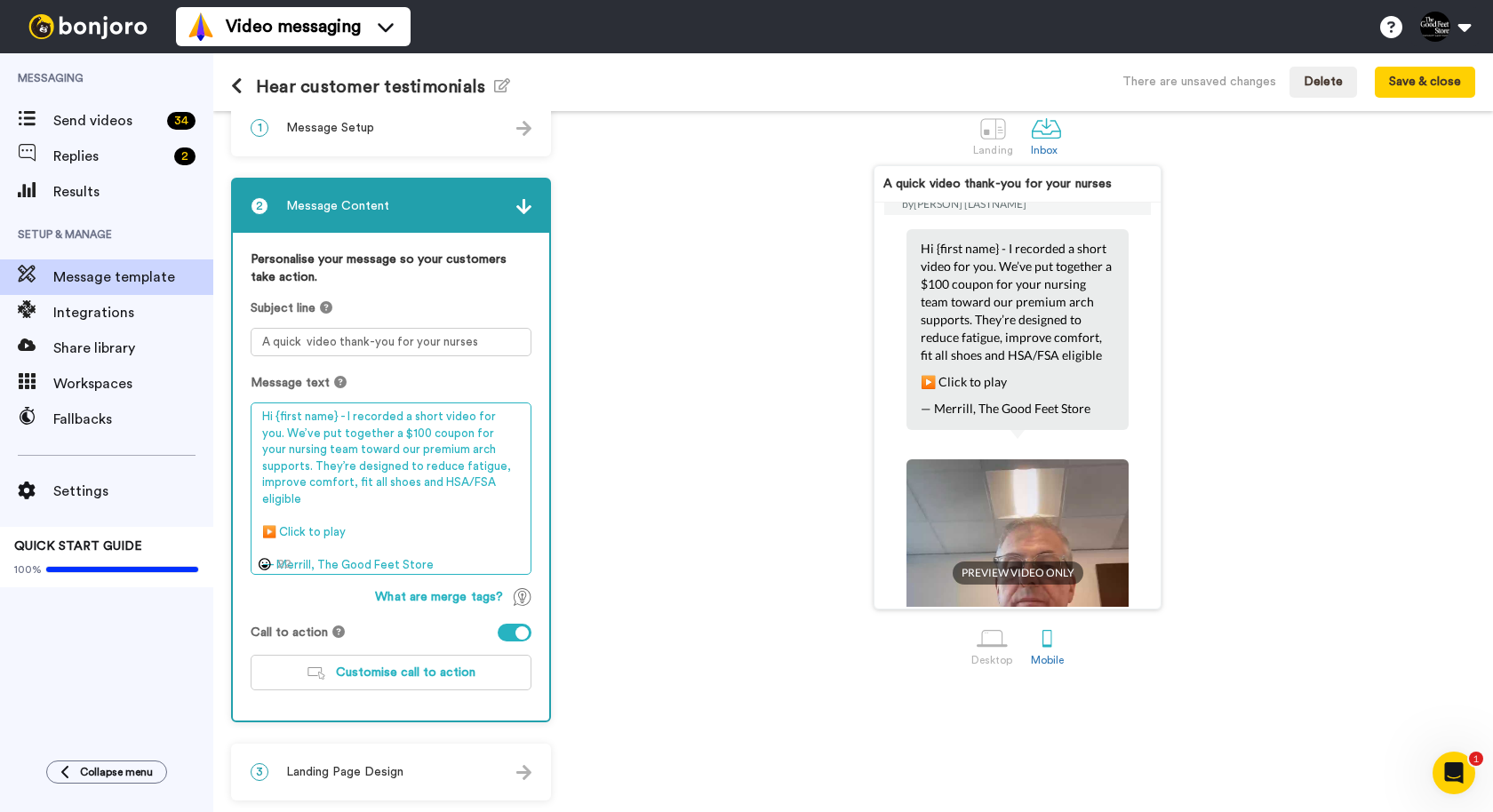 click on "Hi {first name} - I recorded a short video for you. We’ve put together a $100 coupon for your nursing team toward our premium arch supports. They’re designed to reduce fatigue, improve comfort, fit all shoes and HSA/FSA eligible
▶️ Click to play
— Merrill, The Good Feet Store" at bounding box center [391, 489] 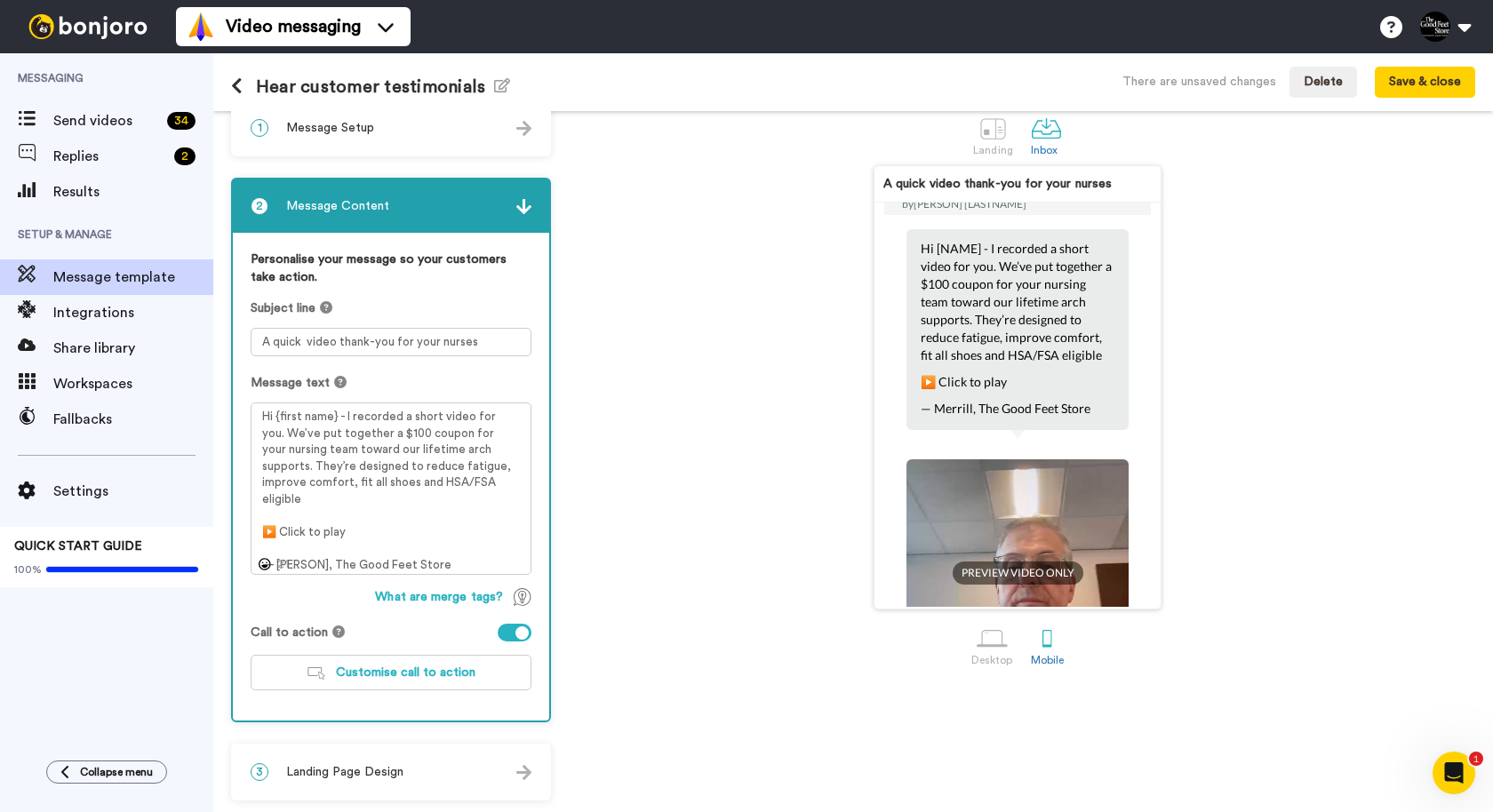 click on "Hi {first name} - I recorded a short video for you. We’ve put together a $100 coupon for your nursing team toward our lifetime arch supports. They’re designed to reduce fatigue, improve comfort, fit all shoes and HSA/FSA eligible" at bounding box center (1018, 302) 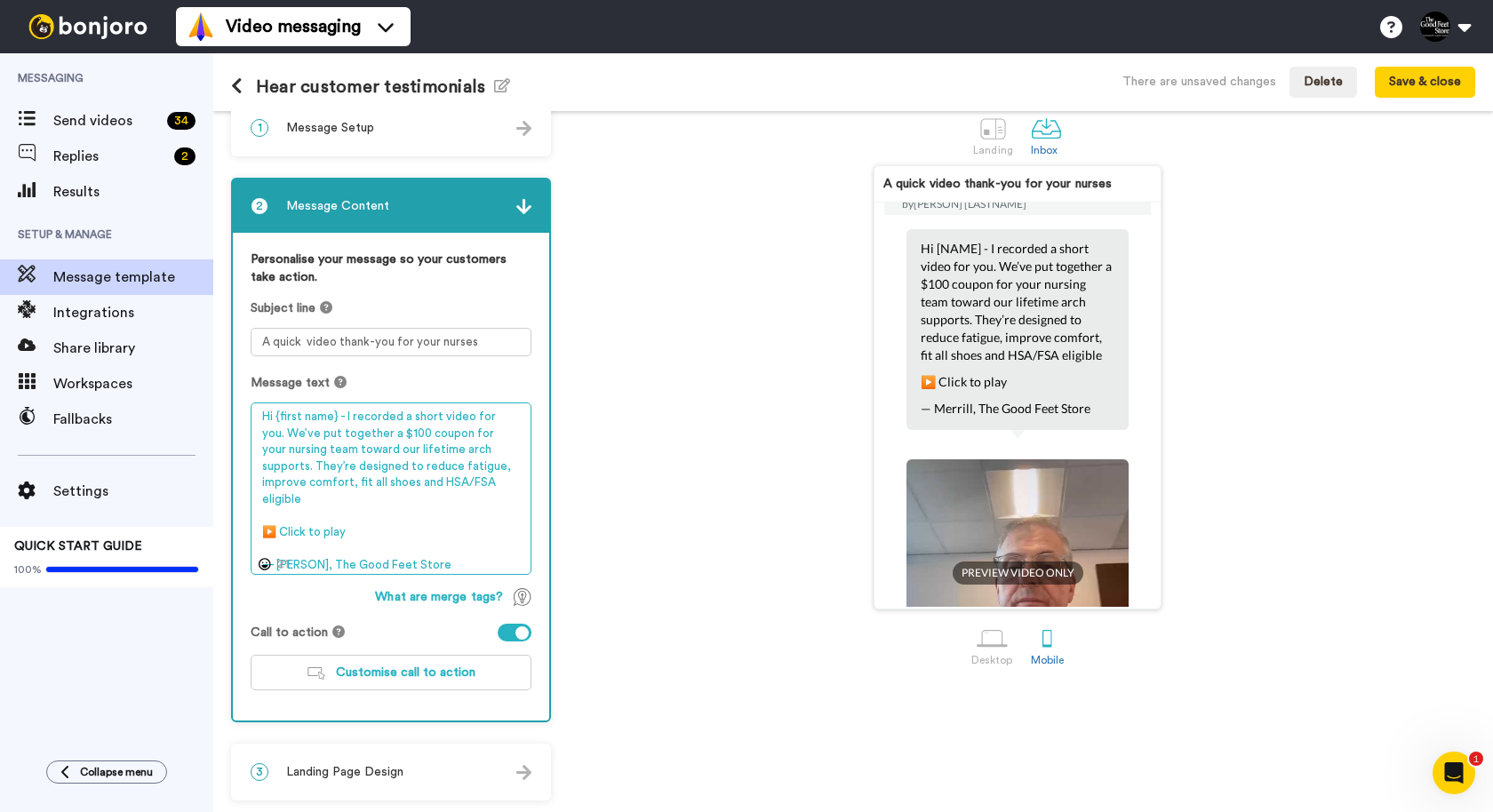 drag, startPoint x: 489, startPoint y: 479, endPoint x: 249, endPoint y: 434, distance: 244.1823 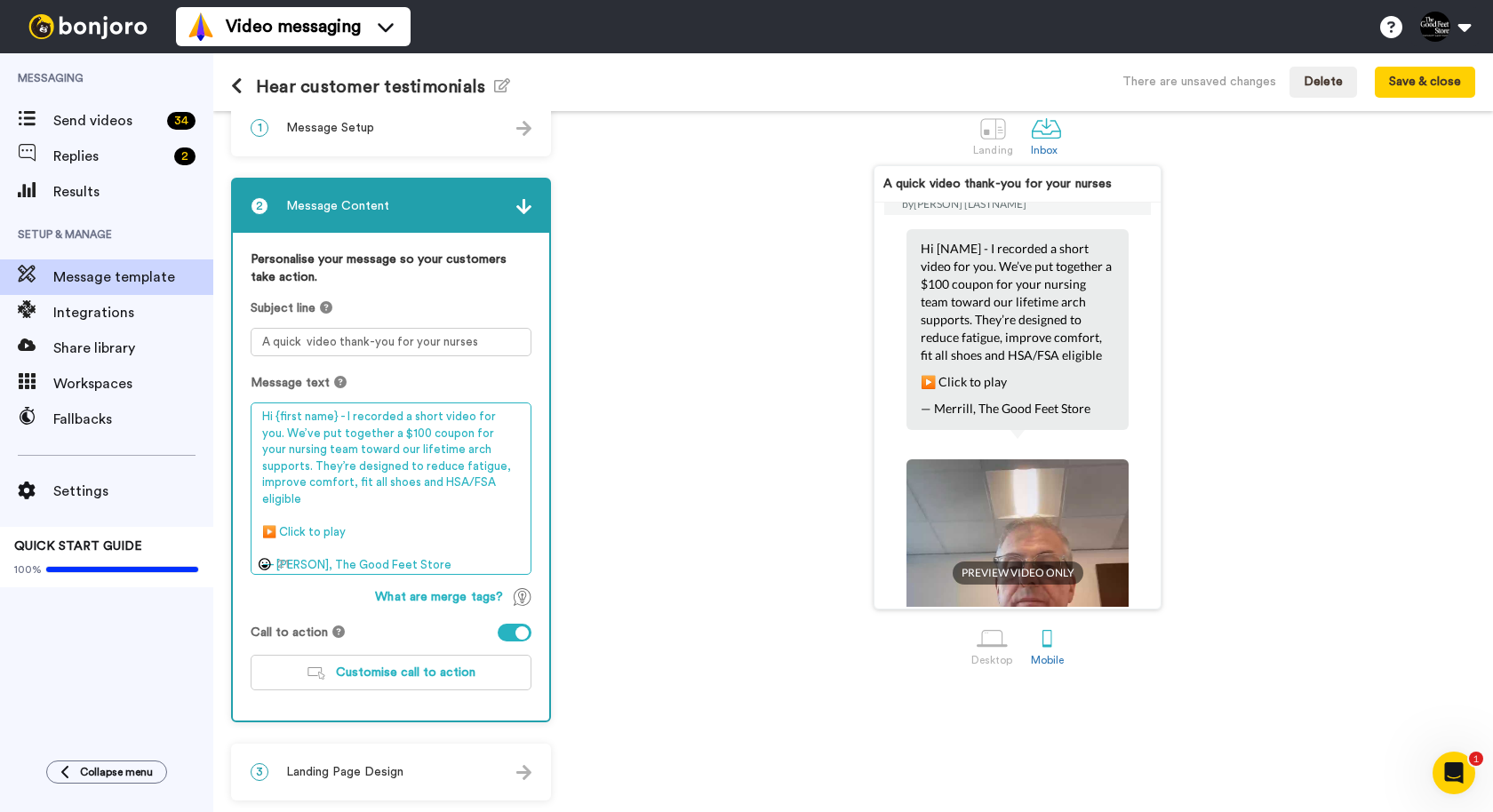 click on "Personalise your message so your customers take action. Subject line A quick  video thank-you for your nurses Message text Hi {first name} - I recorded a short video for you. We’ve put together a $100 coupon for your nursing team toward our lifetime arch supports. They’re designed to reduce fatigue, improve comfort, fit all shoes and HSA/FSA eligible
▶️ Click to play
— Merrill, The Good Feet Store 21 What are merge tags? Call to action Customise call to action" at bounding box center [391, 477] 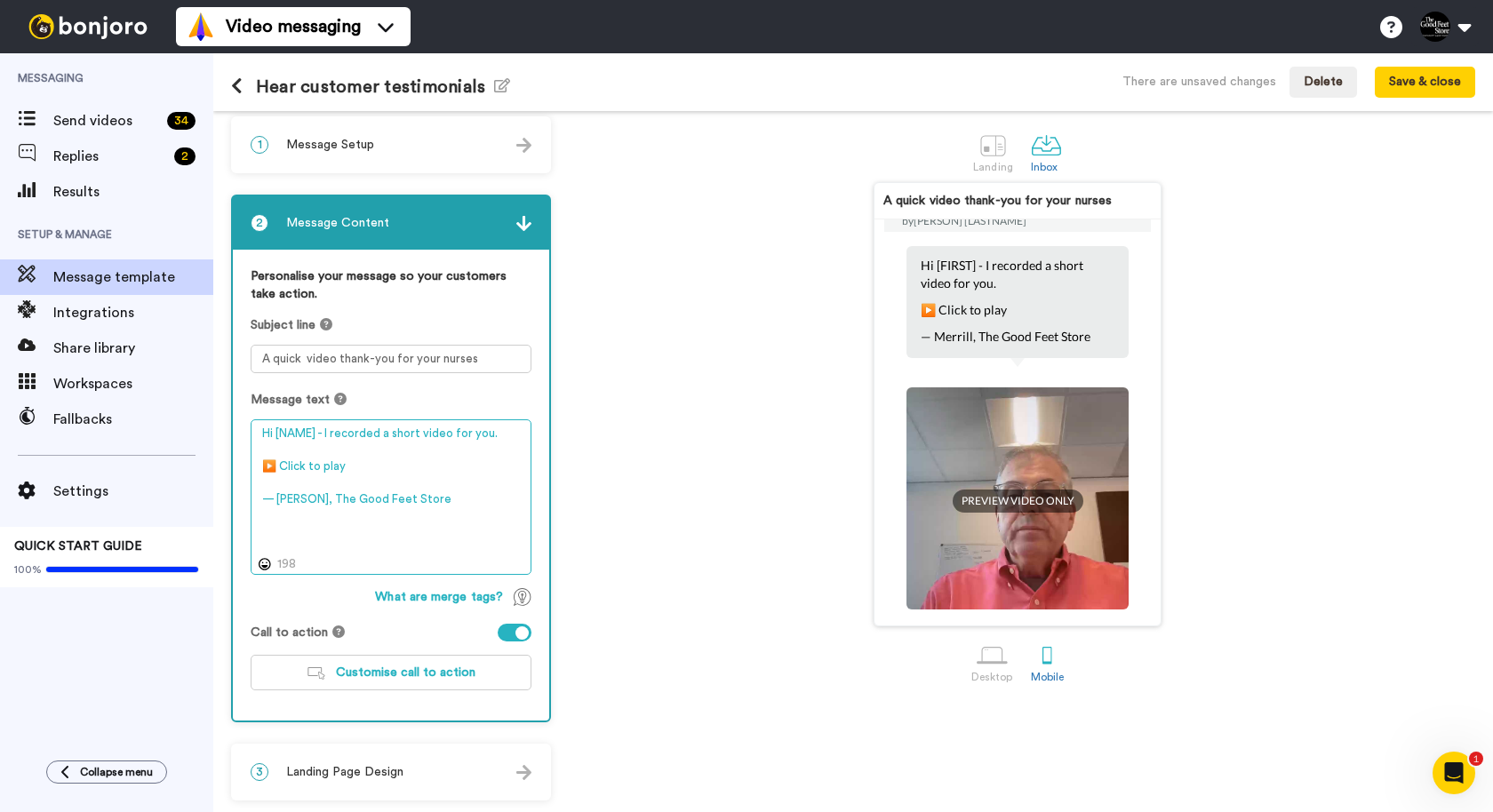 paste on "I recorded a quick video for you.
We’re offering your nursing team a $100 coupon toward our lifetime arch supports—designed to reduce fatigue, improve comfort, fit any shoe, and qualify for HSA/FSA" 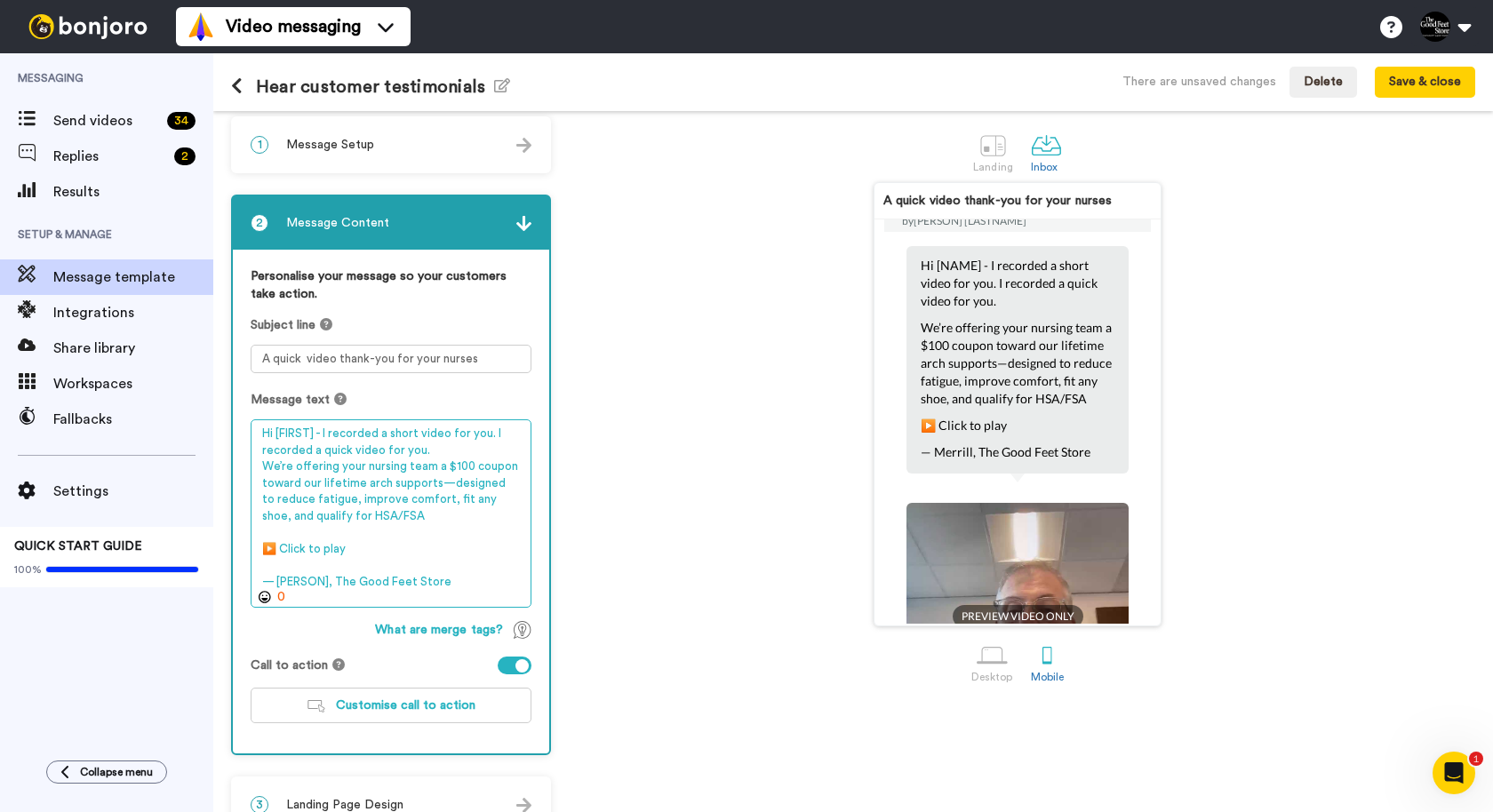 scroll, scrollTop: 25, scrollLeft: 0, axis: vertical 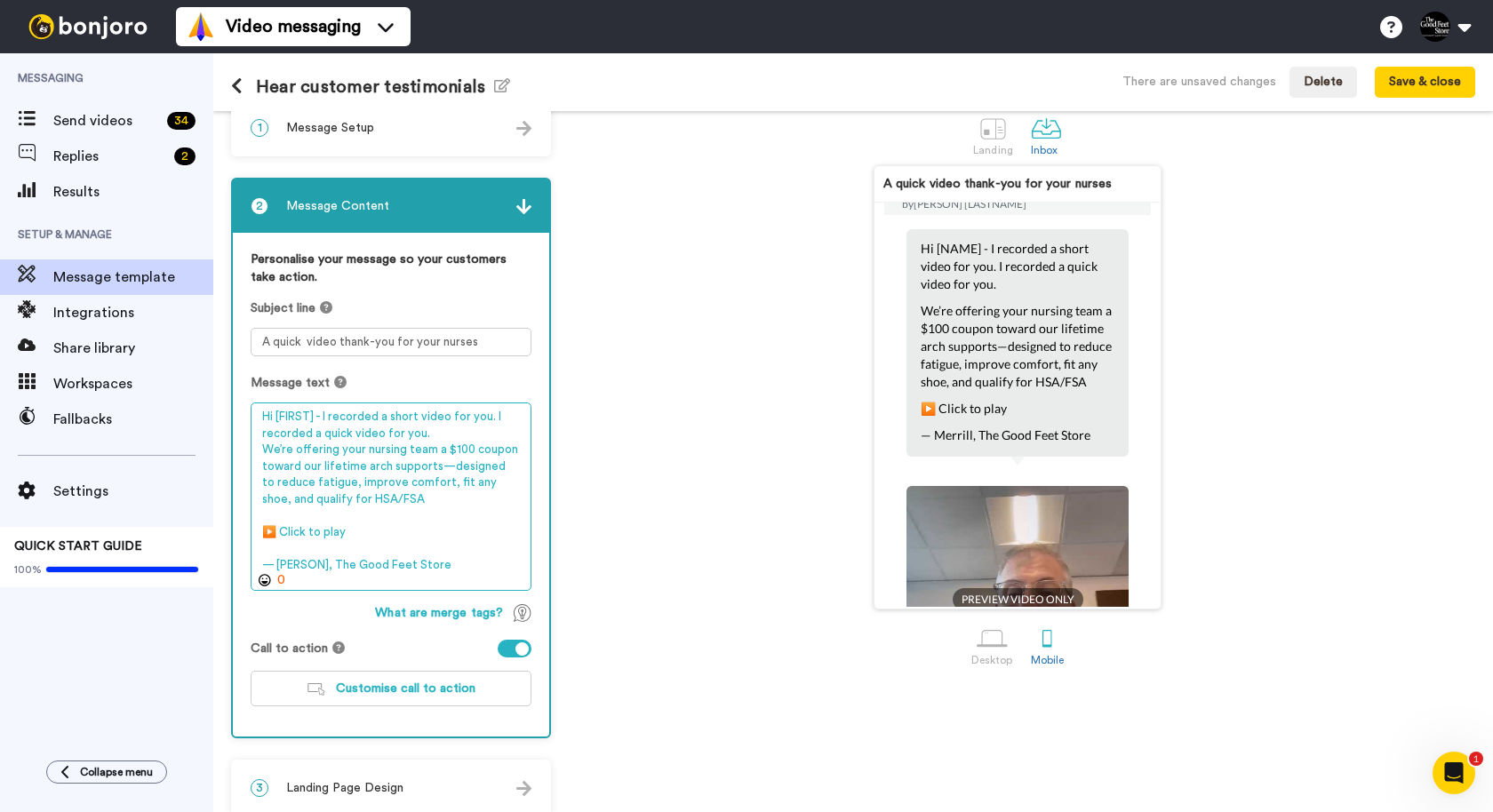 drag, startPoint x: 441, startPoint y: 430, endPoint x: 251, endPoint y: 427, distance: 190.02368 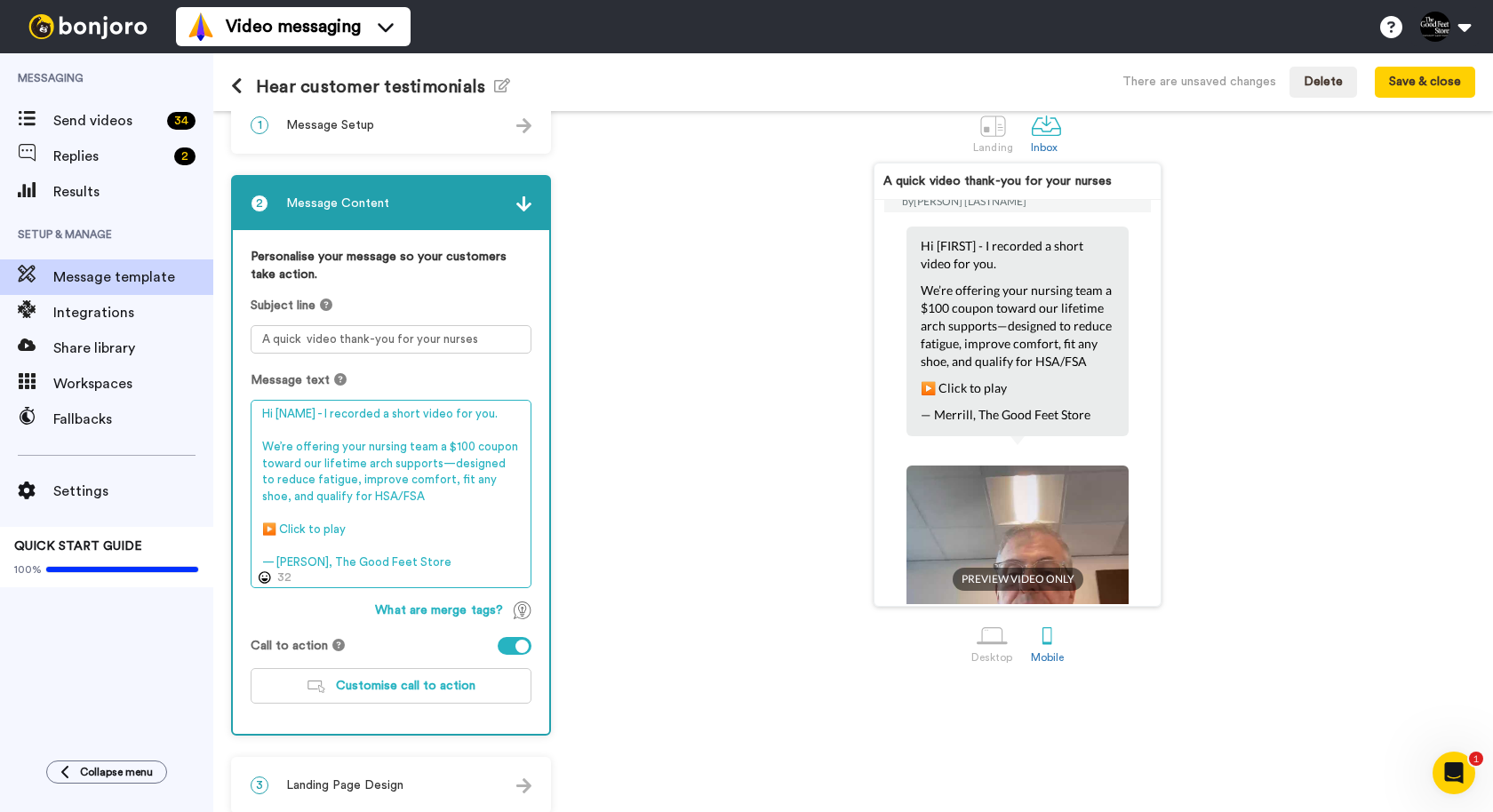 scroll, scrollTop: 32, scrollLeft: 0, axis: vertical 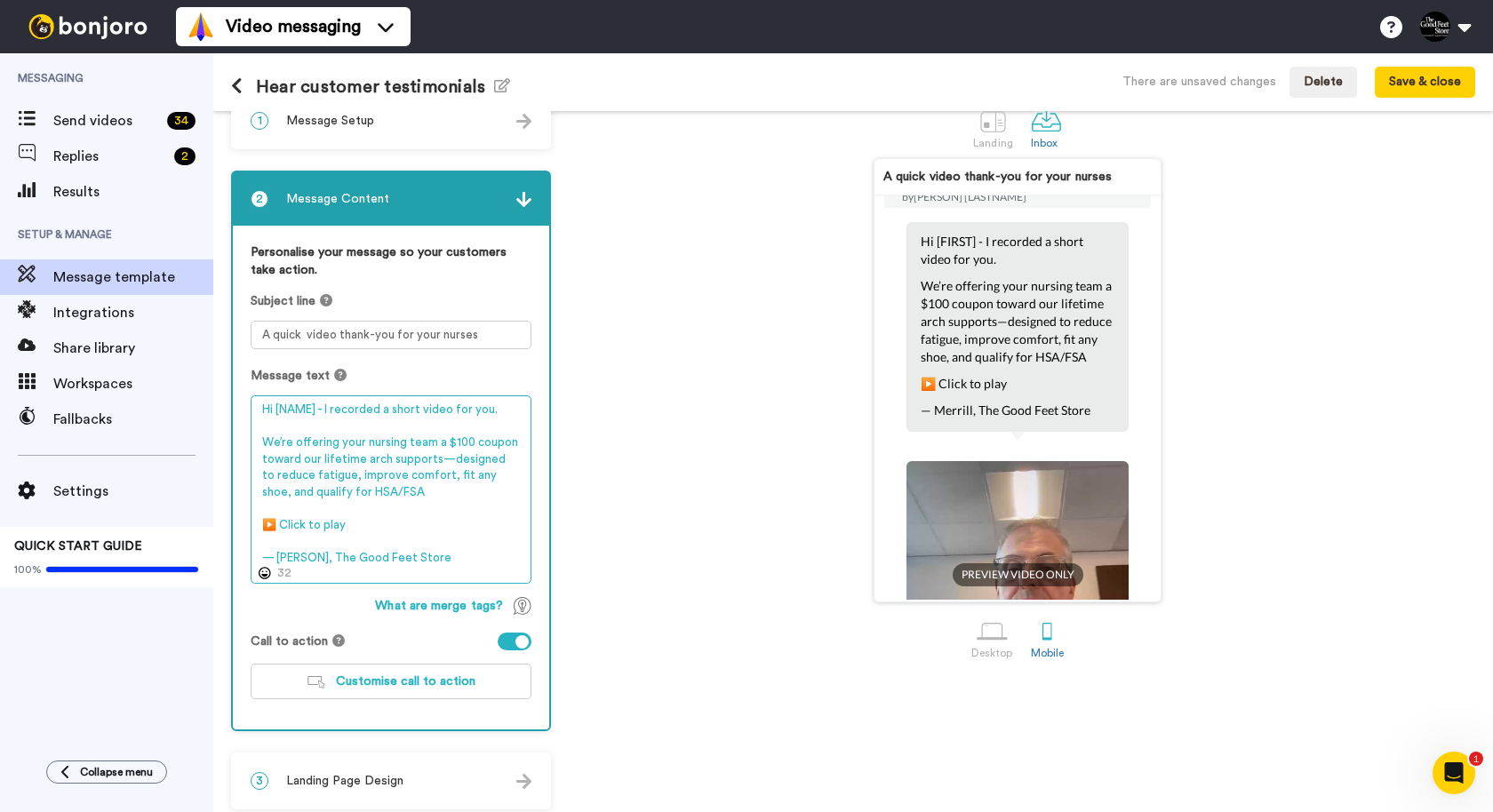 type on "Hi {first name} - I recorded a short video for you.
We’re offering your nursing team a $100 coupon toward our lifetime arch supports—designed to reduce fatigue, improve comfort, fit any shoe, and qualify for HSA/FSA
▶️ Click to play
— Merrill, The Good Feet Store" 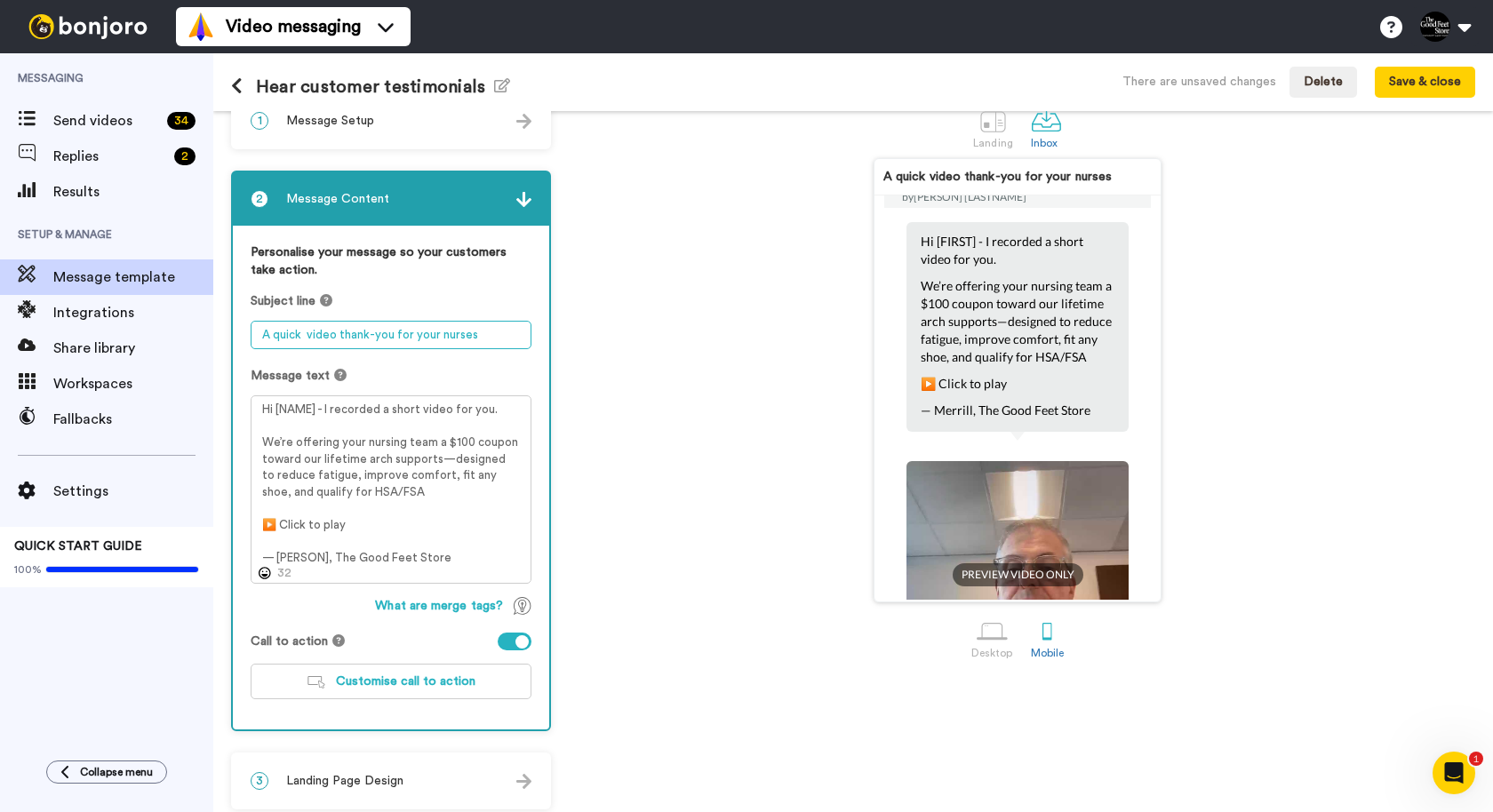 click on "A quick  video thank-you for your nurses" at bounding box center (391, 335) 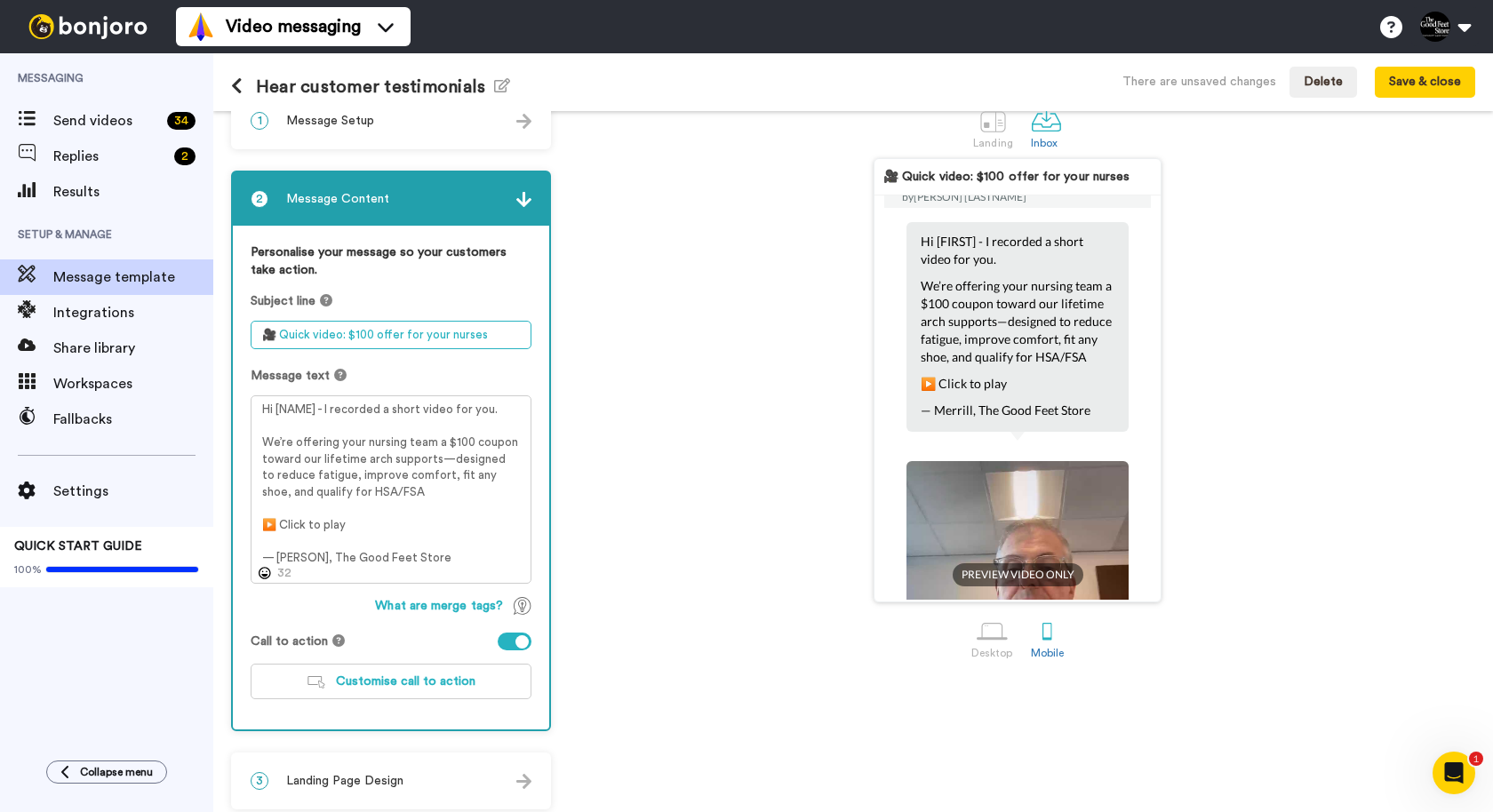 type on "🎥 Quick video: $100 offer for your nurses" 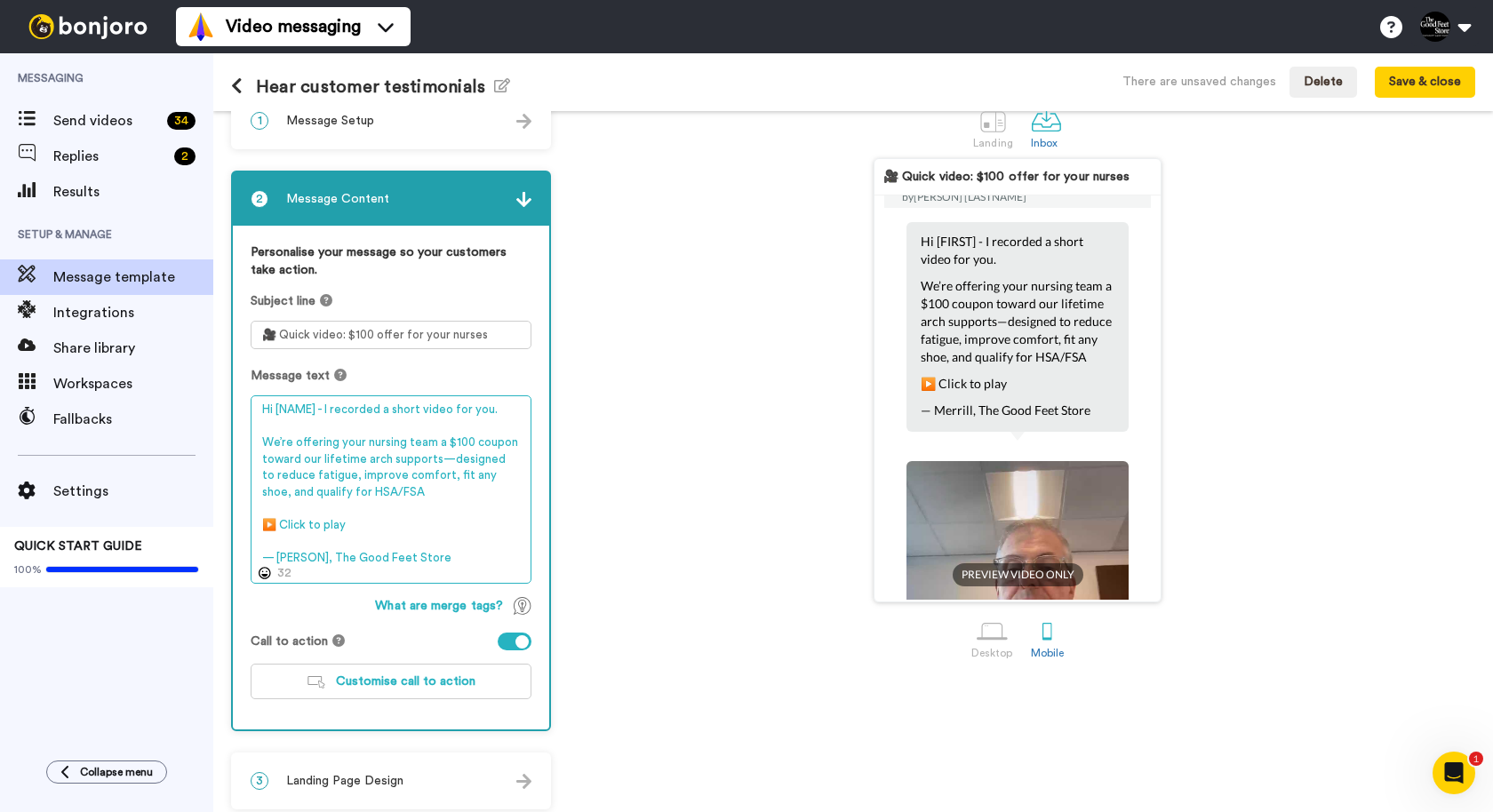 click on "Hi {first name} - I recorded a short video for you.
We’re offering your nursing team a $100 coupon toward our lifetime arch supports—designed to reduce fatigue, improve comfort, fit any shoe, and qualify for HSA/FSA
▶️ Click to play
— Merrill, The Good Feet Store" at bounding box center [391, 490] 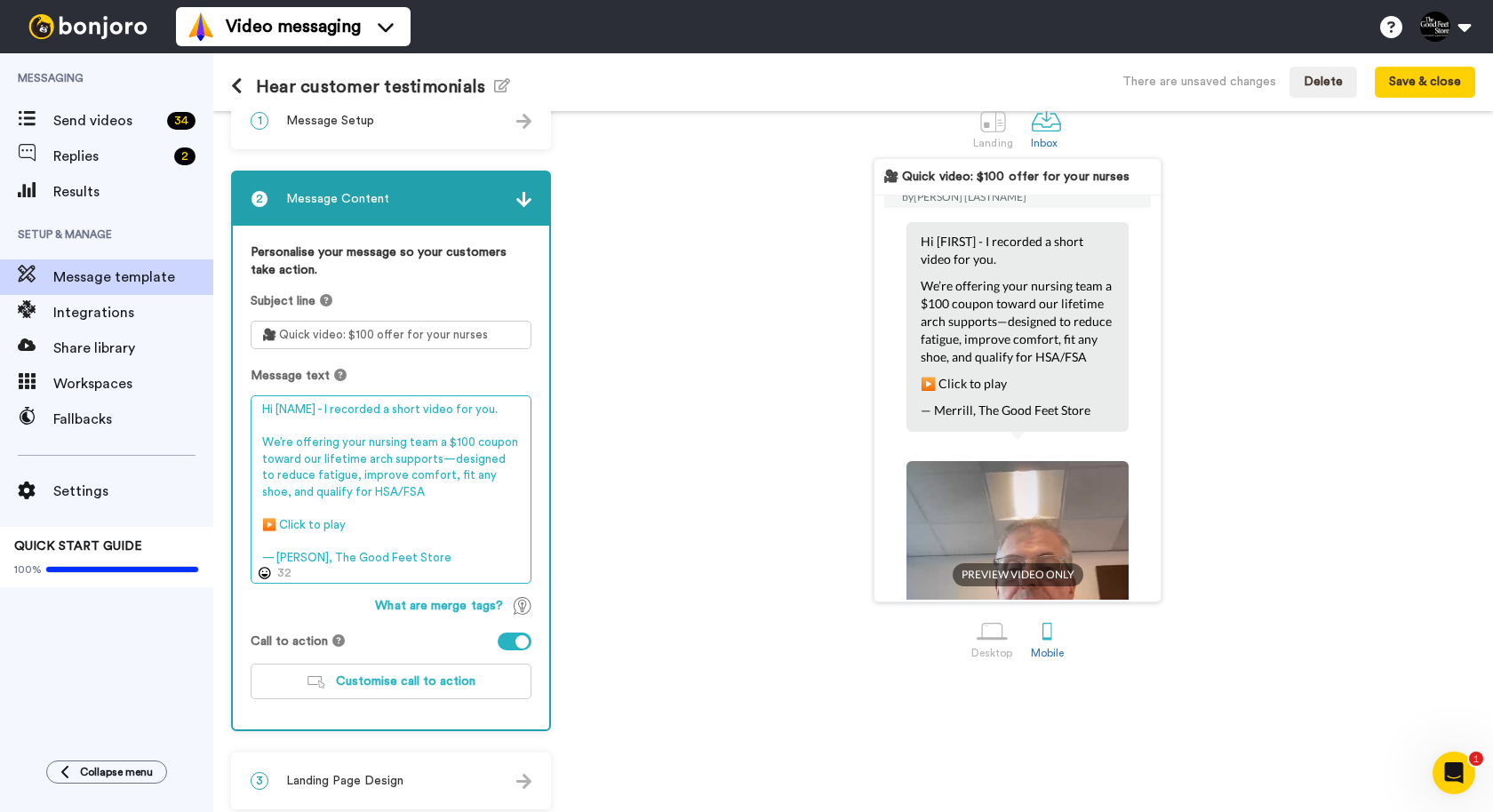 scroll, scrollTop: 41, scrollLeft: 0, axis: vertical 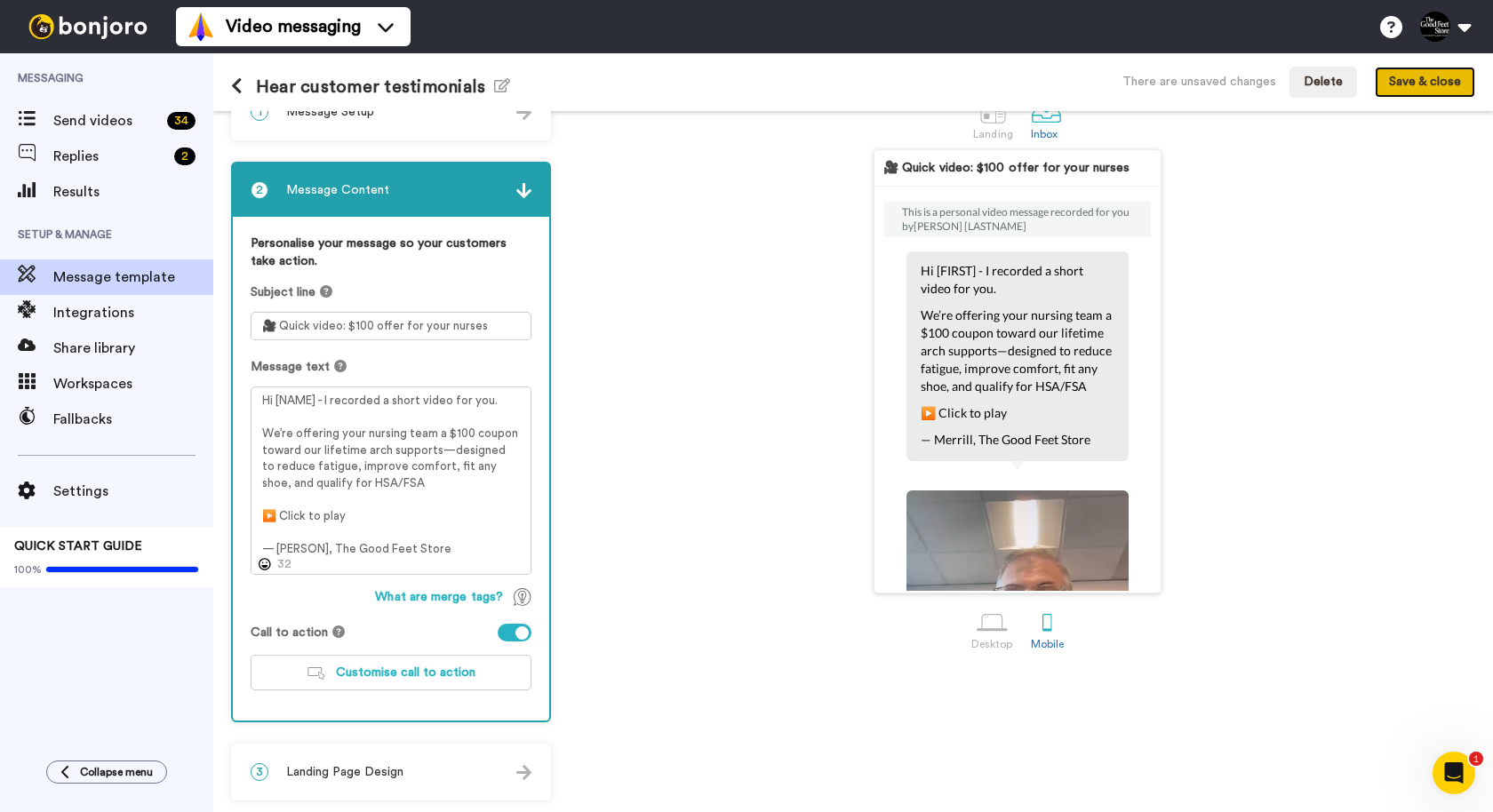 click on "Save & close" at bounding box center (1425, 83) 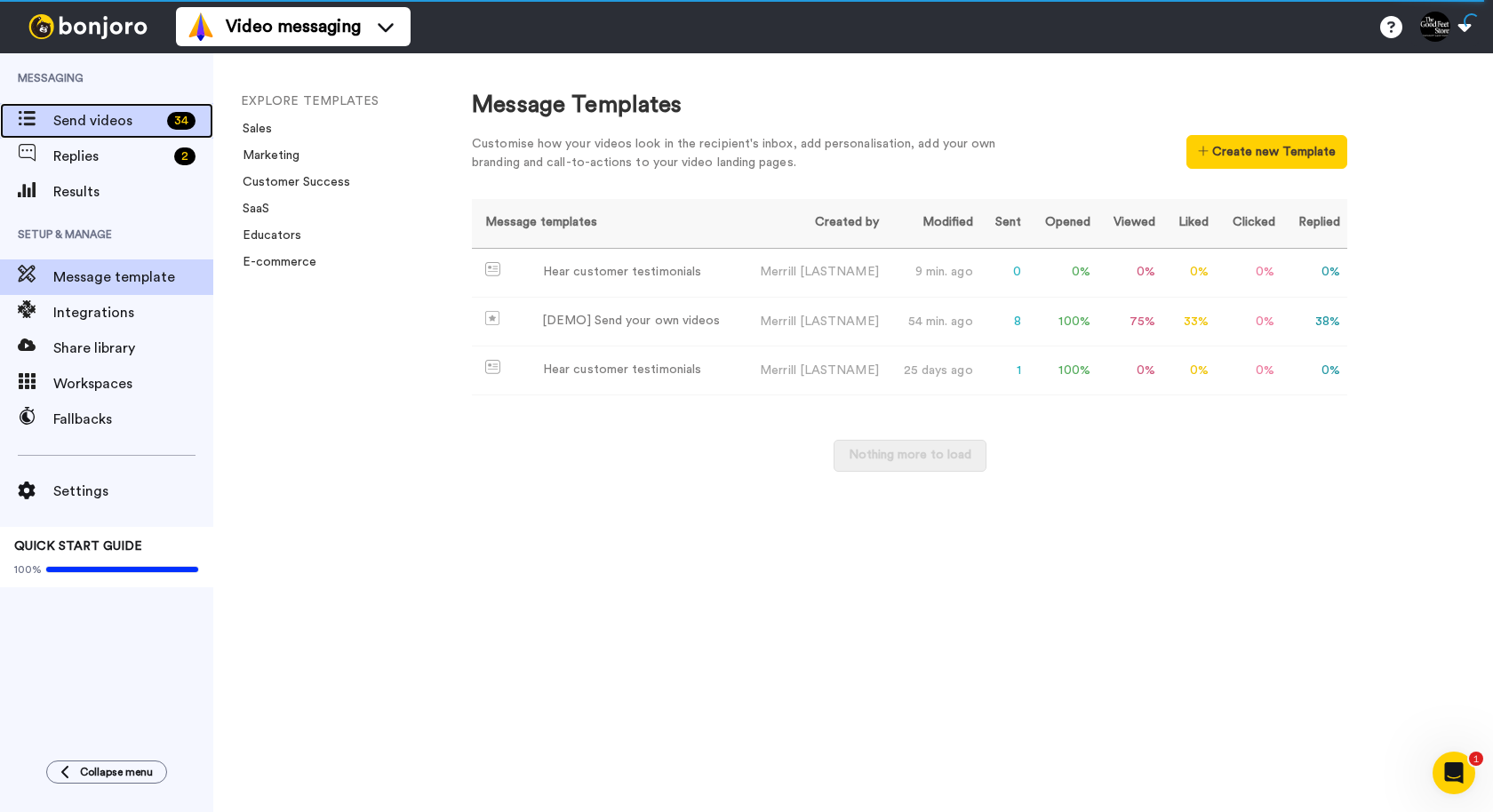 click on "Send videos" at bounding box center (107, 121) 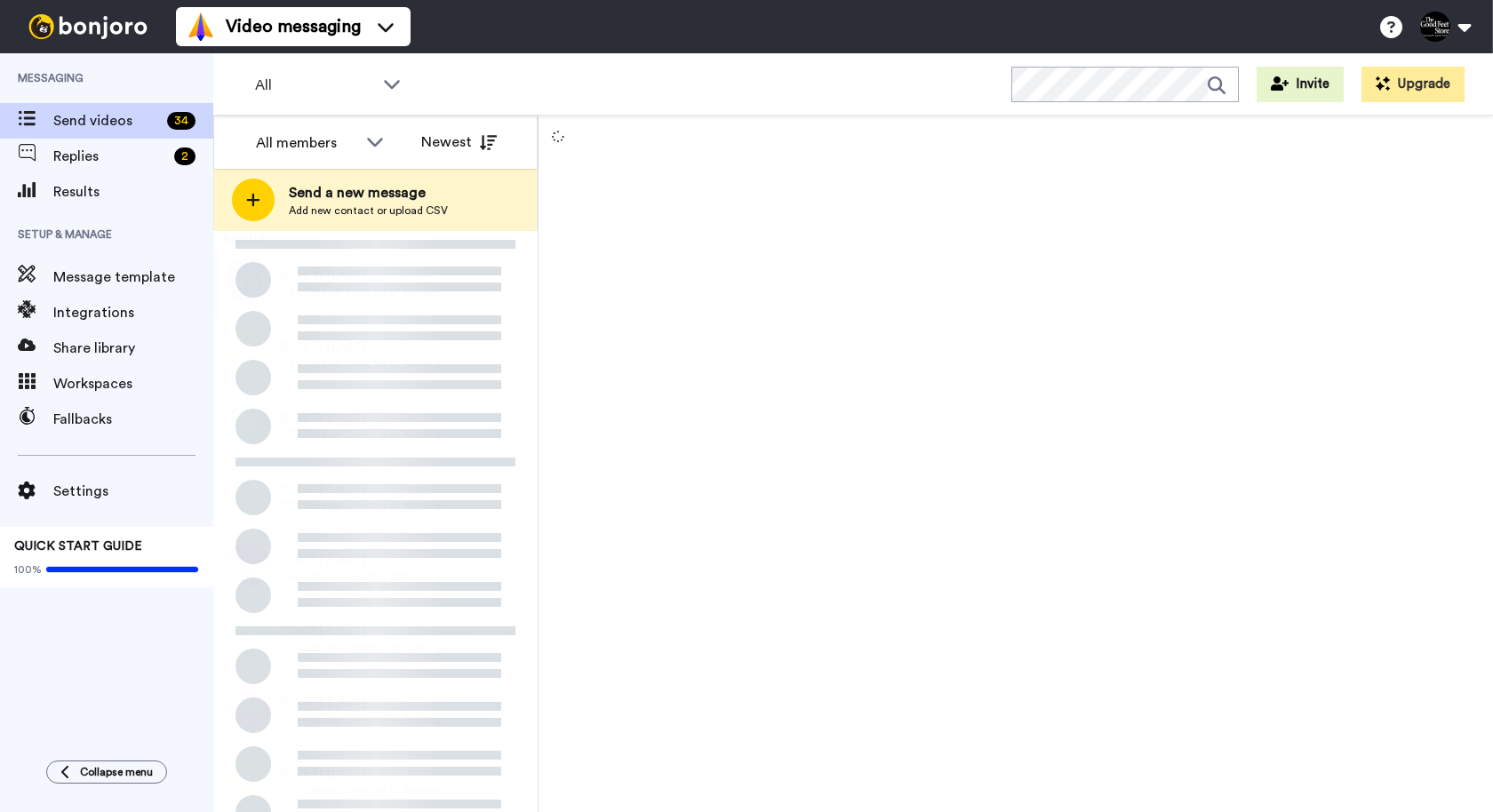 scroll, scrollTop: 0, scrollLeft: 0, axis: both 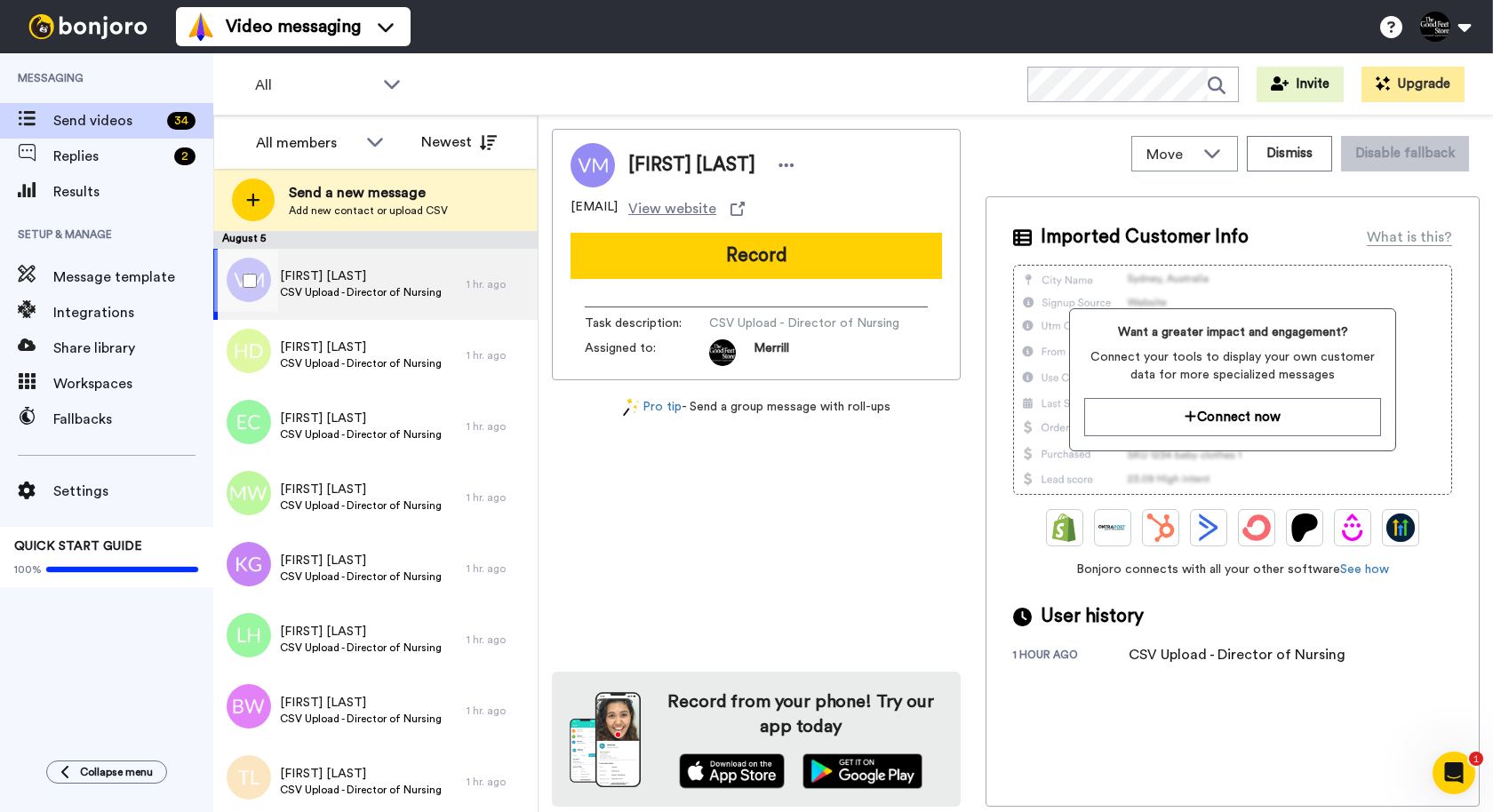 click on "[FIRST] [LAST]" at bounding box center (361, 276) 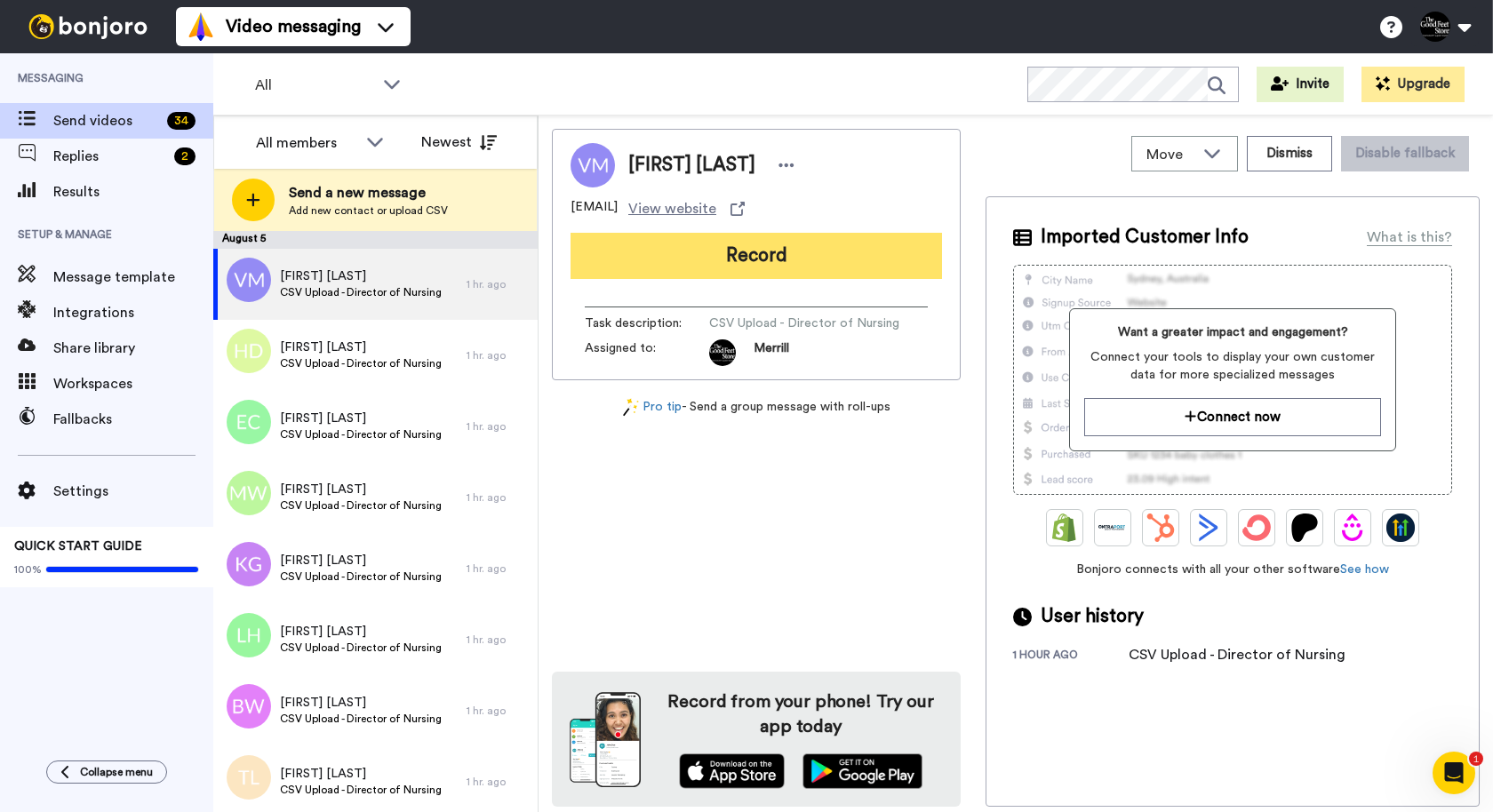 click on "Record" at bounding box center [756, 256] 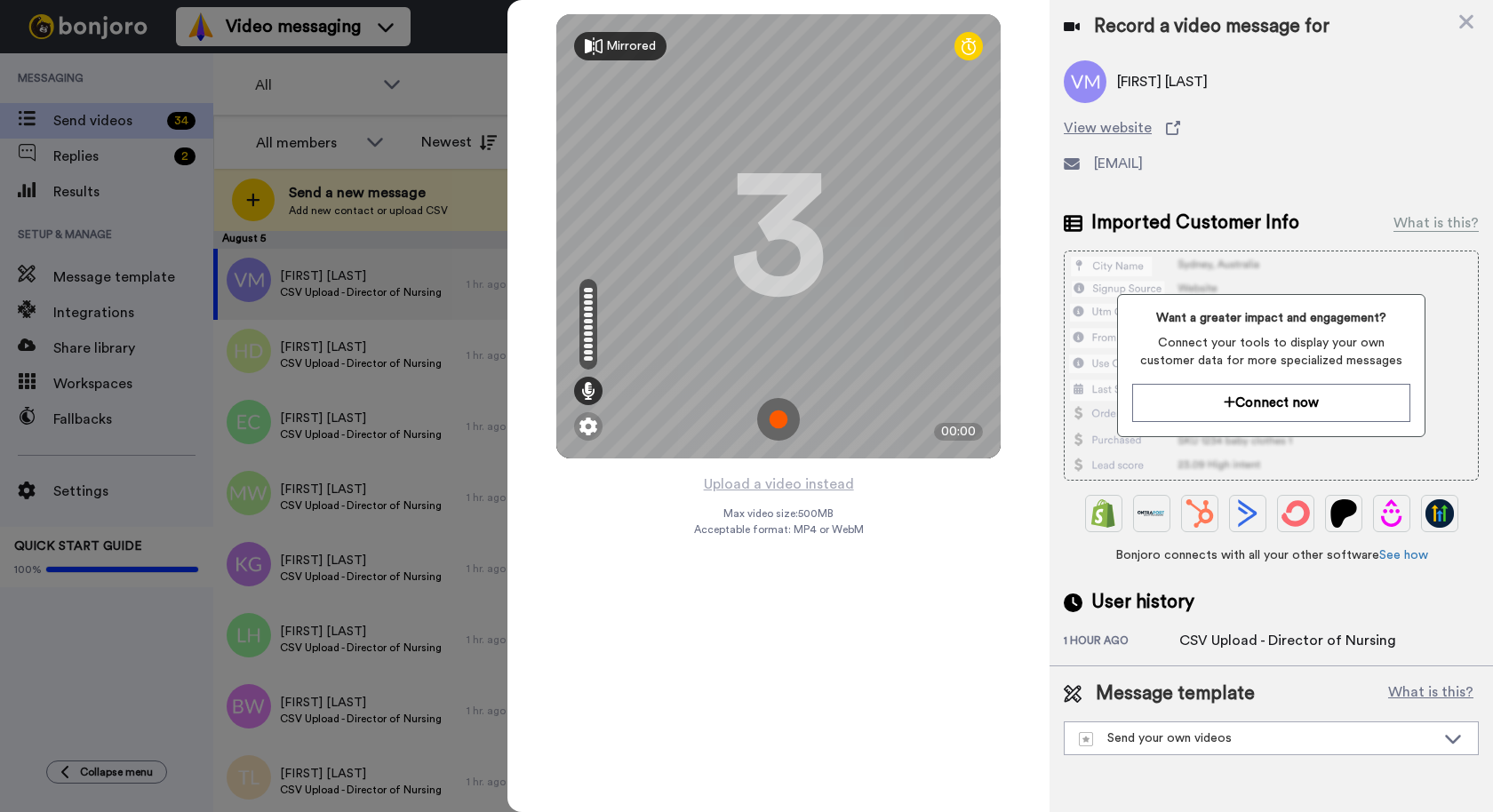 click on "Mirrored" at bounding box center (631, 46) 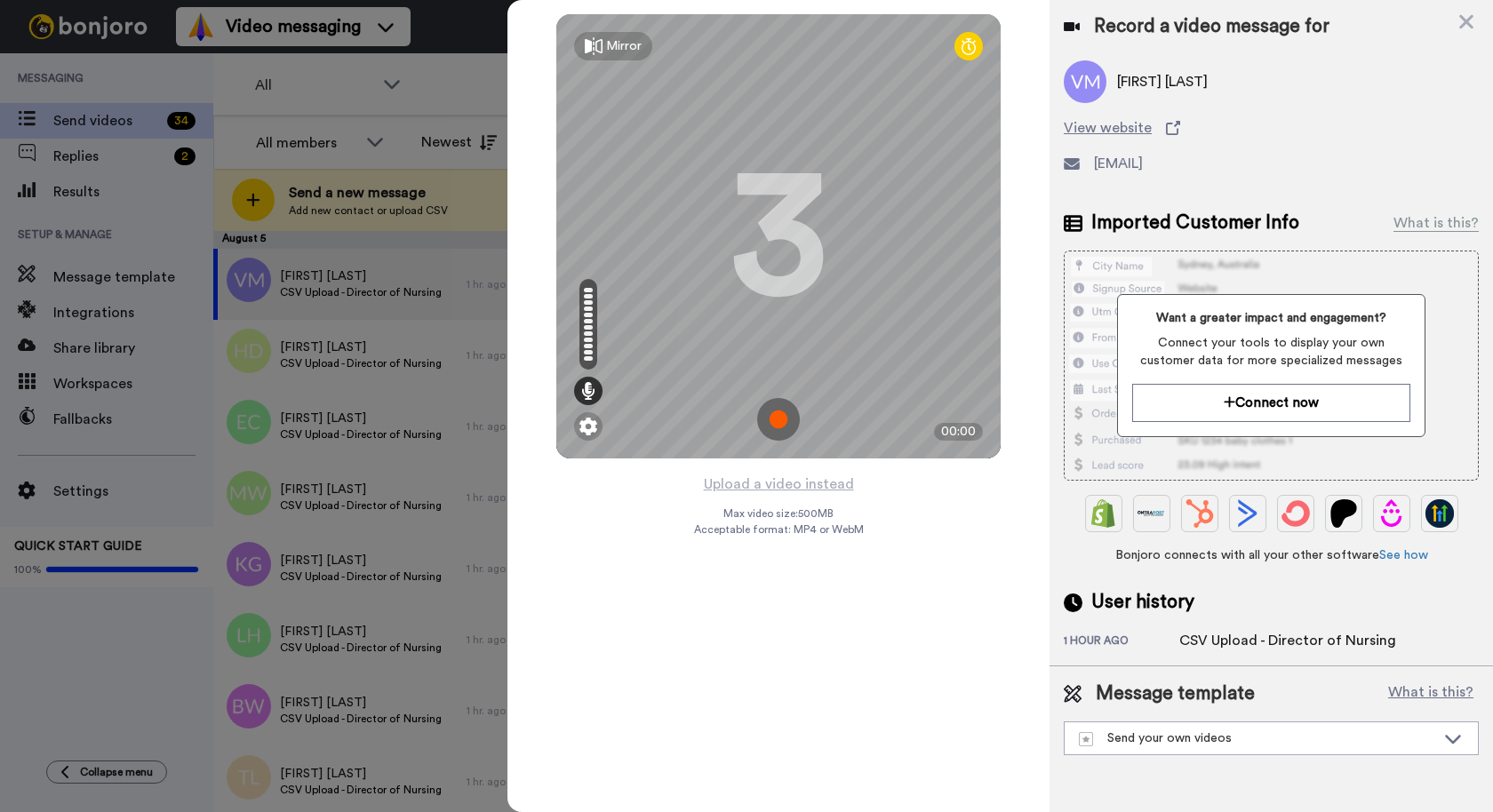 click on "Mirror" at bounding box center [624, 46] 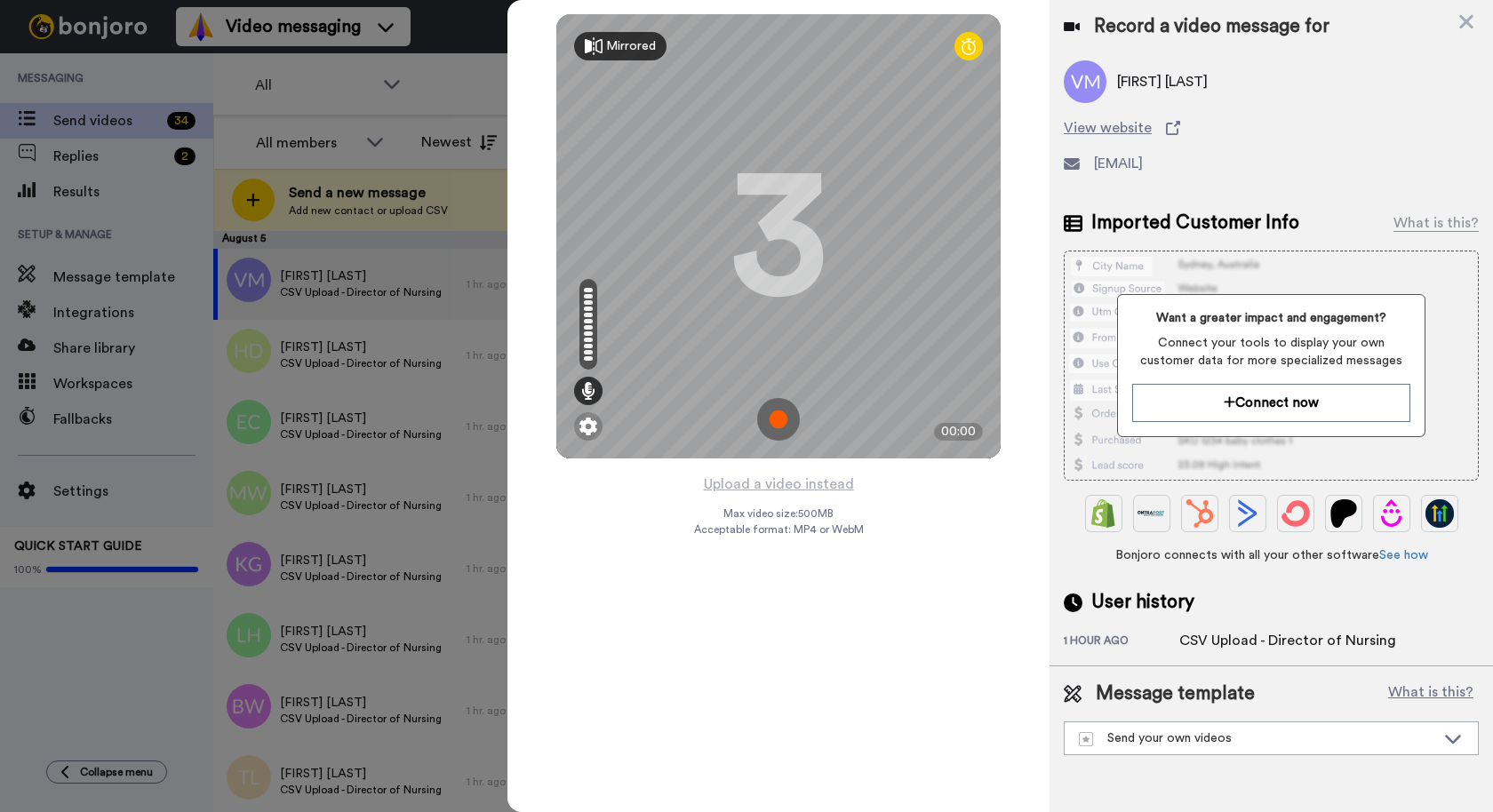 click on "Mirrored" at bounding box center (631, 46) 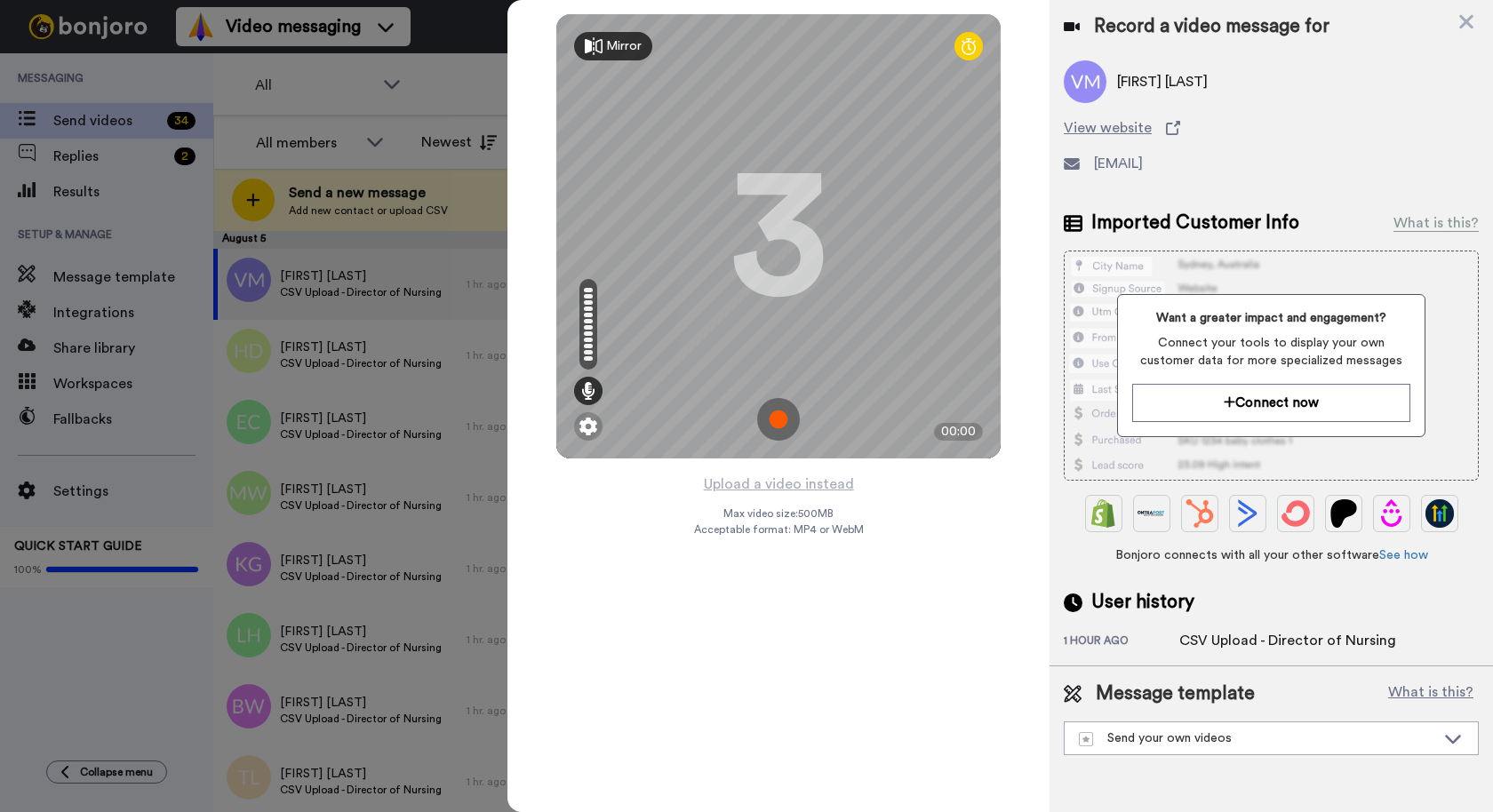 click at bounding box center [778, 419] 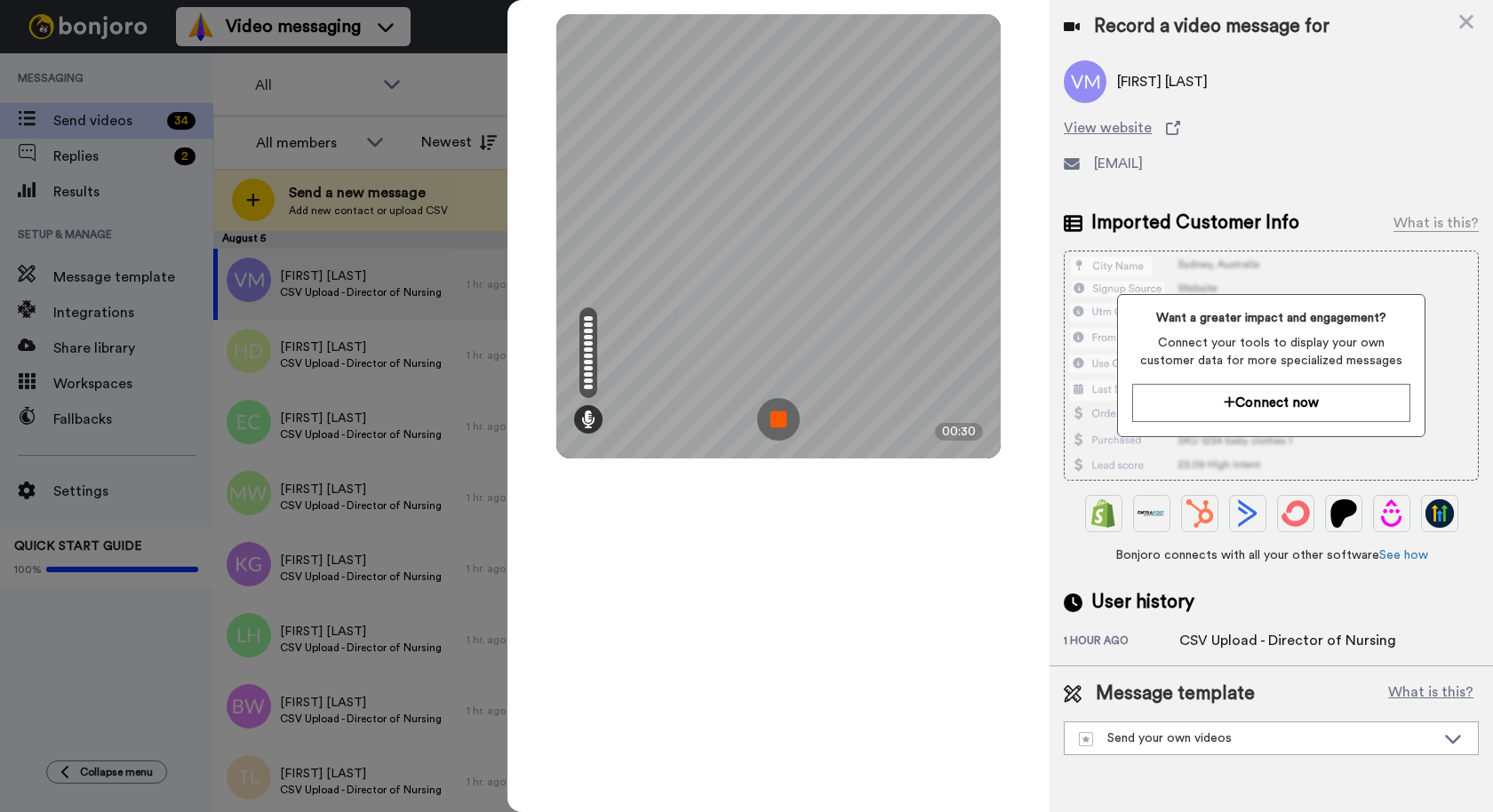 click at bounding box center (778, 419) 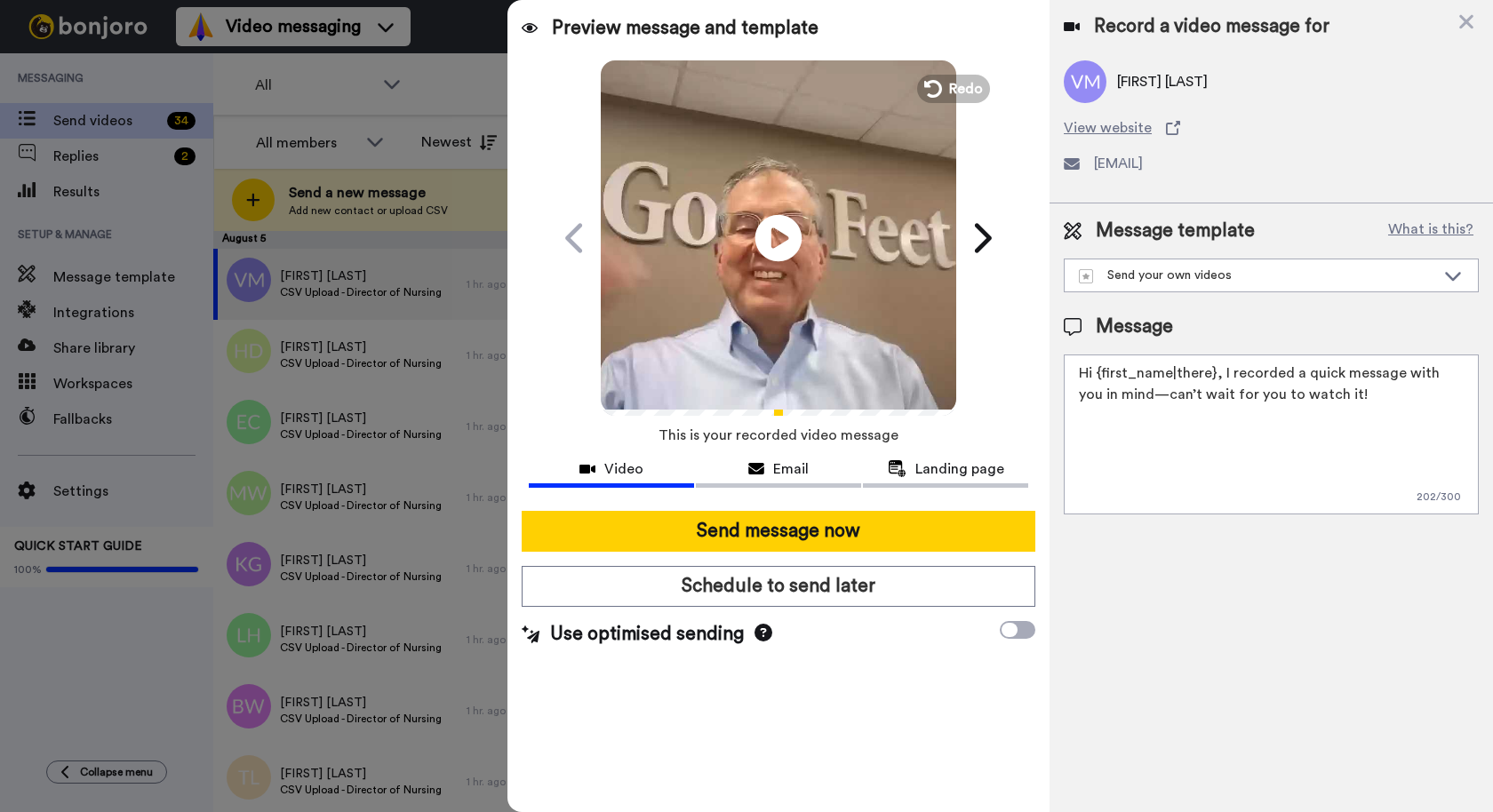 click on "Play/Pause" 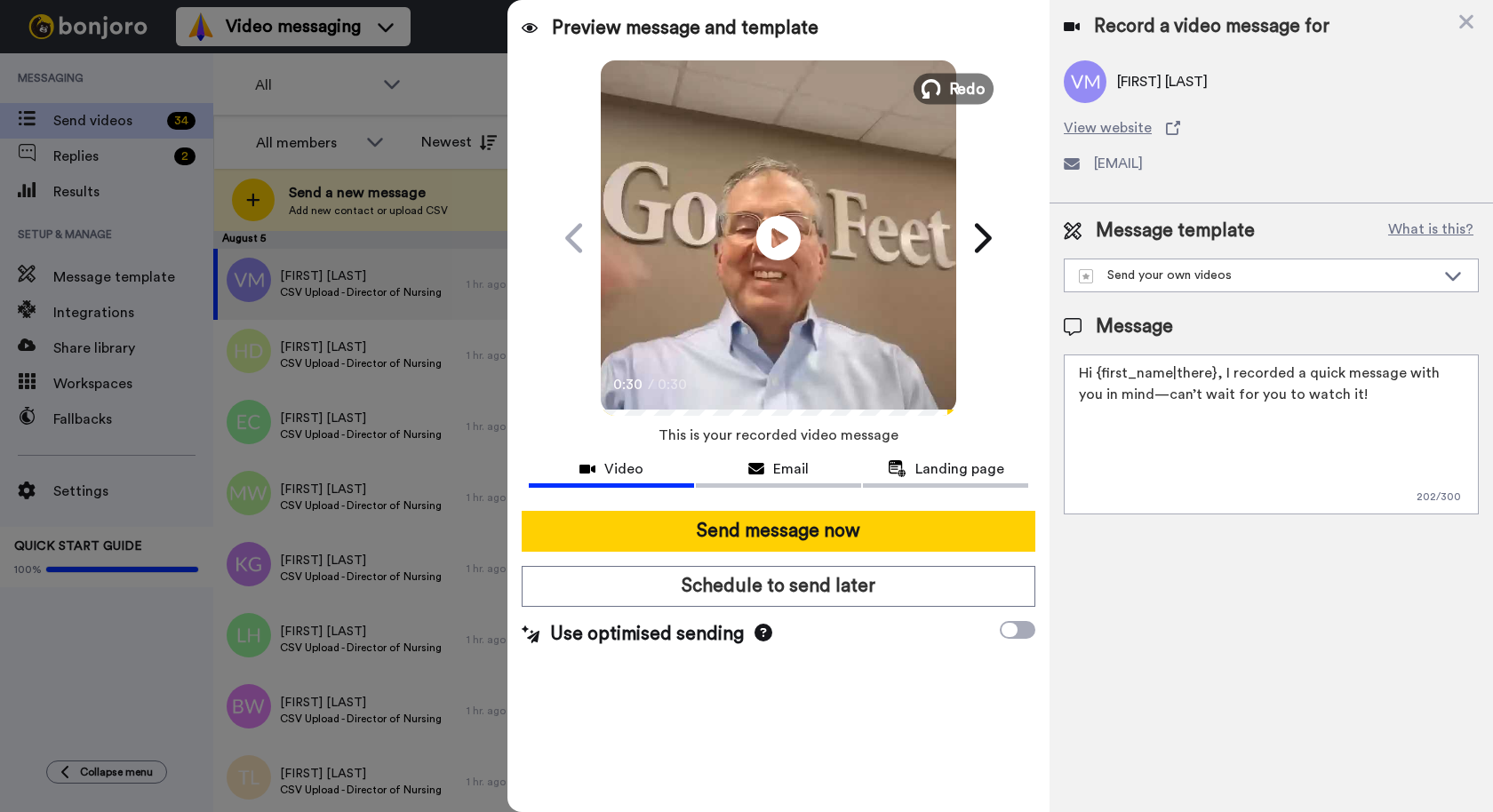 click on "Redo" at bounding box center (968, 88) 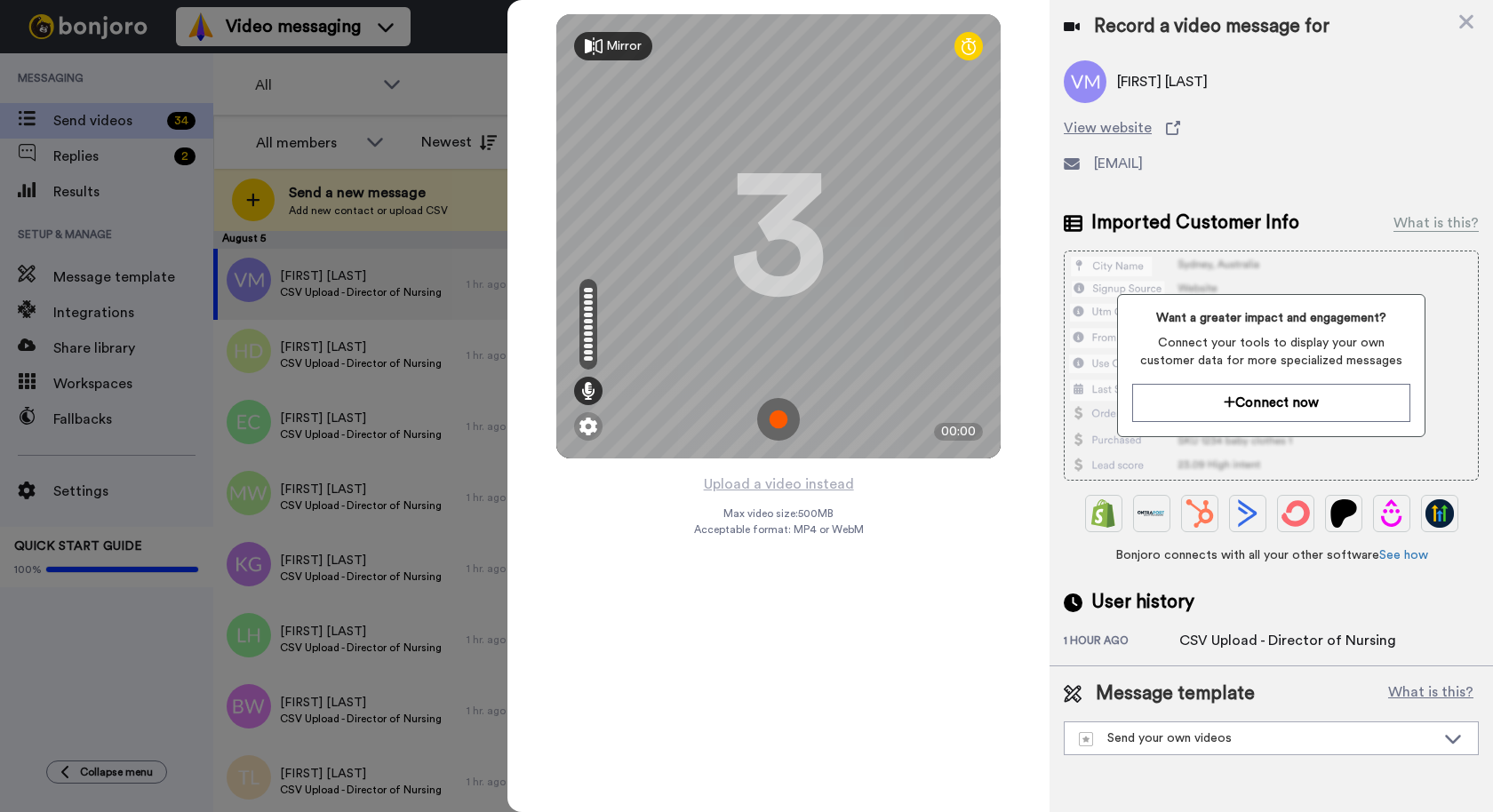 click at bounding box center (778, 419) 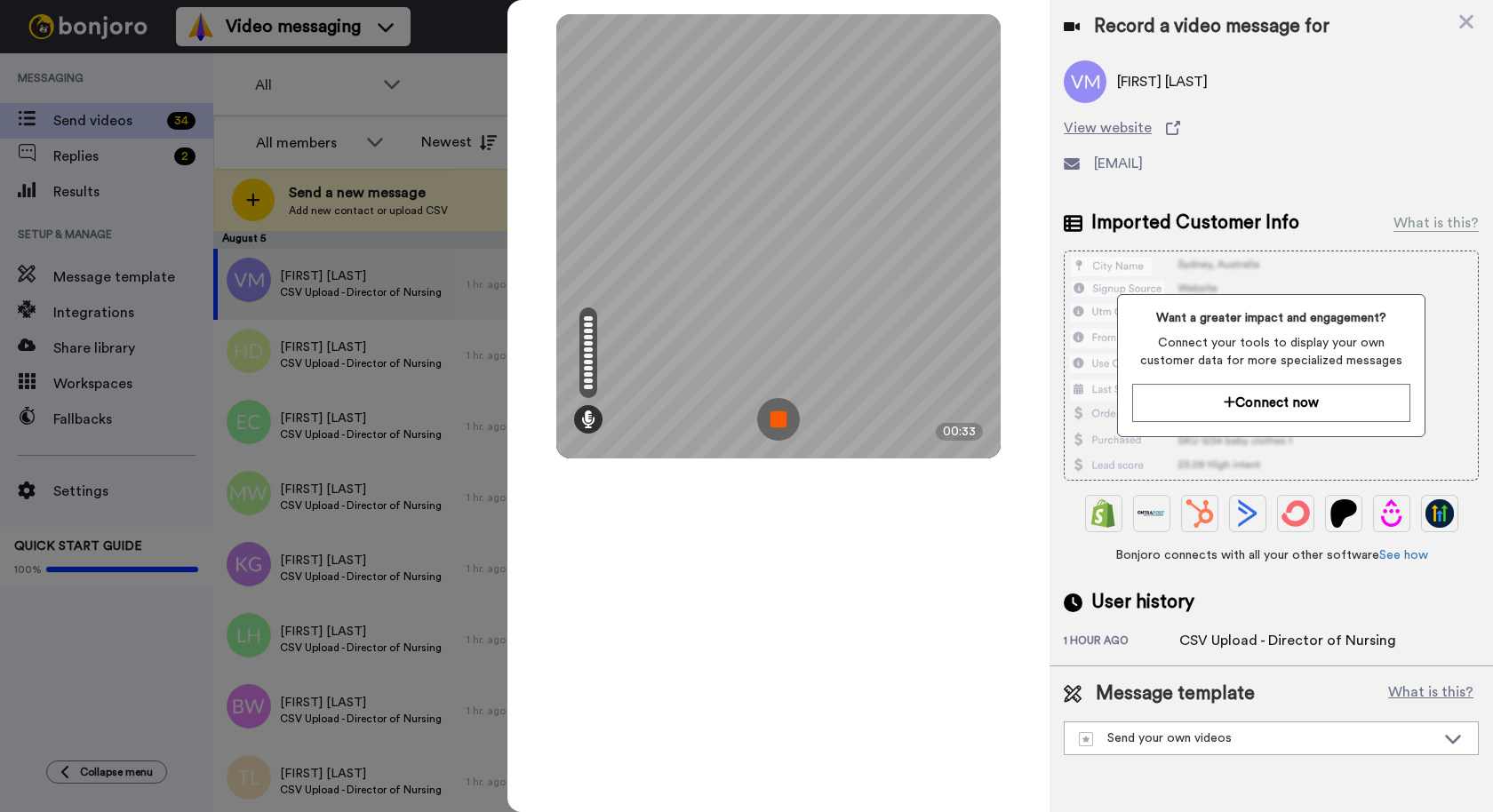 click at bounding box center (778, 419) 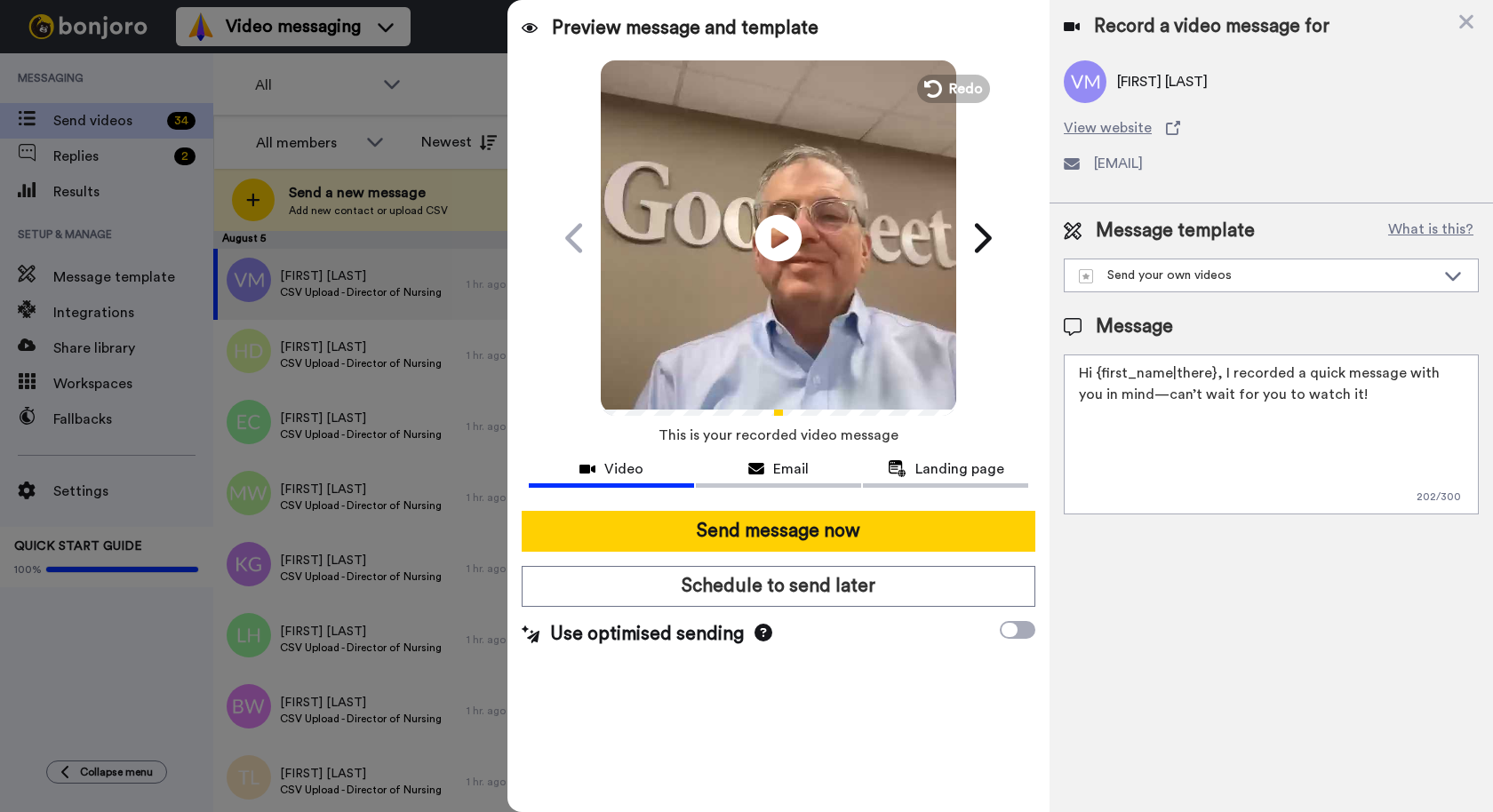 click on "Play/Pause" 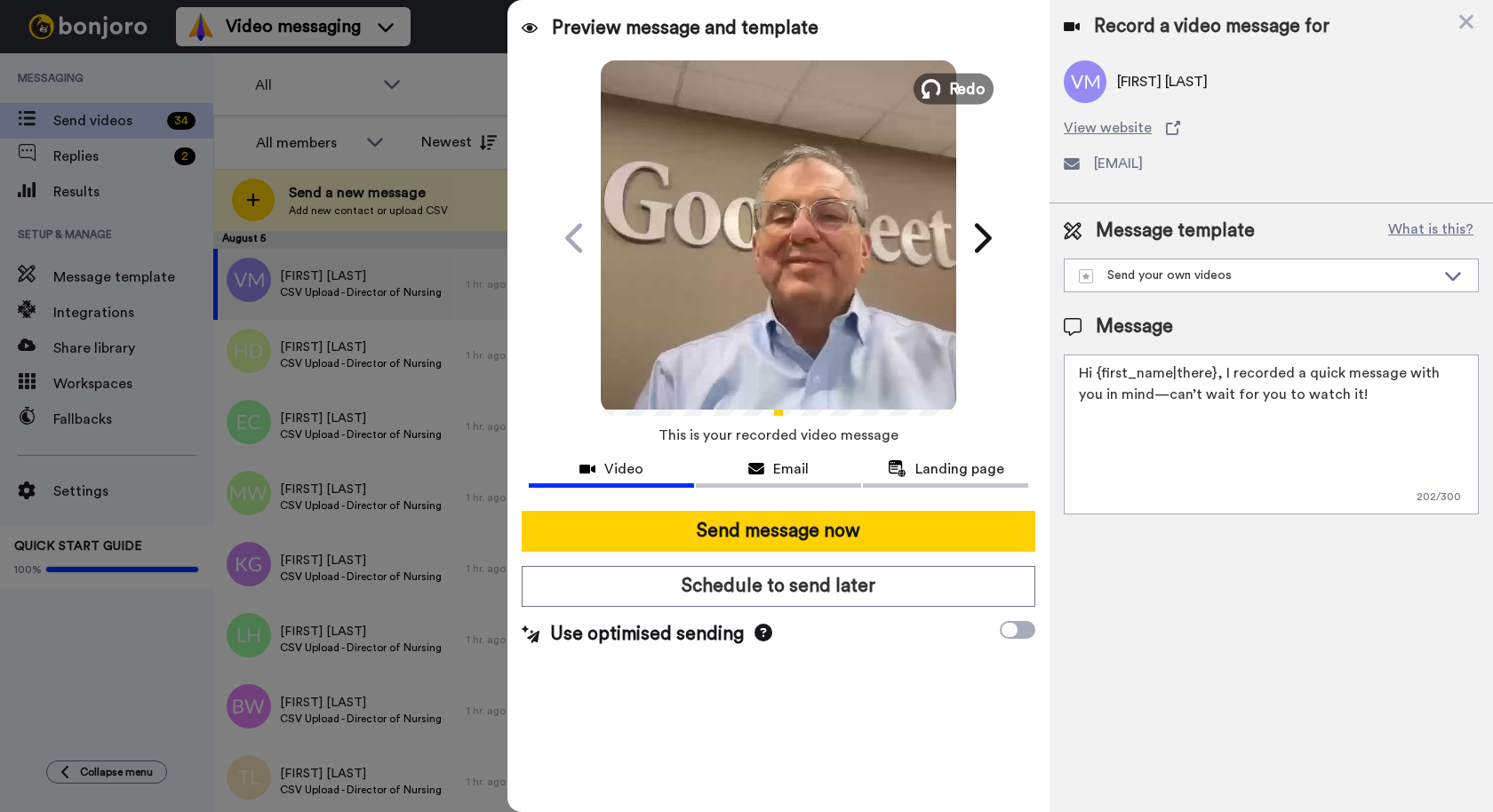 click on "Redo" at bounding box center [968, 88] 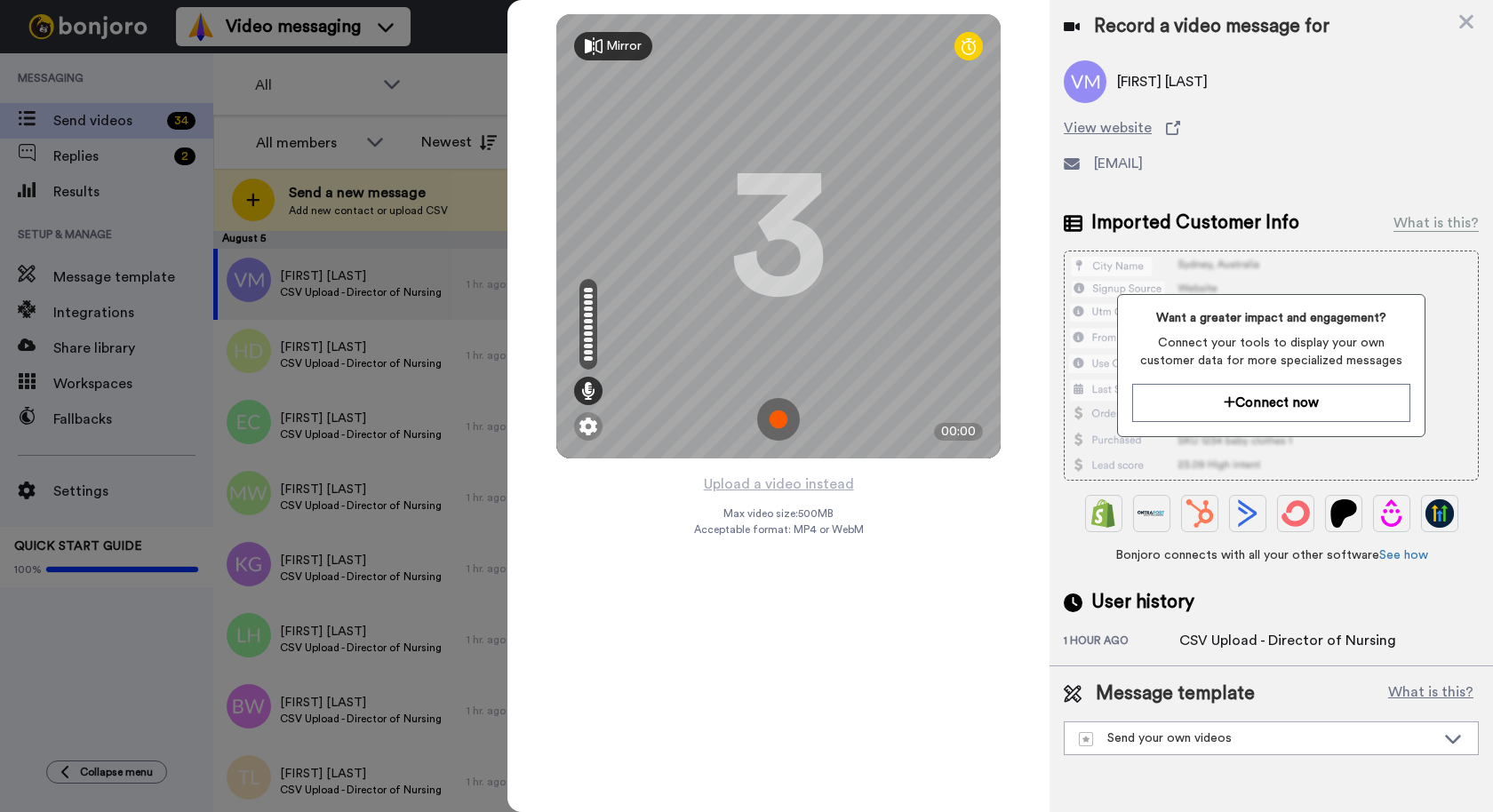 click at bounding box center (778, 419) 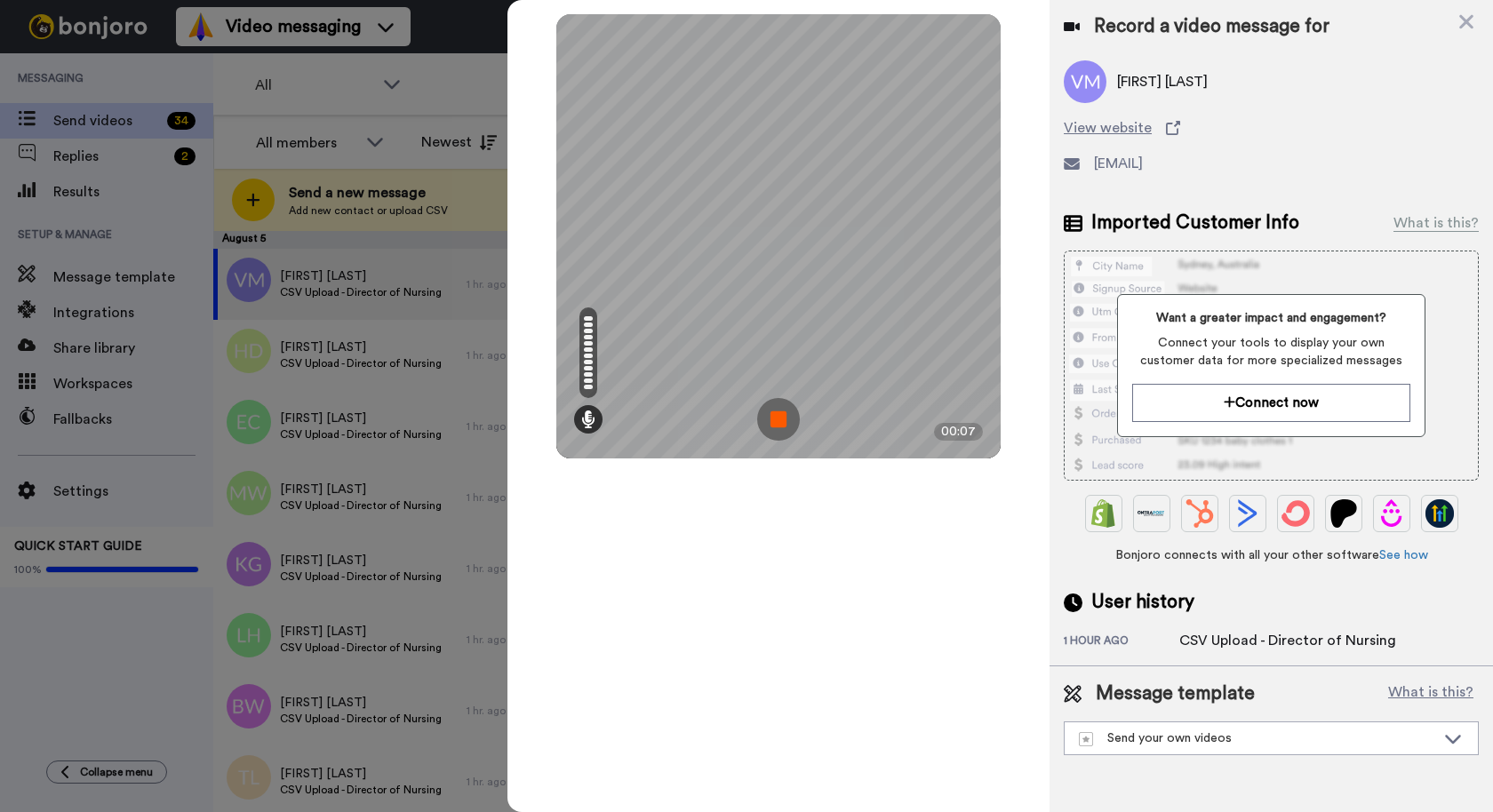 click at bounding box center [778, 419] 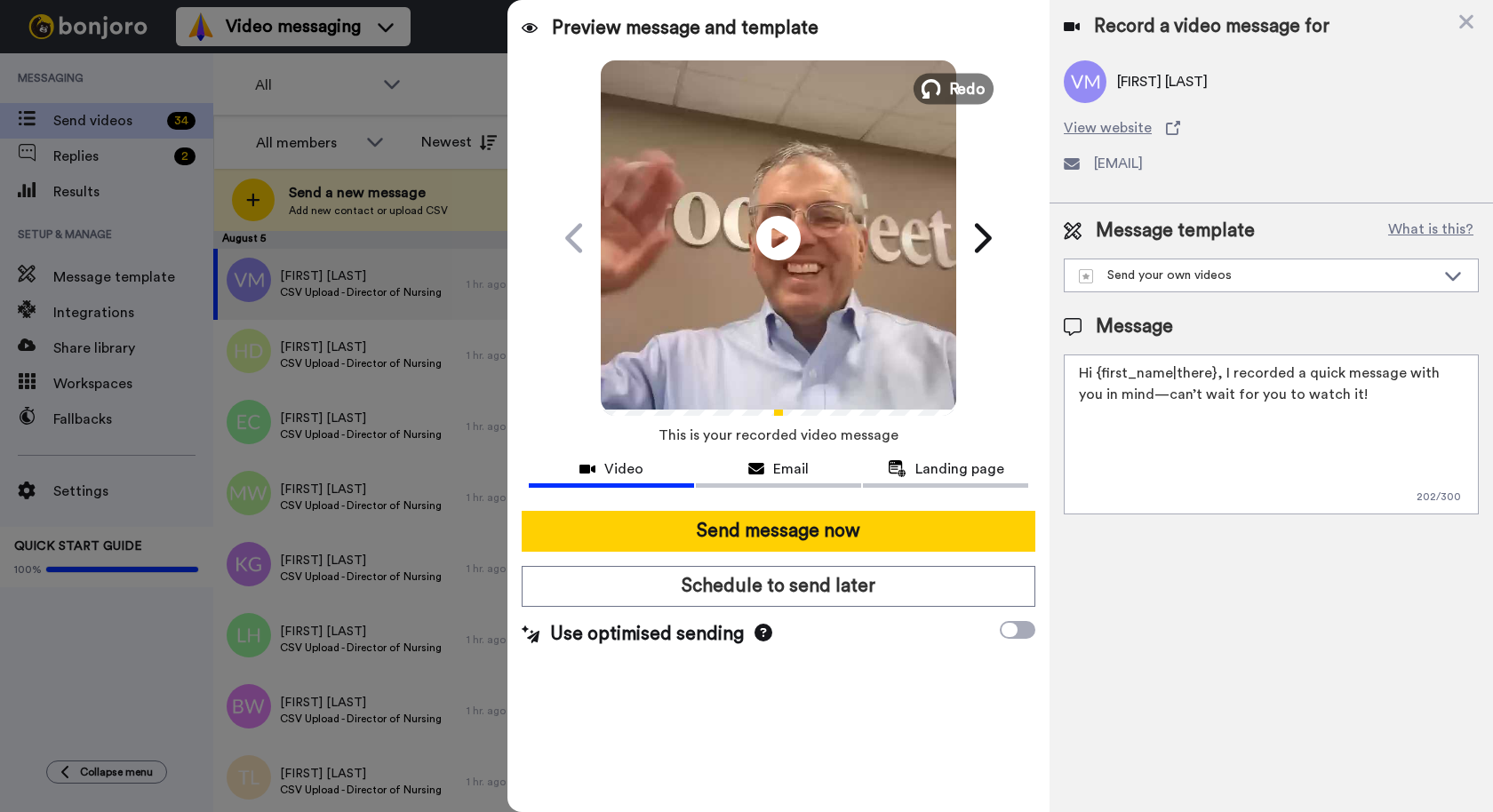 click on "Redo" at bounding box center [968, 88] 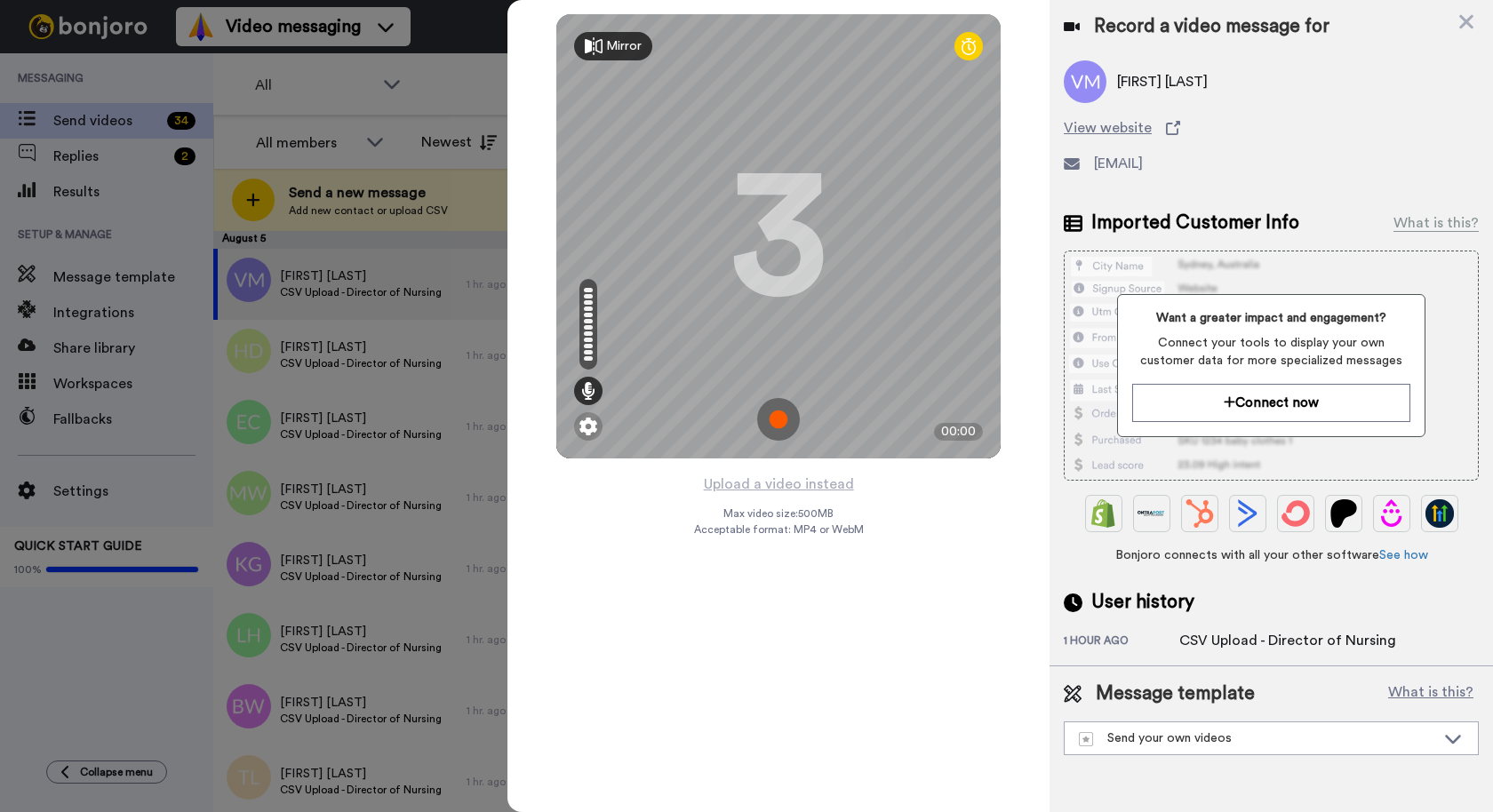 click at bounding box center [778, 419] 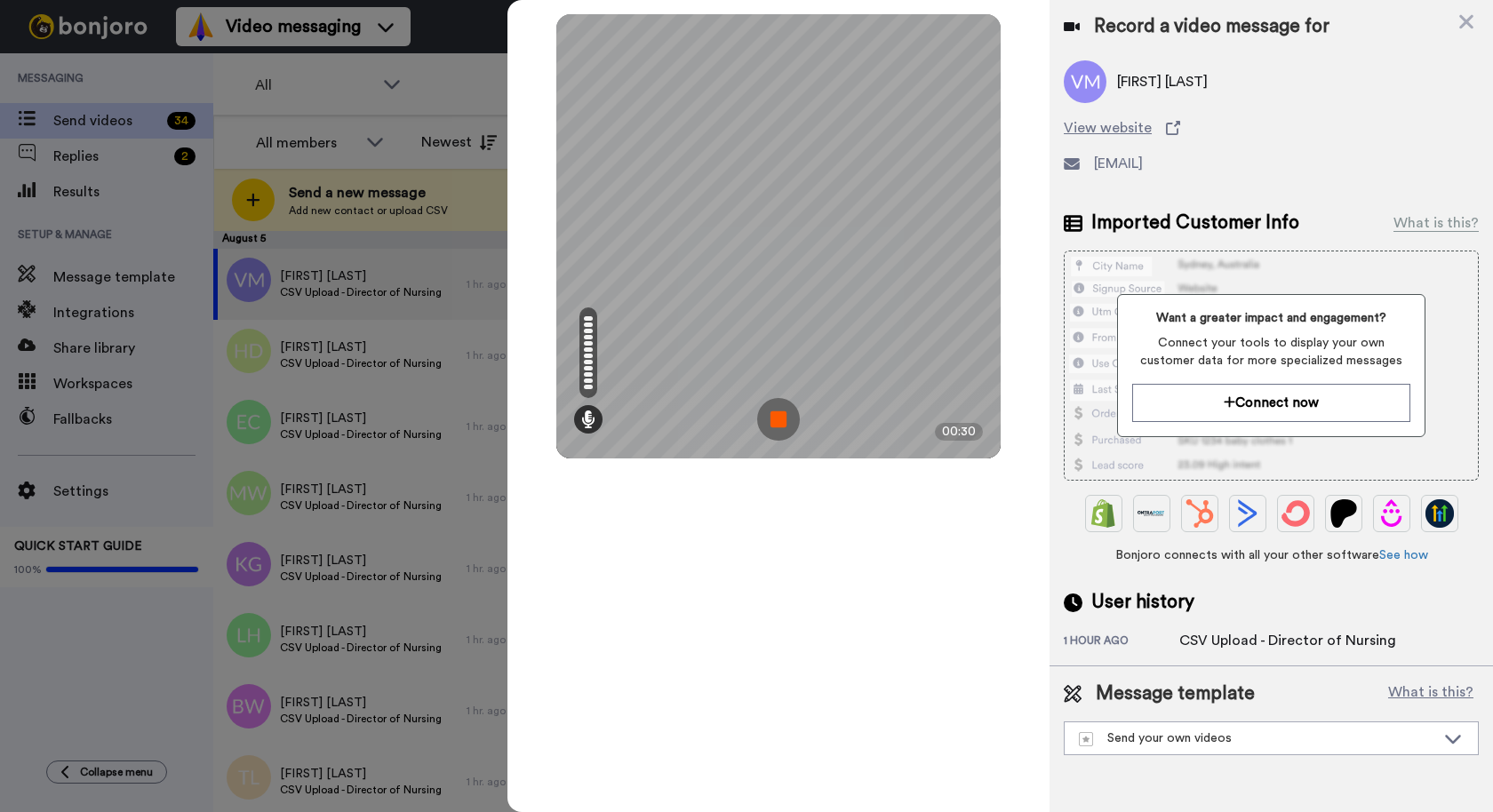 click at bounding box center [778, 419] 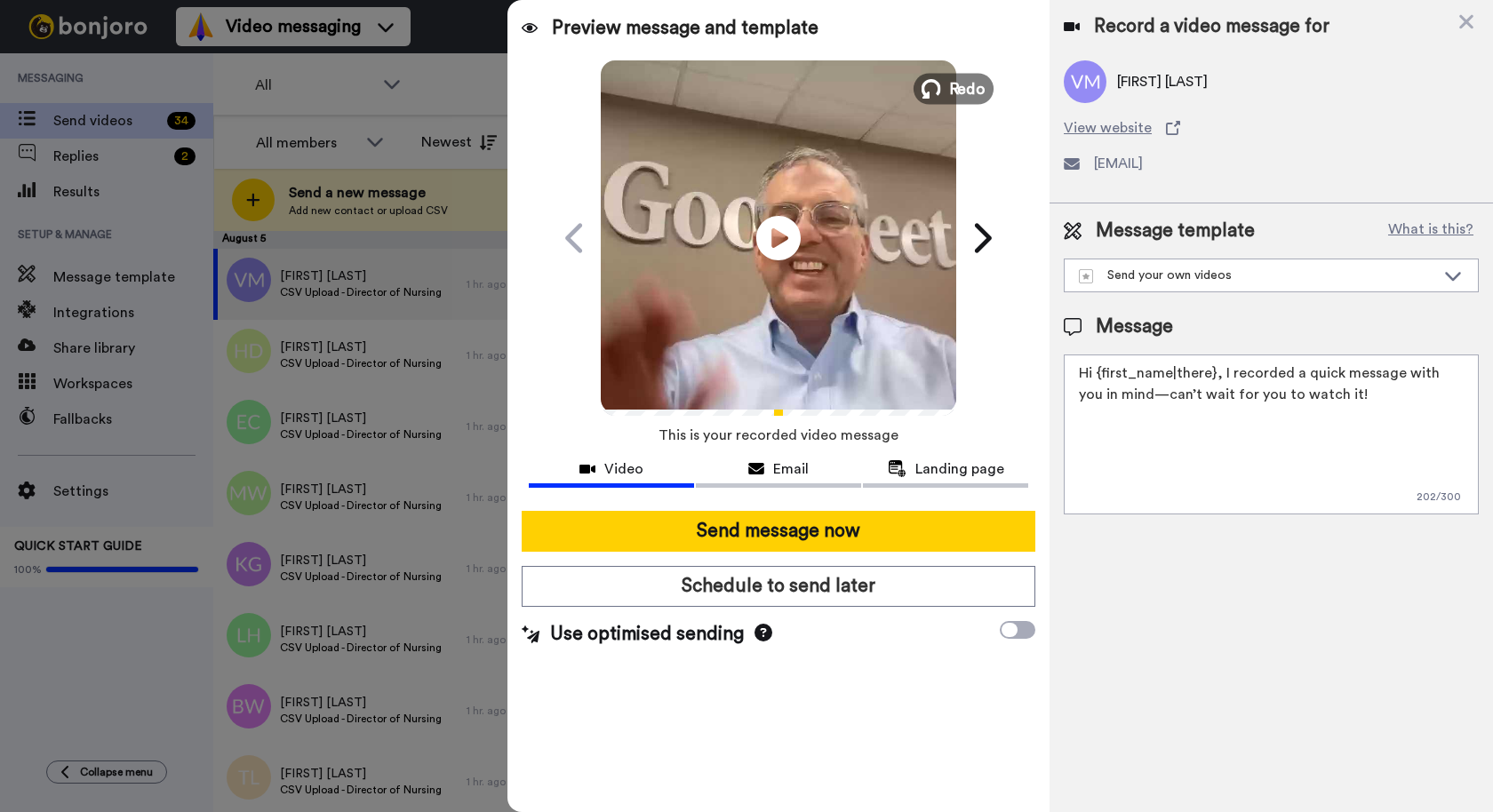 click at bounding box center (931, 89) 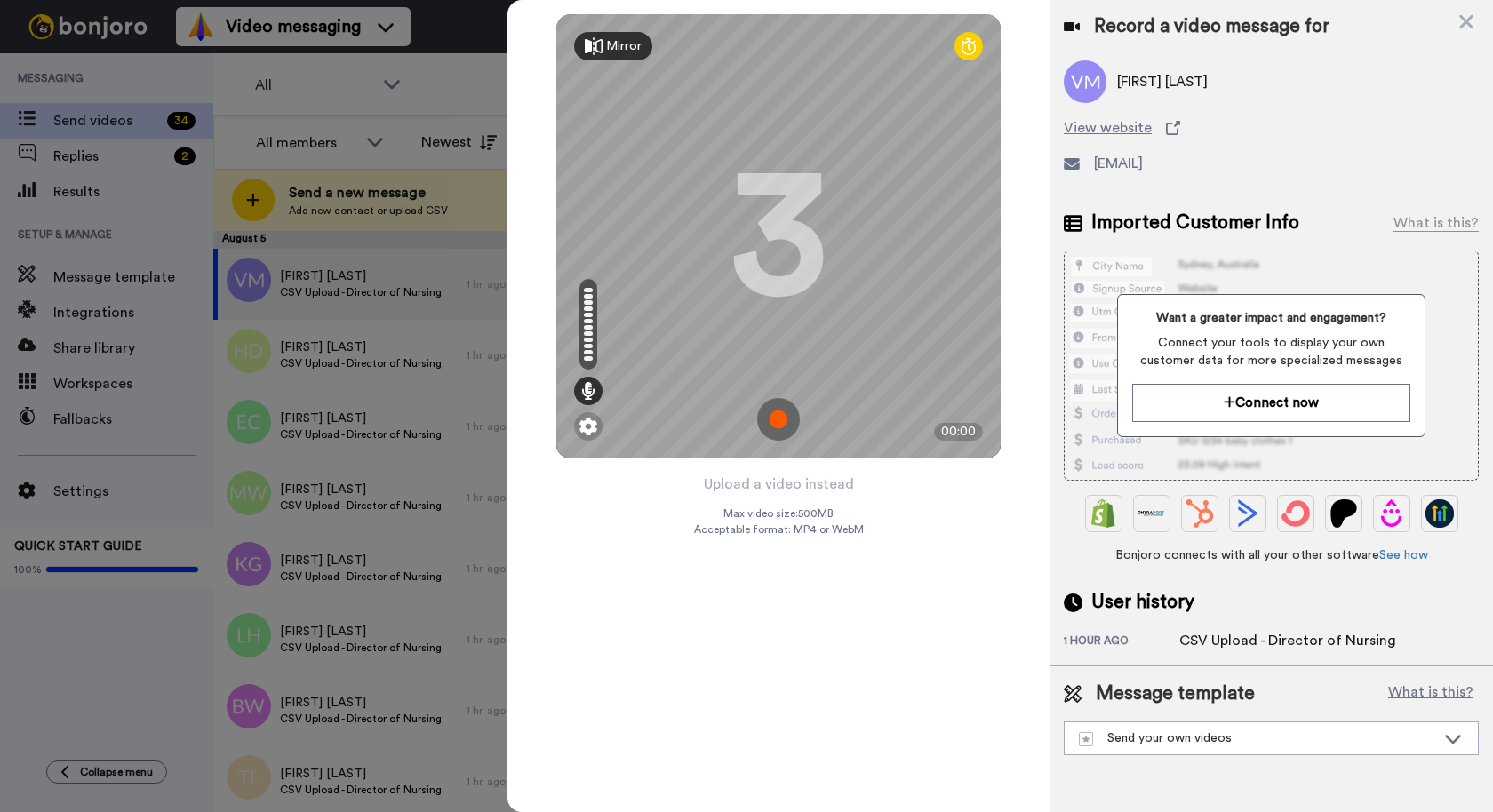 click at bounding box center [778, 419] 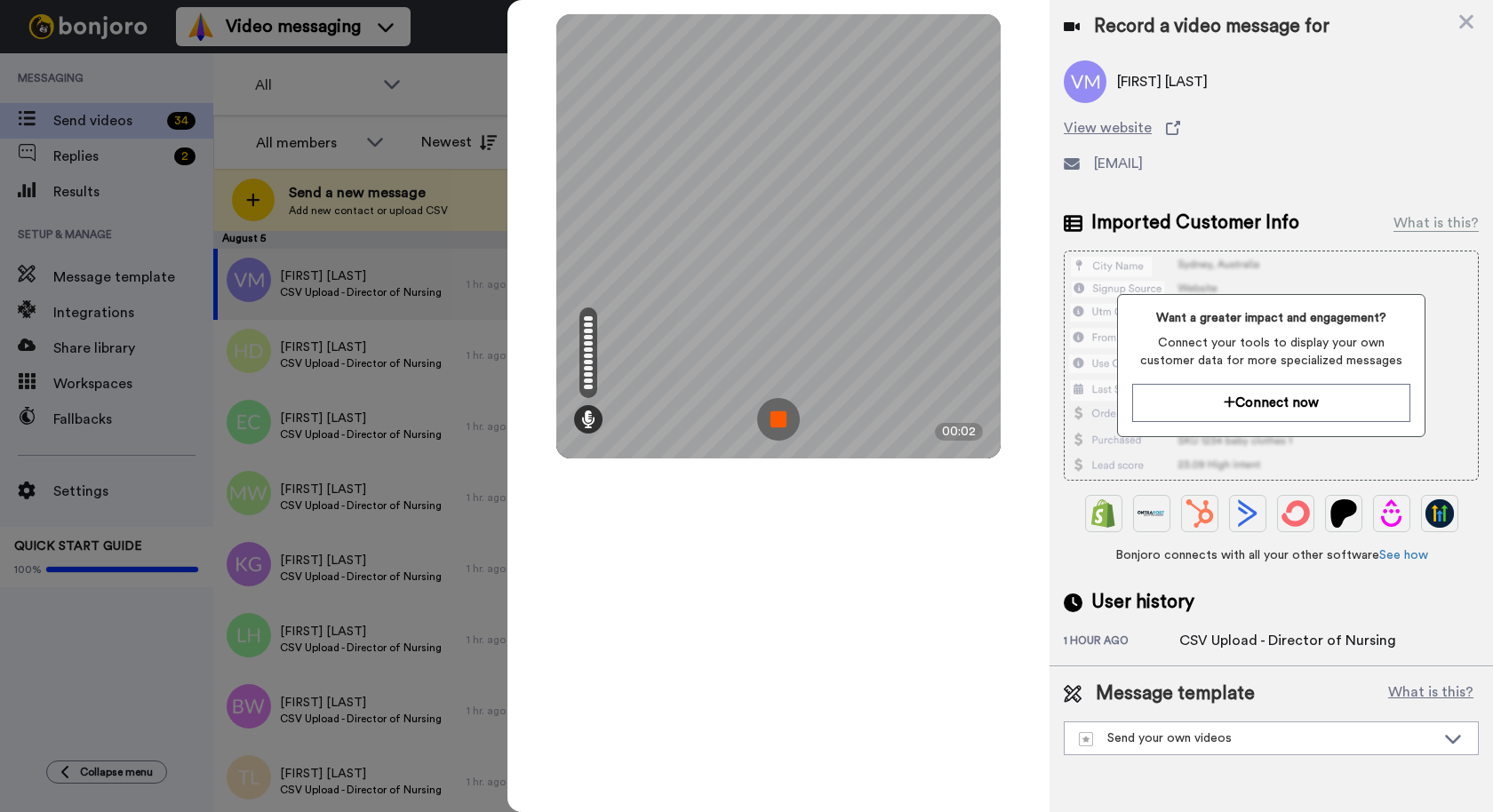 click at bounding box center (778, 419) 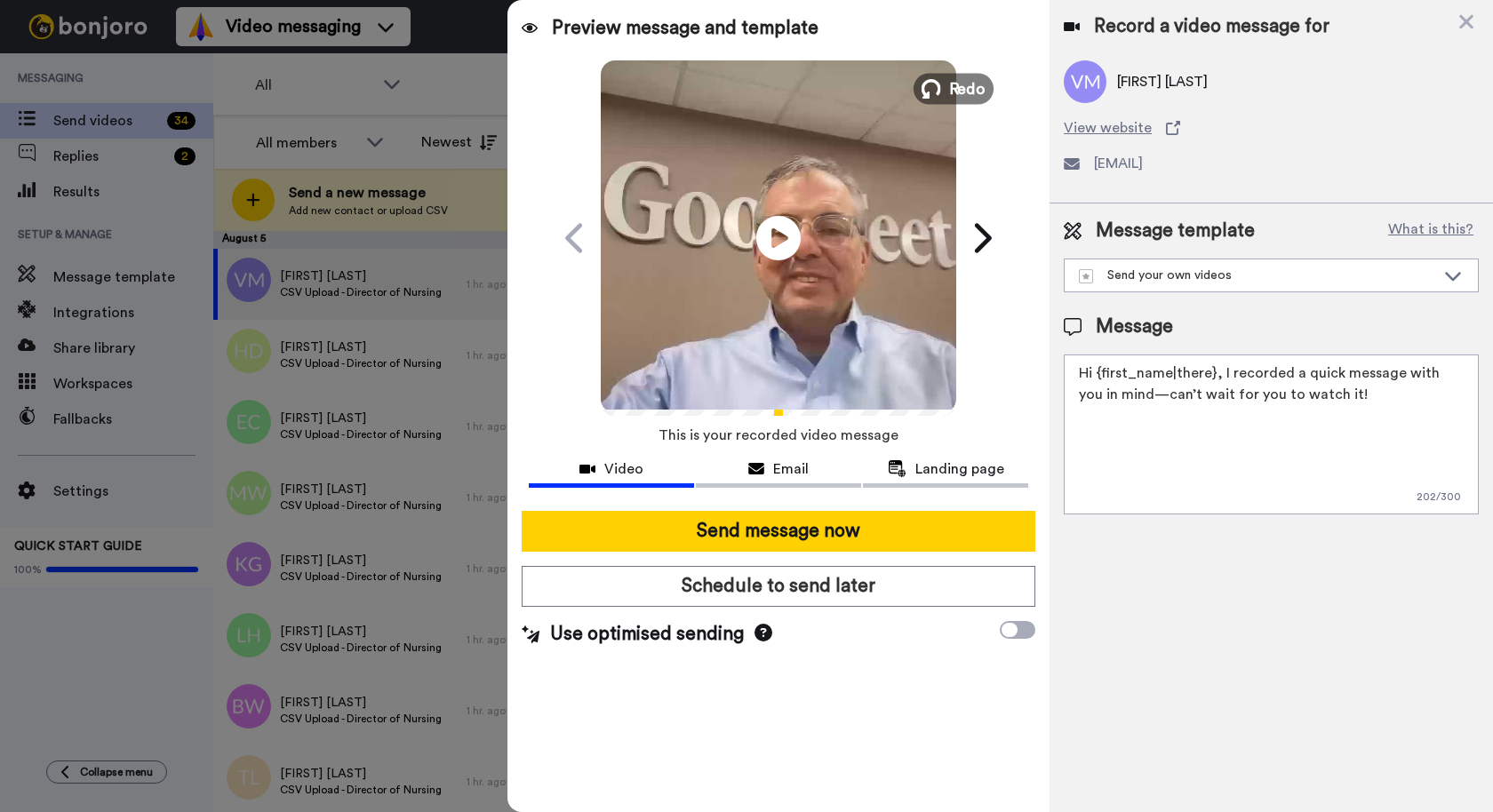 click on "Redo" at bounding box center [968, 88] 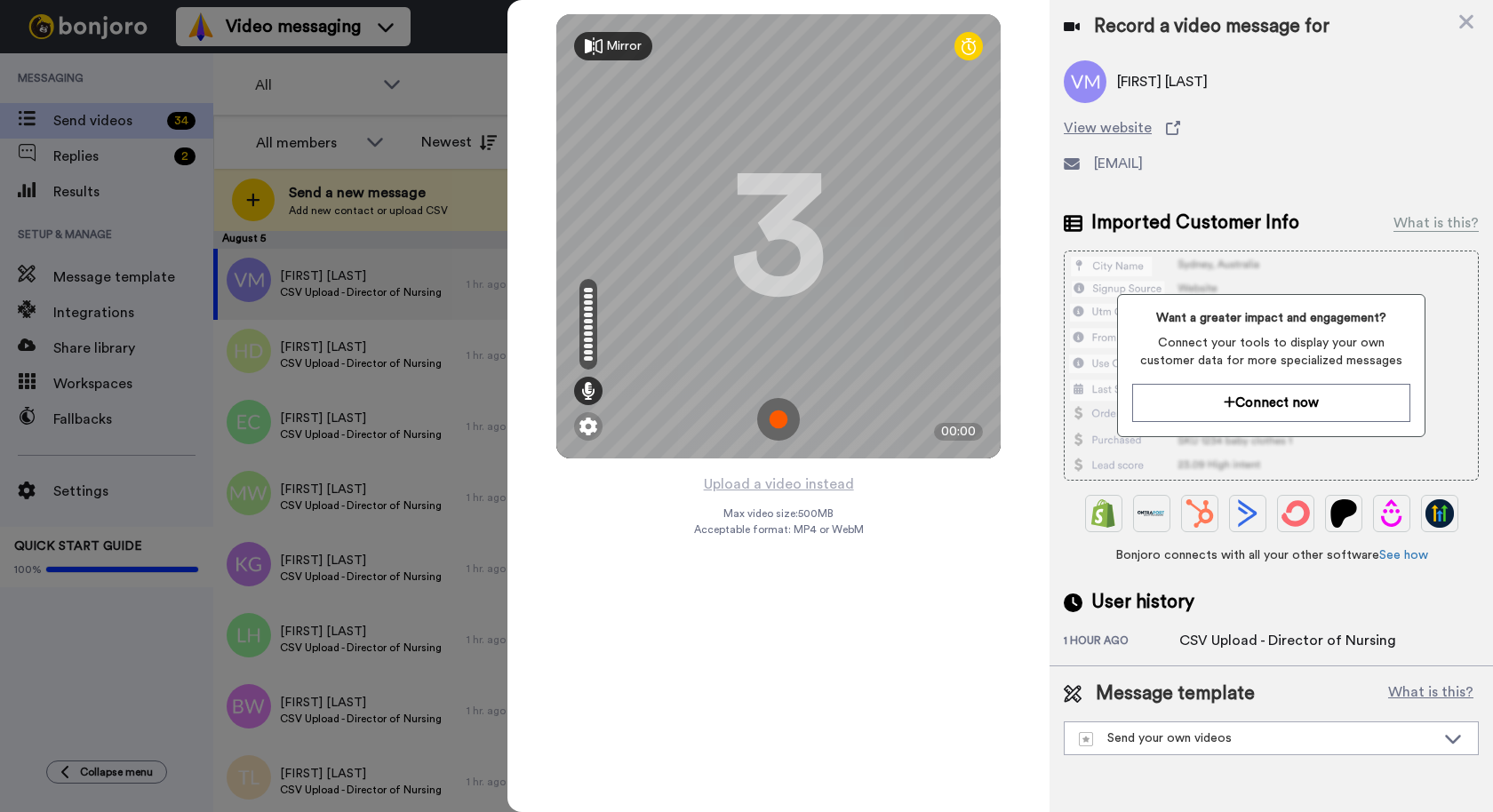 click at bounding box center [778, 419] 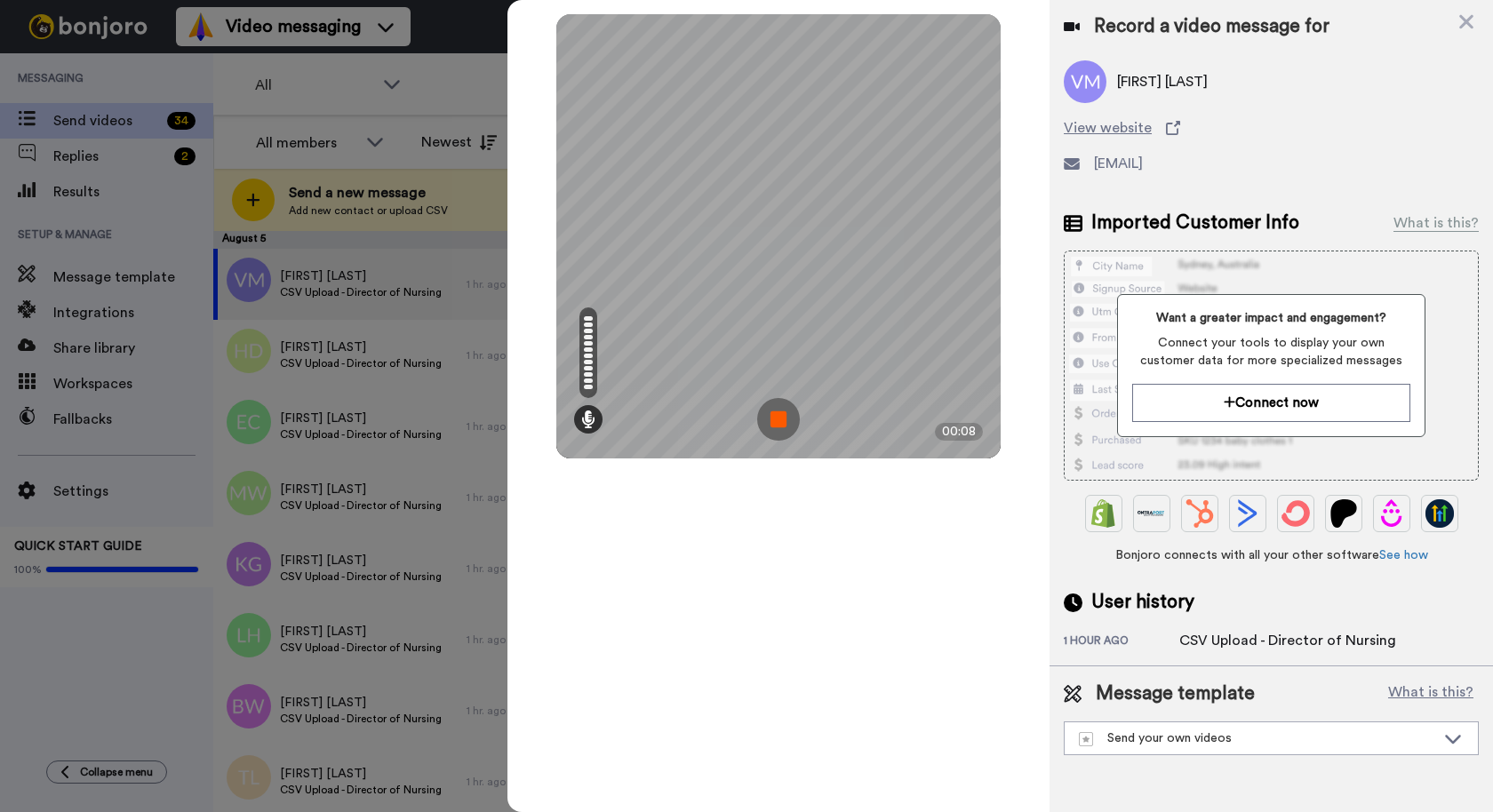 click at bounding box center [778, 419] 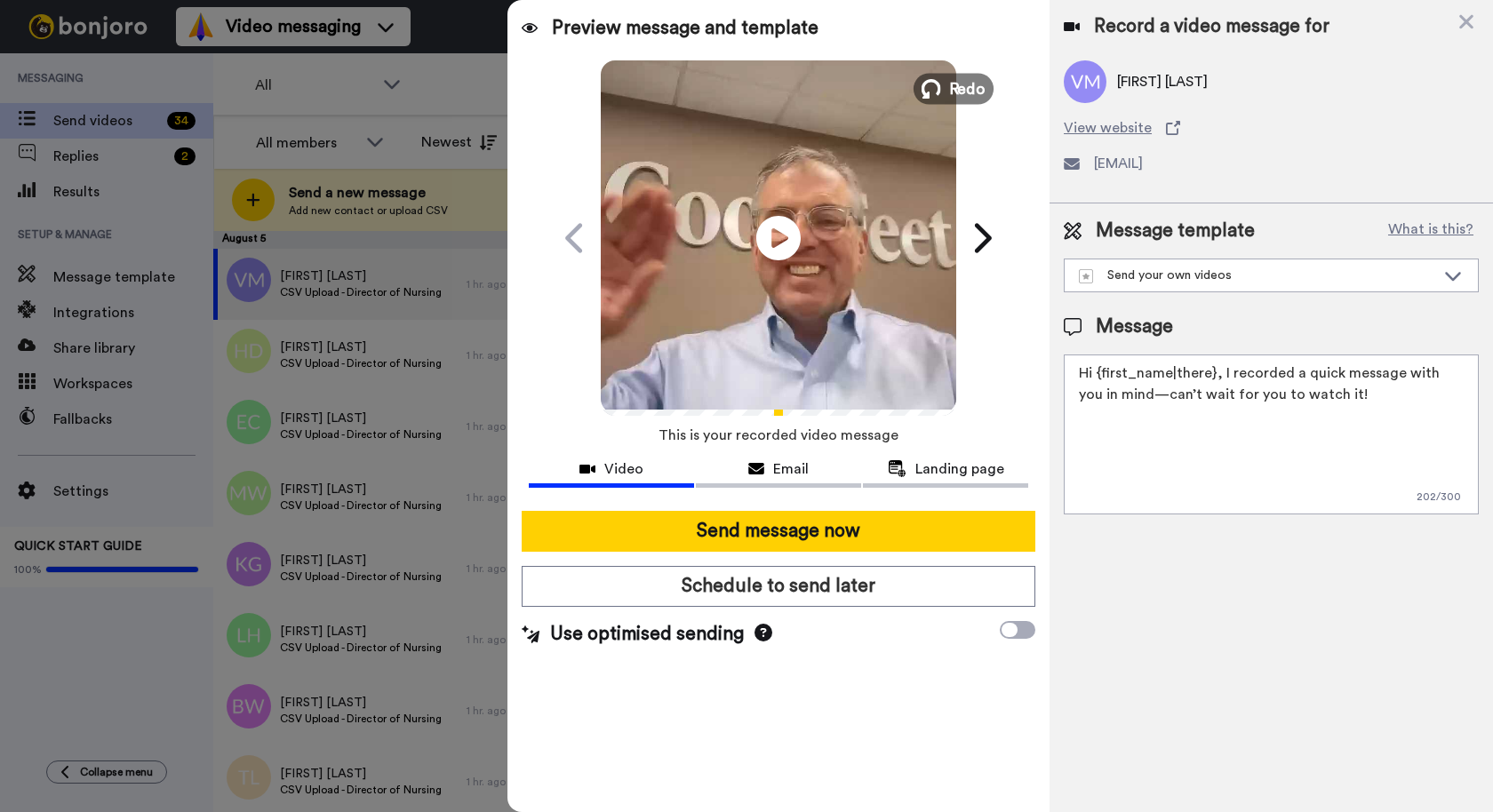click at bounding box center (931, 89) 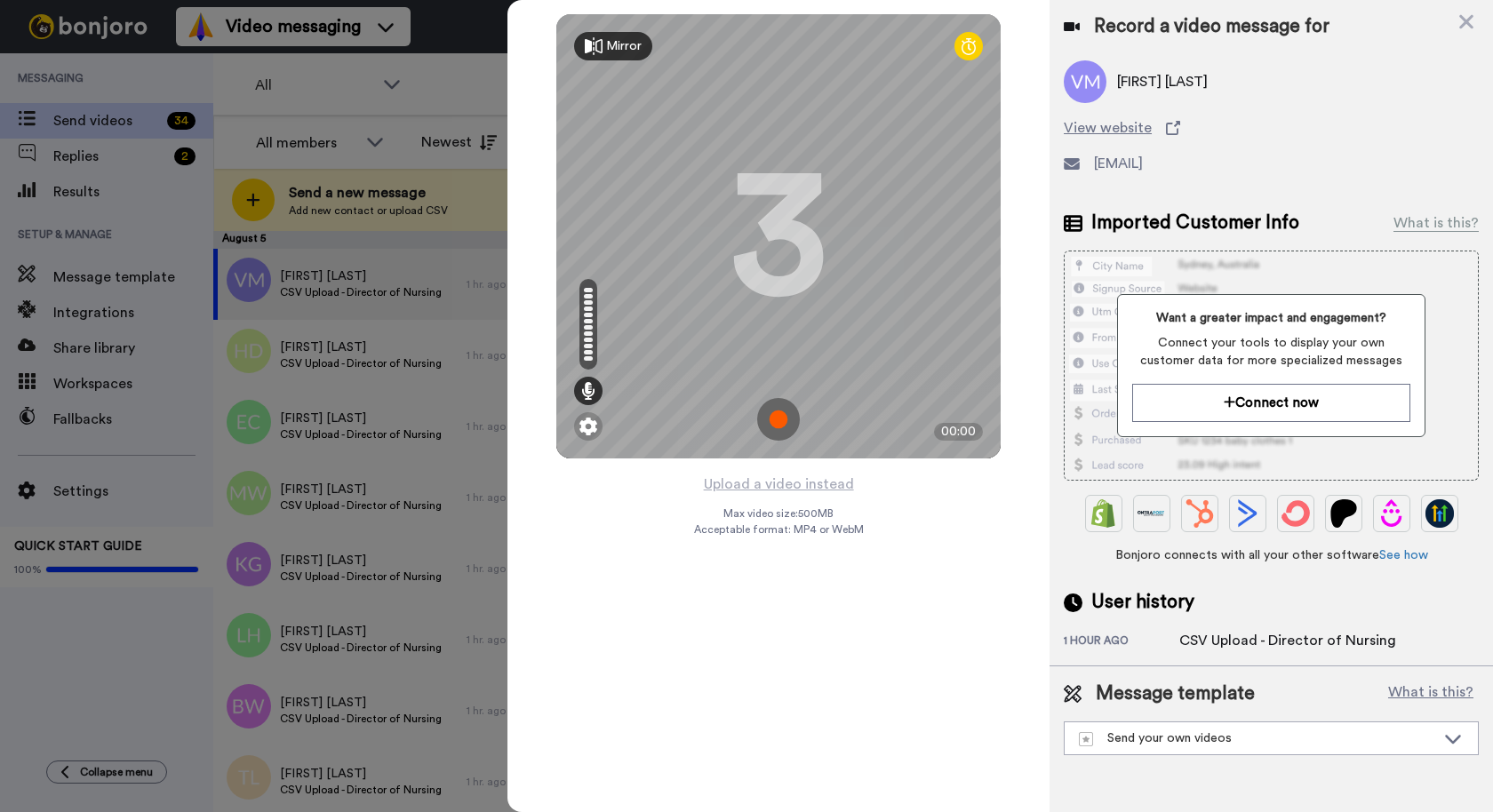 click at bounding box center [778, 419] 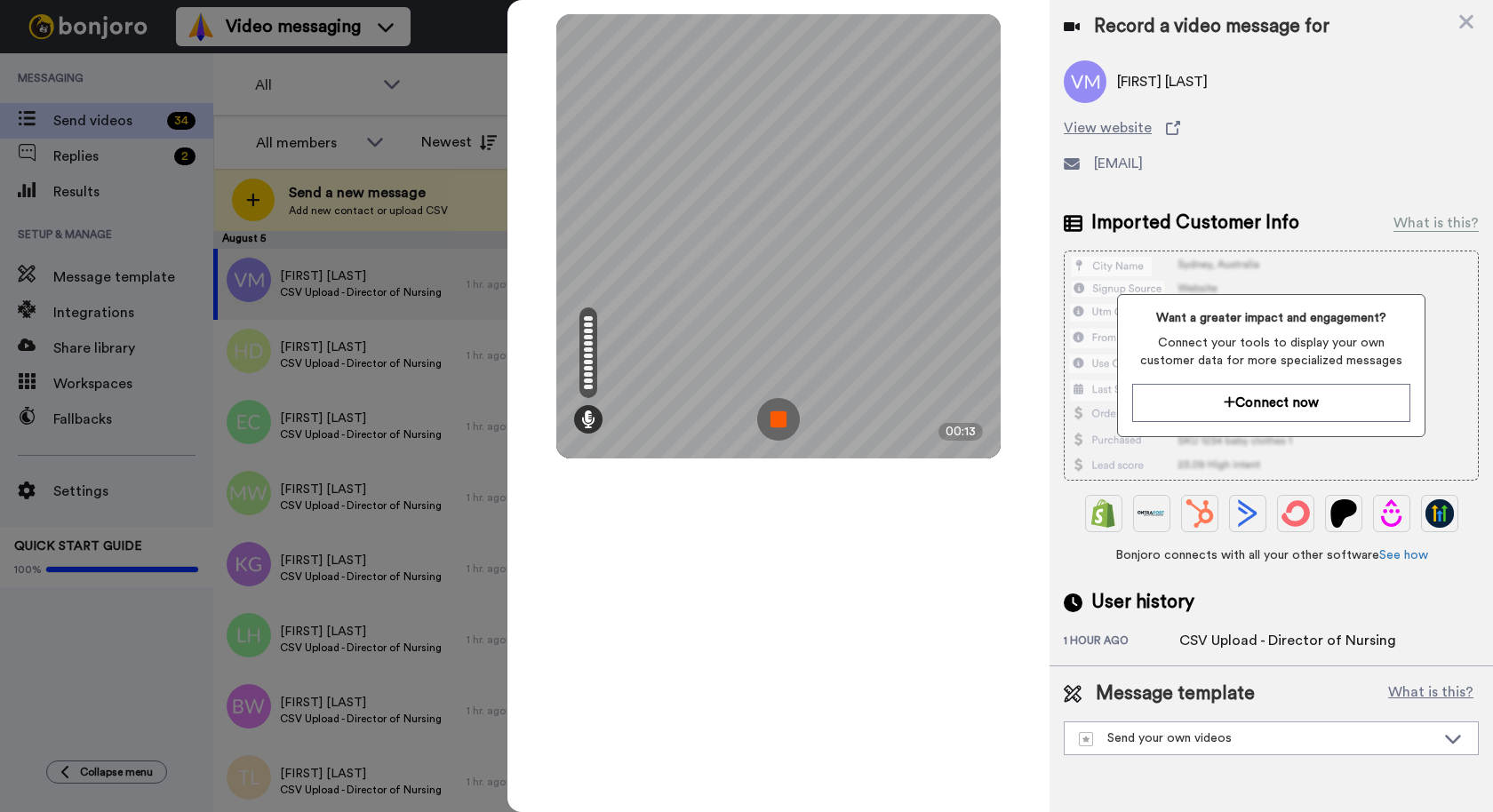 click at bounding box center (778, 419) 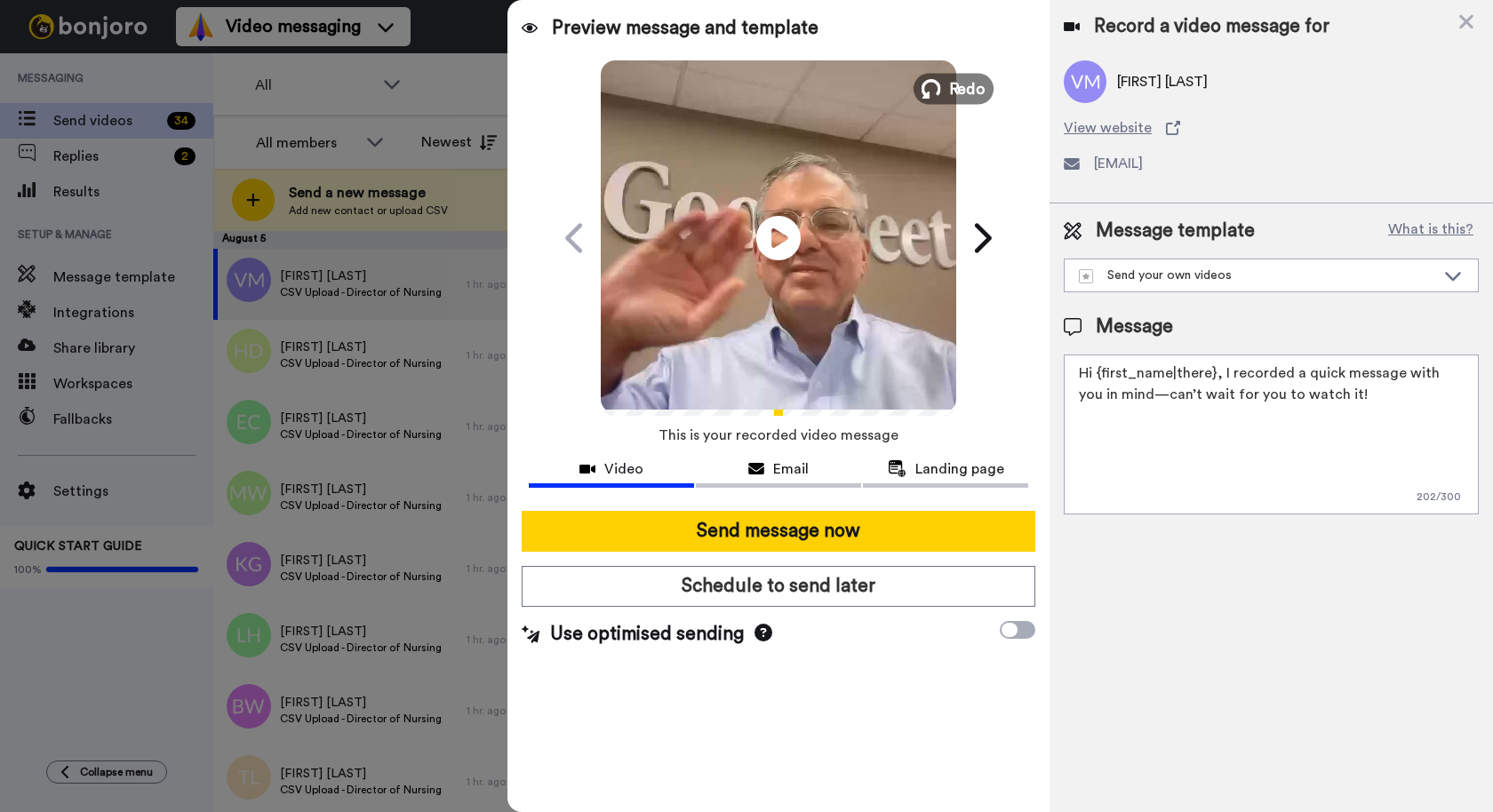click at bounding box center (931, 89) 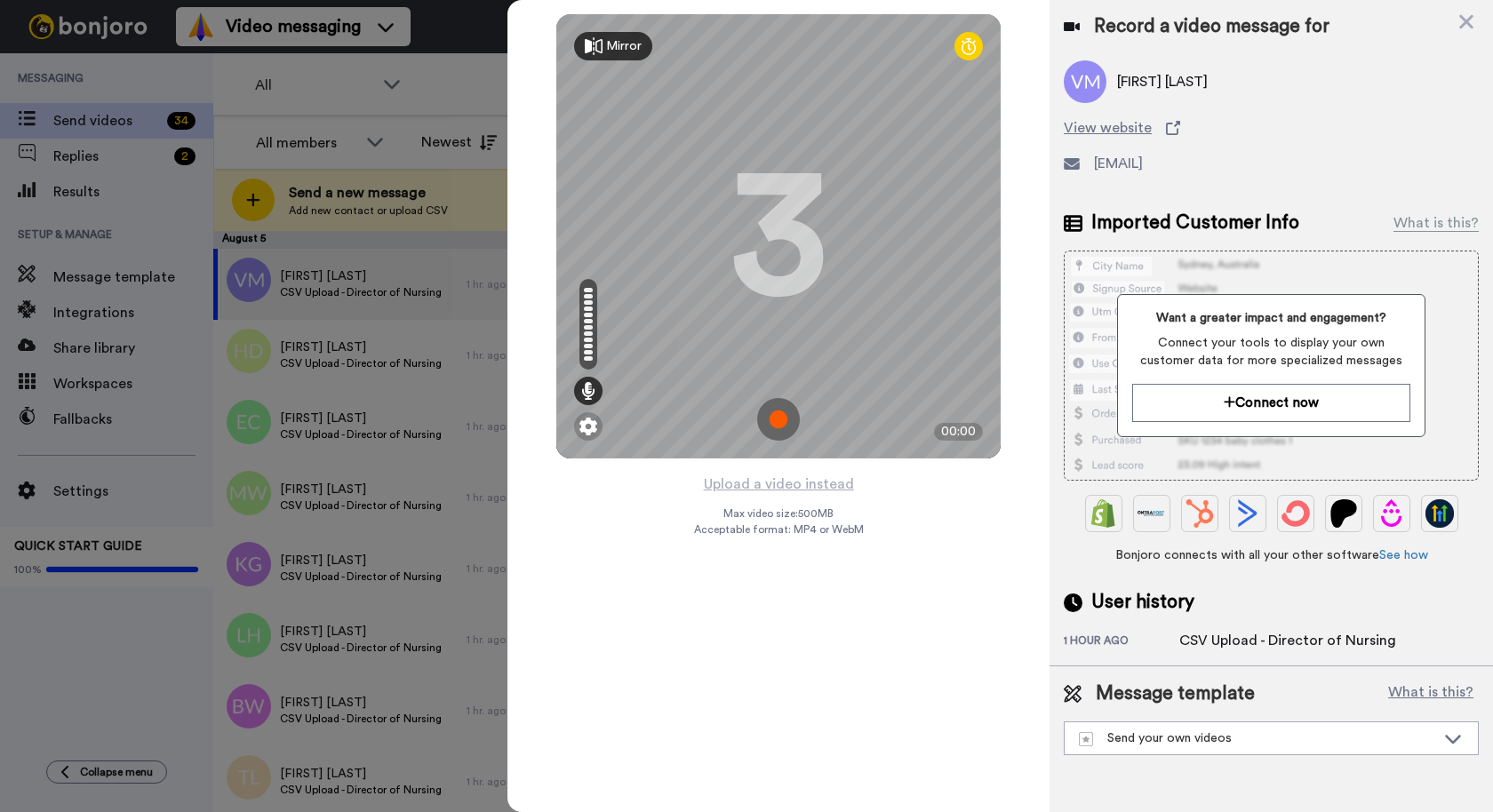 click at bounding box center (778, 419) 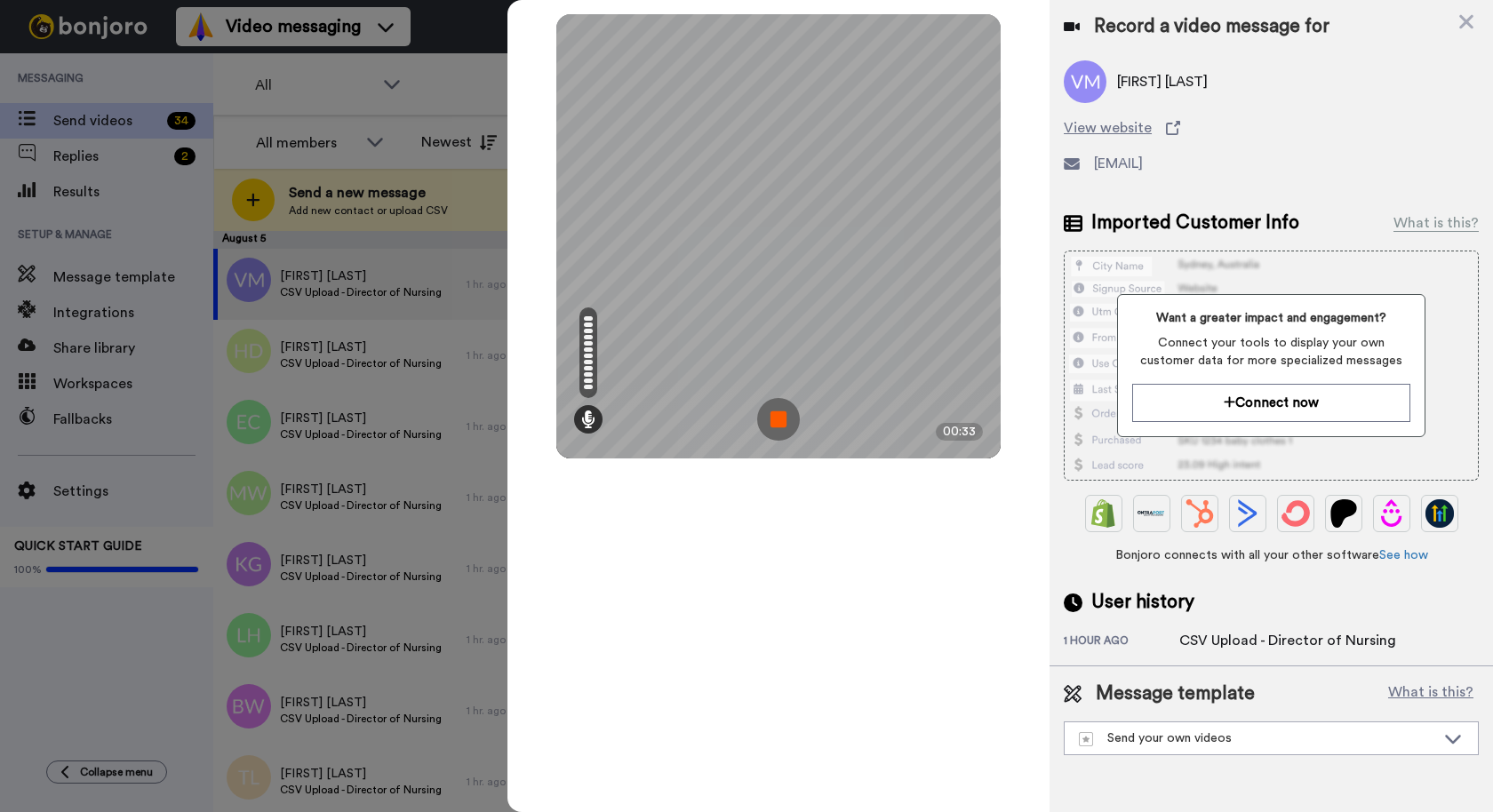click at bounding box center [778, 419] 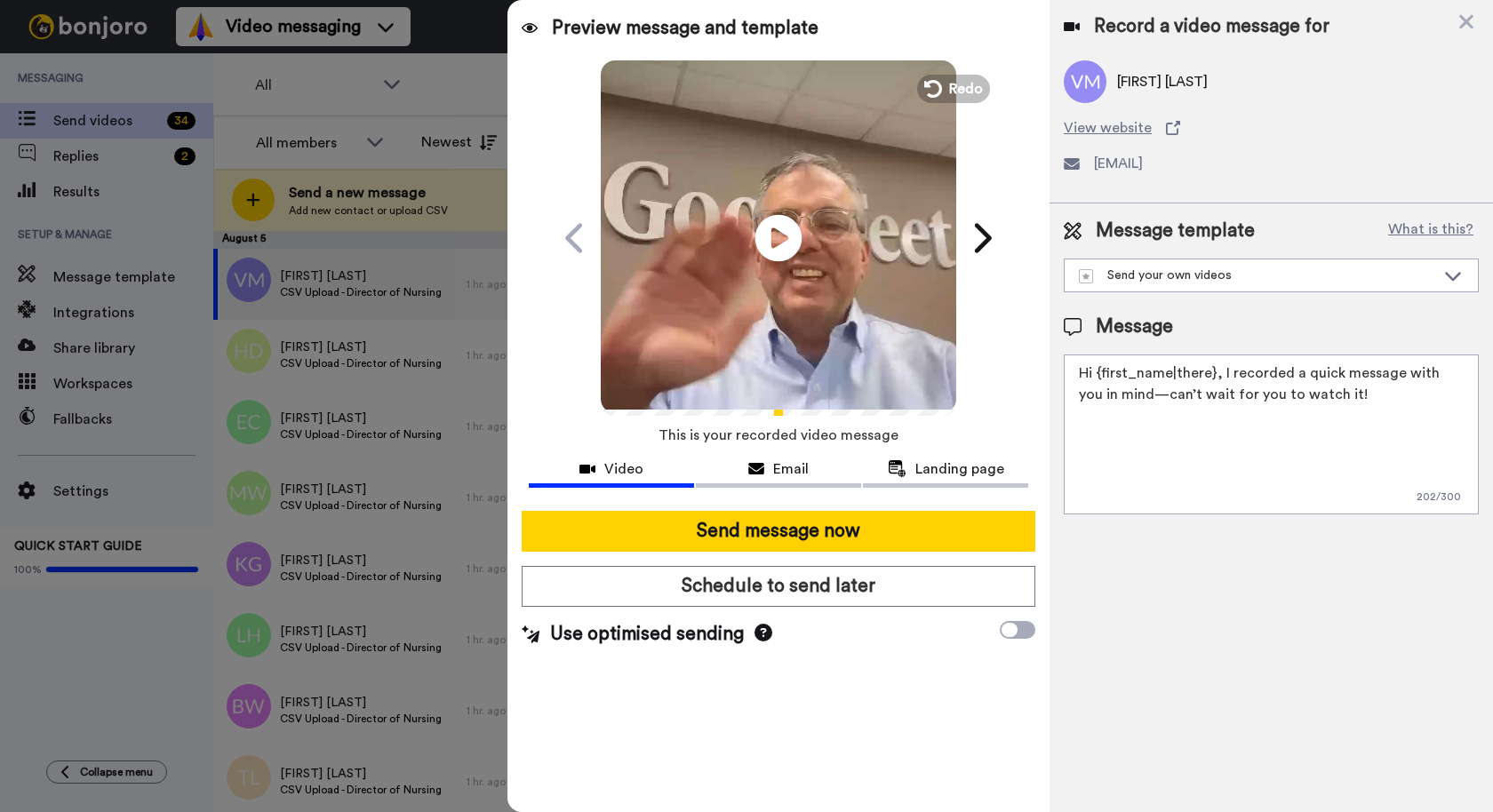 click on "Play/Pause" 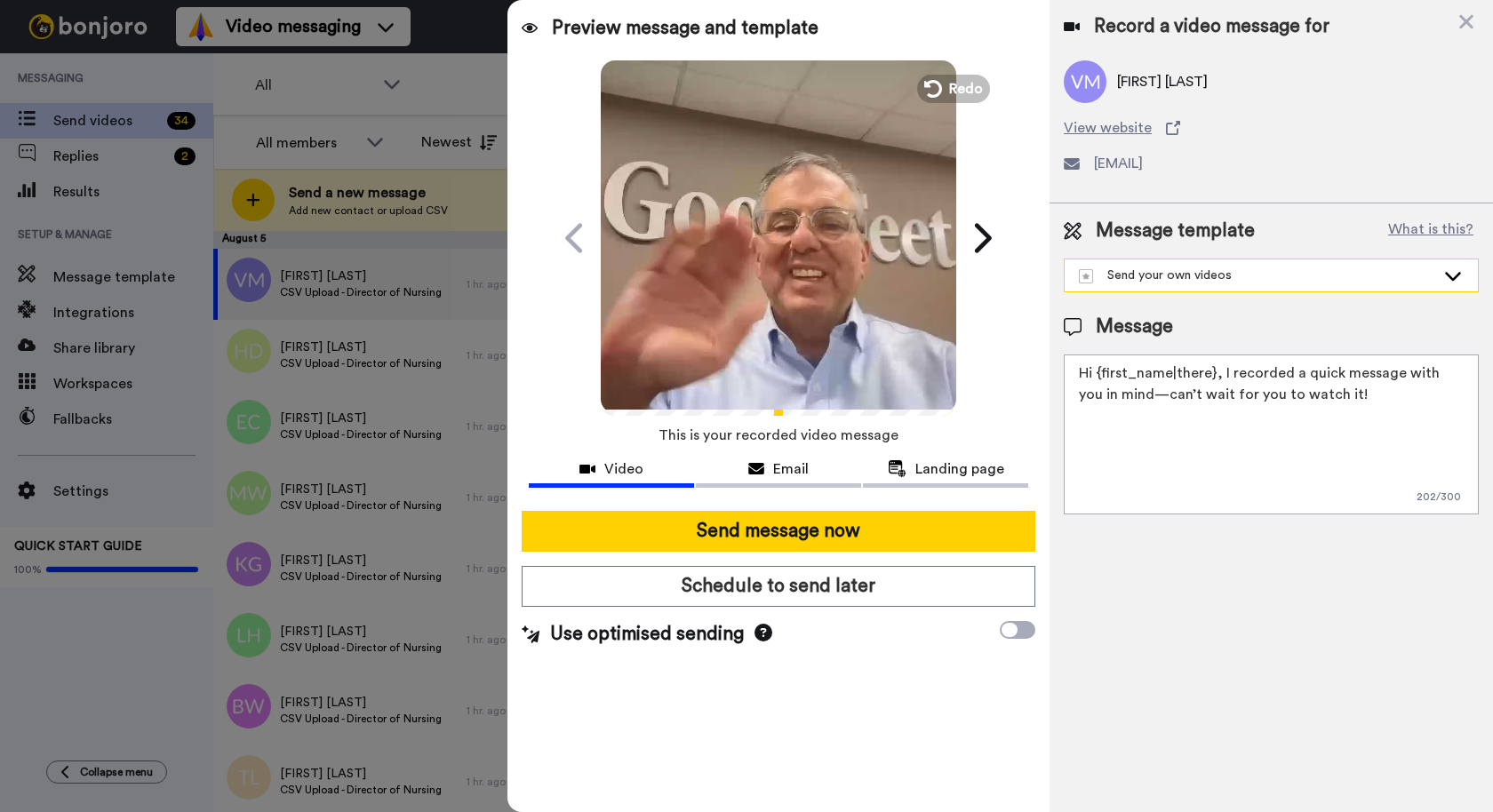 click on "Send your own videos" at bounding box center [1257, 275] 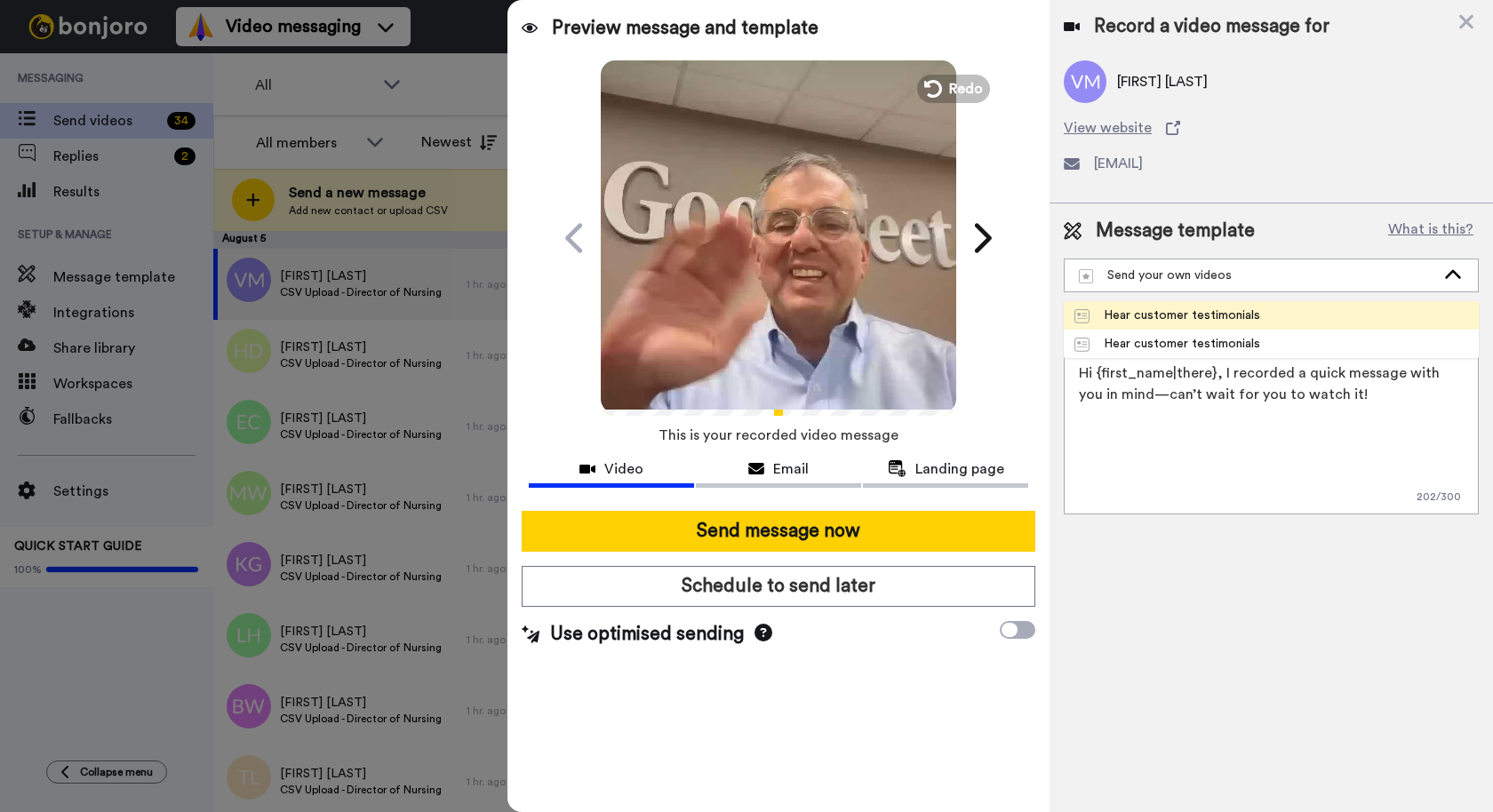 click on "Hear customer testimonials" at bounding box center (1167, 315) 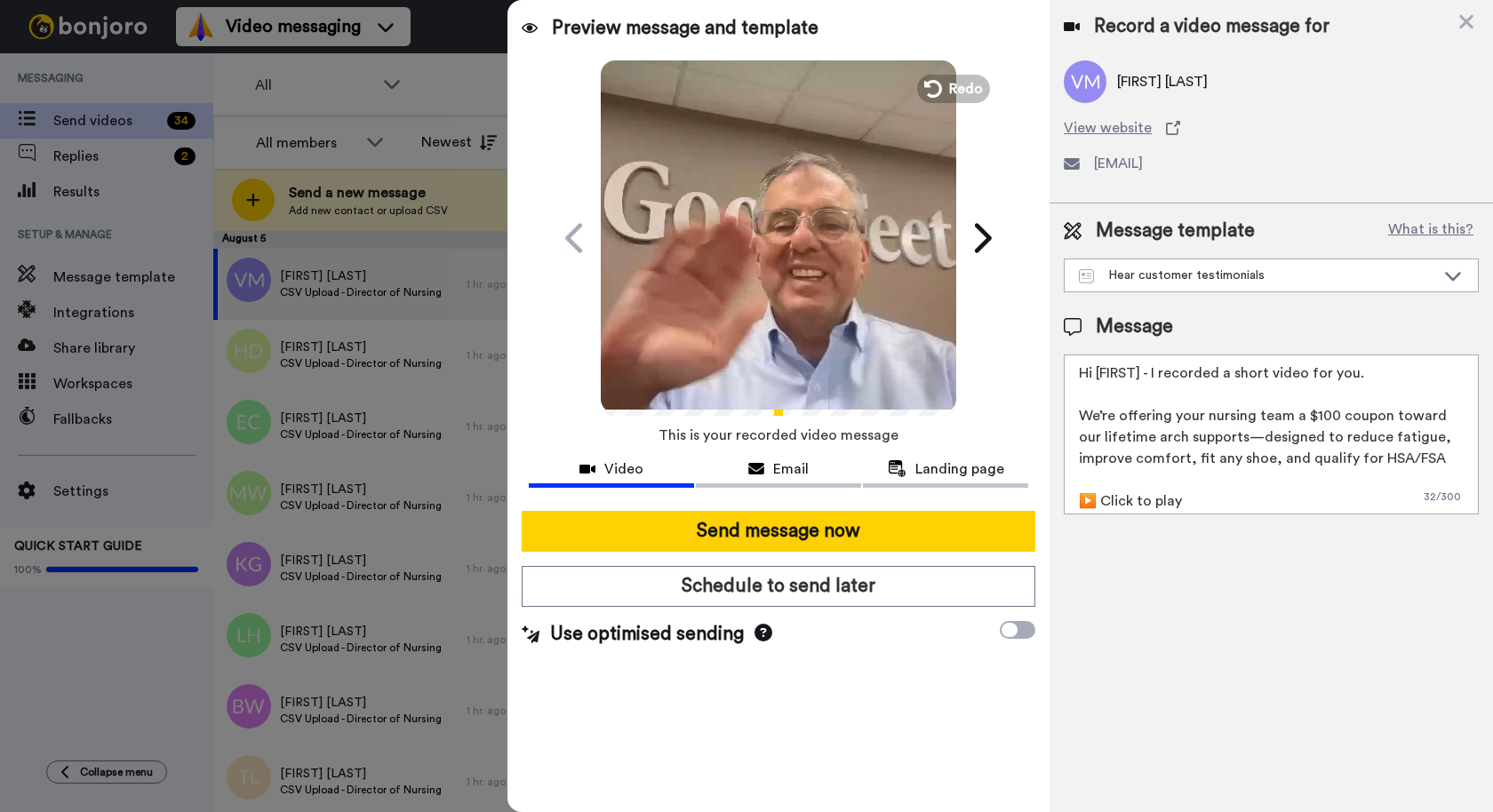 scroll, scrollTop: 3, scrollLeft: 0, axis: vertical 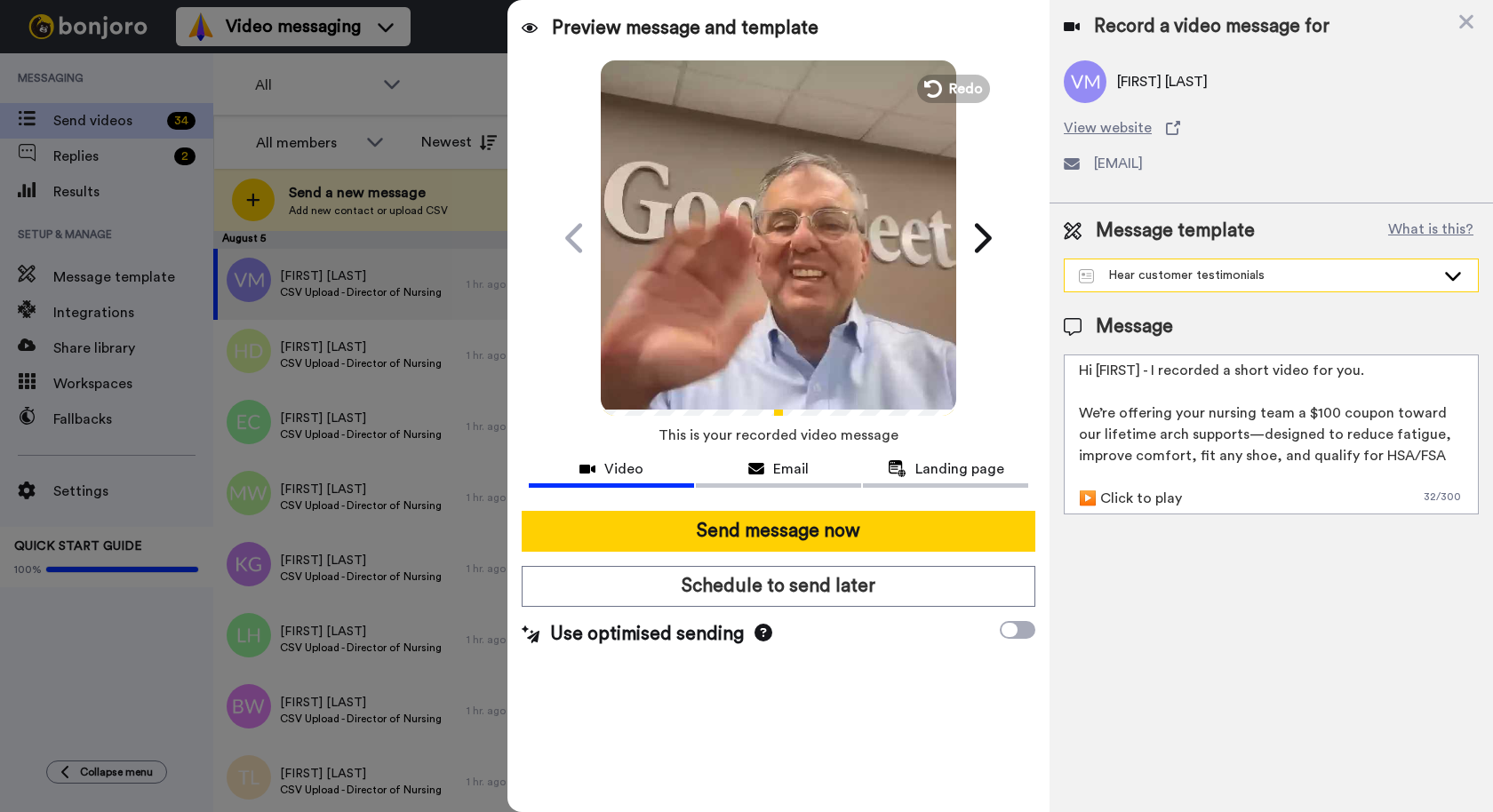 click on "Hear customer testimonials" at bounding box center [1257, 275] 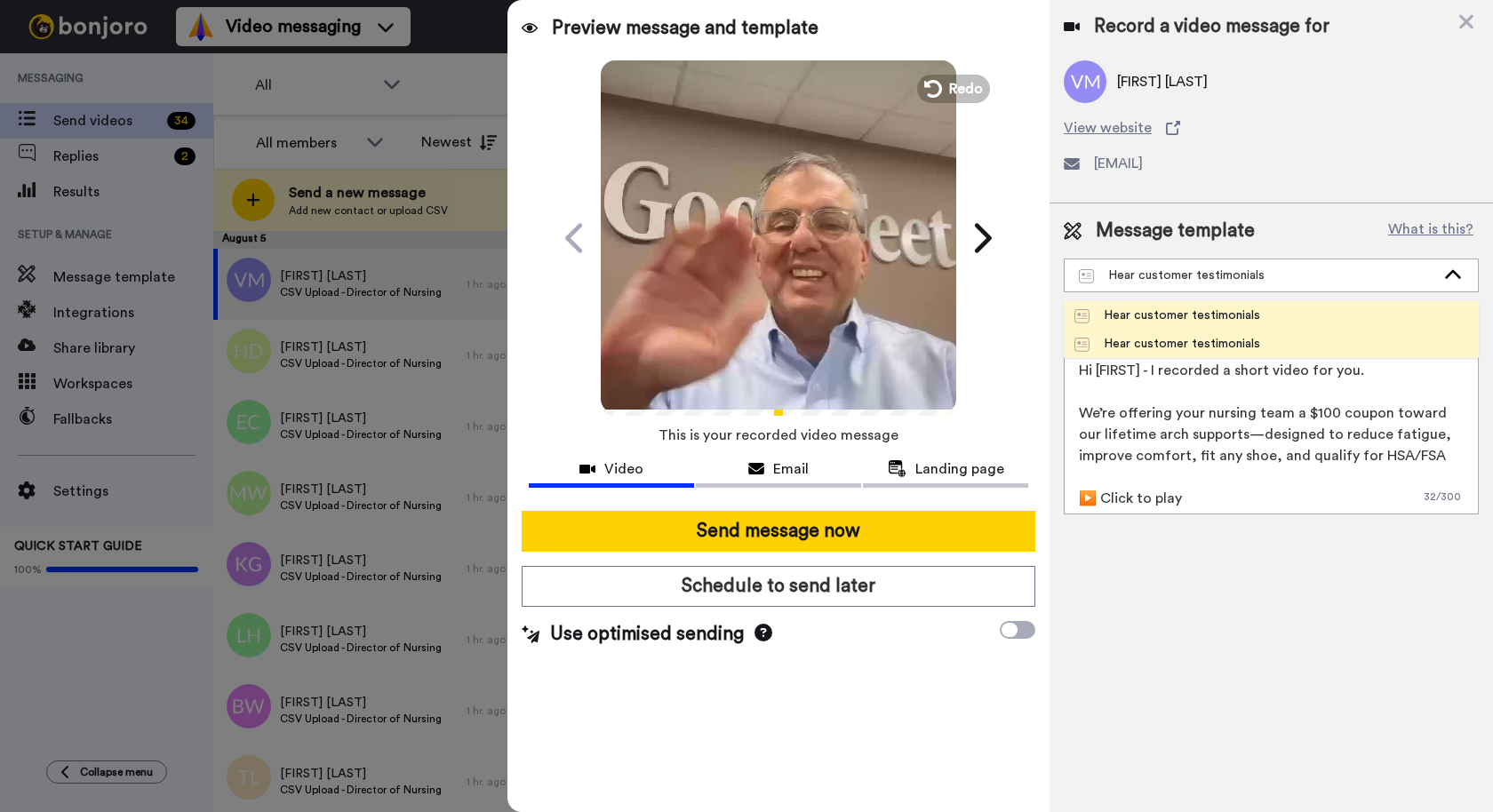 click on "Hear customer testimonials" at bounding box center [1167, 344] 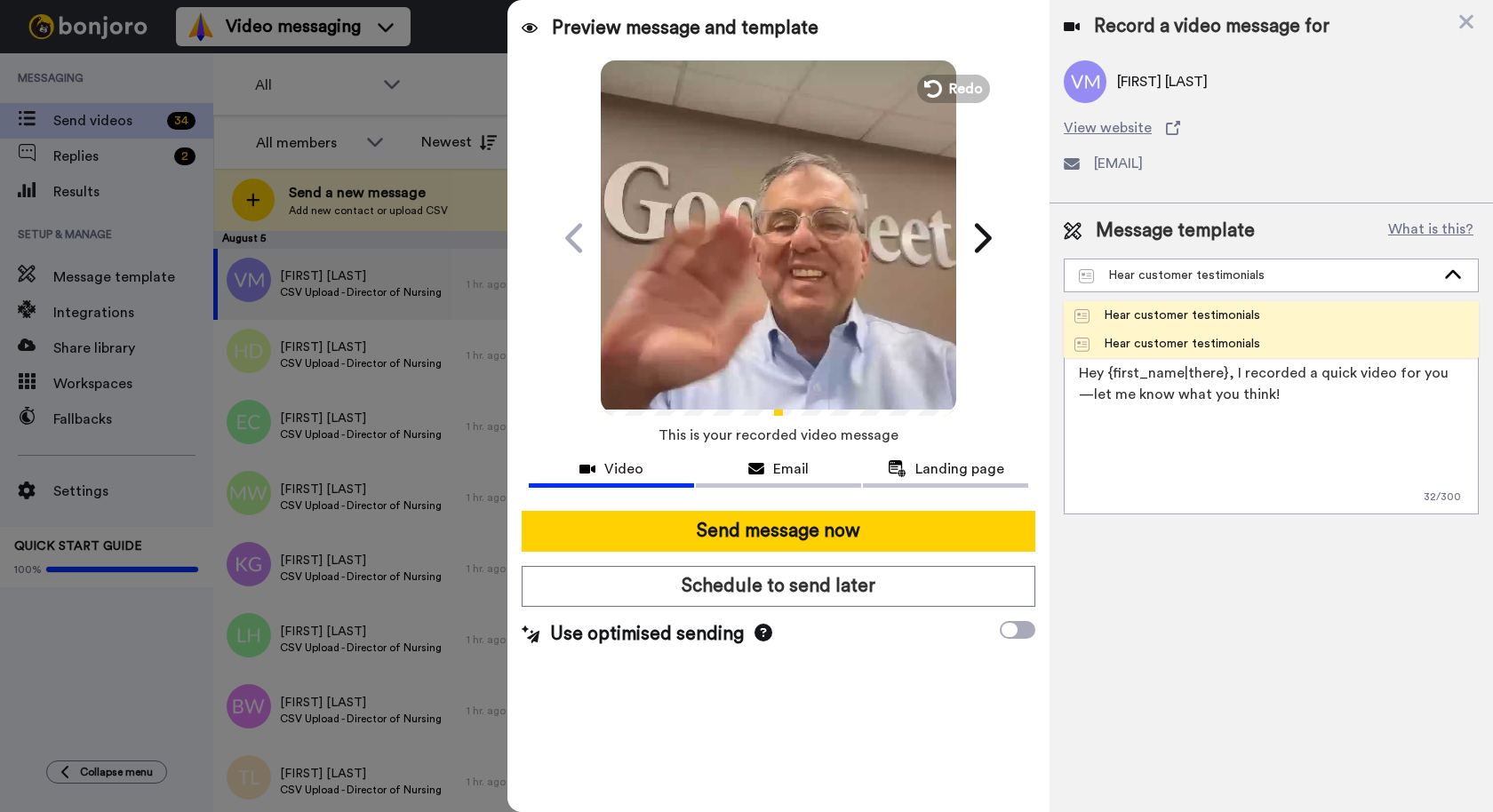 scroll, scrollTop: 0, scrollLeft: 0, axis: both 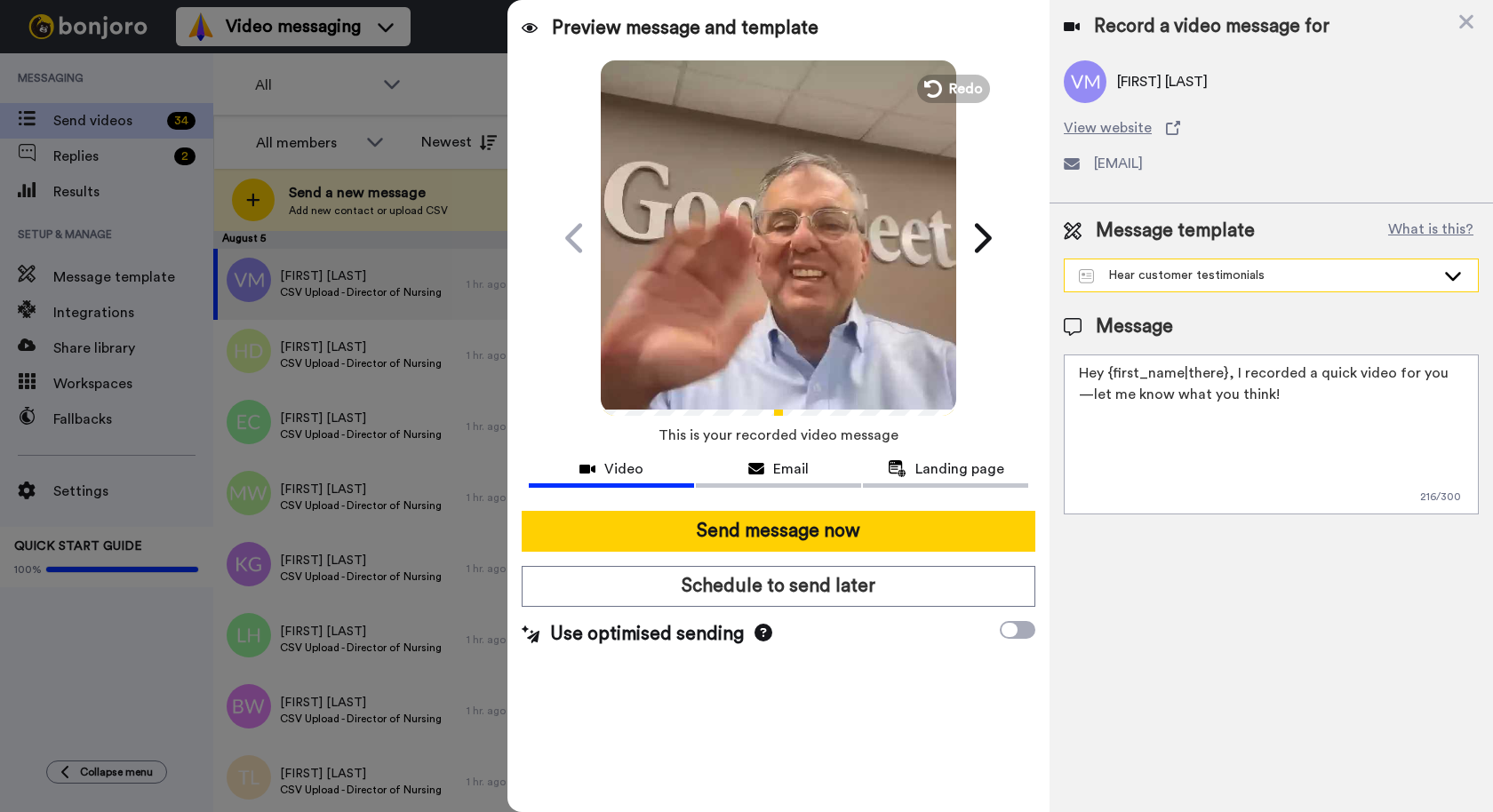 click on "Hear customer testimonials" at bounding box center (1257, 275) 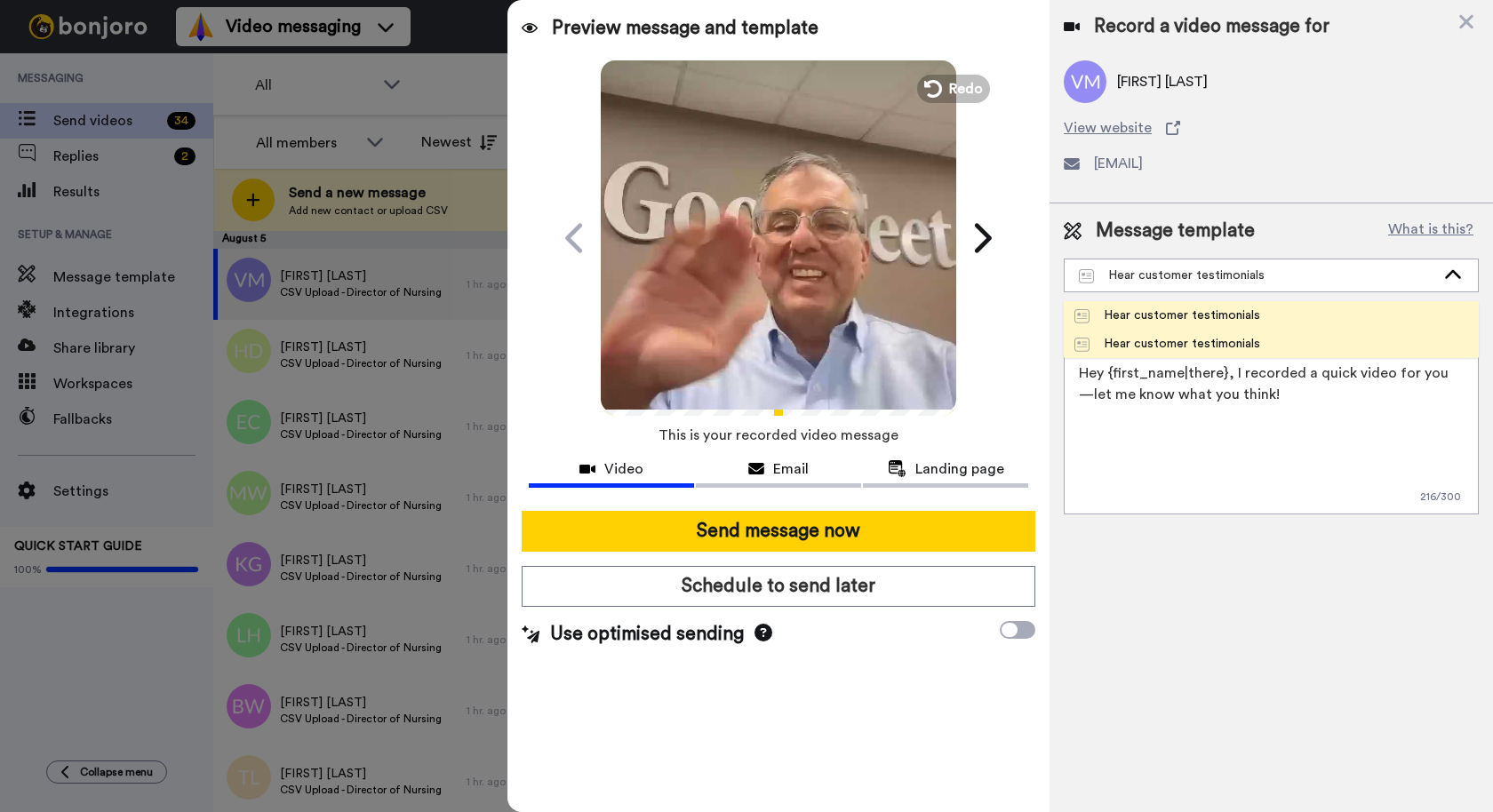 click on "Hear customer testimonials" at bounding box center [1167, 315] 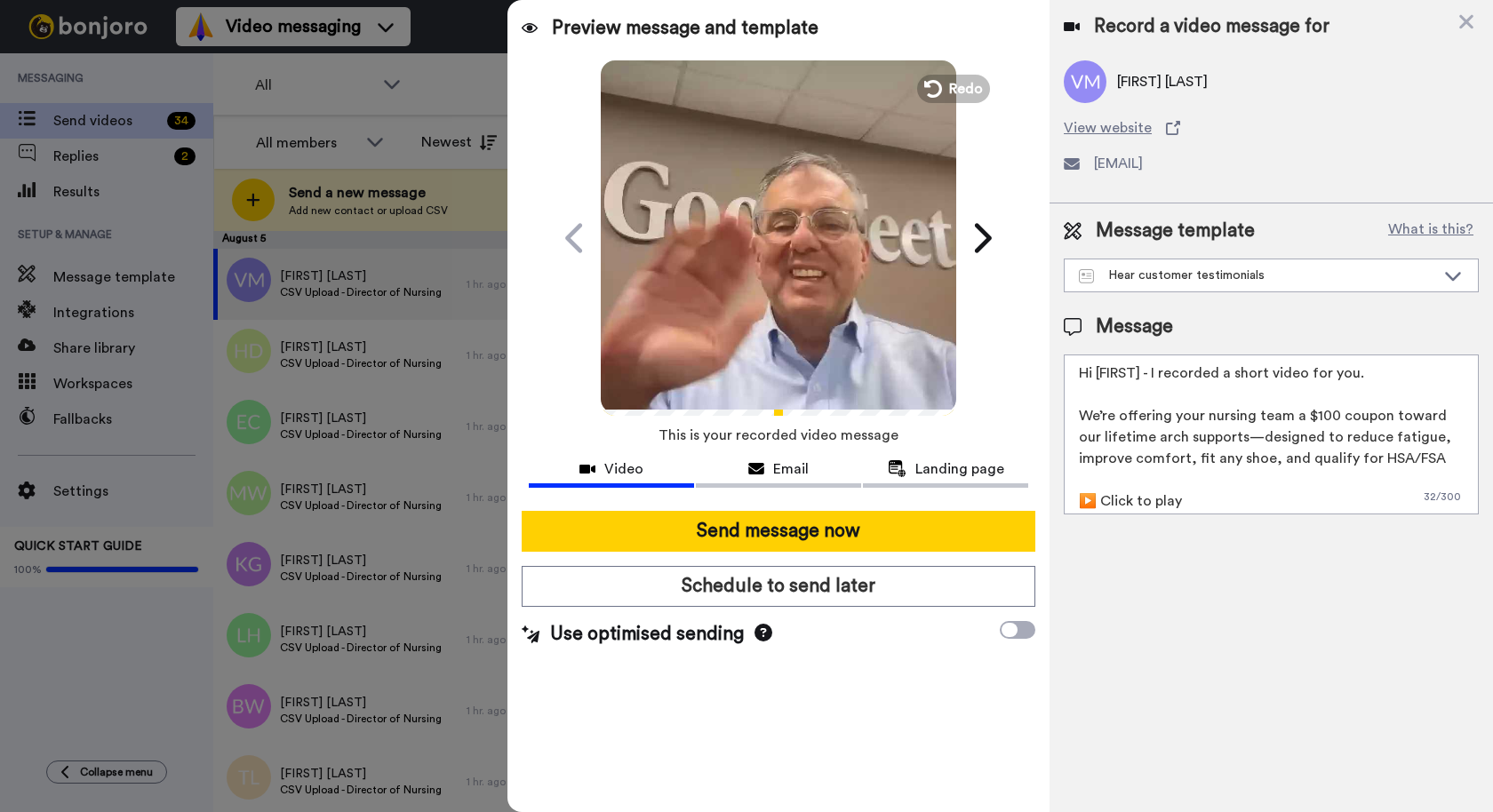 scroll, scrollTop: 46, scrollLeft: 0, axis: vertical 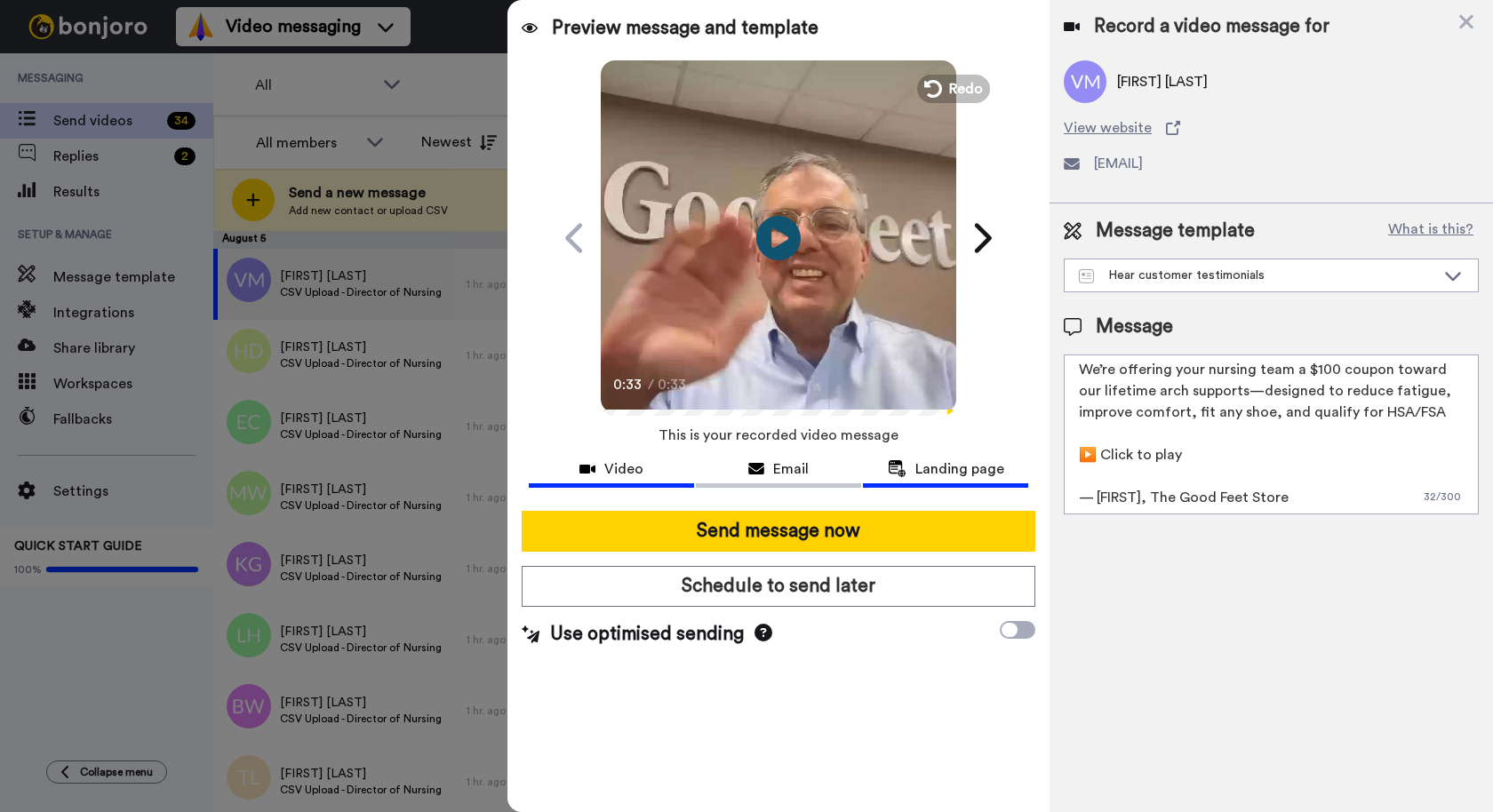 click on "Landing page" at bounding box center (960, 469) 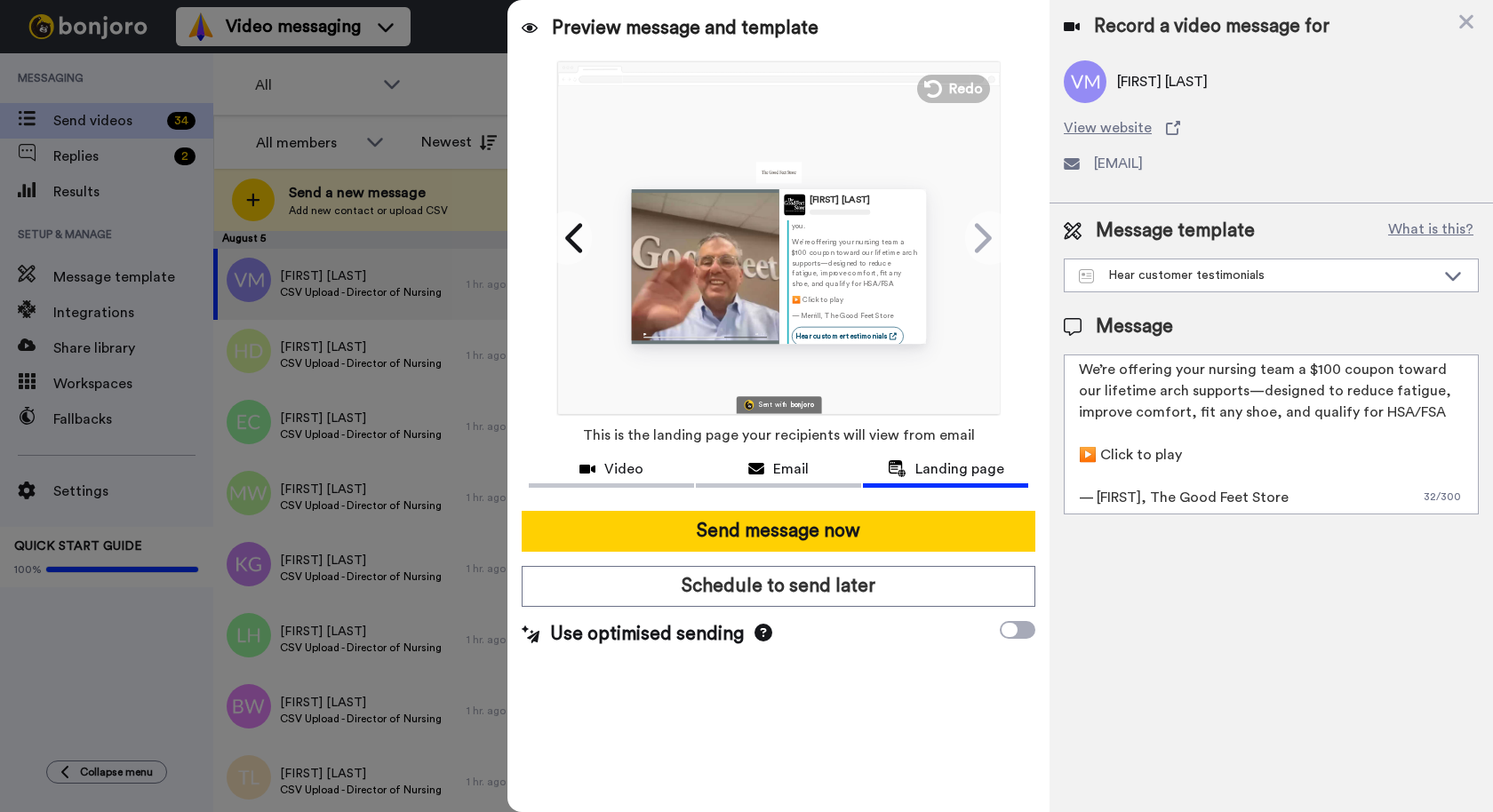 scroll, scrollTop: 40, scrollLeft: 0, axis: vertical 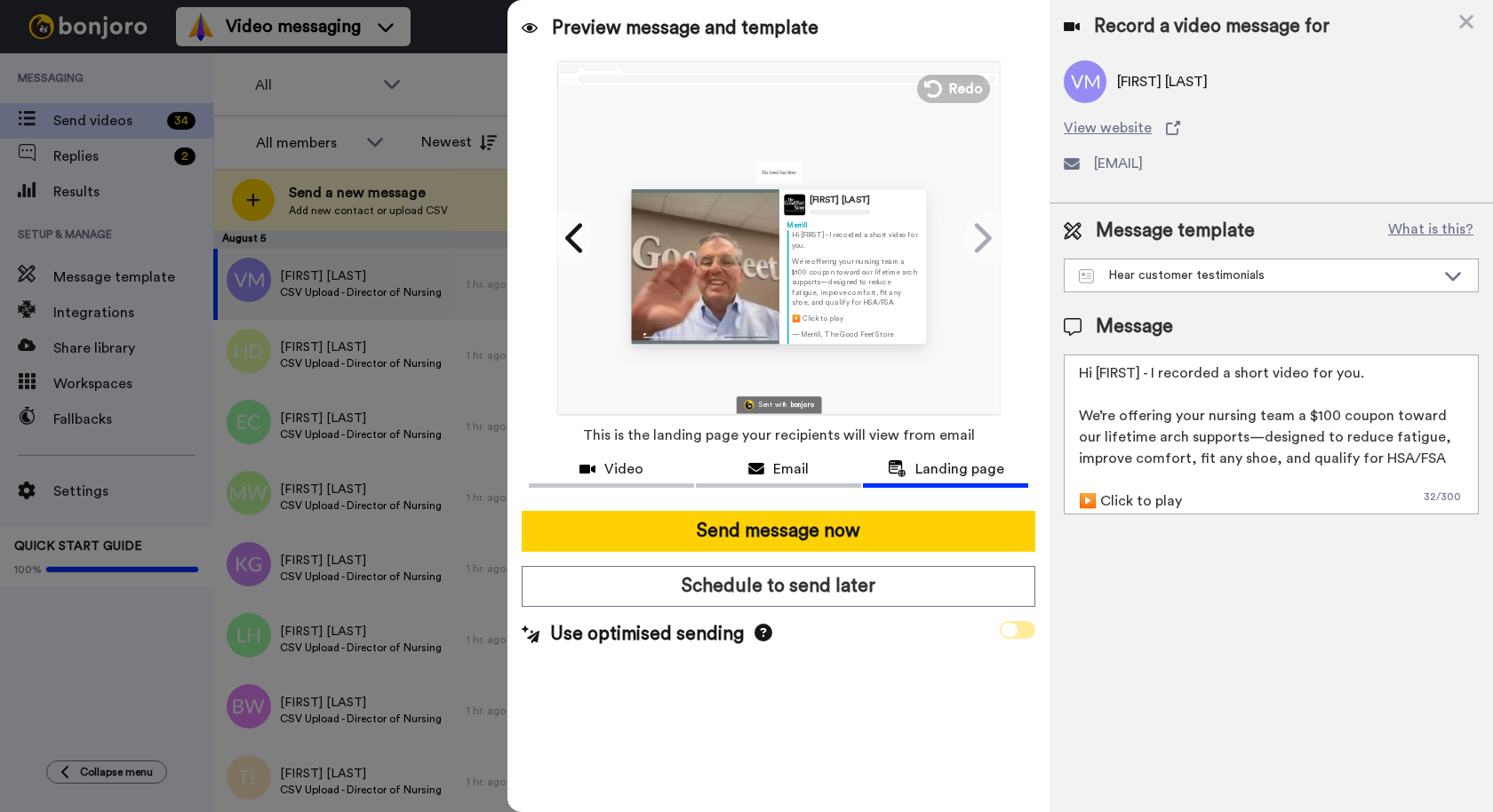 click at bounding box center [1018, 630] 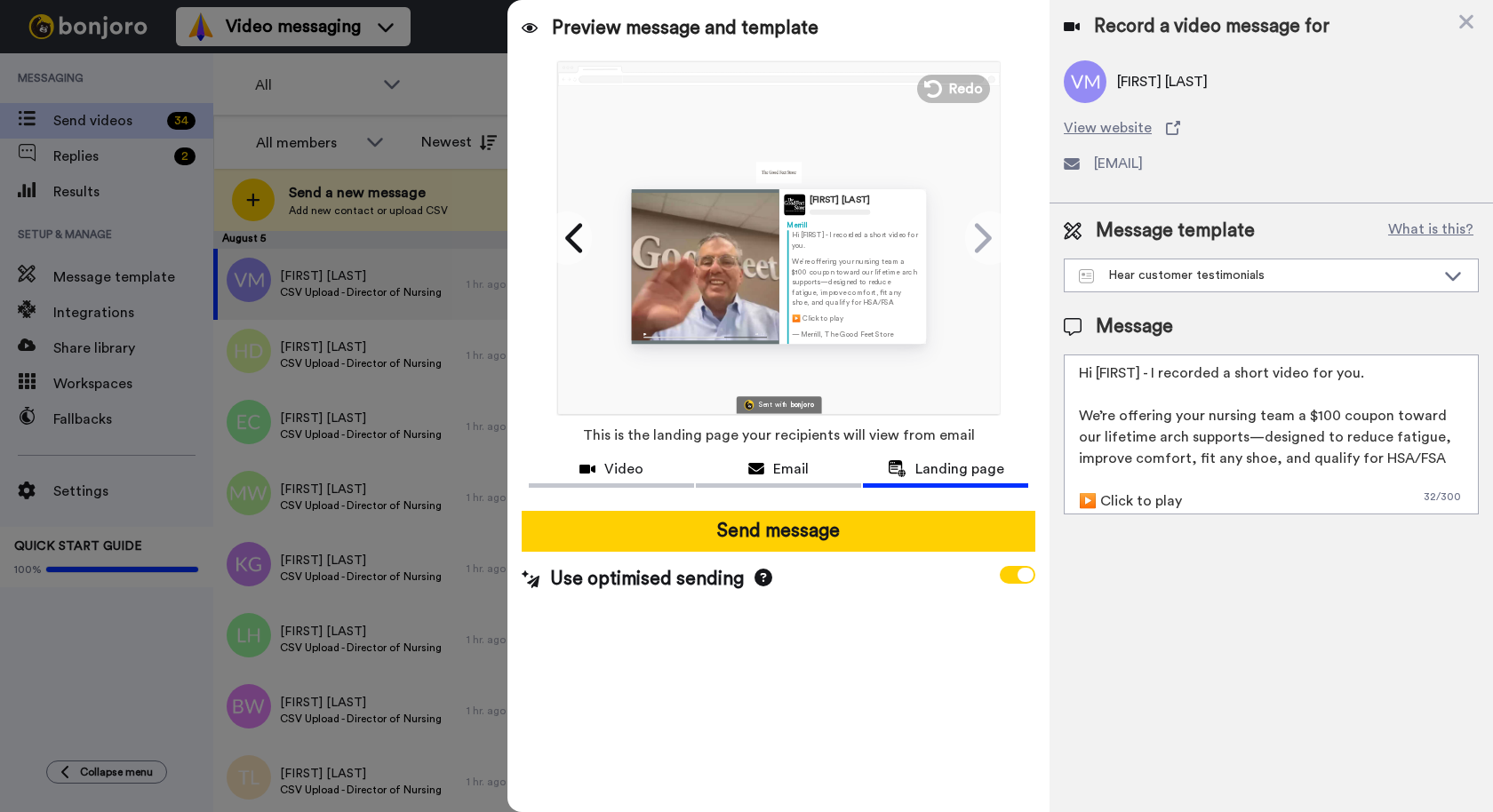 click on "Hi {first name} - I recorded a short video for you.
We’re offering your nursing team a $100 coupon toward our lifetime arch supports—designed to reduce fatigue, improve comfort, fit any shoe, and qualify for HSA/FSA
▶️ Click to play
— Merrill, The Good Feet Store" at bounding box center (1271, 434) 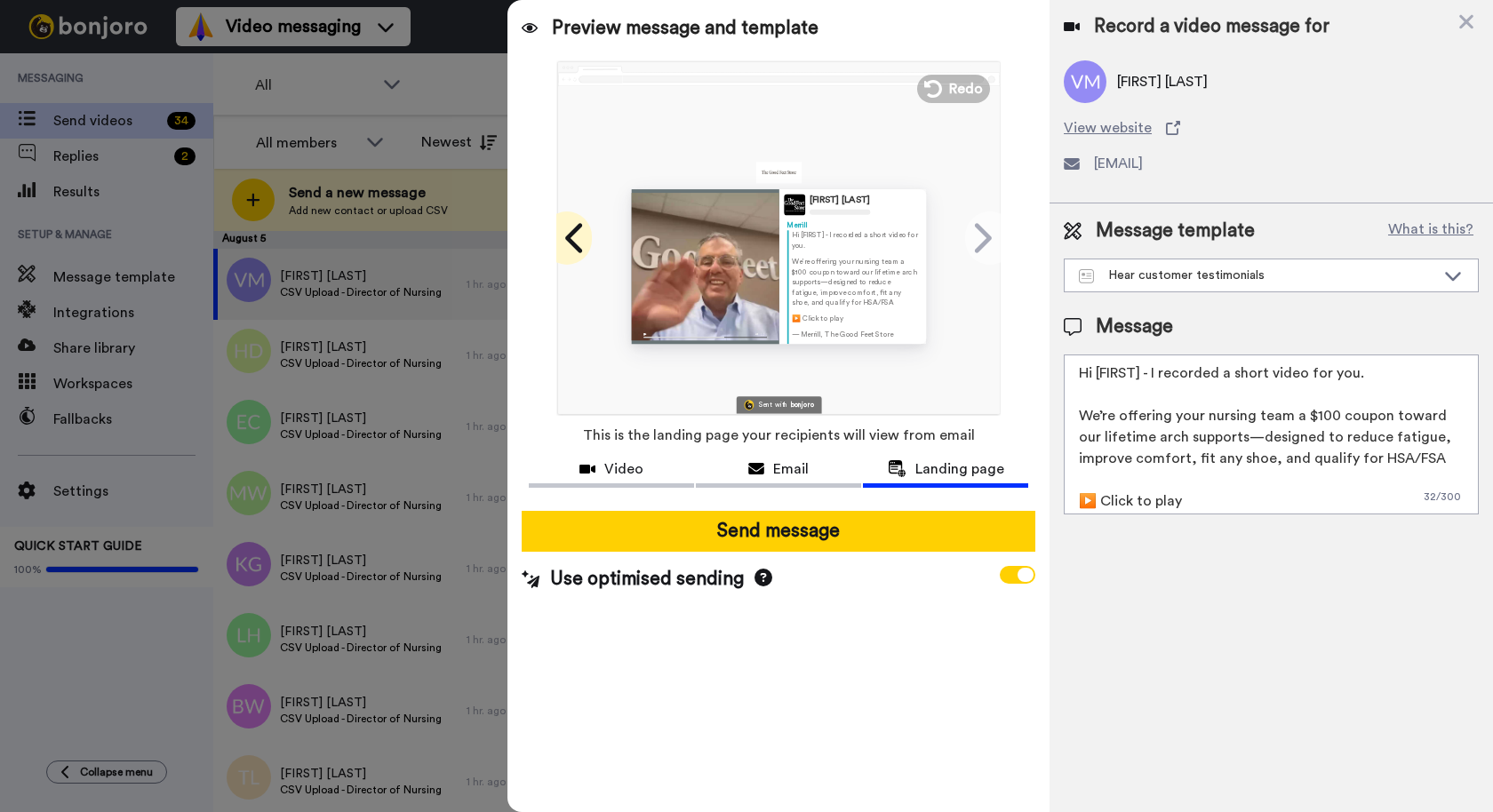 click 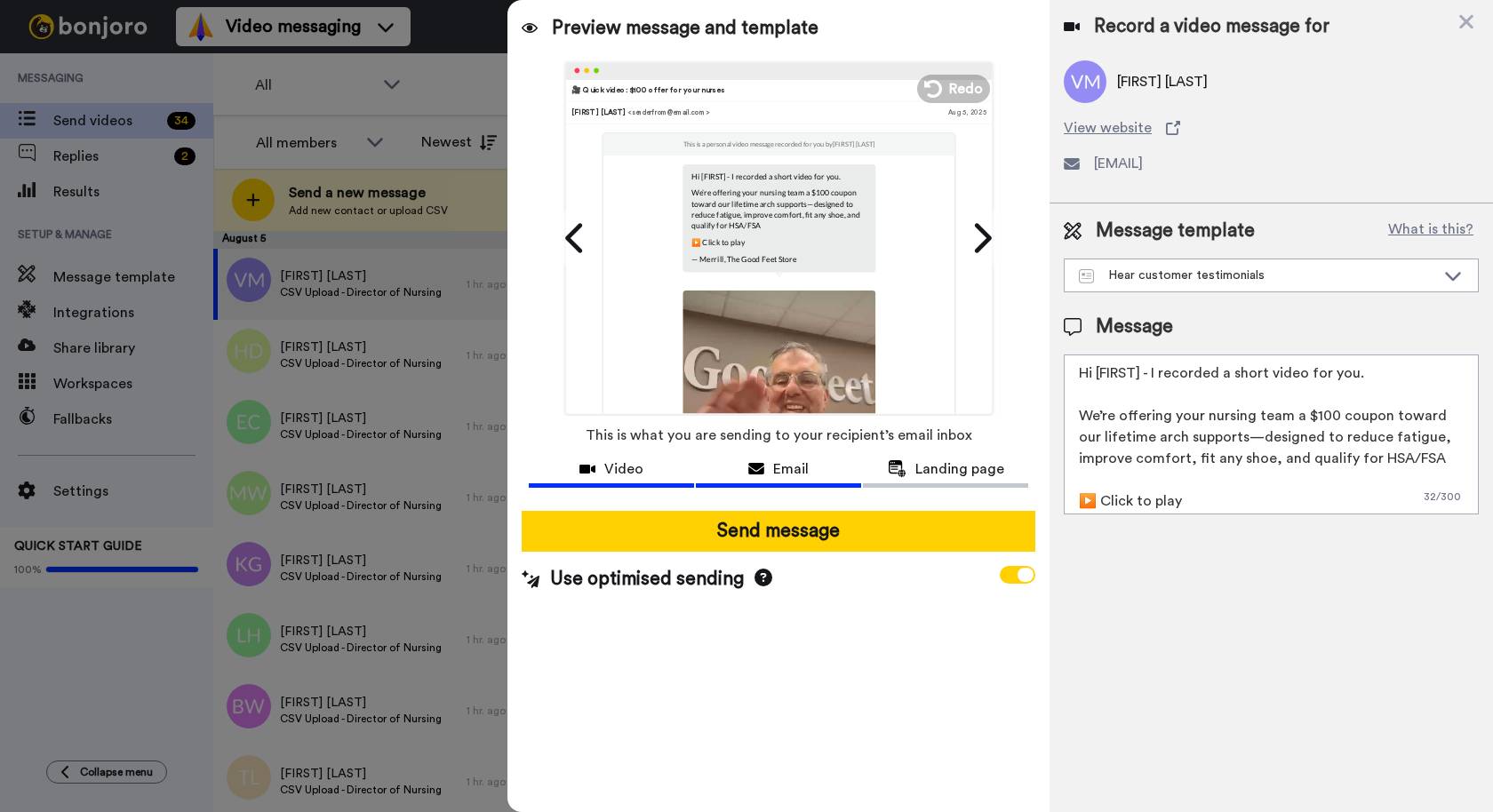 click on "Video" at bounding box center [624, 469] 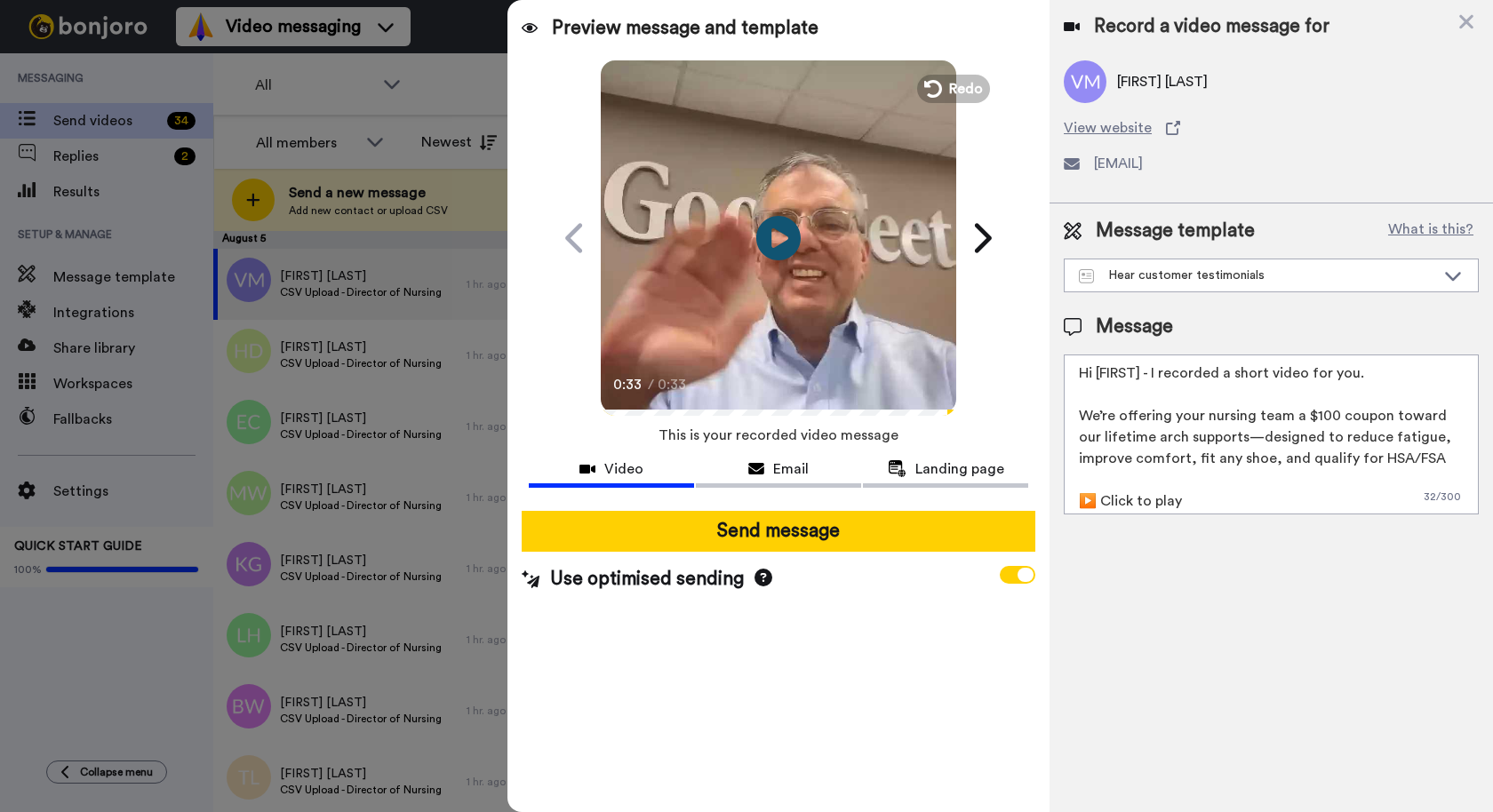 click at bounding box center (746, 406) 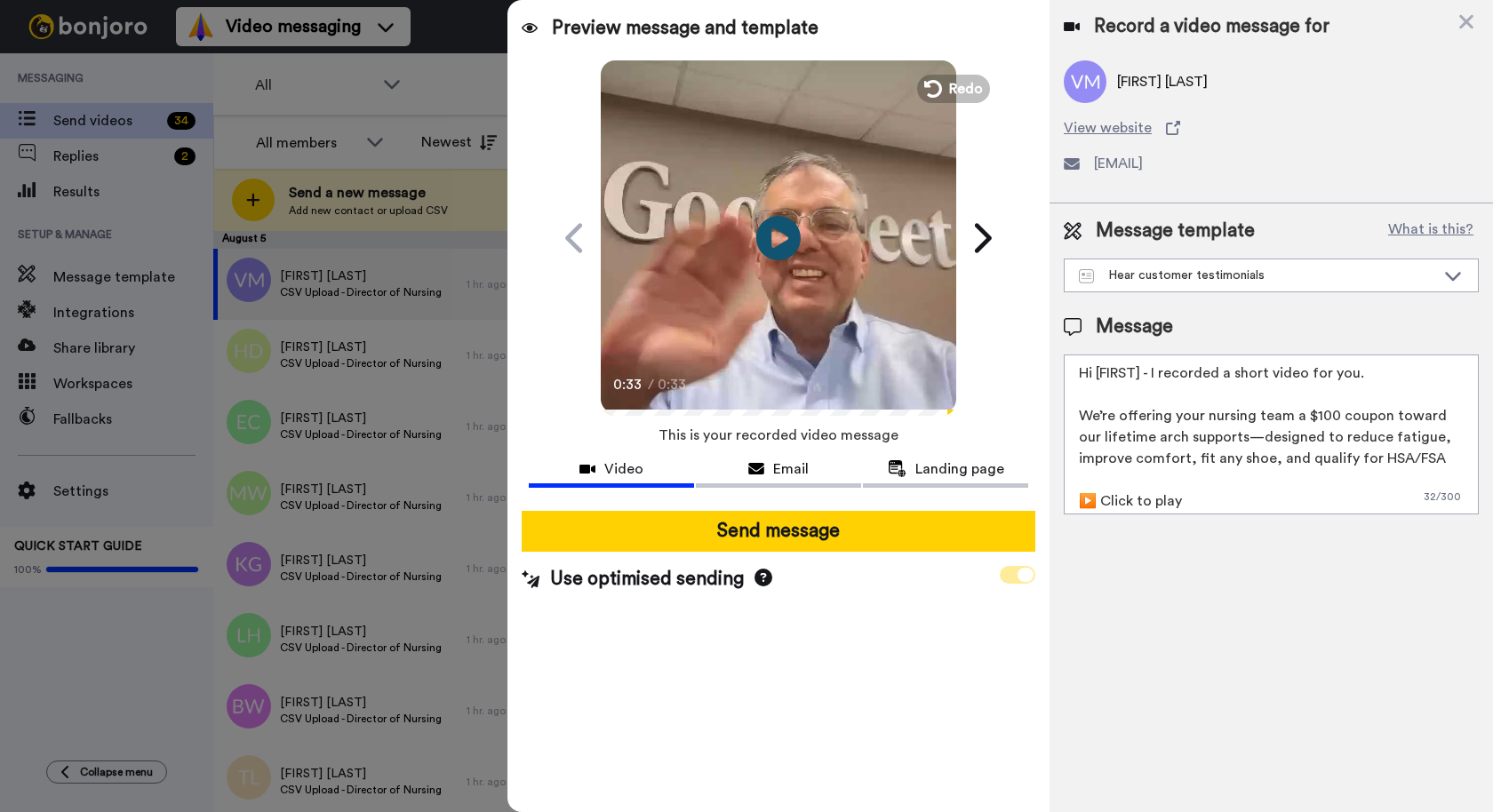 click at bounding box center [1018, 575] 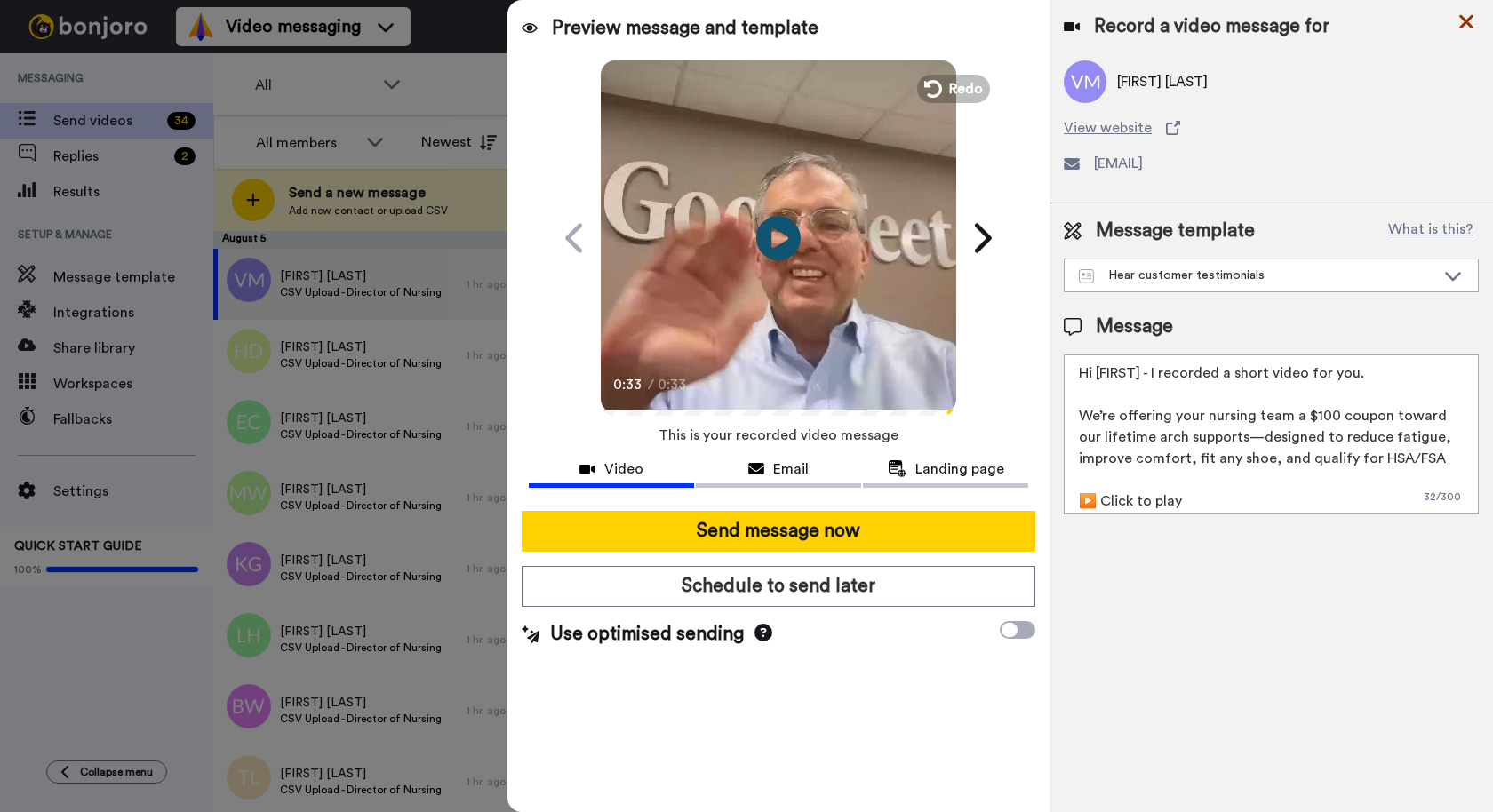 click 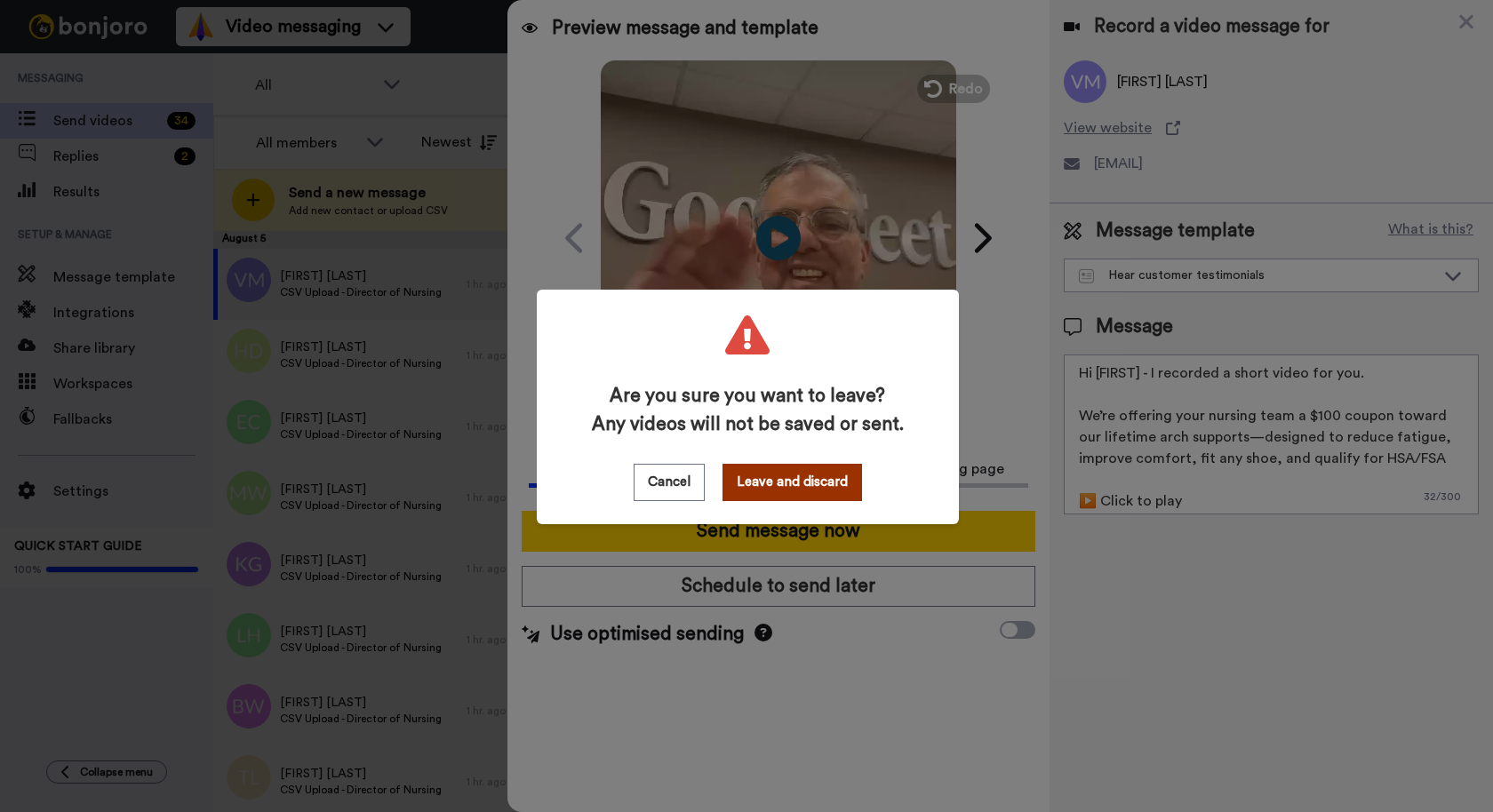 click on "Leave and discard" at bounding box center [792, 482] 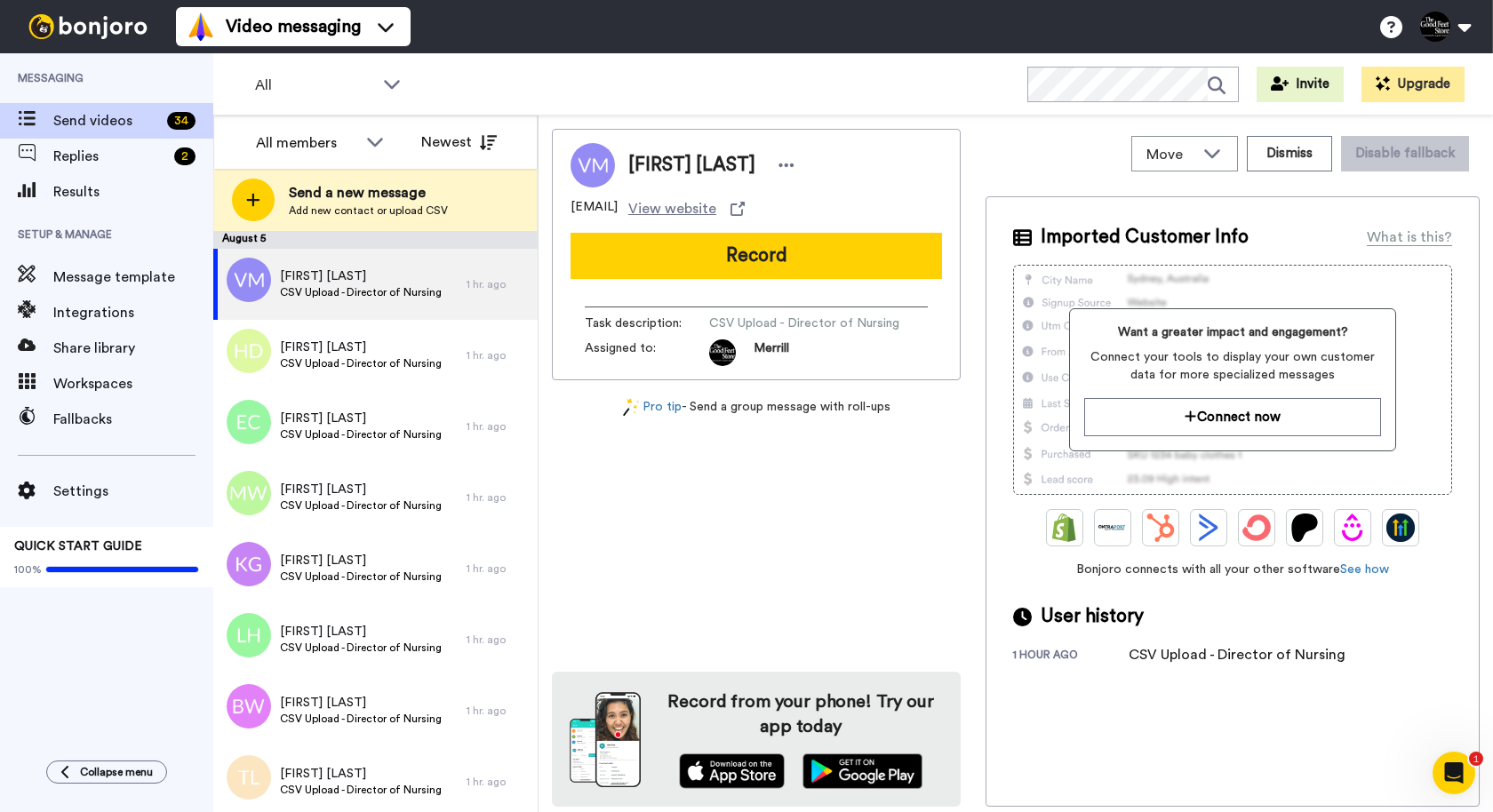 scroll, scrollTop: 0, scrollLeft: 0, axis: both 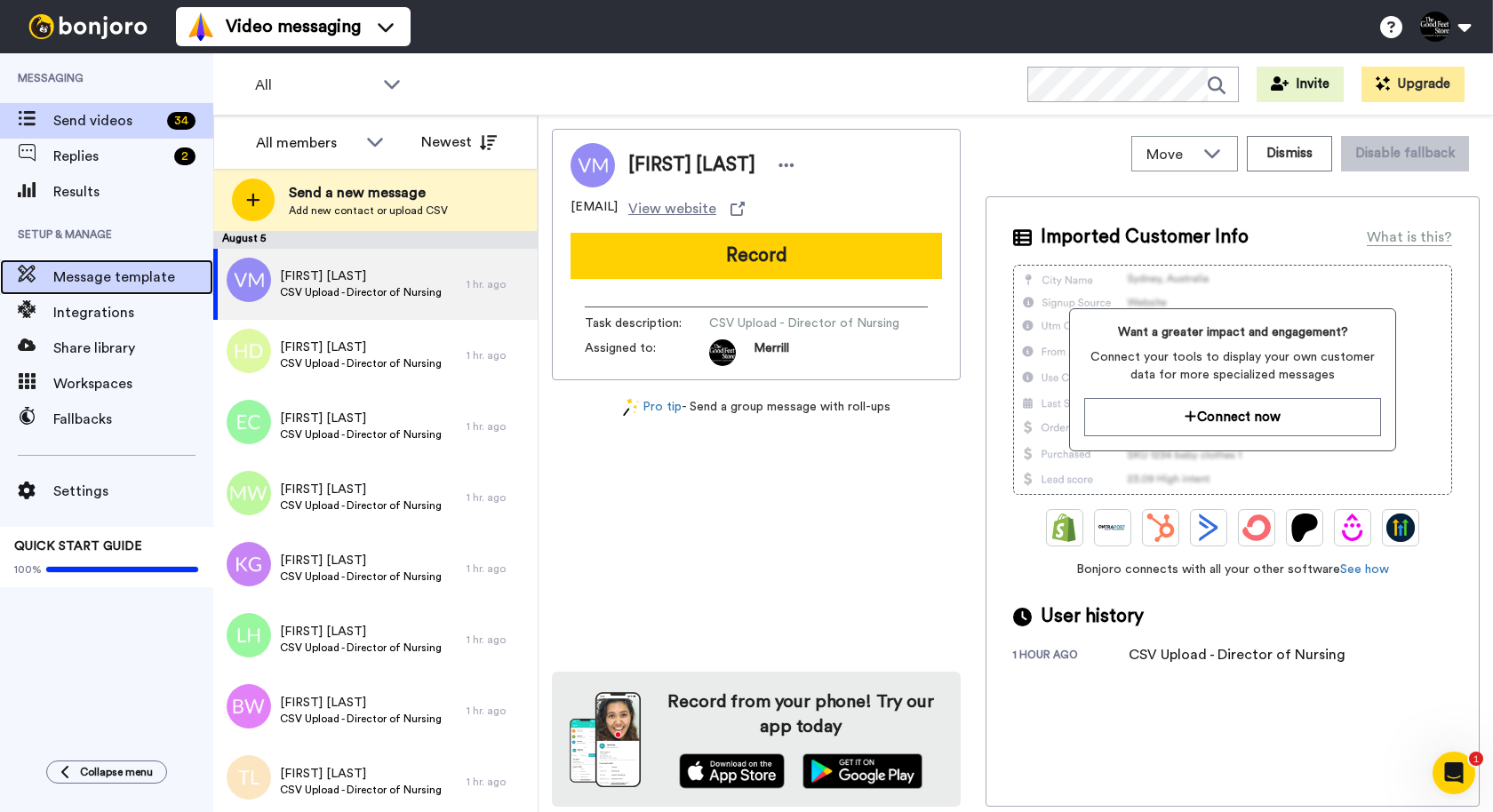 click on "Message template" at bounding box center (133, 277) 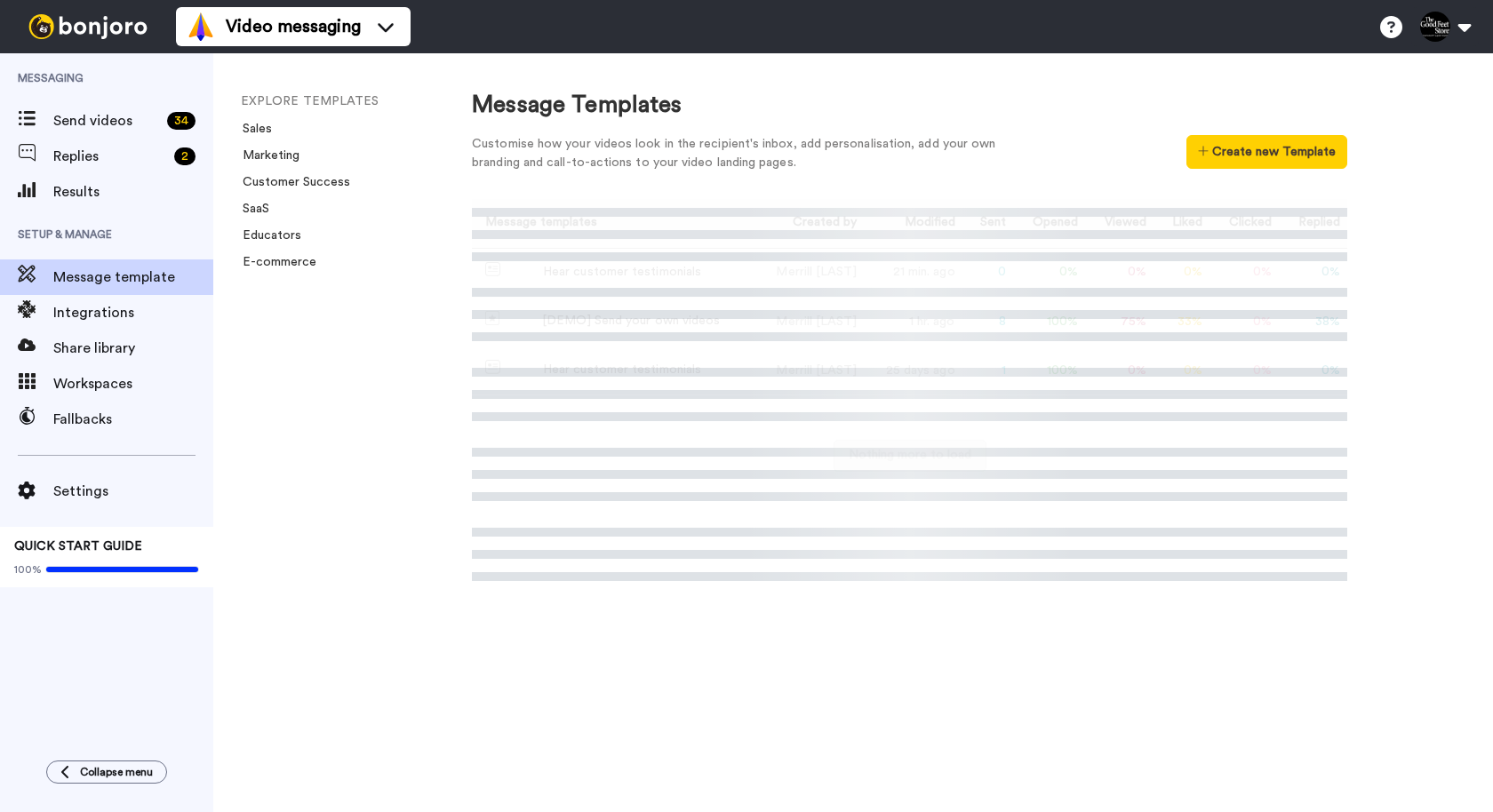 scroll, scrollTop: 0, scrollLeft: 0, axis: both 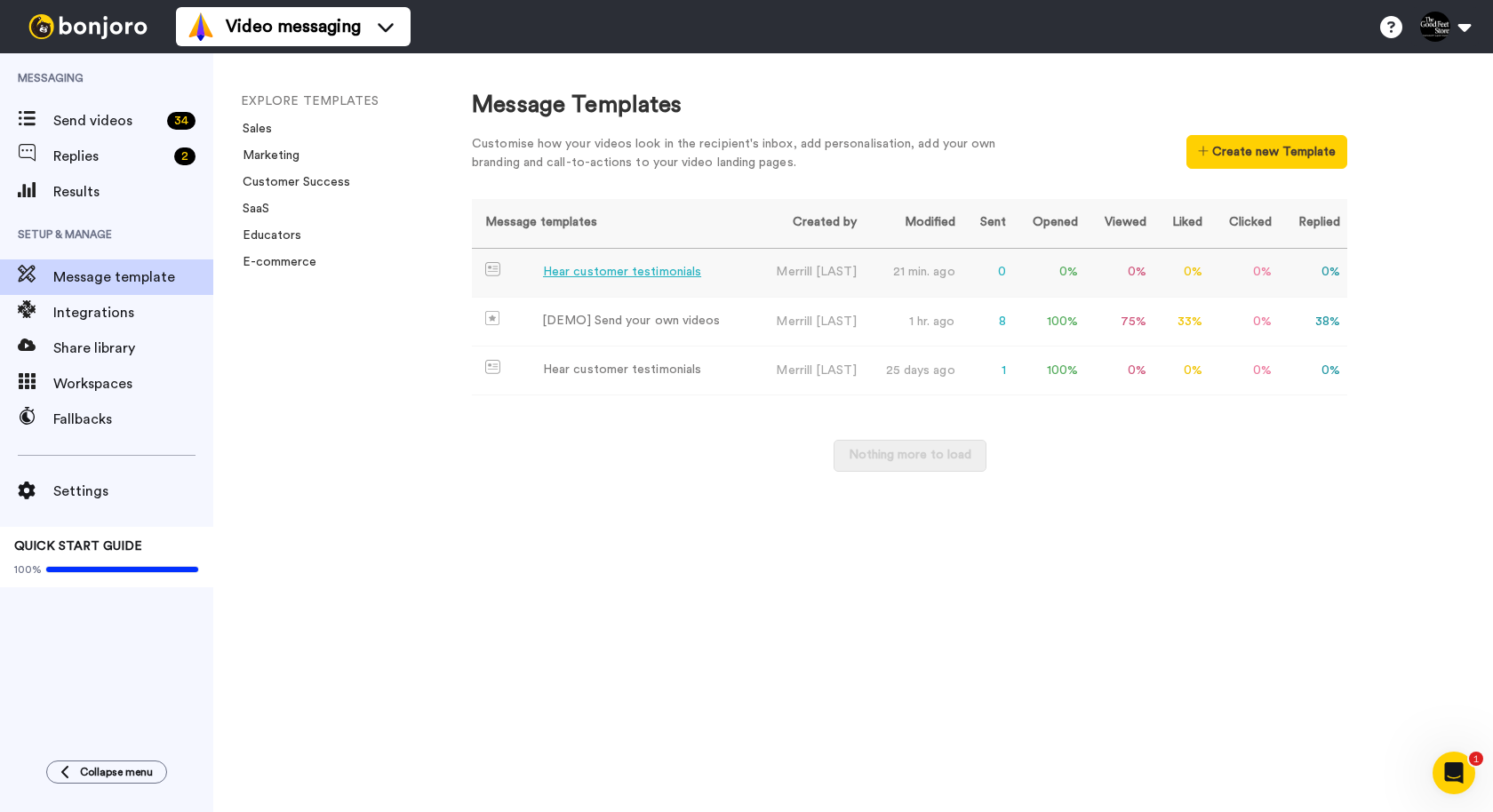click on "Hear customer testimonials" at bounding box center (622, 272) 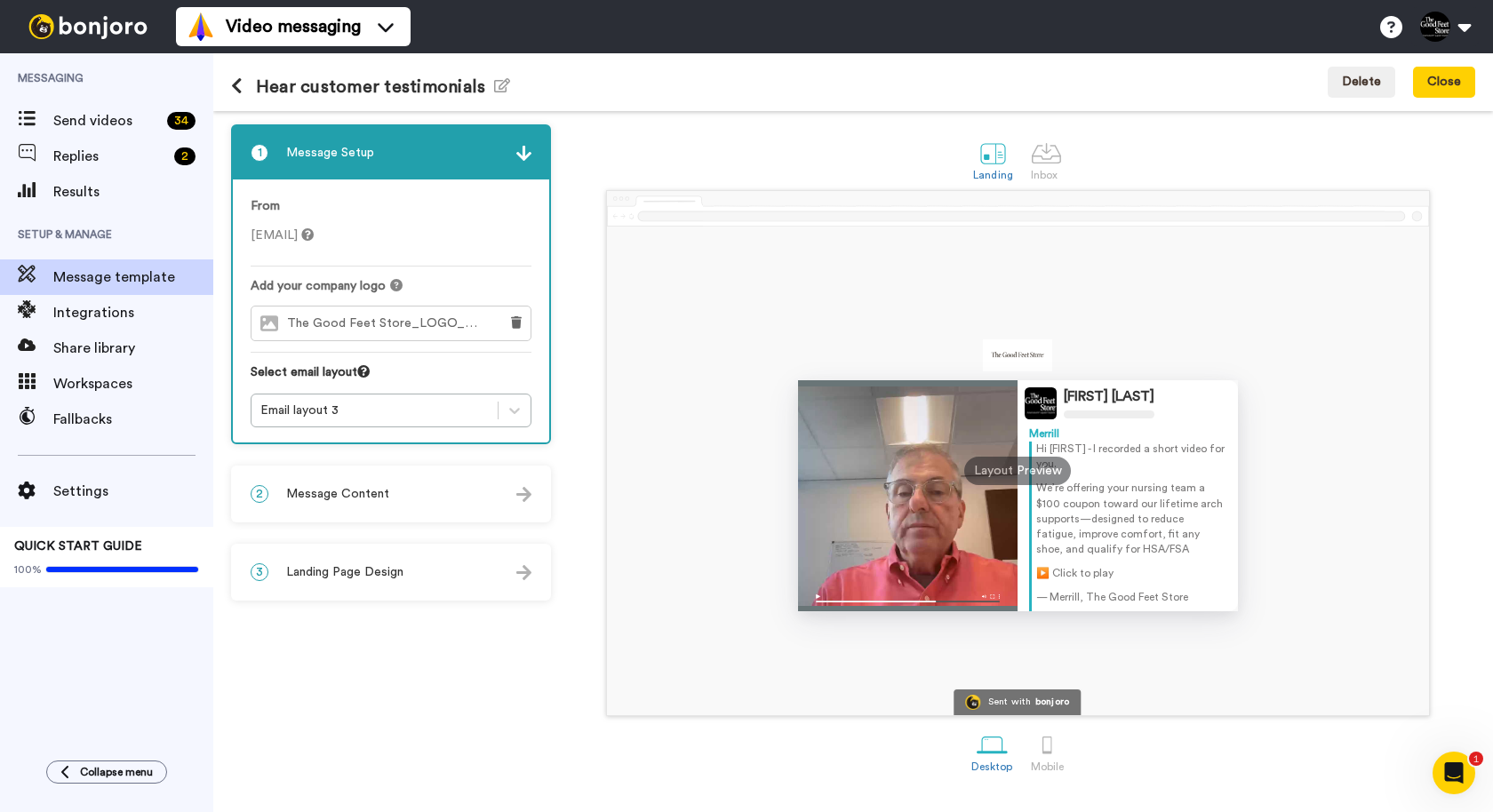 click on "2 Message Content" at bounding box center [391, 494] 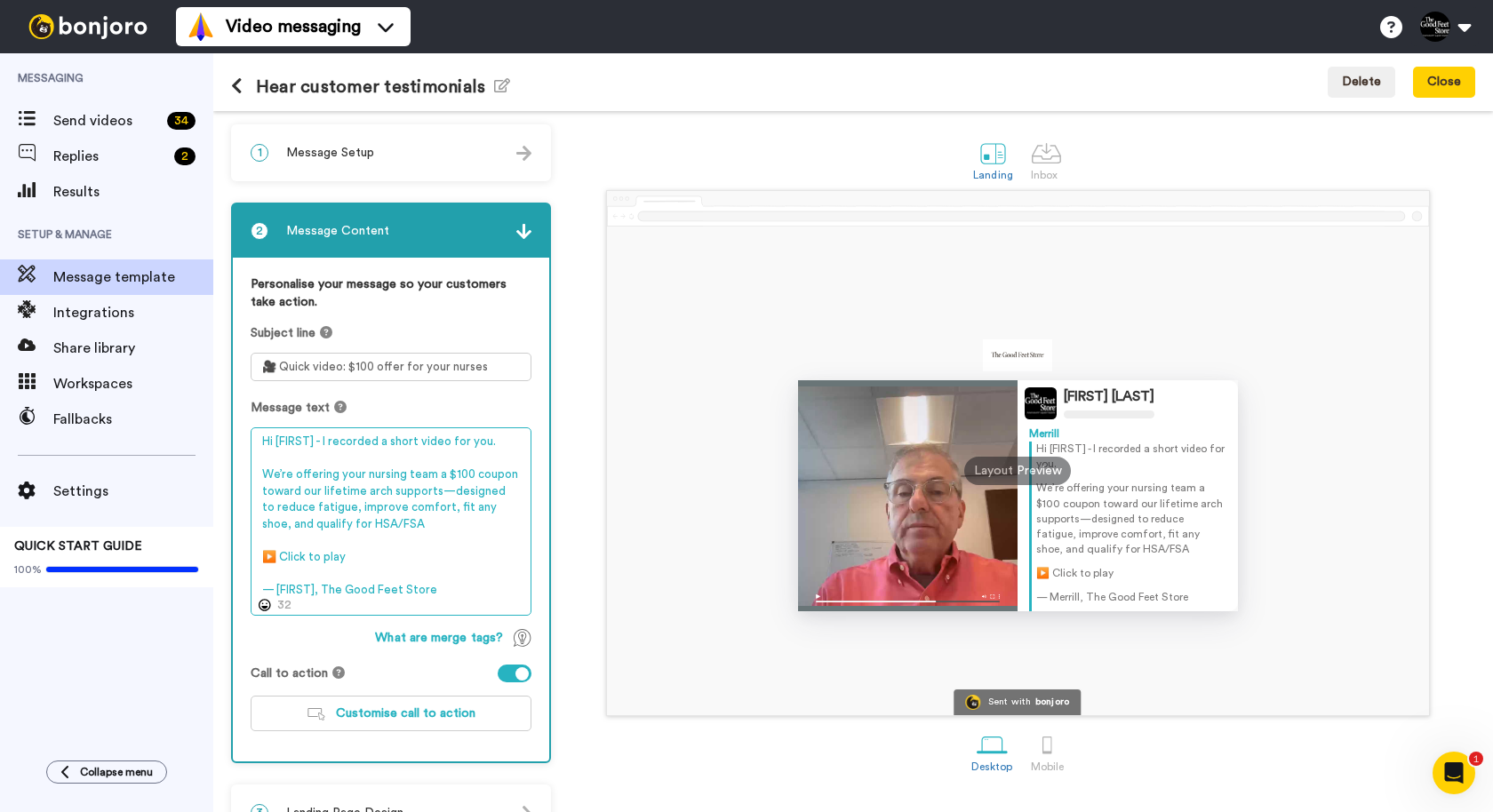 click on "Hi [FIRST] - I recorded a short video for you.
We’re offering your nursing team a $100 coupon toward our lifetime arch supports—designed to reduce fatigue, improve comfort, fit any shoe, and qualify for HSA/FSA
▶️ Click to play
— [FIRST], The Good Feet Store" at bounding box center [391, 521] 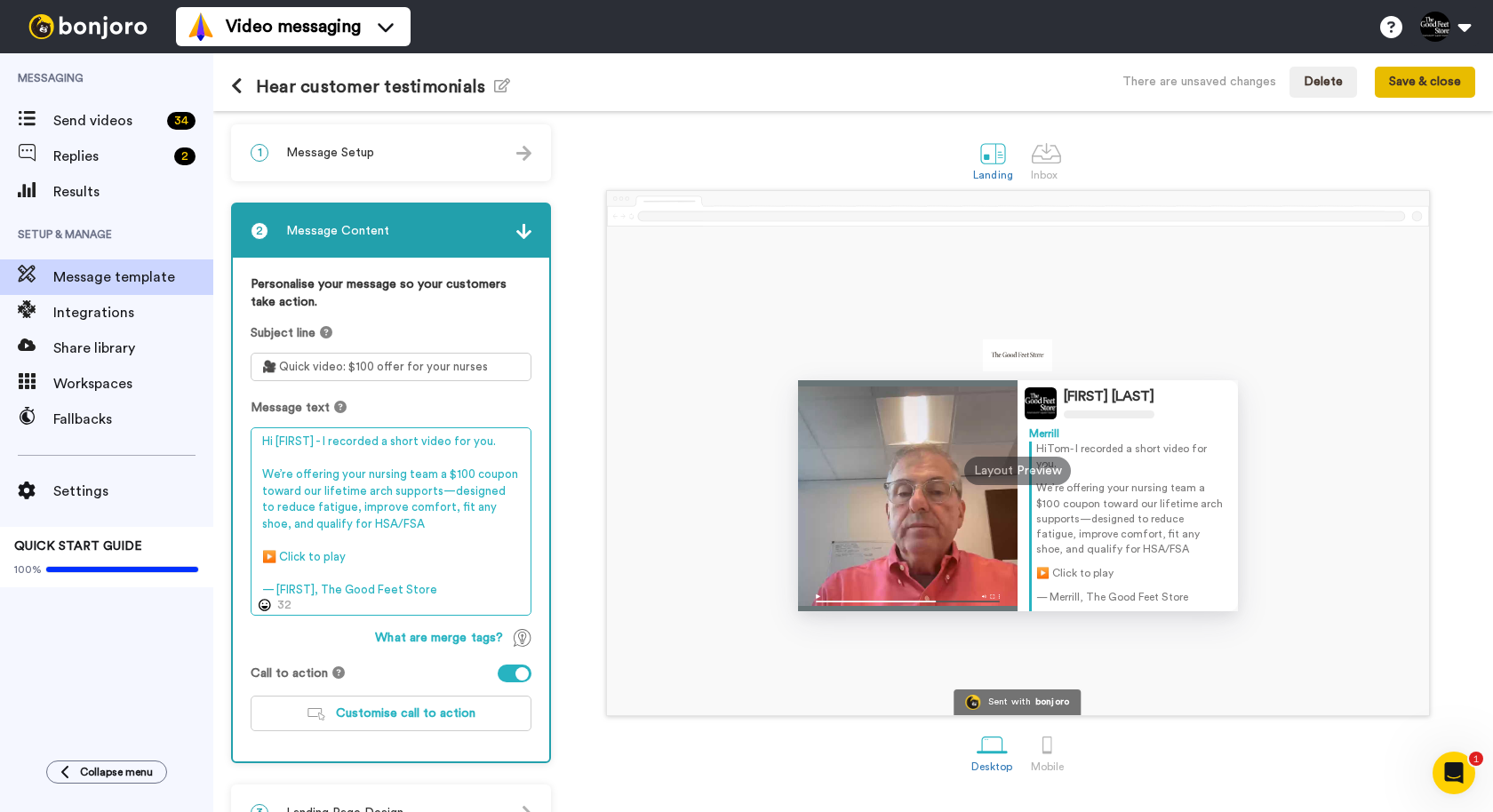 type on "Hi [FIRST] - I recorded a short video for you.
We’re offering your nursing team a $100 coupon toward our lifetime arch supports—designed to reduce fatigue, improve comfort, fit any shoe, and qualify for HSA/FSA
▶️ Click to play
— [FIRST], The Good Feet Store" 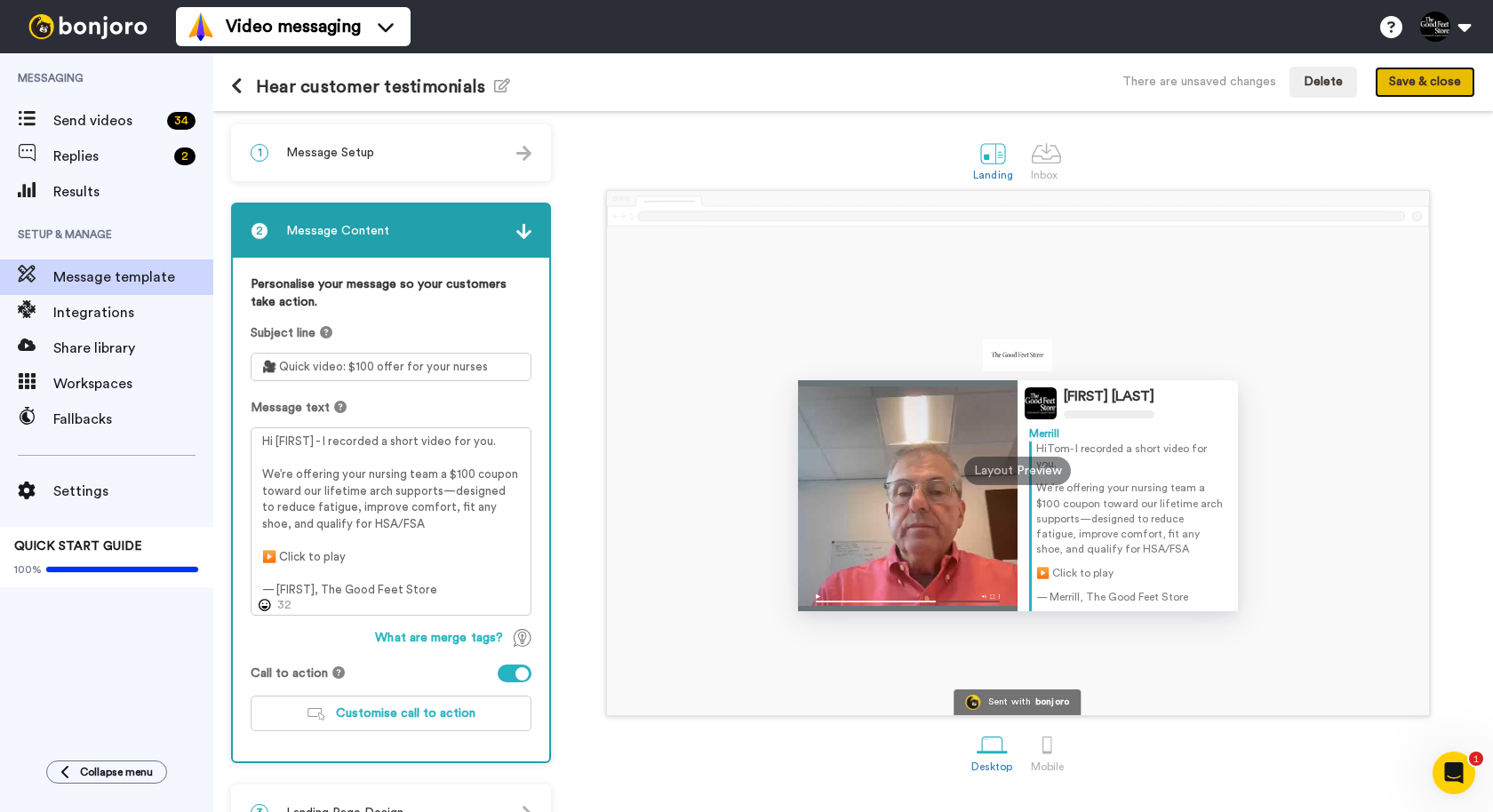 click on "Save & close" at bounding box center [1425, 83] 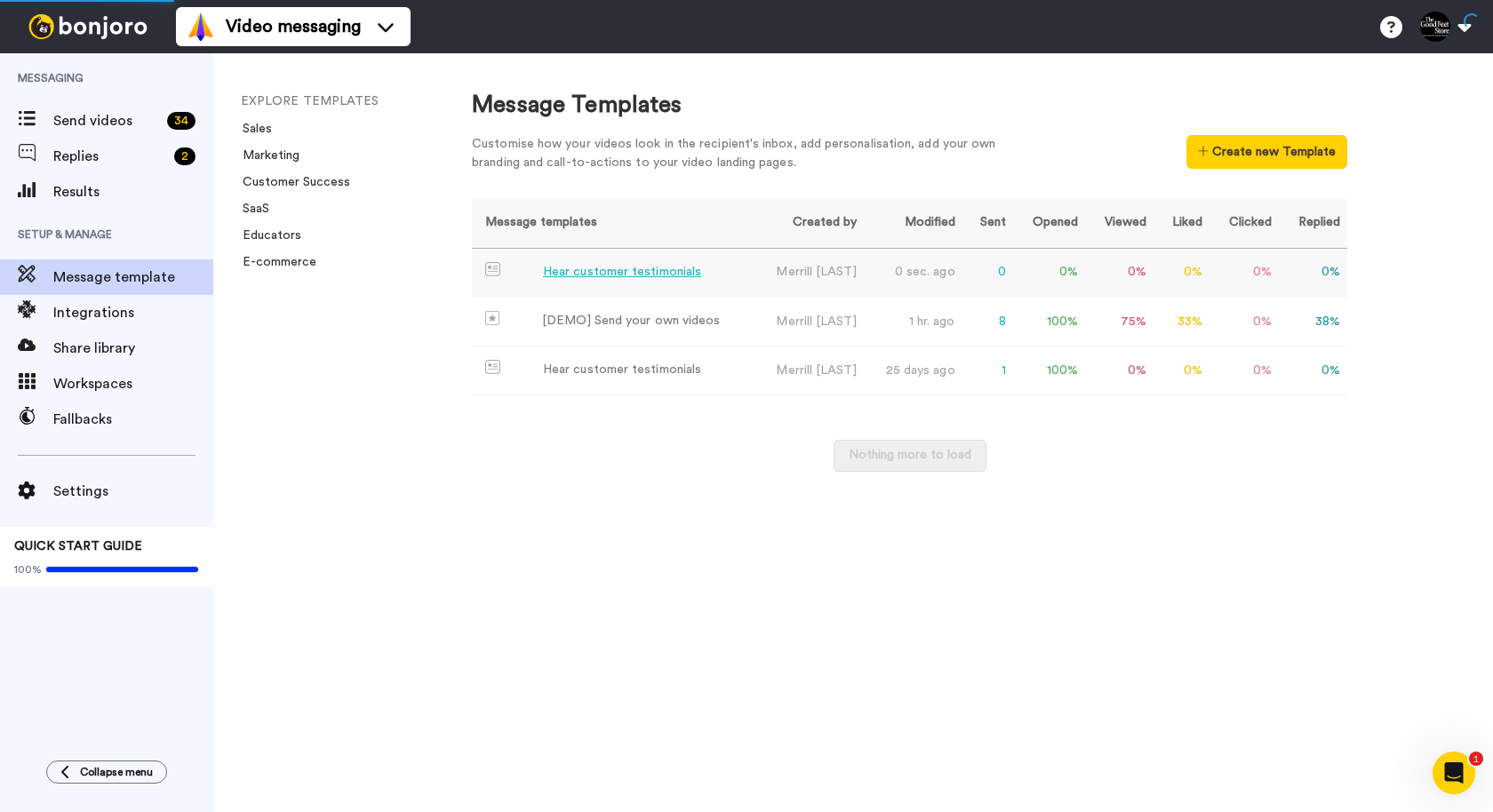 click on "Hear customer testimonials" at bounding box center [622, 272] 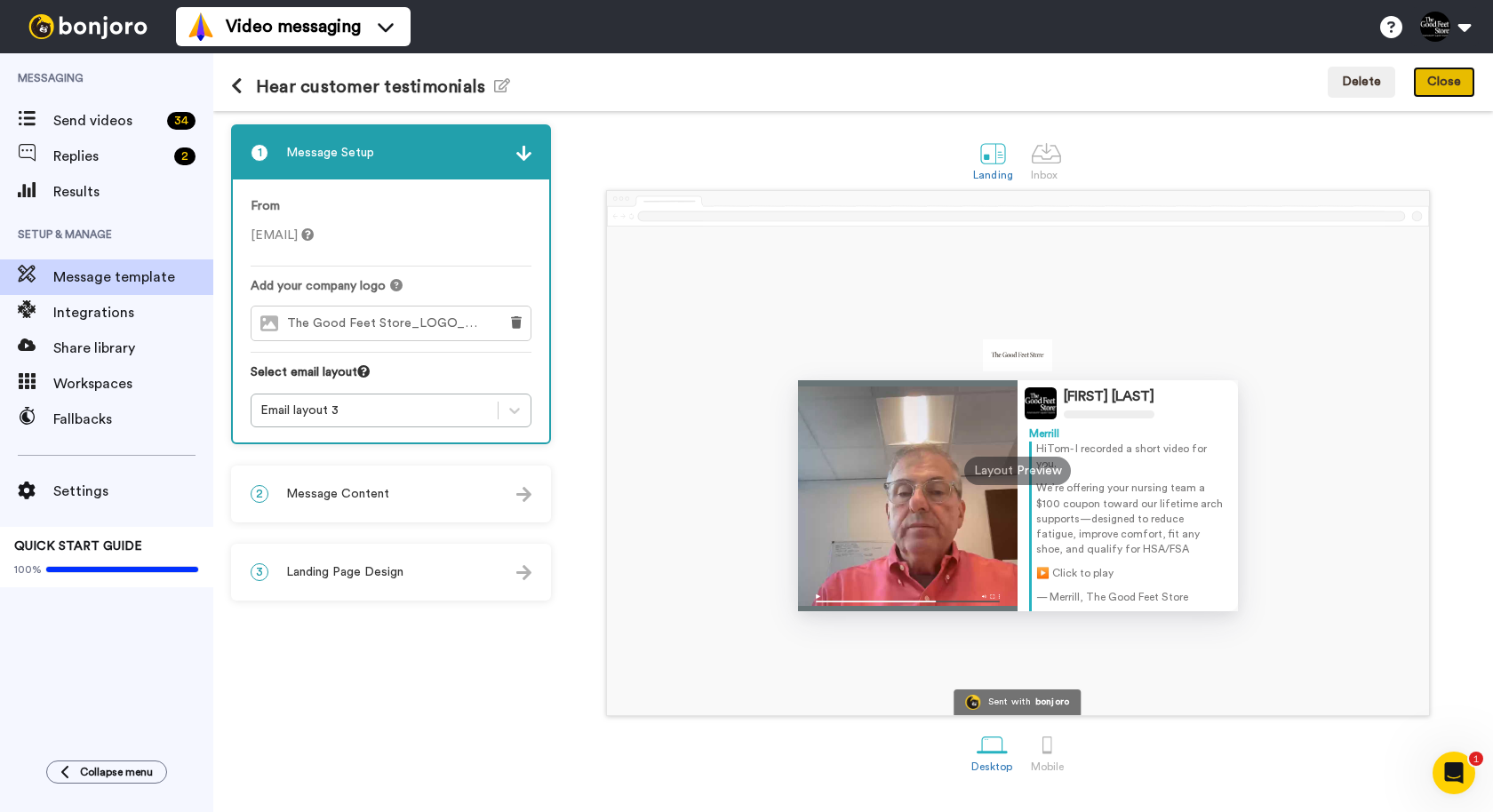 click on "Close" at bounding box center [1444, 83] 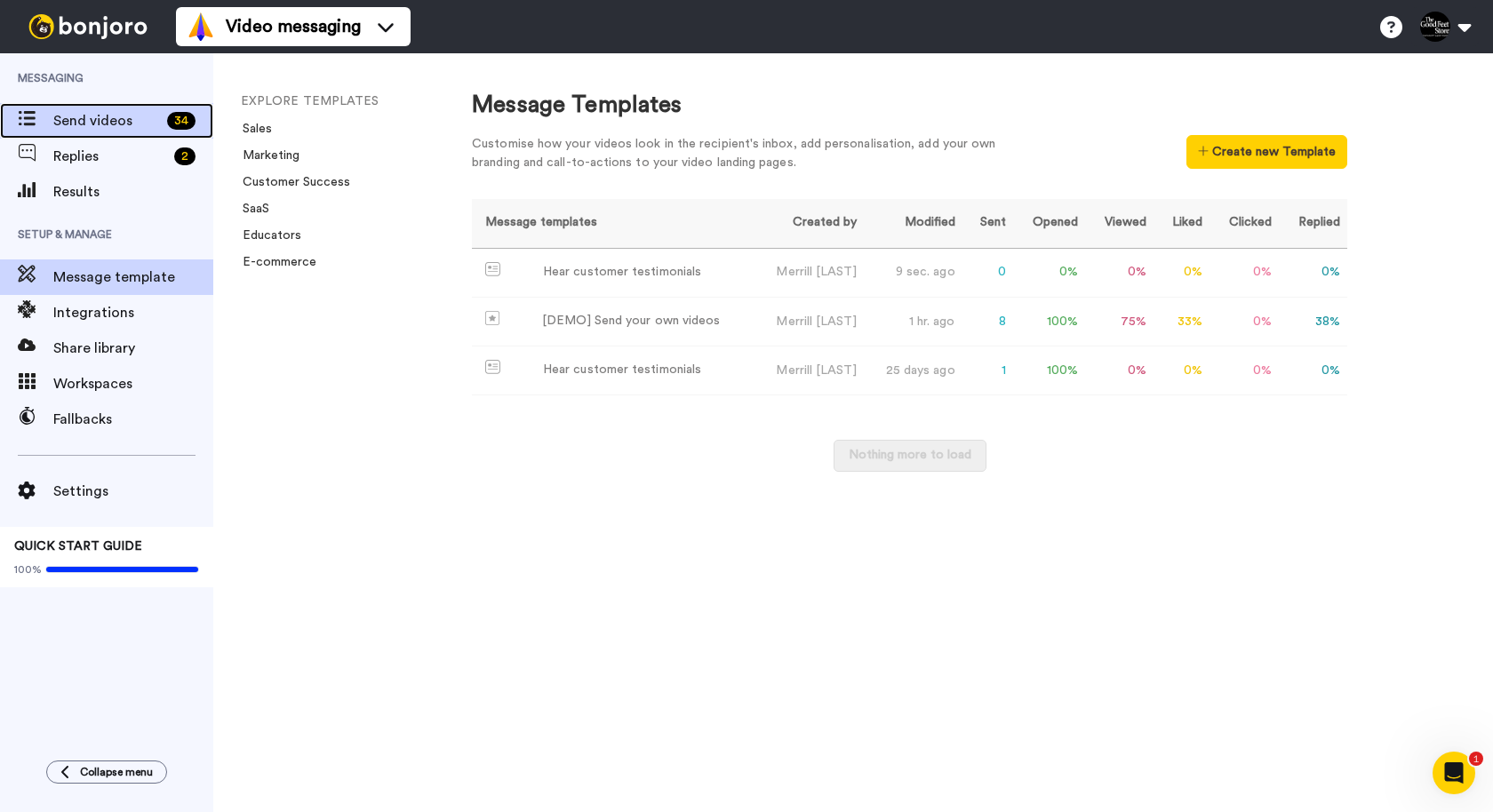 click on "Send videos" at bounding box center (107, 121) 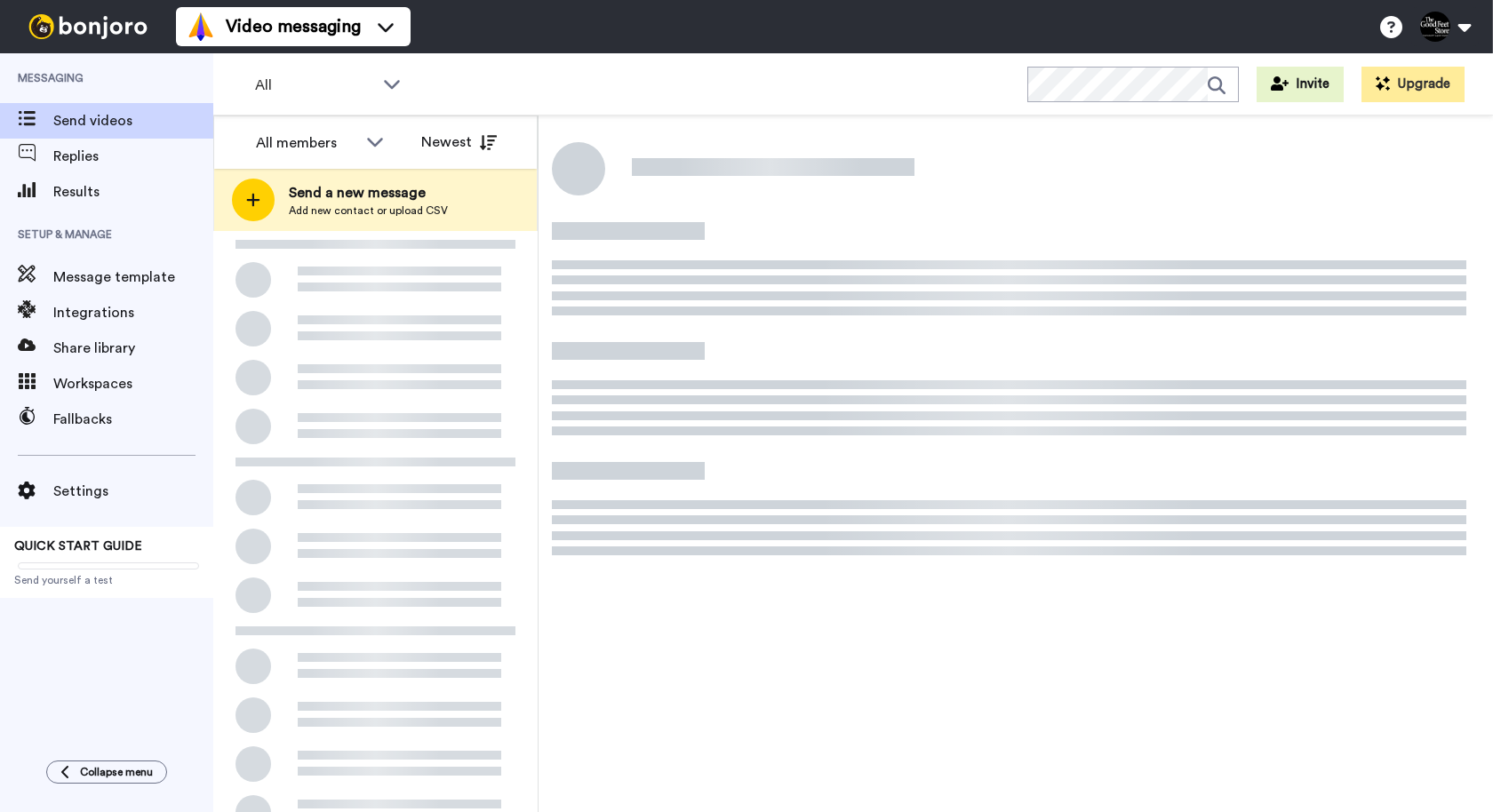 scroll, scrollTop: 0, scrollLeft: 0, axis: both 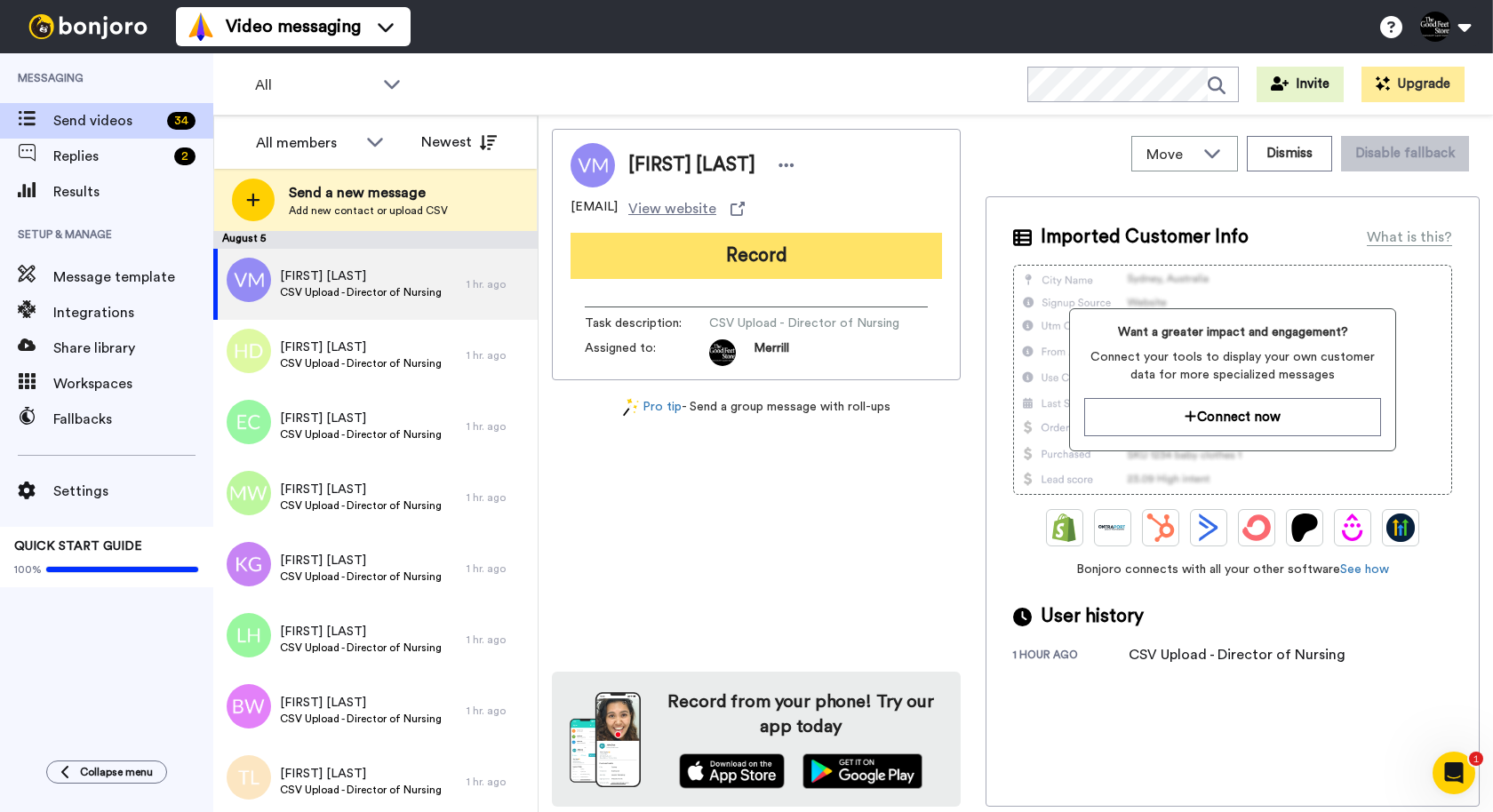 click on "Record" at bounding box center (756, 256) 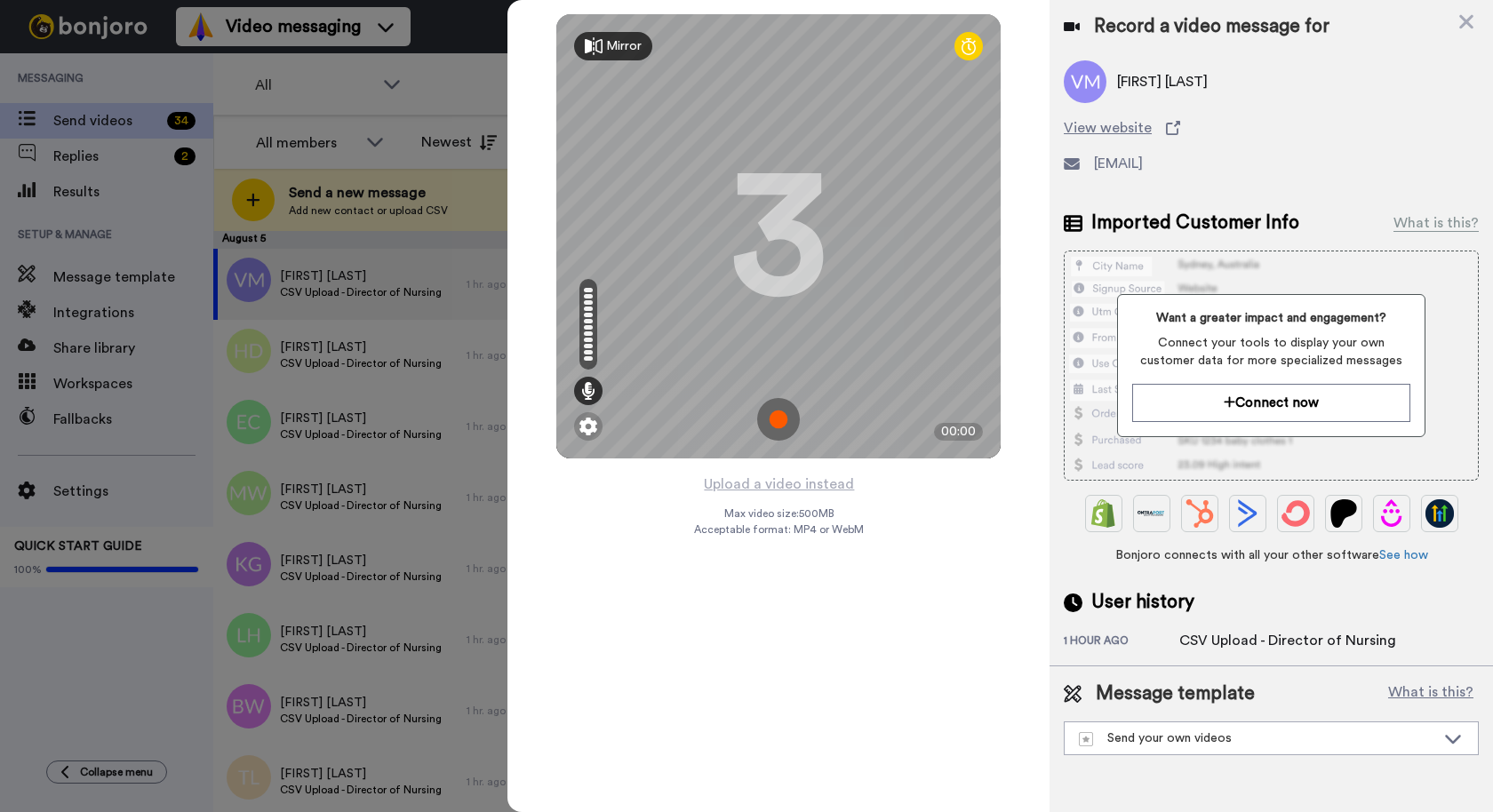 click at bounding box center [778, 419] 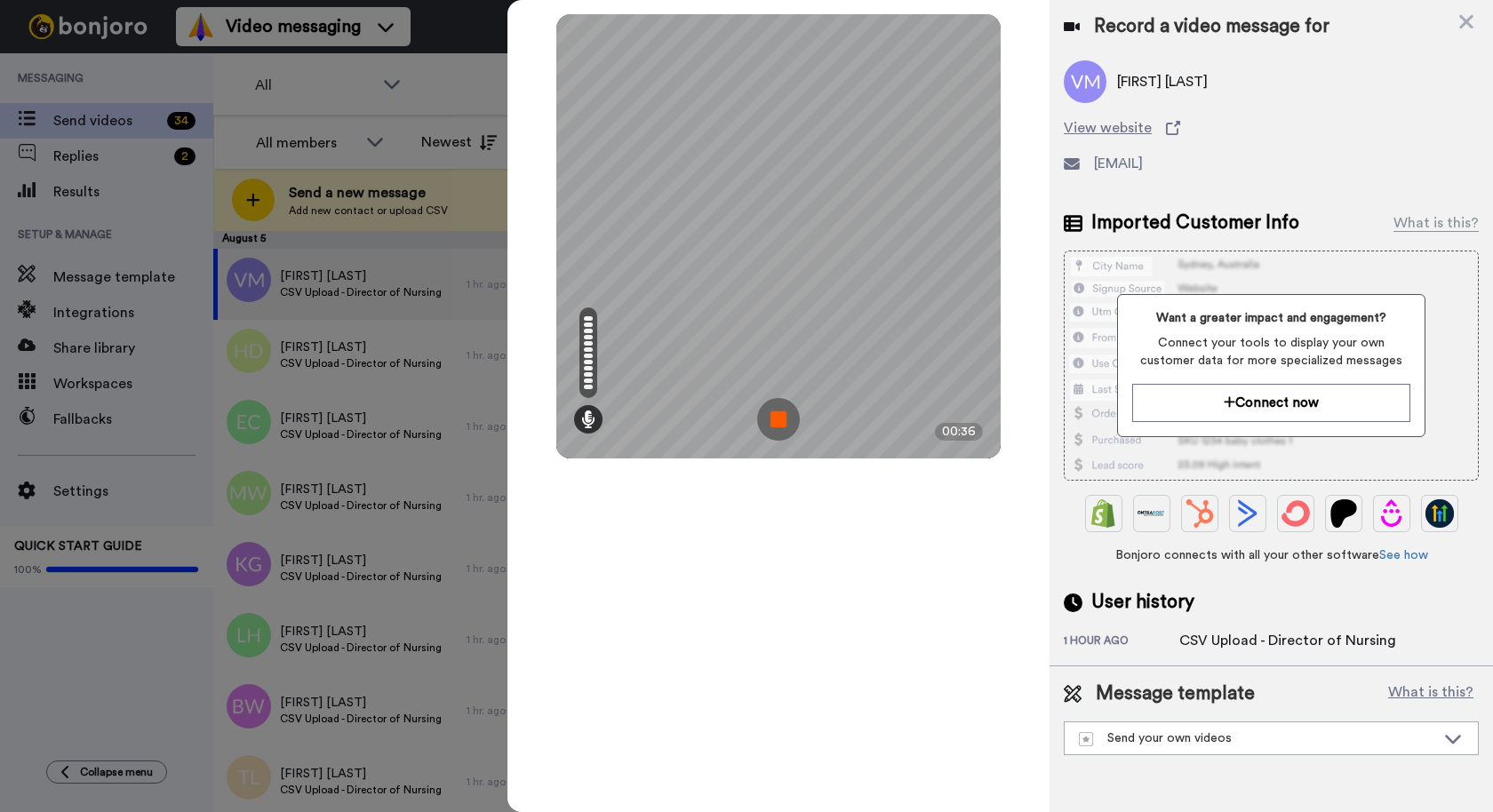 click at bounding box center (778, 419) 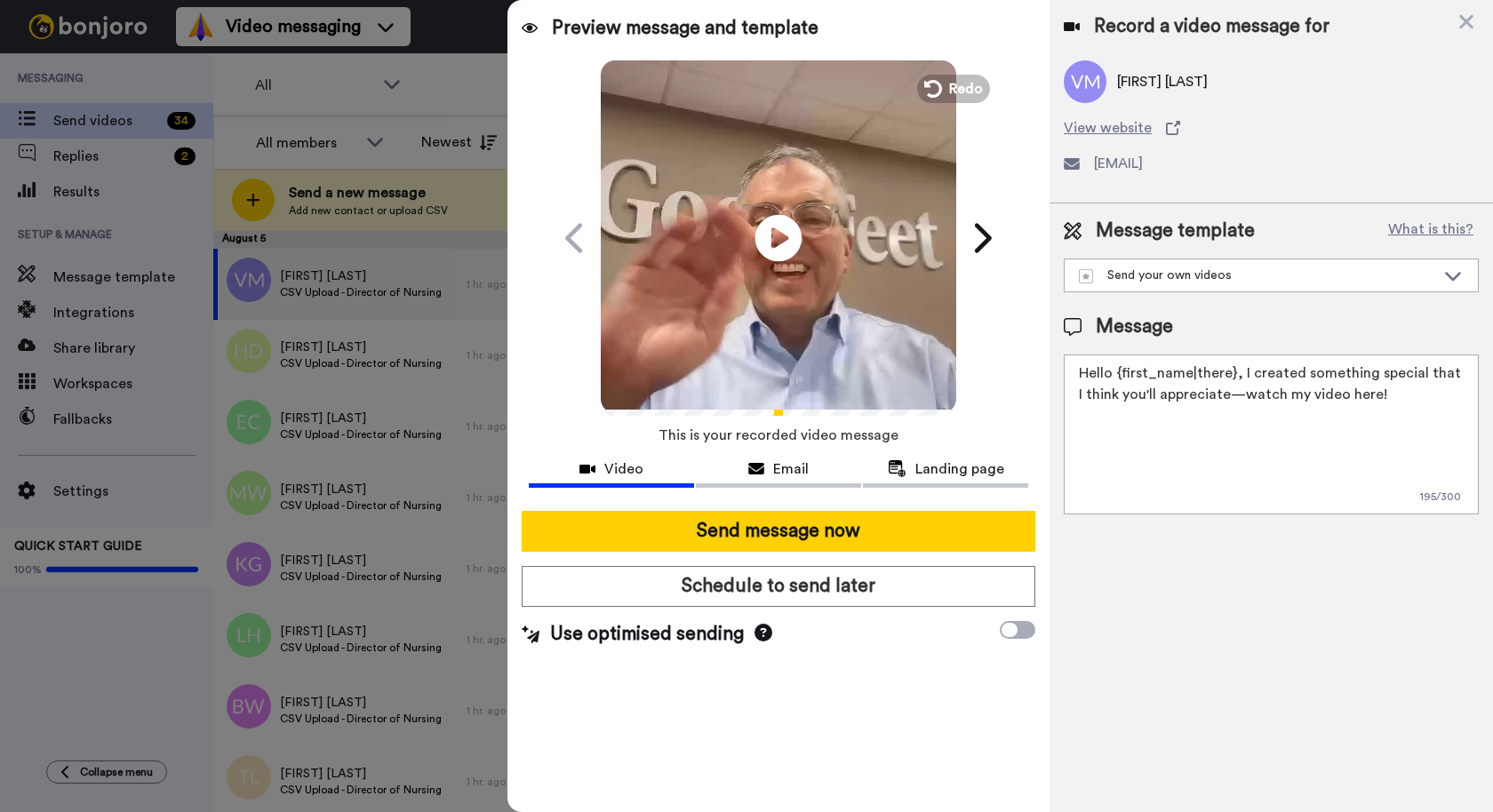 click 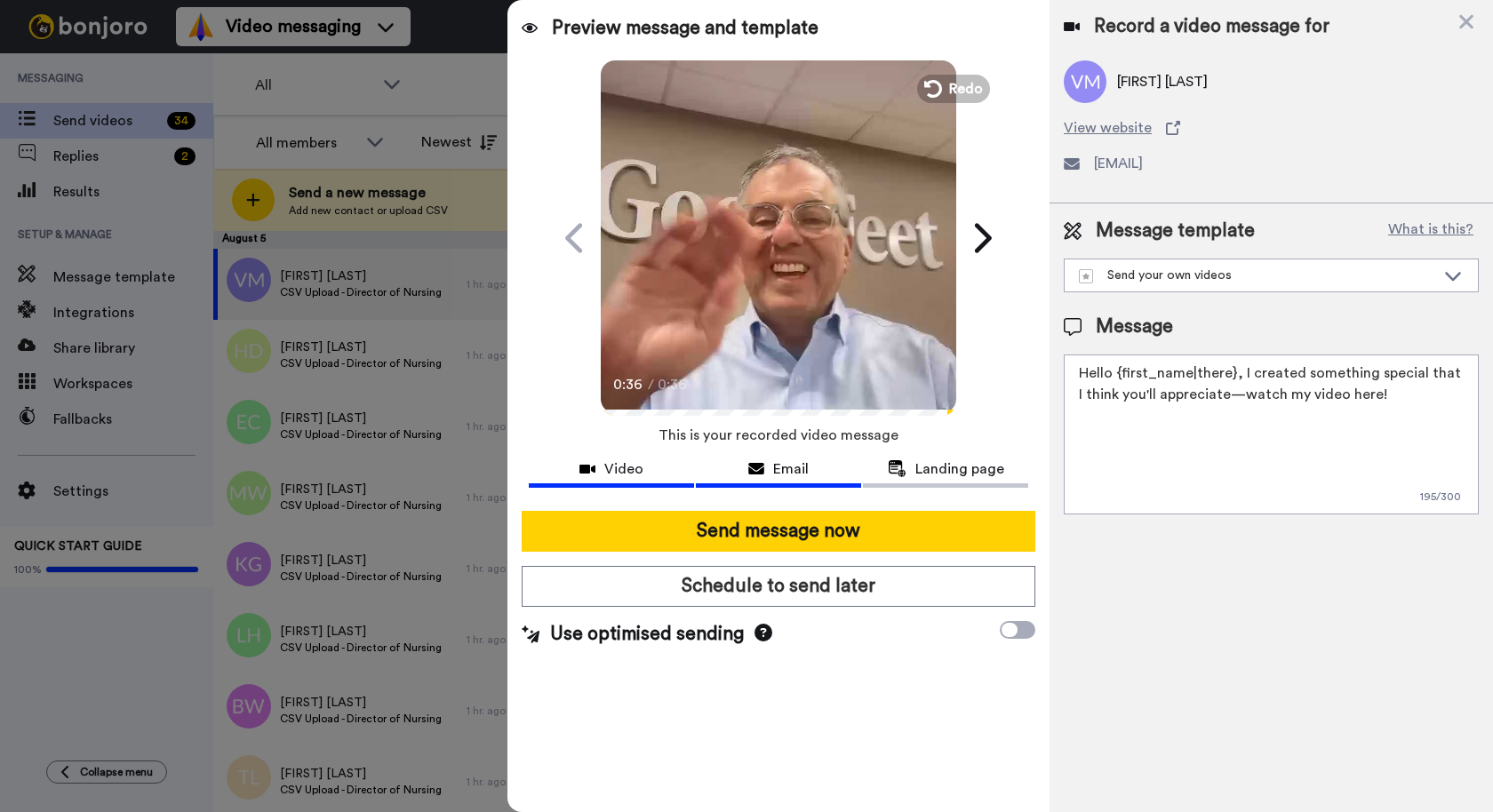 click on "Email" at bounding box center [791, 469] 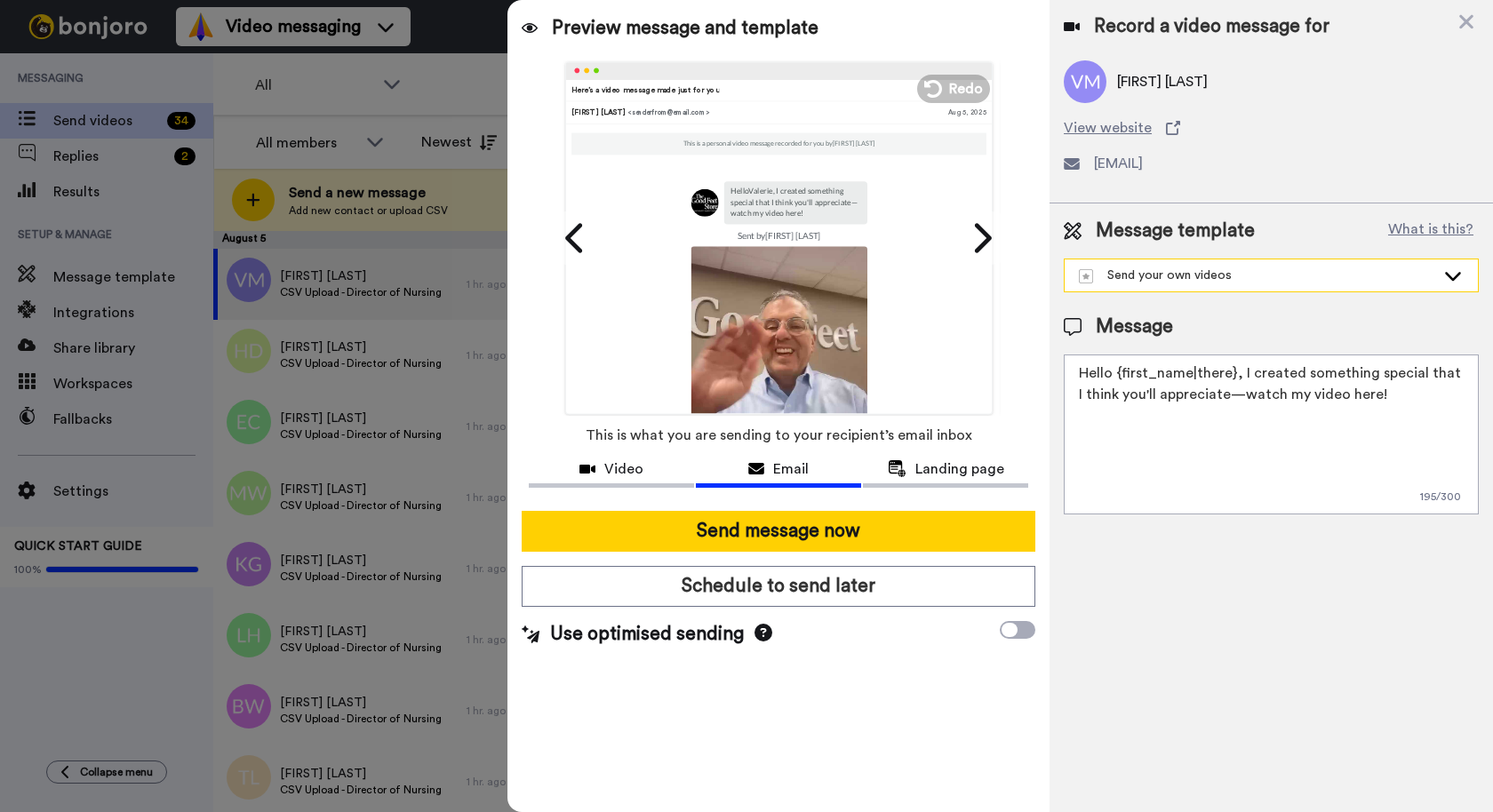 click on "Send your own videos" at bounding box center [1257, 275] 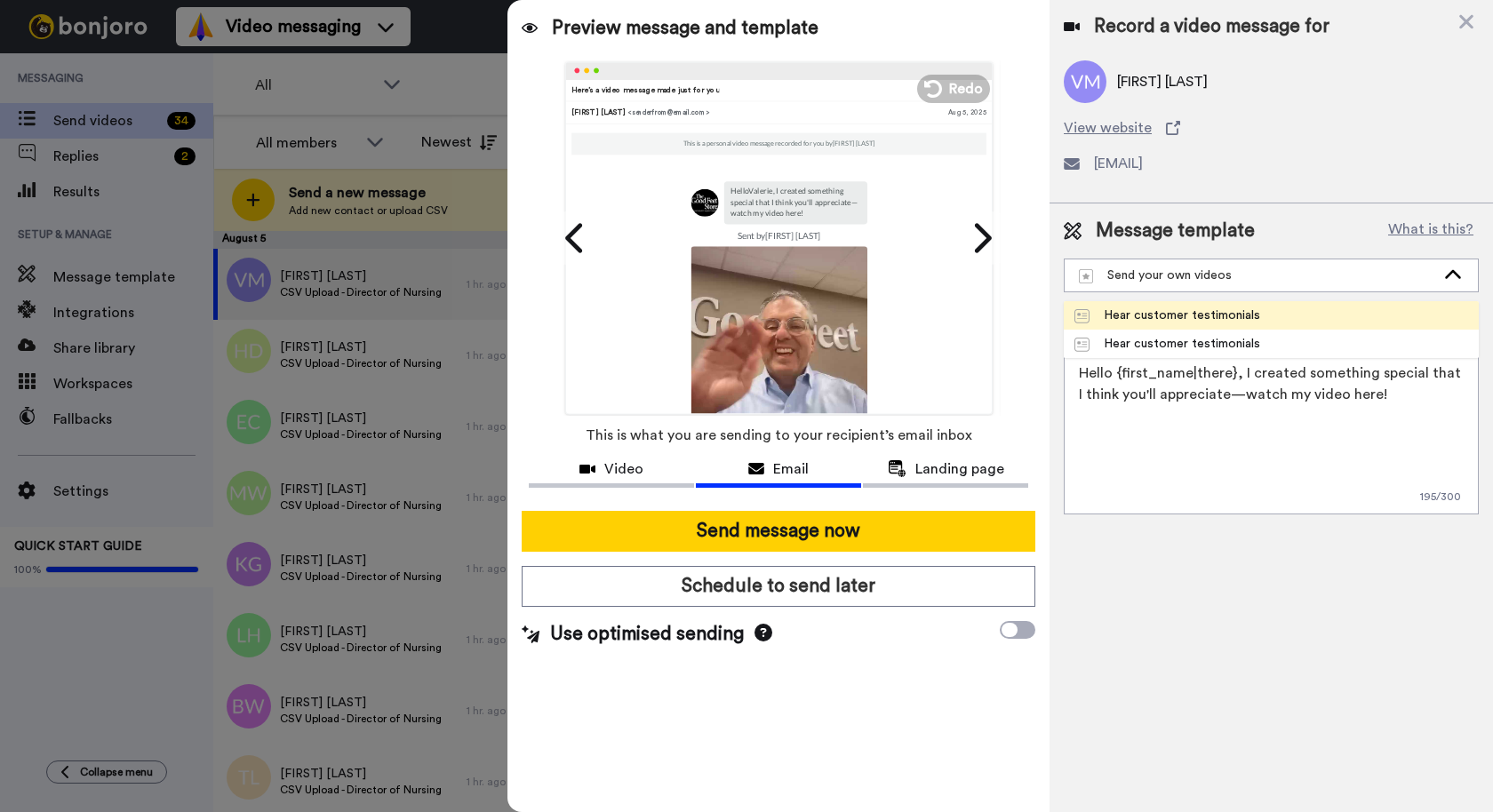 click on "Hear customer testimonials" at bounding box center [1167, 315] 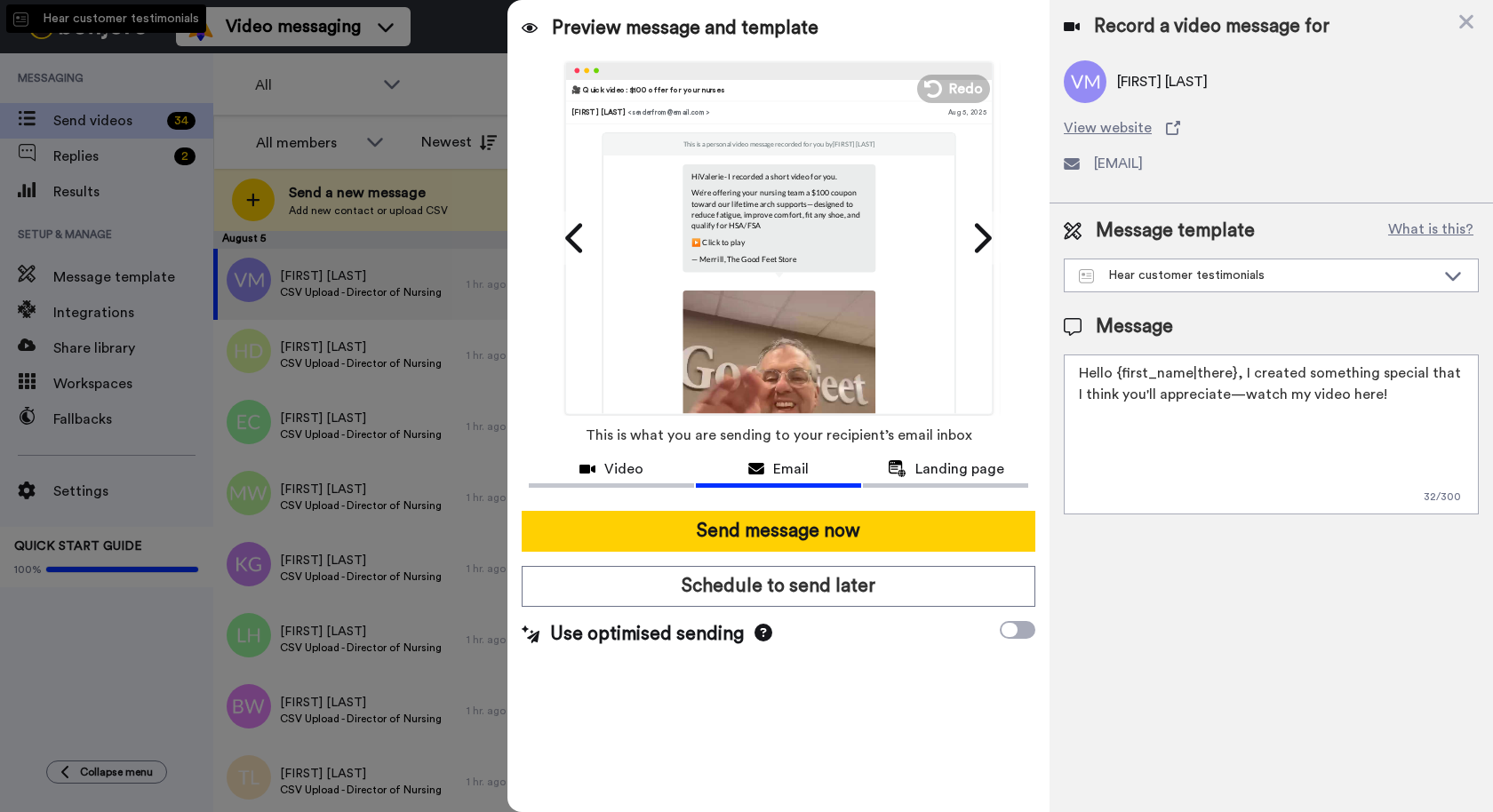 type on "Hi [FIRST] - I recorded a short video for you.
We’re offering your nursing team a $100 coupon toward our lifetime arch supports—designed to reduce fatigue, improve comfort, fit any shoe, and qualify for HSA/FSA
▶️ Click to play
— [FIRST], The Good Feet Store" 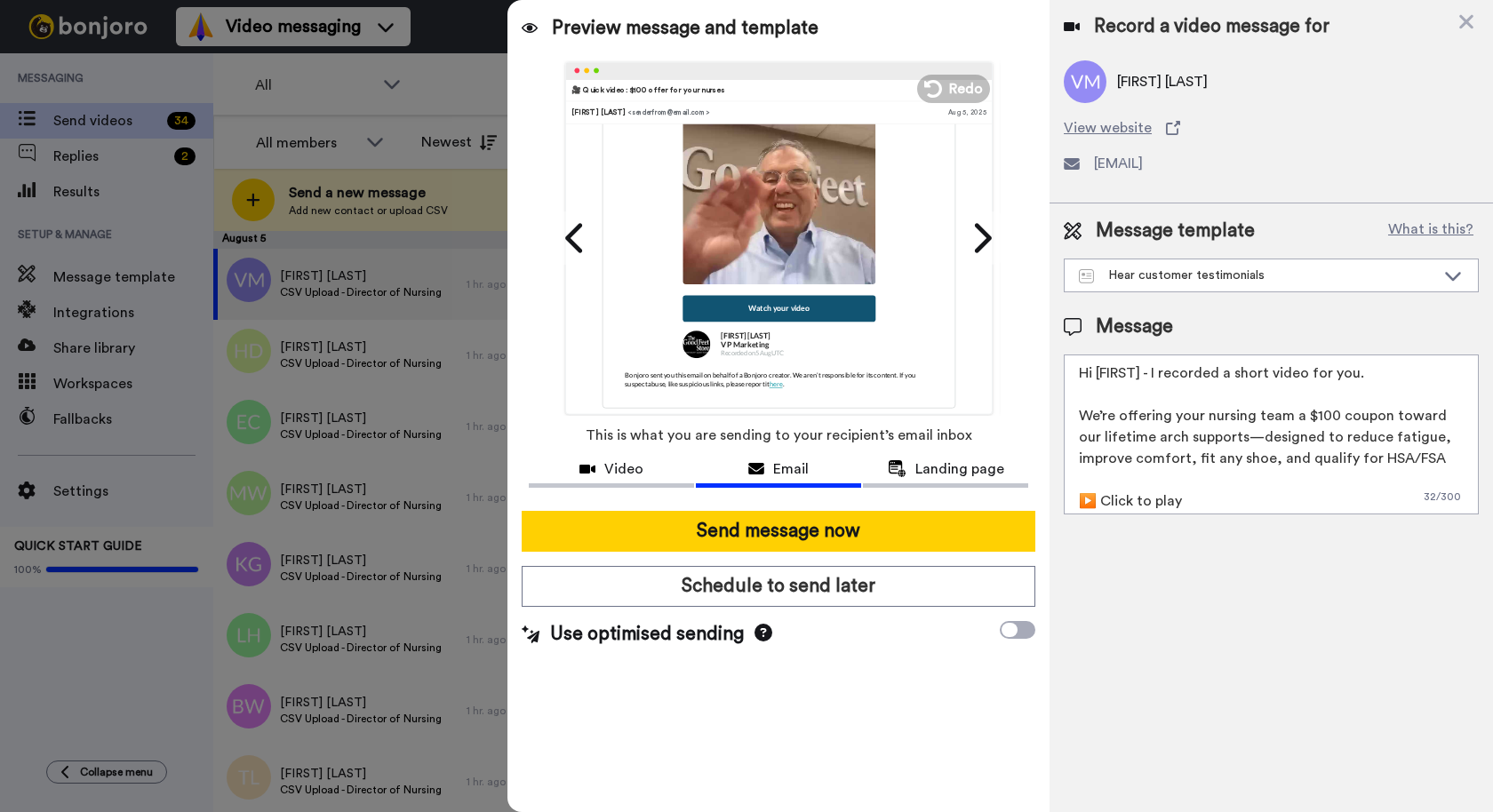 scroll, scrollTop: 324, scrollLeft: 0, axis: vertical 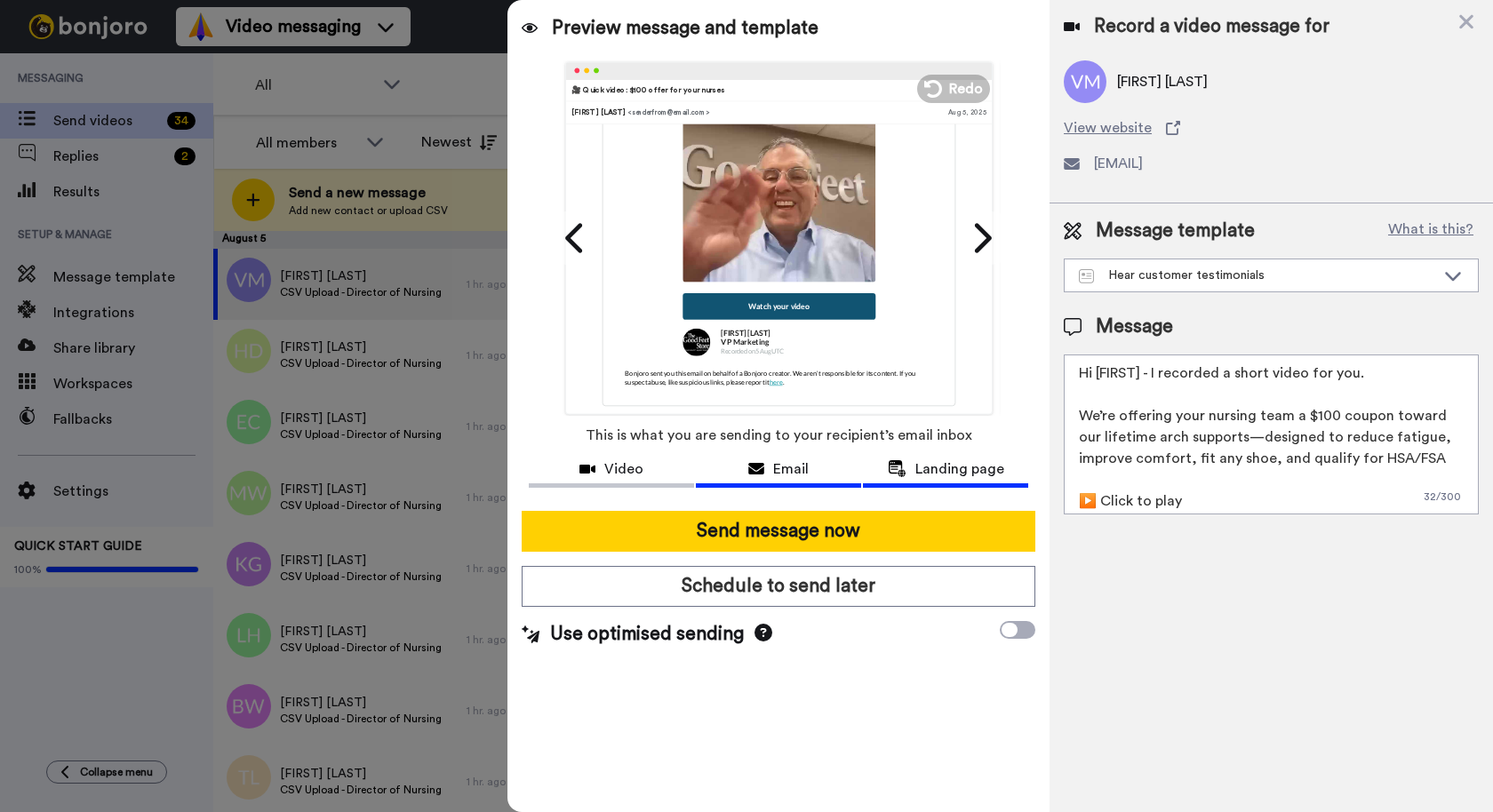click on "Landing page" at bounding box center [946, 469] 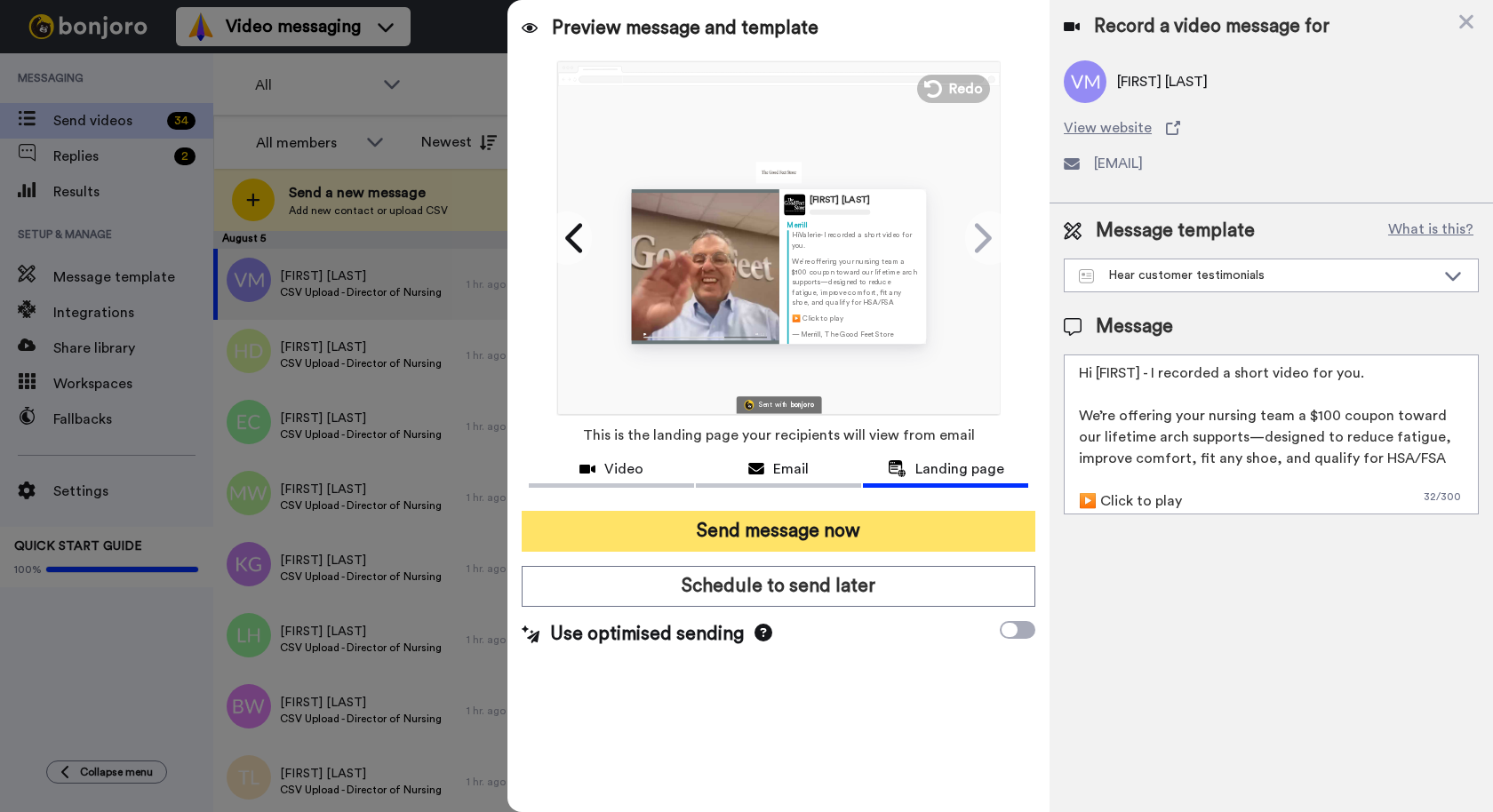 click on "Send message now" at bounding box center [778, 531] 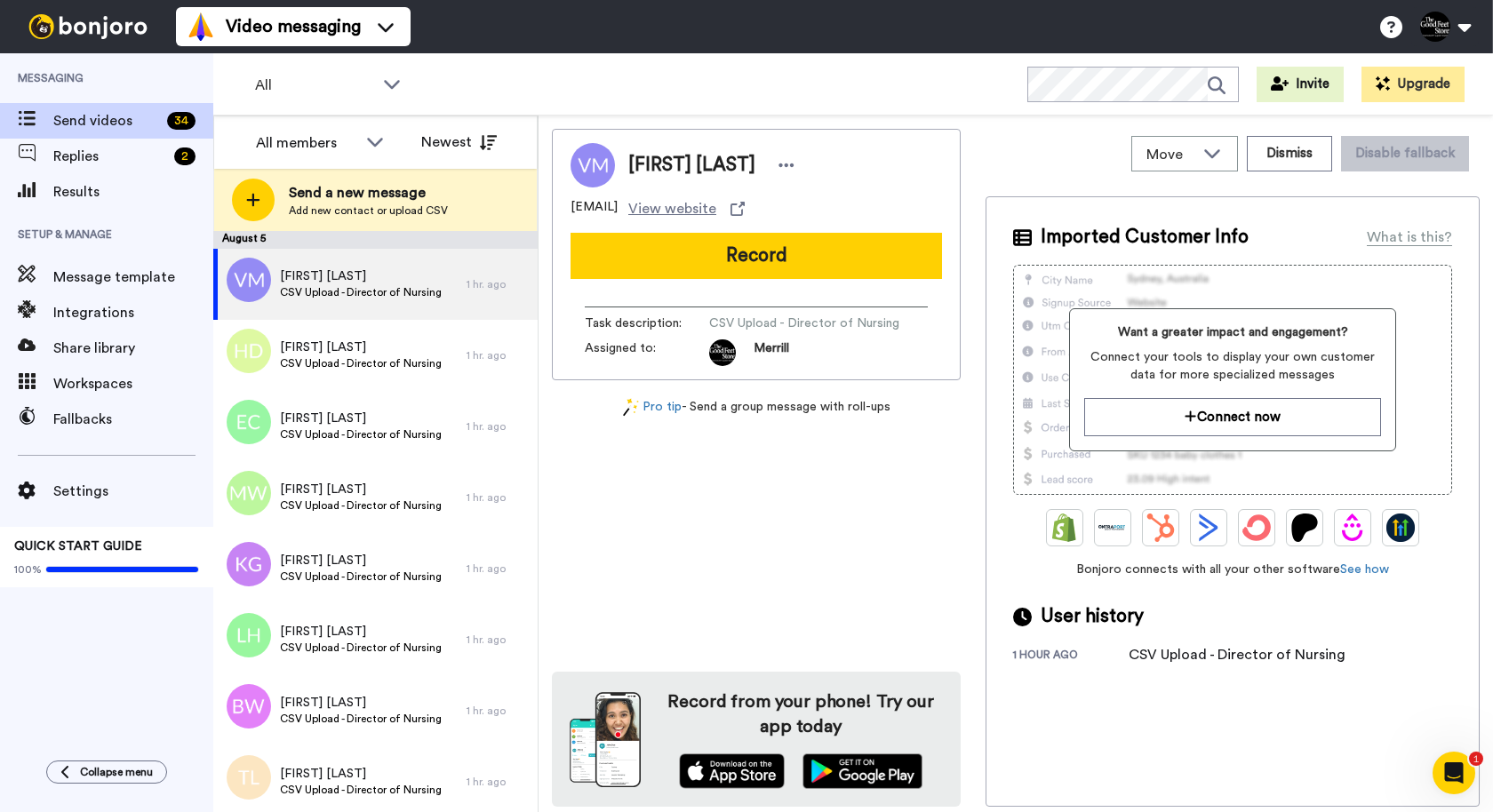 scroll, scrollTop: 0, scrollLeft: 0, axis: both 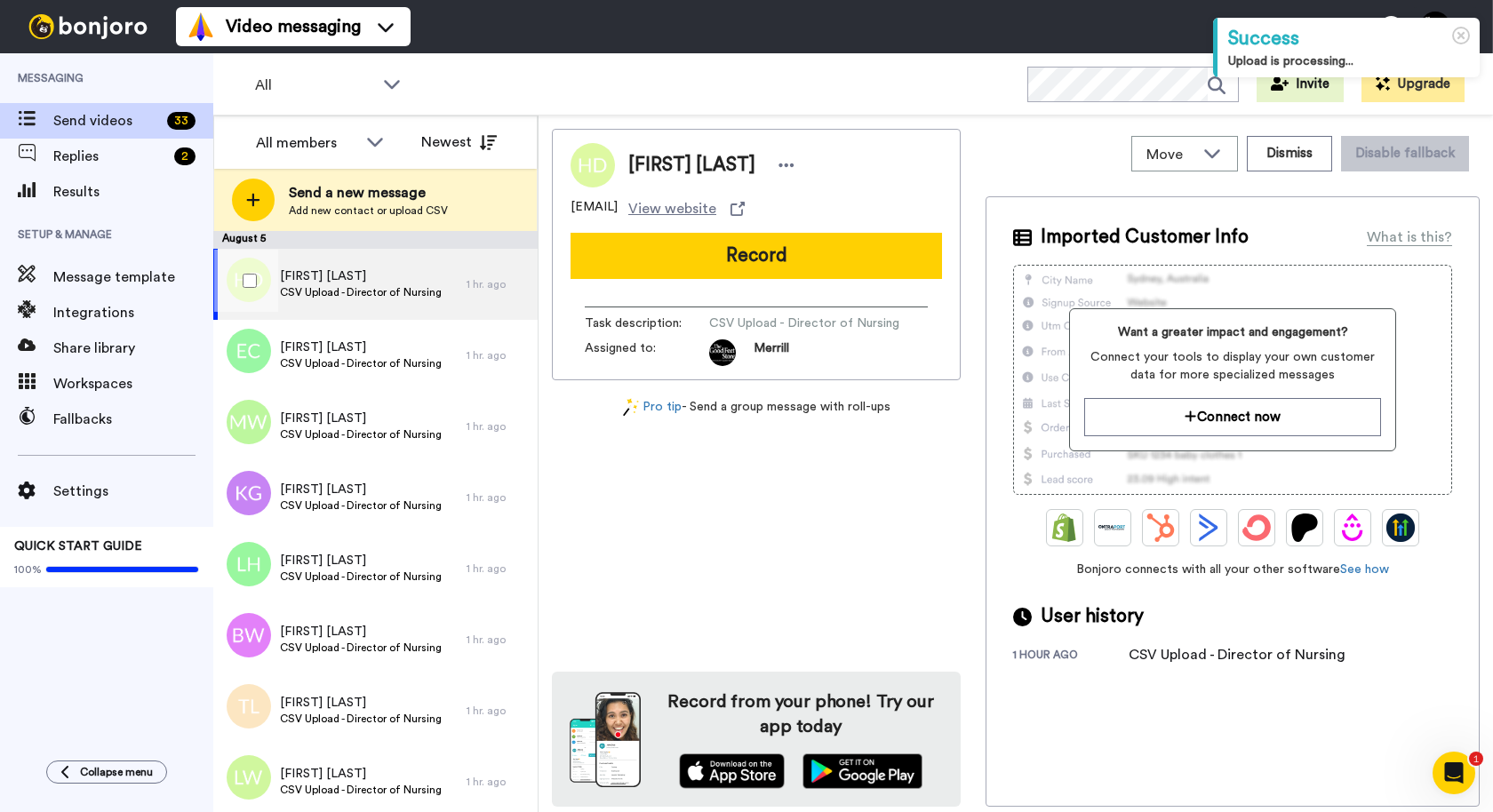 click on "CSV Upload - Director of Nursing" at bounding box center [361, 292] 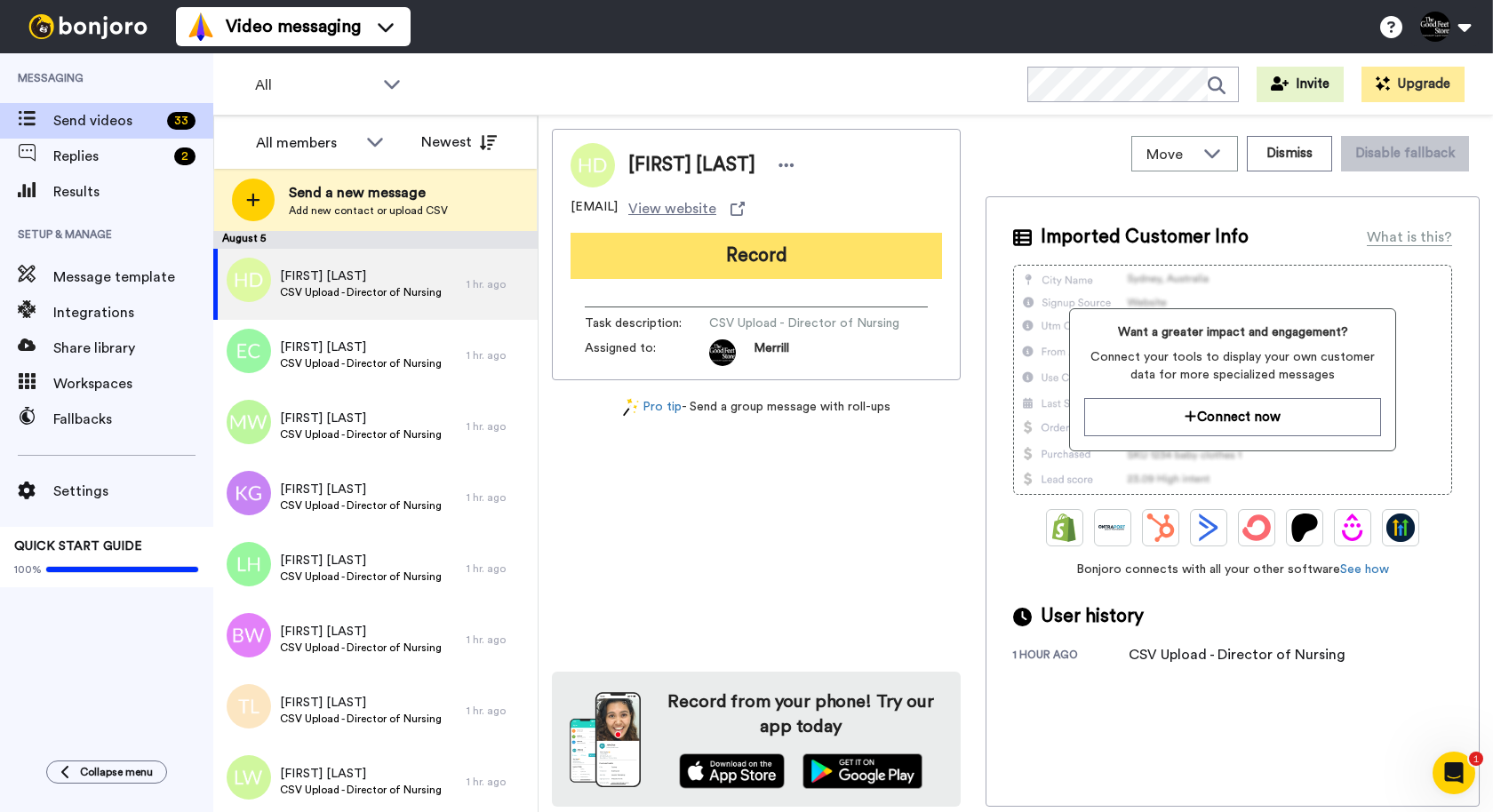 click on "Record" at bounding box center [756, 256] 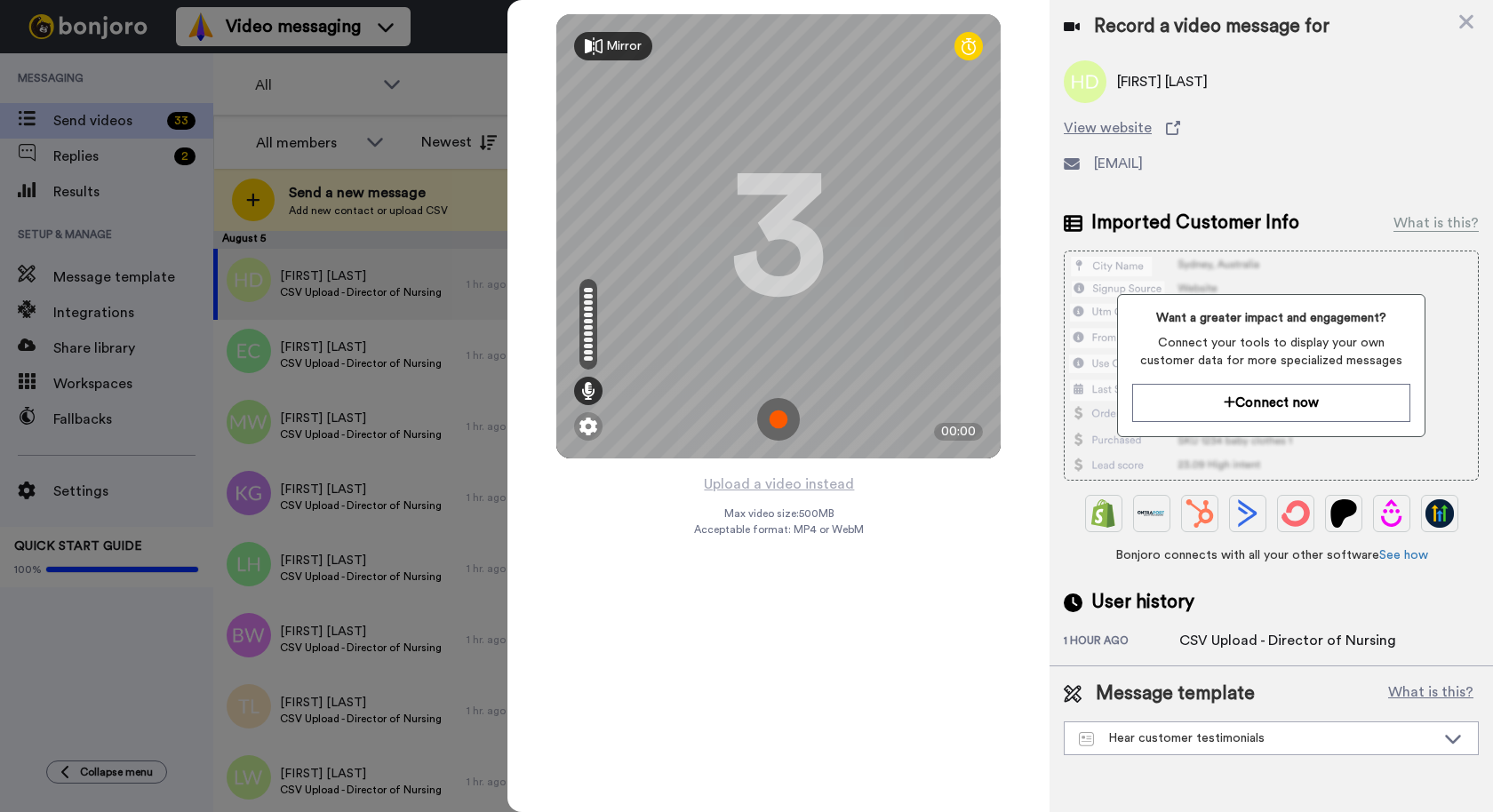 click at bounding box center [778, 419] 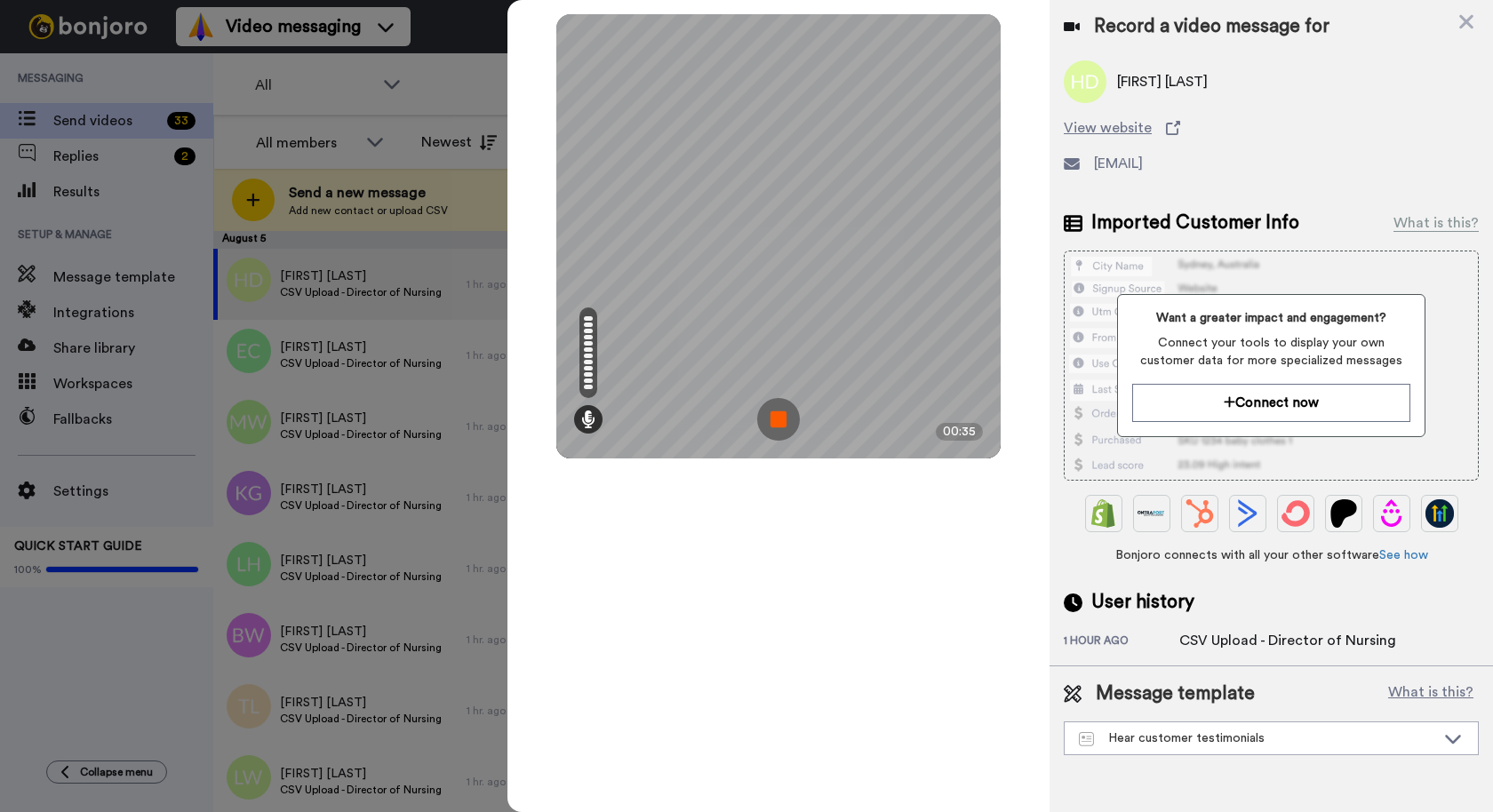 click at bounding box center [778, 419] 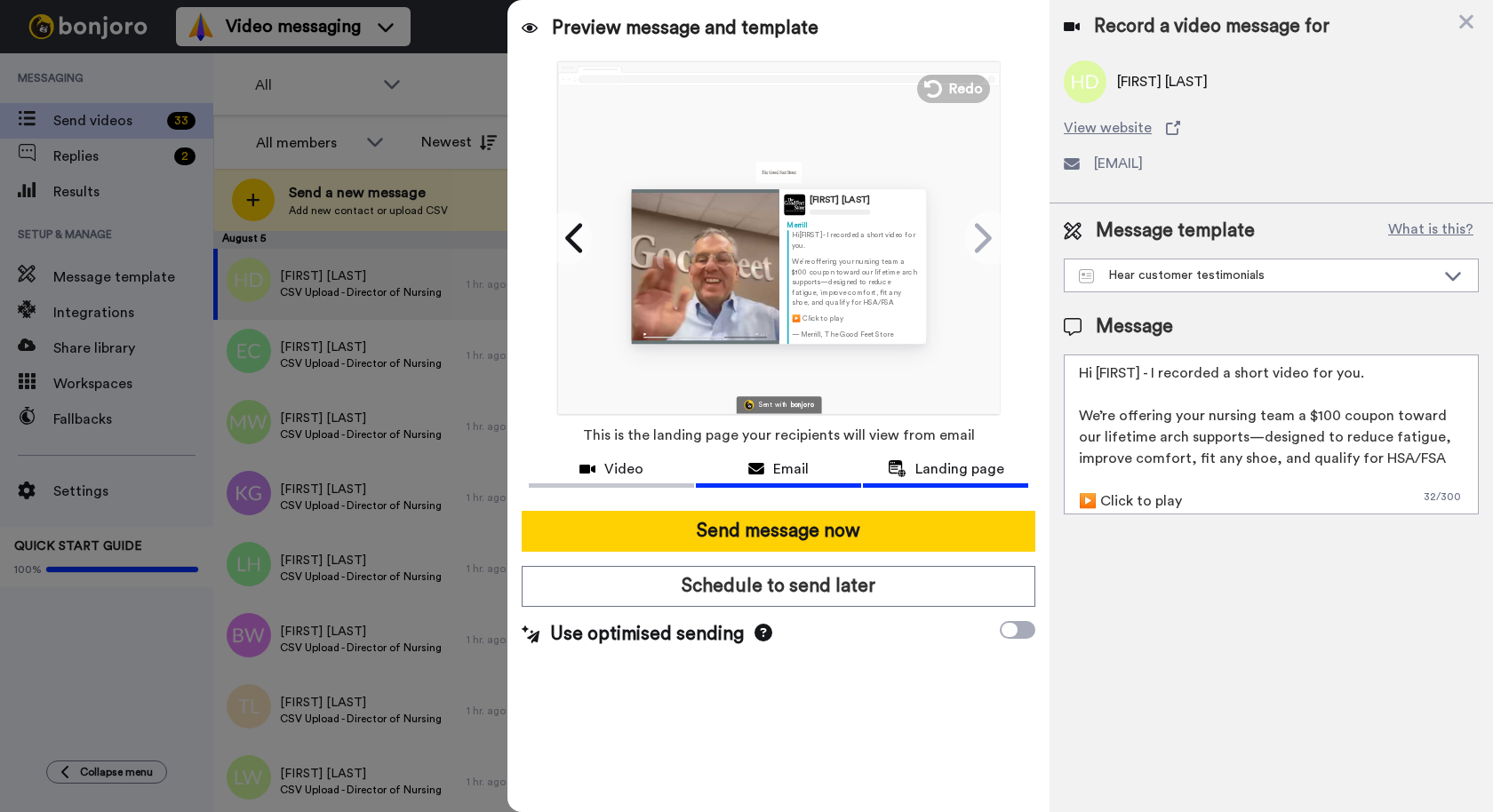 click on "Email" at bounding box center [791, 469] 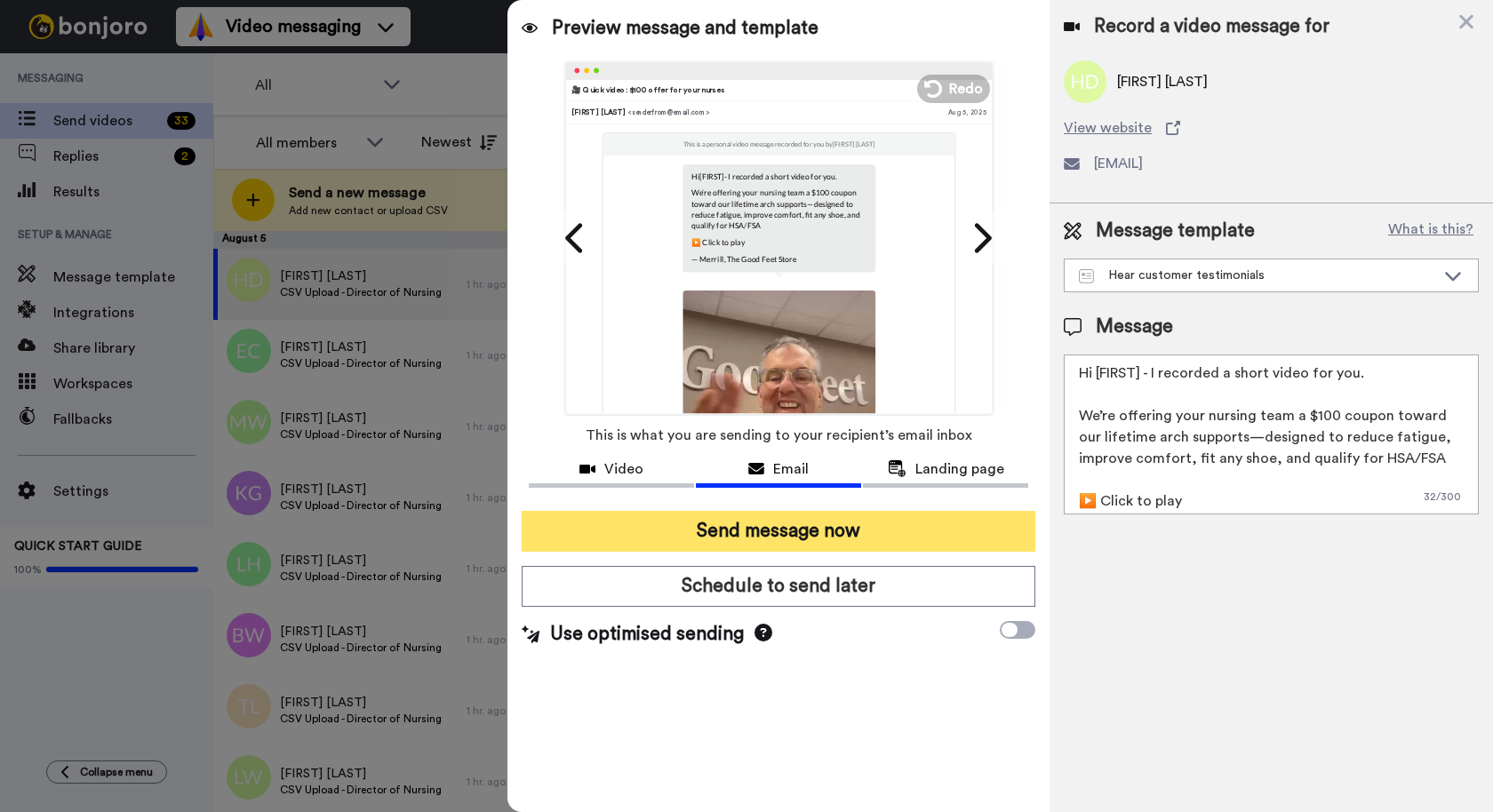 click on "Send message now" at bounding box center [778, 531] 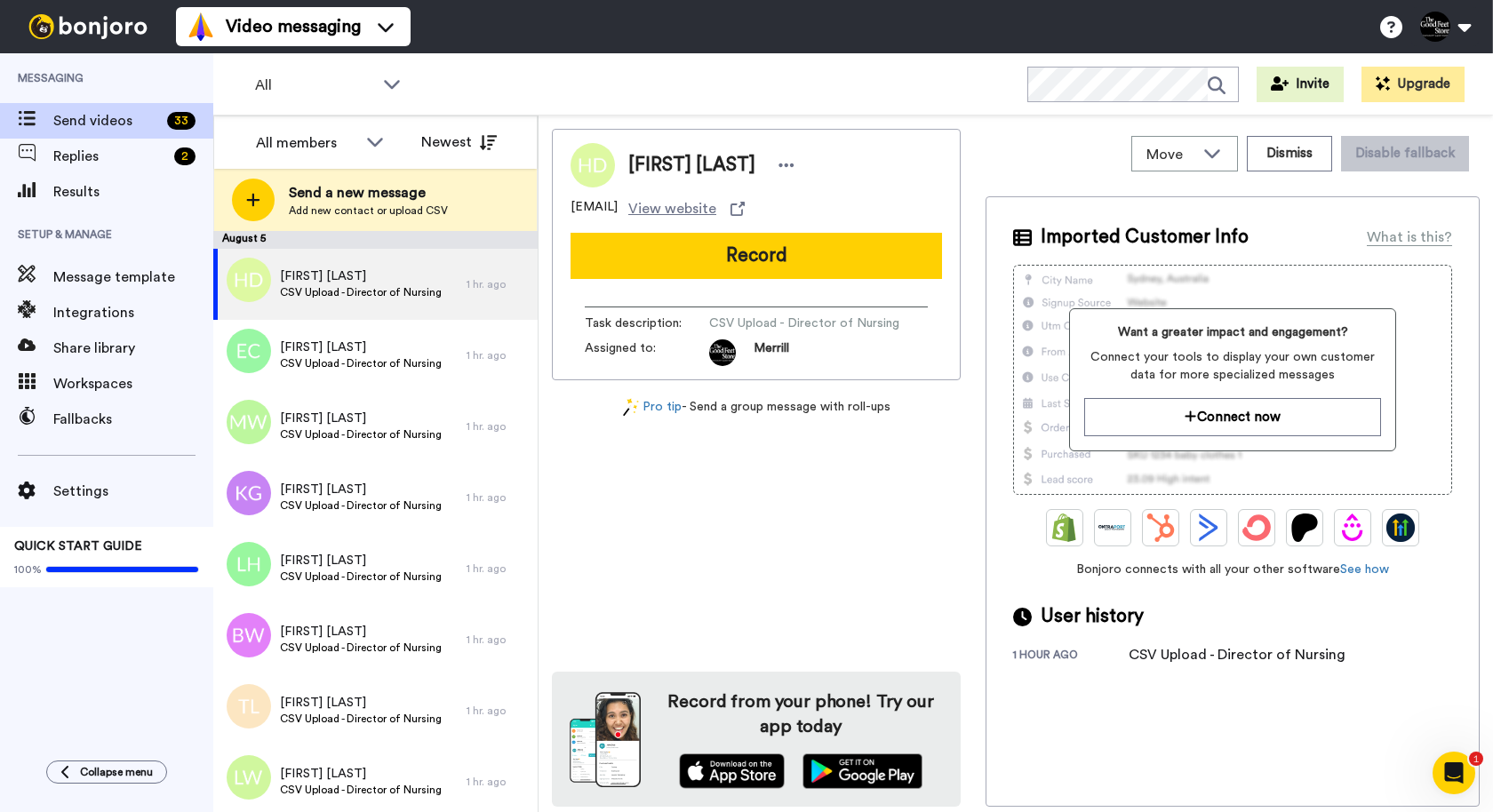 scroll, scrollTop: 0, scrollLeft: 0, axis: both 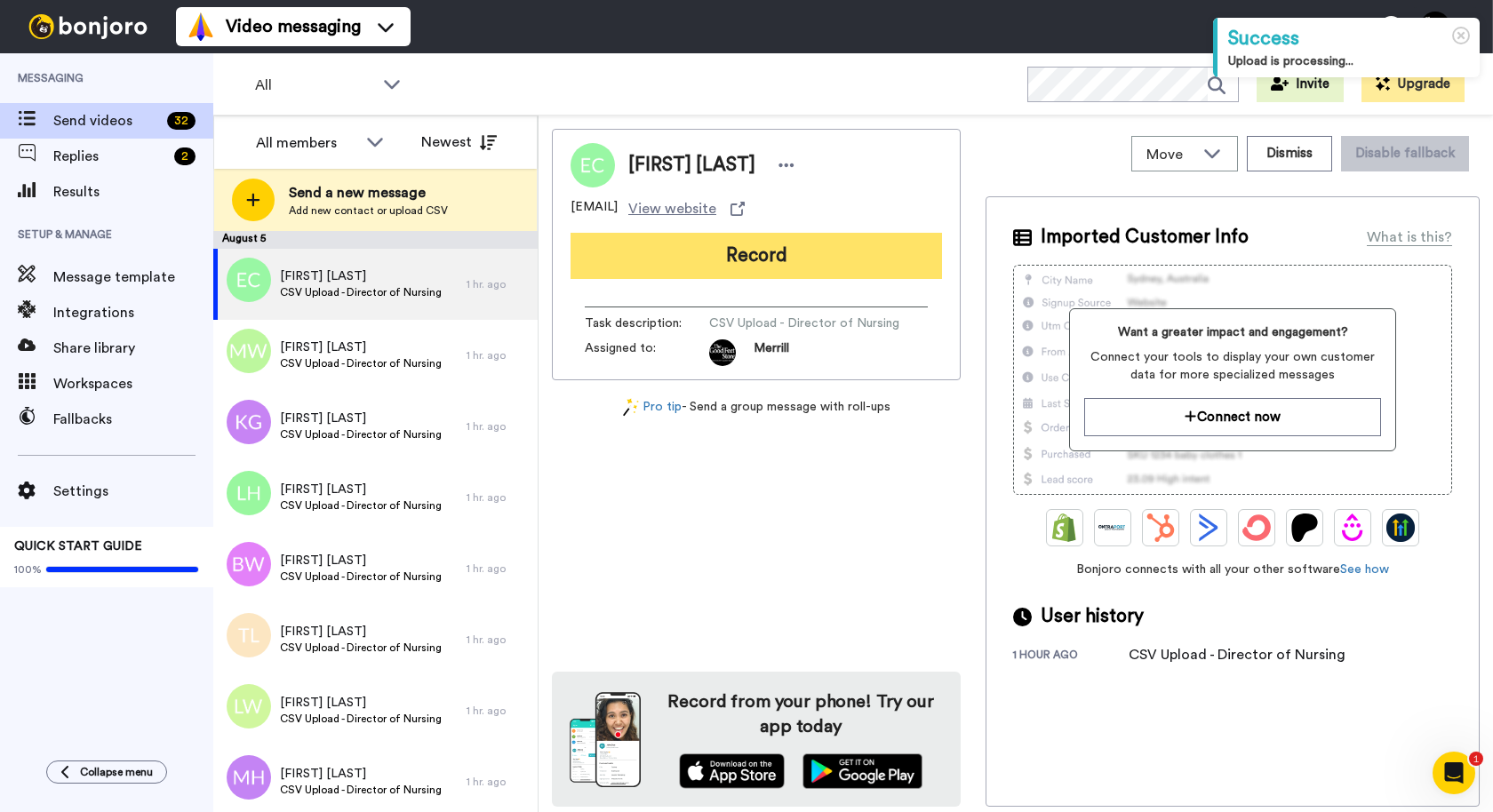 click on "Record" at bounding box center [756, 256] 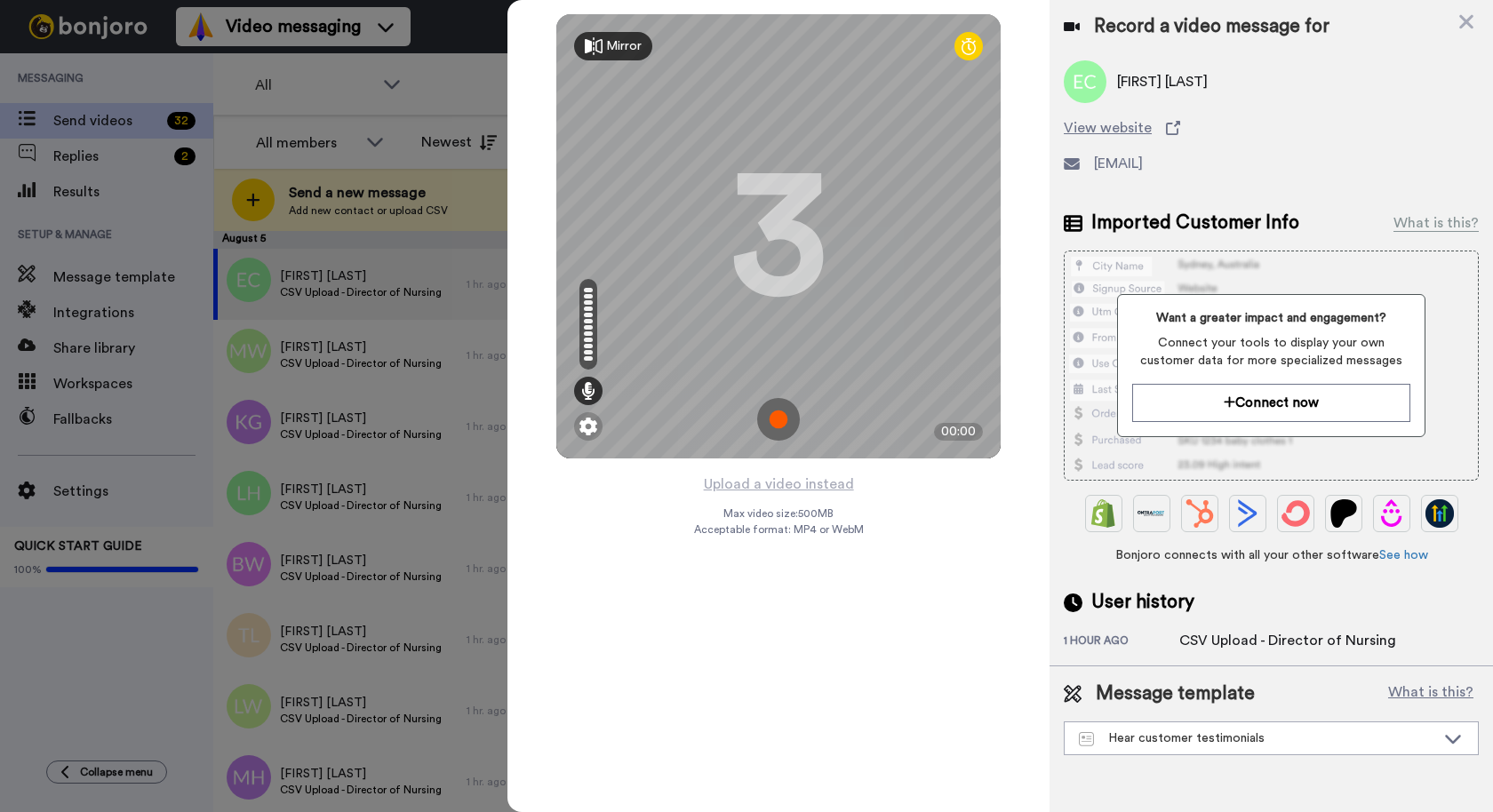 click at bounding box center [778, 419] 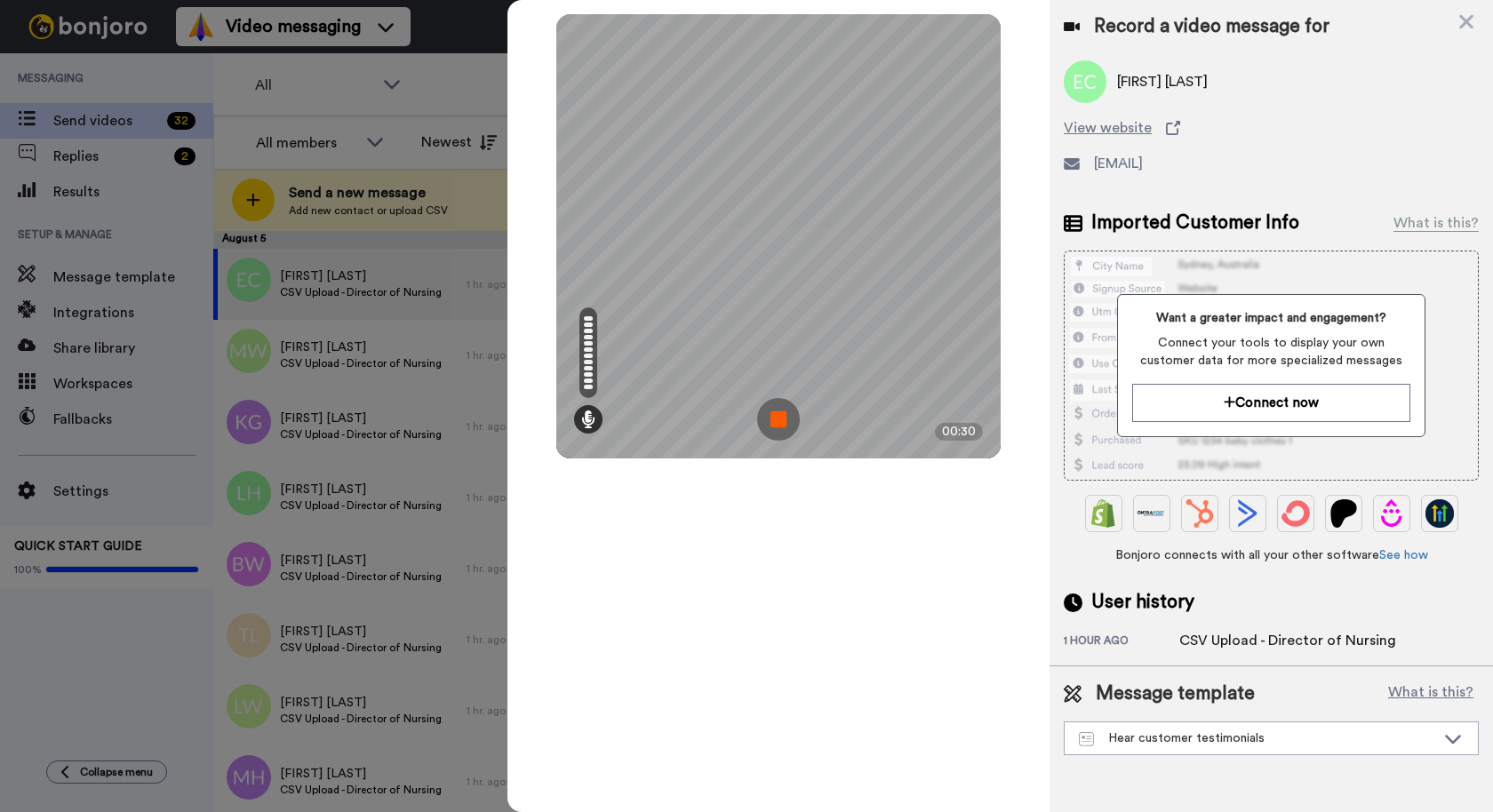 click at bounding box center [778, 419] 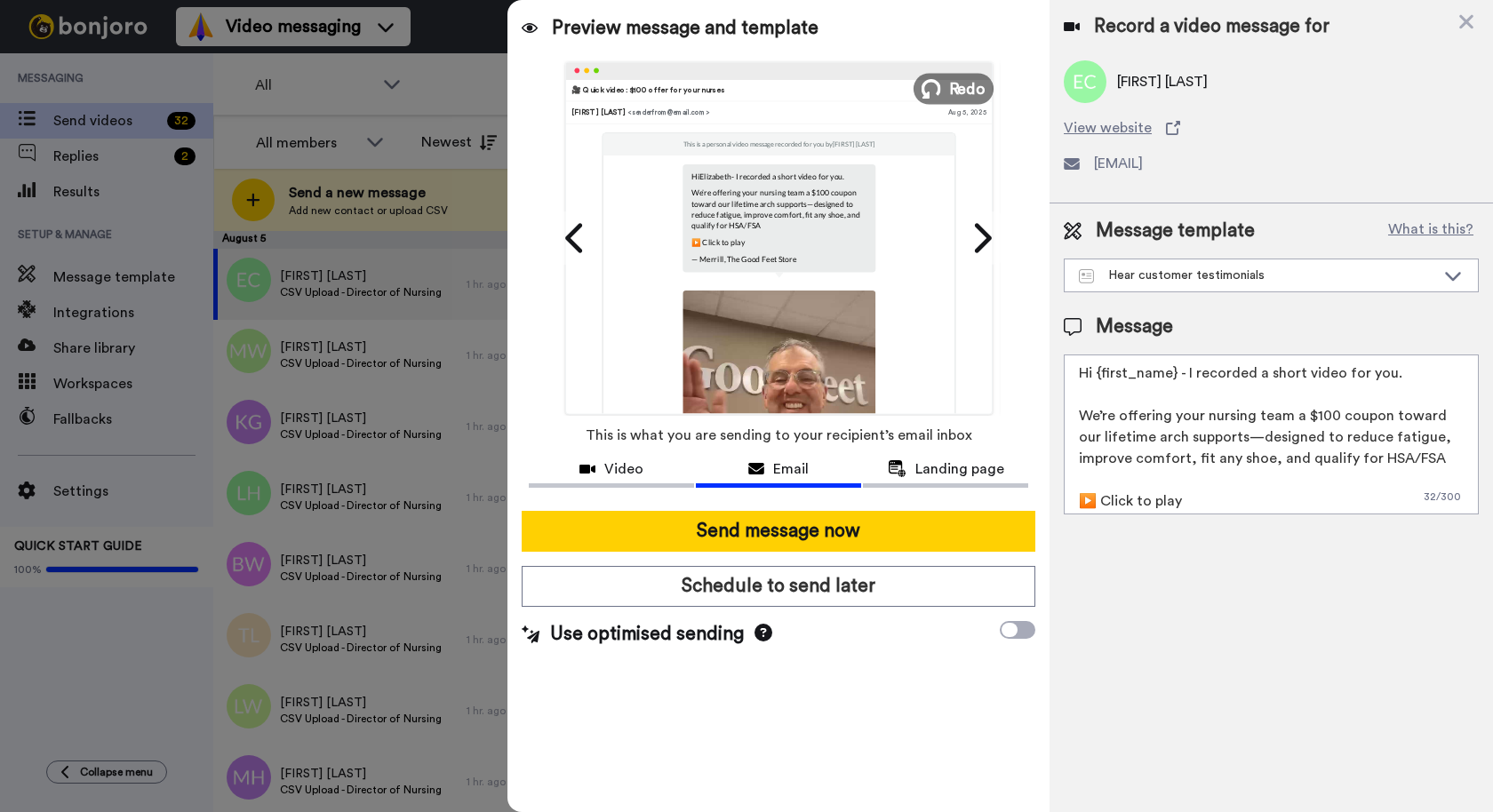 click on "Redo" at bounding box center (968, 88) 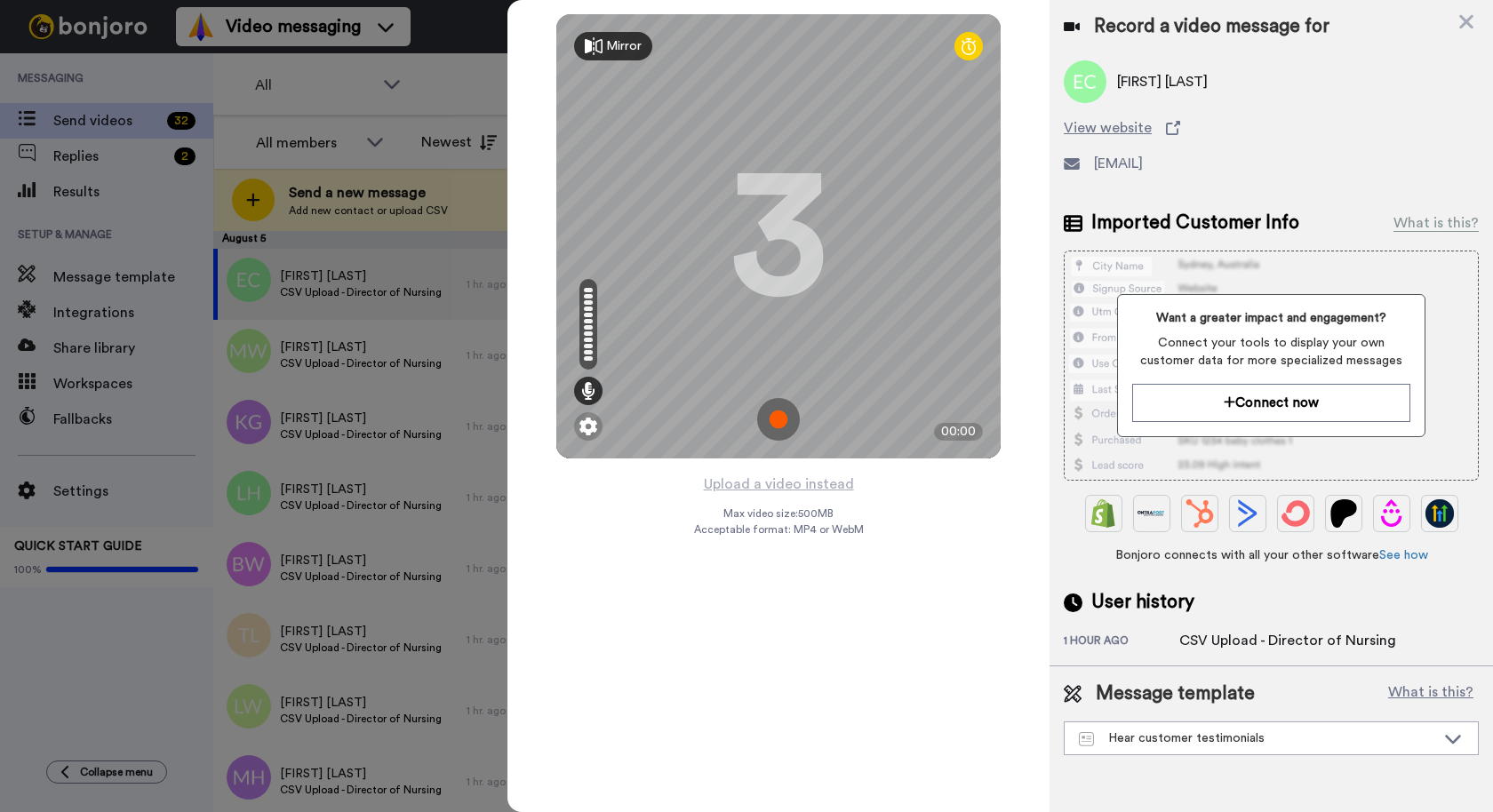 click at bounding box center (778, 419) 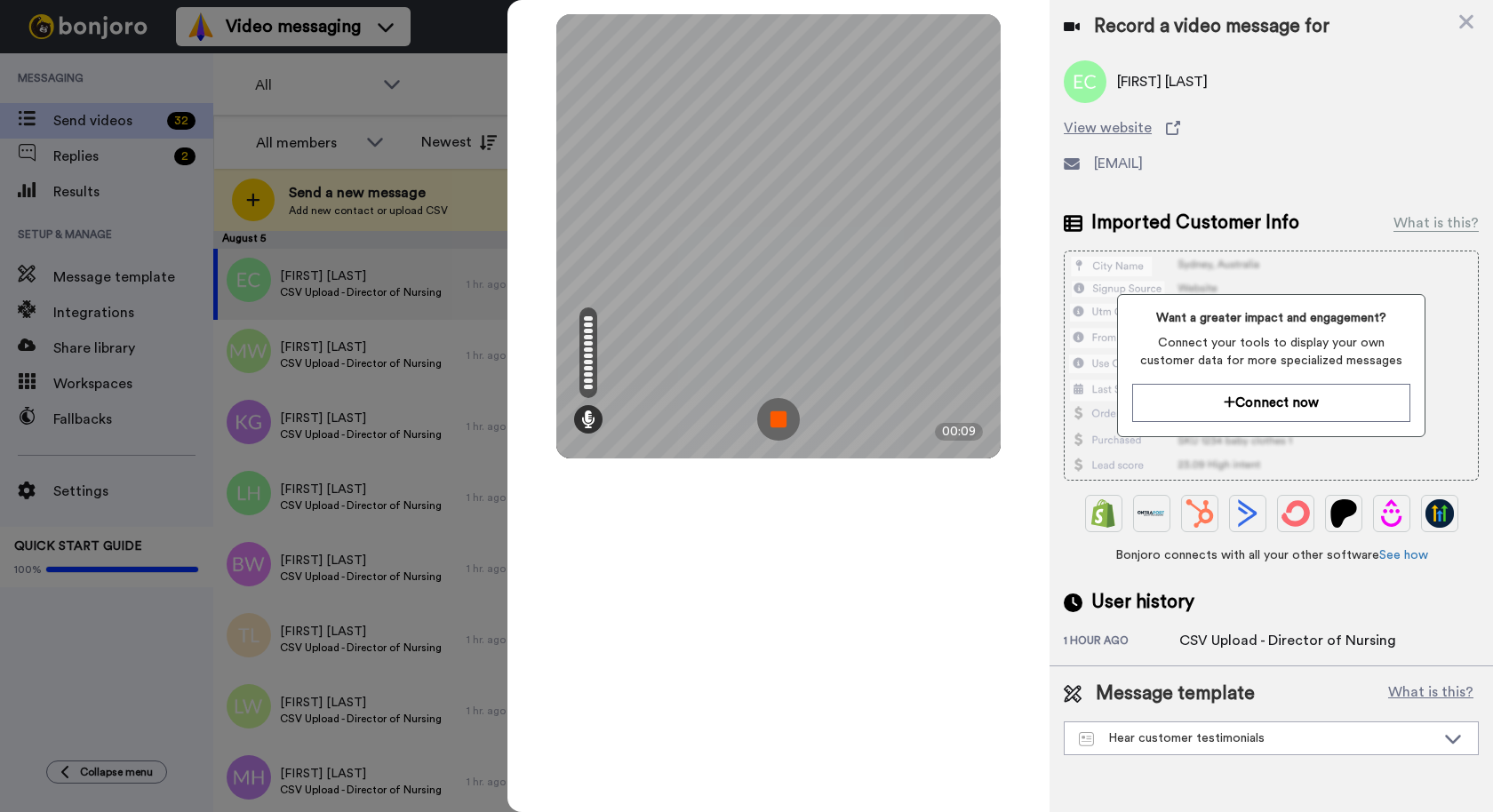 click at bounding box center [778, 419] 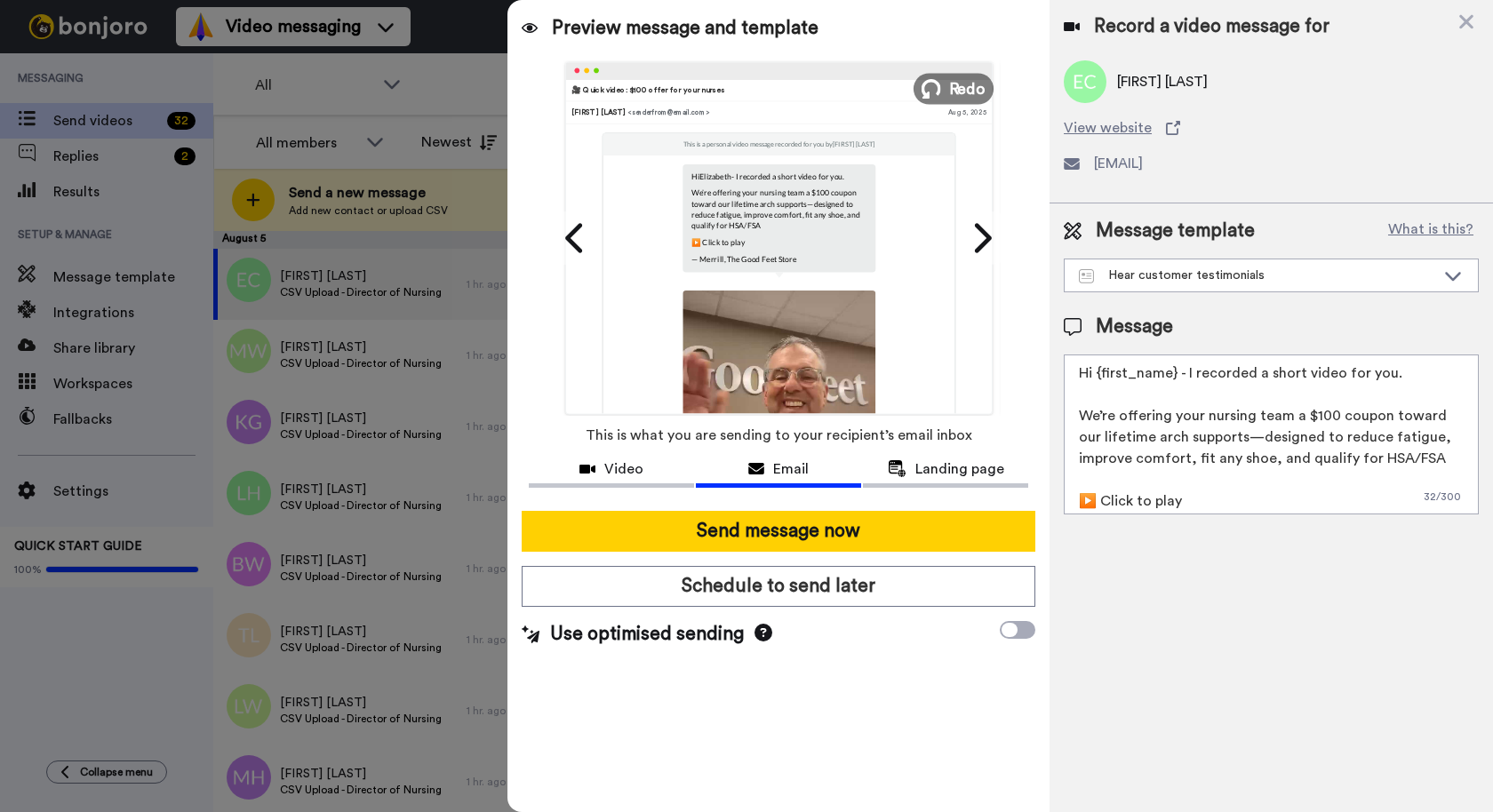 click on "Redo" at bounding box center (954, 88) 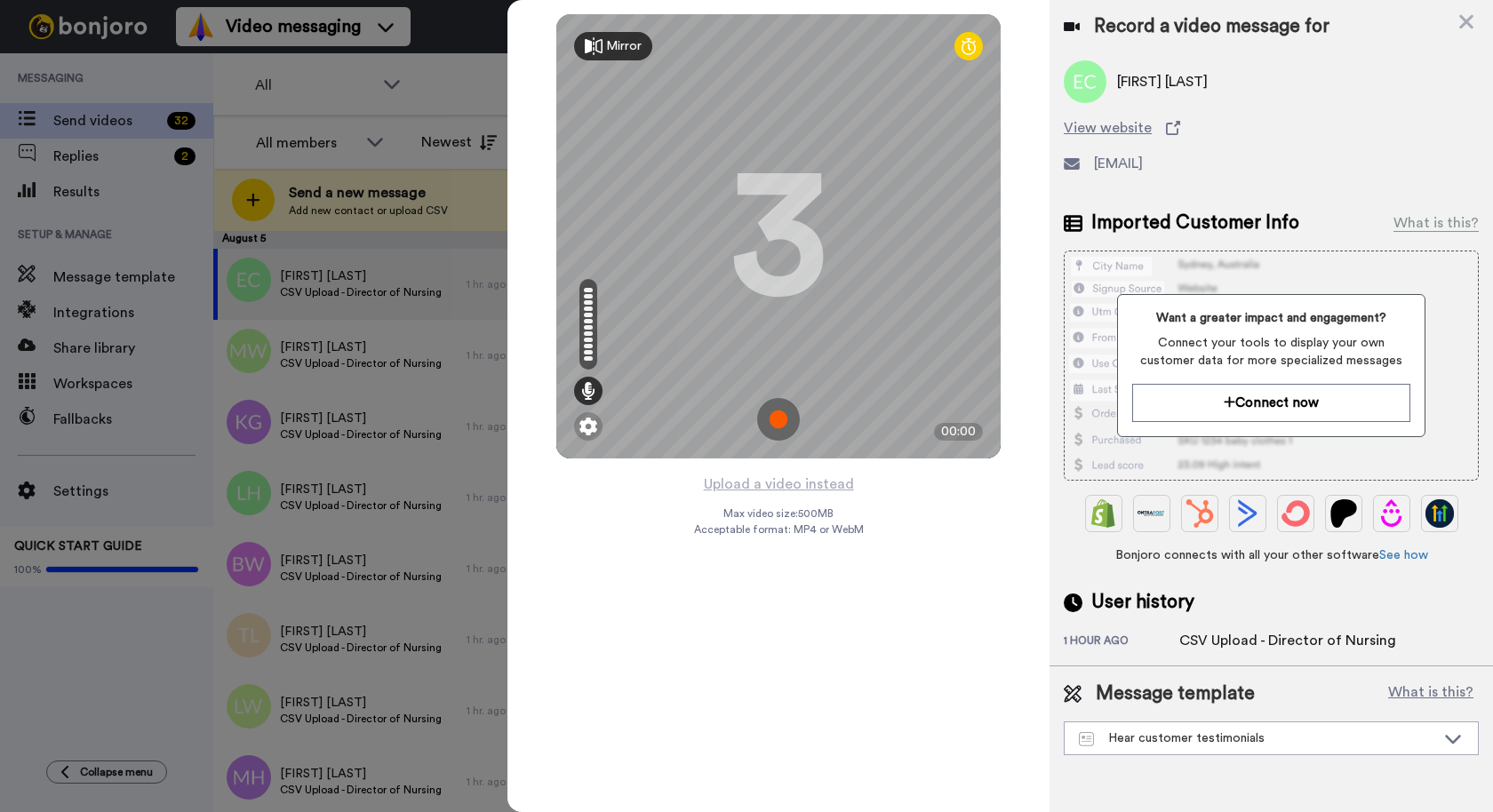 click at bounding box center [778, 419] 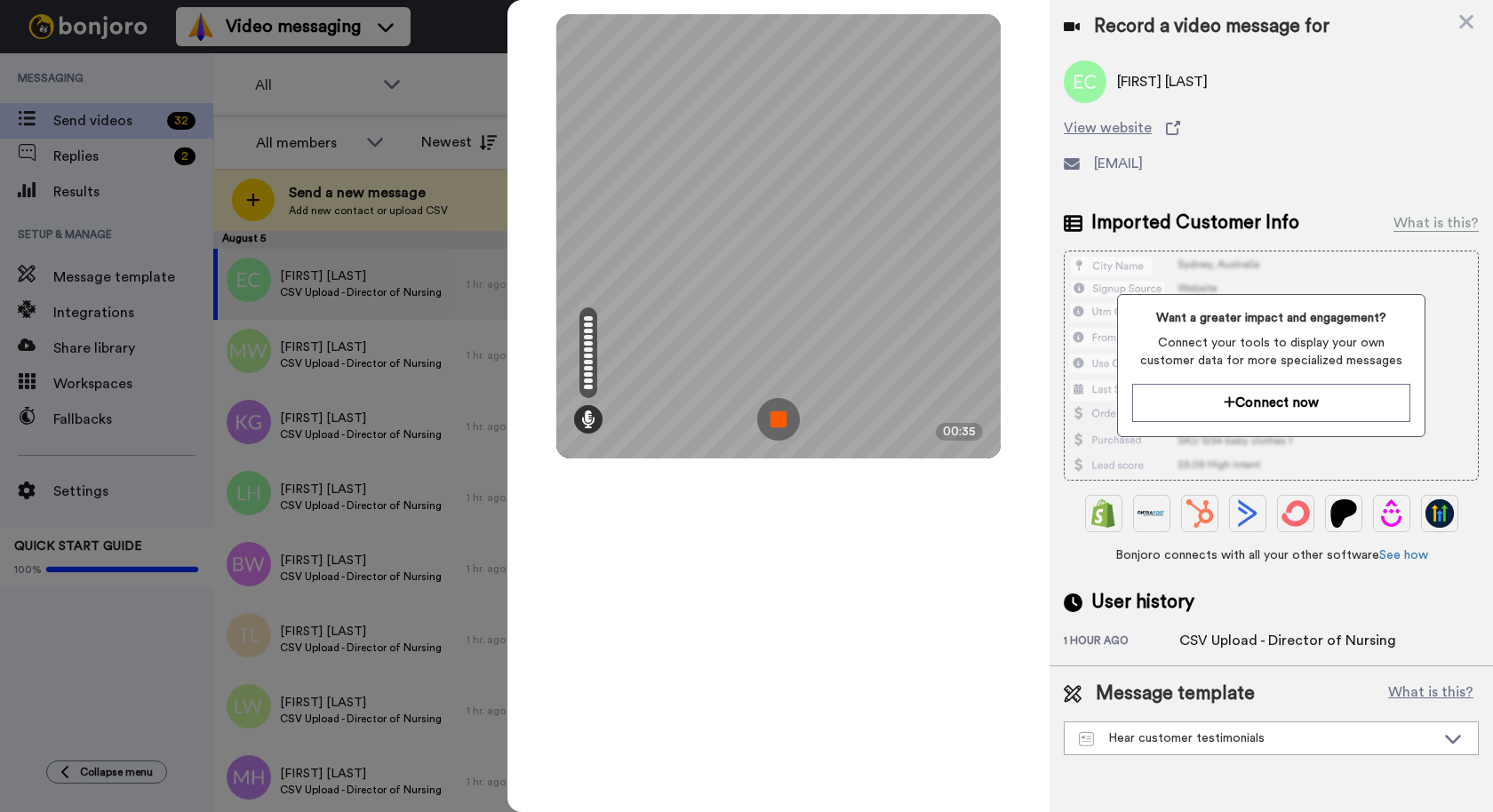 click at bounding box center (778, 419) 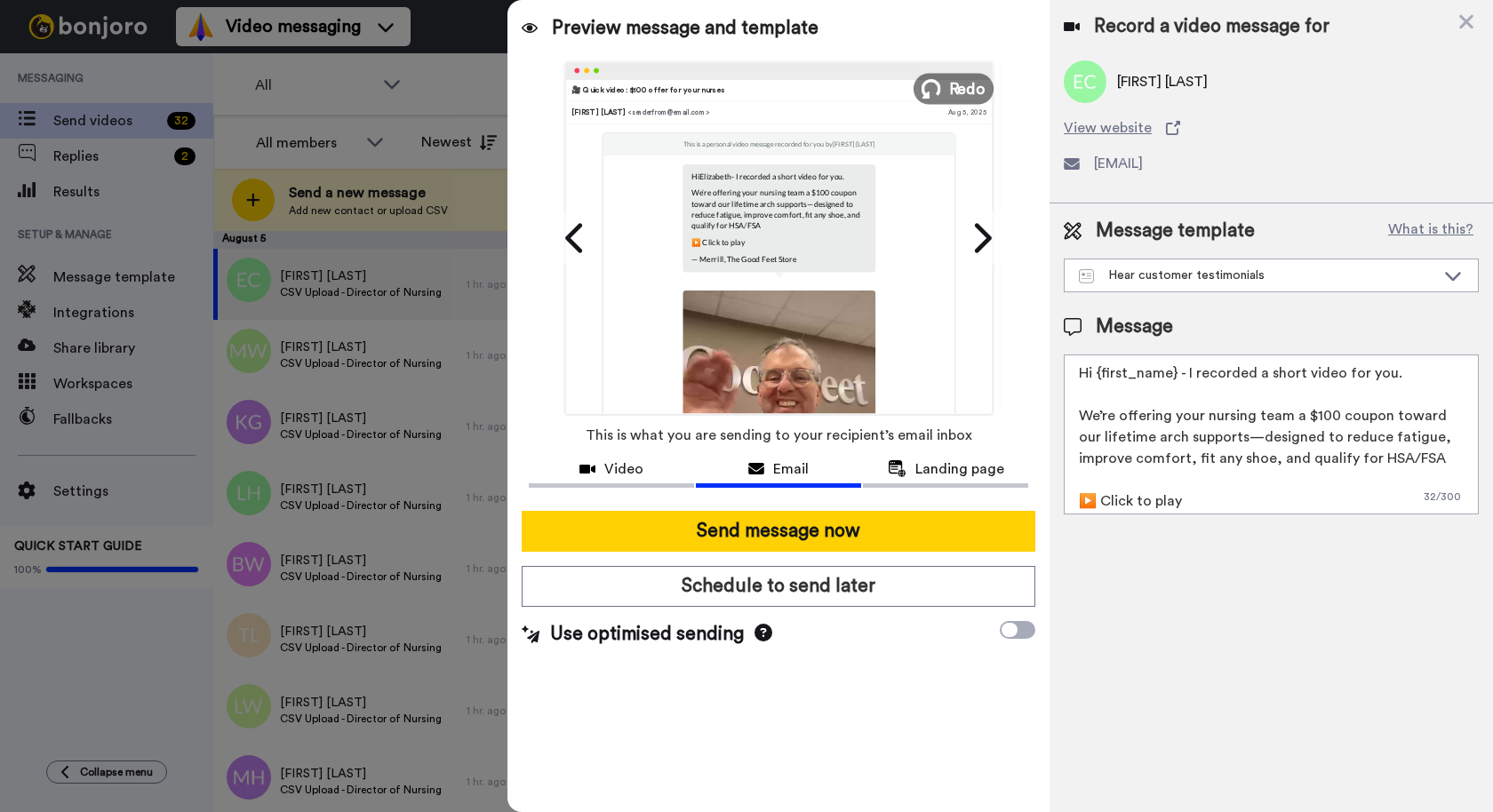 click on "Redo" at bounding box center [968, 88] 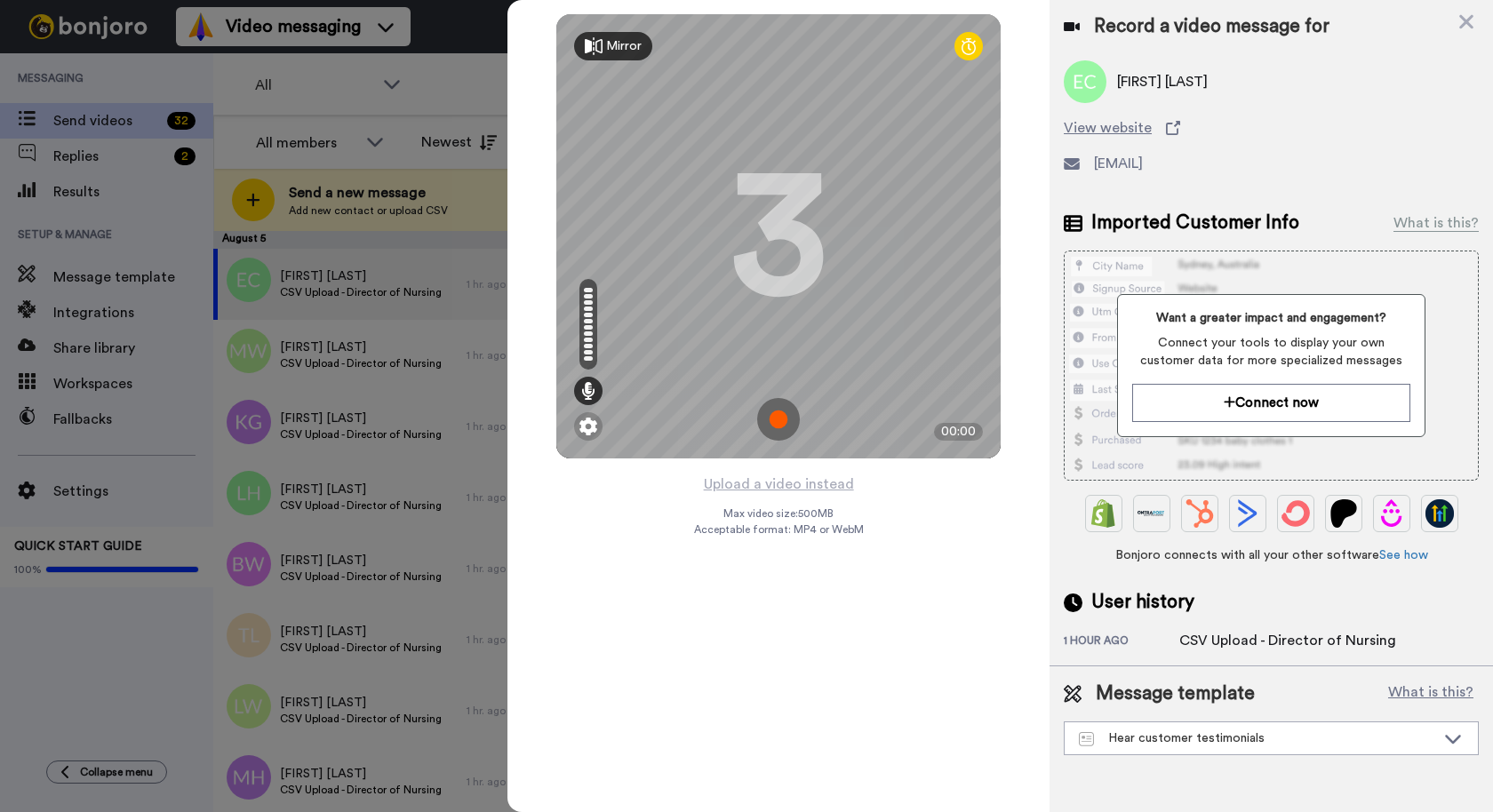 click at bounding box center [778, 419] 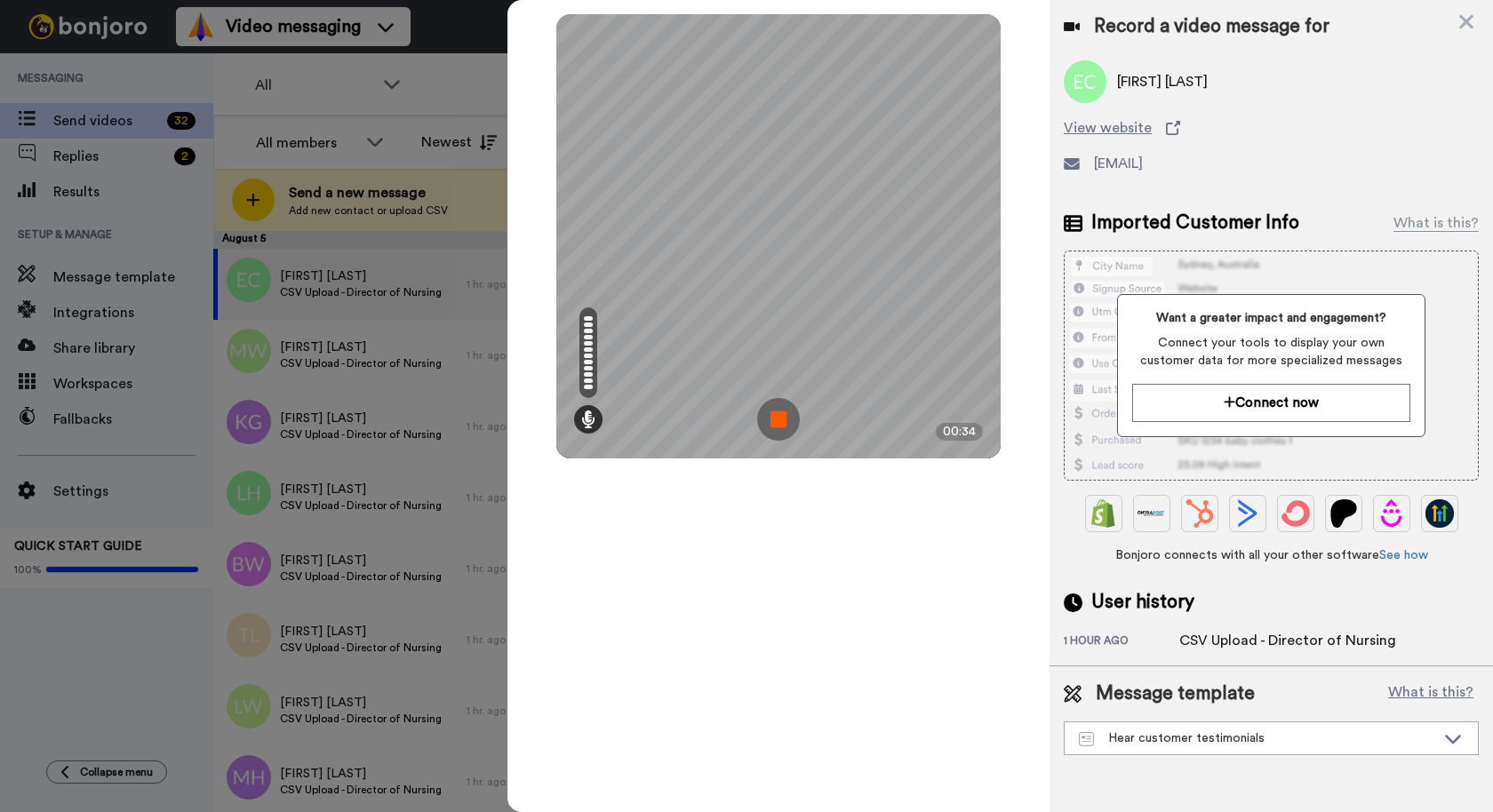 click at bounding box center [778, 419] 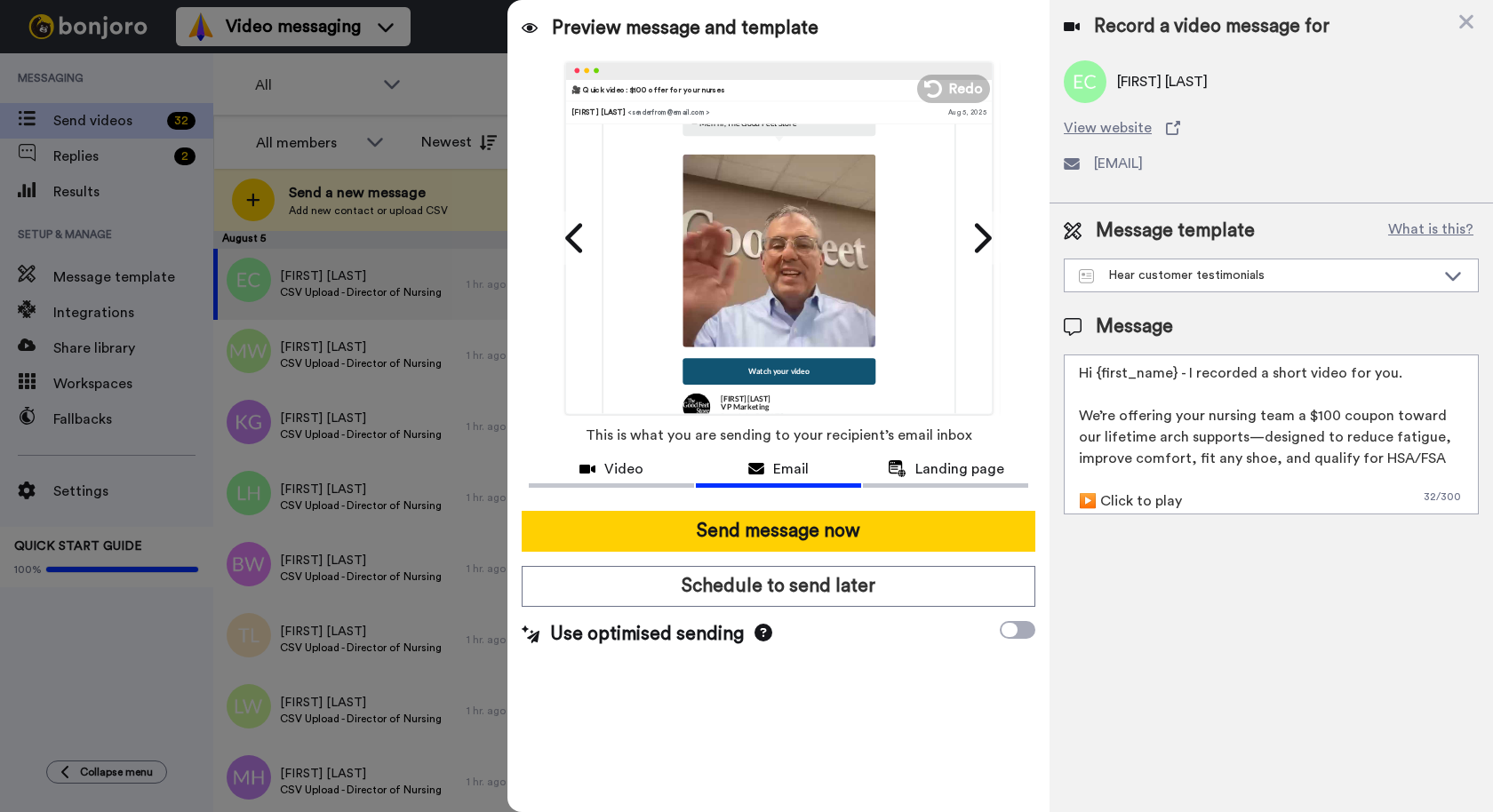 scroll, scrollTop: 220, scrollLeft: 0, axis: vertical 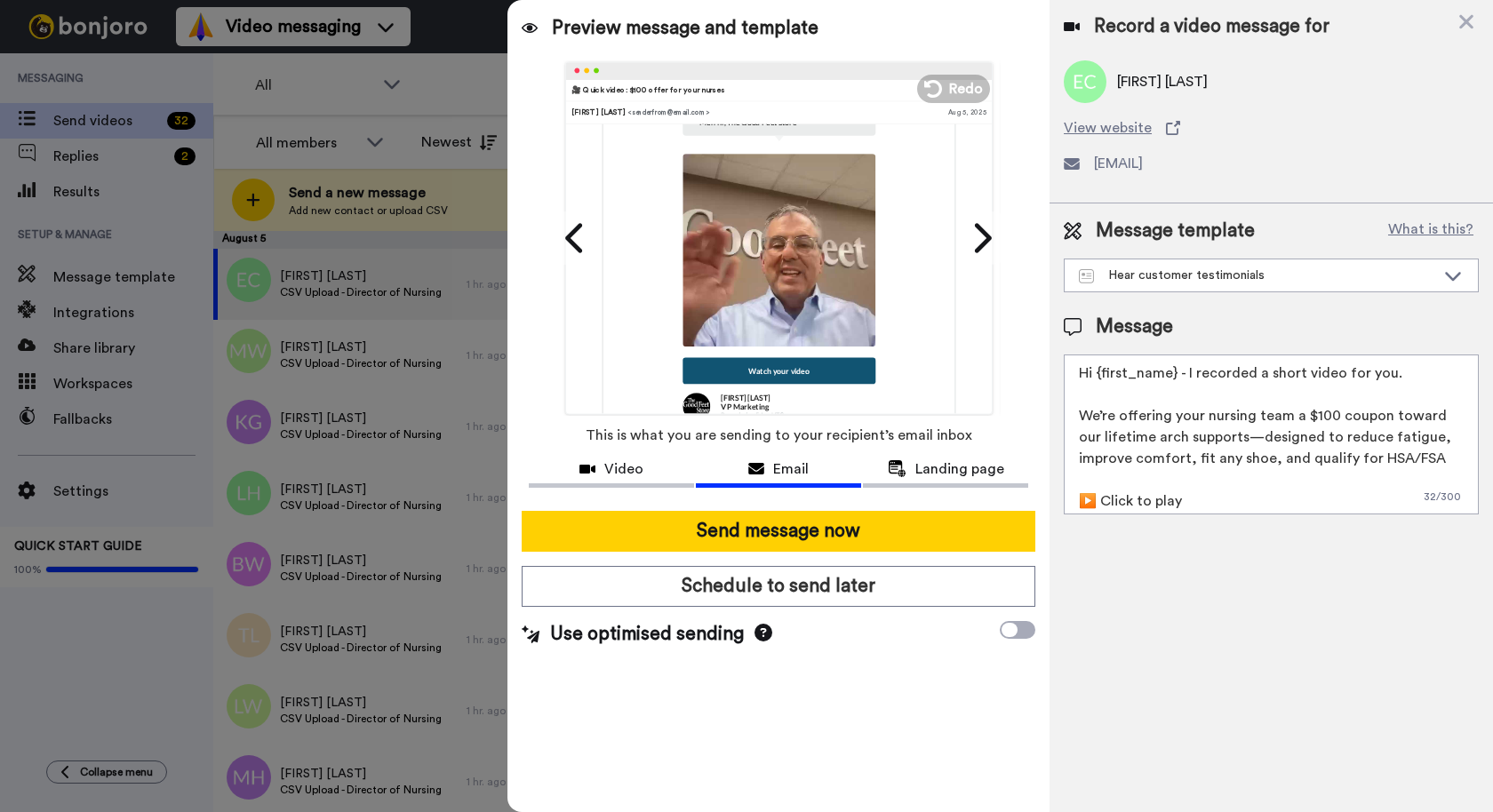 click at bounding box center [778, 250] 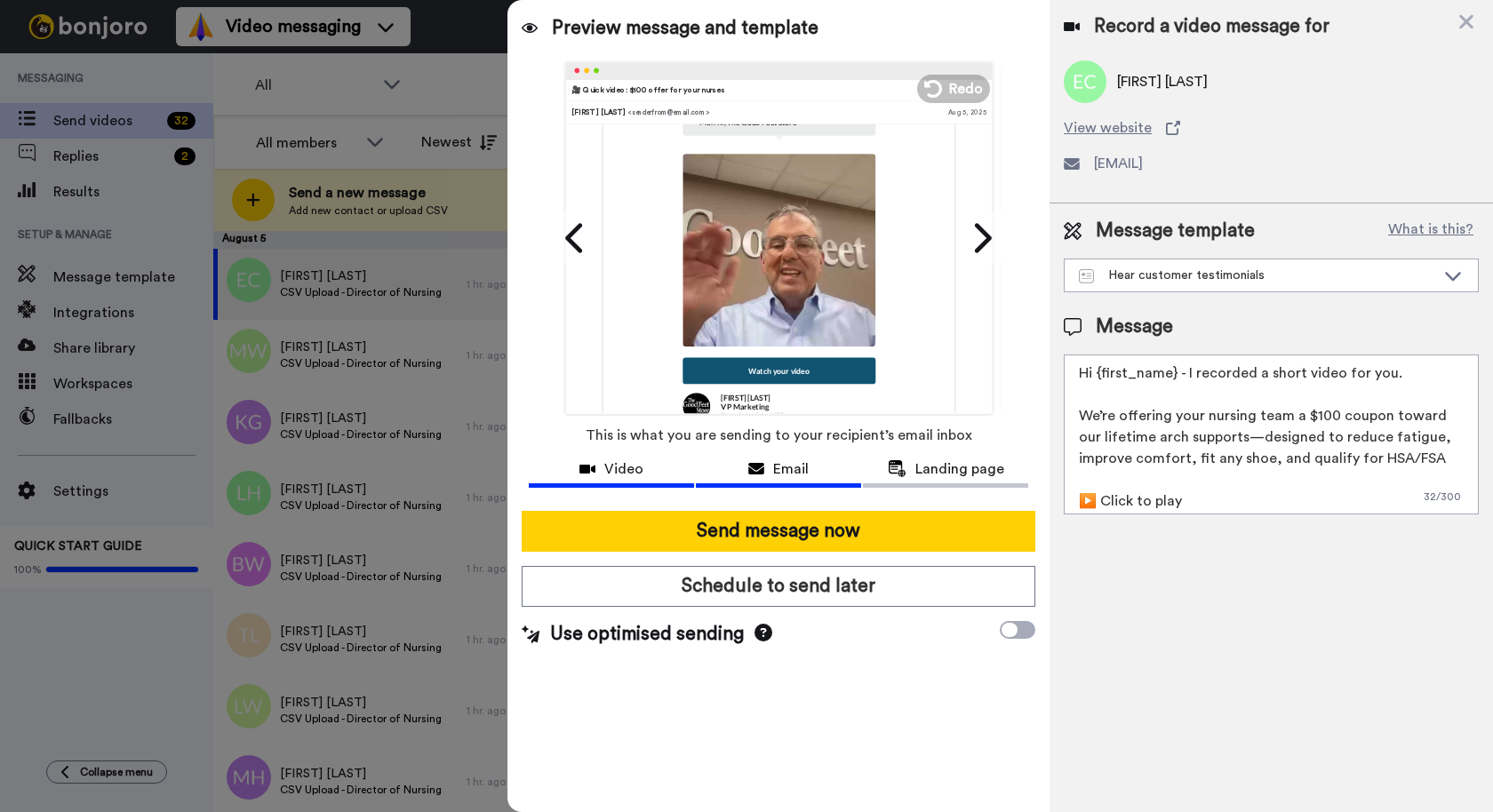 click on "Video" at bounding box center (624, 469) 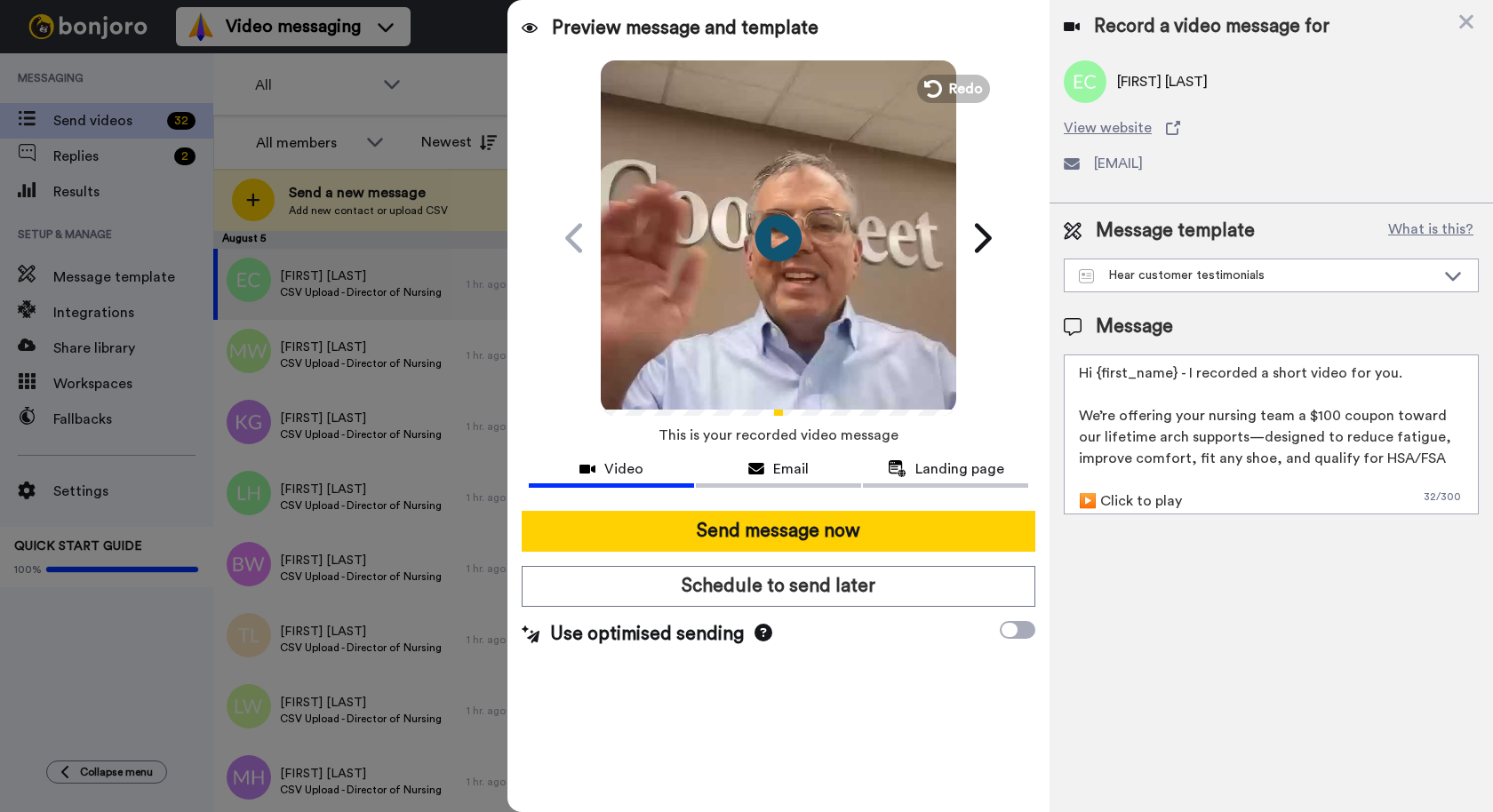 click on "Play/Pause" 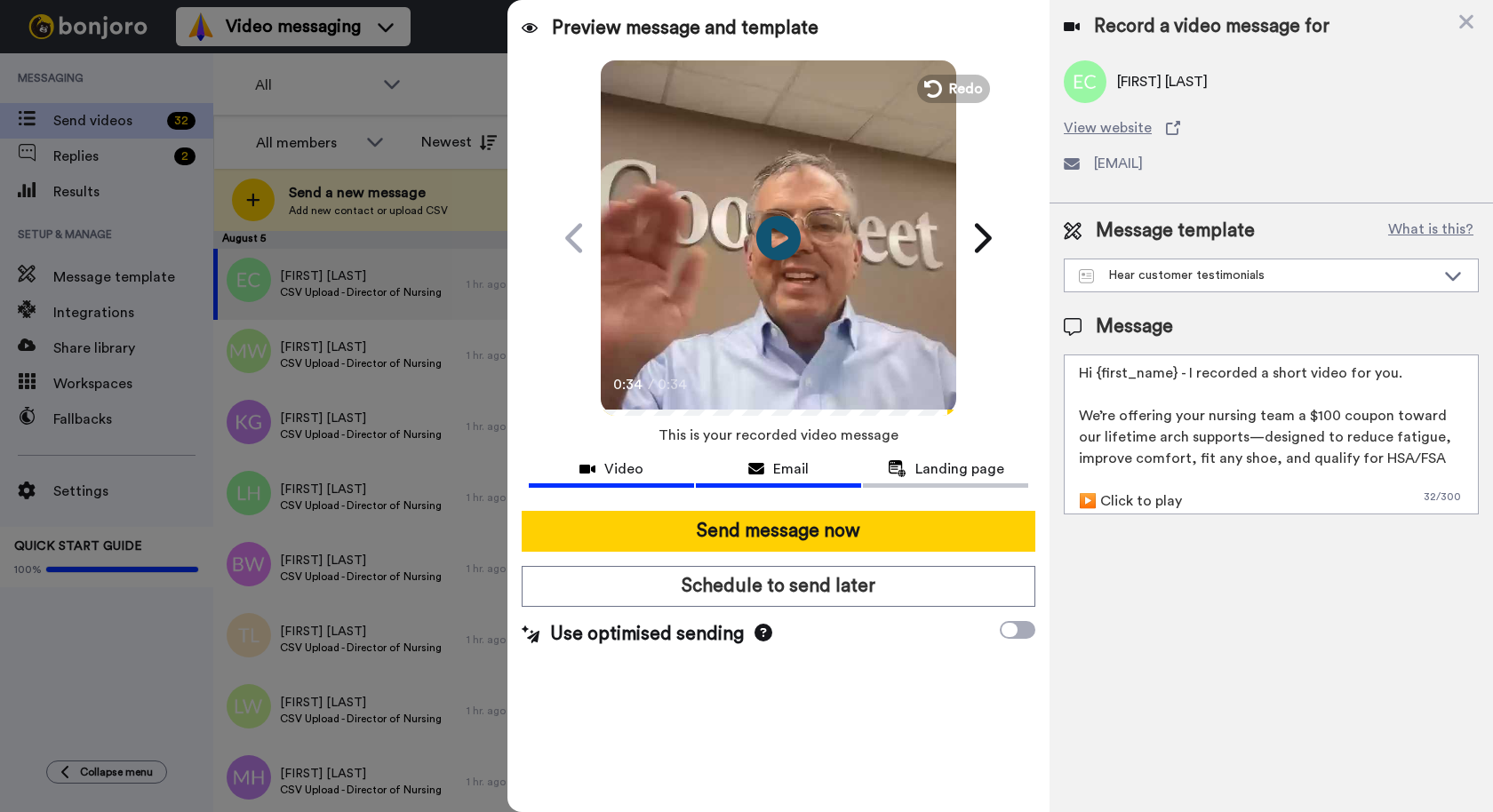 click on "Email" at bounding box center [791, 469] 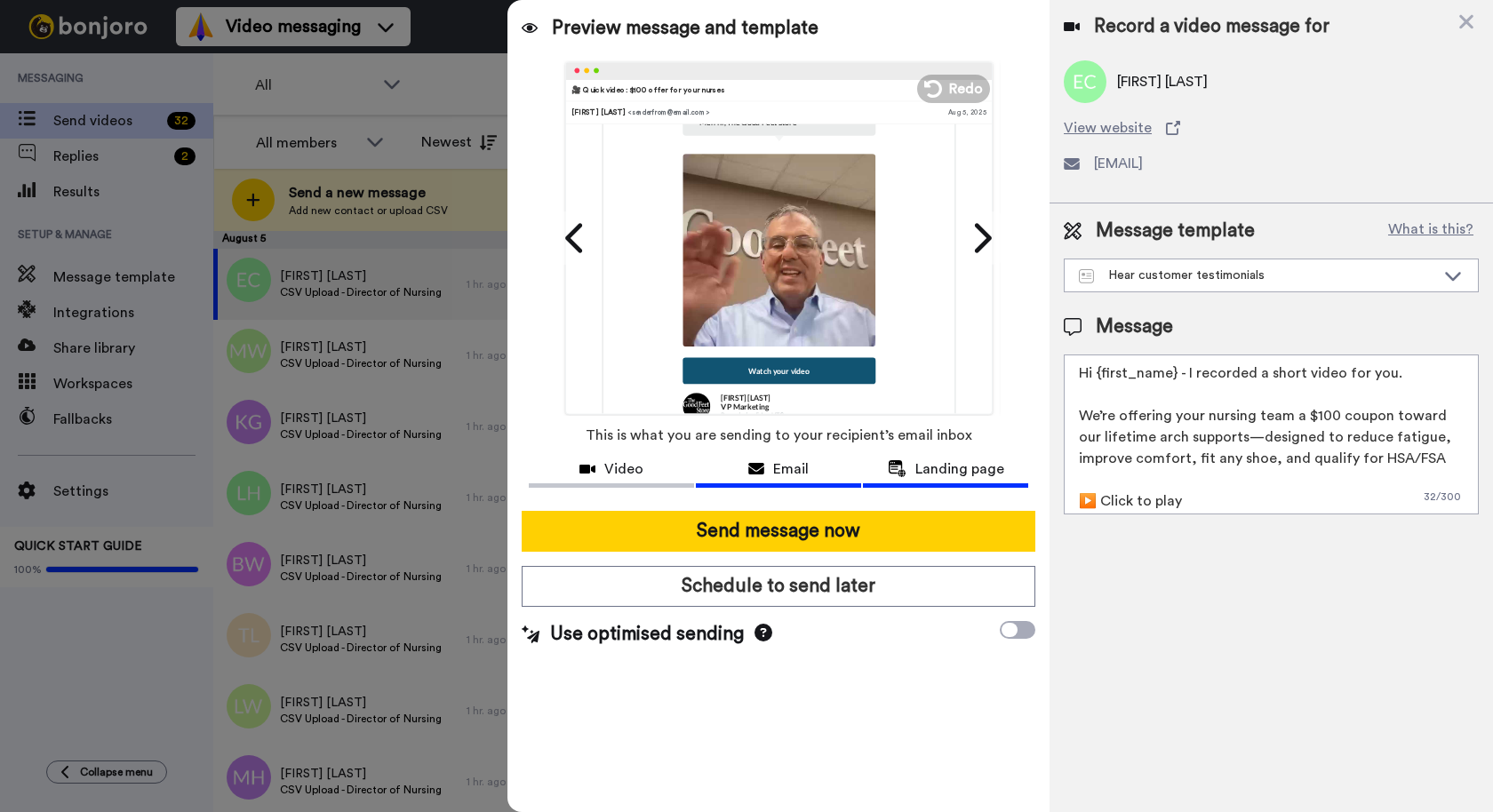click on "Landing page" at bounding box center [960, 469] 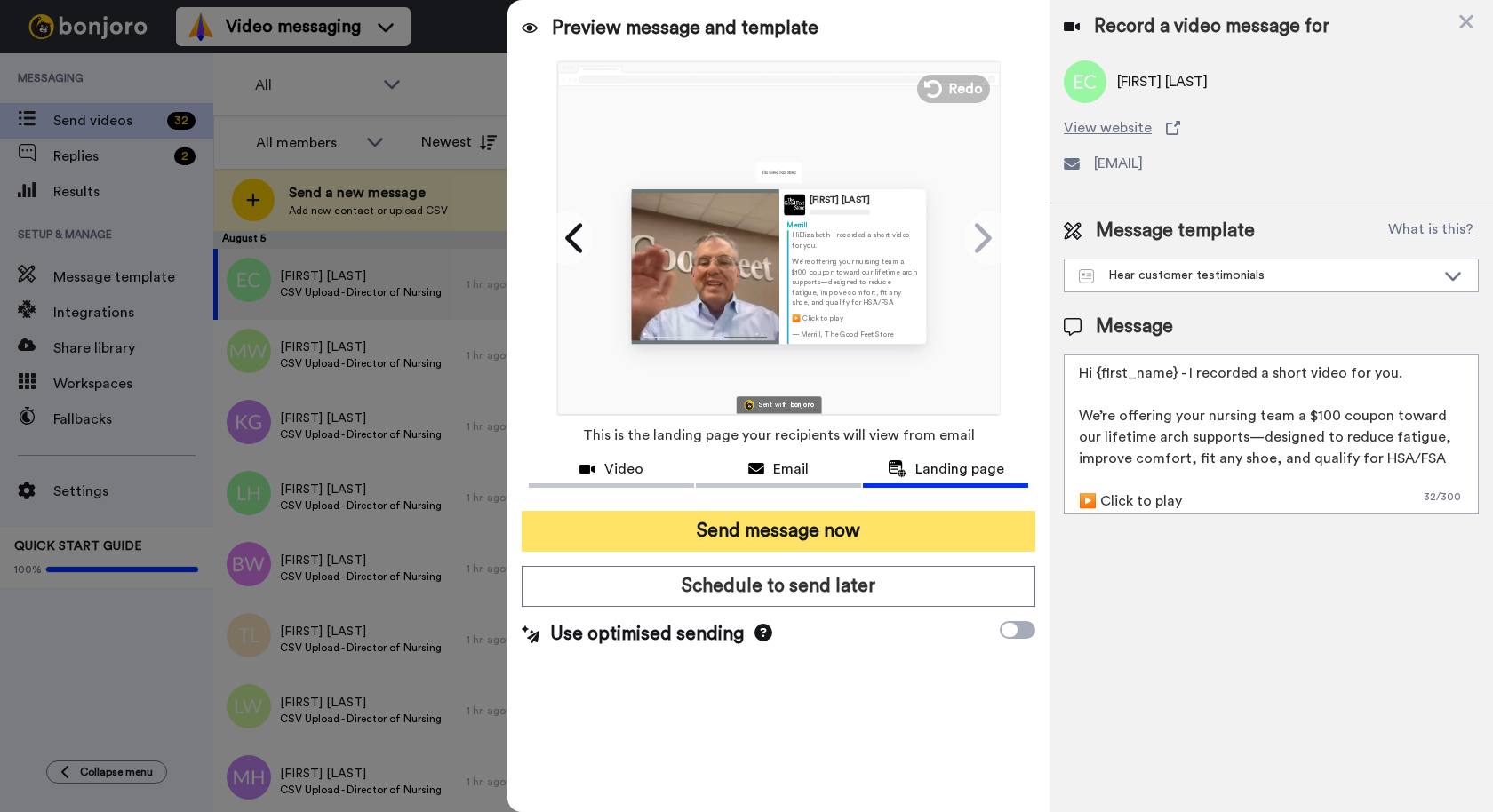 click on "Send message now" at bounding box center (778, 531) 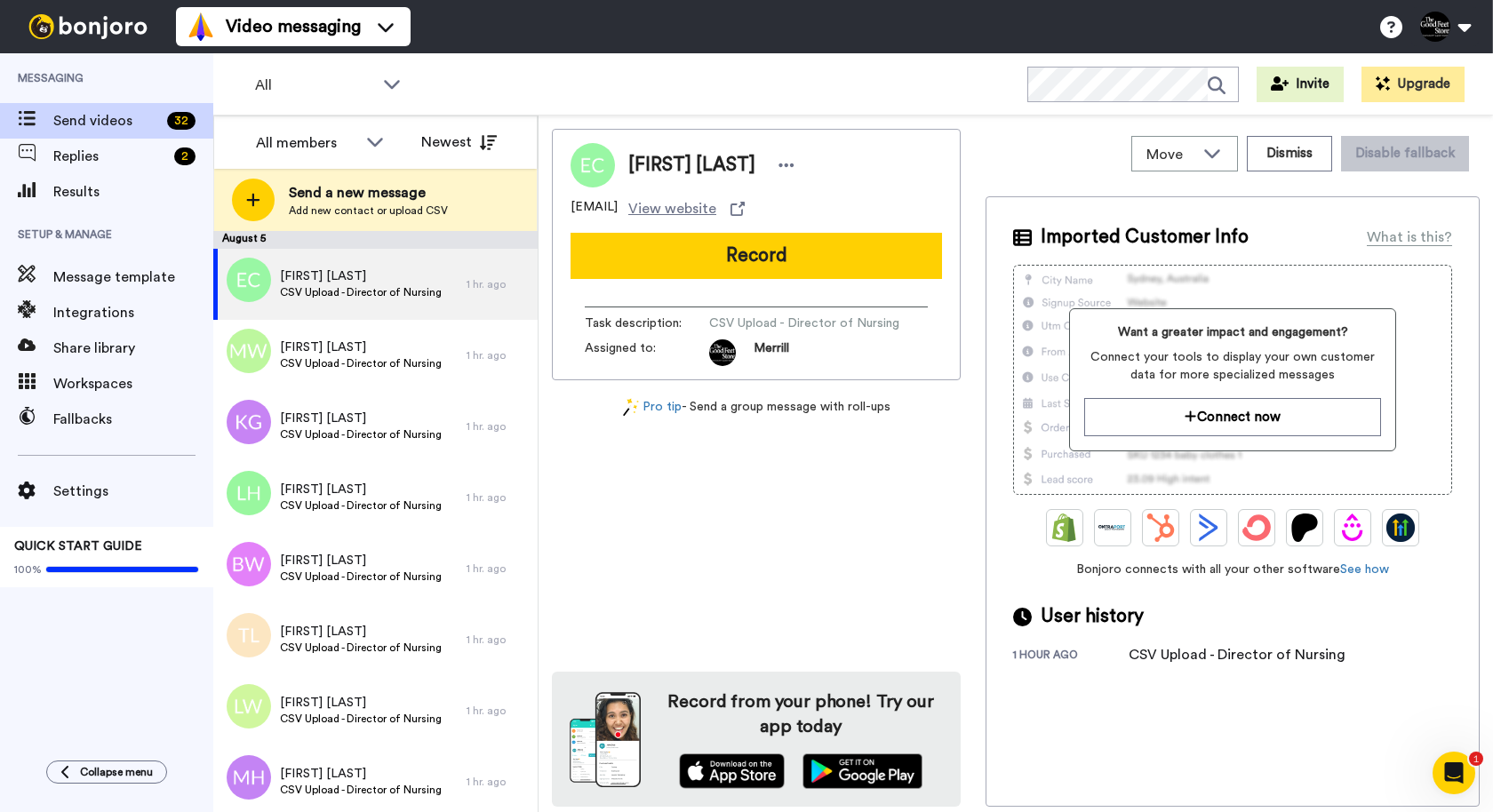 scroll, scrollTop: 0, scrollLeft: 0, axis: both 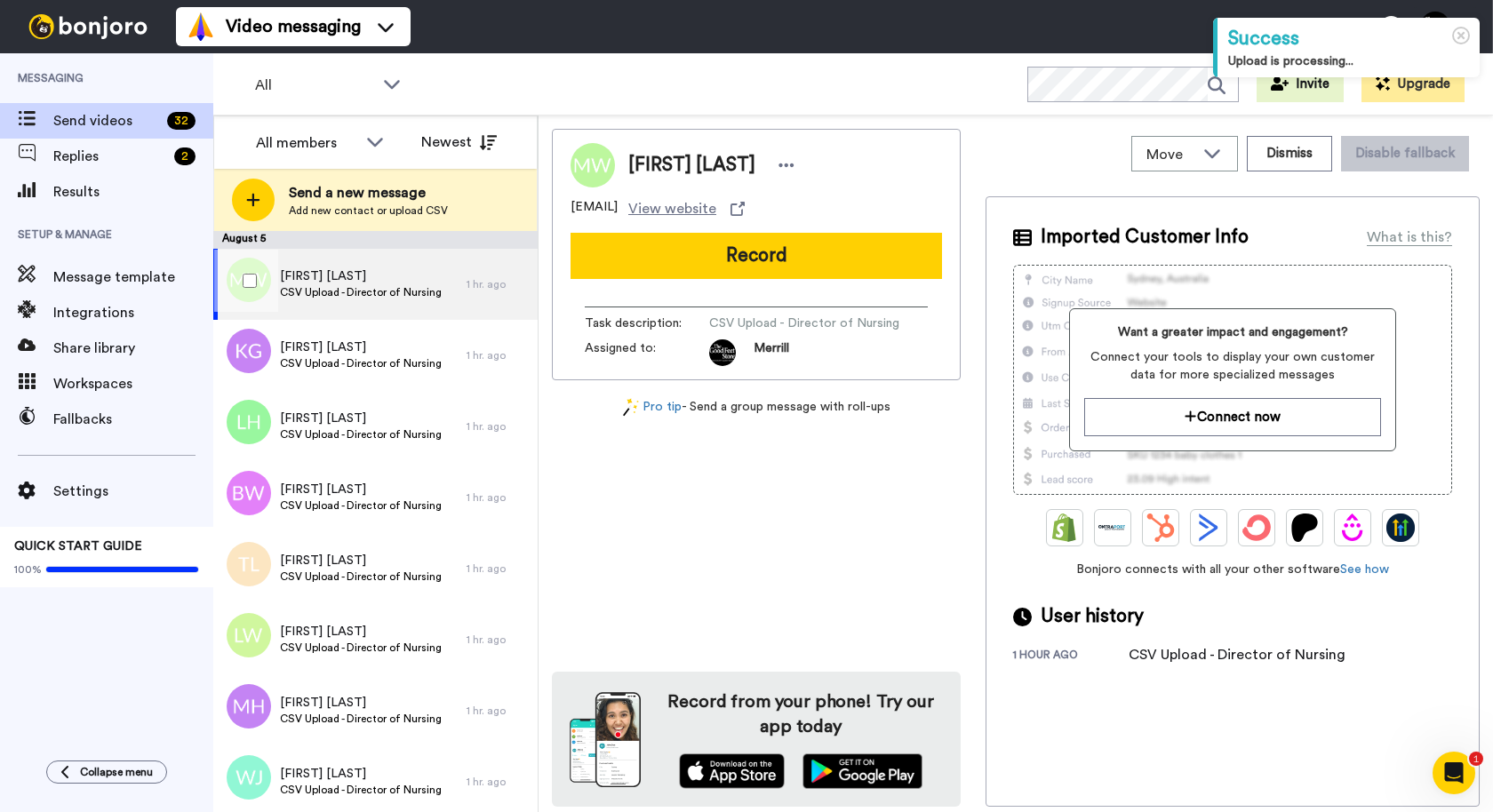 click on "CSV Upload - Director of Nursing" at bounding box center (361, 292) 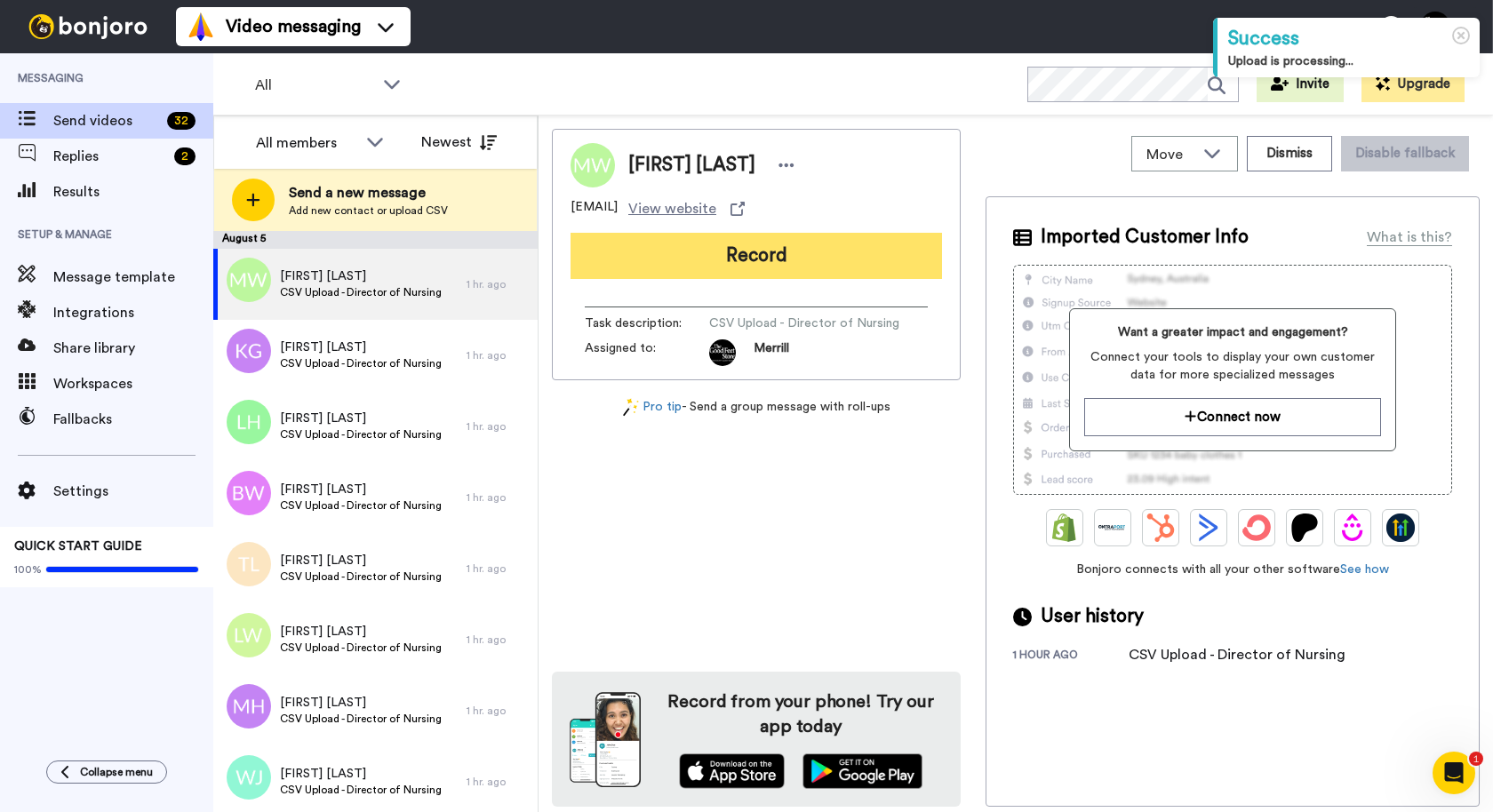 click on "Record" at bounding box center (756, 256) 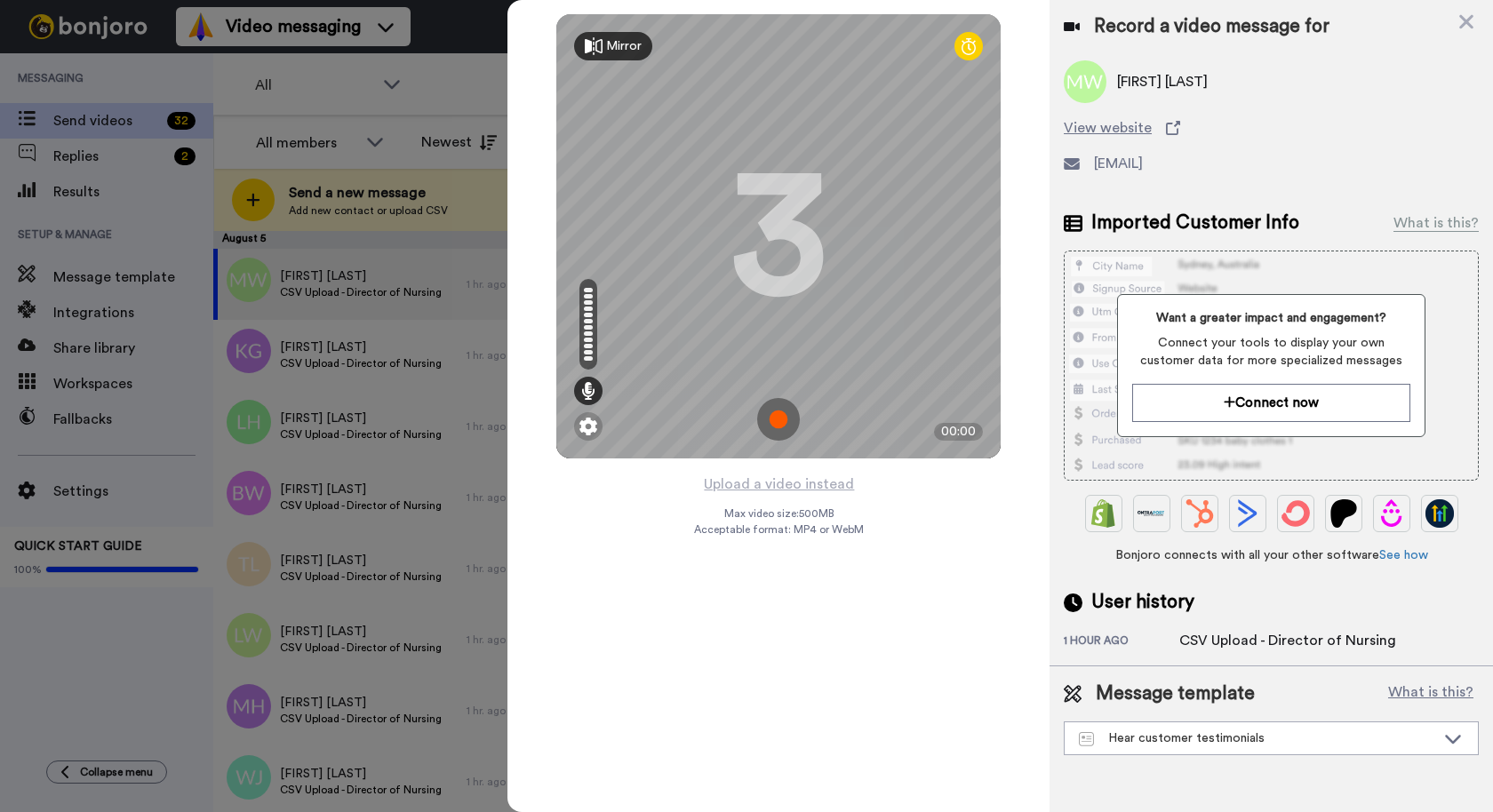 click at bounding box center [778, 419] 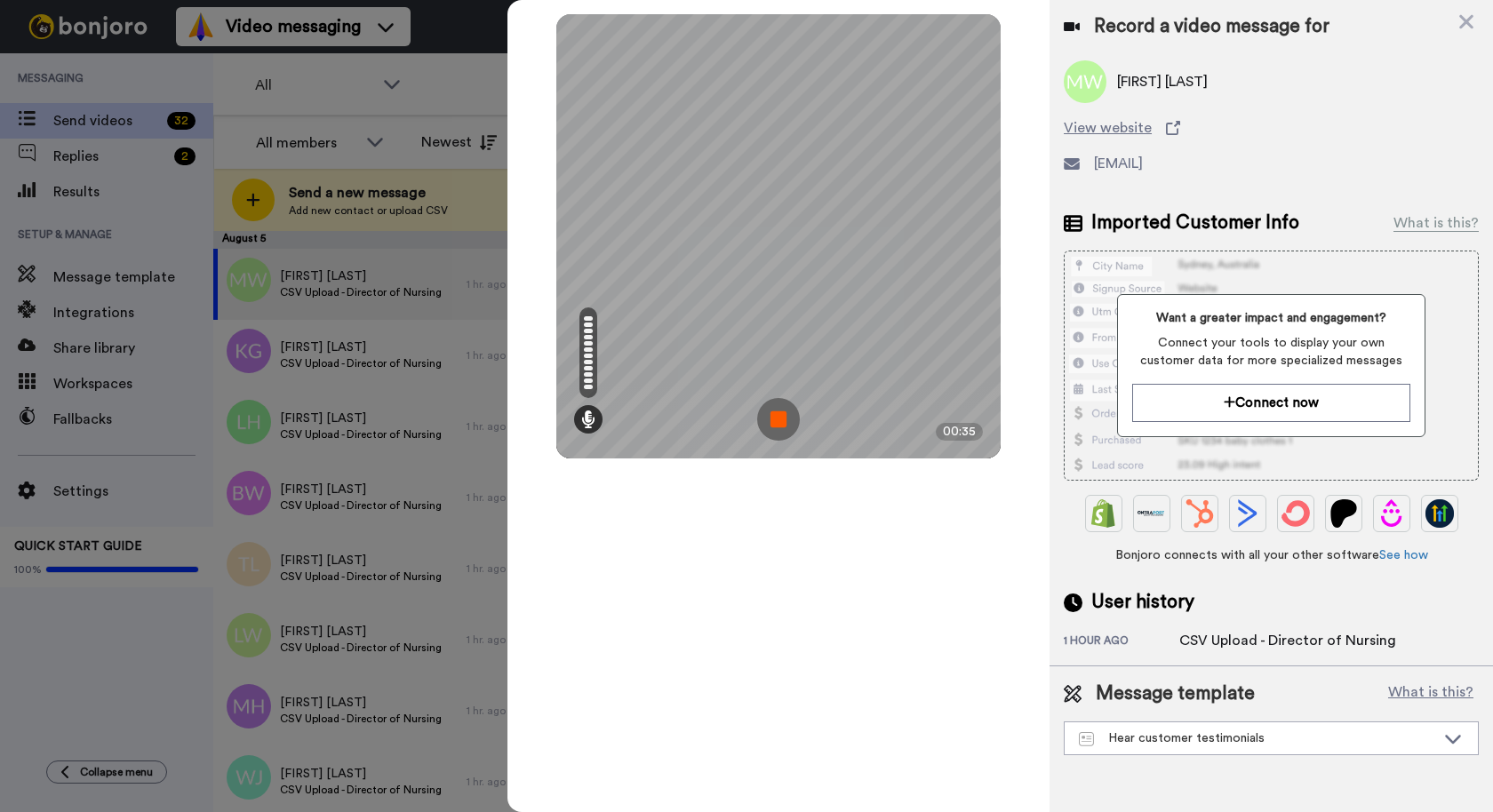 click at bounding box center [778, 419] 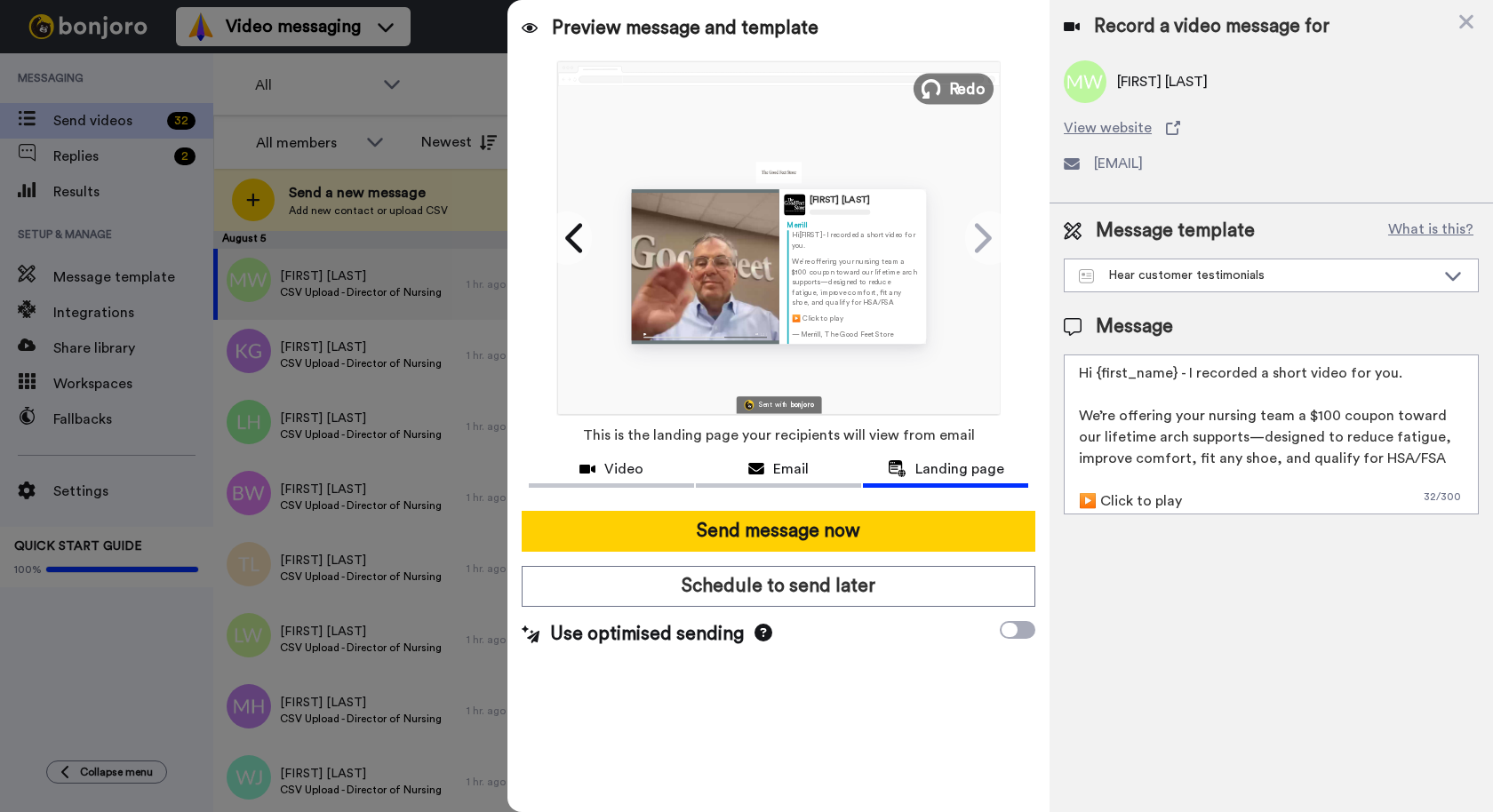 click on "Redo" at bounding box center [968, 88] 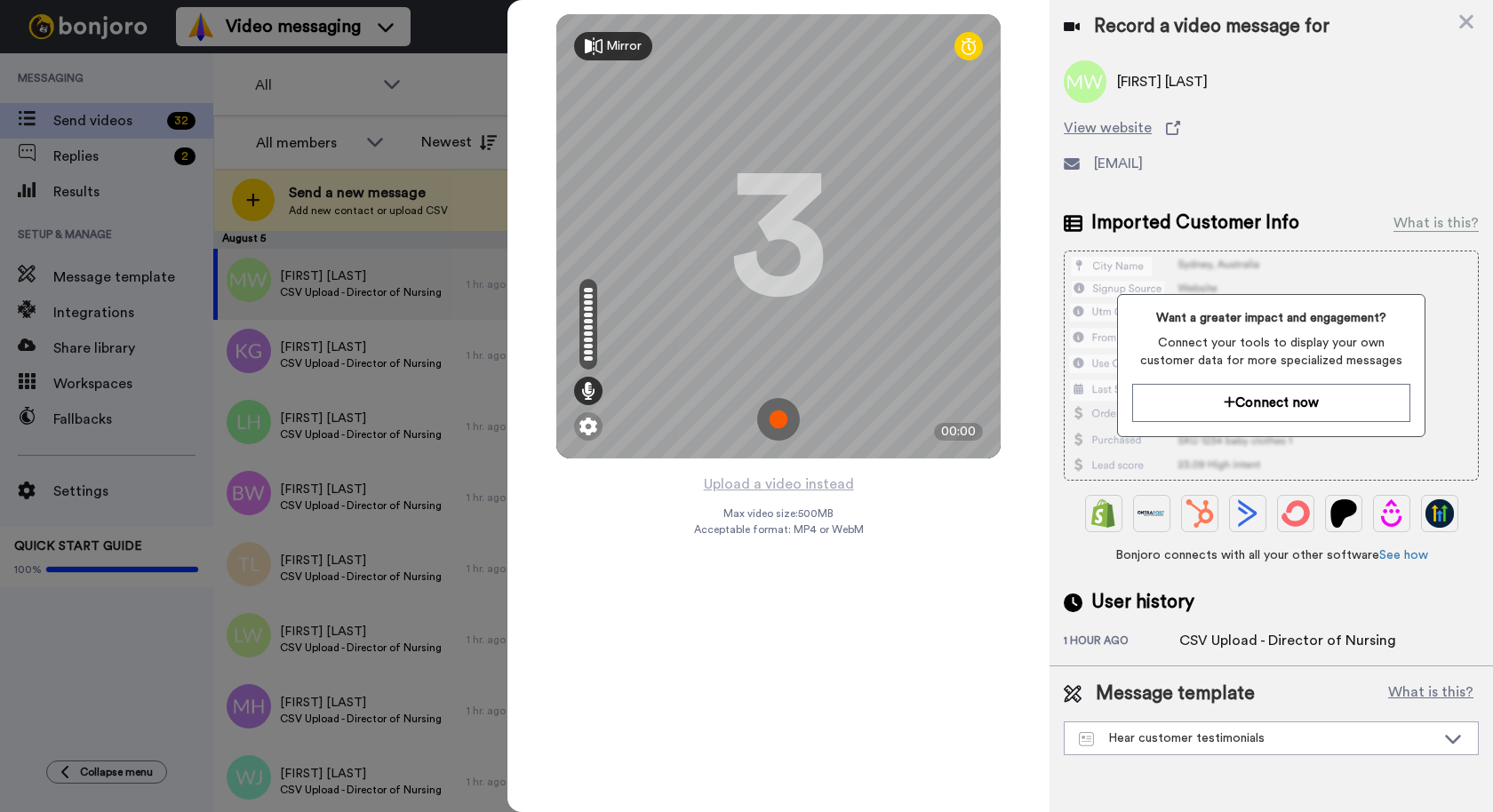 click at bounding box center [778, 419] 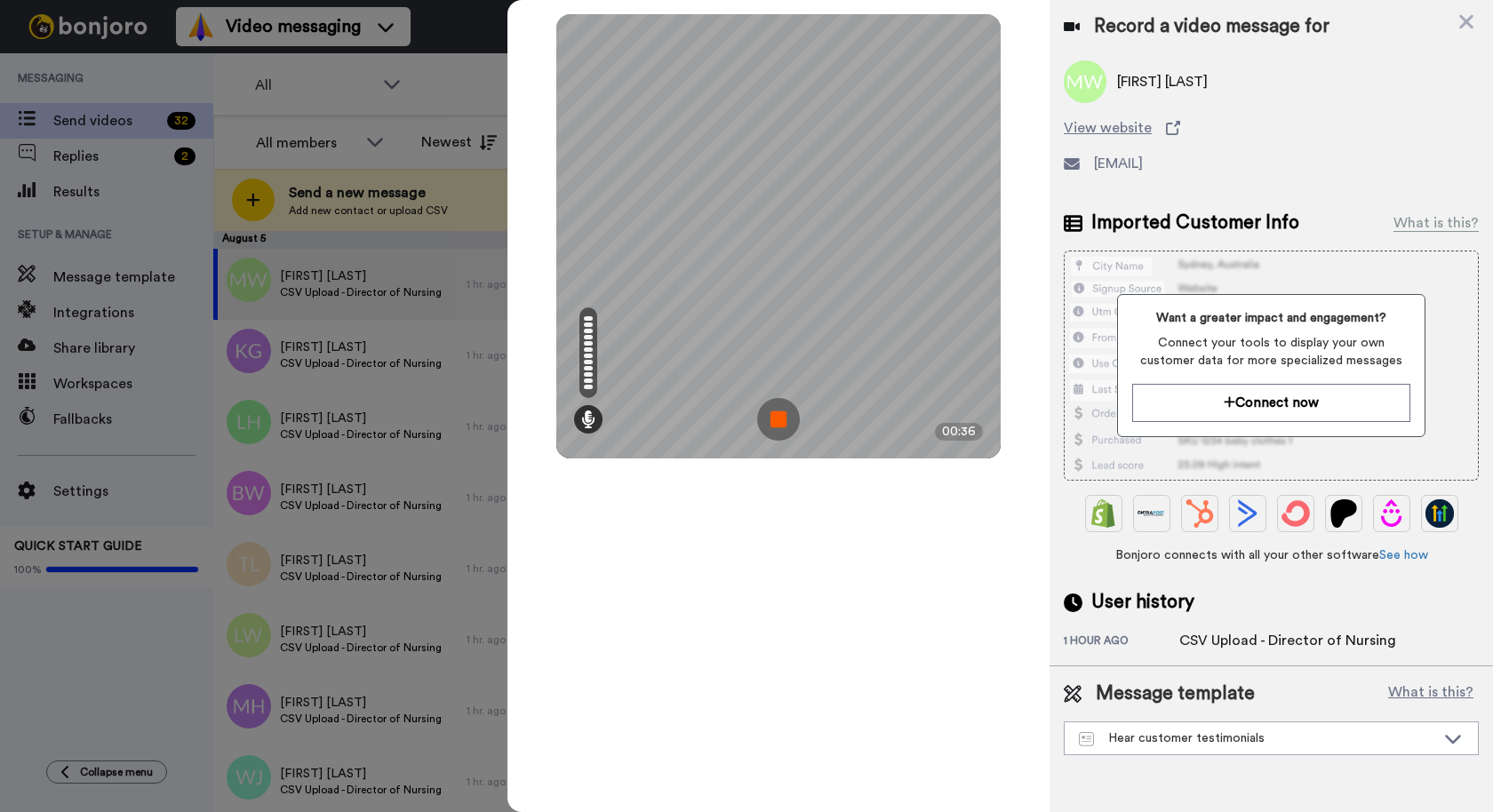click at bounding box center (778, 419) 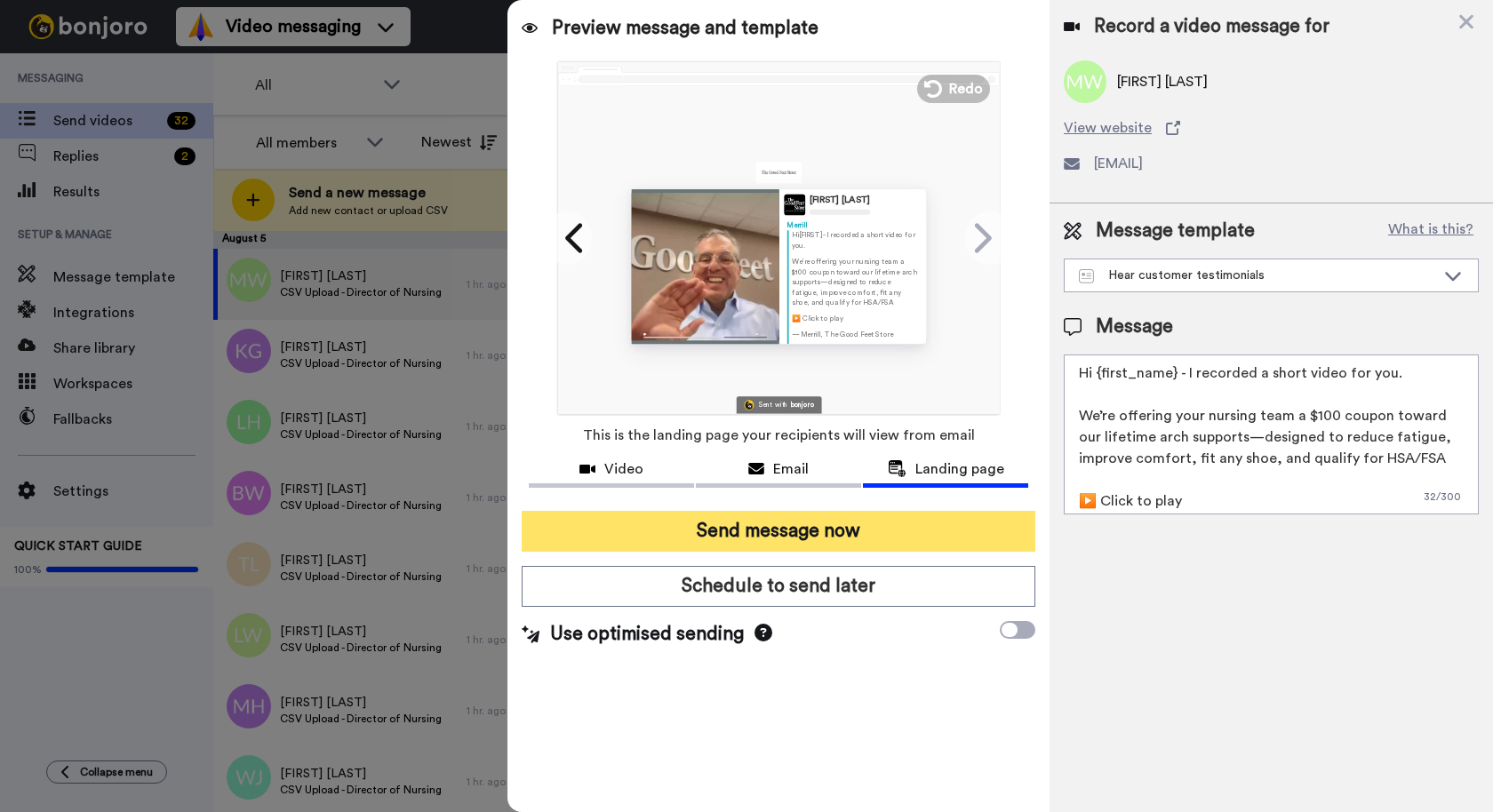 click on "Send message now" at bounding box center (778, 531) 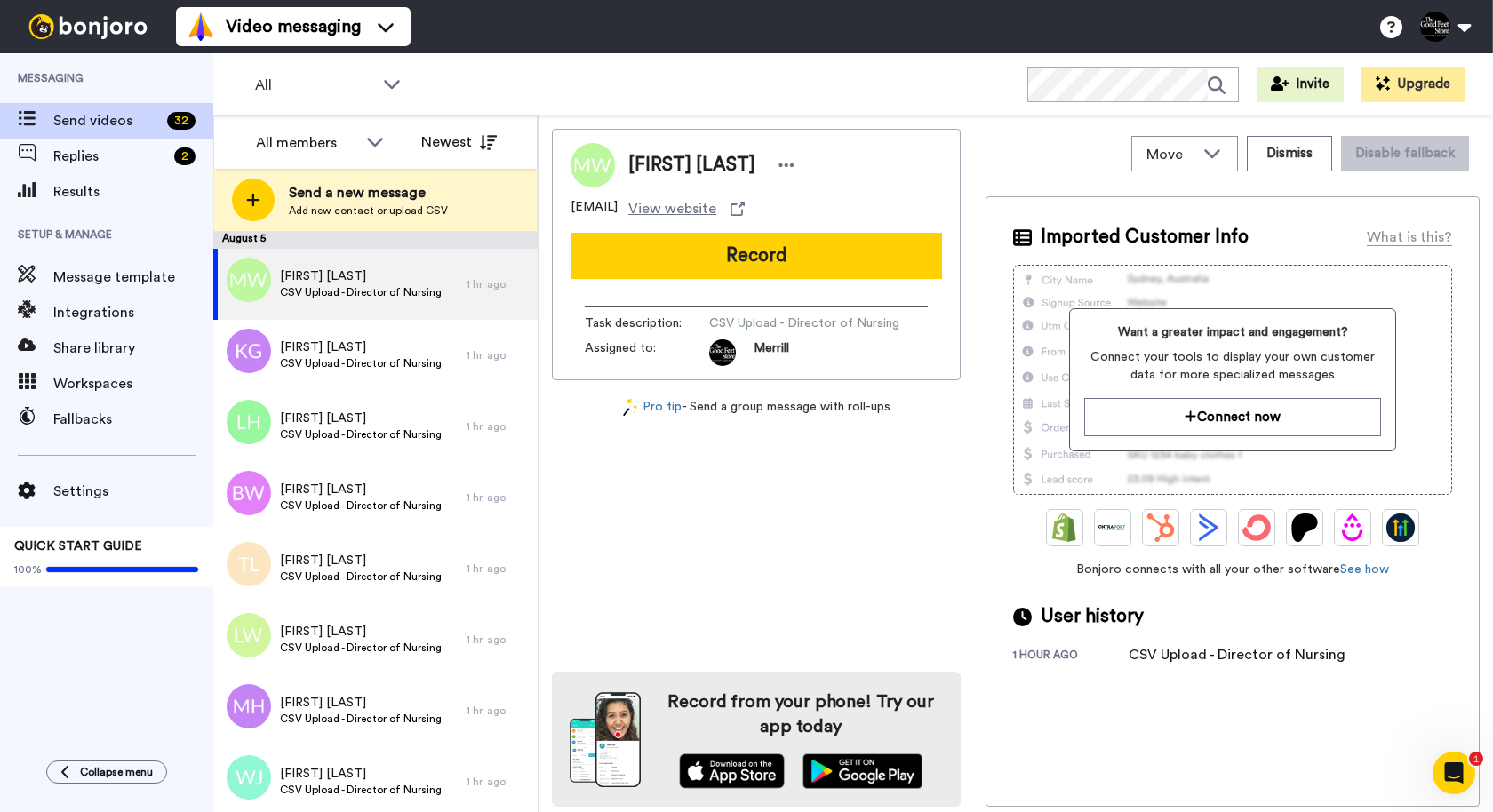 scroll, scrollTop: 0, scrollLeft: 0, axis: both 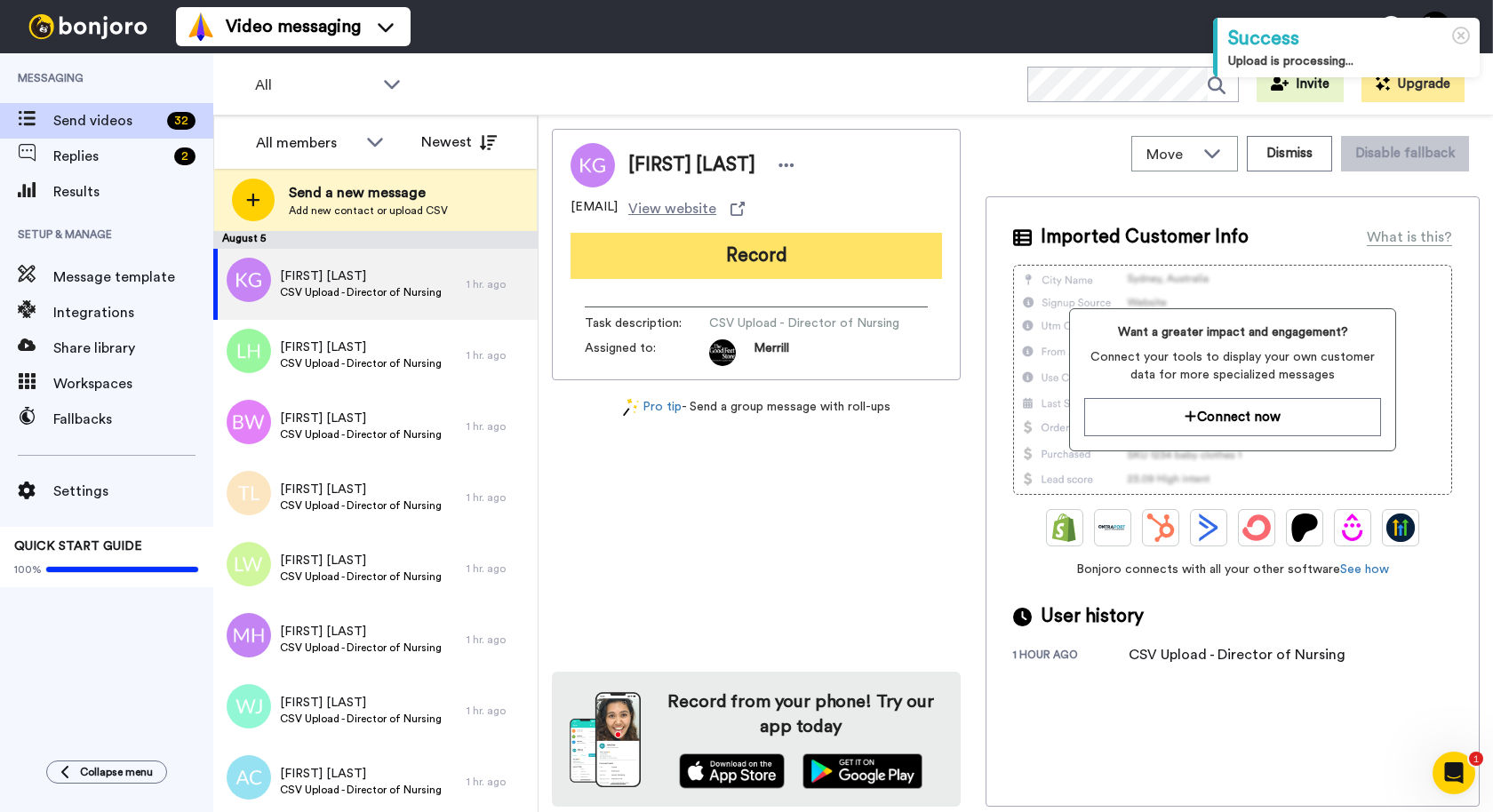 click on "Record" at bounding box center (756, 256) 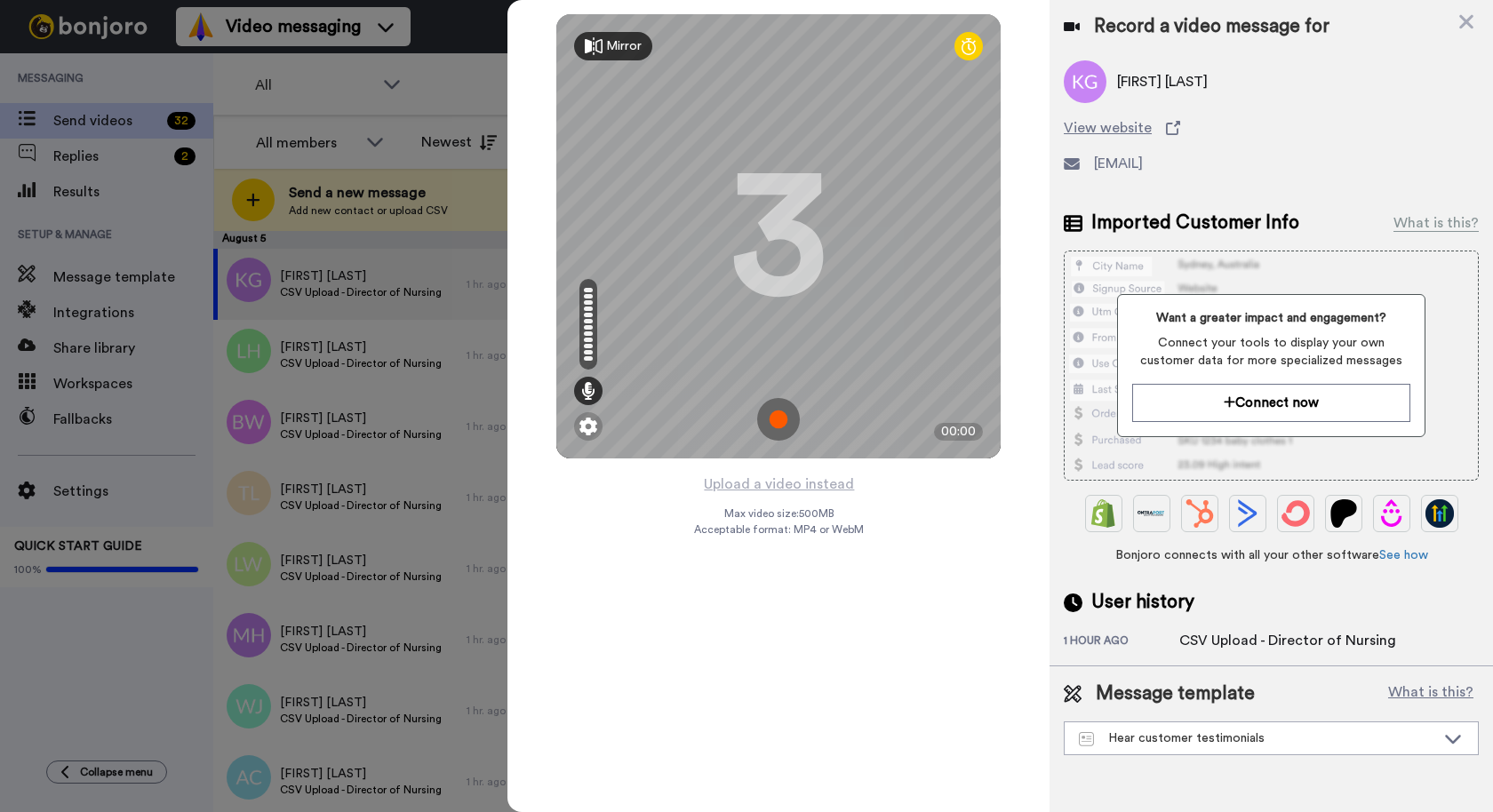 click at bounding box center (778, 419) 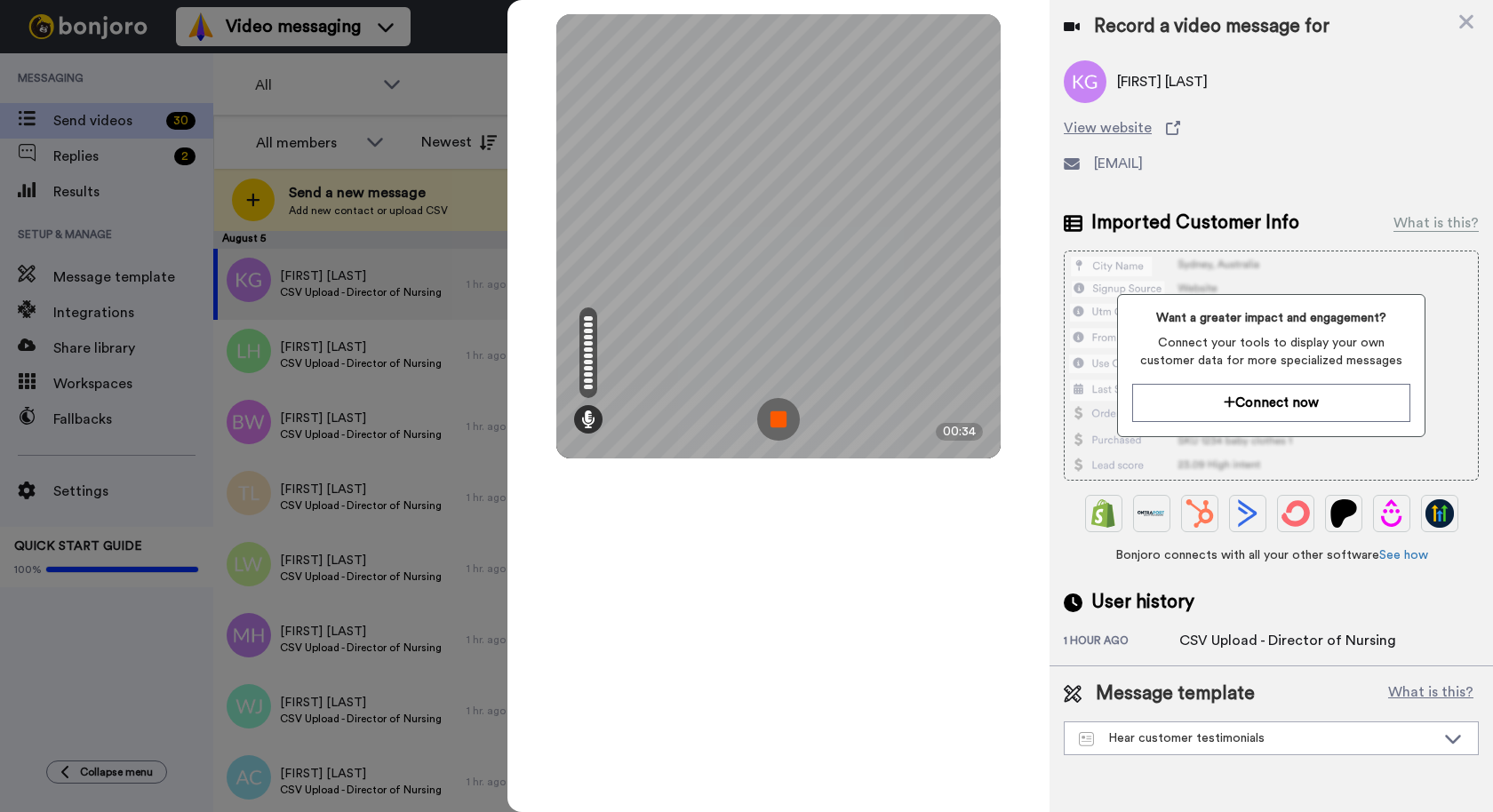 click at bounding box center (778, 419) 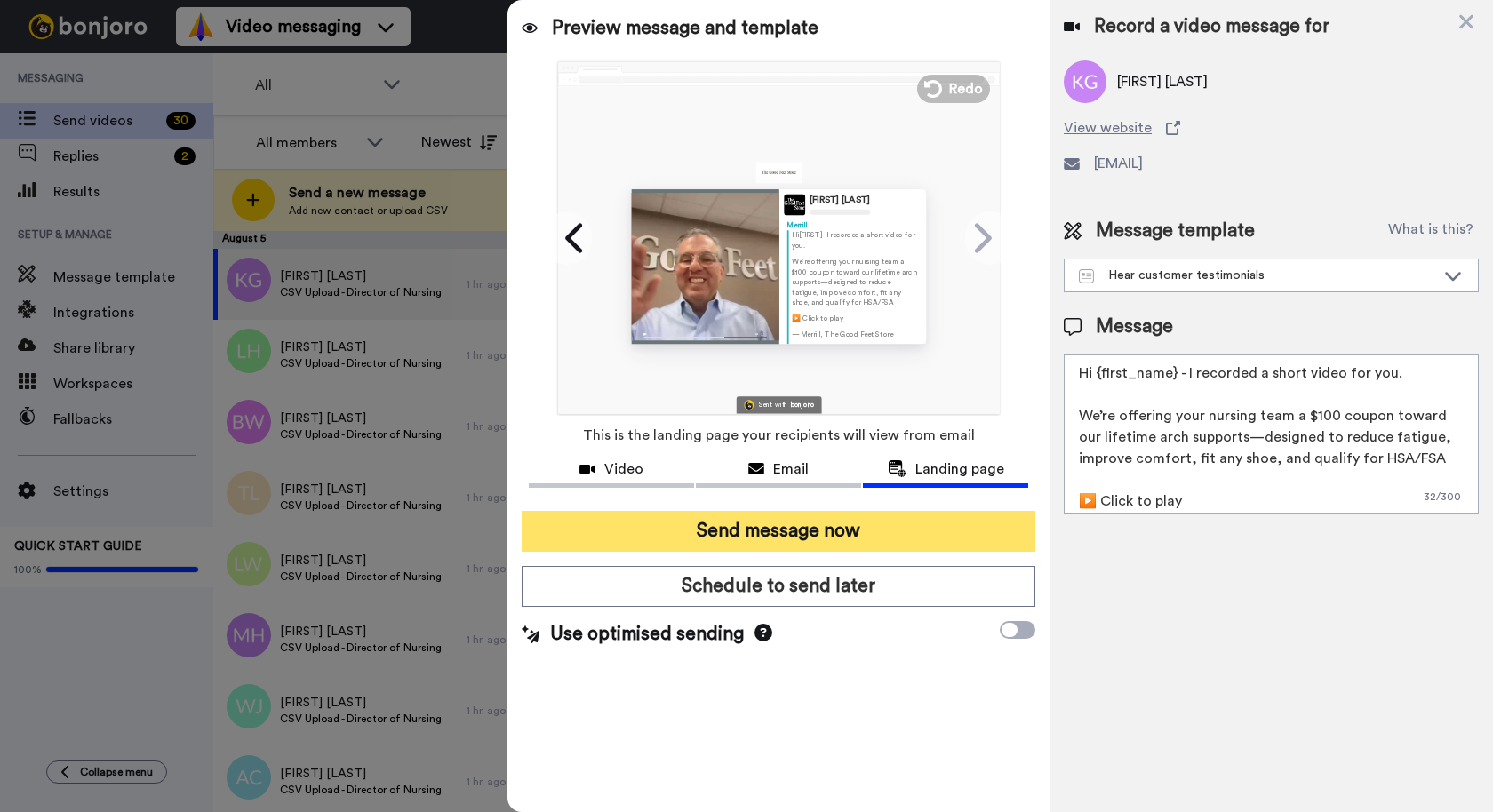 click on "Send message now" at bounding box center (778, 531) 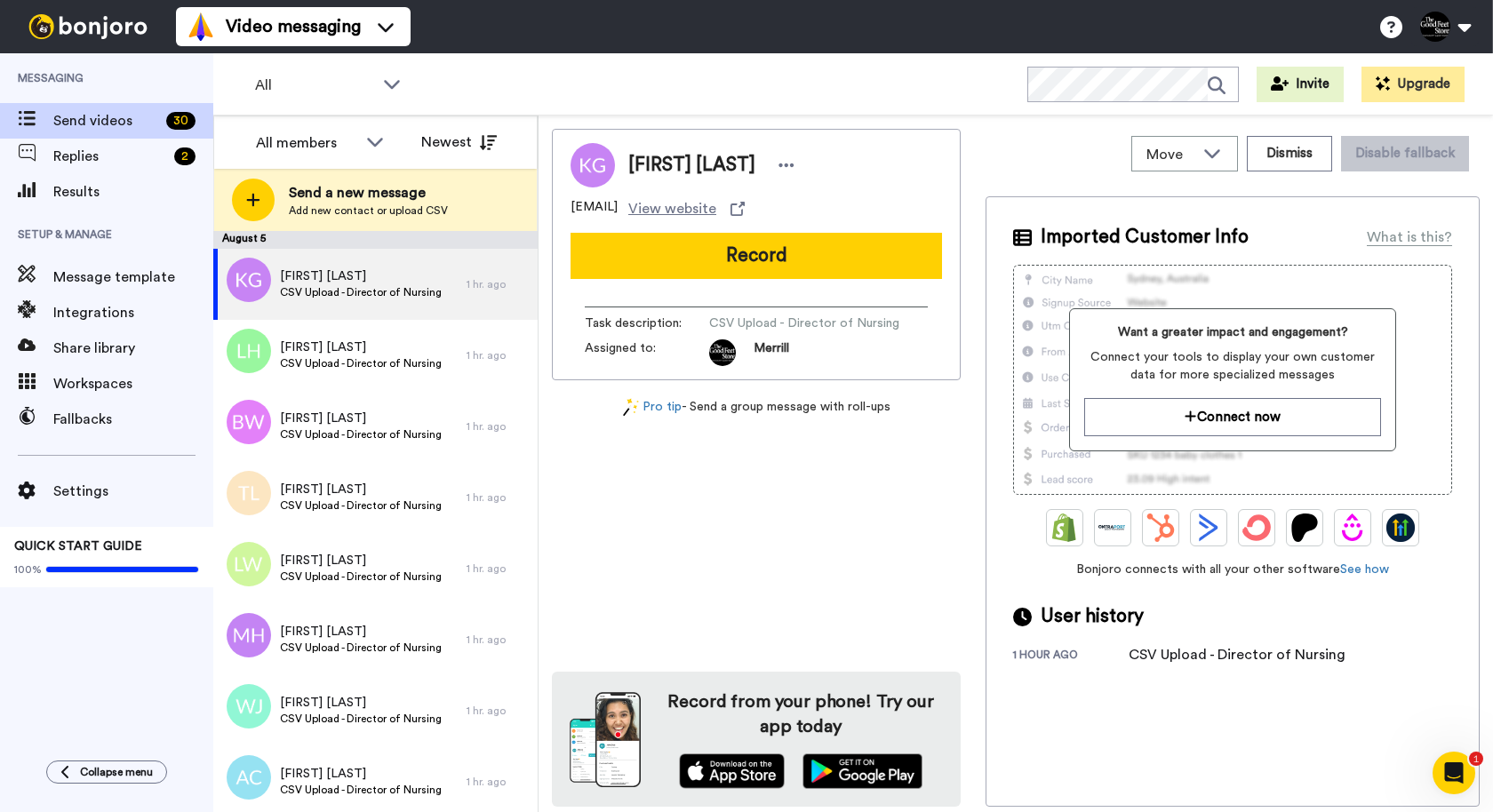 scroll, scrollTop: 0, scrollLeft: 0, axis: both 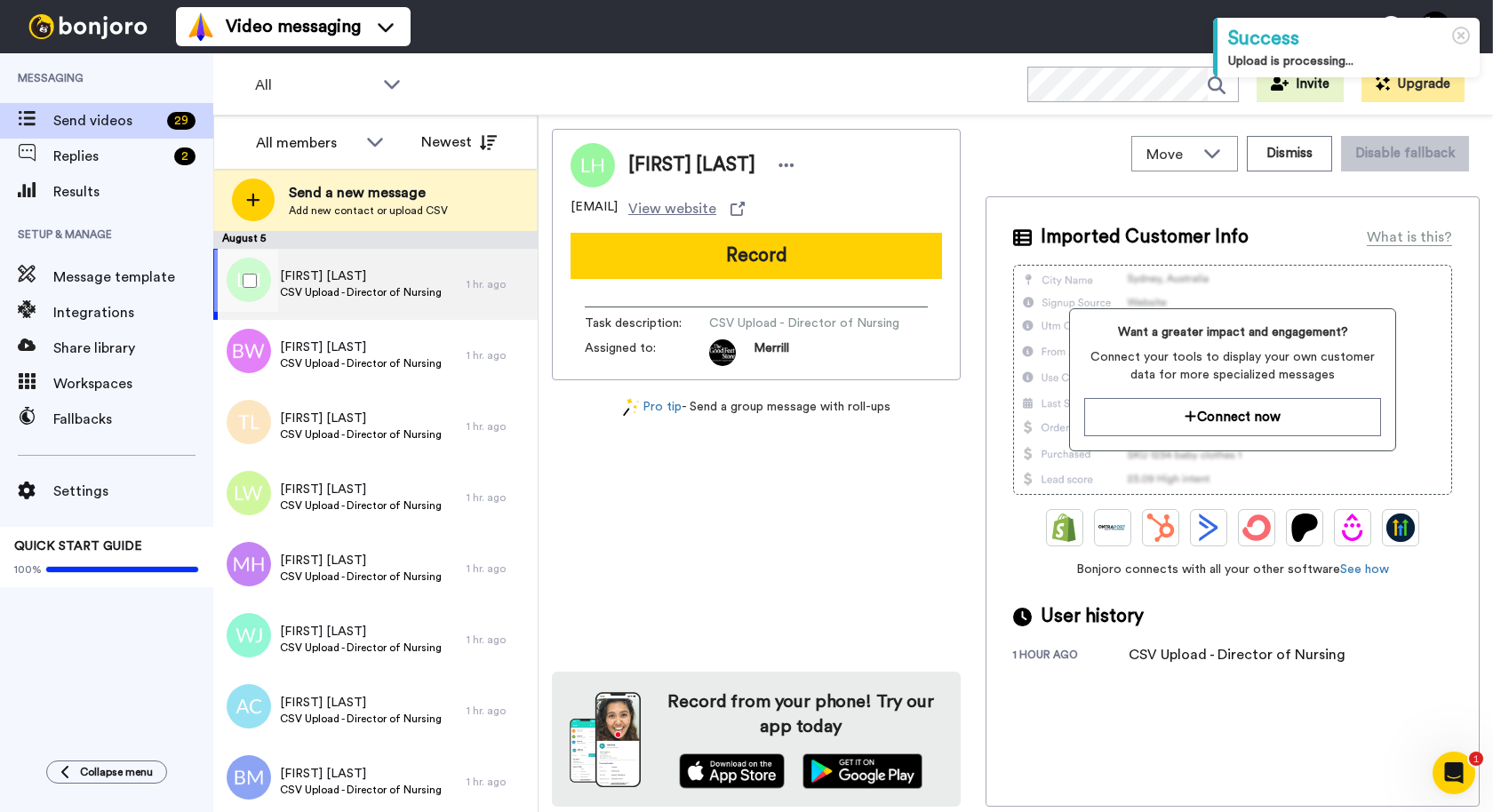 click on "CSV Upload - Director of Nursing" at bounding box center (361, 292) 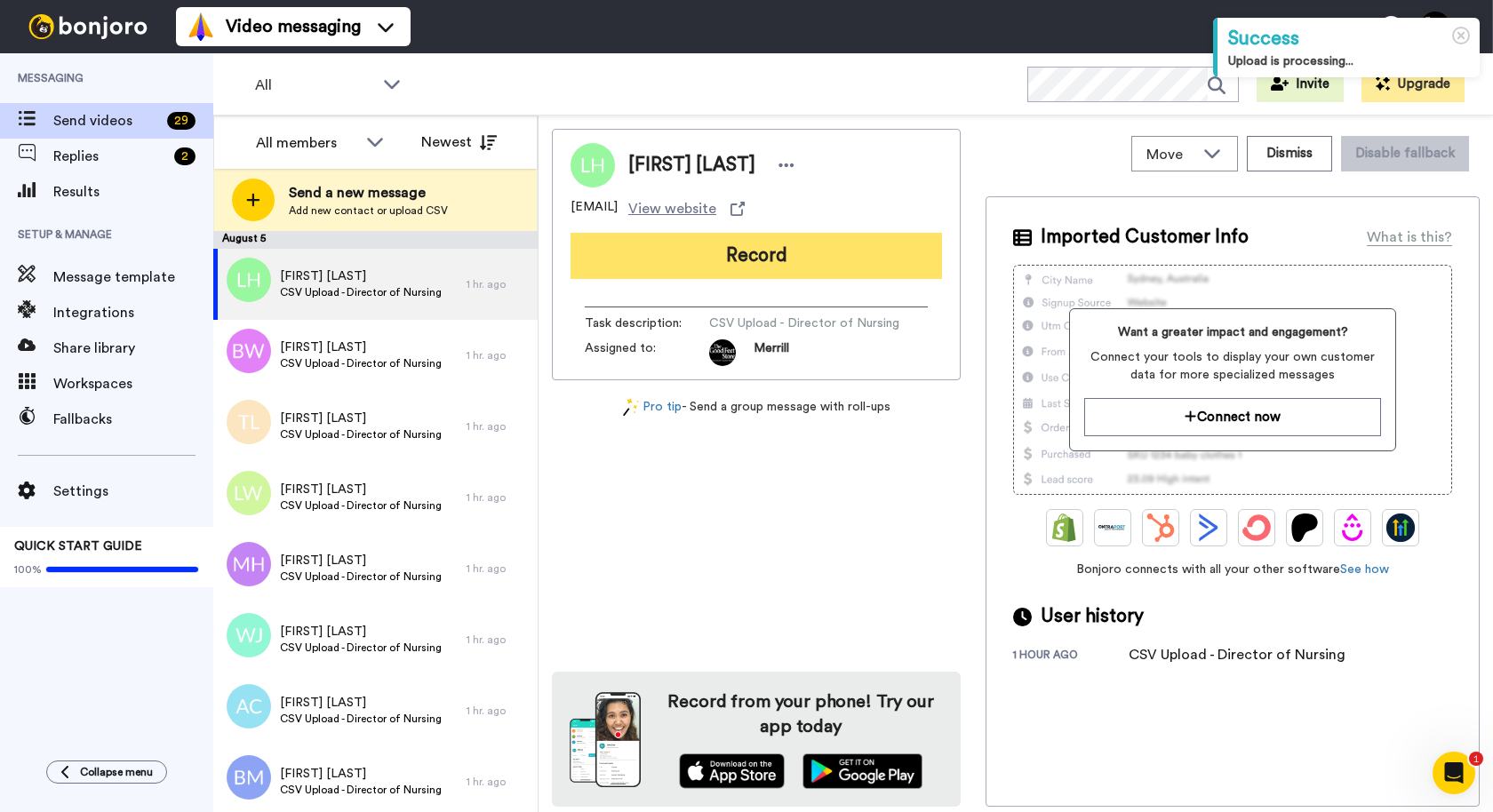click on "Record" at bounding box center (756, 256) 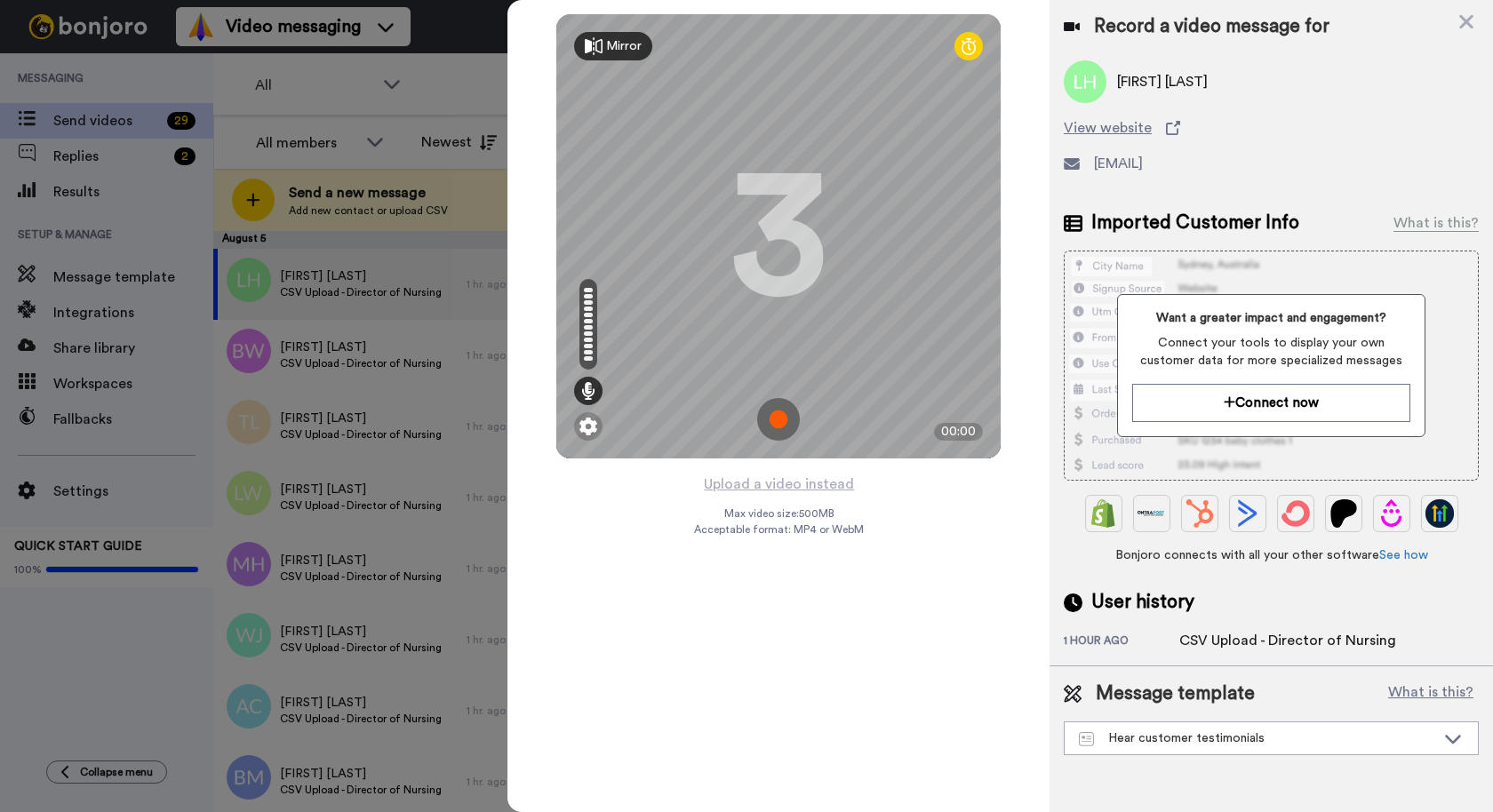 click at bounding box center (778, 419) 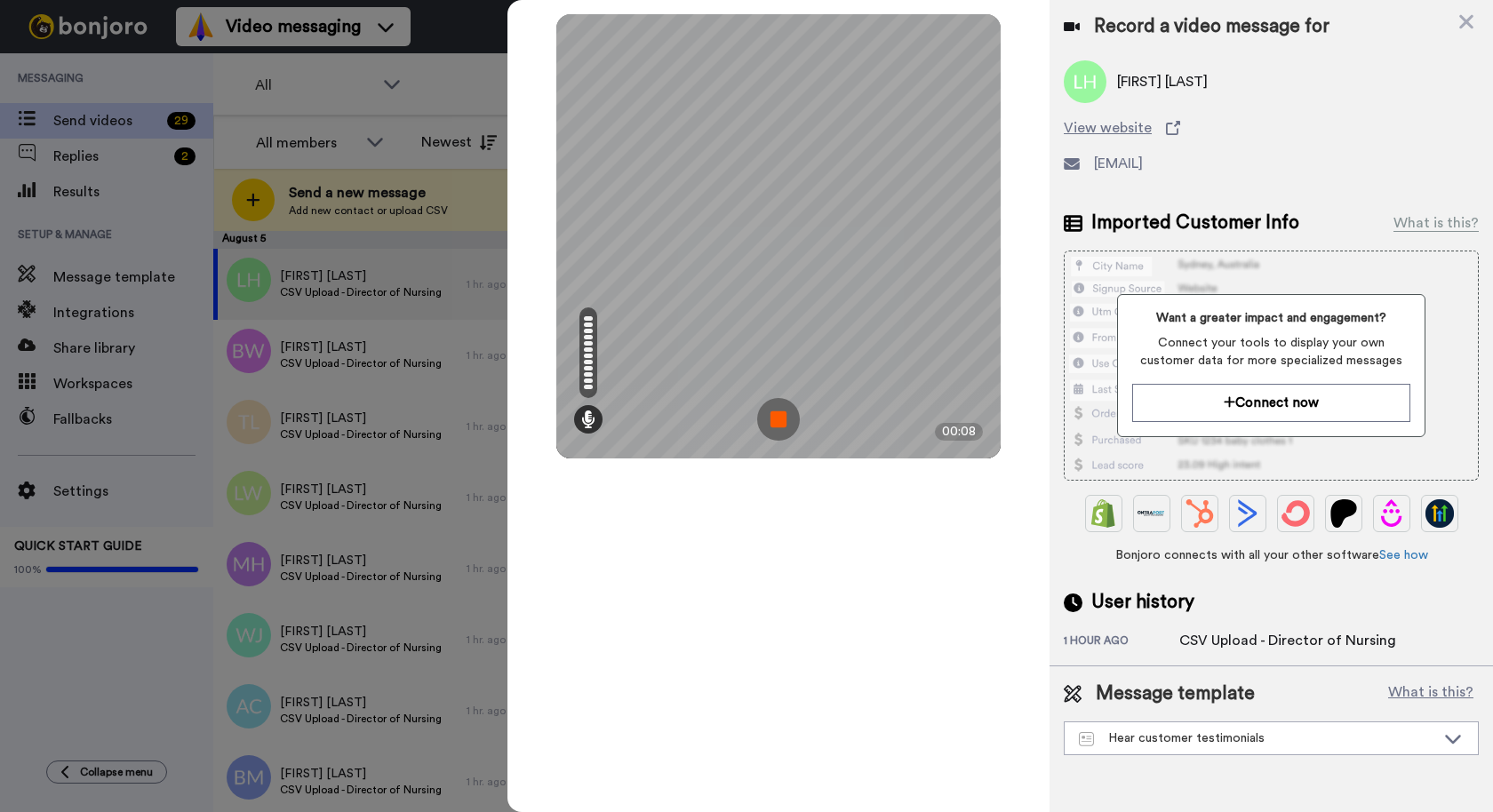 click at bounding box center (778, 419) 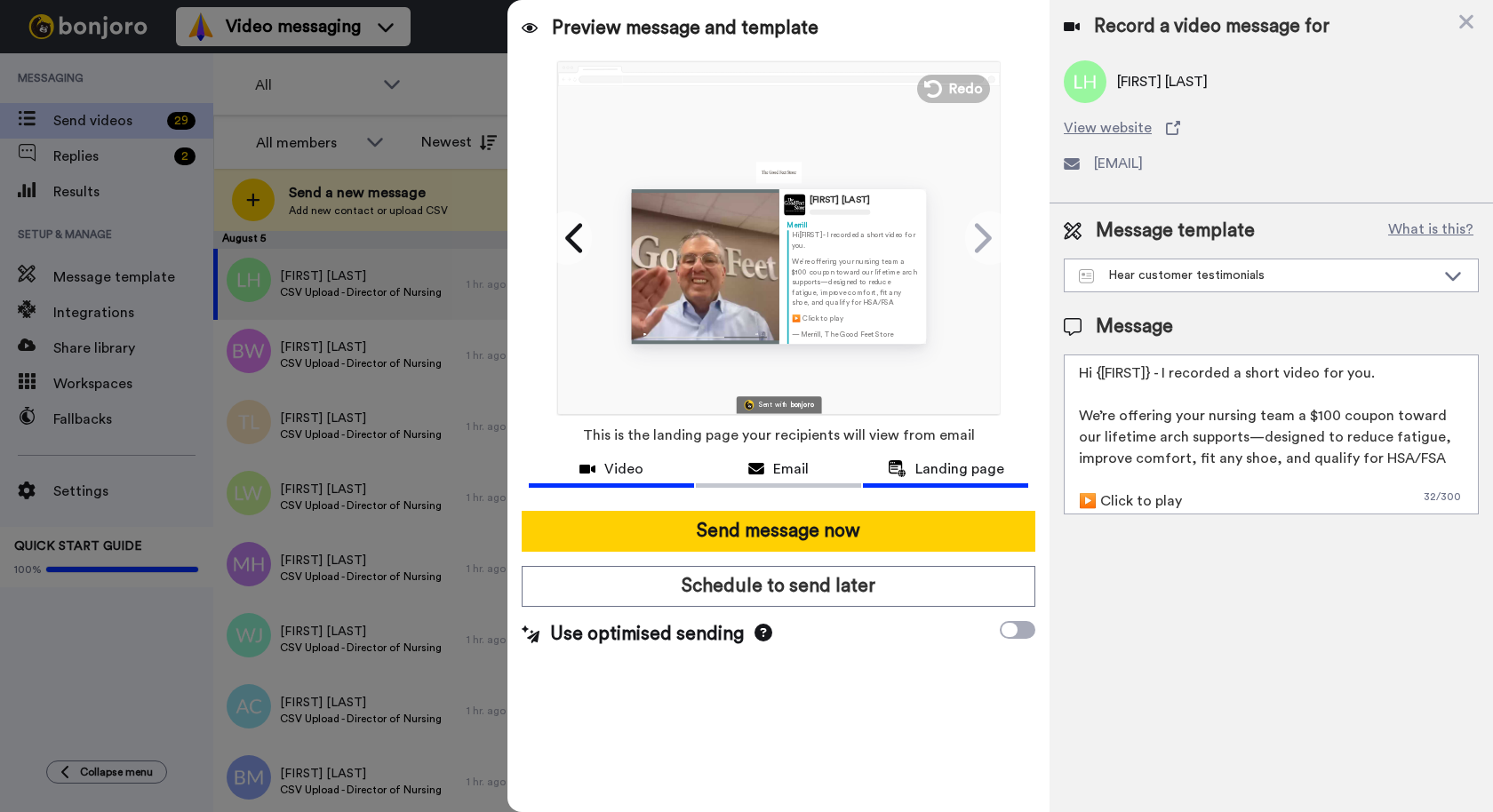 click on "Video" at bounding box center [624, 469] 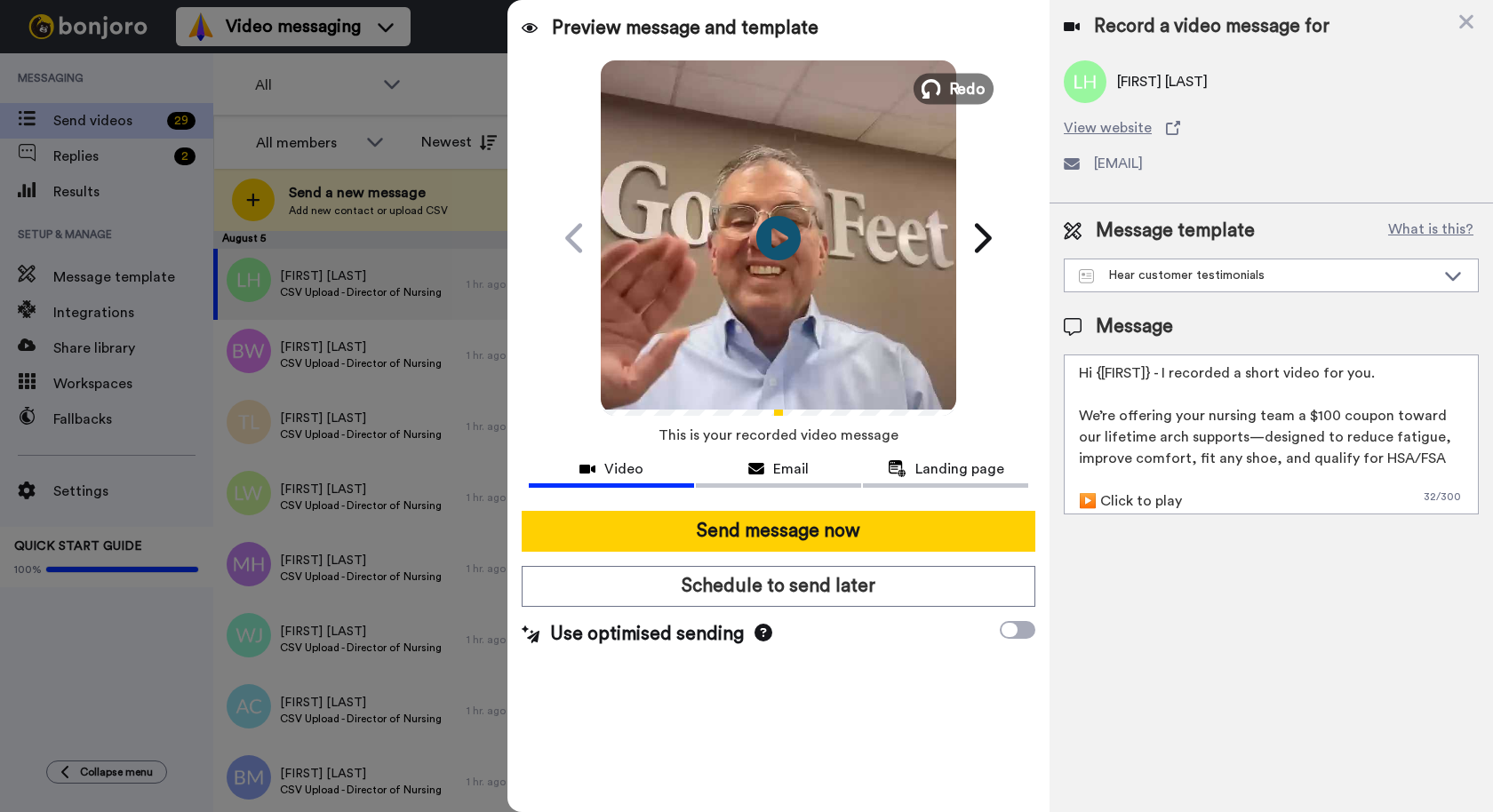 click on "Redo" at bounding box center [968, 88] 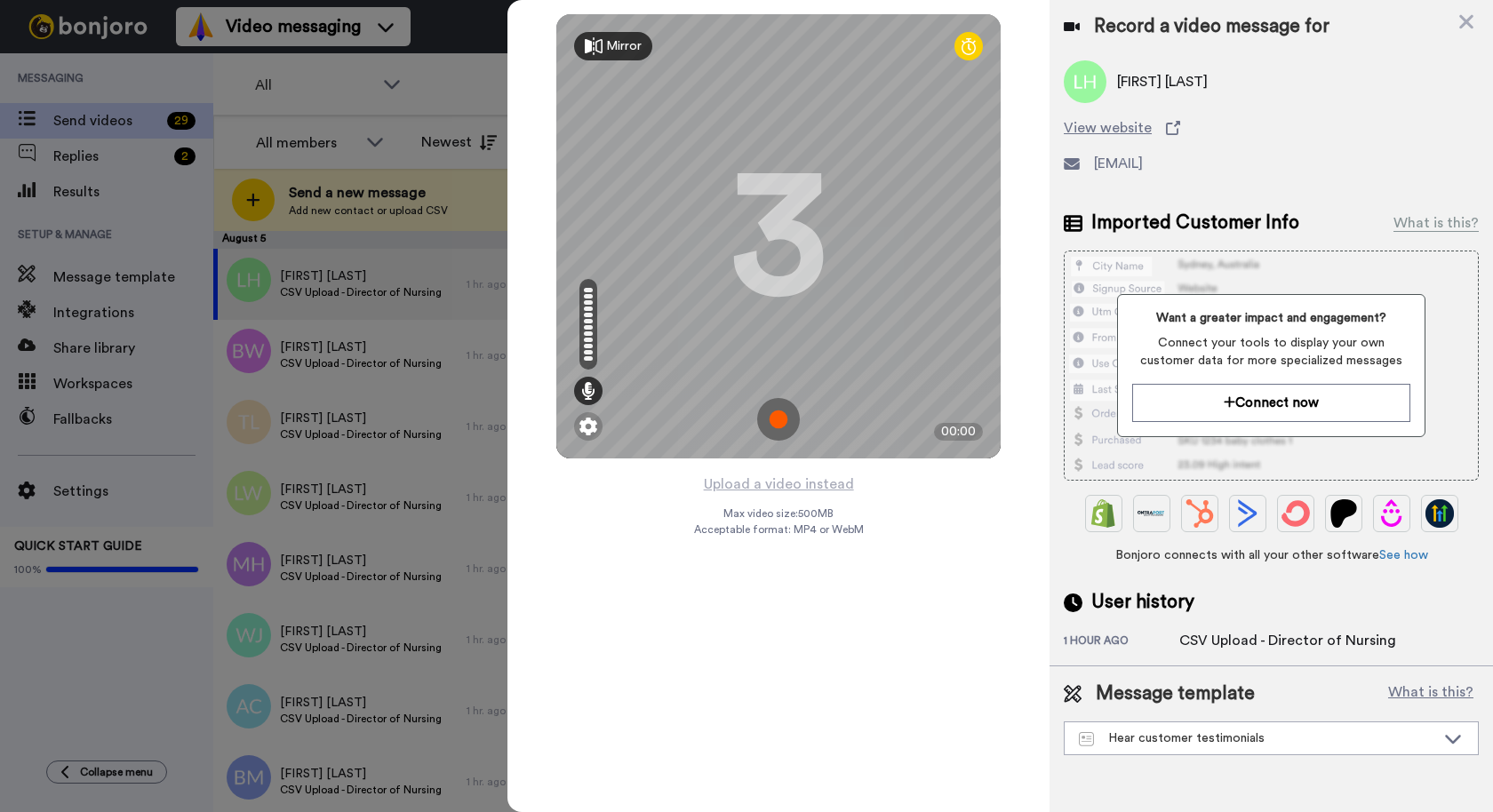click at bounding box center [778, 419] 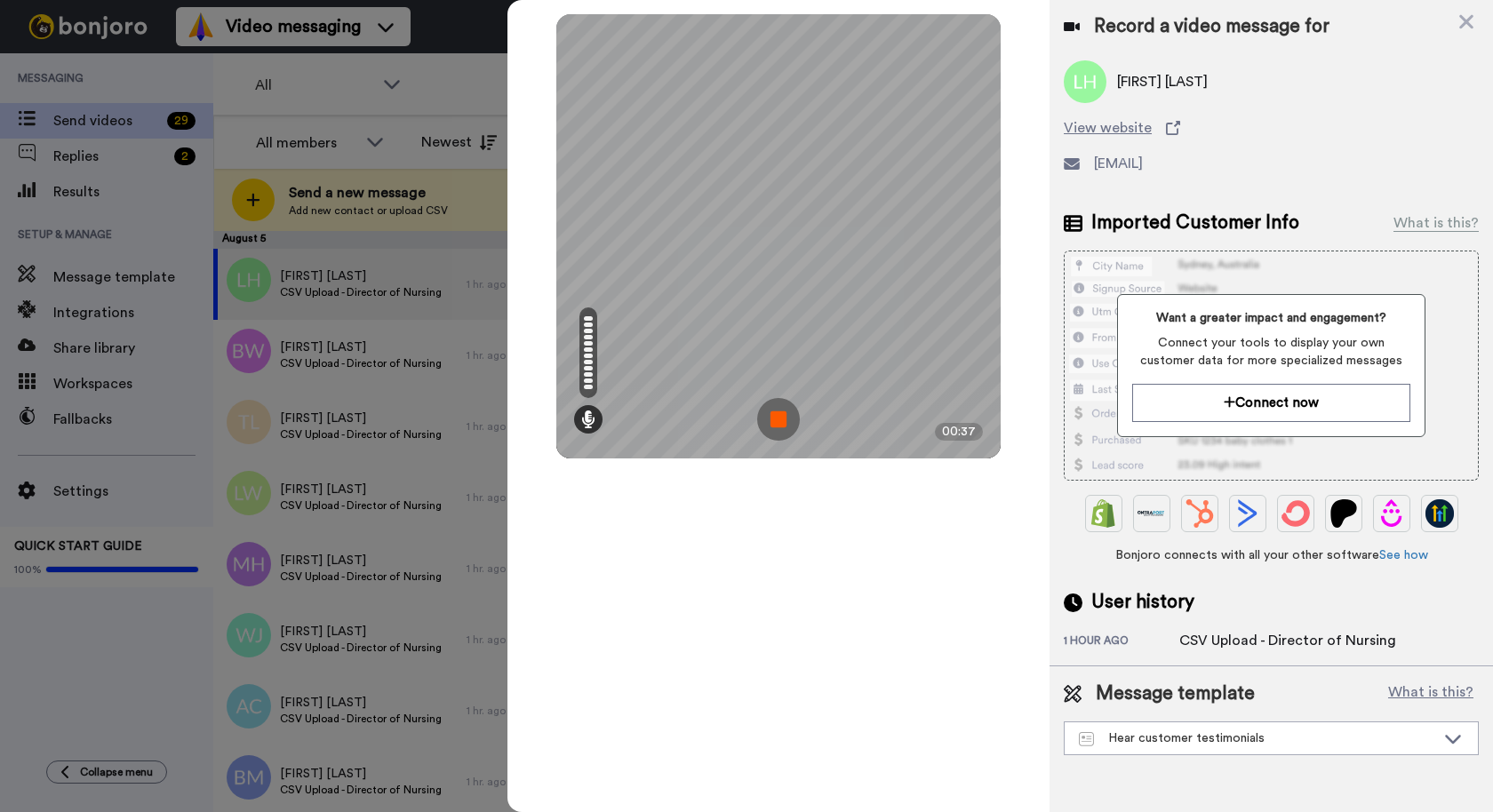 click at bounding box center (778, 419) 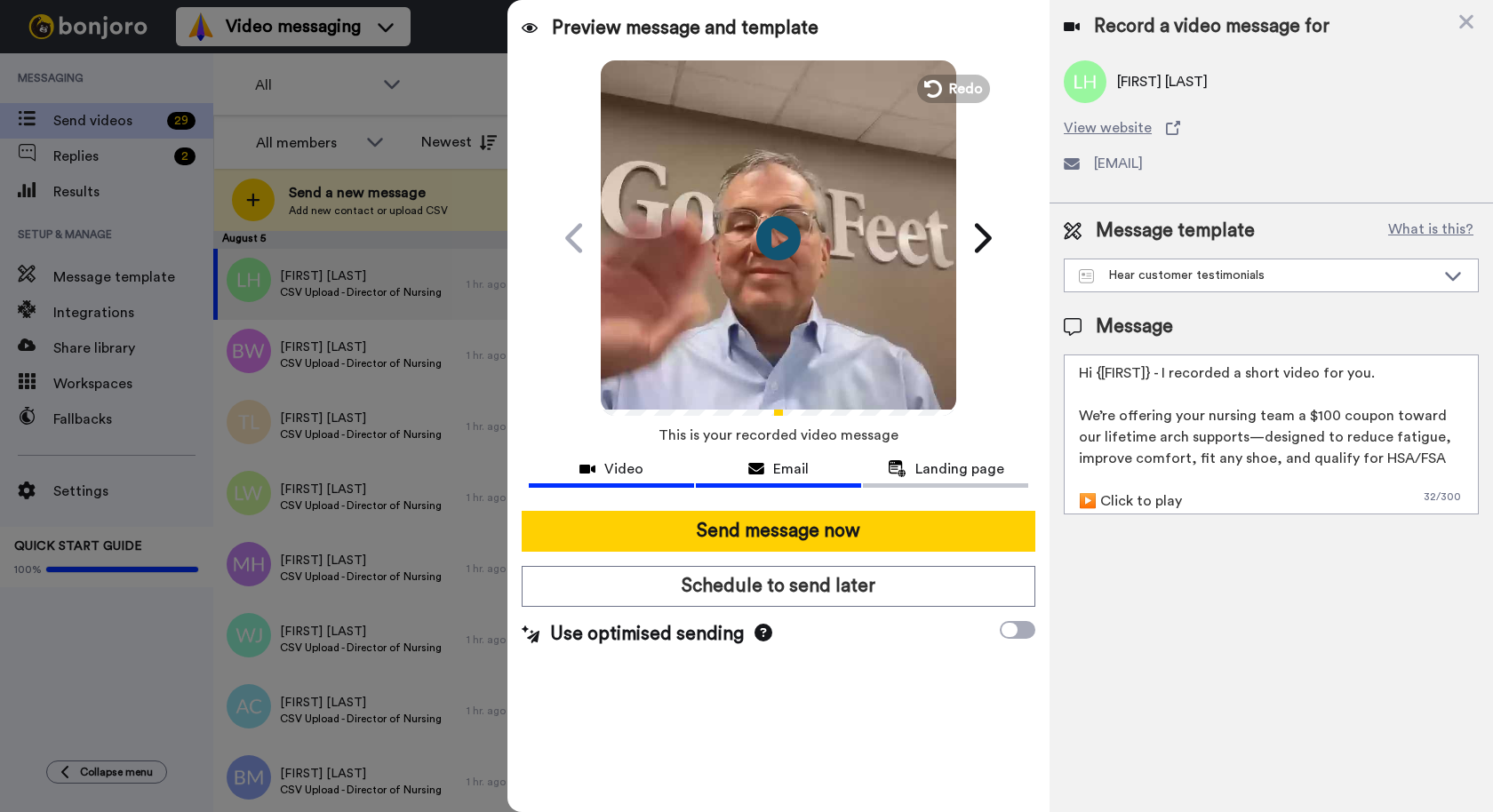 click on "Email" at bounding box center (791, 469) 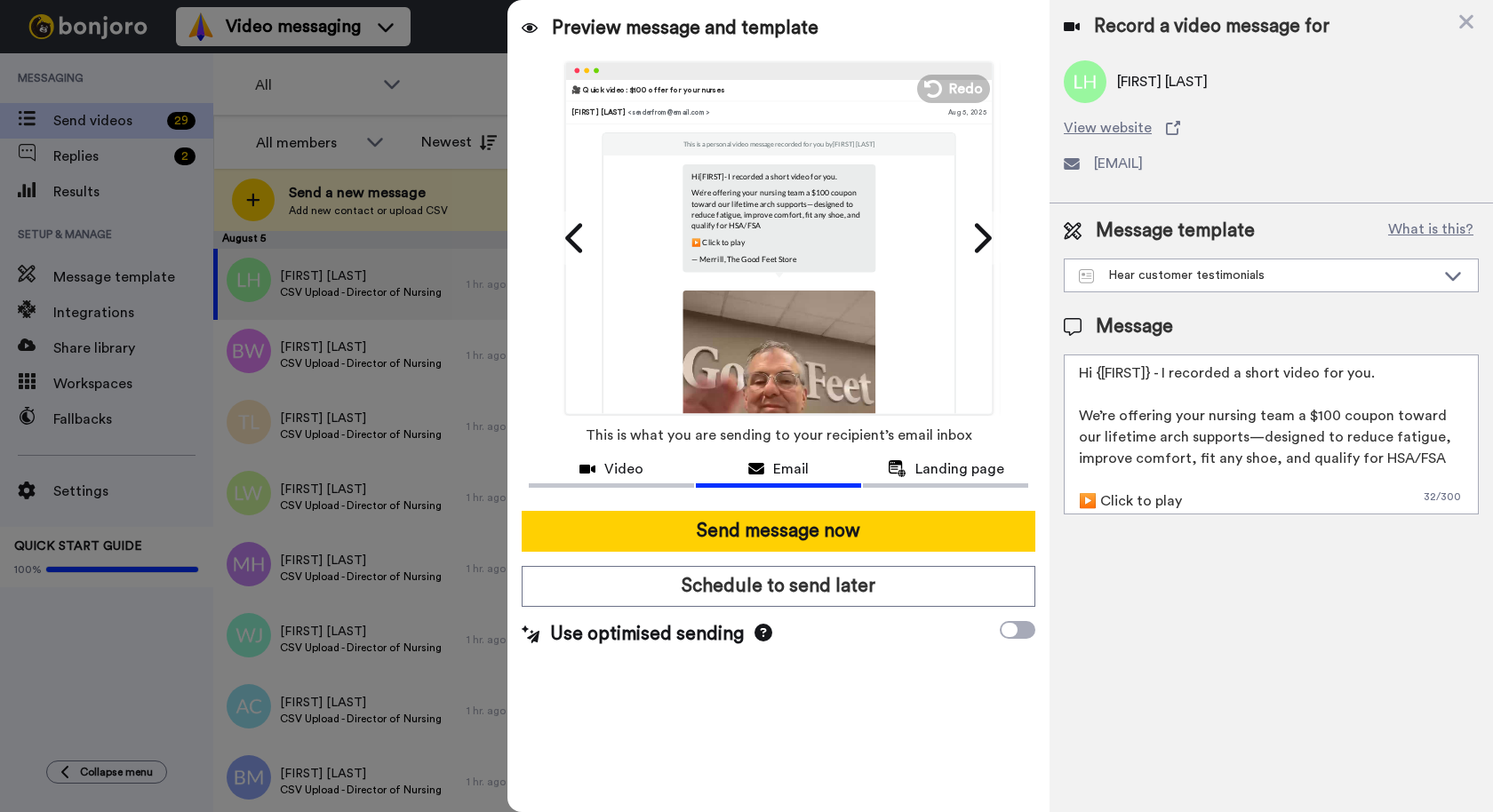 click at bounding box center [778, 386] 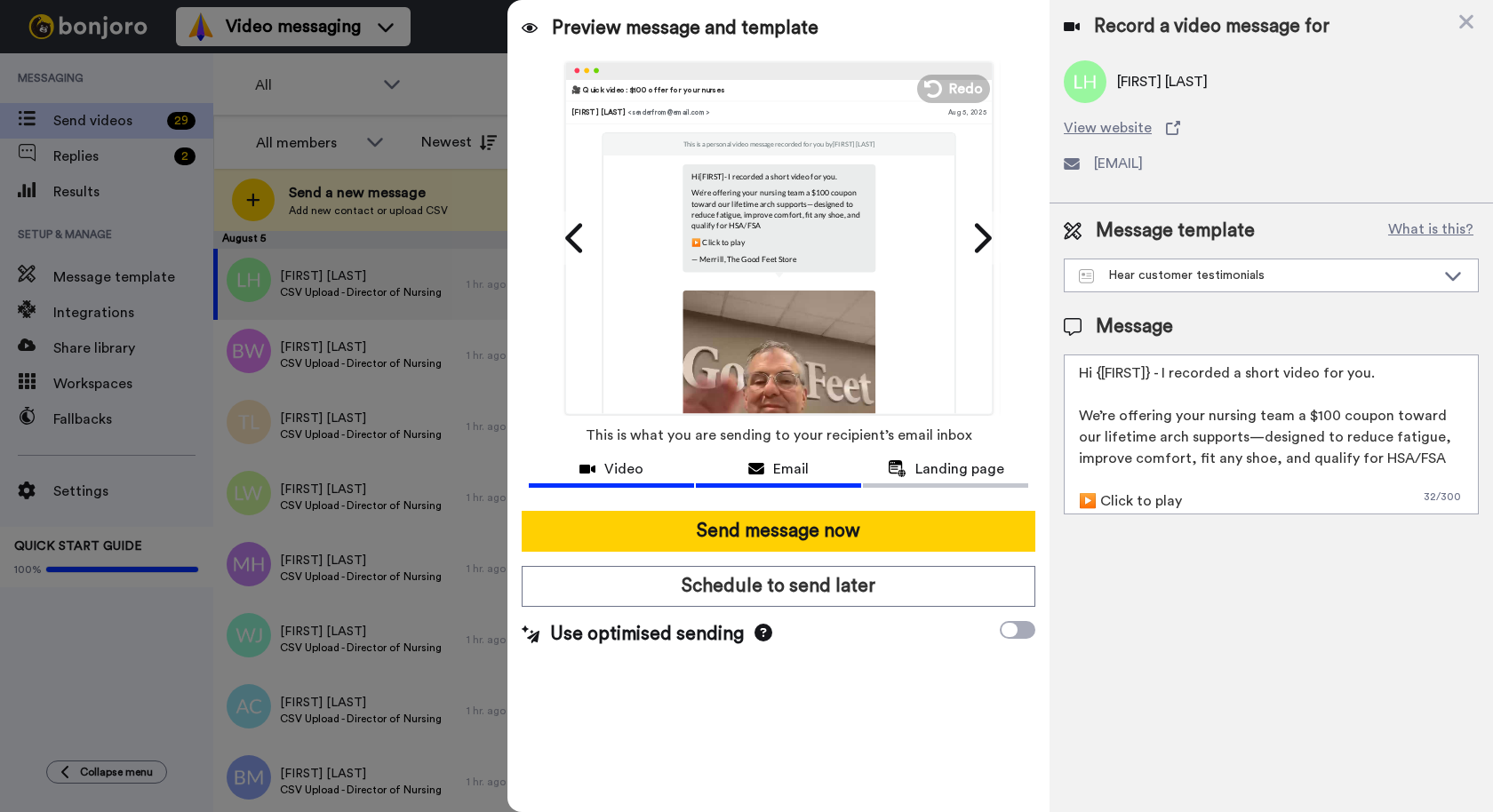 click on "Video" at bounding box center (624, 469) 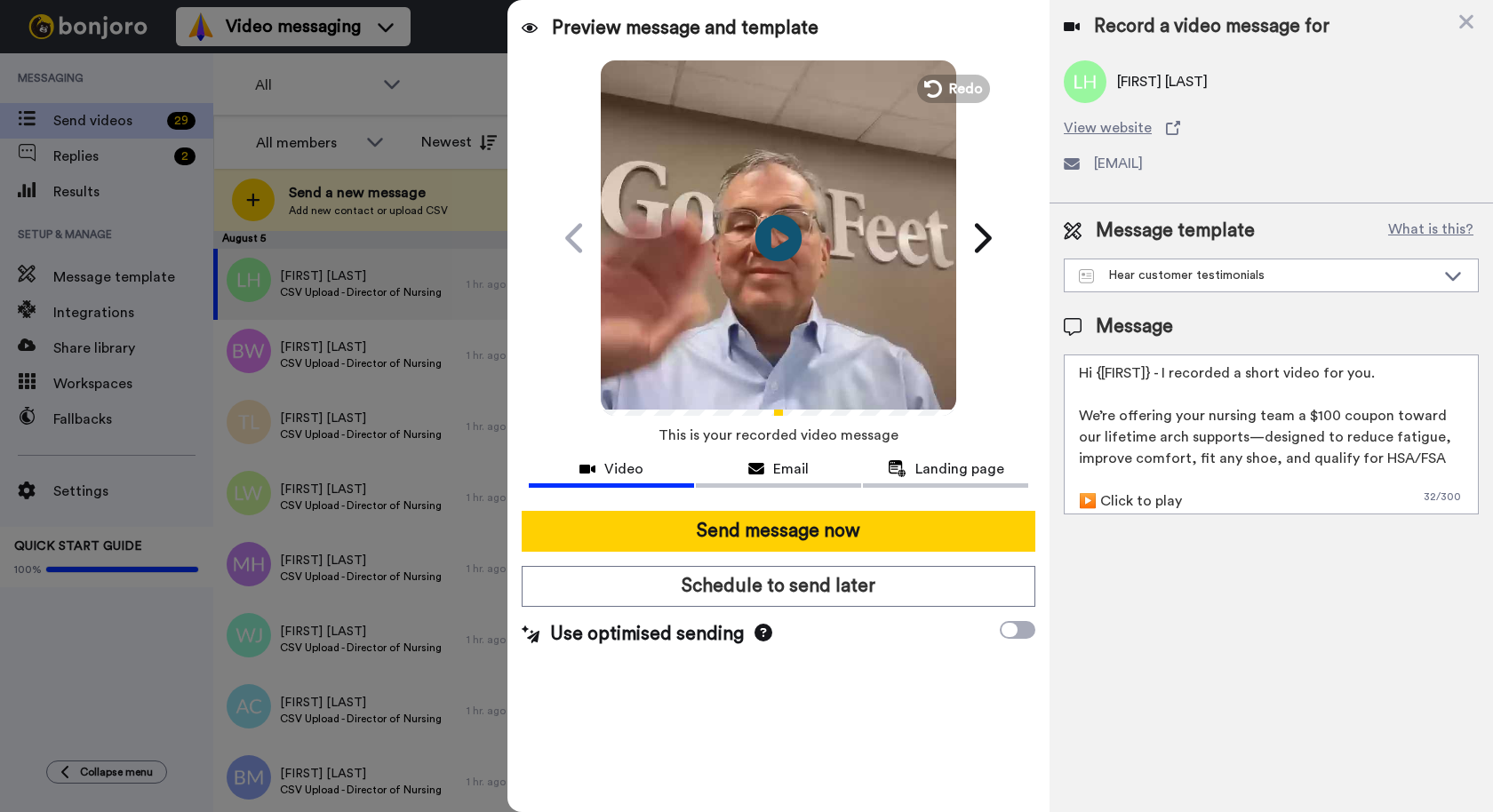 click on "Play/Pause" 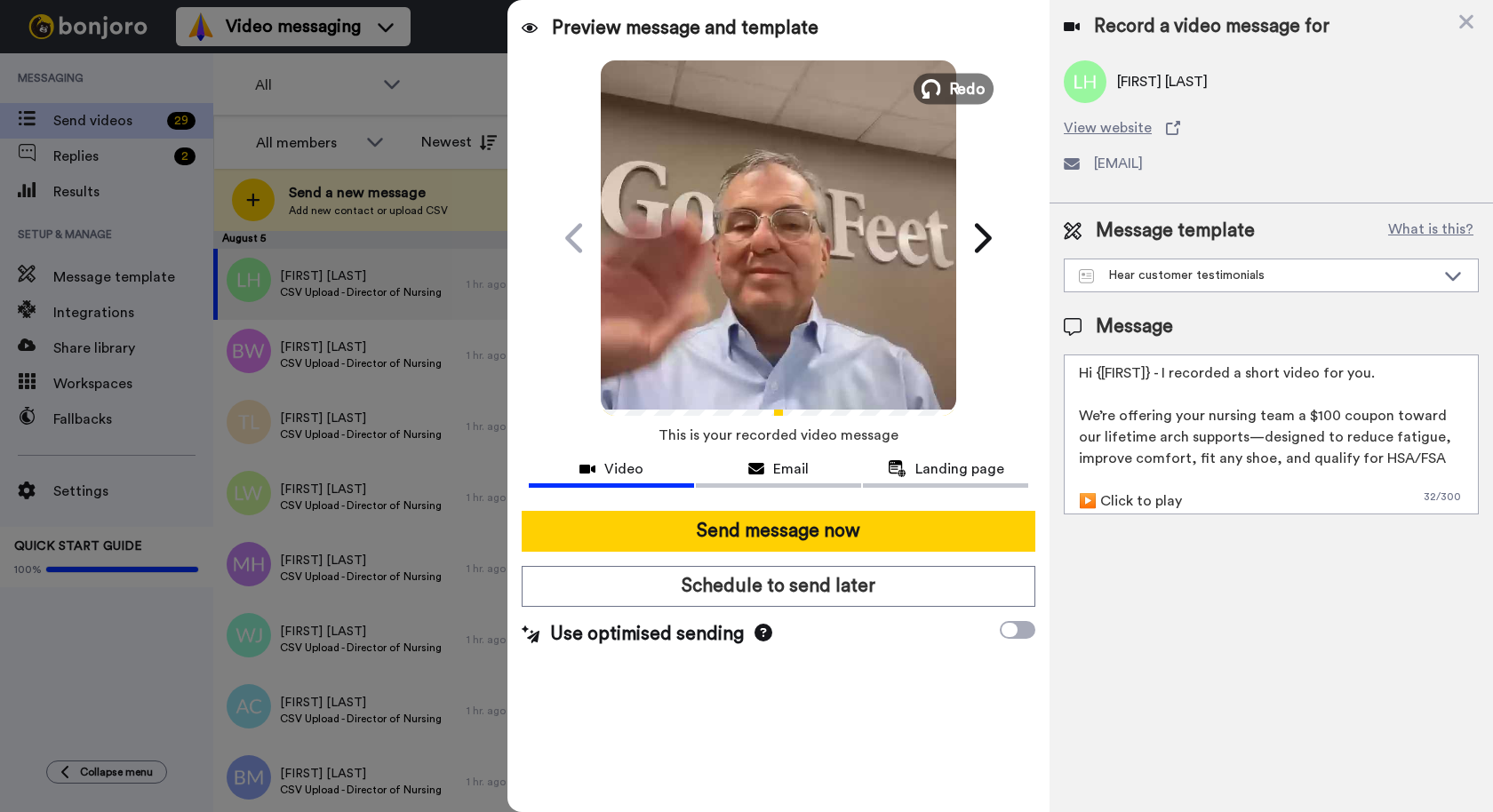 click at bounding box center [931, 89] 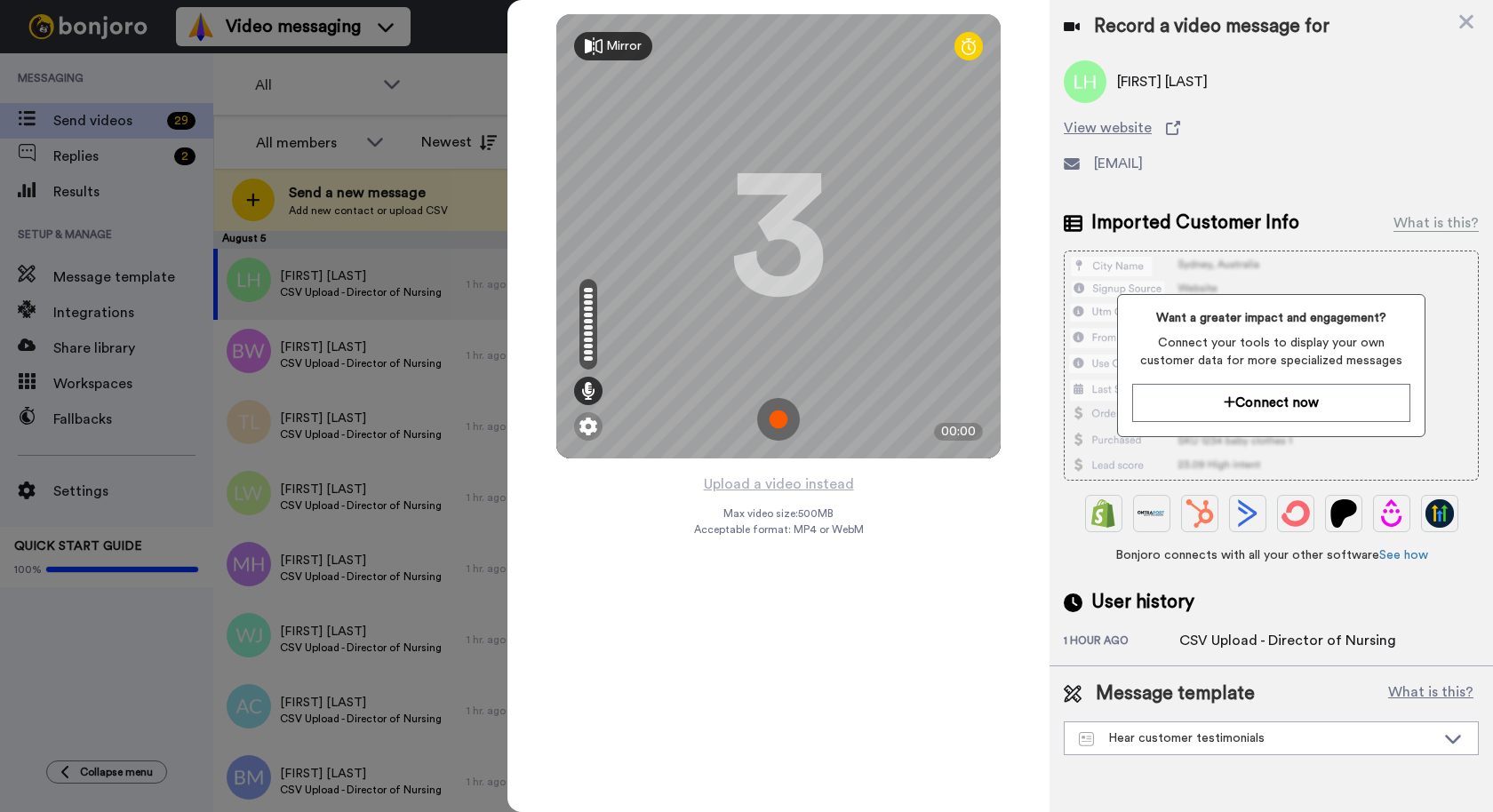 click at bounding box center (778, 419) 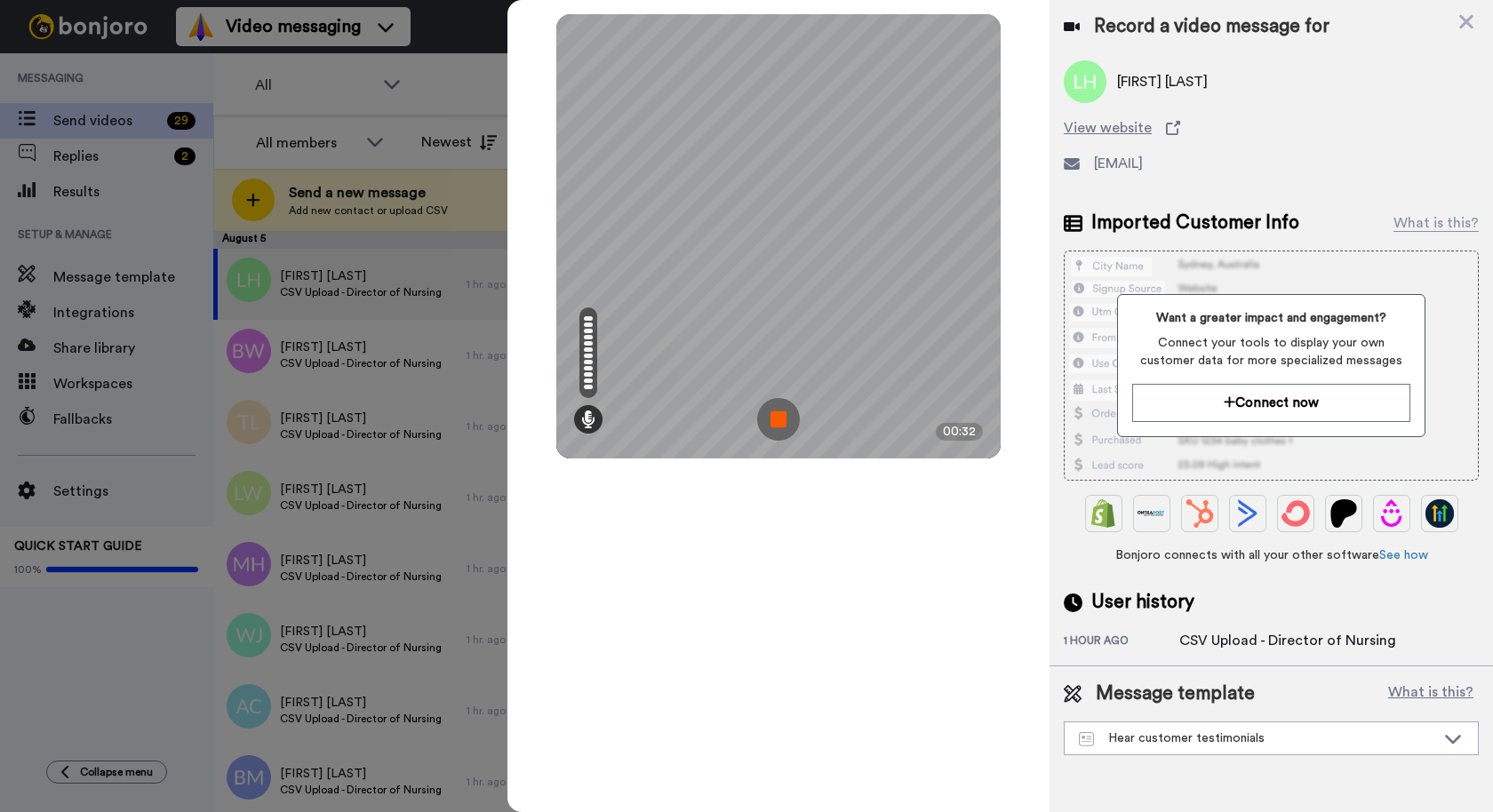 click at bounding box center (778, 419) 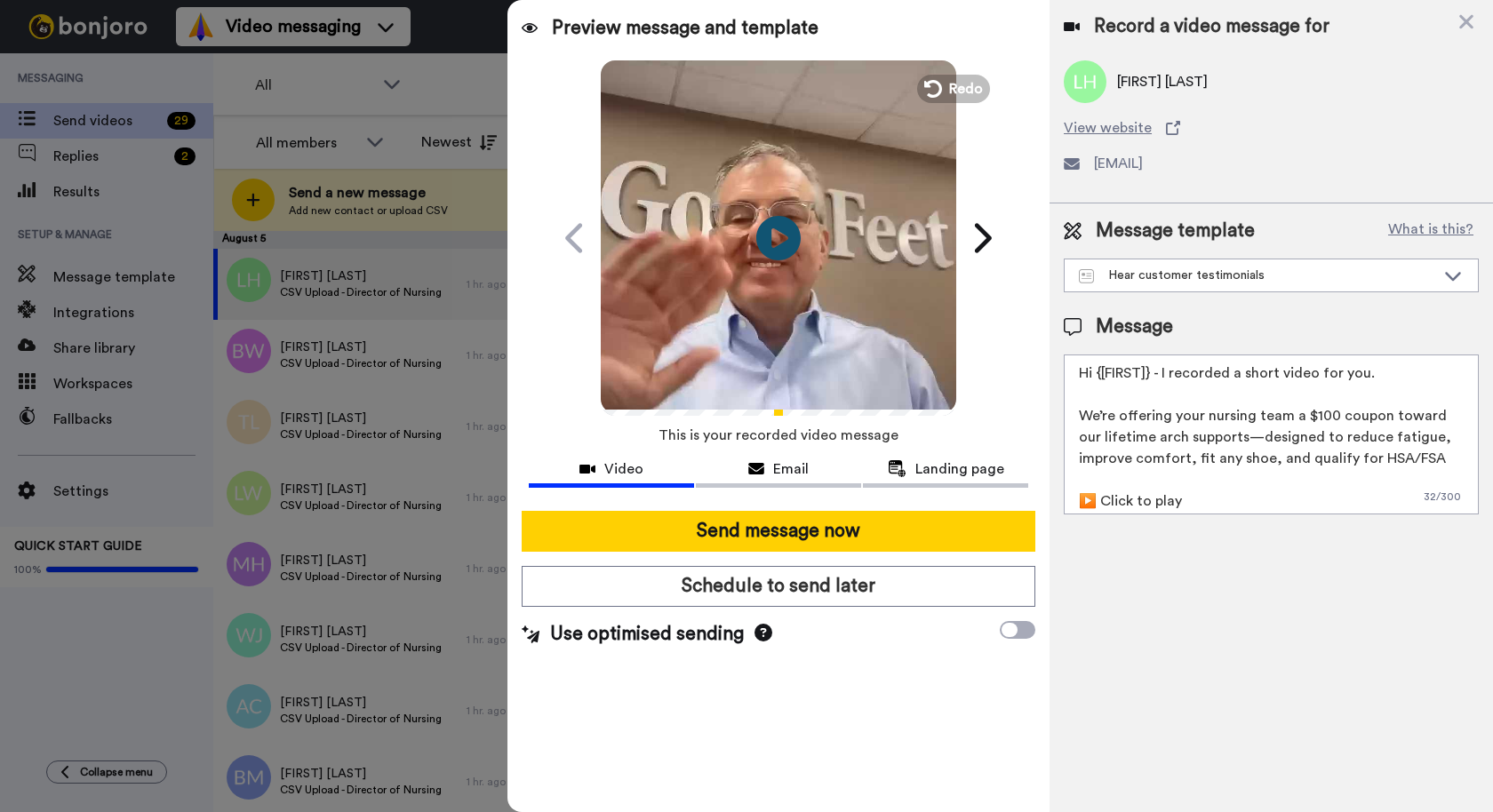 click on "This is your recorded video message" at bounding box center [778, 435] 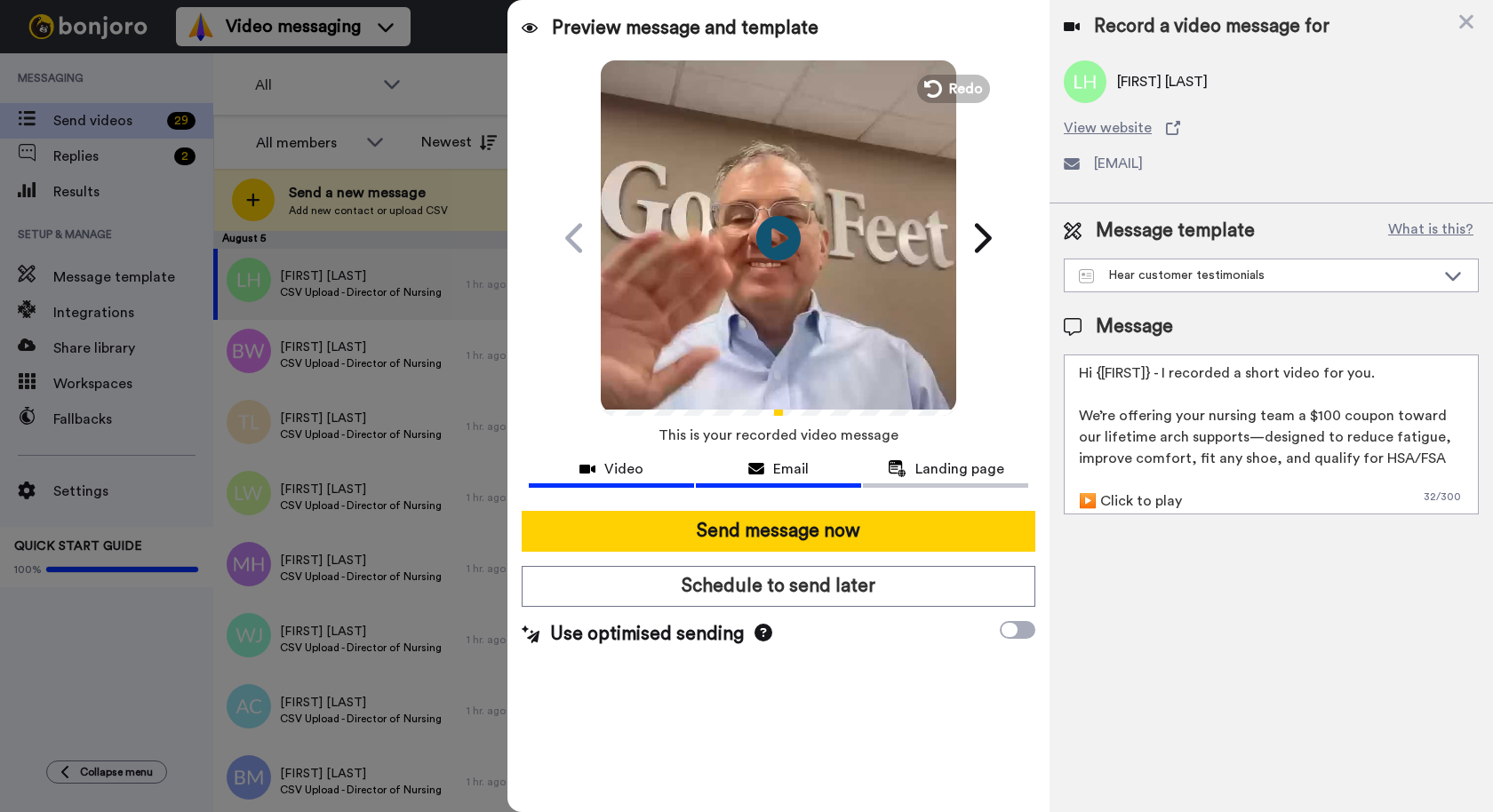 click on "Email" at bounding box center (778, 469) 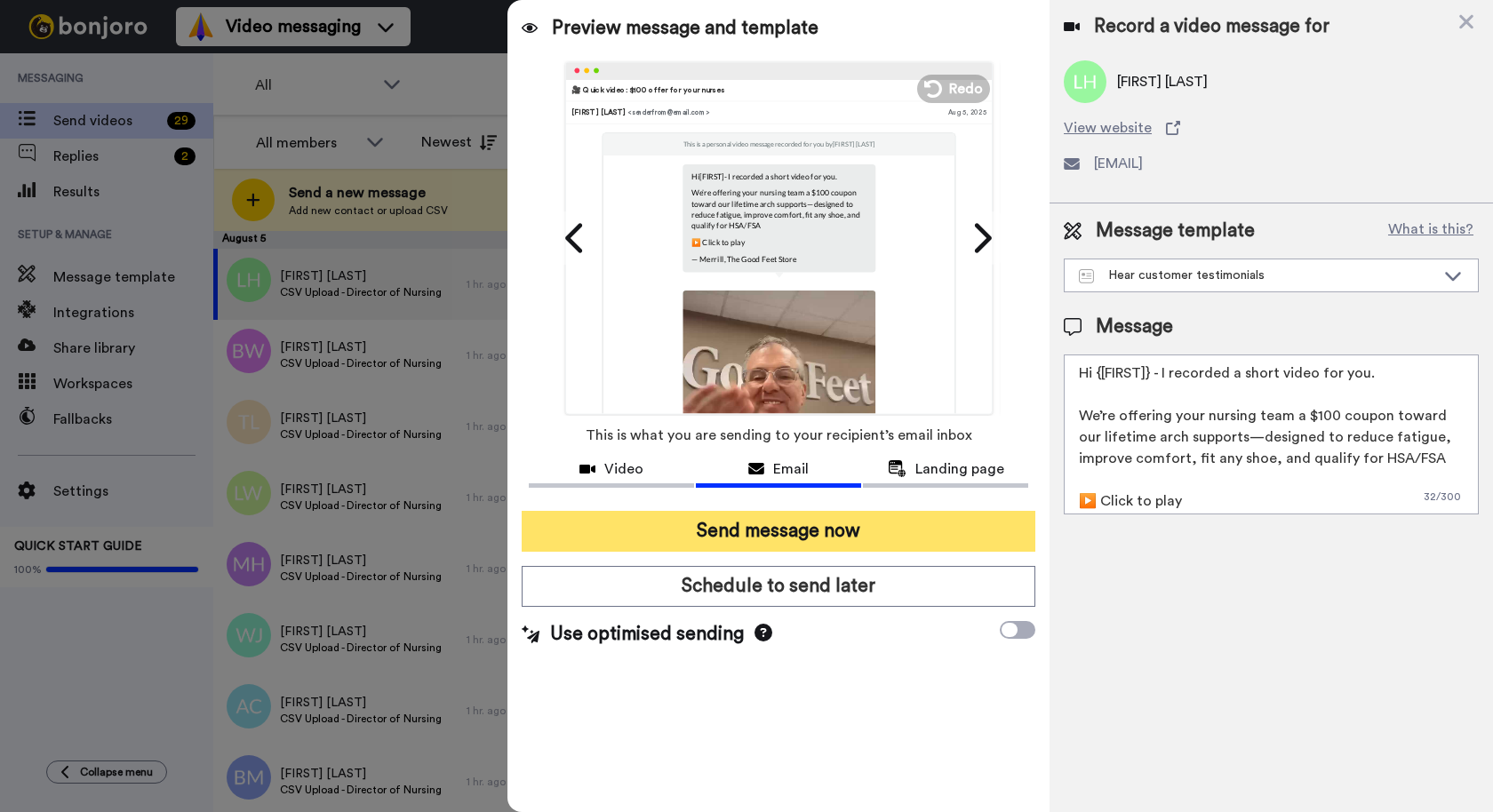 click on "Send message now" at bounding box center [778, 531] 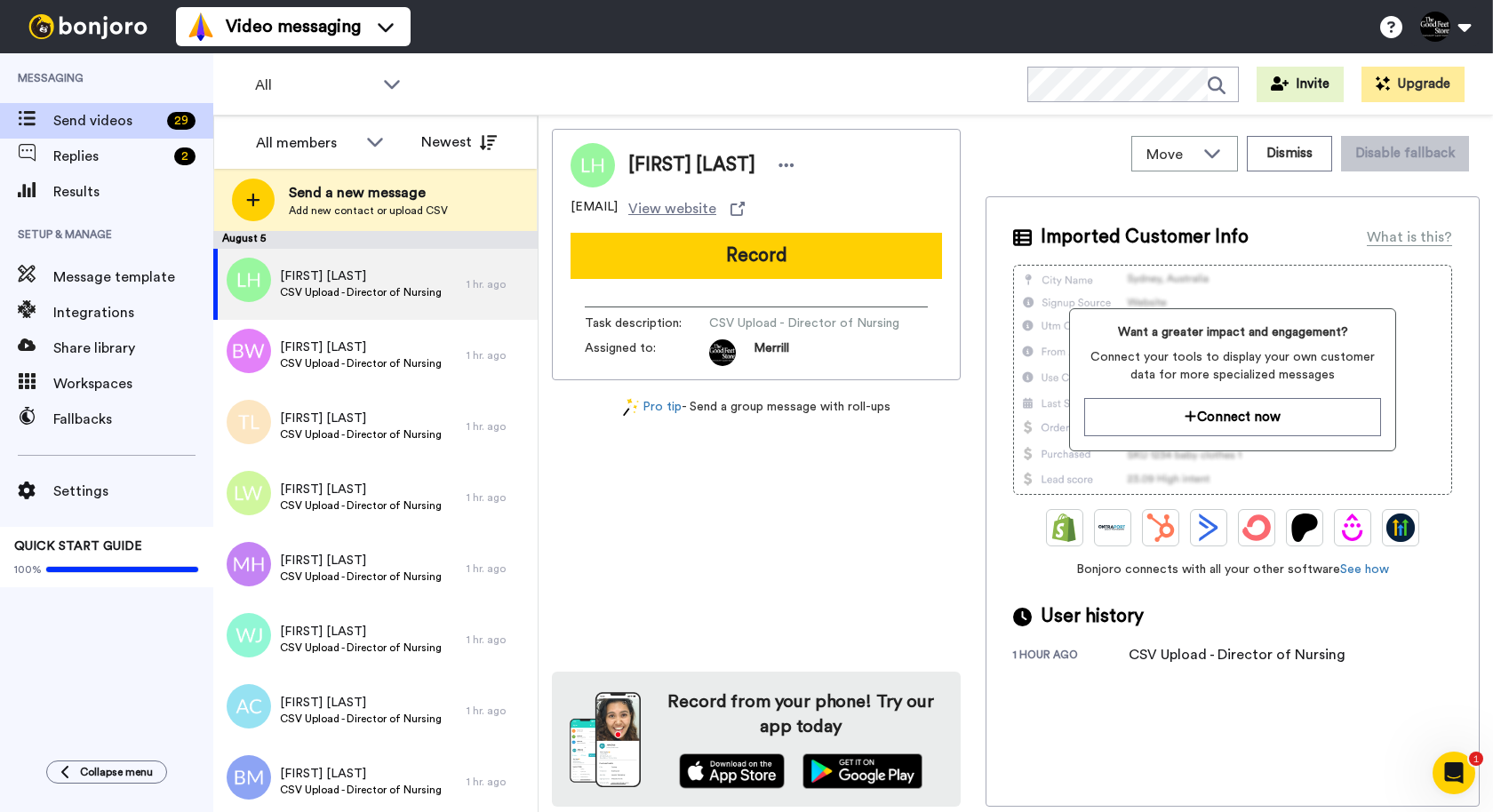 scroll, scrollTop: 0, scrollLeft: 0, axis: both 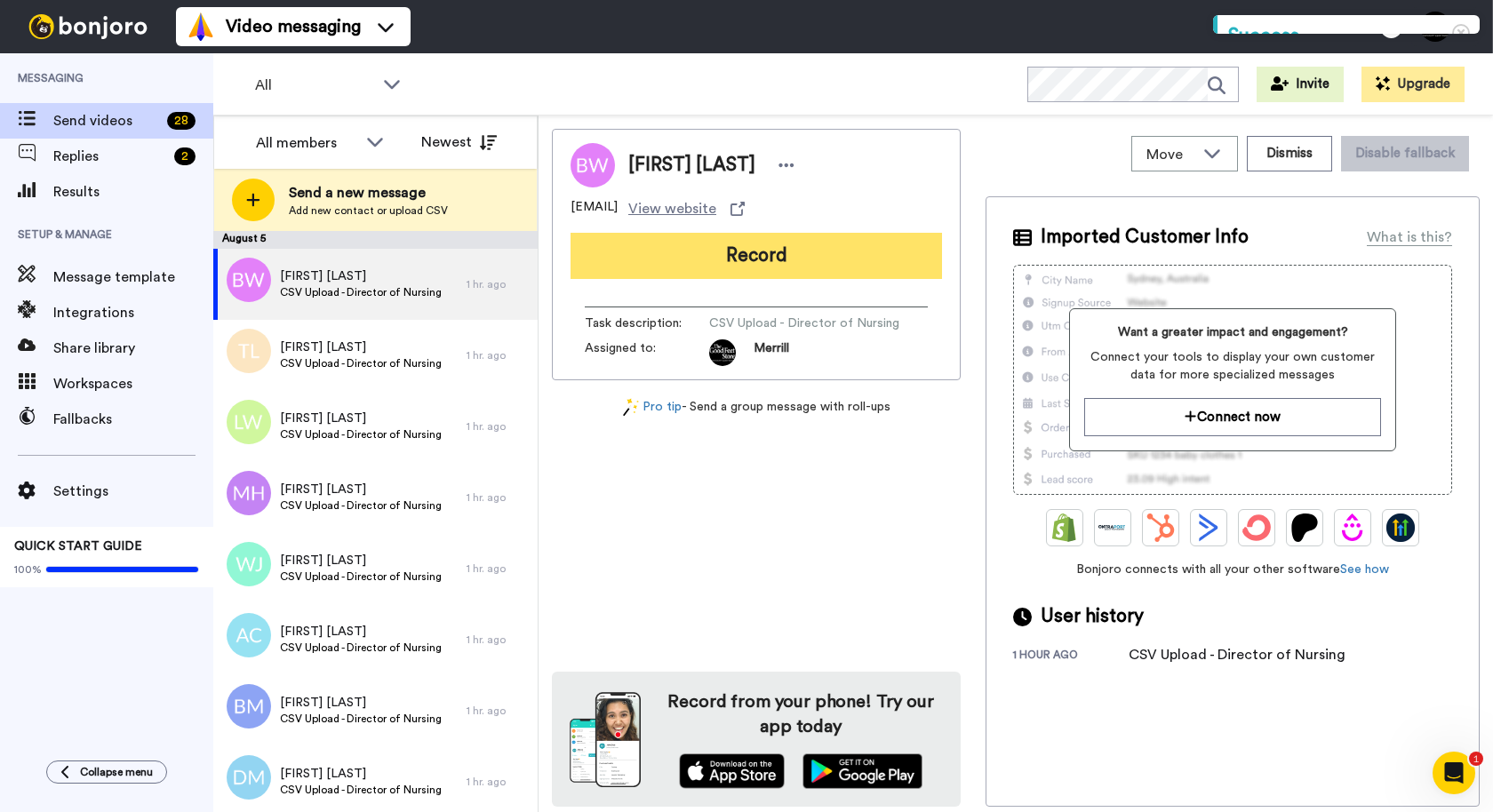 click on "Record" at bounding box center [756, 256] 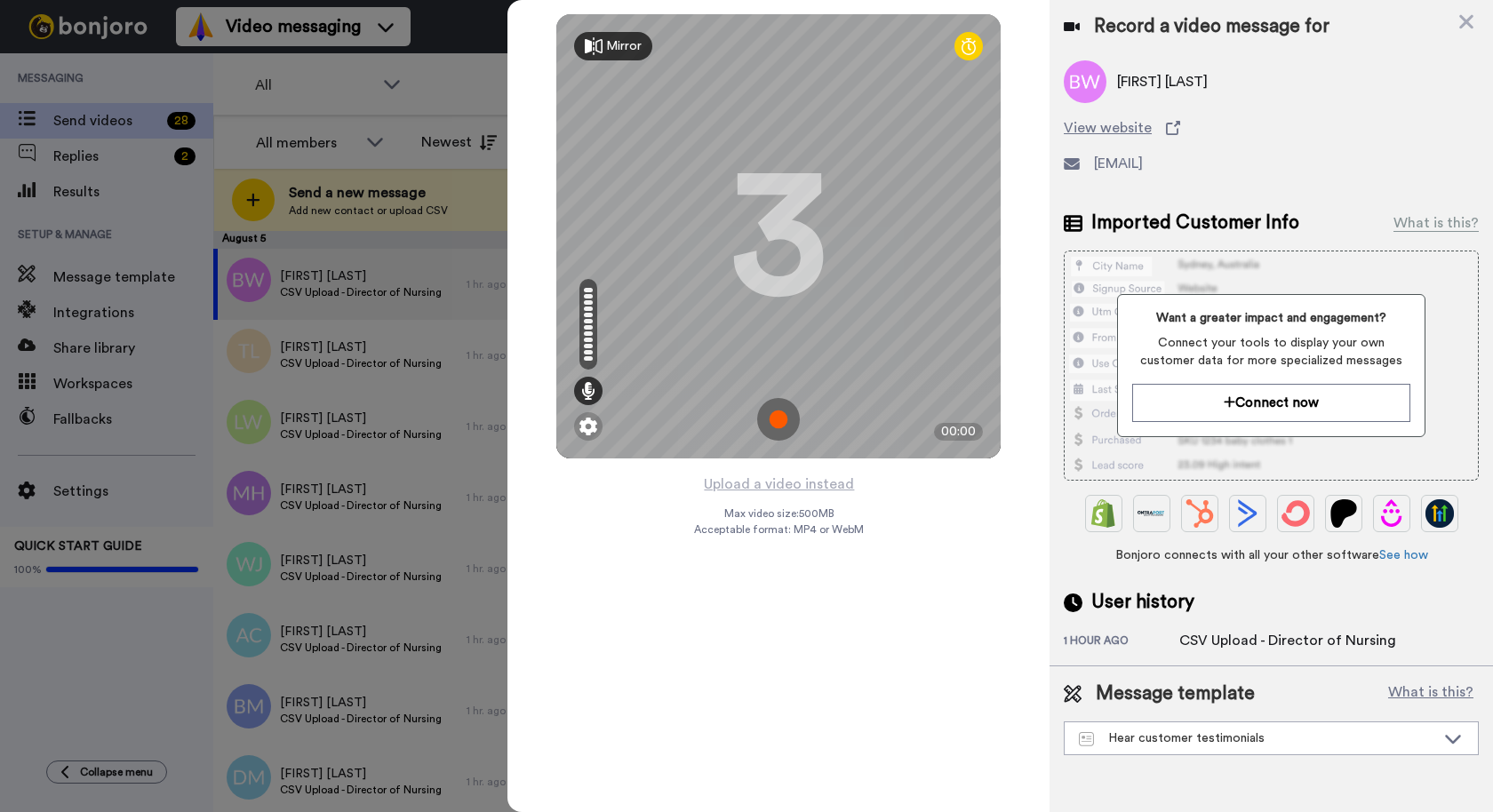 click at bounding box center [778, 419] 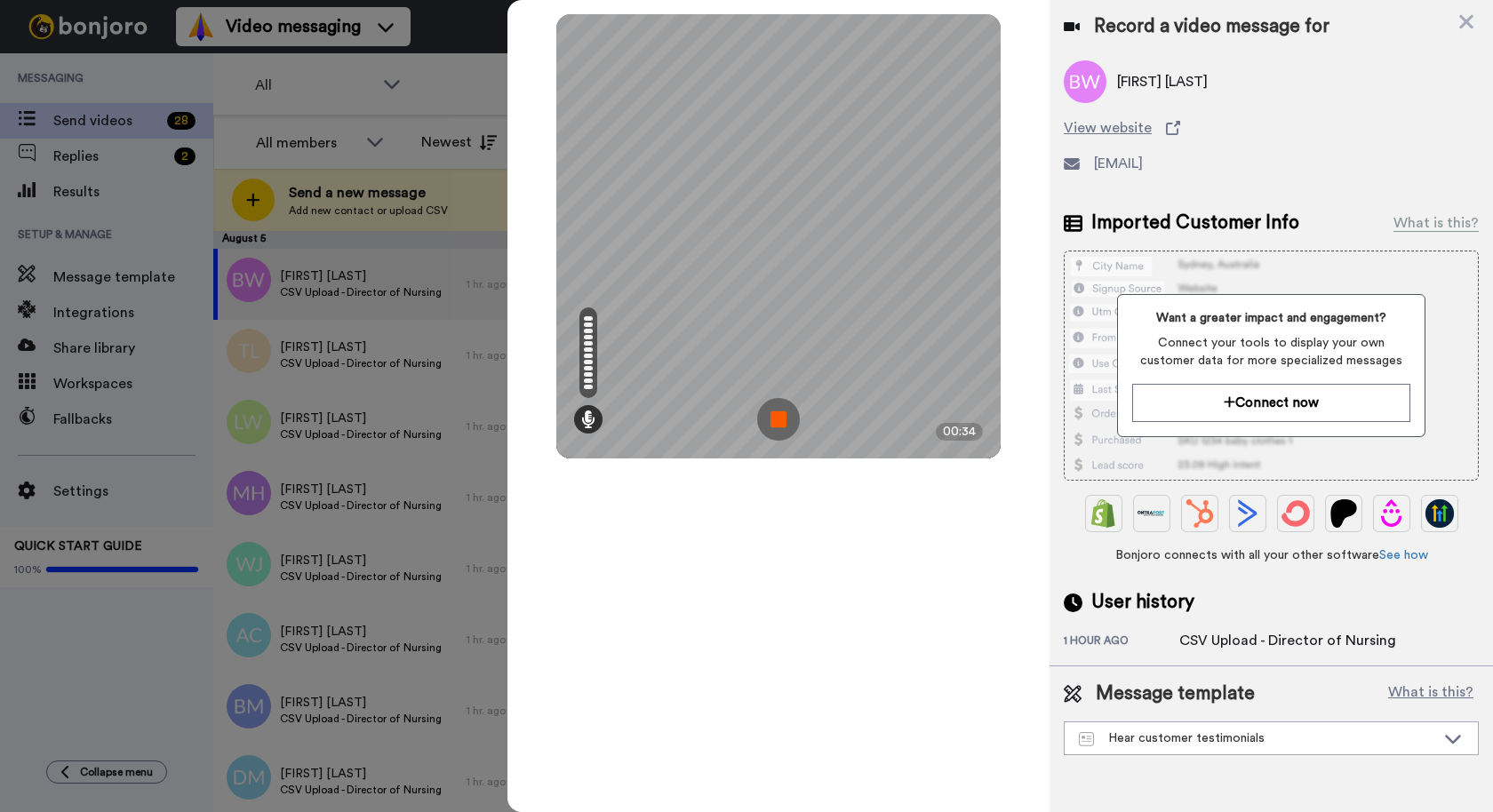 click at bounding box center (778, 419) 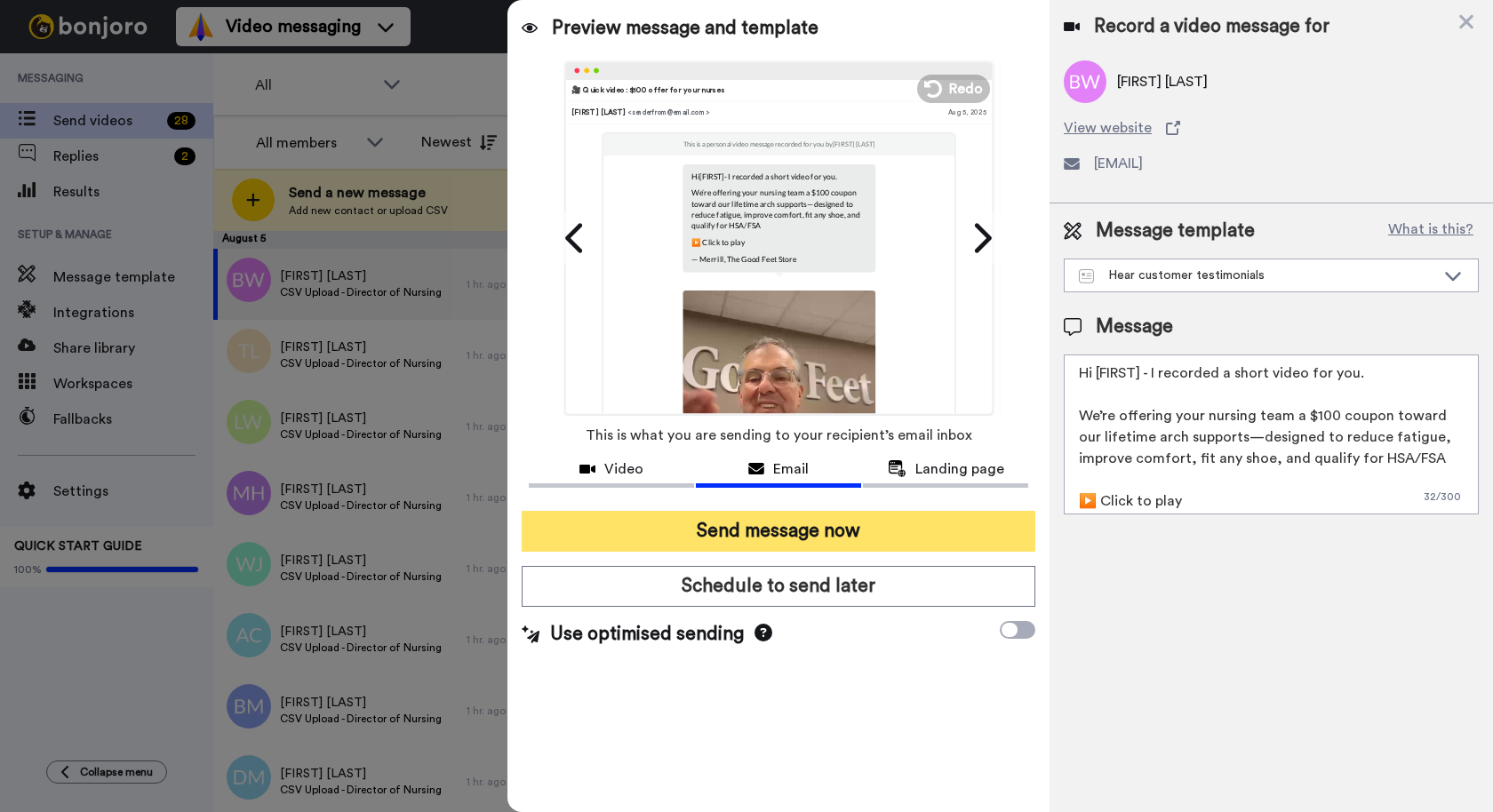 click on "Send message now" at bounding box center (778, 531) 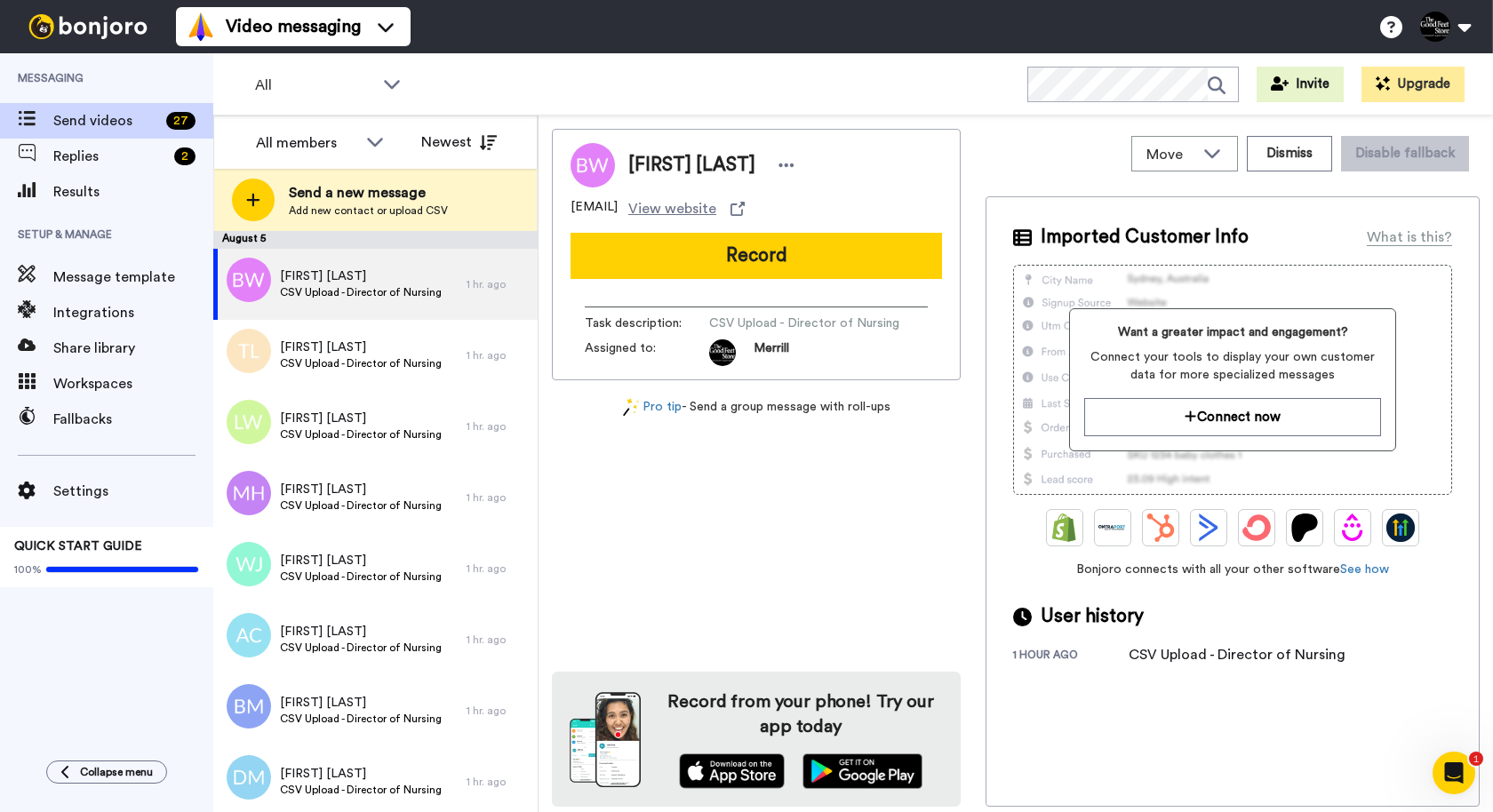scroll, scrollTop: 0, scrollLeft: 0, axis: both 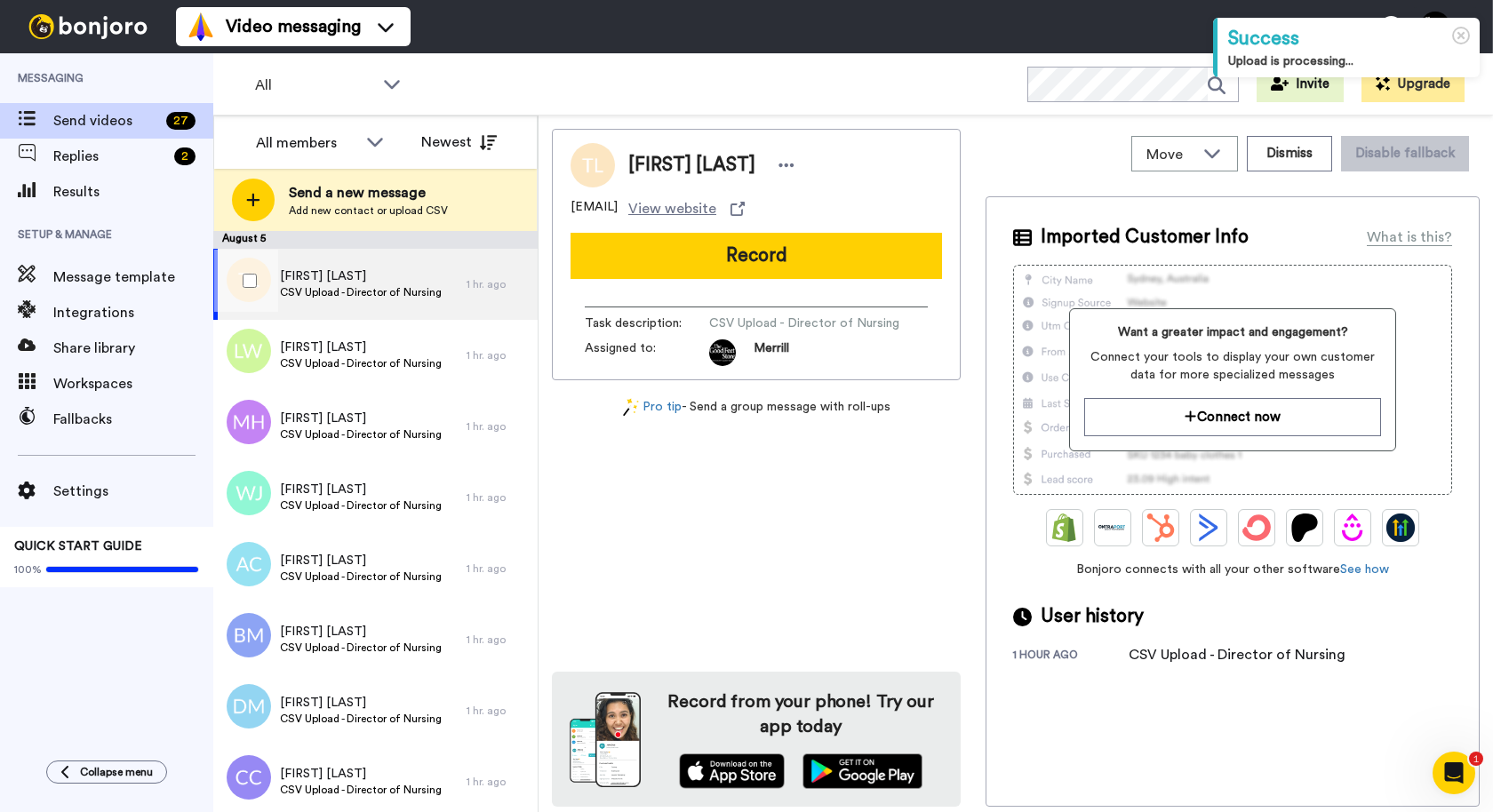 click on "CSV Upload - Director of Nursing" at bounding box center [361, 292] 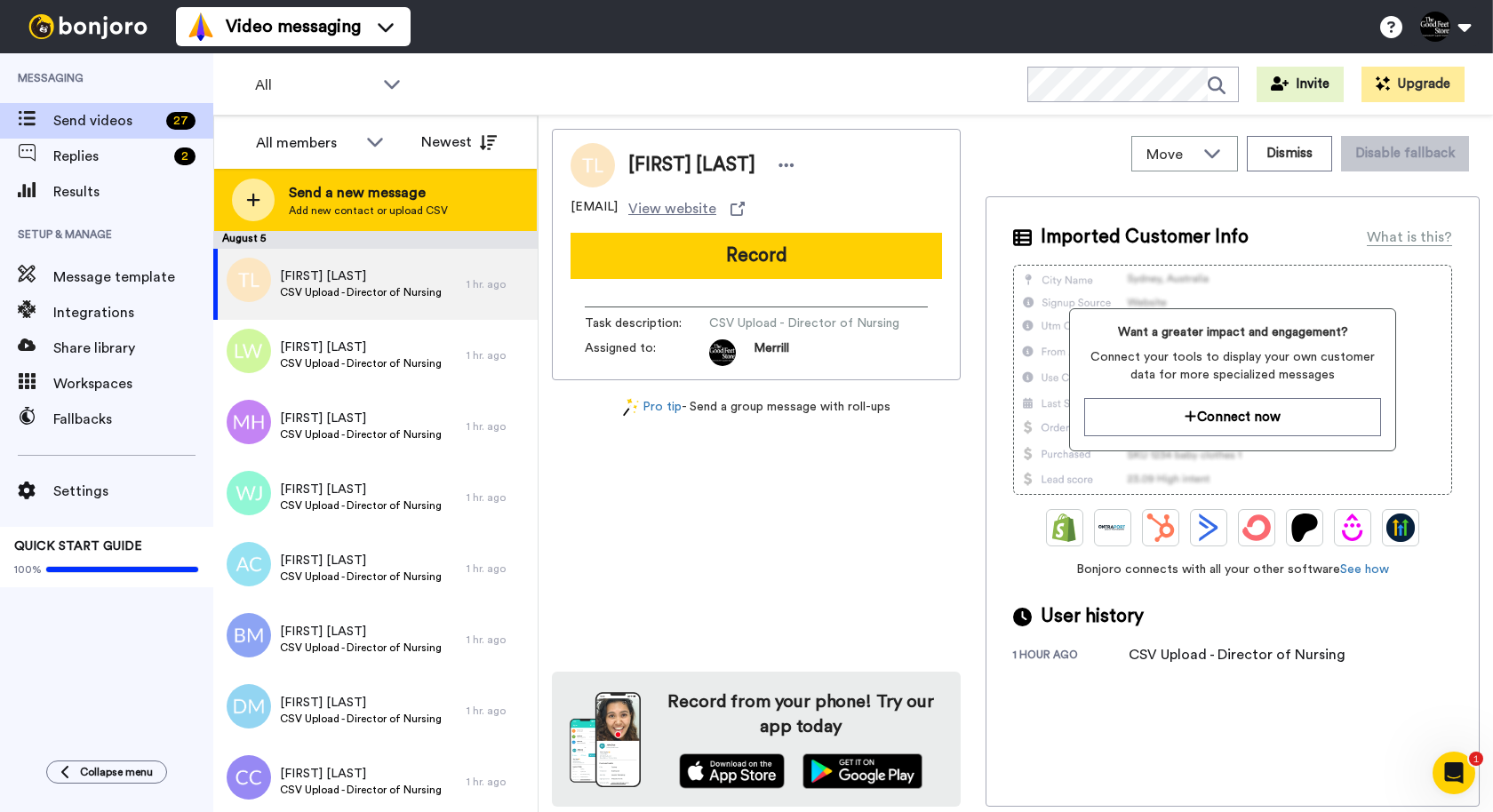 click 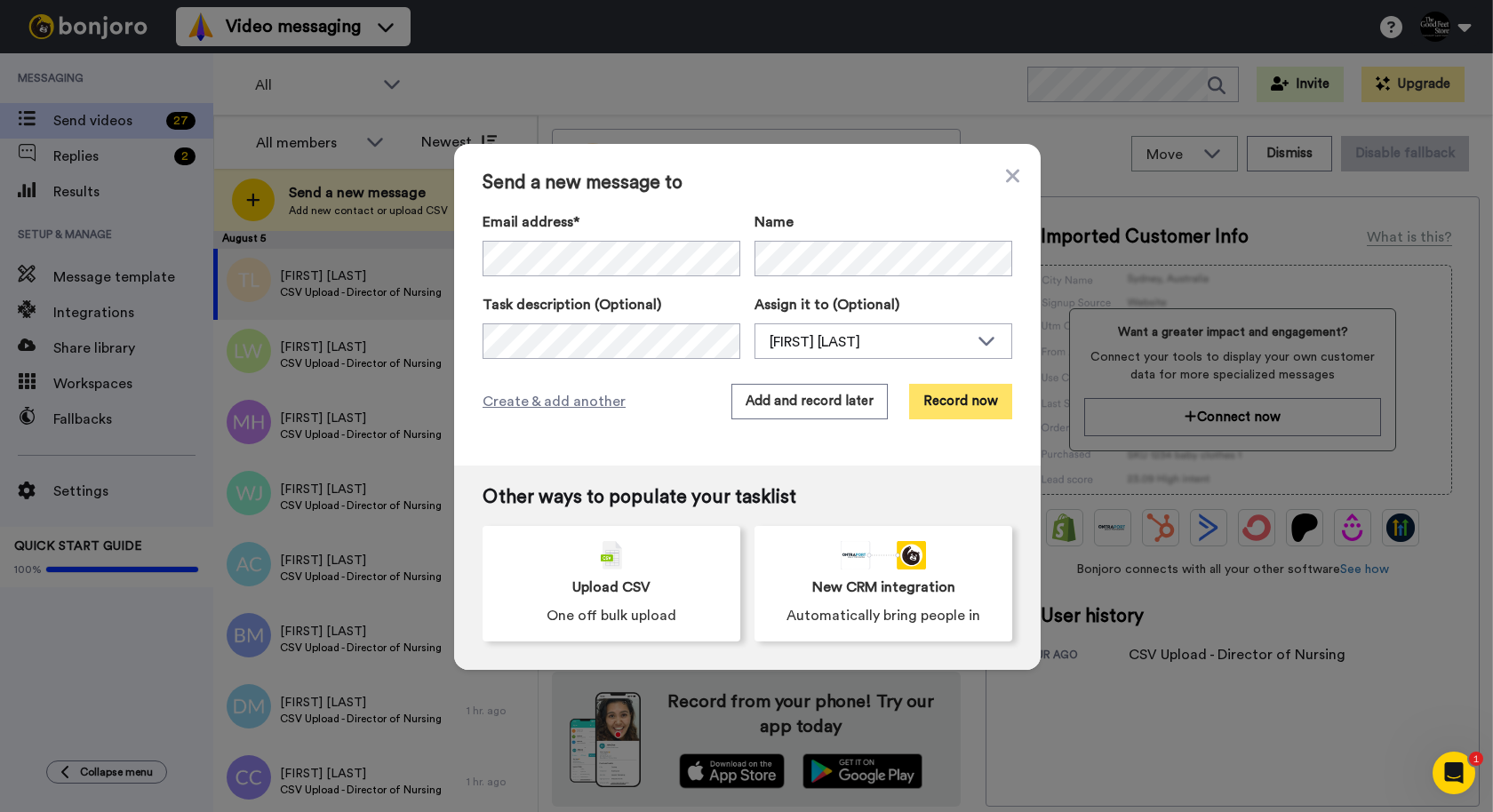 click on "Record now" at bounding box center [961, 402] 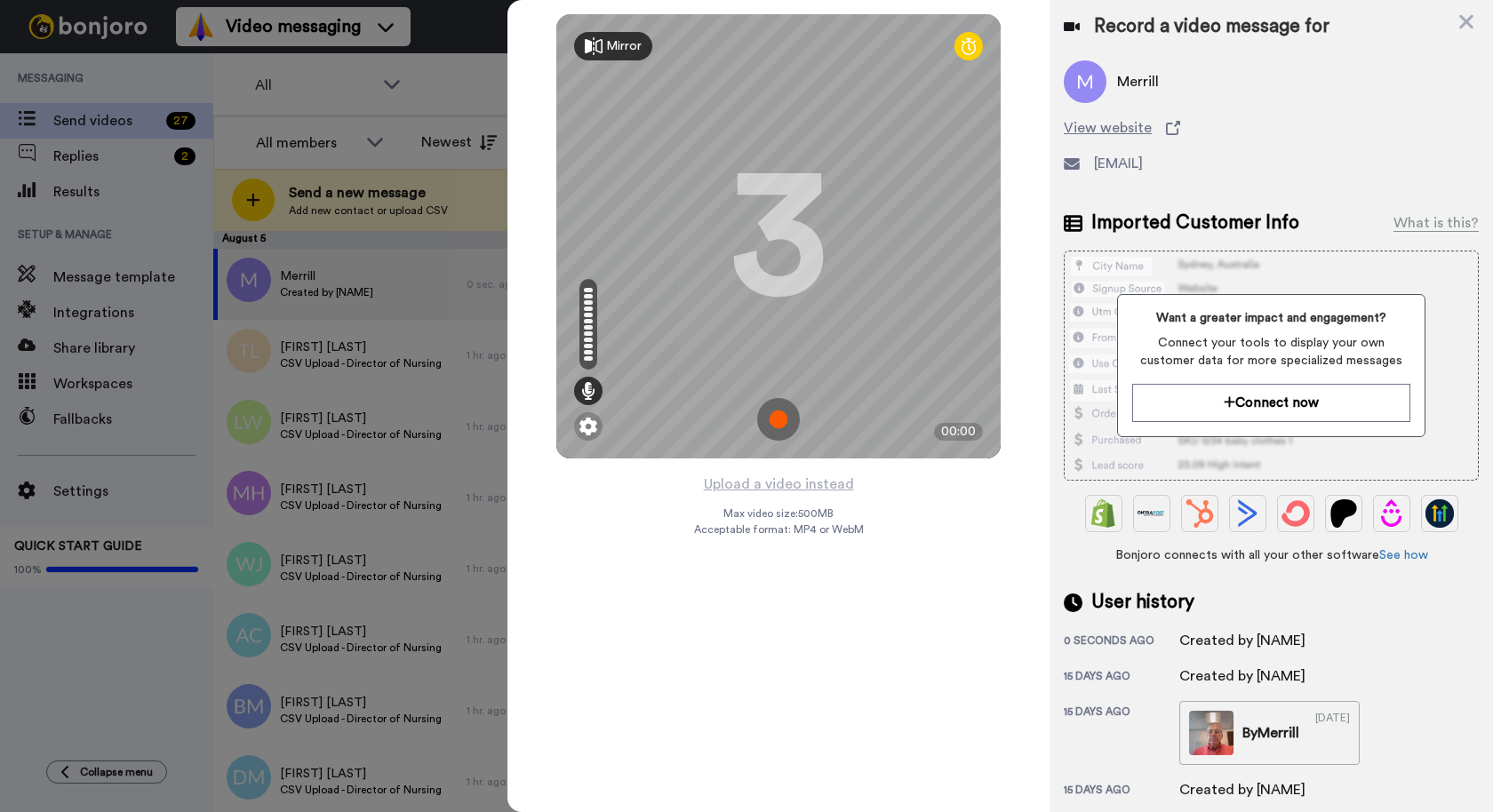 click at bounding box center [778, 419] 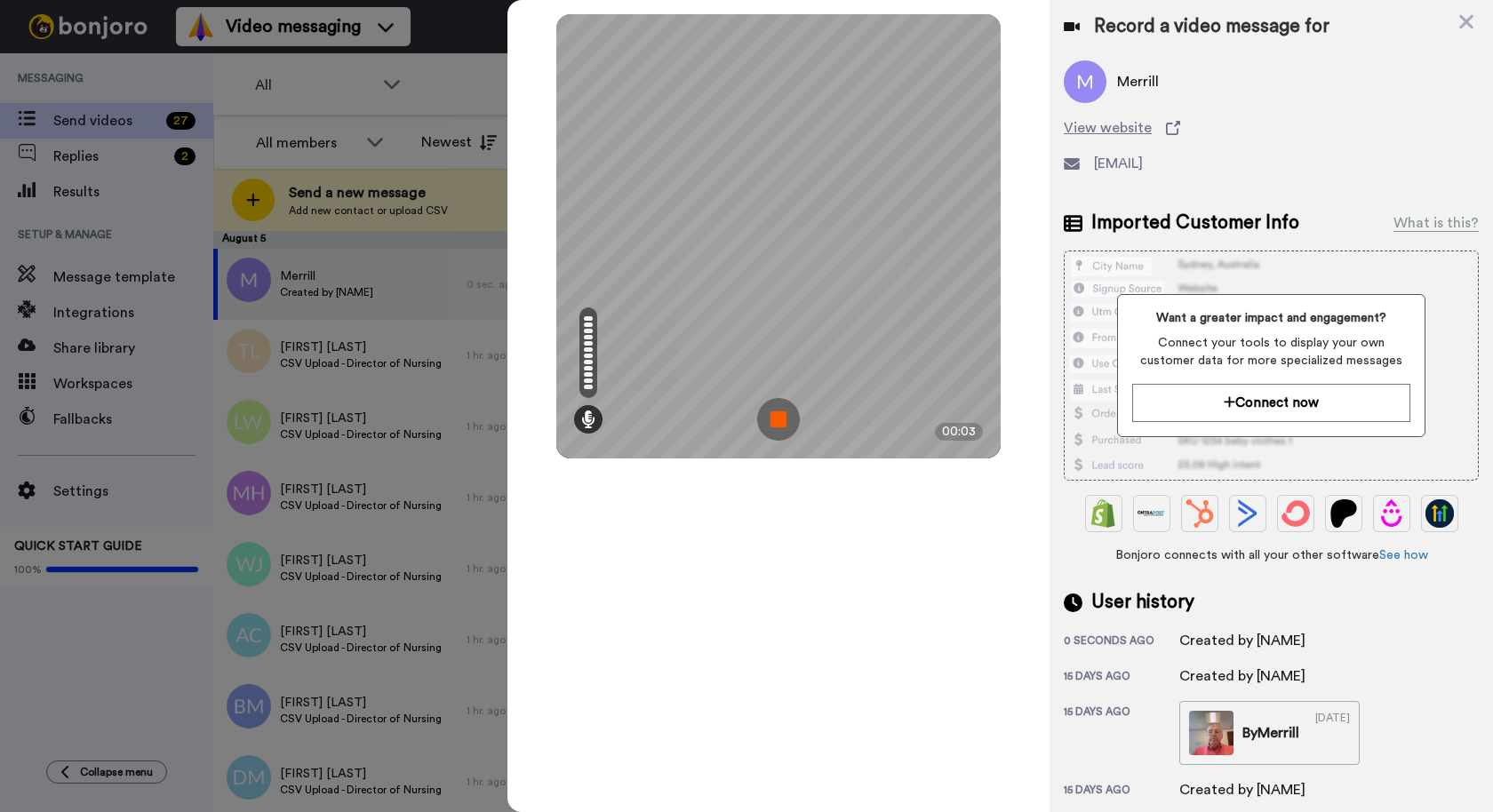 click at bounding box center [778, 419] 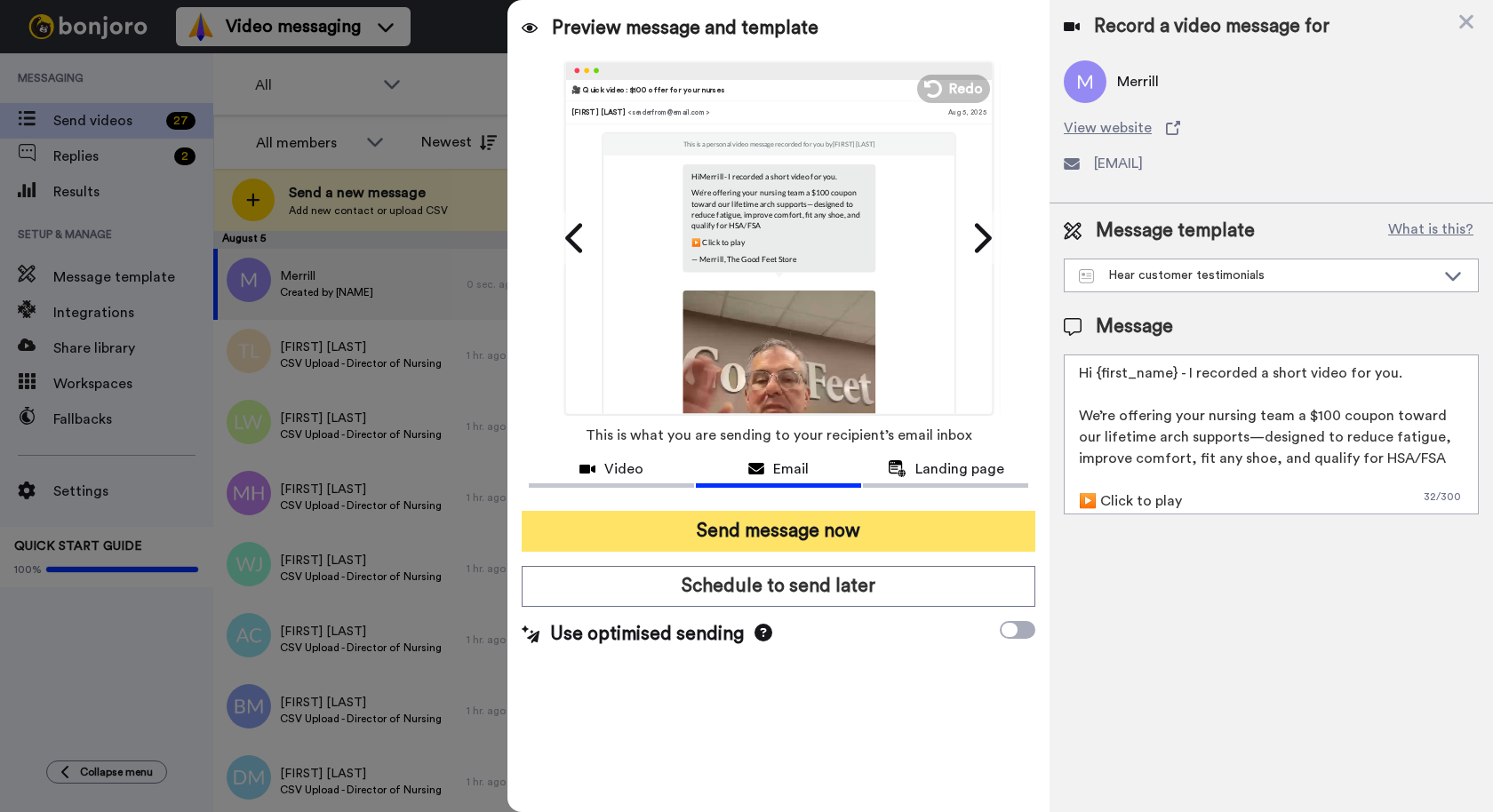 click on "Send message now" at bounding box center (778, 531) 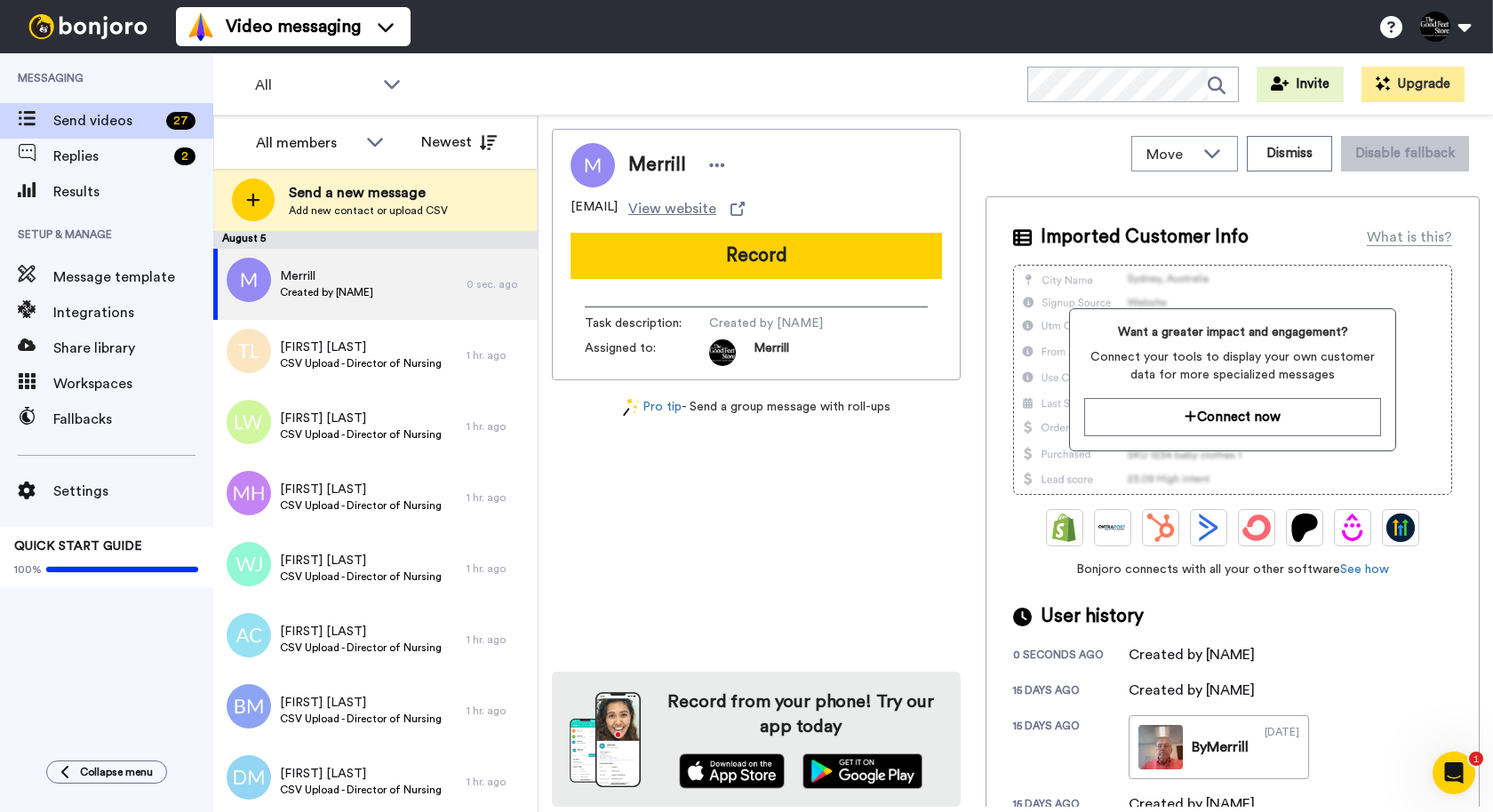 scroll, scrollTop: 0, scrollLeft: 0, axis: both 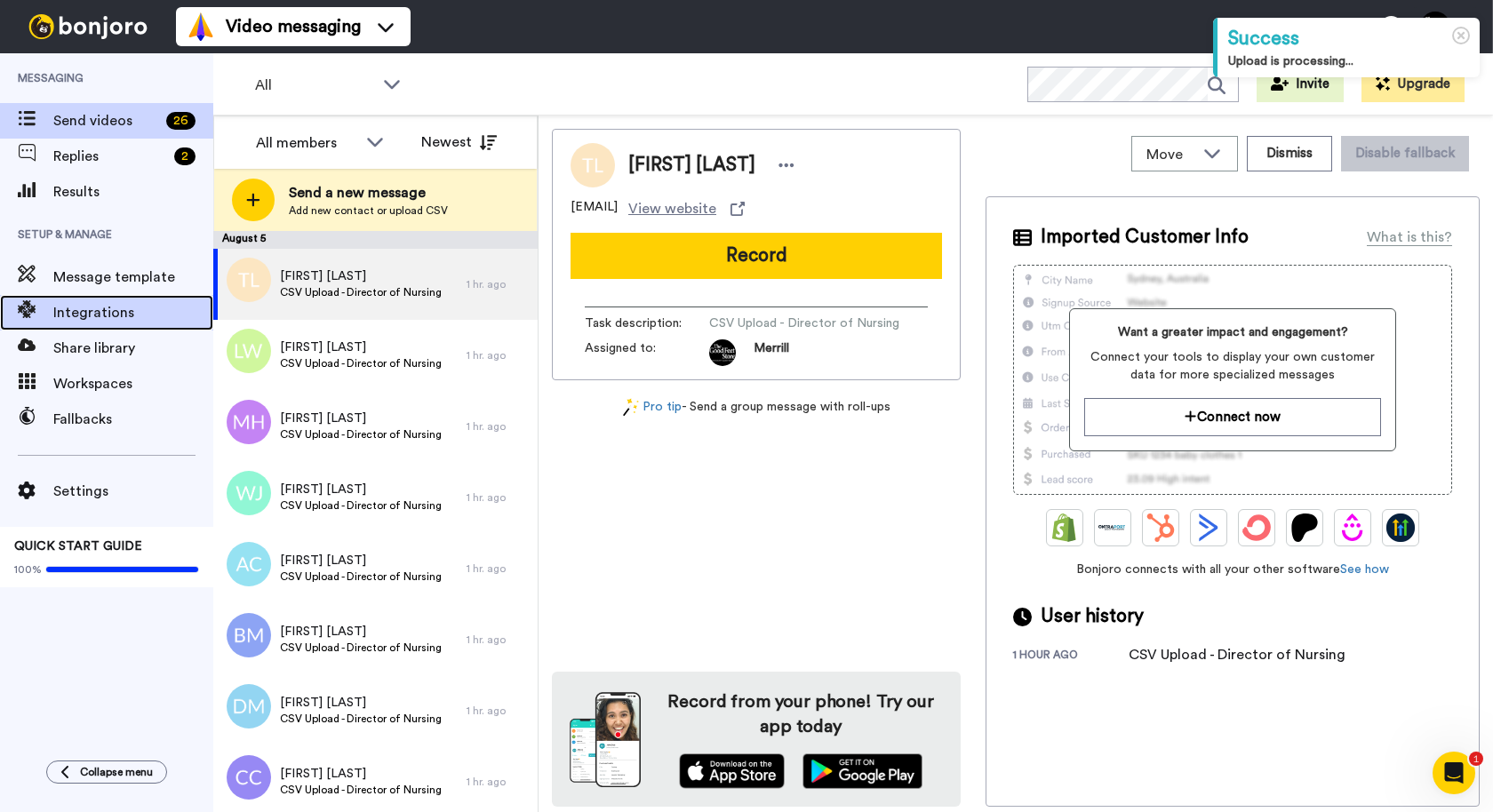 click on "Integrations" at bounding box center [133, 313] 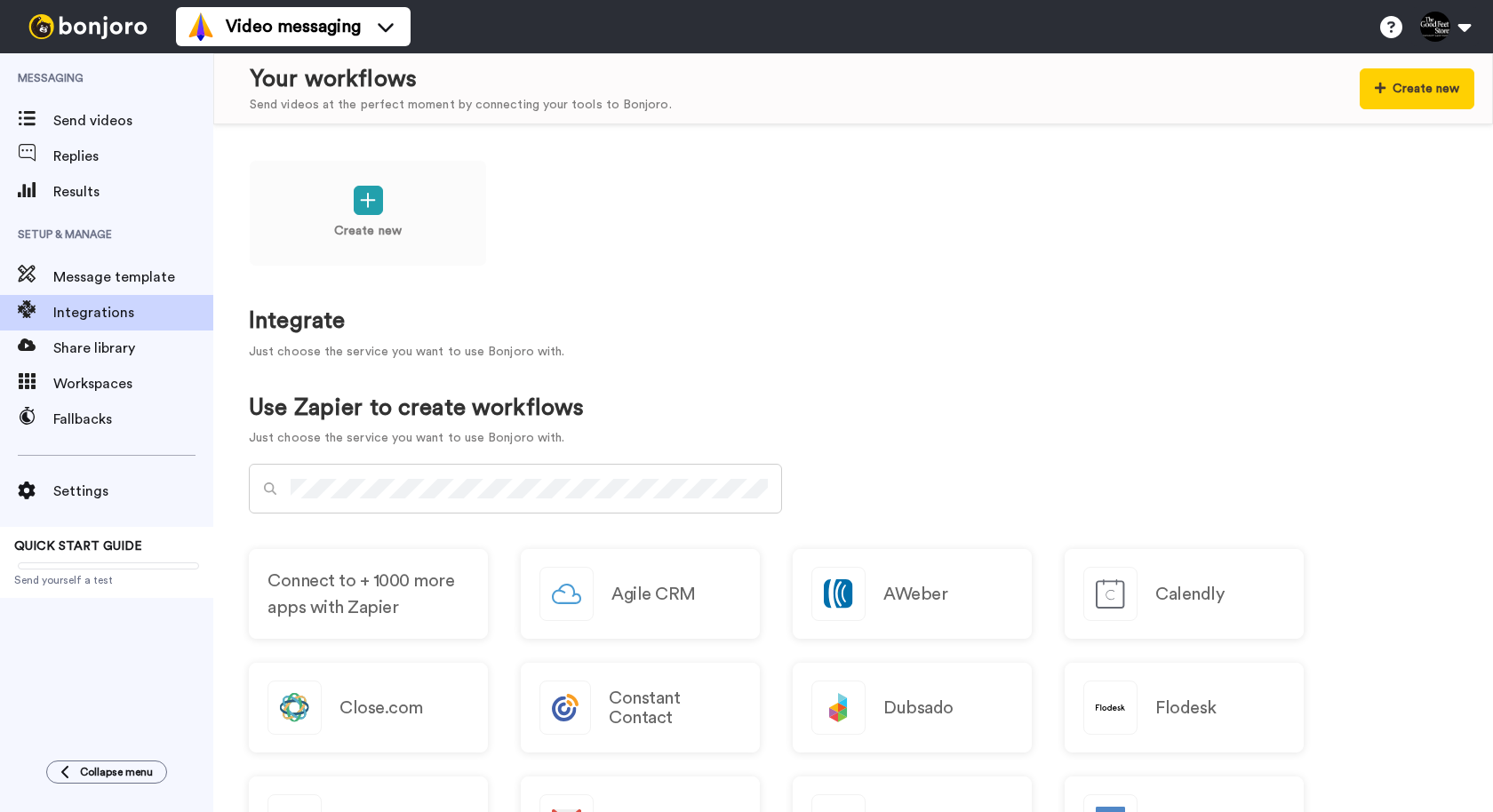 scroll, scrollTop: 0, scrollLeft: 0, axis: both 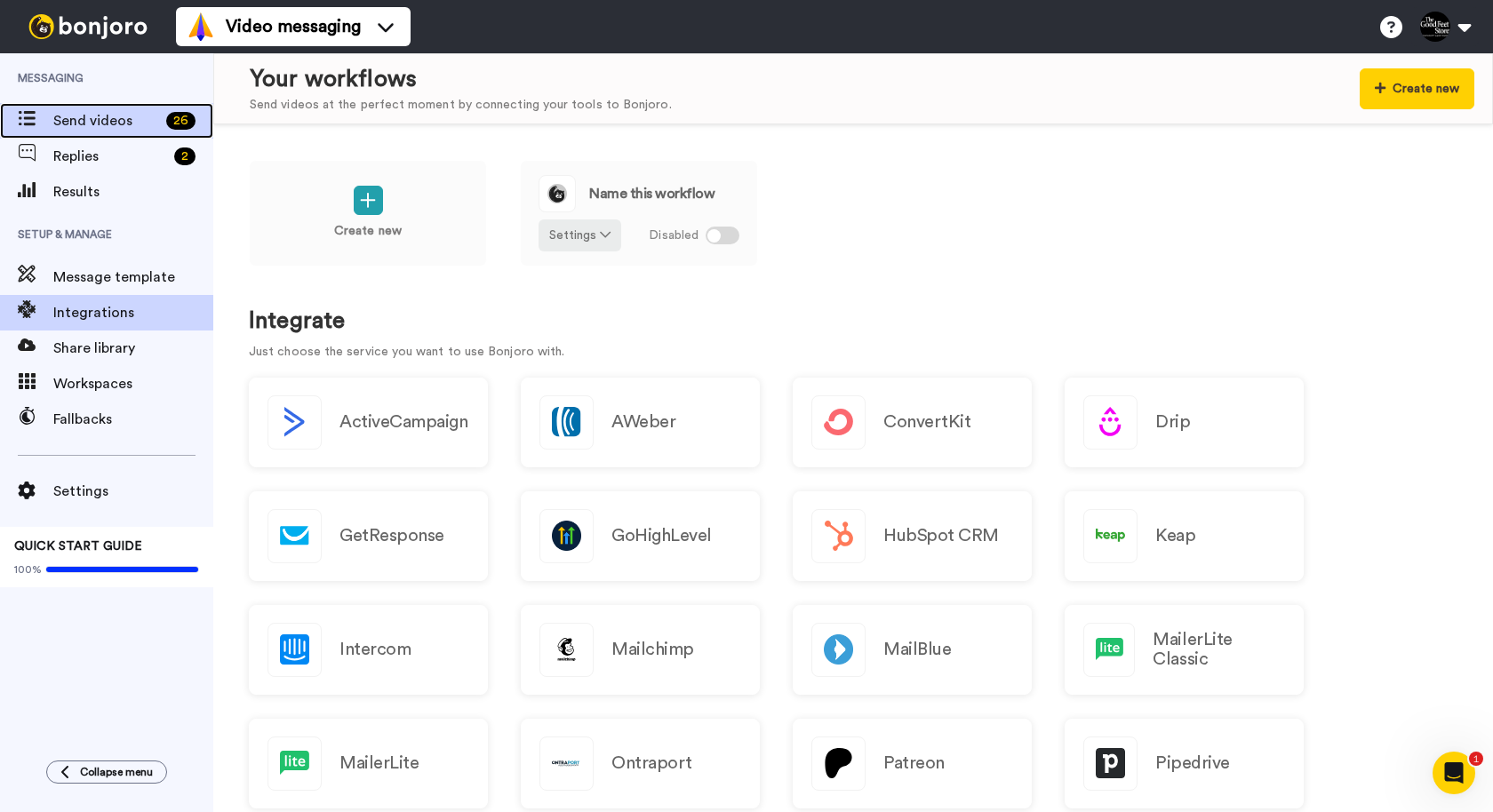 click on "Send videos" at bounding box center [106, 121] 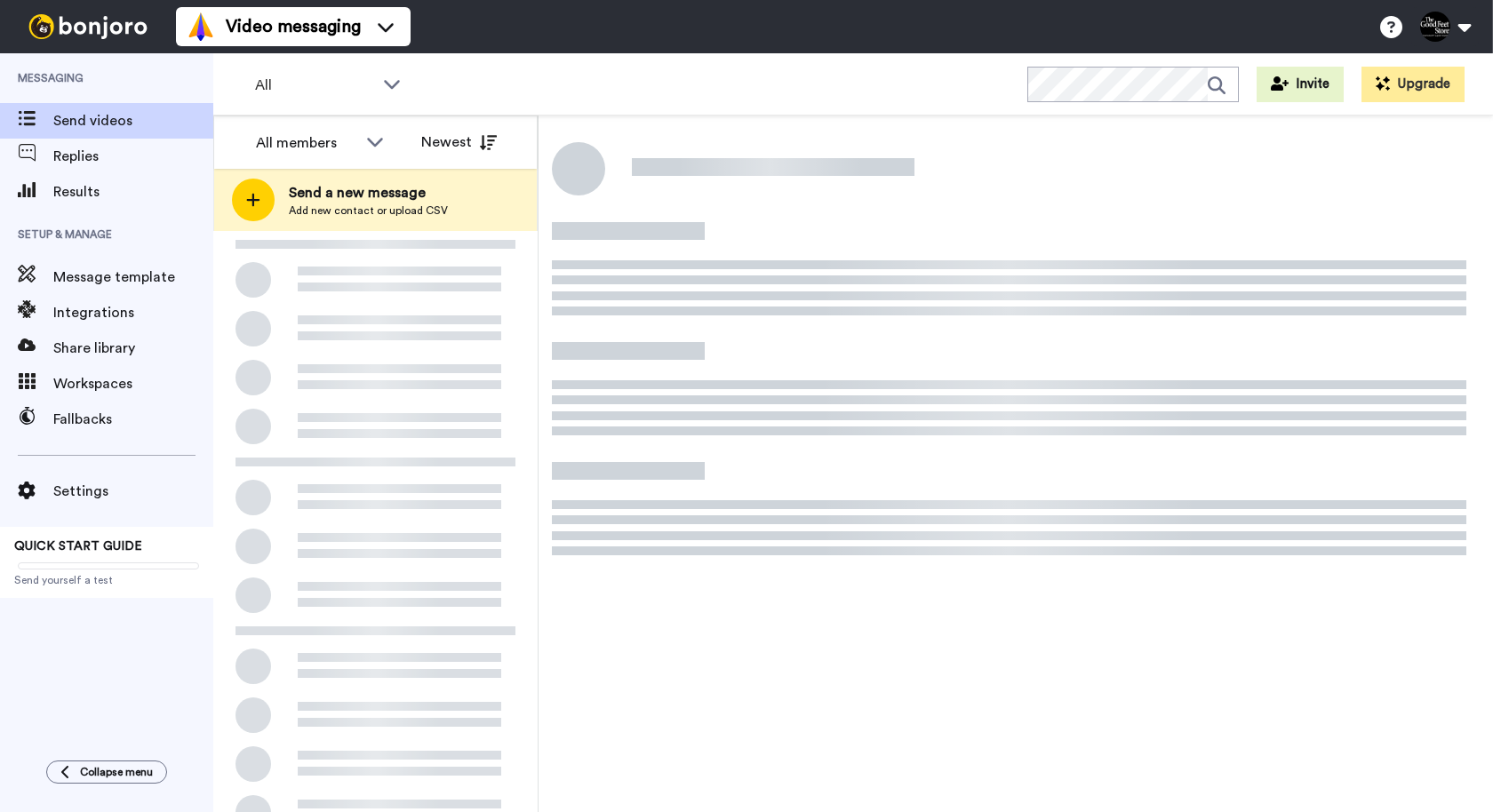 scroll, scrollTop: 0, scrollLeft: 0, axis: both 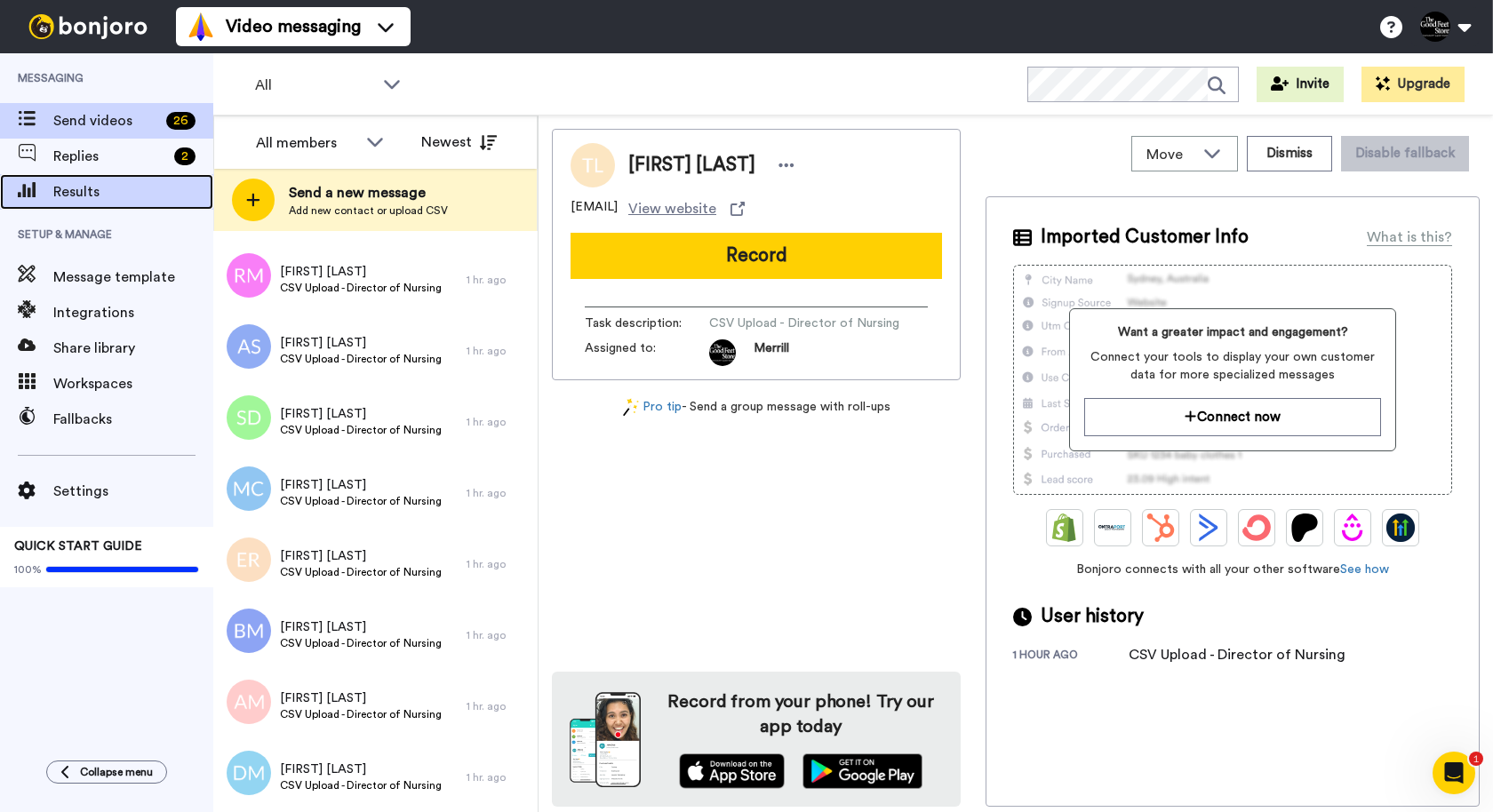 click on "Results" at bounding box center [133, 192] 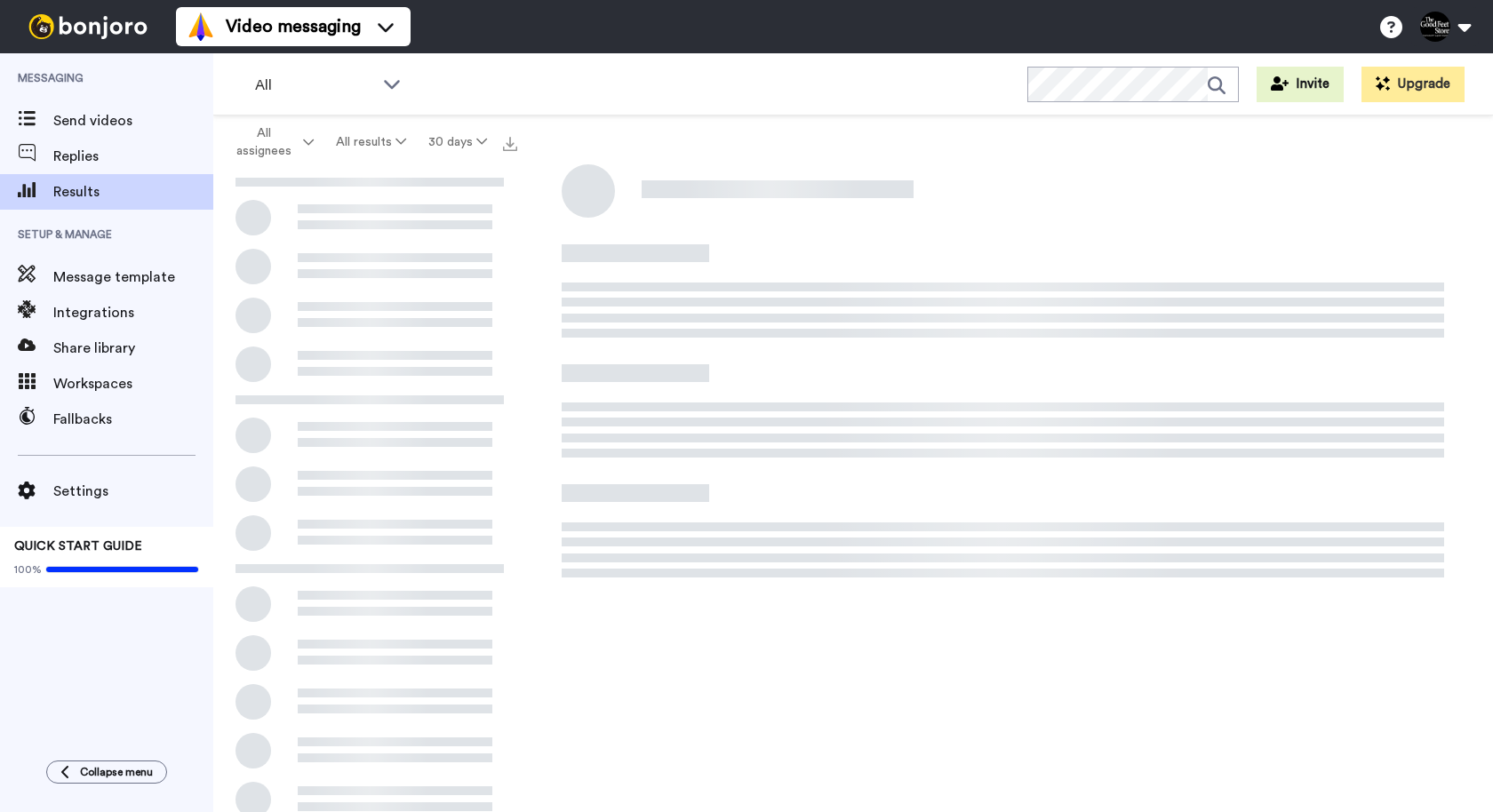 scroll, scrollTop: 0, scrollLeft: 0, axis: both 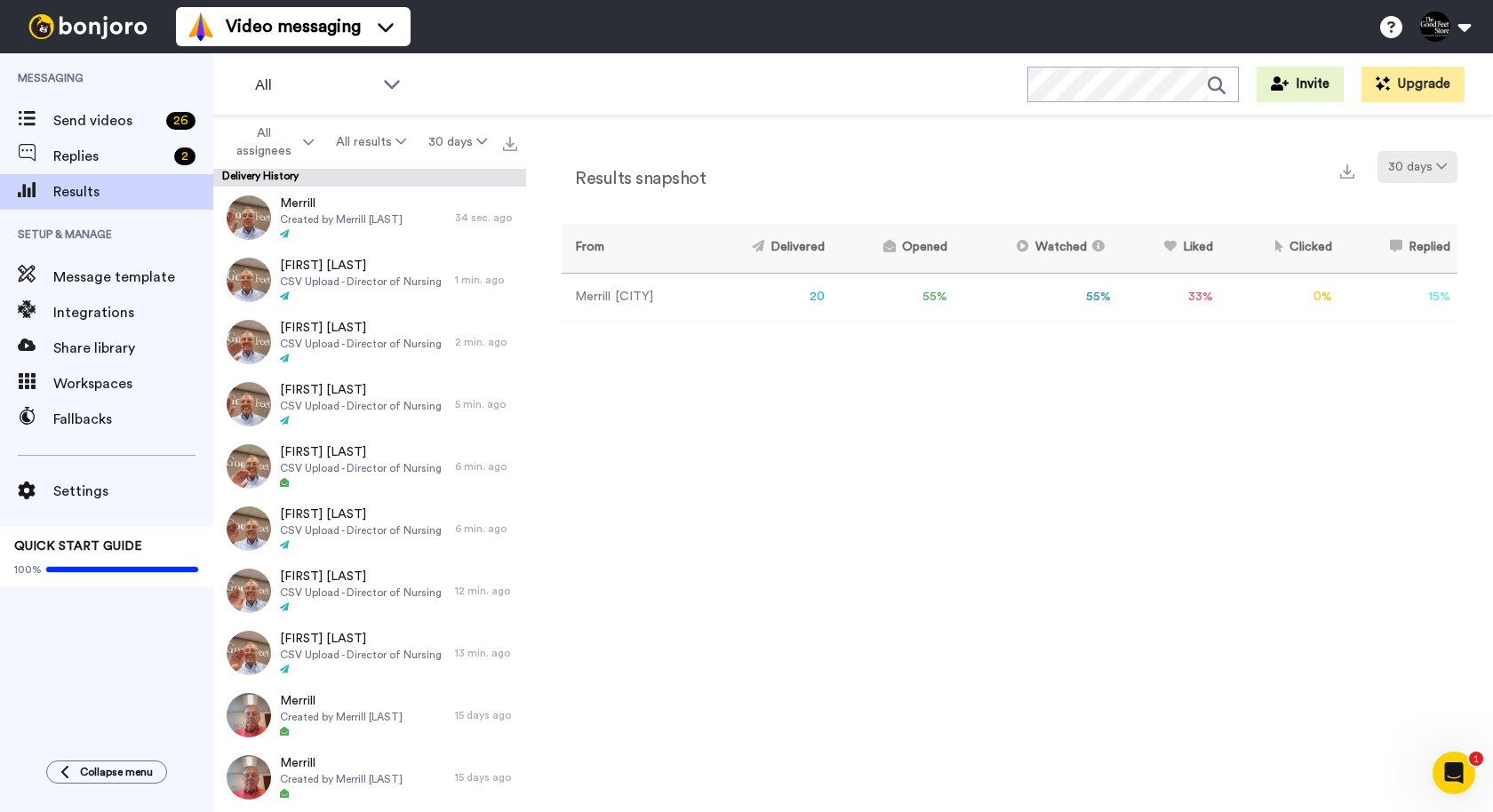 click on "30 days" at bounding box center (1417, 167) 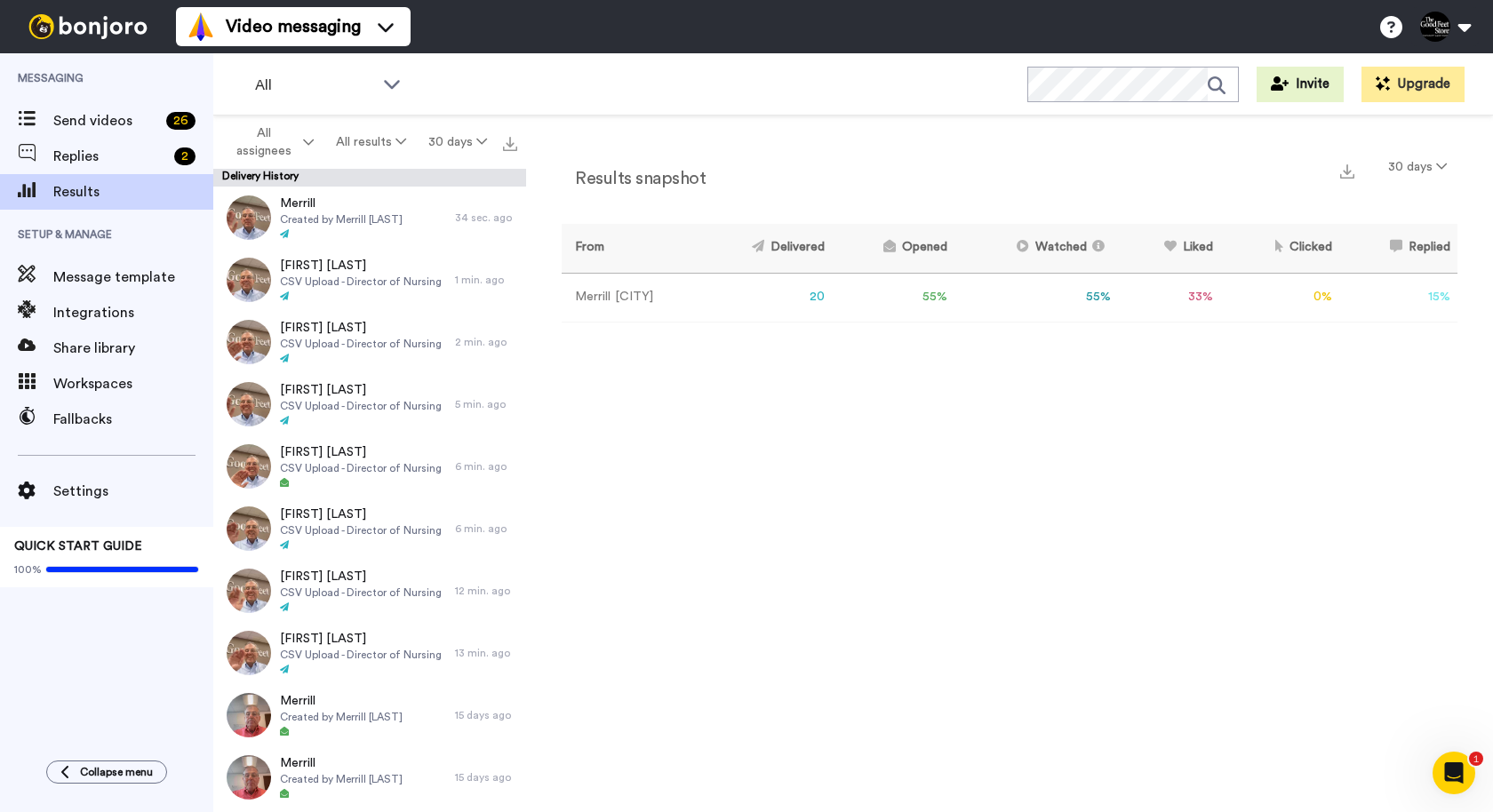 click on "Results snapshot 30 days" at bounding box center (1010, 174) 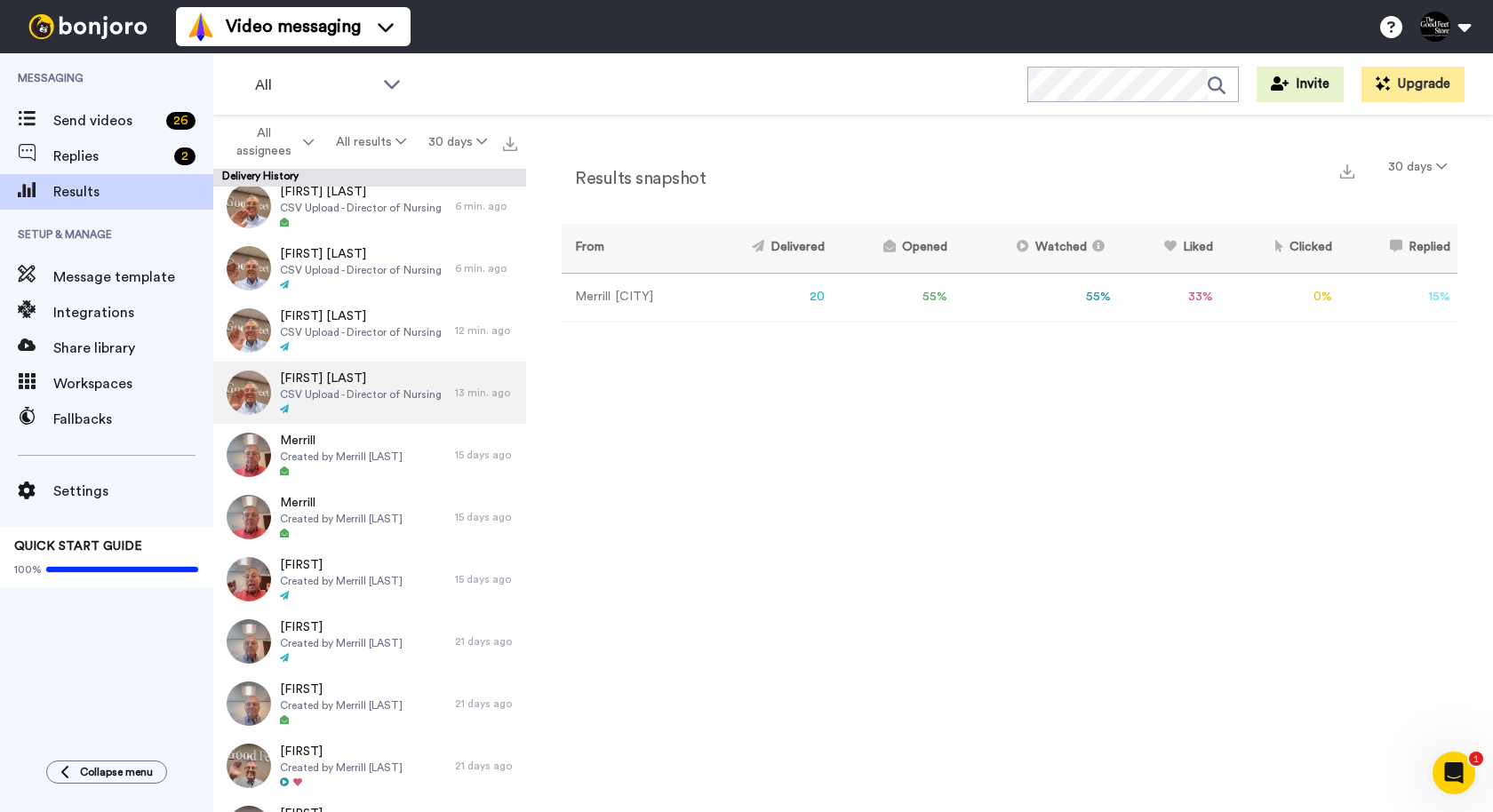 scroll, scrollTop: 0, scrollLeft: 0, axis: both 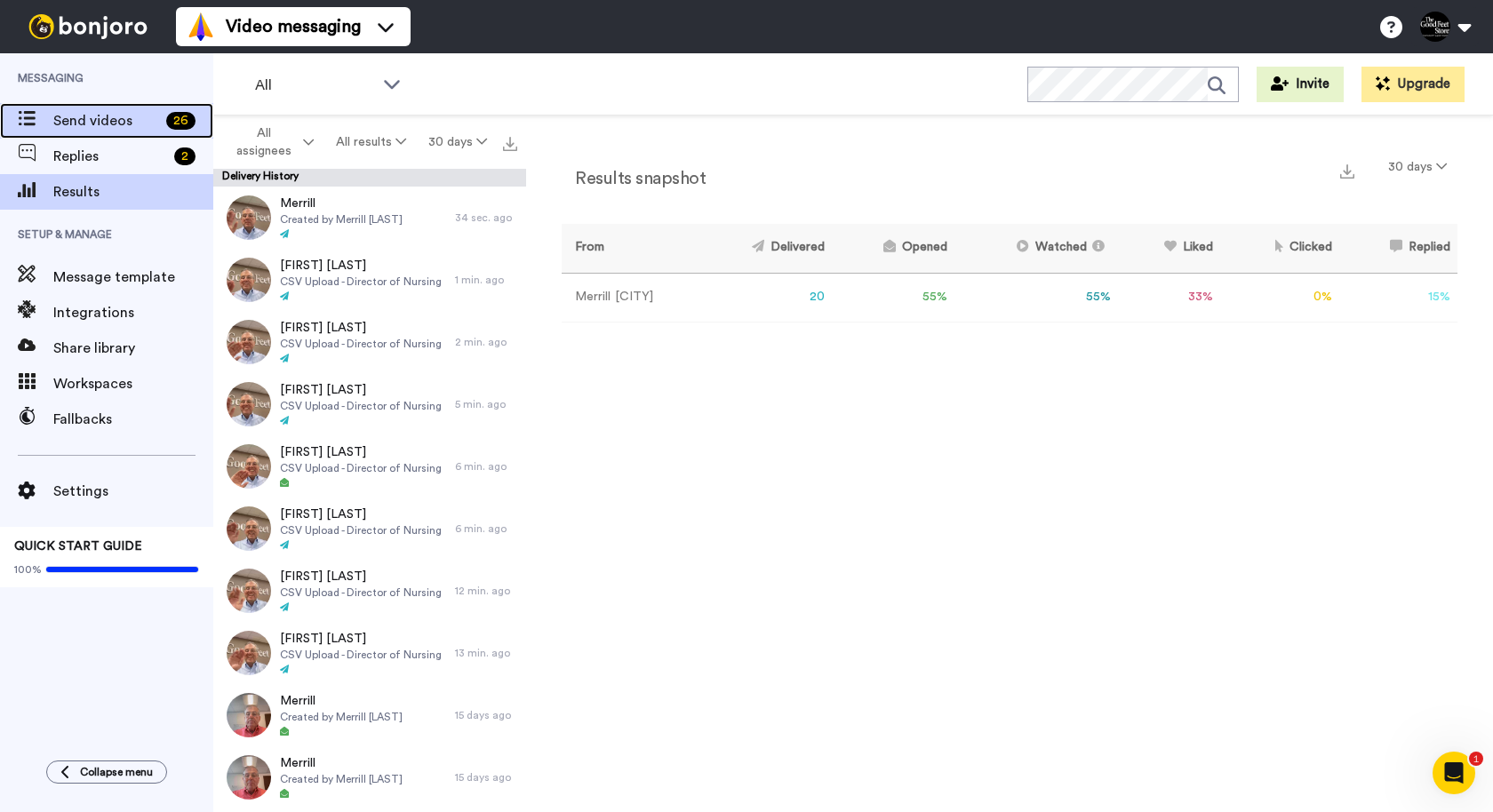 click on "Send videos" at bounding box center [106, 121] 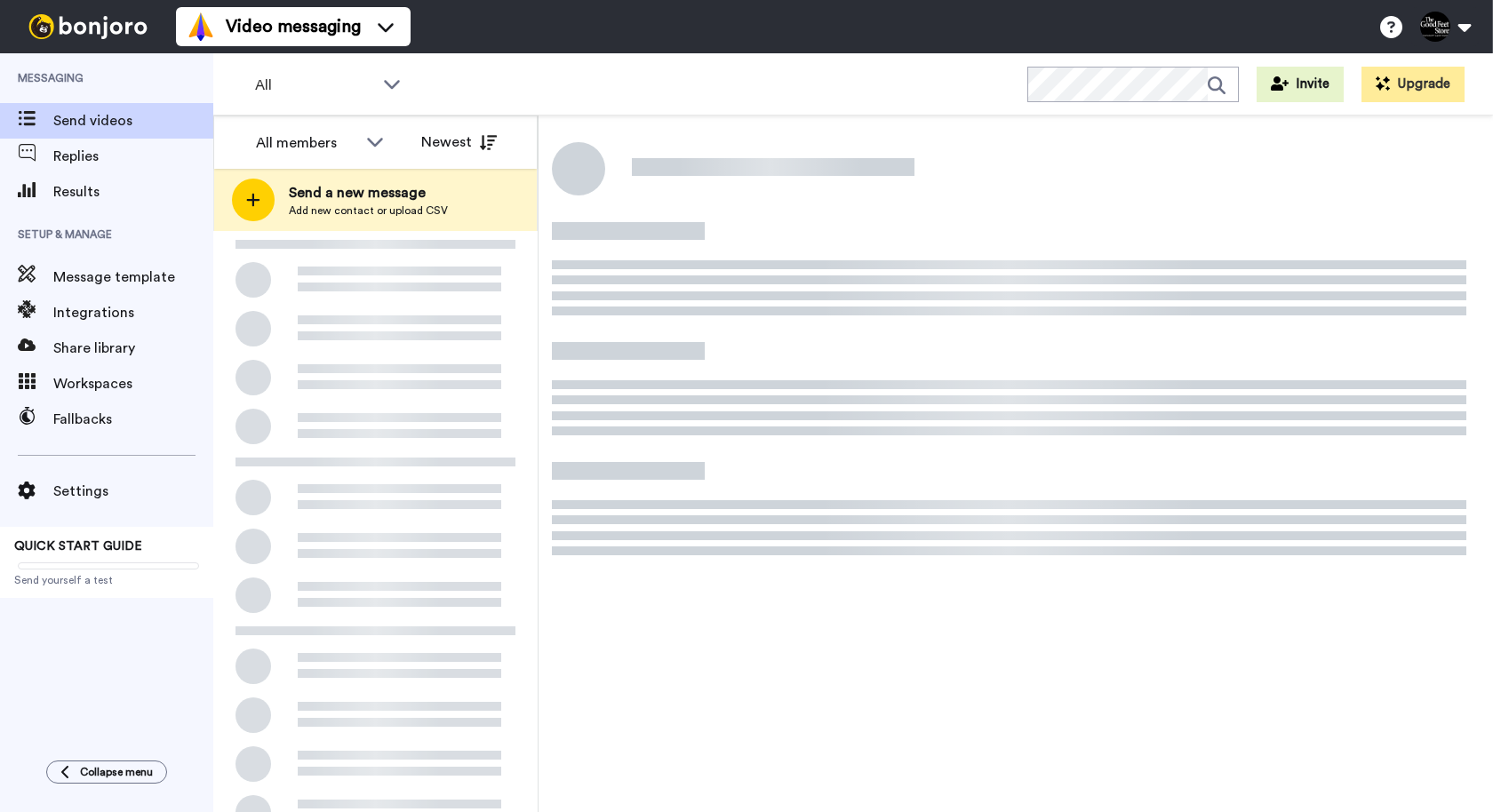 scroll, scrollTop: 0, scrollLeft: 0, axis: both 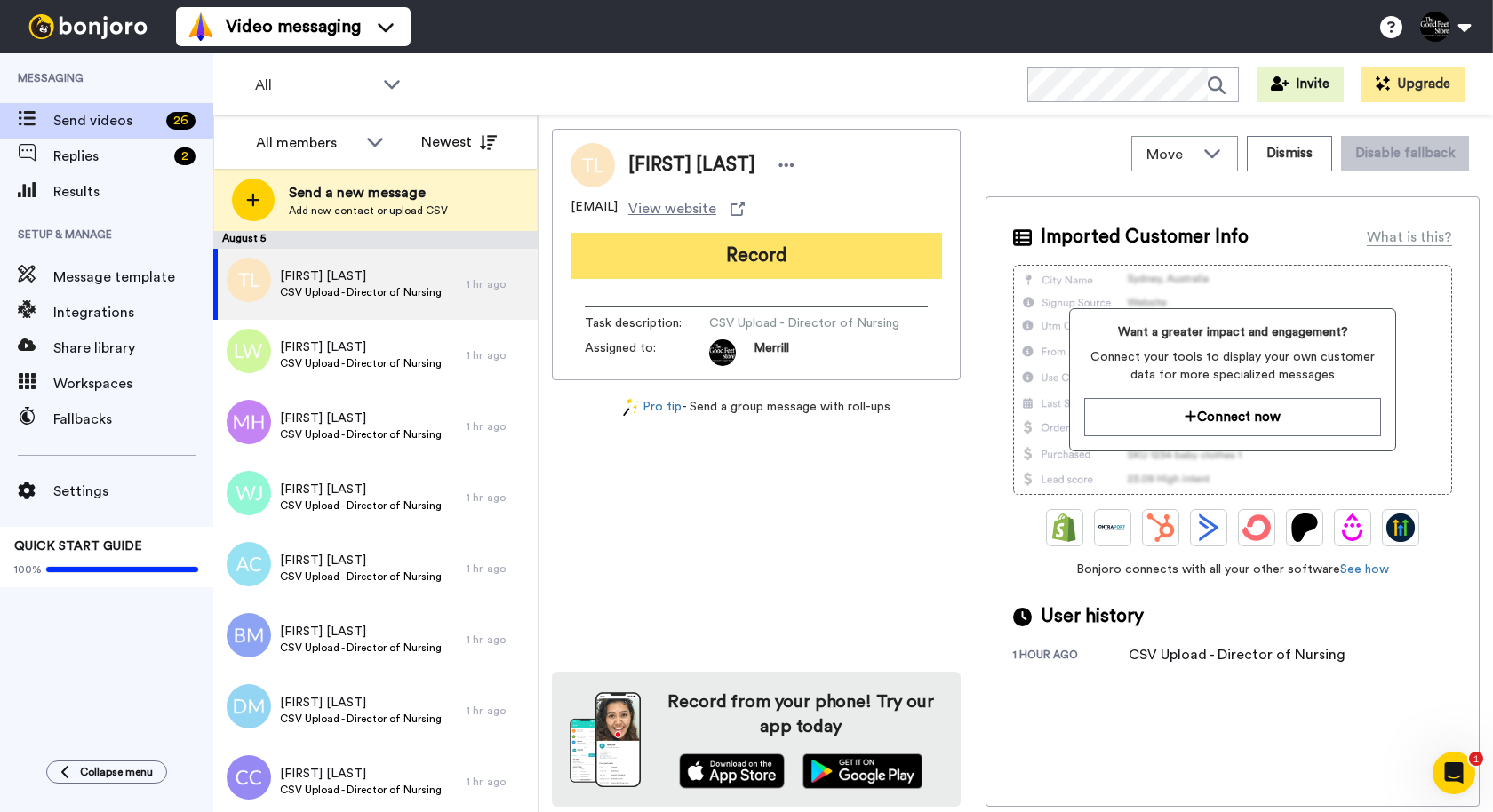 click on "Record" at bounding box center [756, 256] 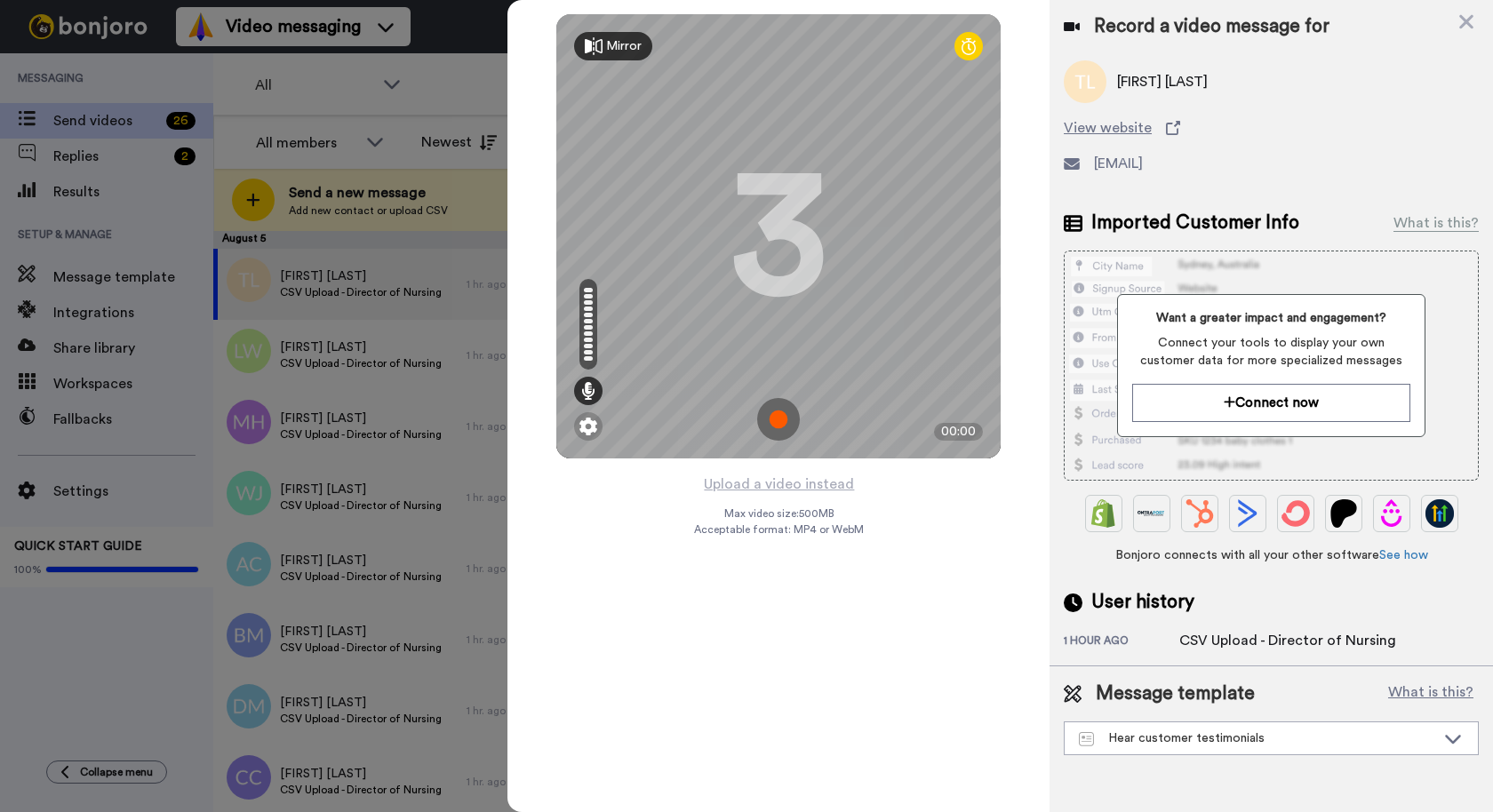 click at bounding box center [778, 419] 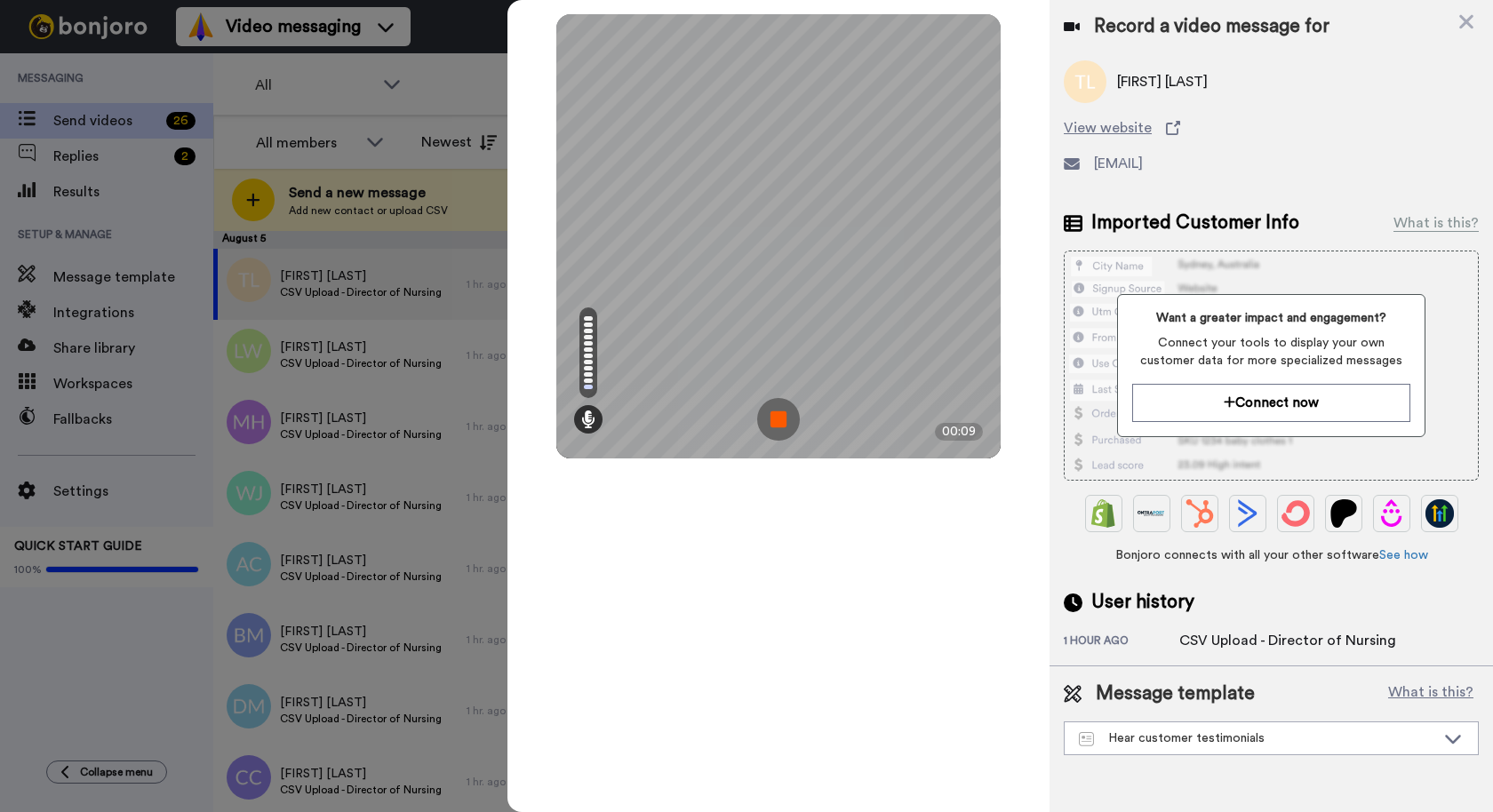 click at bounding box center [778, 419] 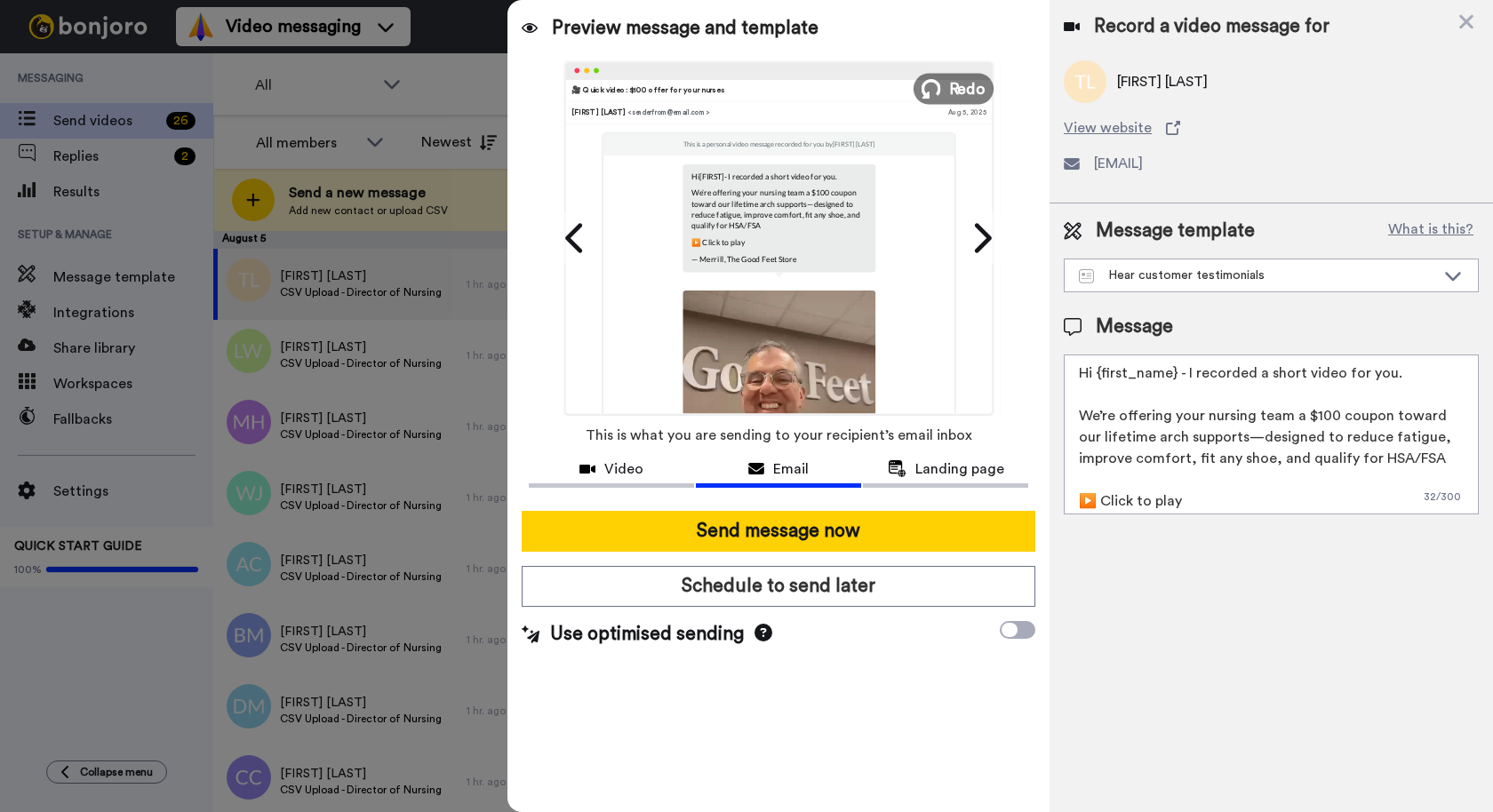 click on "Redo" at bounding box center (968, 88) 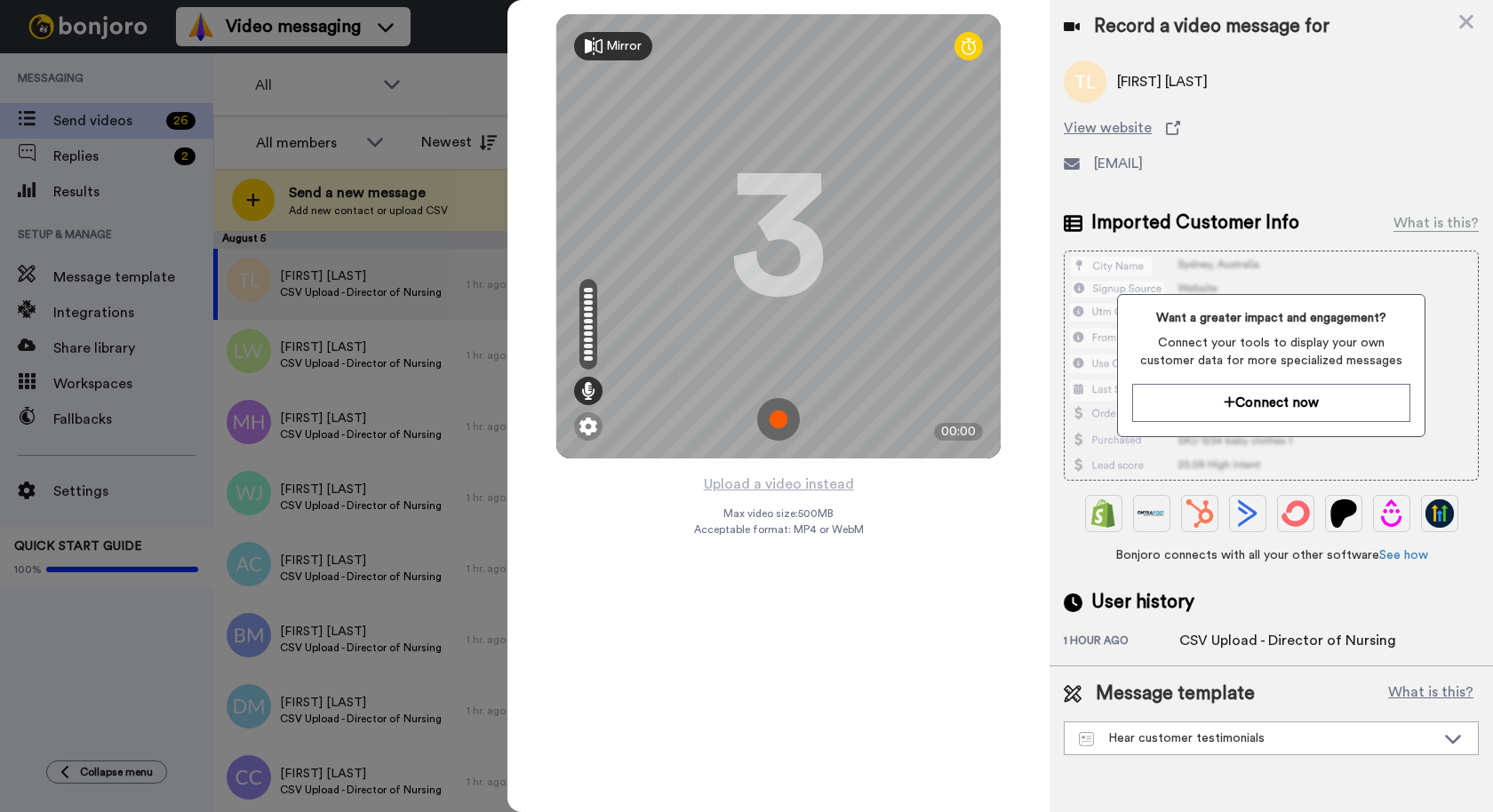 click at bounding box center [778, 419] 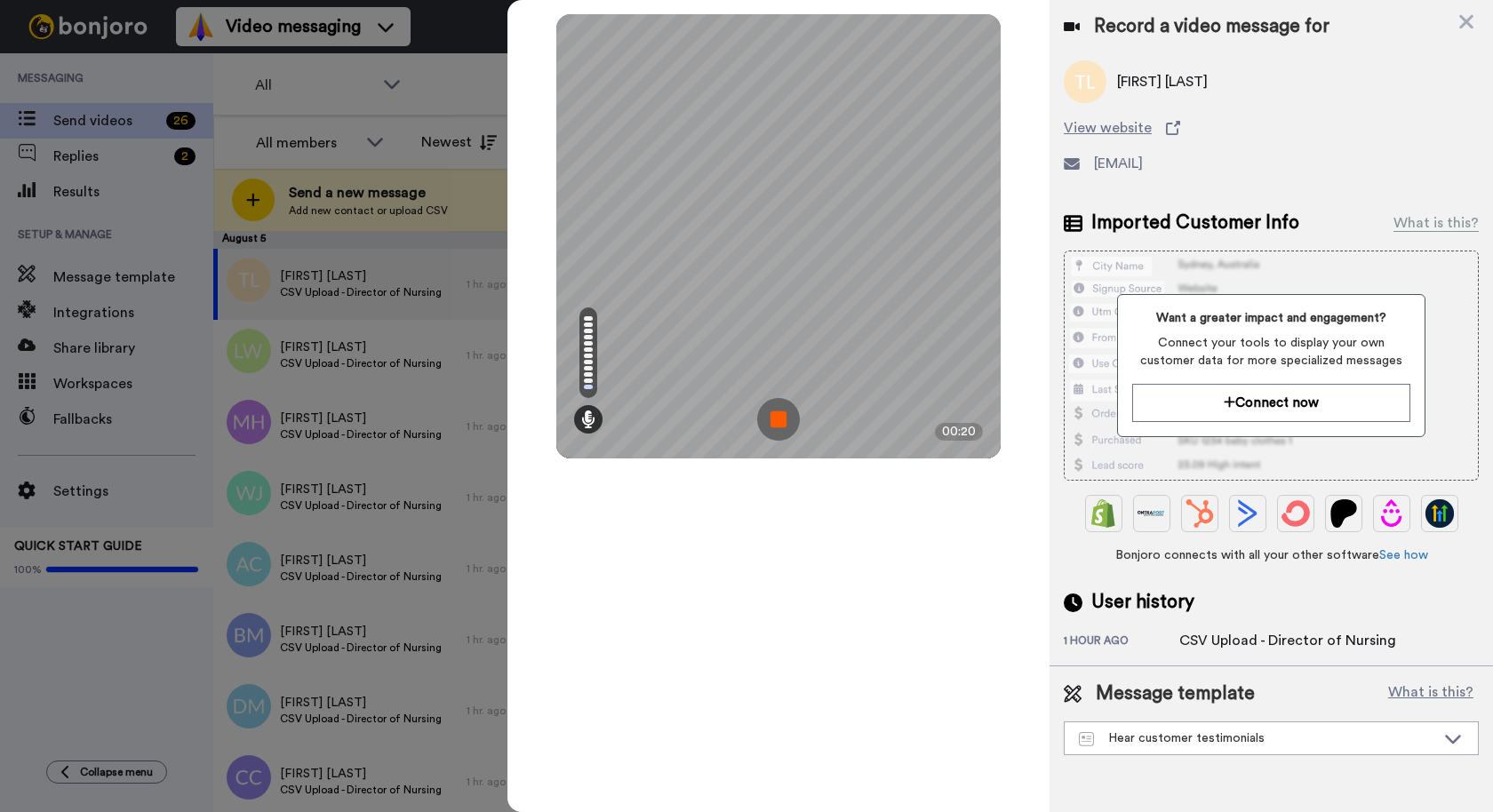 click at bounding box center [778, 419] 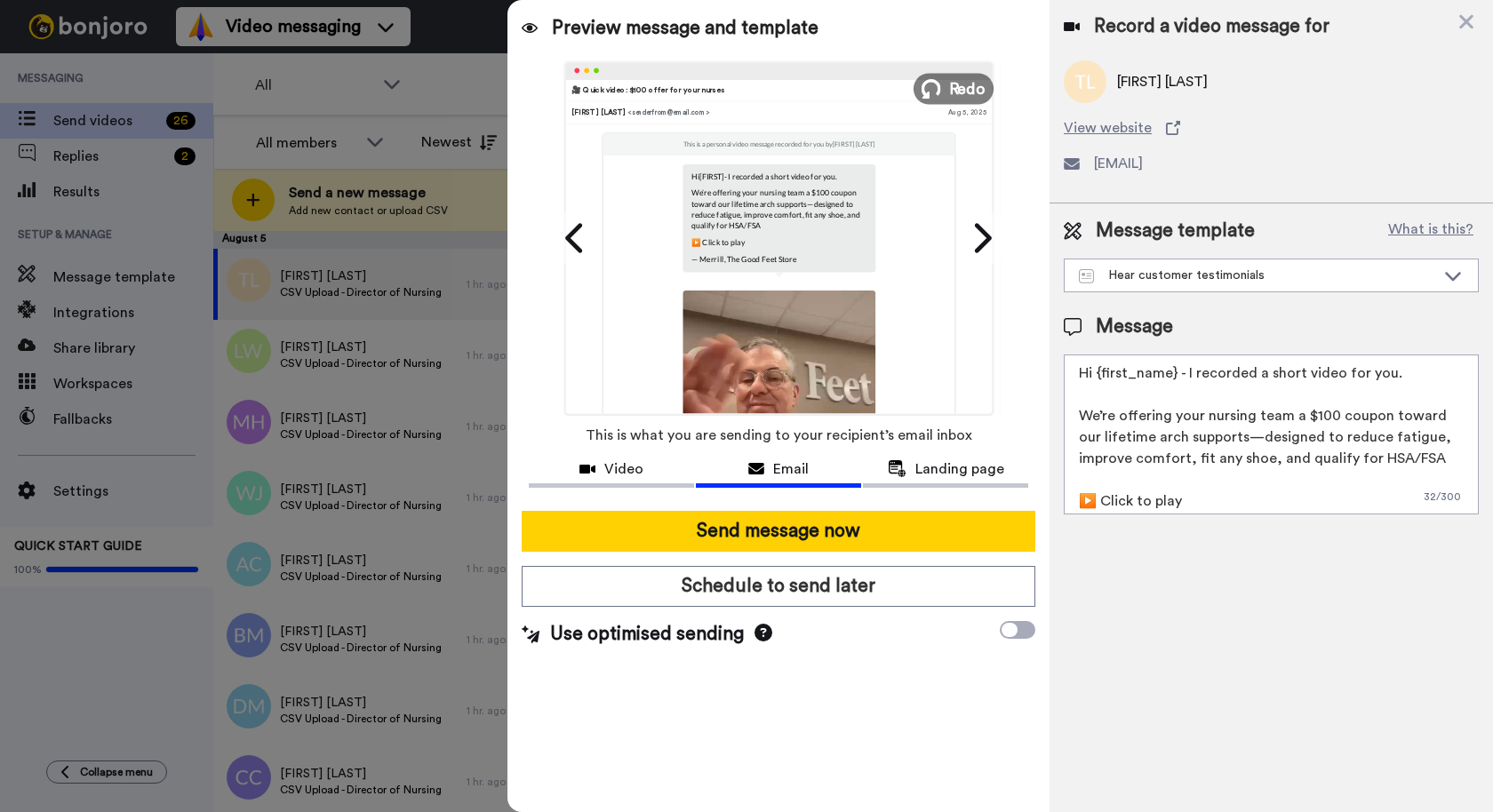 click on "Redo" at bounding box center (954, 88) 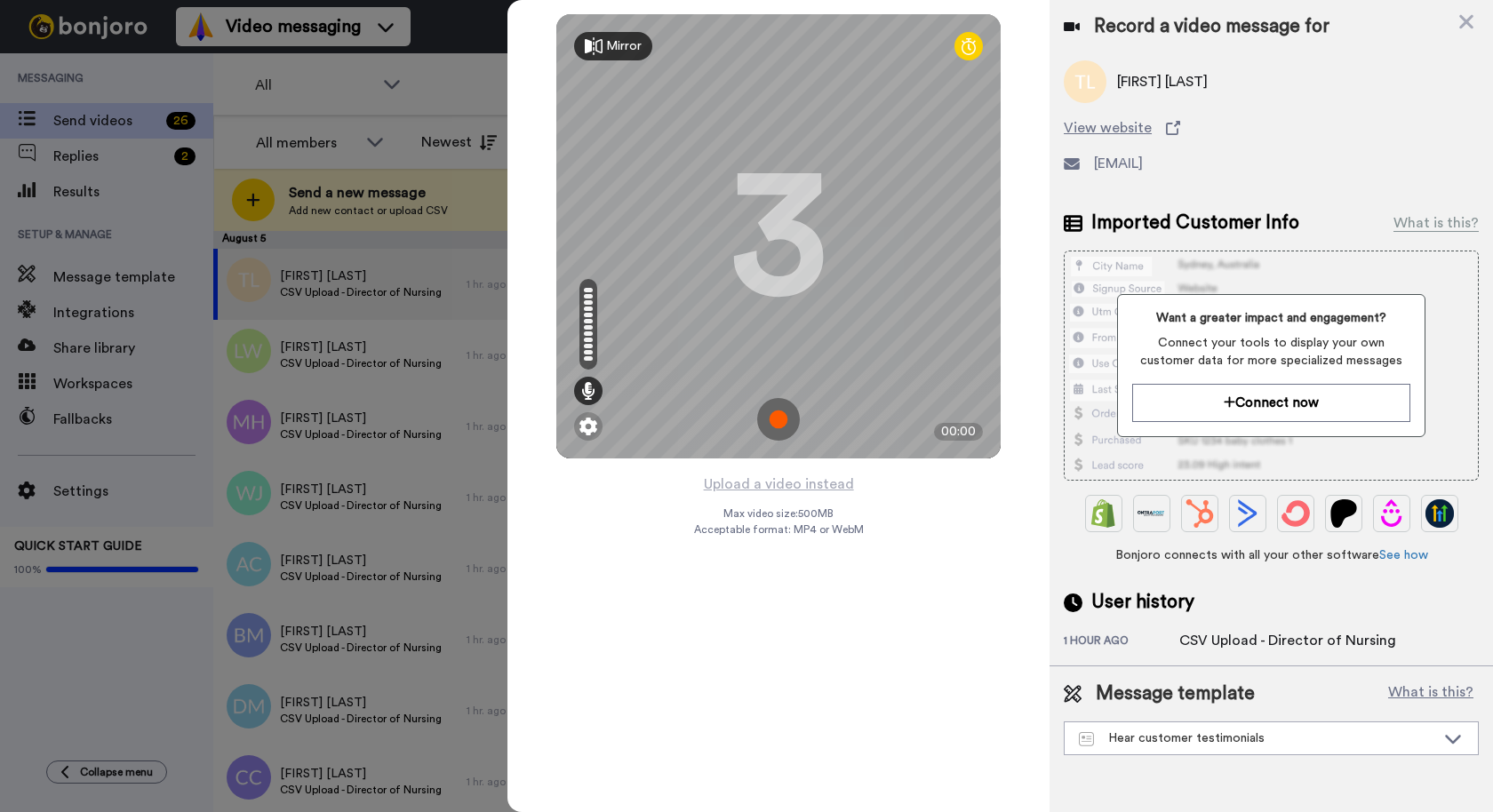 click at bounding box center (778, 419) 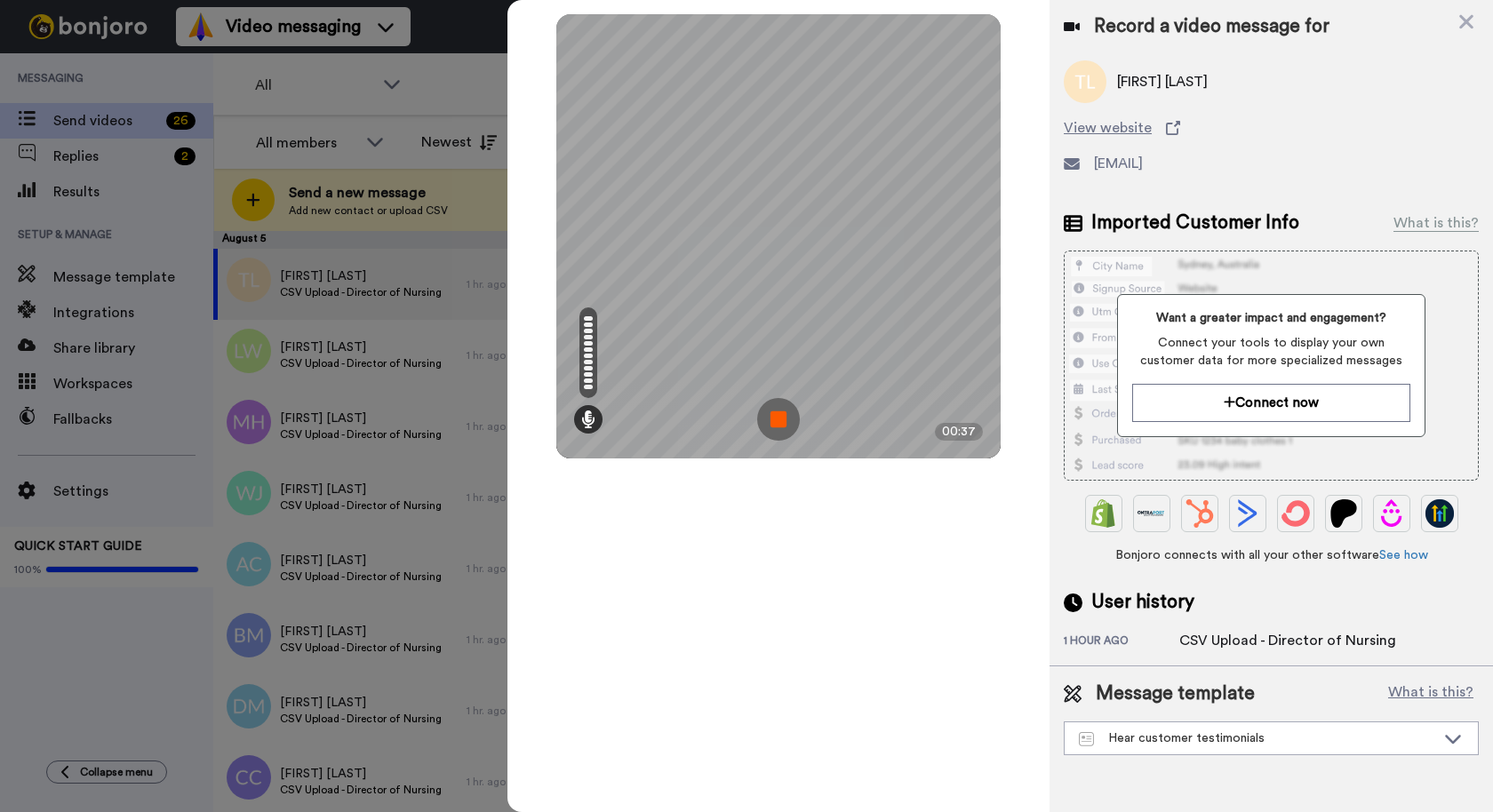 click at bounding box center (778, 419) 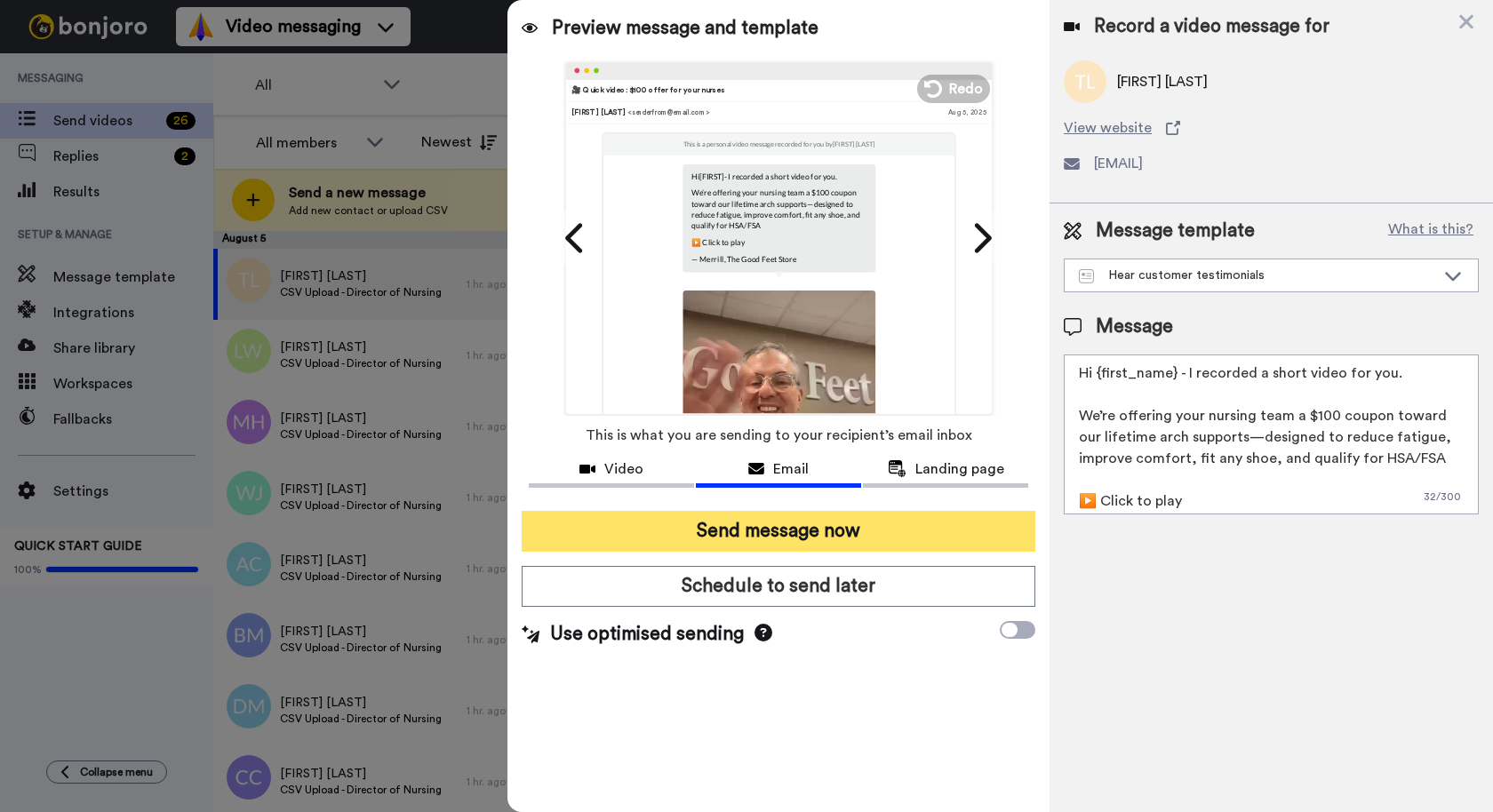 click on "Send message now" at bounding box center (778, 531) 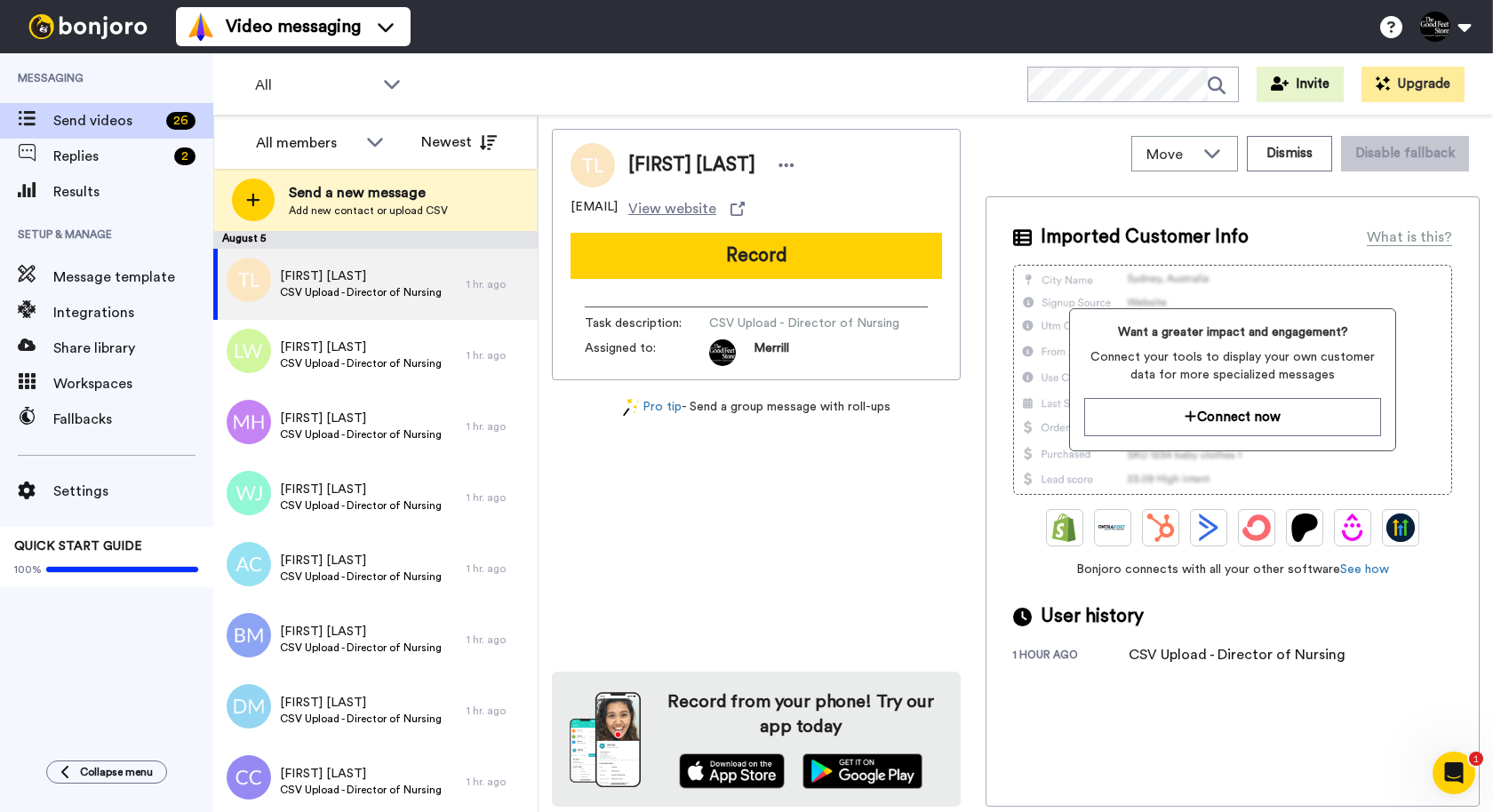 scroll, scrollTop: 0, scrollLeft: 0, axis: both 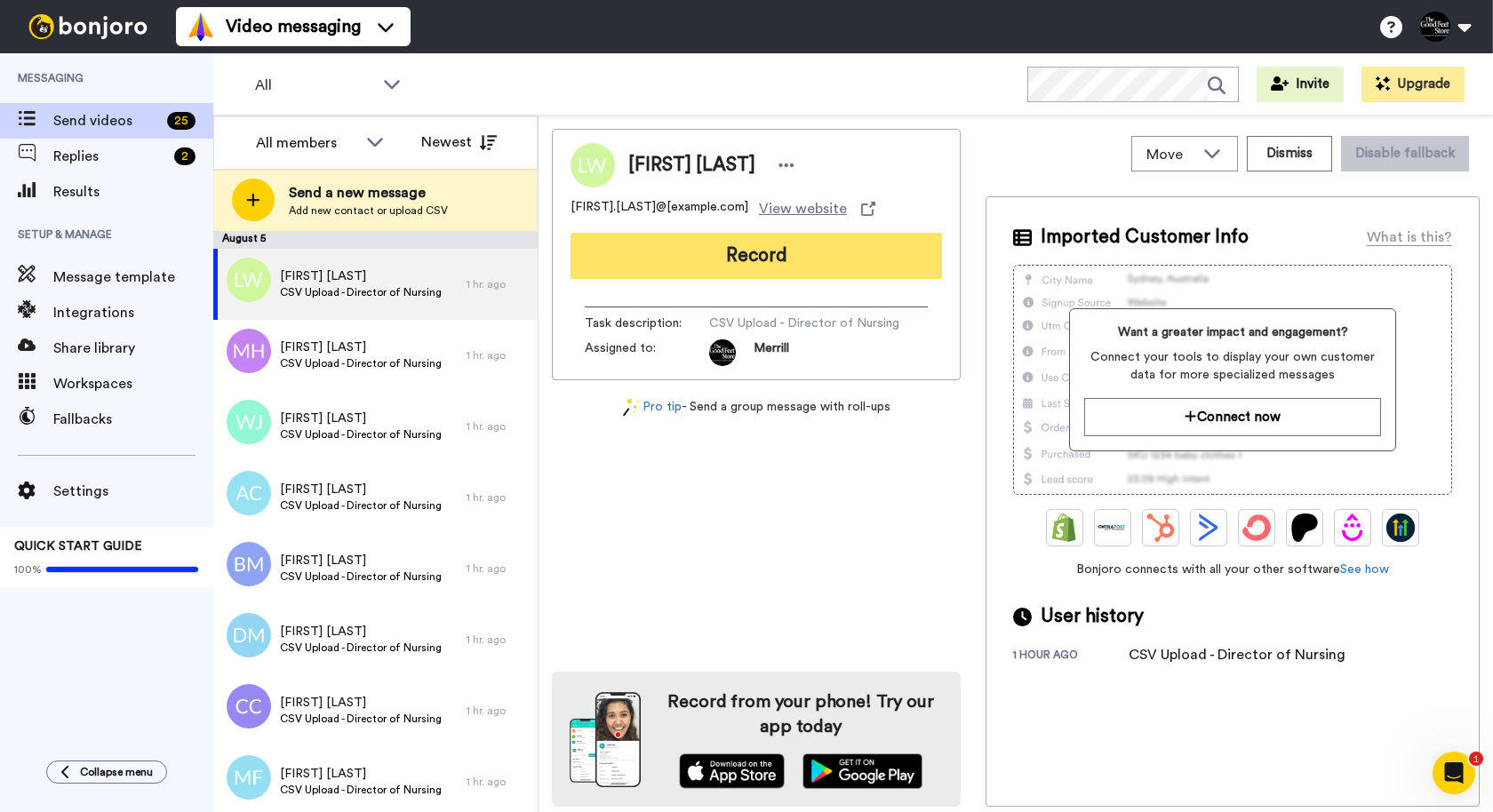 click on "Record" at bounding box center [756, 256] 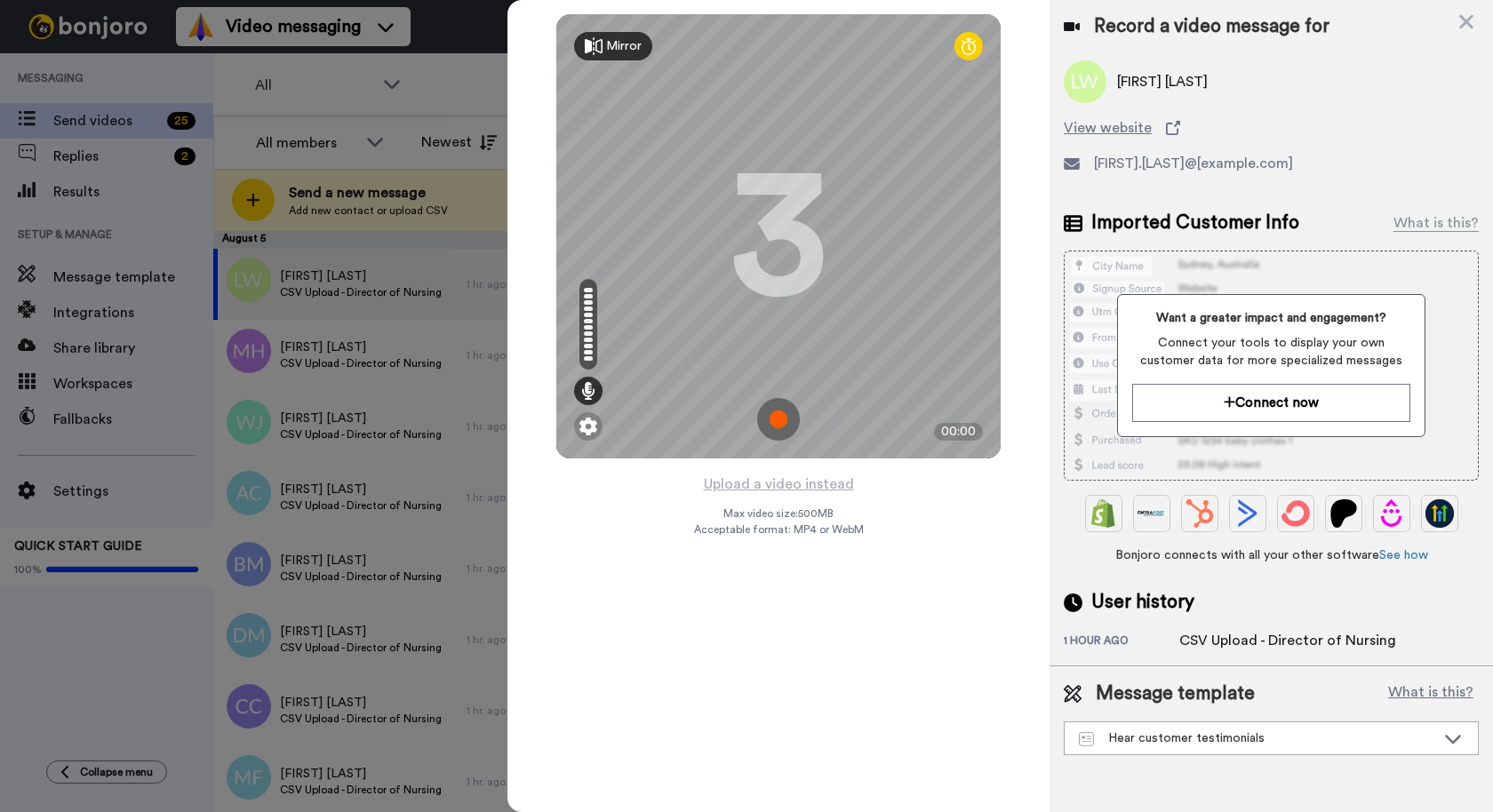 click at bounding box center [778, 419] 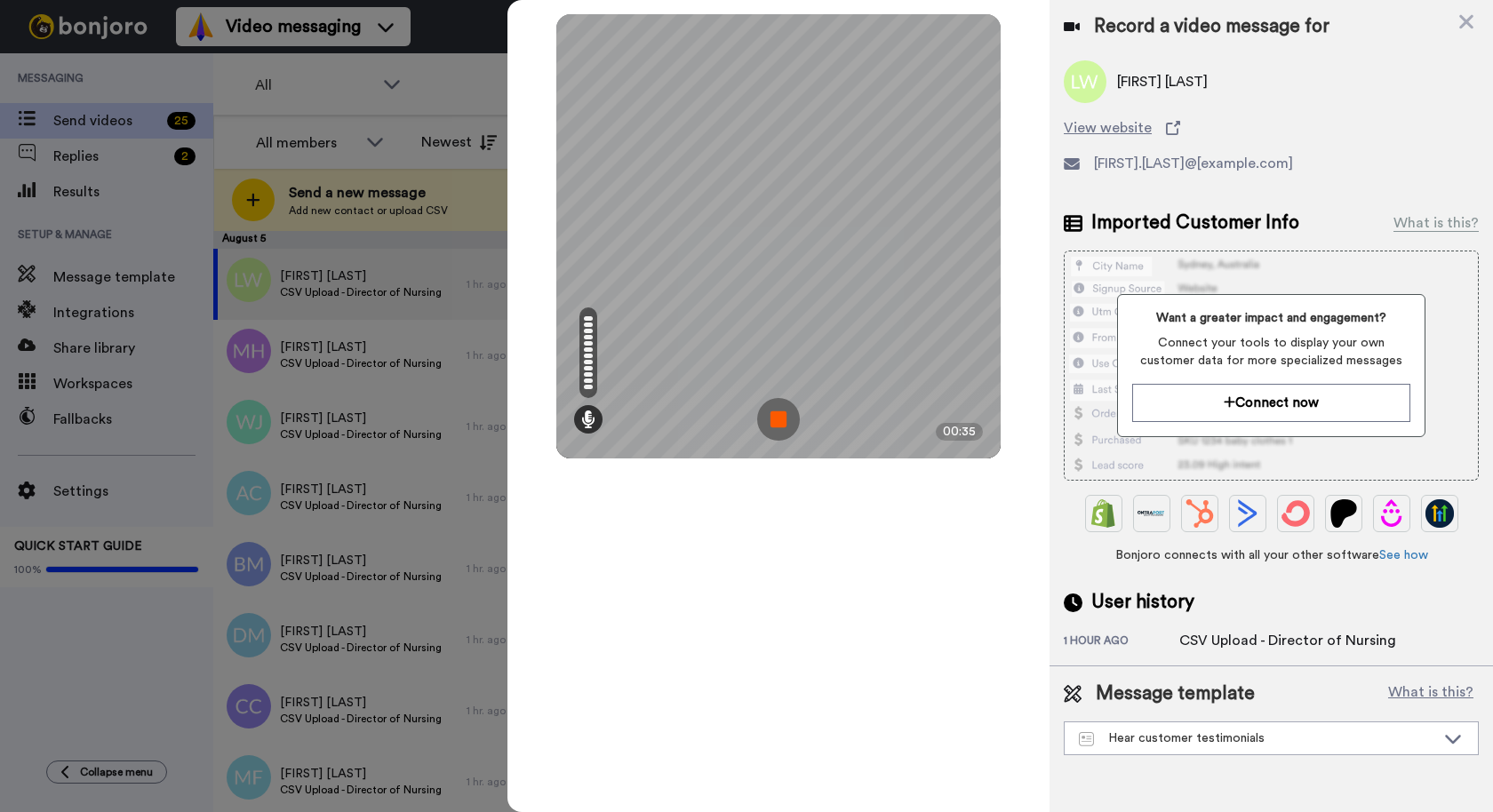 click at bounding box center [778, 419] 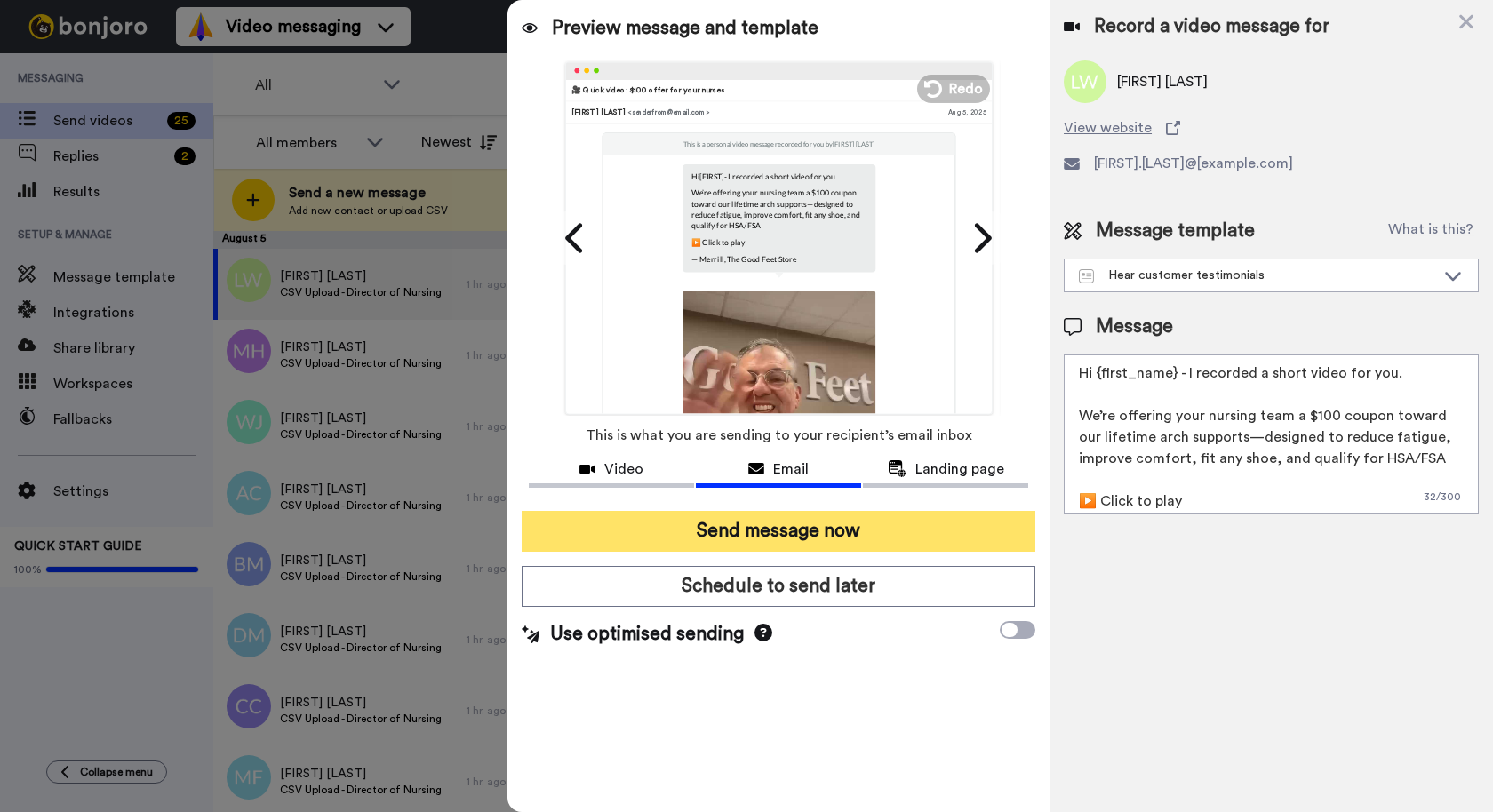 click on "Send message now" at bounding box center [778, 531] 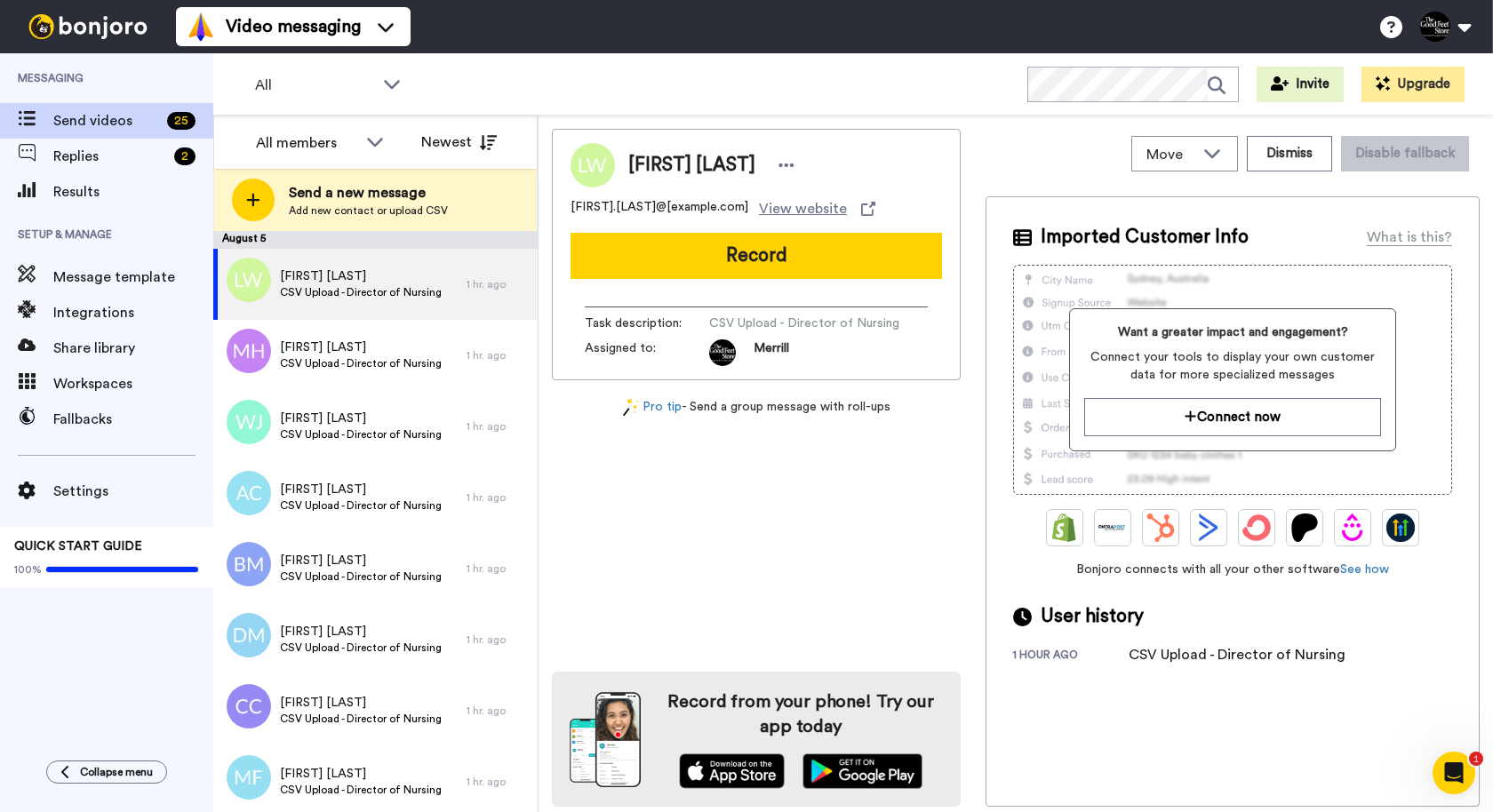 scroll, scrollTop: 0, scrollLeft: 0, axis: both 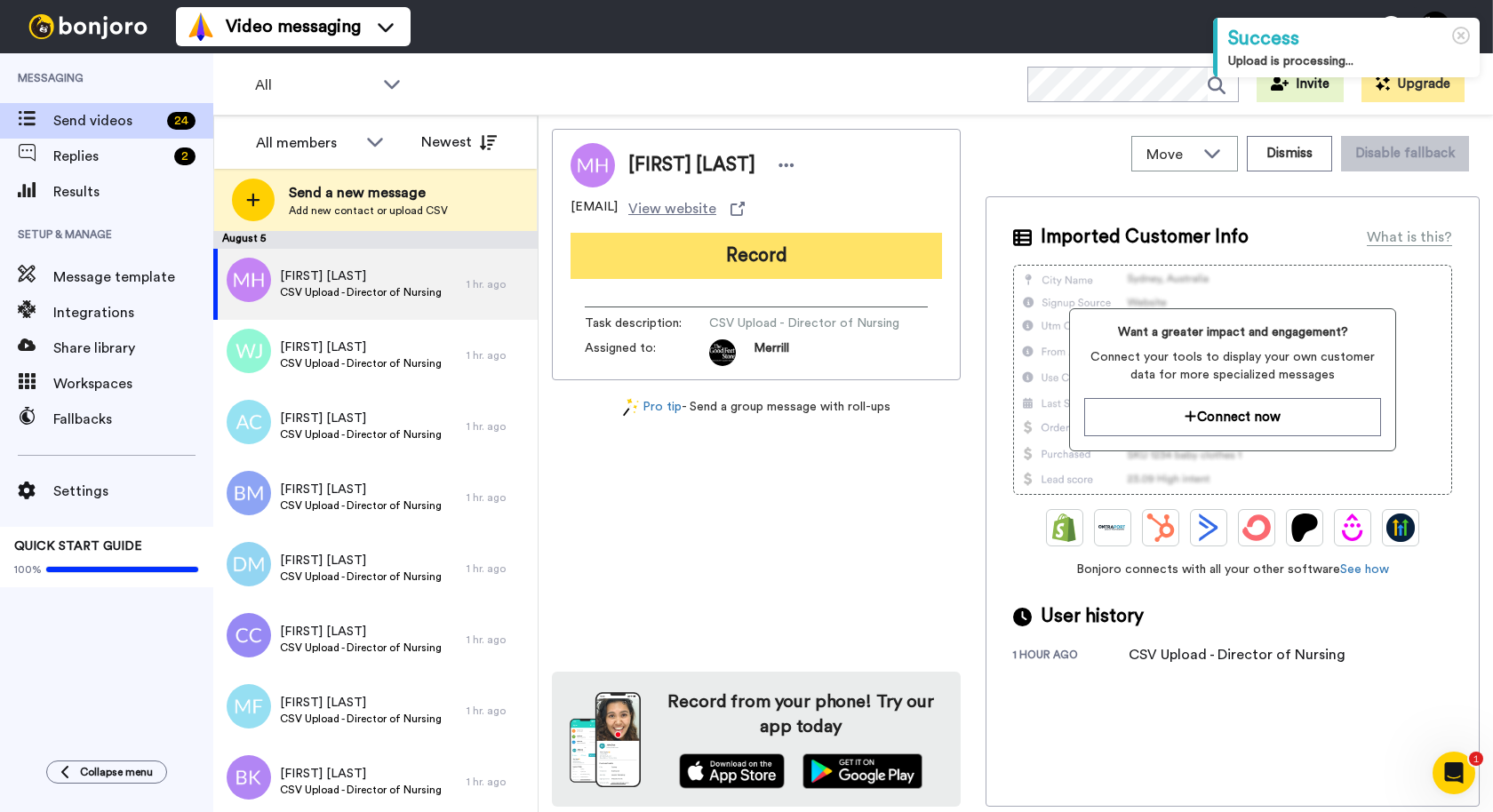 click on "Record" at bounding box center (756, 256) 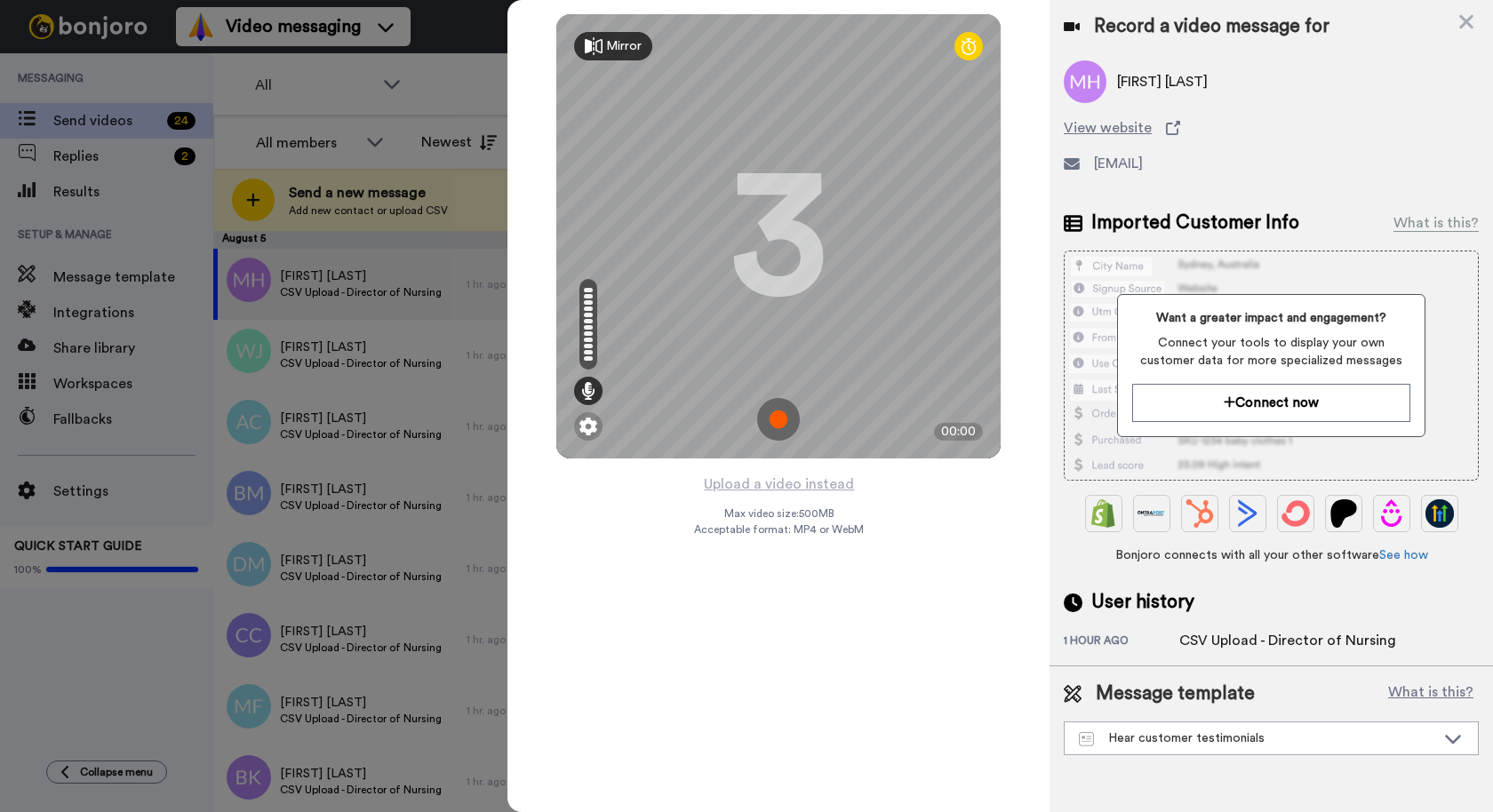 click at bounding box center (778, 419) 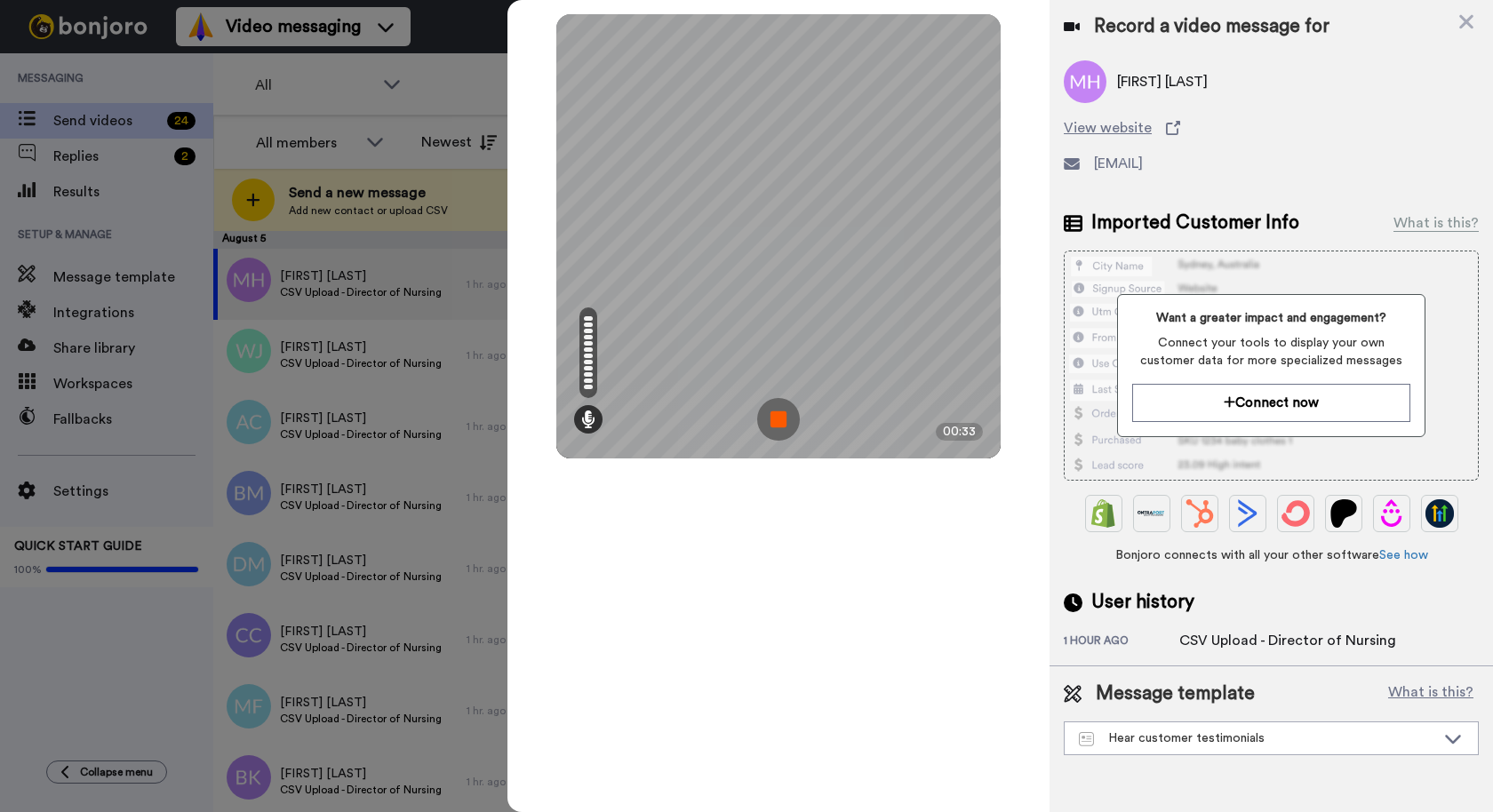 click at bounding box center [778, 419] 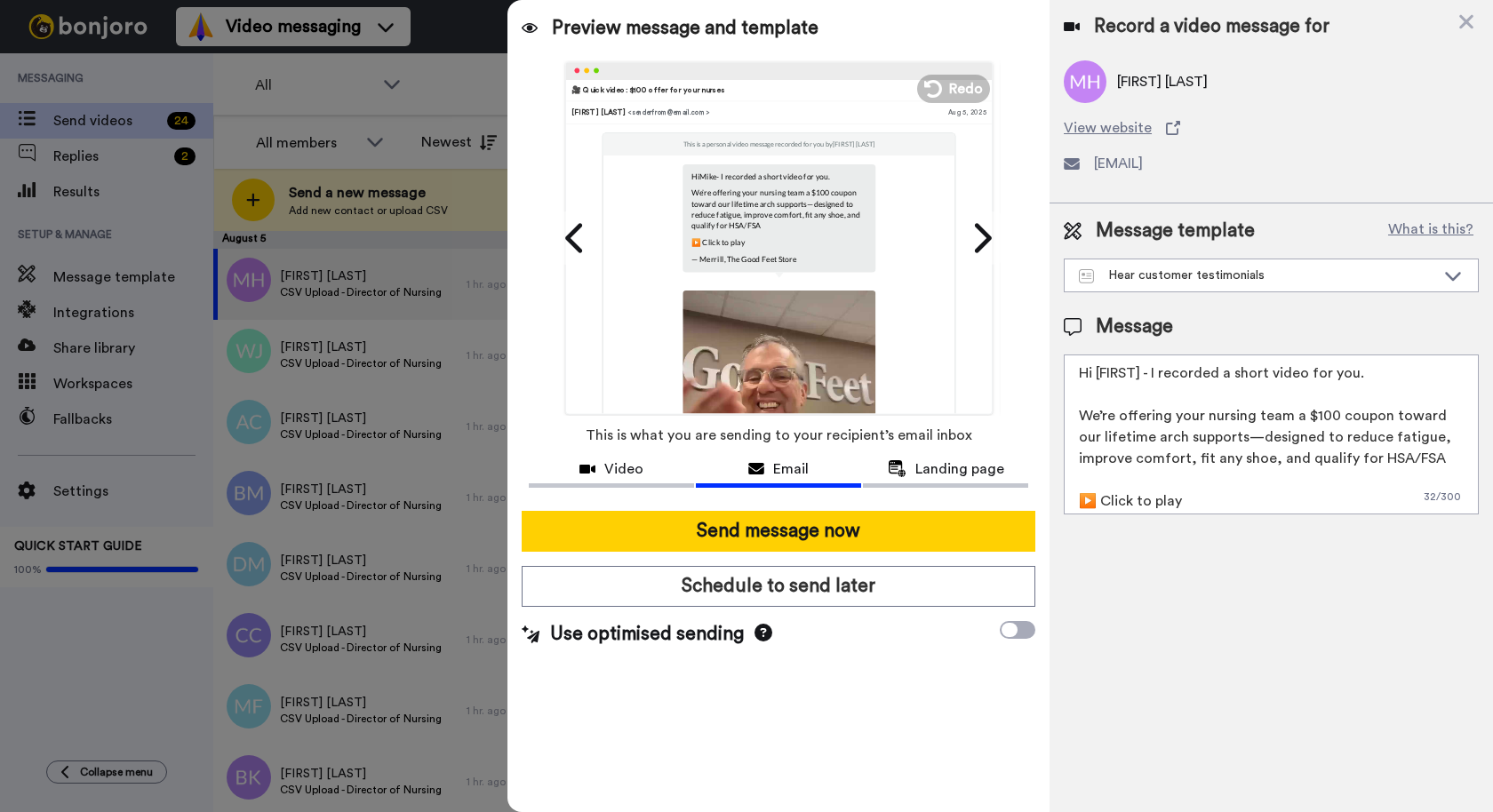 click at bounding box center [778, 386] 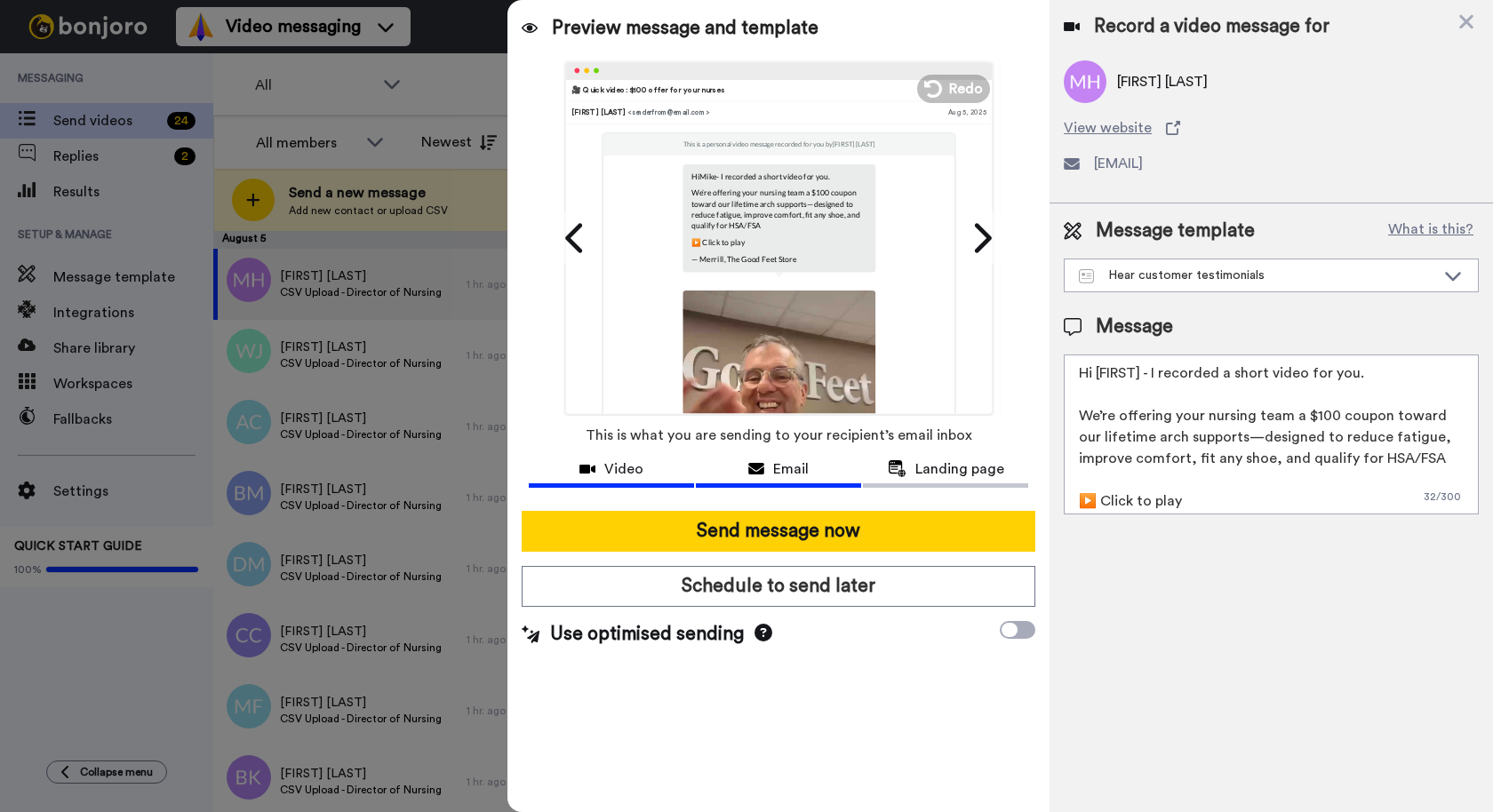 click on "Video" at bounding box center (624, 469) 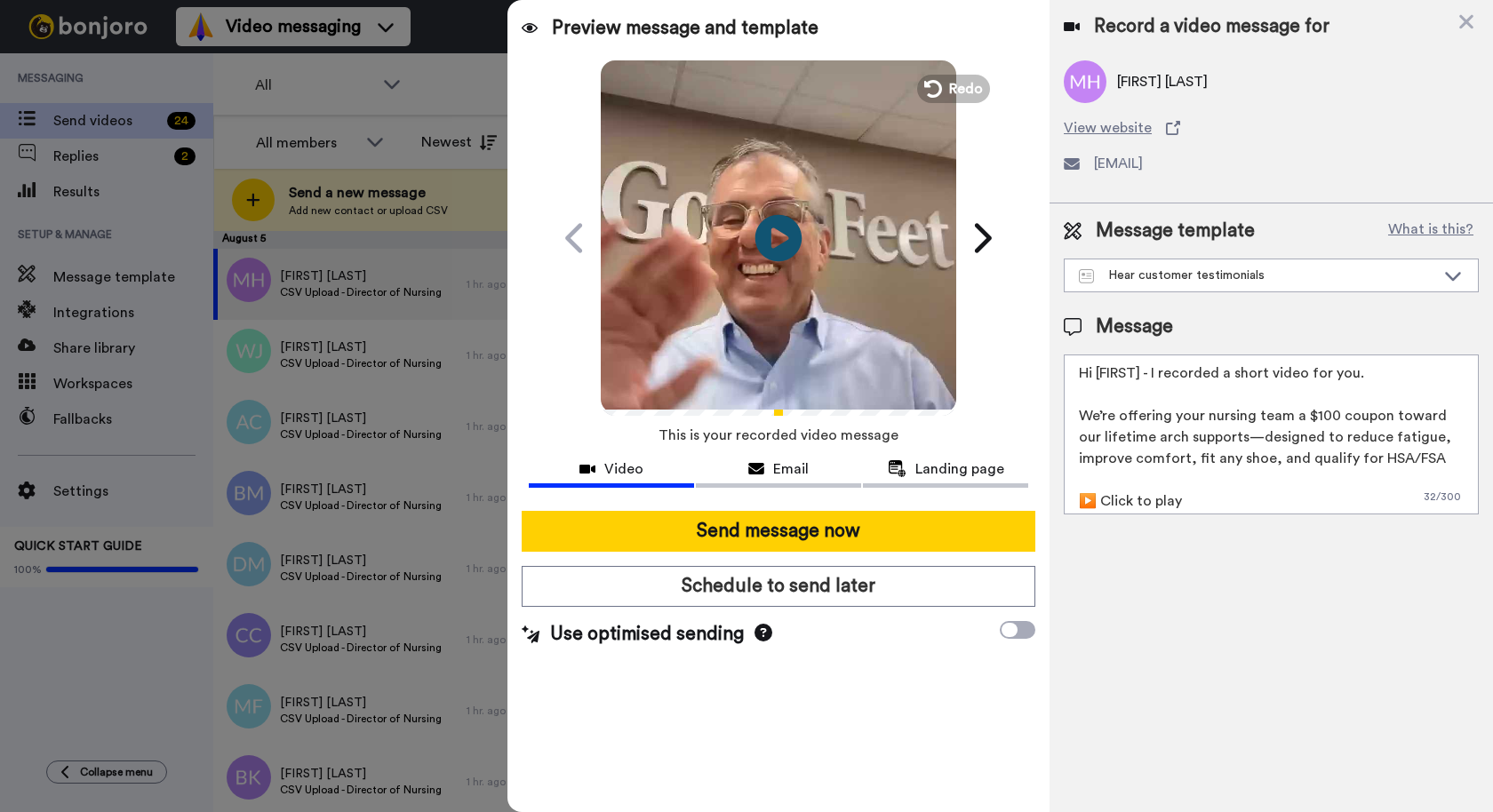 click 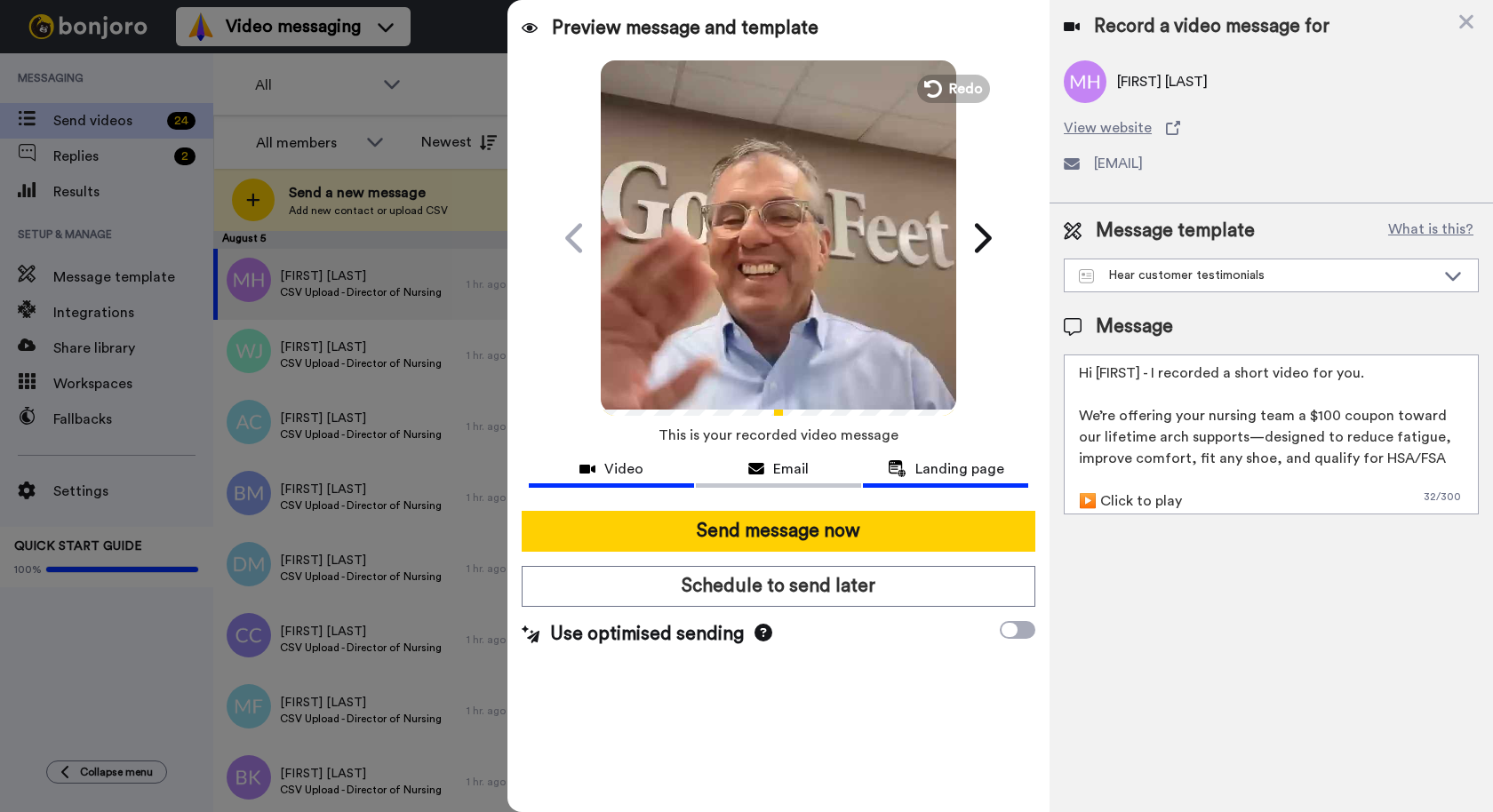 click on "Landing page" at bounding box center (960, 469) 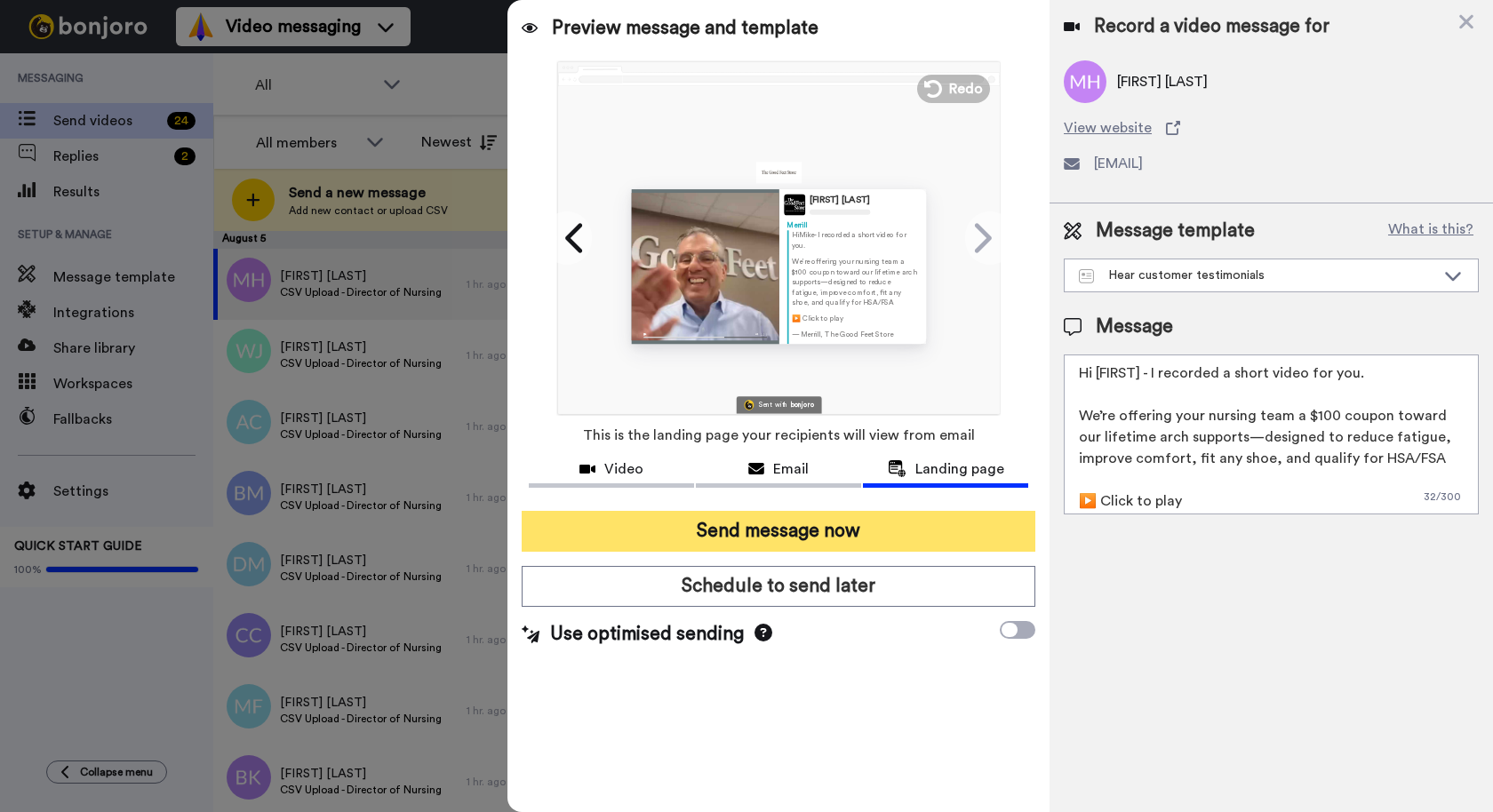 click on "Send message now" at bounding box center (778, 531) 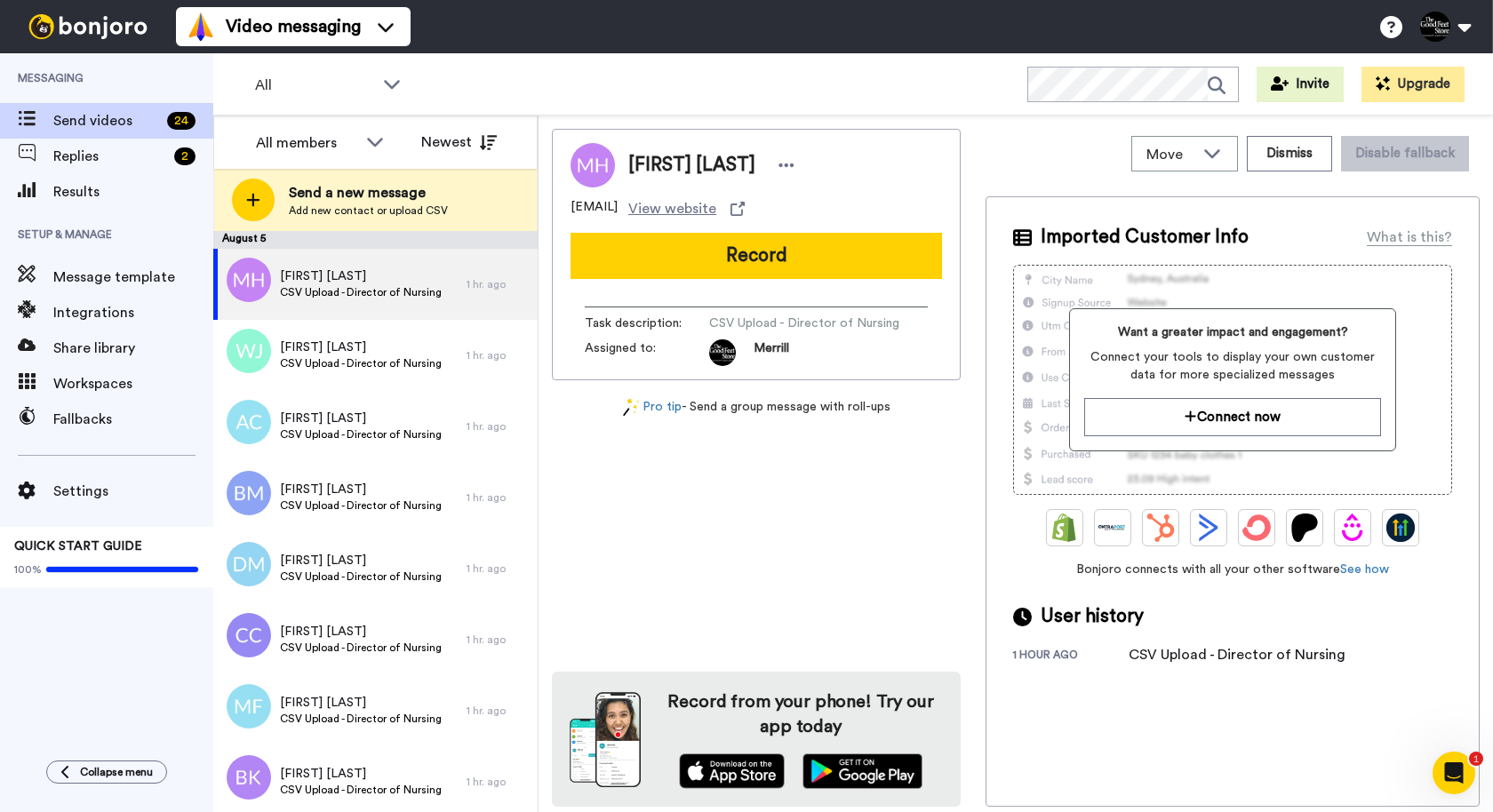 scroll, scrollTop: 0, scrollLeft: 0, axis: both 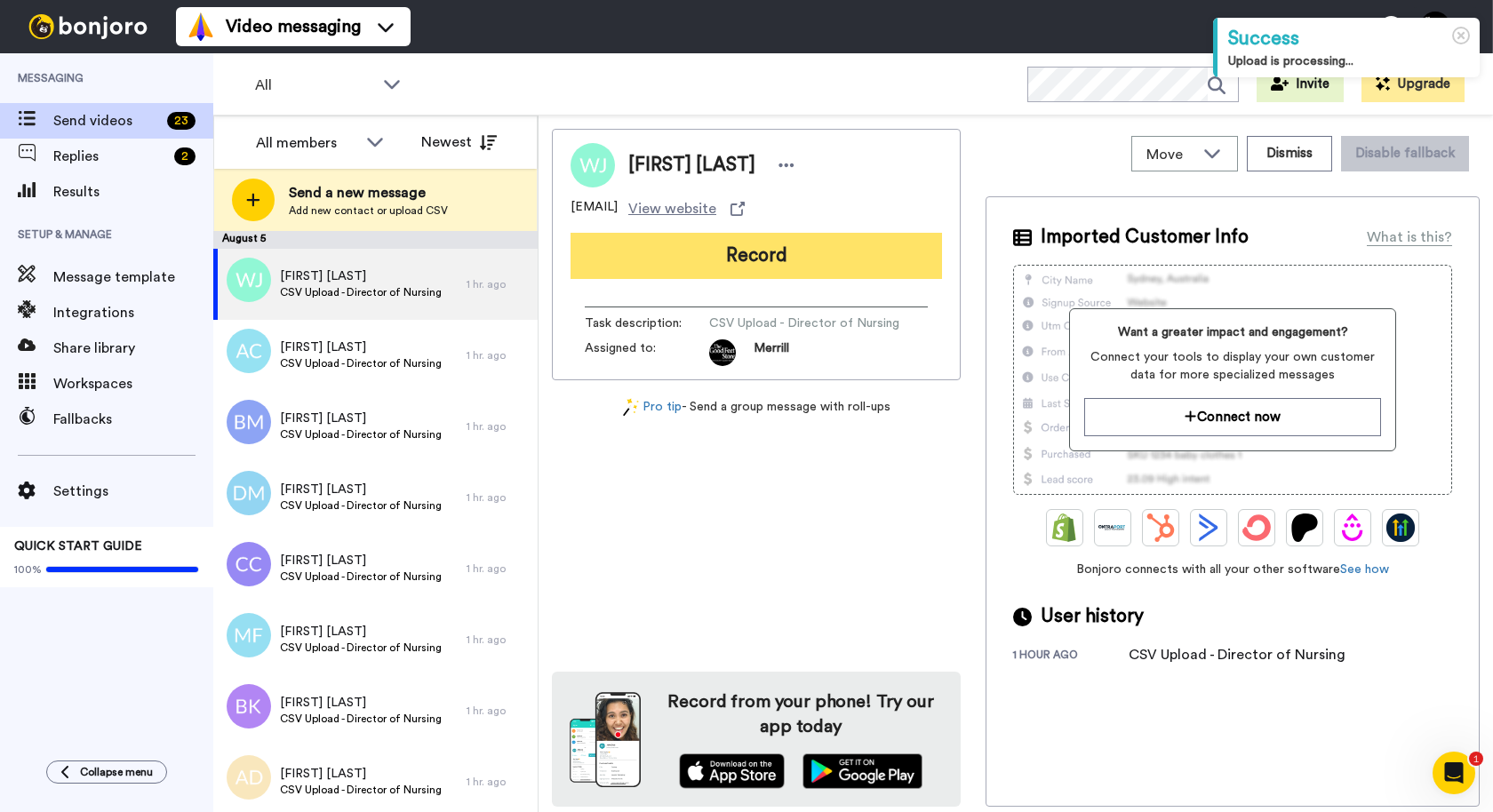 click on "Record" at bounding box center (756, 256) 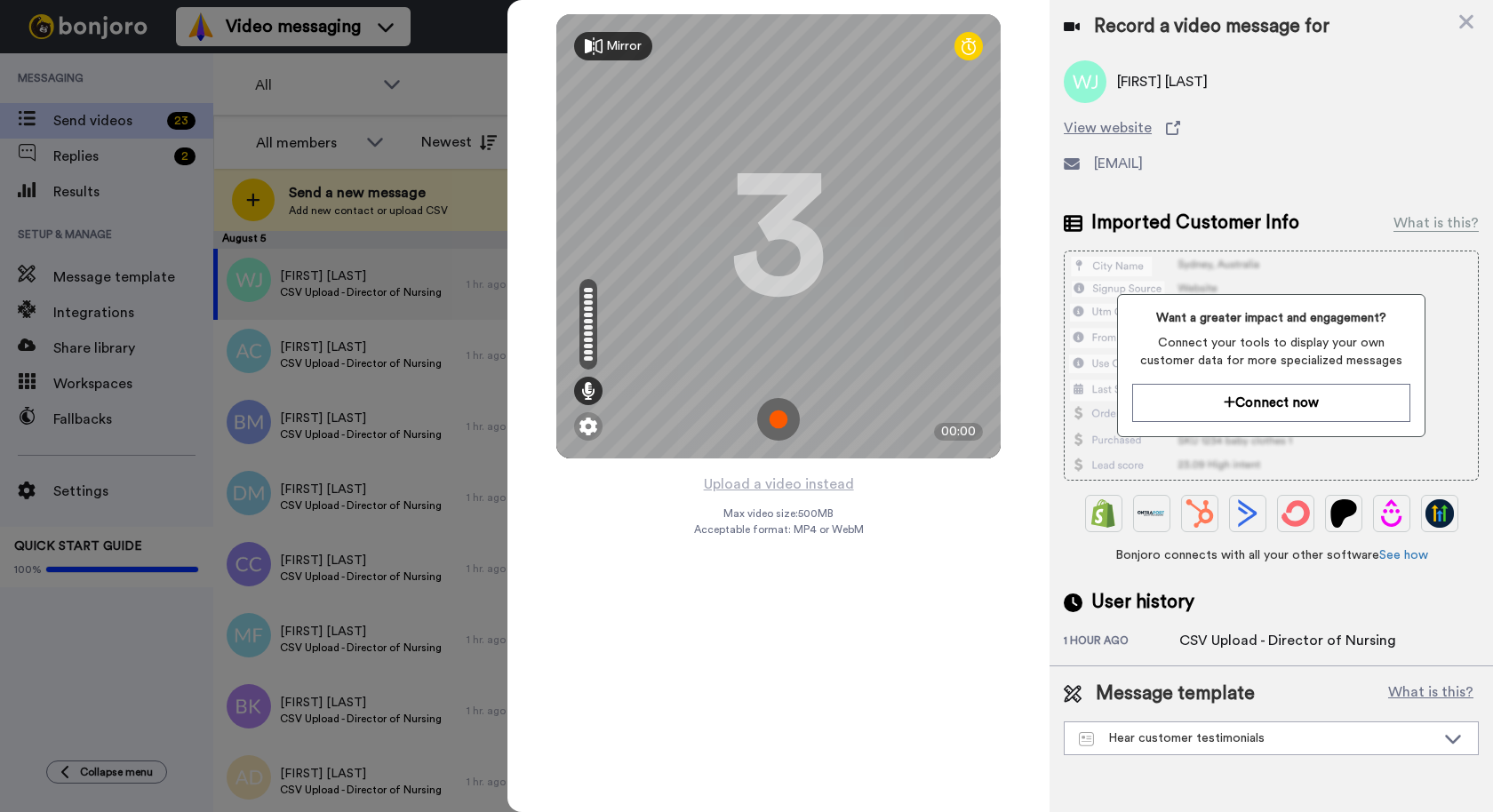 click at bounding box center [778, 419] 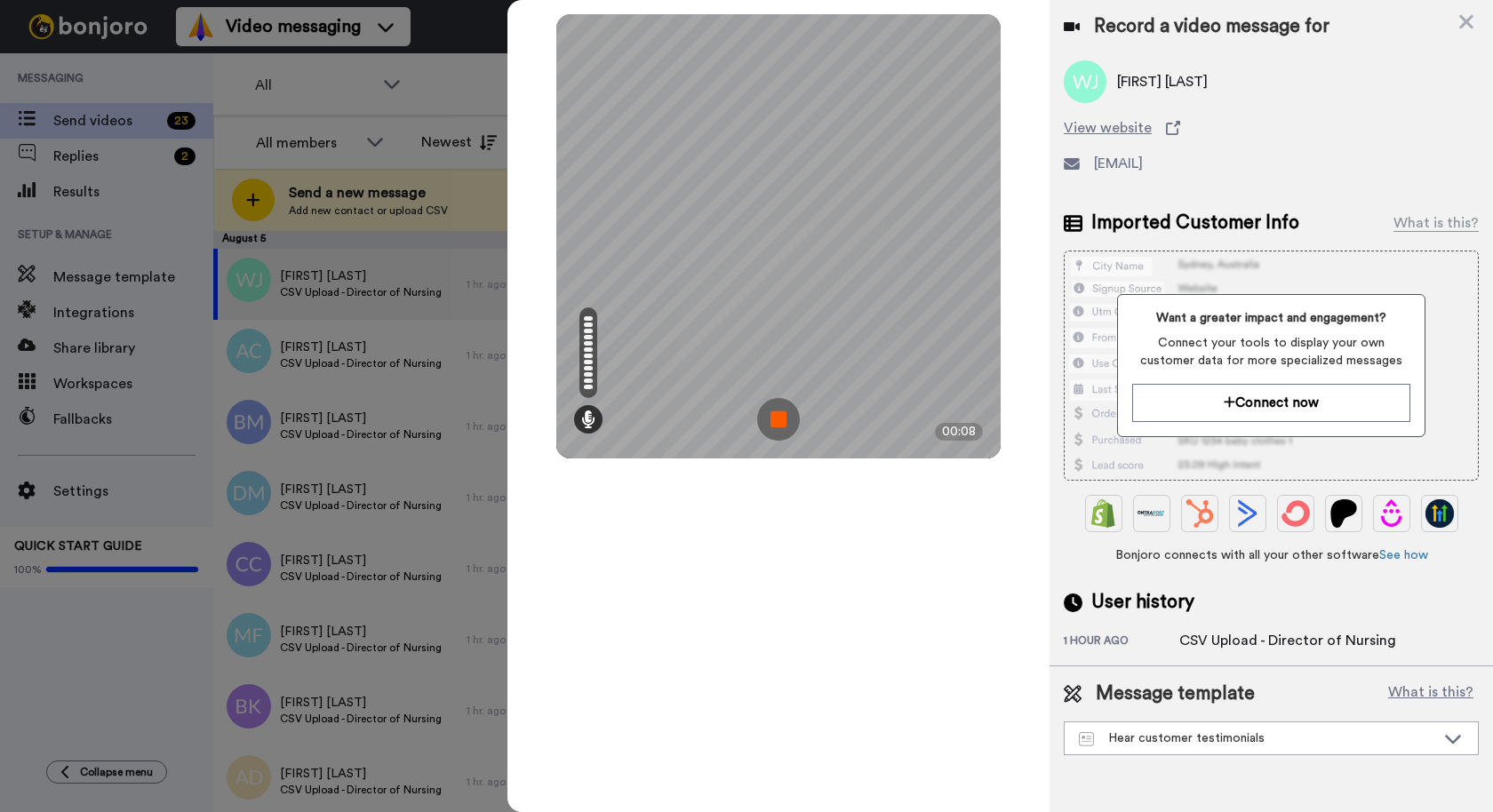 click at bounding box center (778, 419) 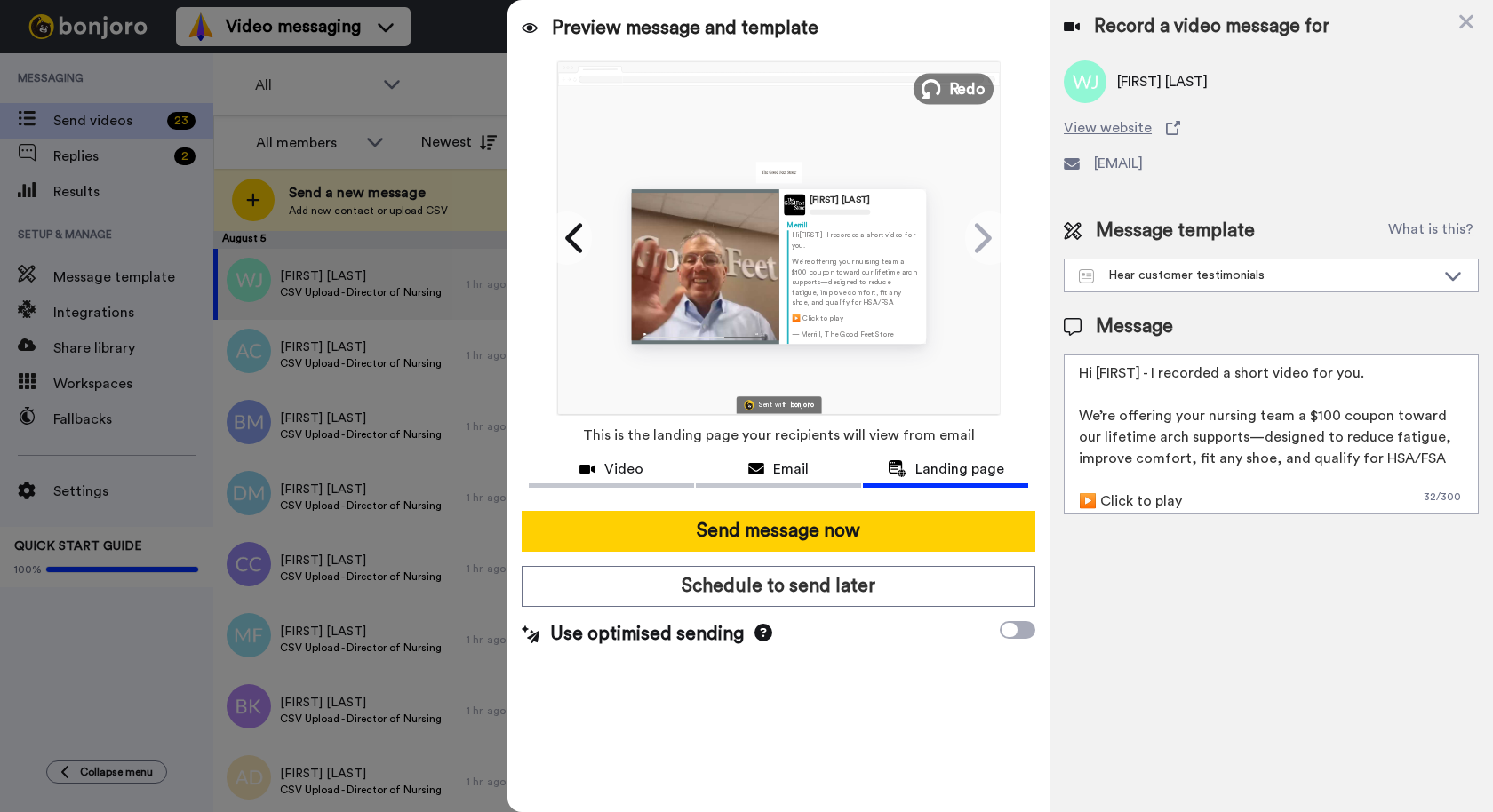 click on "Redo" at bounding box center [954, 88] 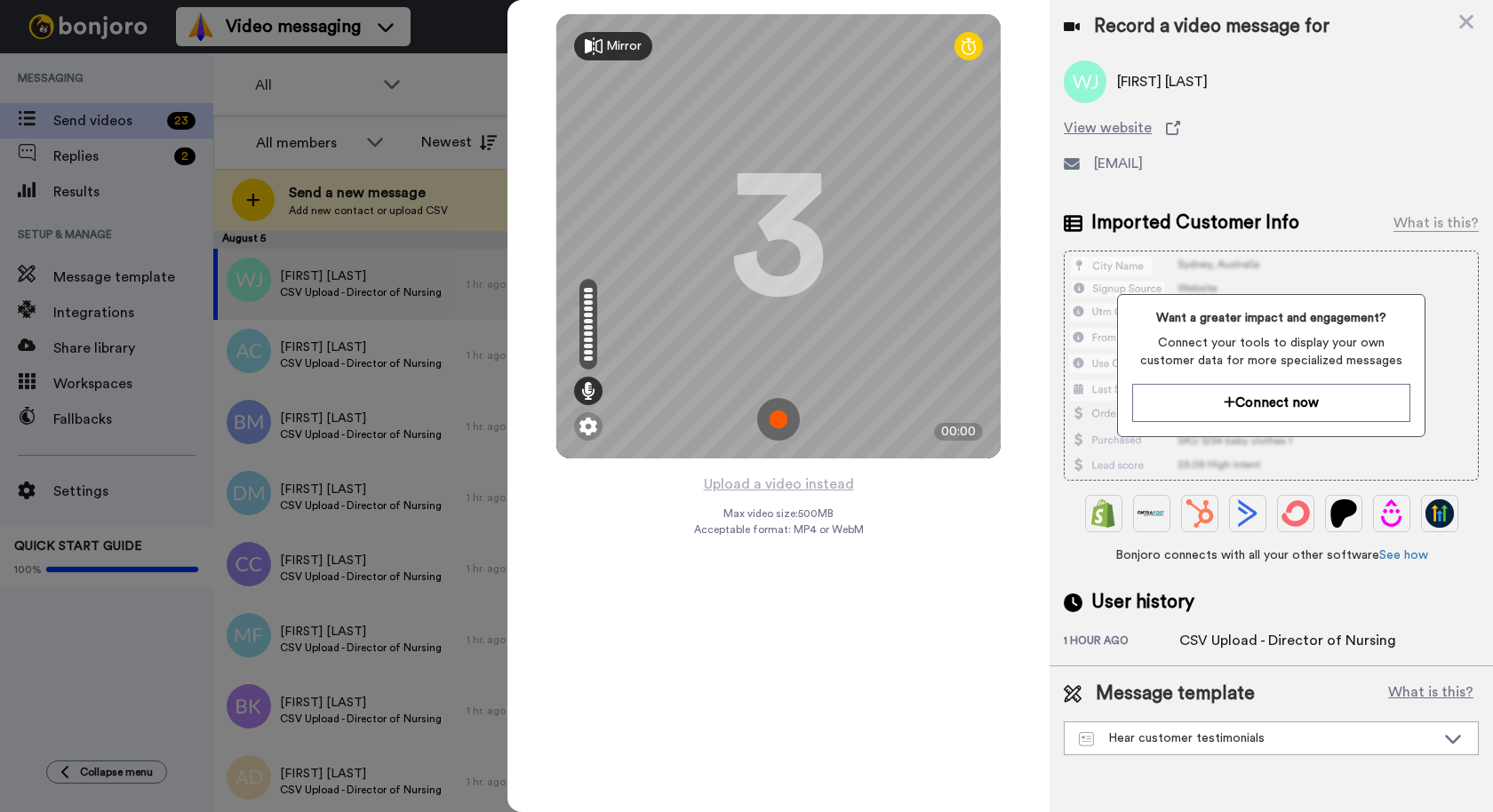click at bounding box center (778, 419) 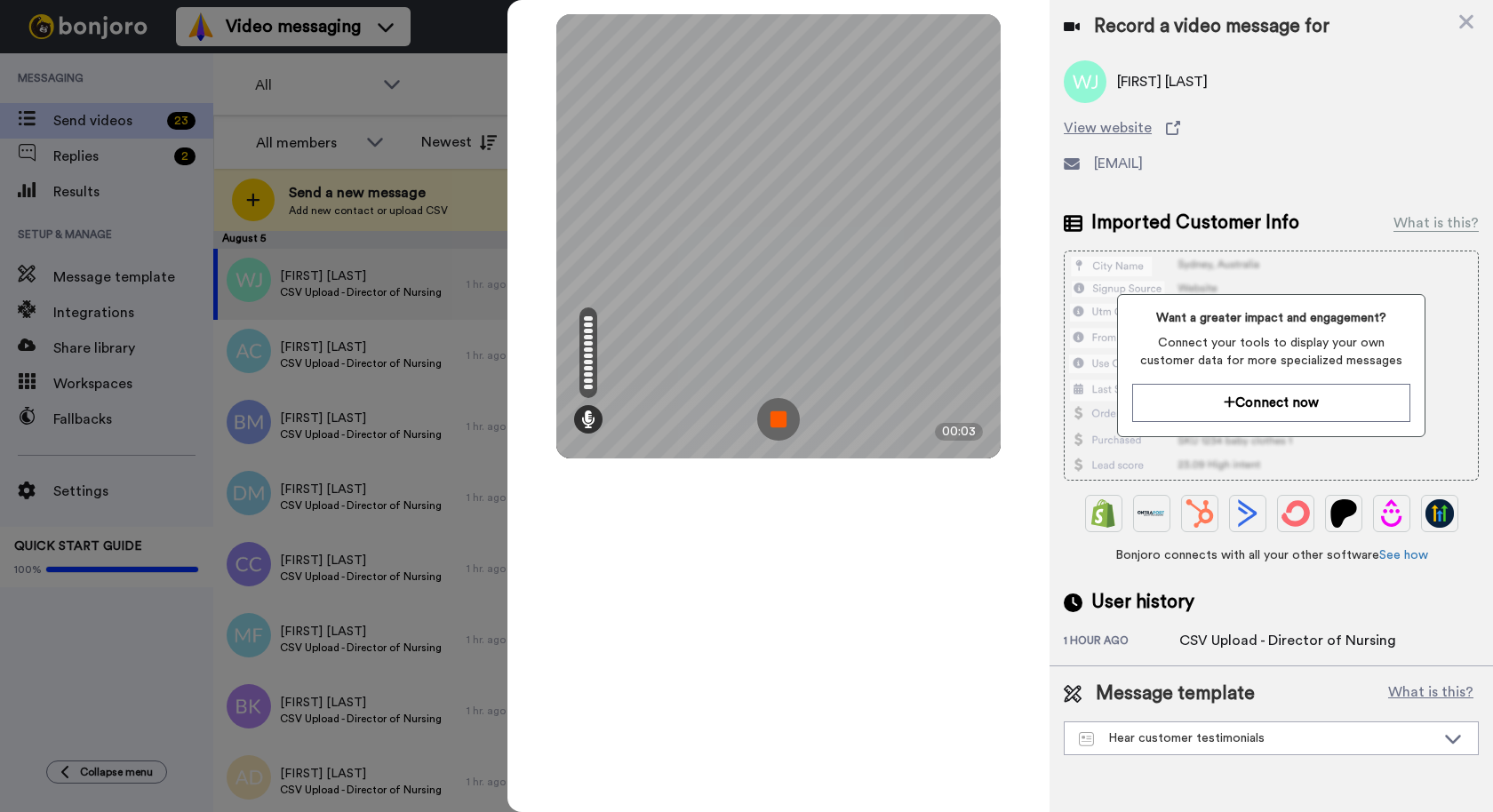click at bounding box center (778, 419) 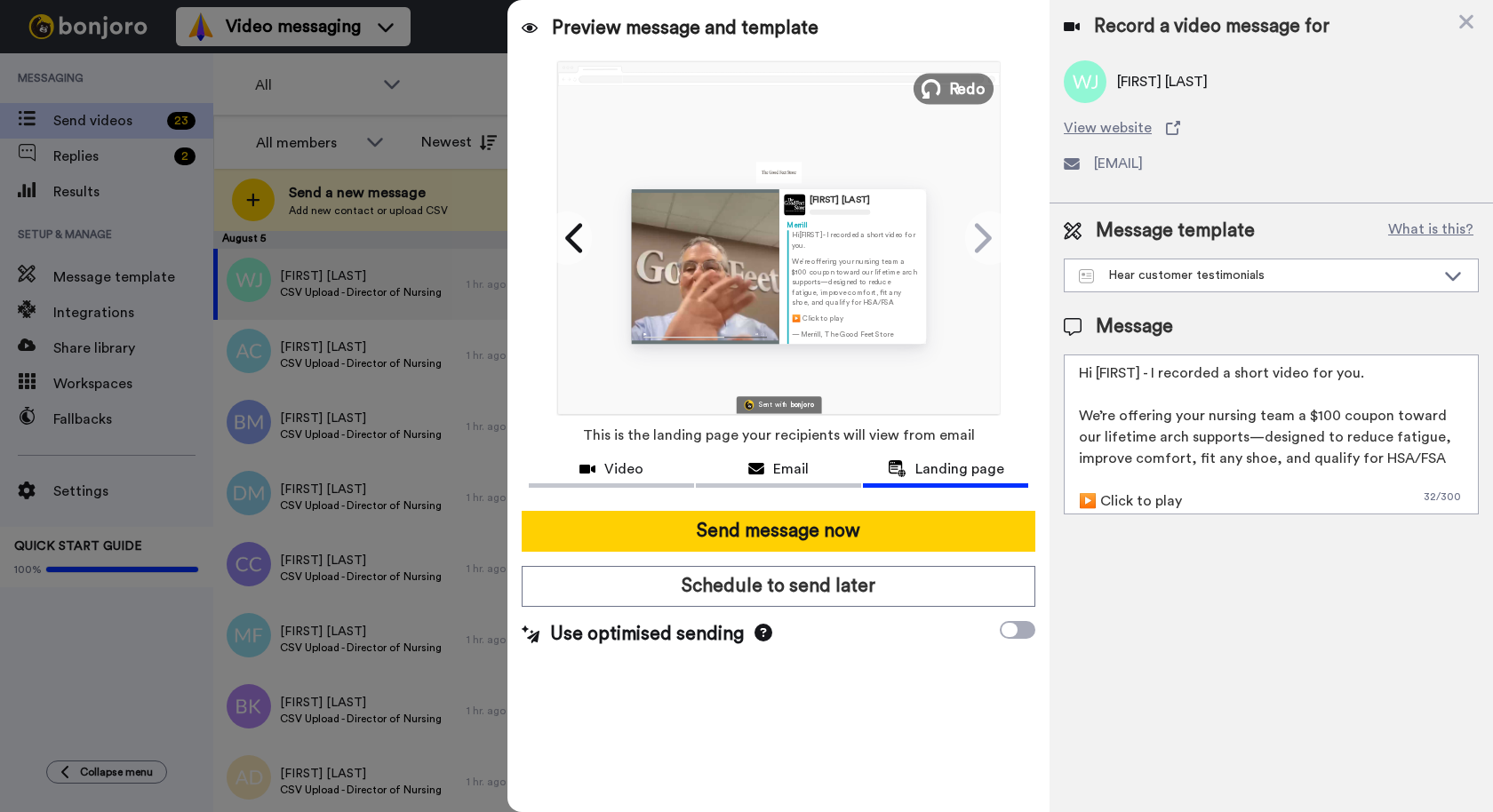 click on "Redo" at bounding box center (968, 88) 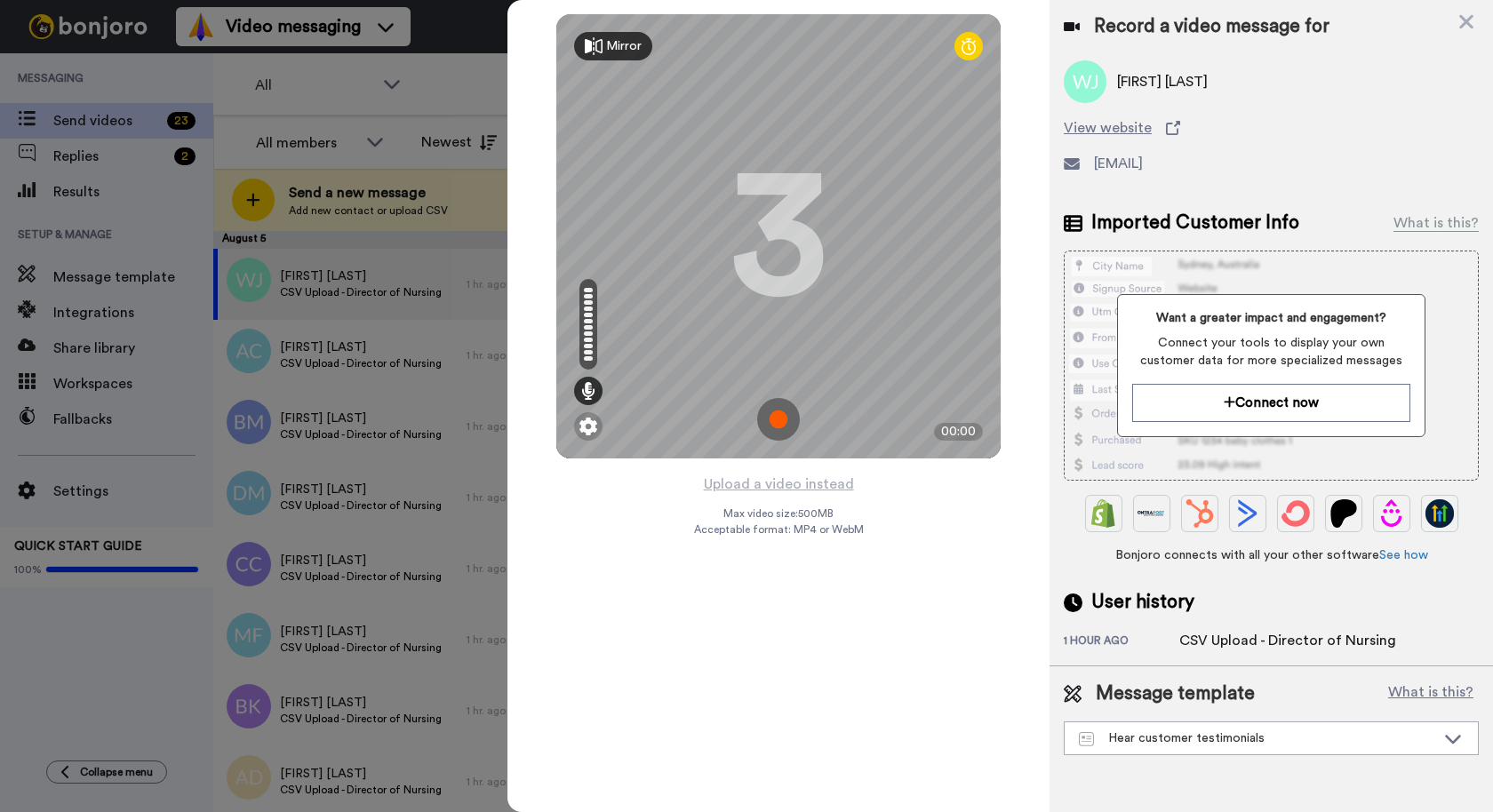 click at bounding box center (778, 419) 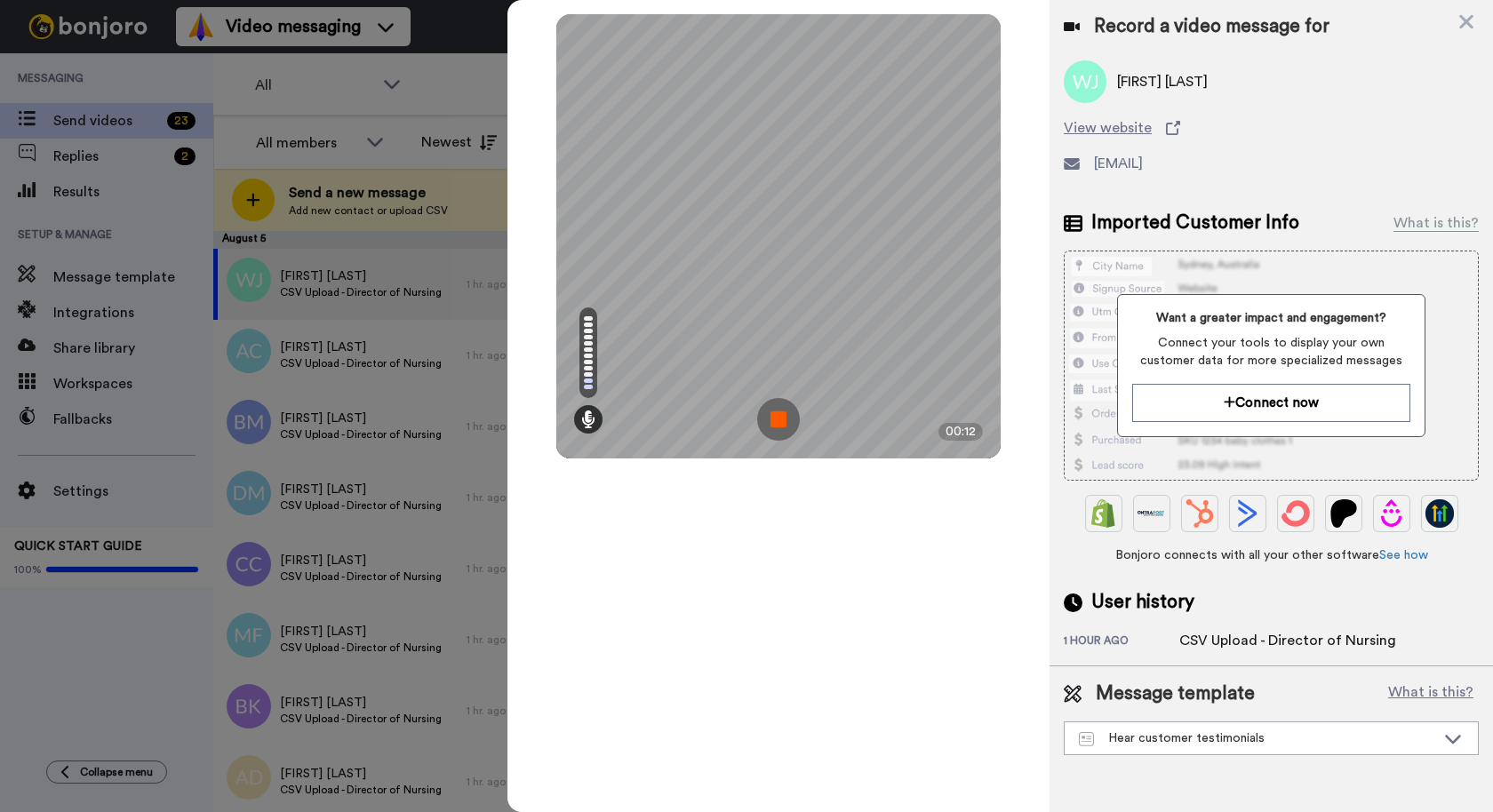 click at bounding box center [778, 419] 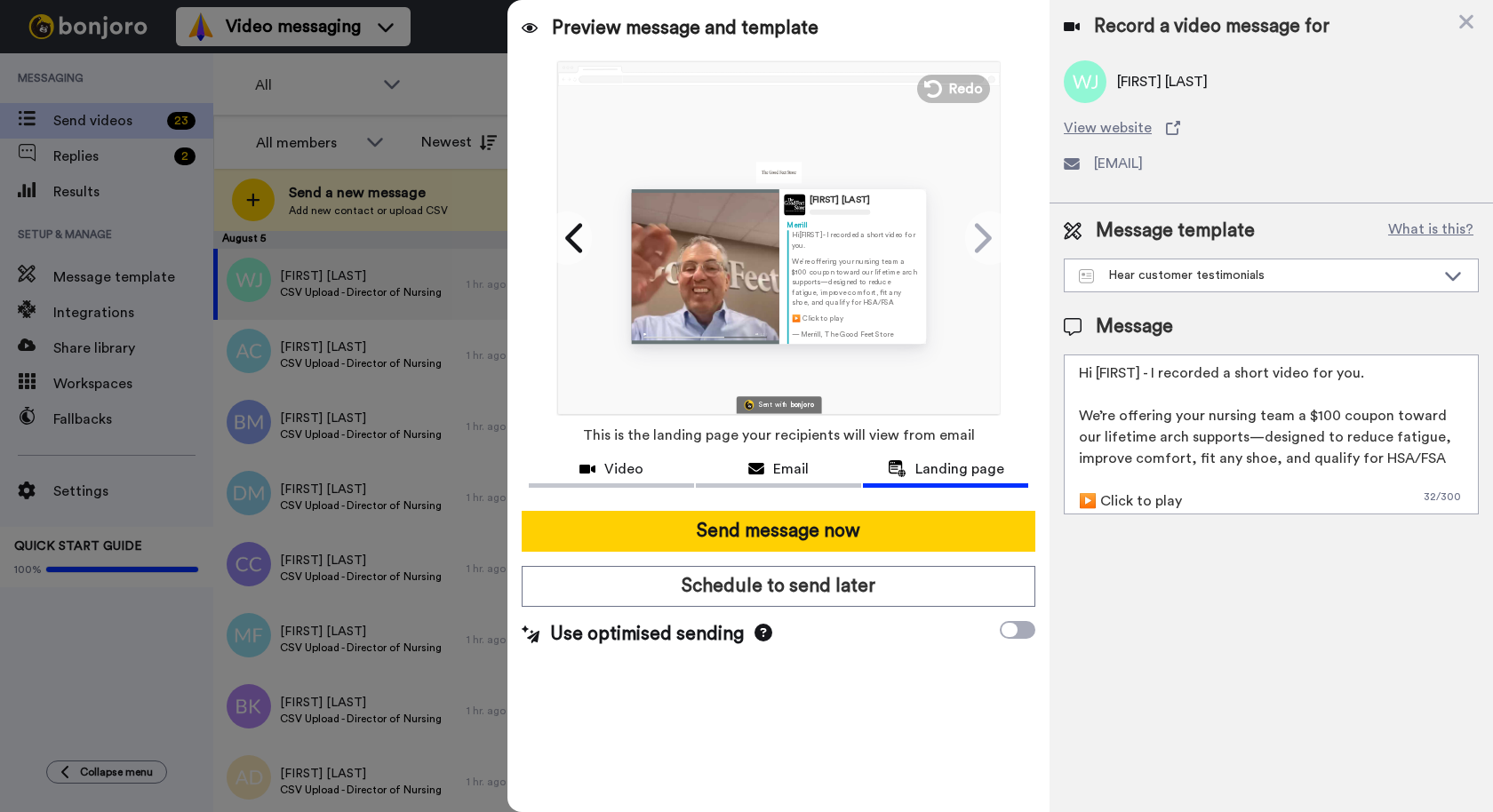 click at bounding box center [778, 74] 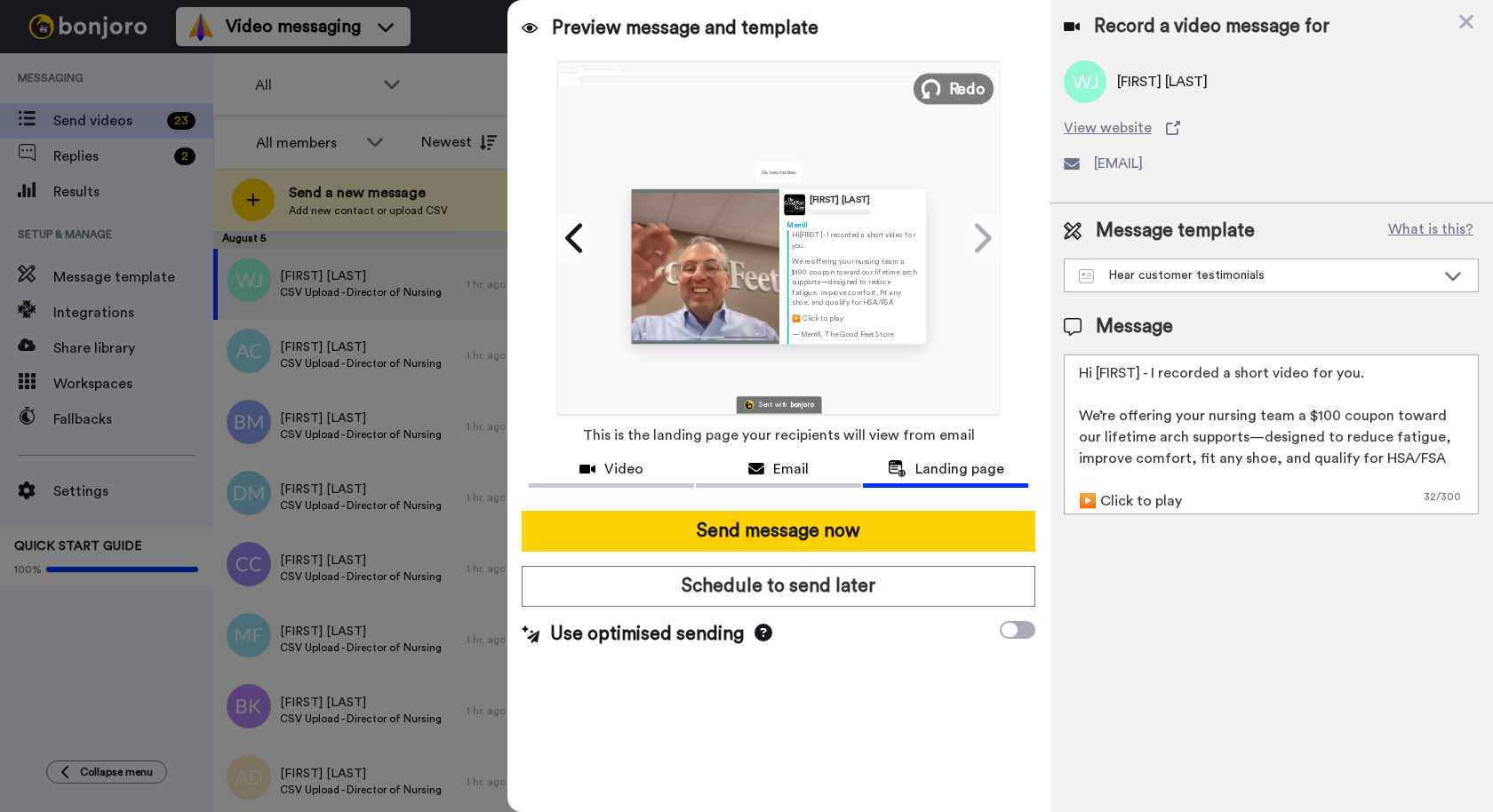 click on "Redo" at bounding box center (954, 88) 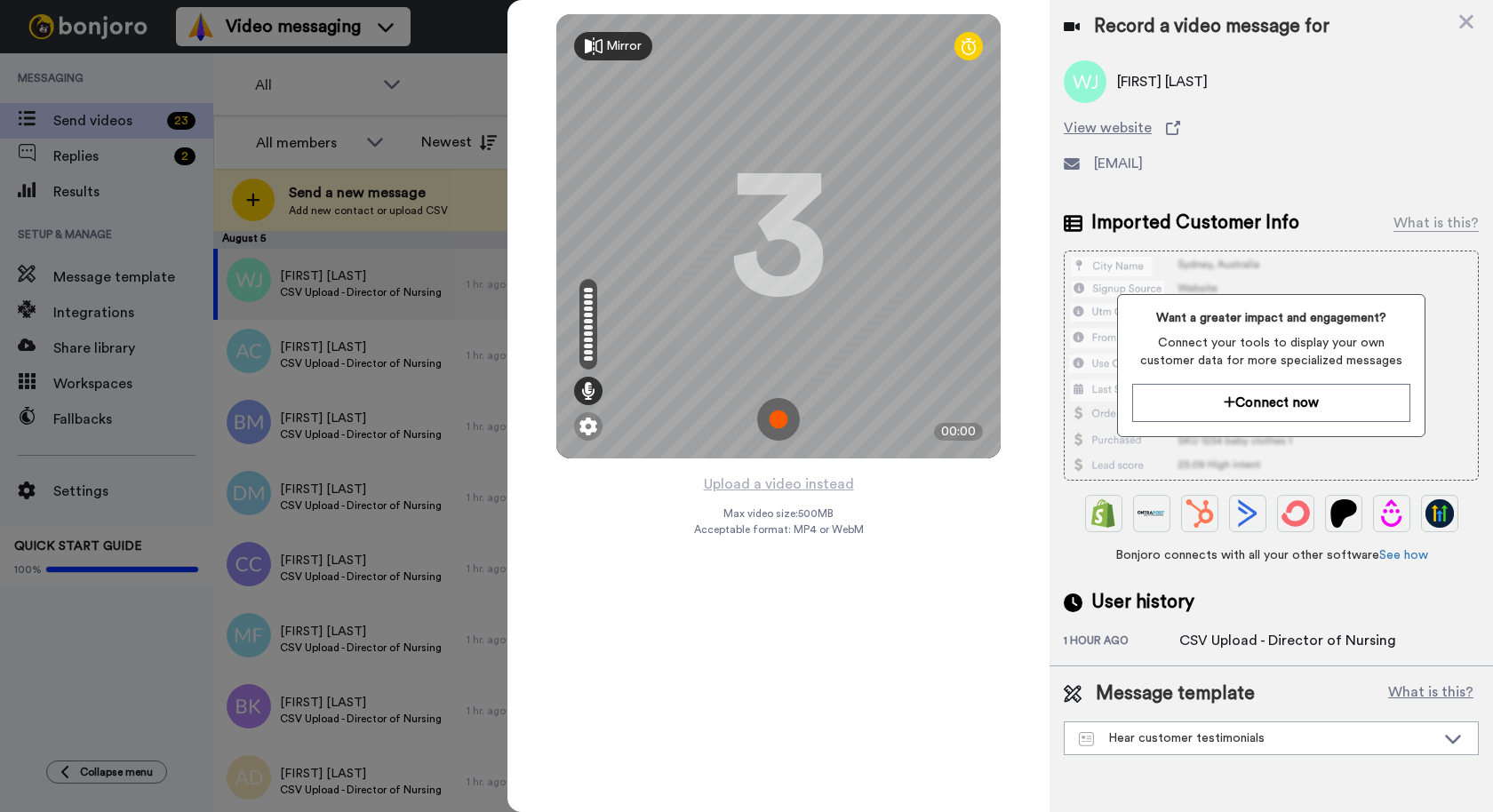 click at bounding box center [778, 419] 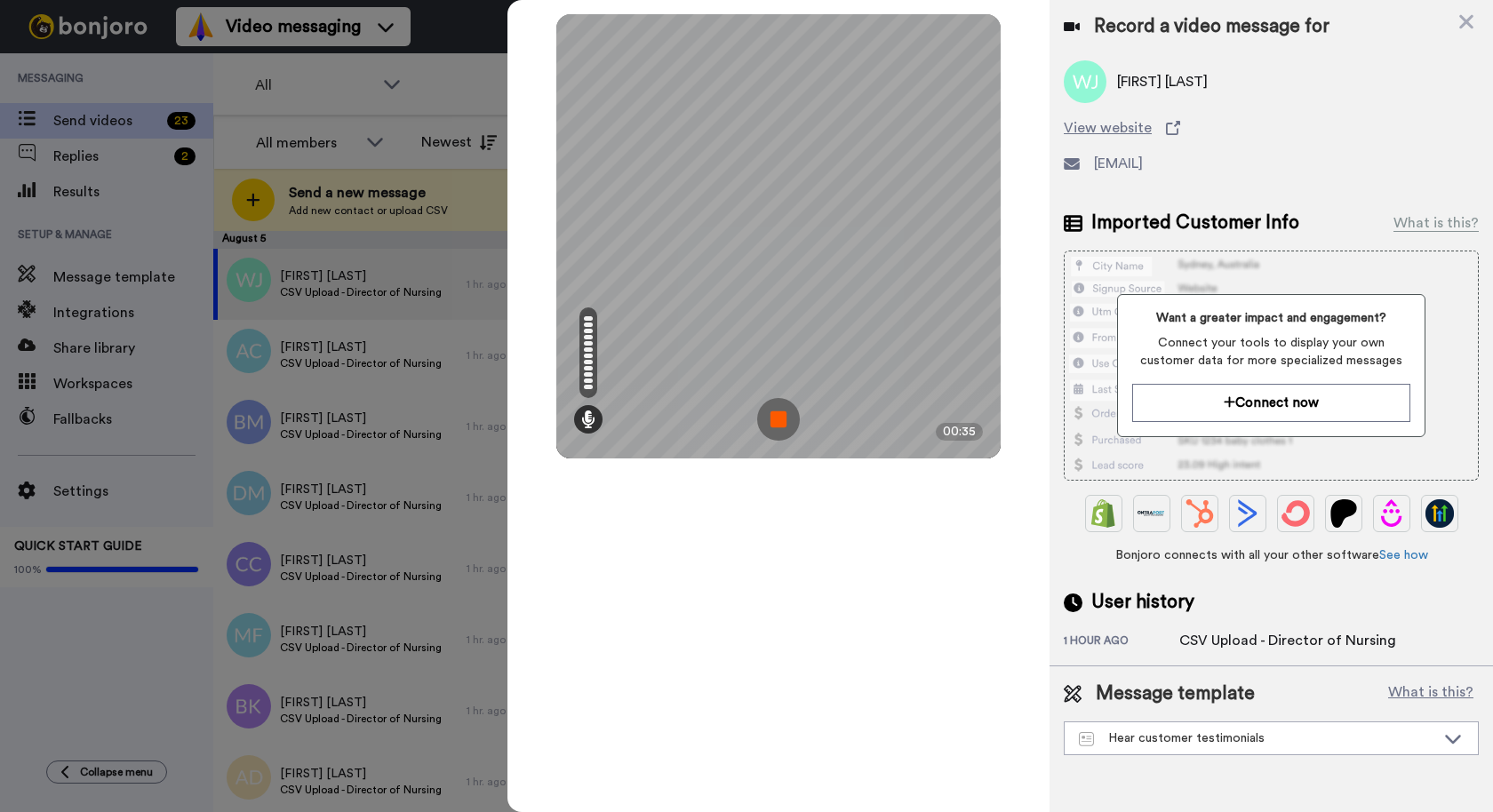 click at bounding box center [778, 419] 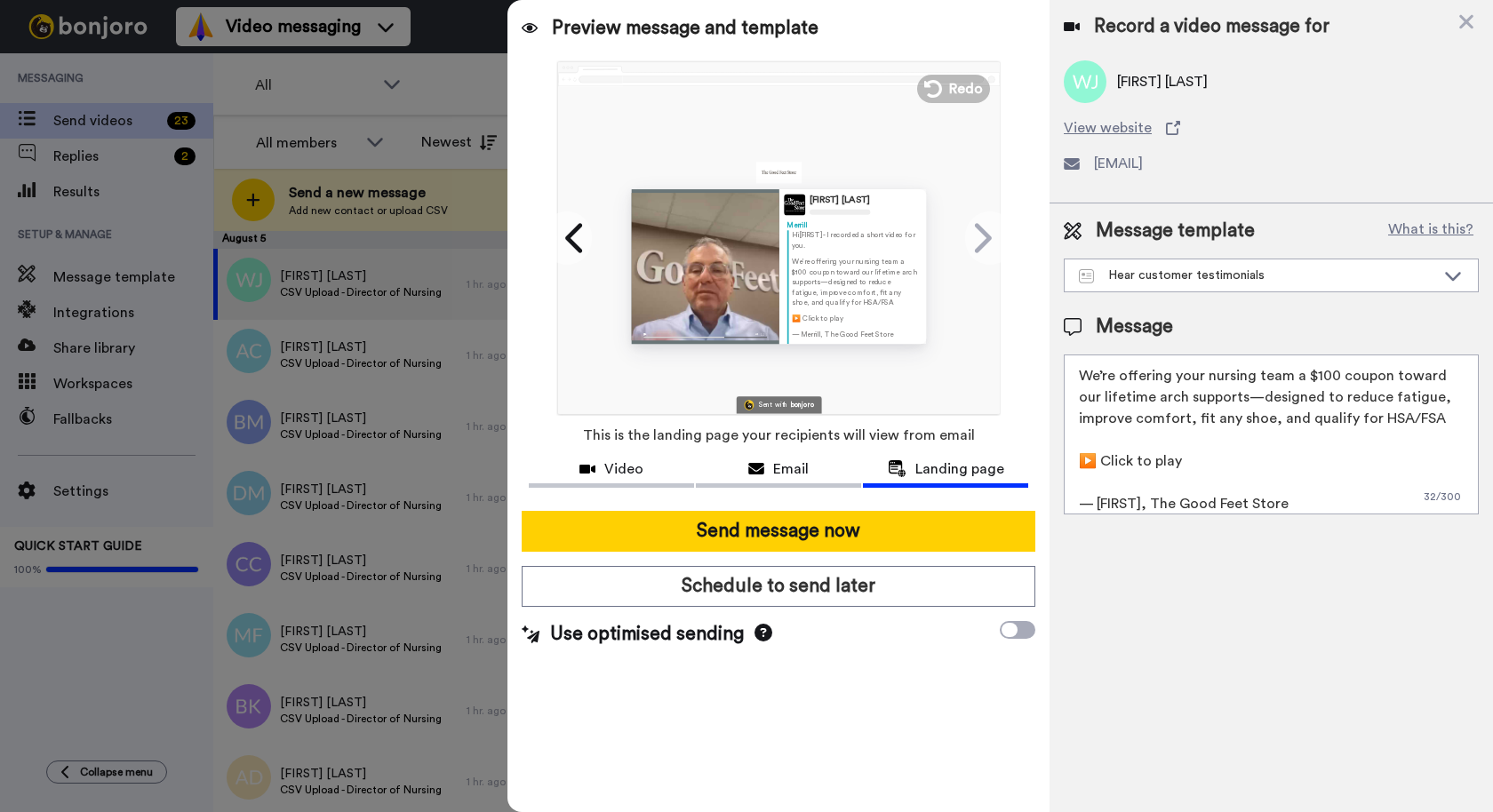 scroll, scrollTop: 46, scrollLeft: 0, axis: vertical 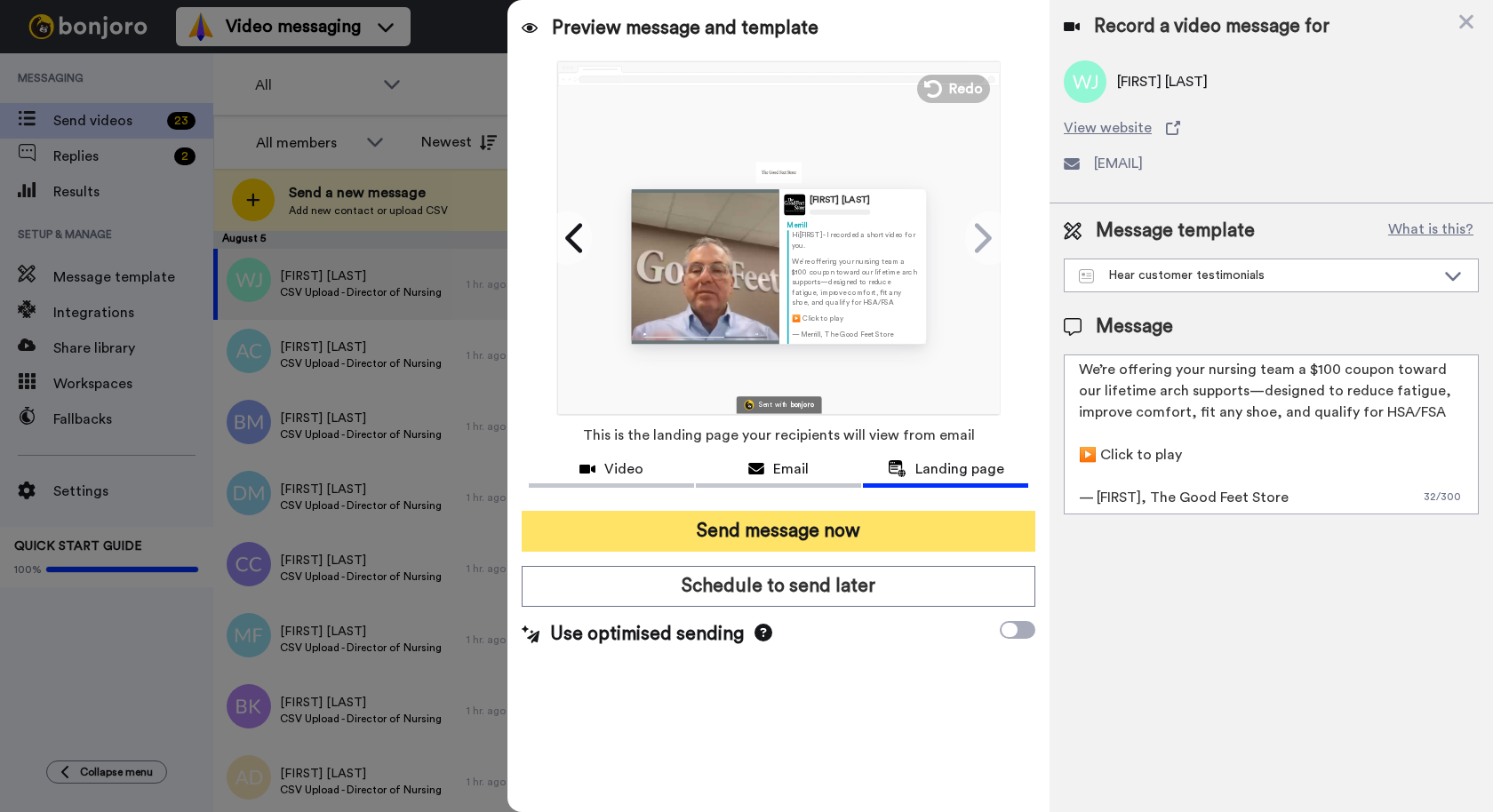 click on "Send message now" at bounding box center [778, 531] 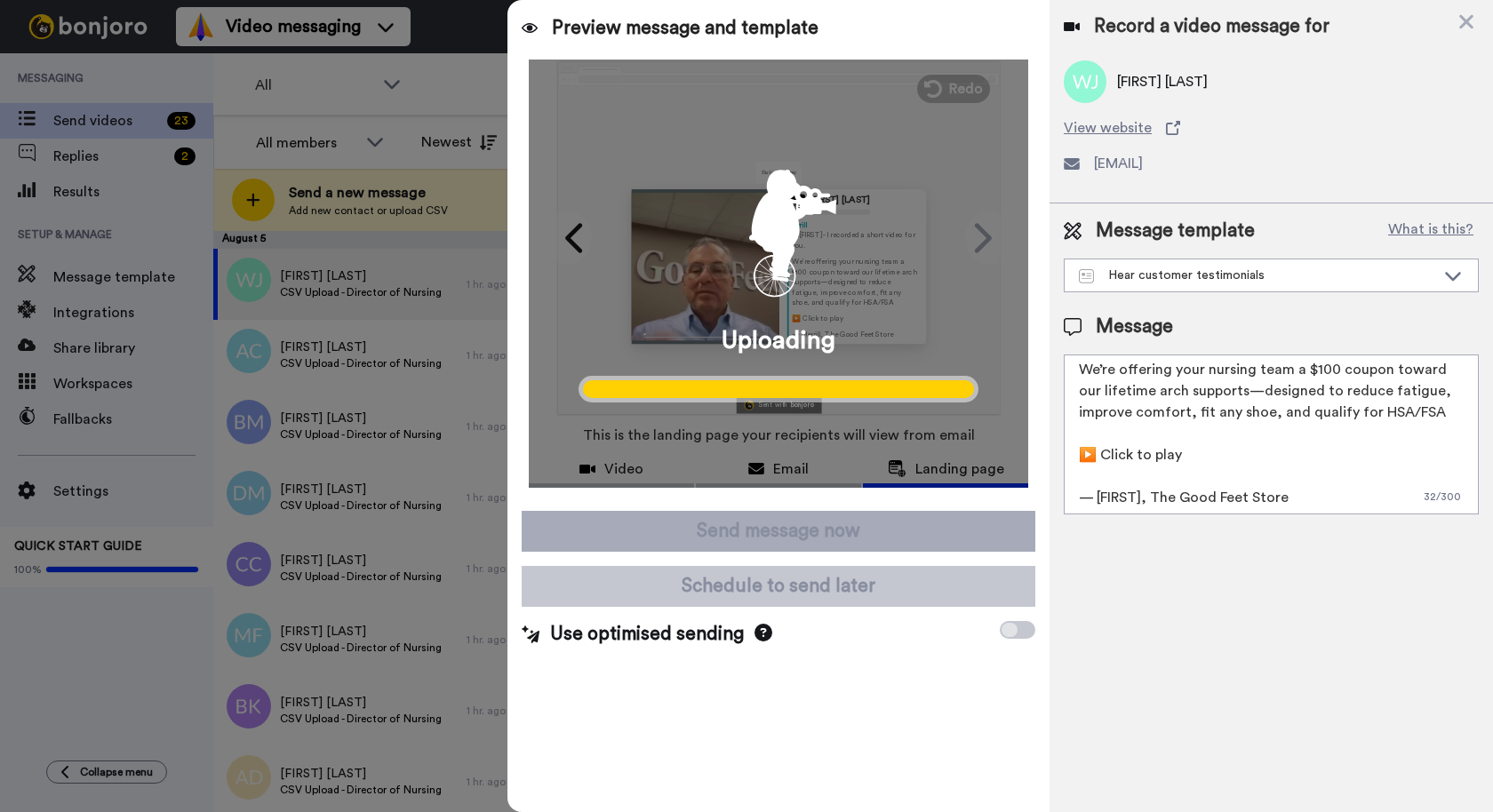 scroll, scrollTop: 0, scrollLeft: 0, axis: both 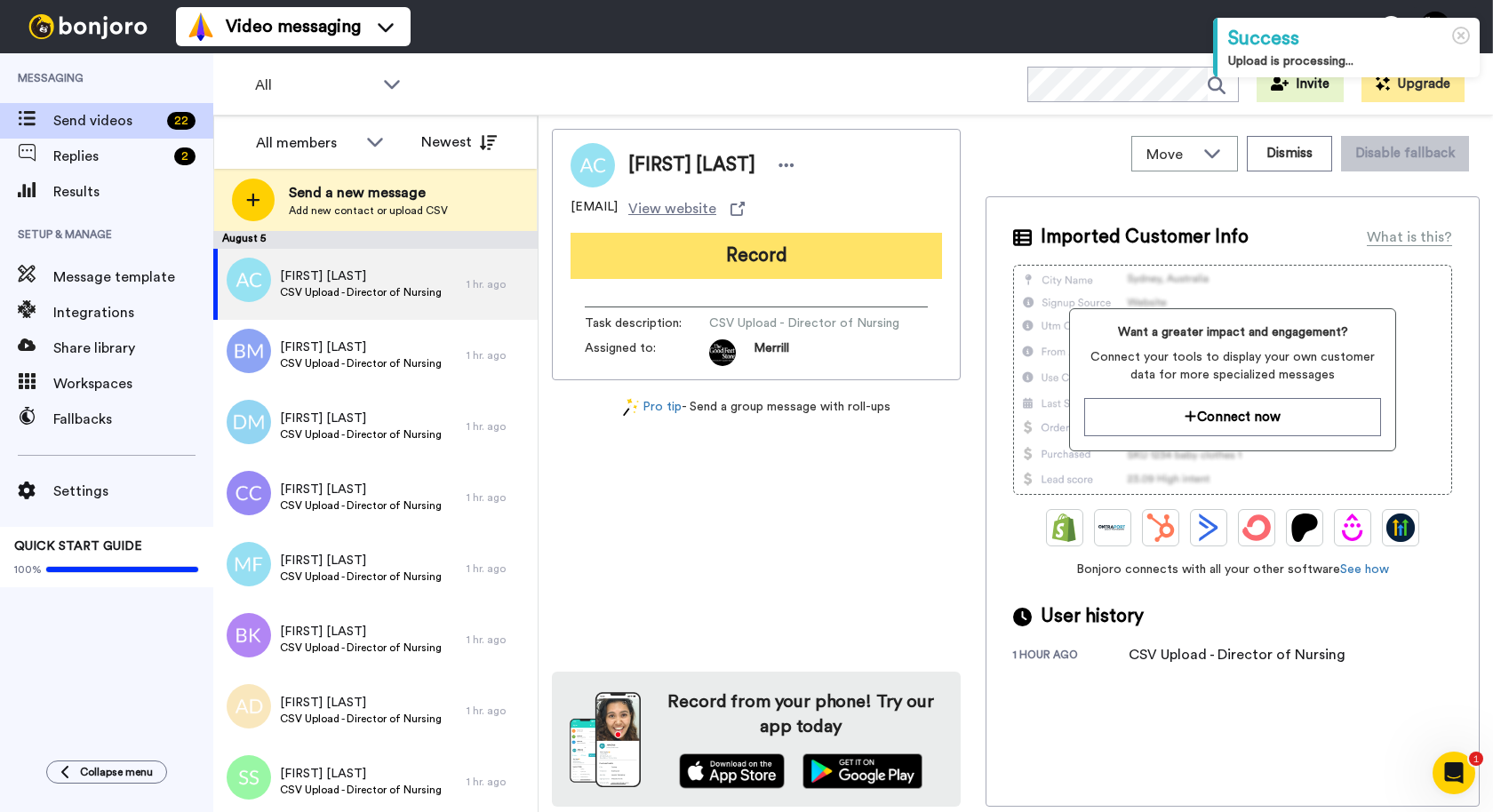click on "Record" at bounding box center [756, 256] 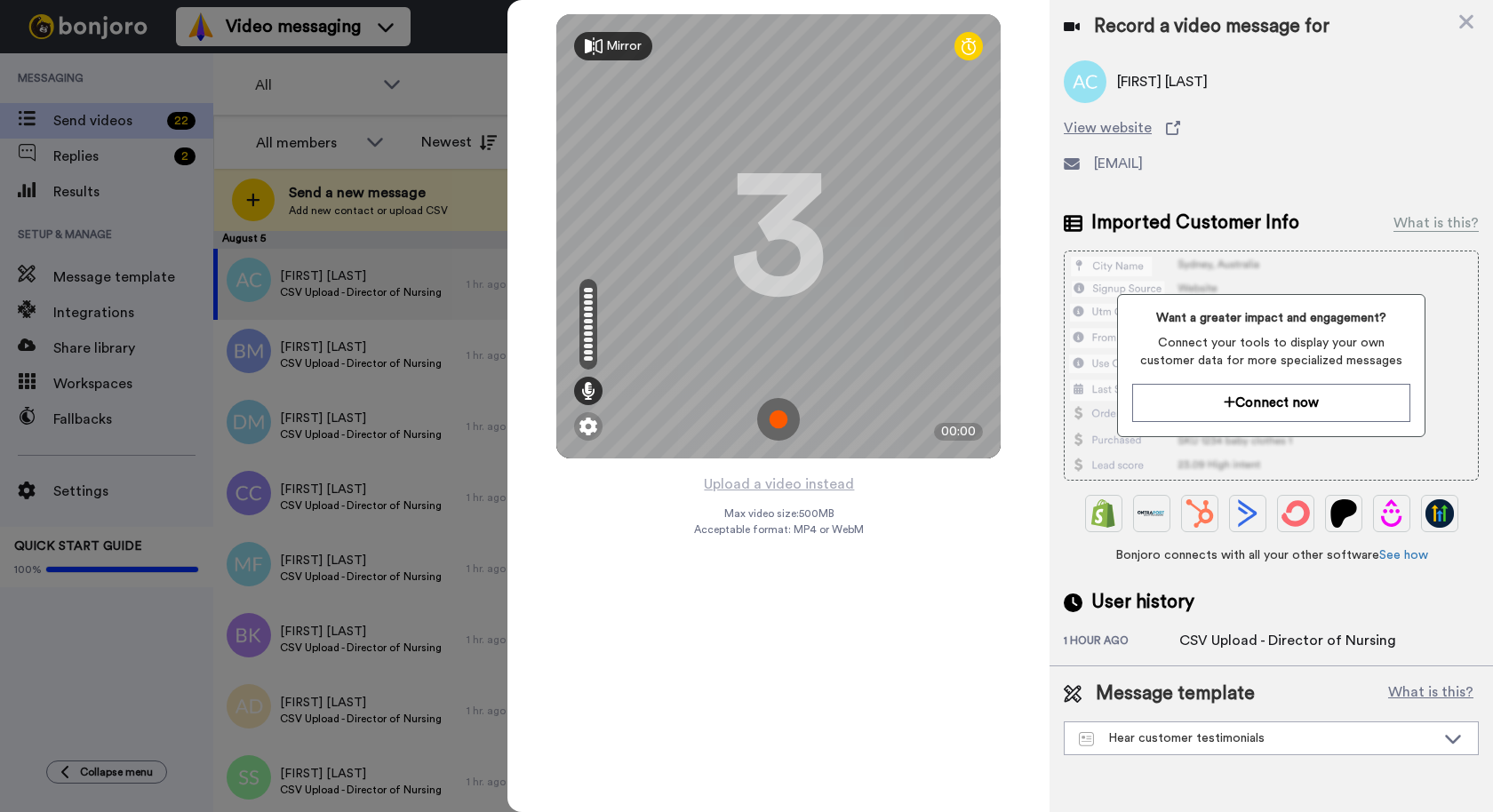 click at bounding box center (778, 419) 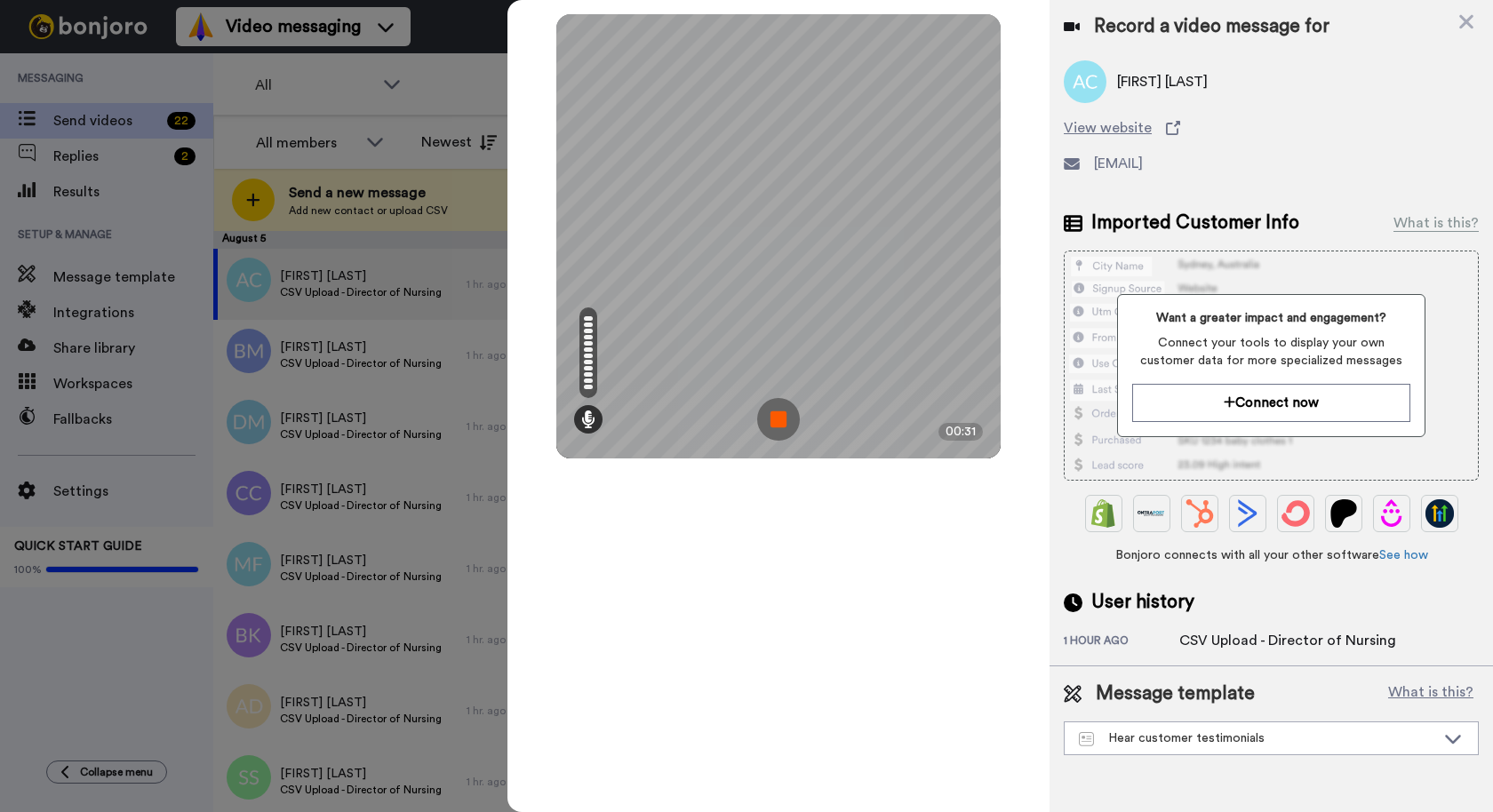 click at bounding box center (778, 419) 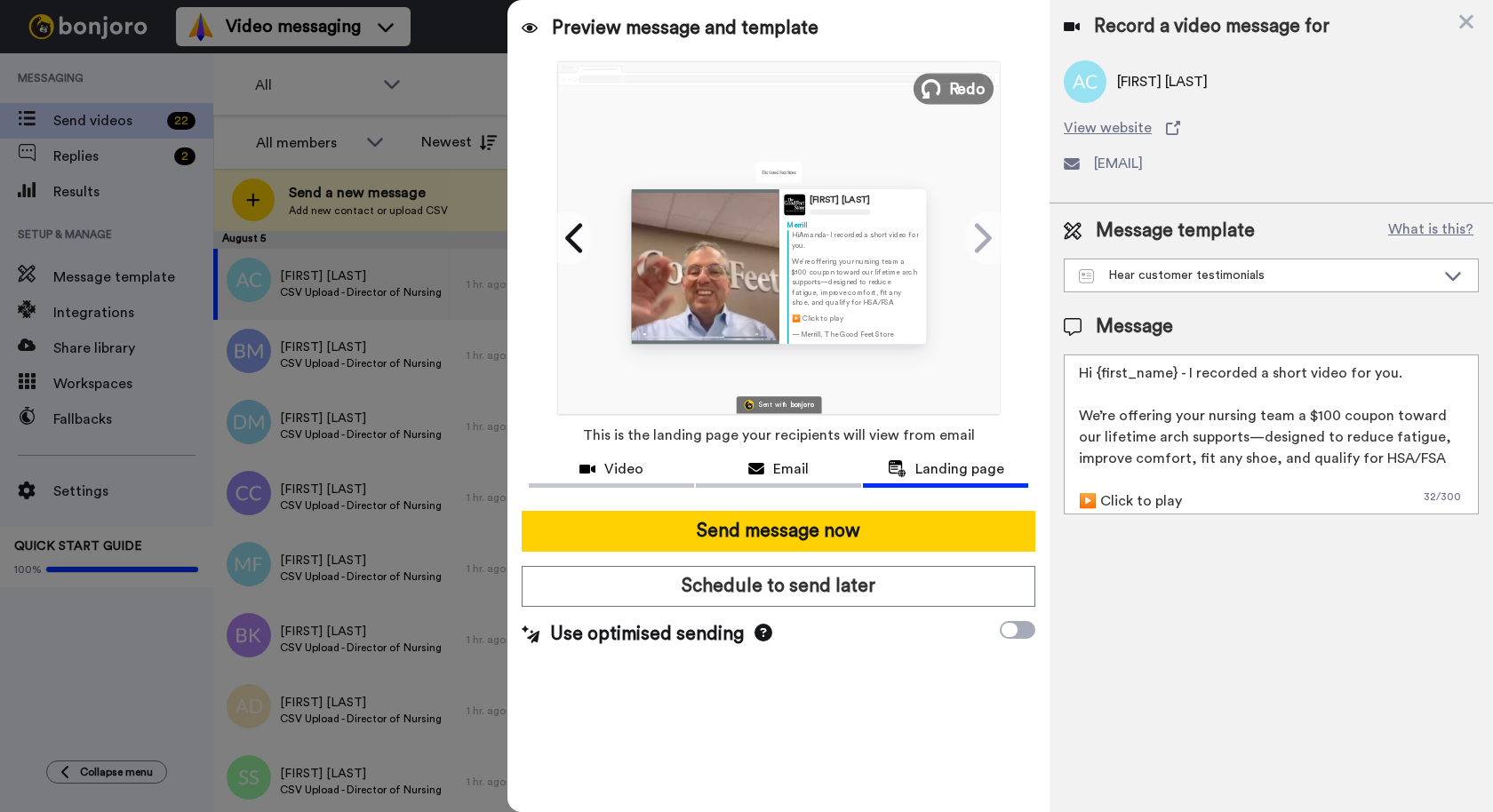 click at bounding box center [931, 89] 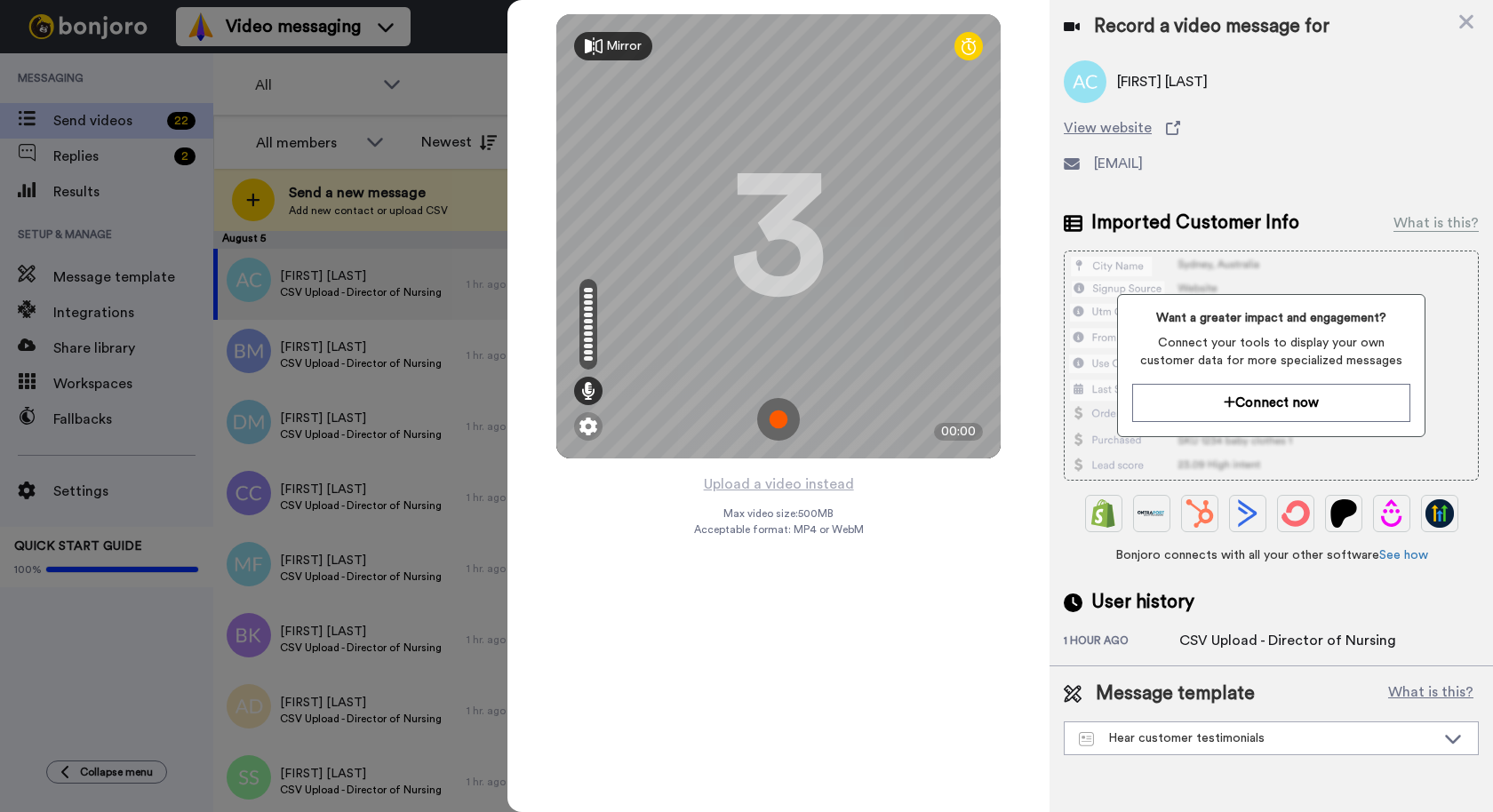 click at bounding box center [778, 419] 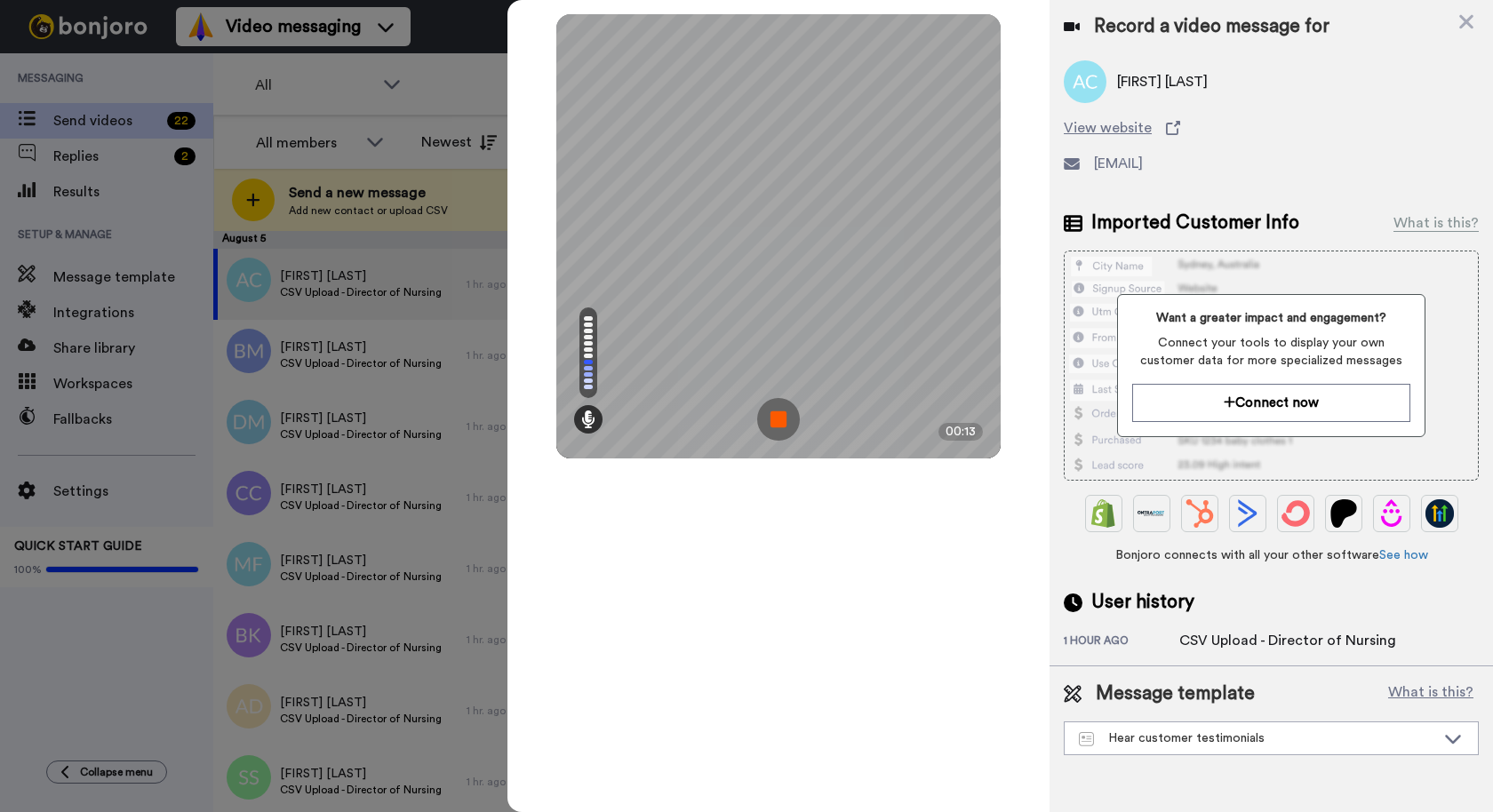 click at bounding box center (778, 419) 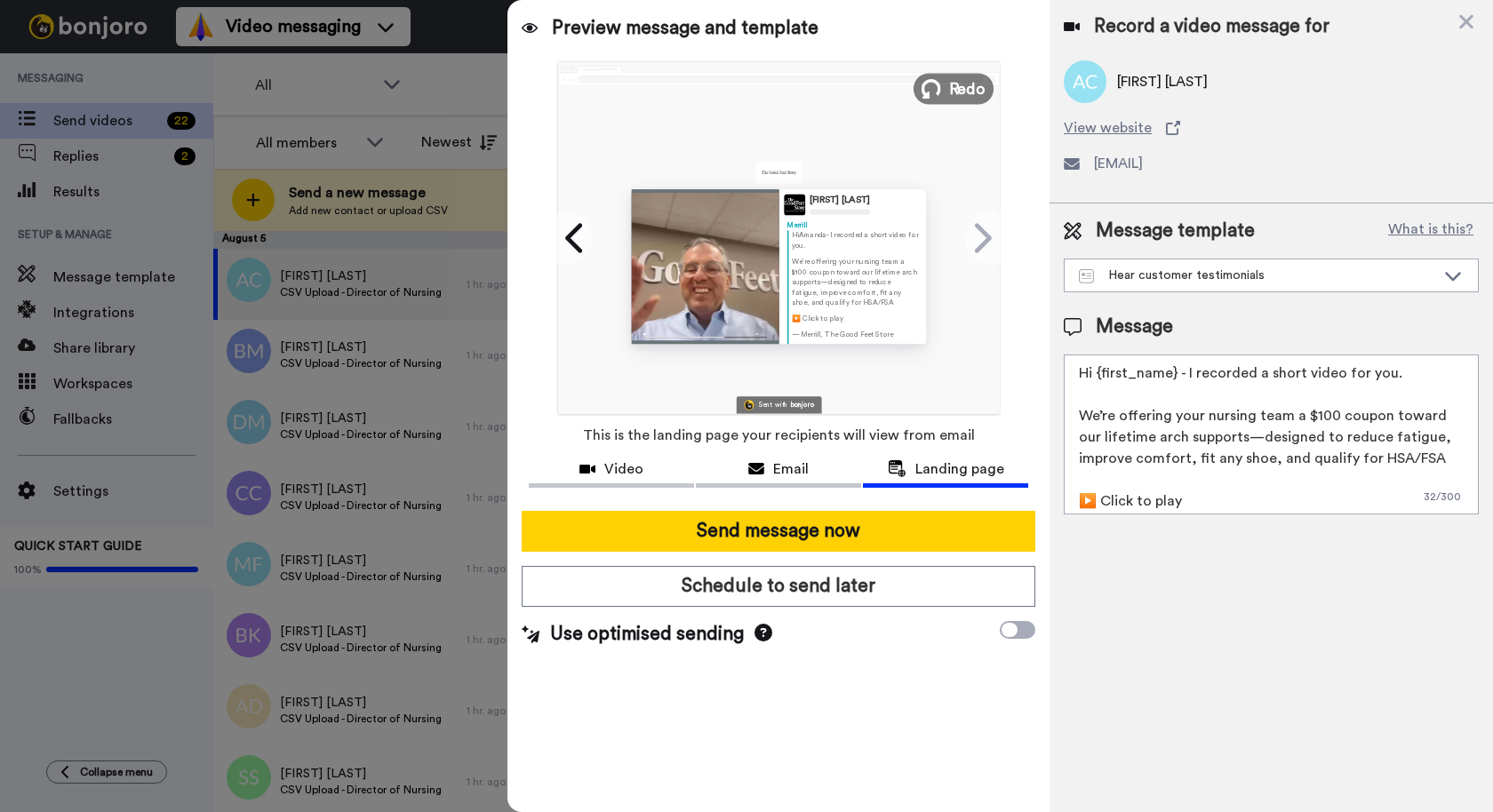 click on "Redo" at bounding box center [954, 88] 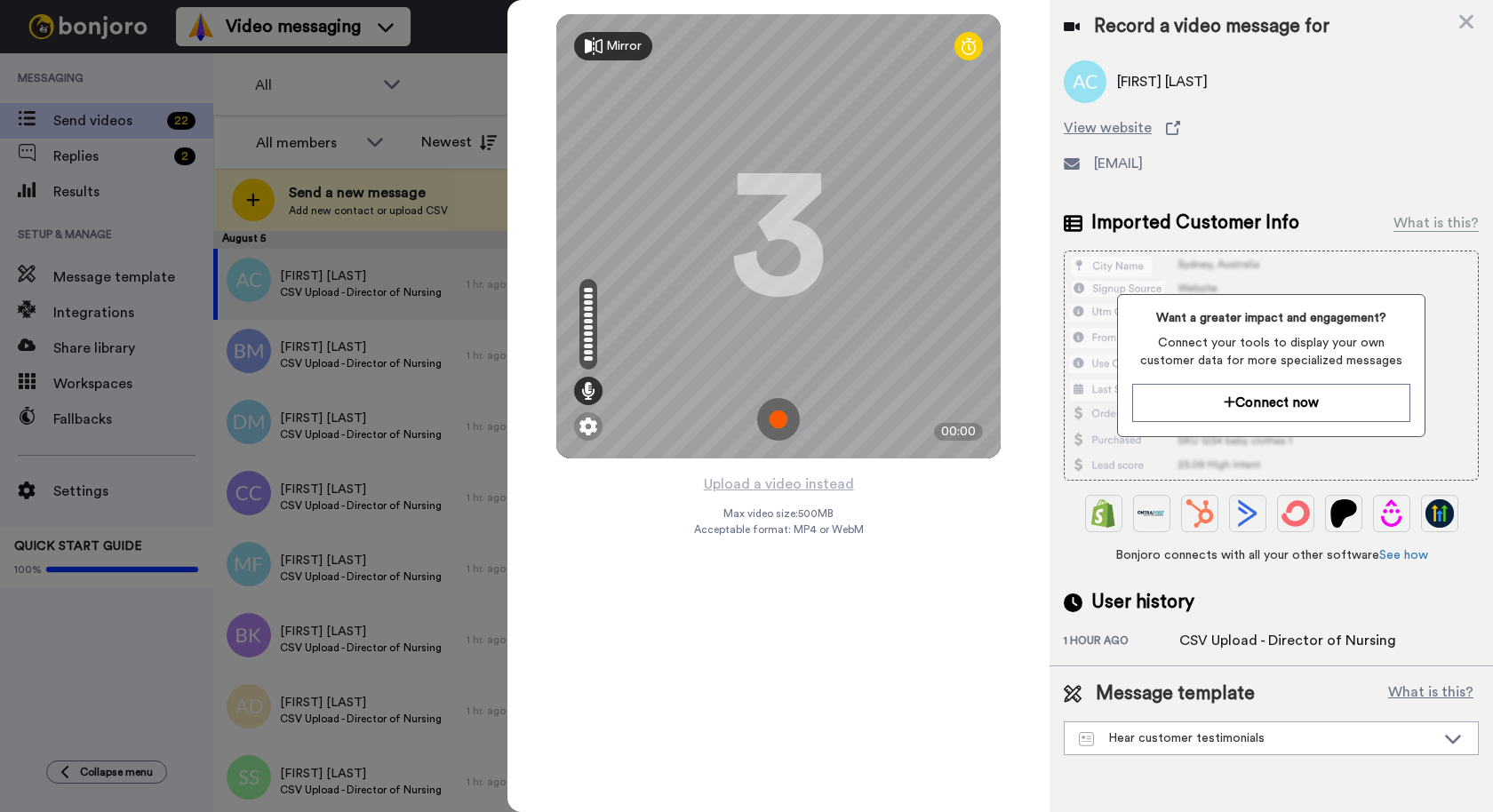 click at bounding box center (778, 419) 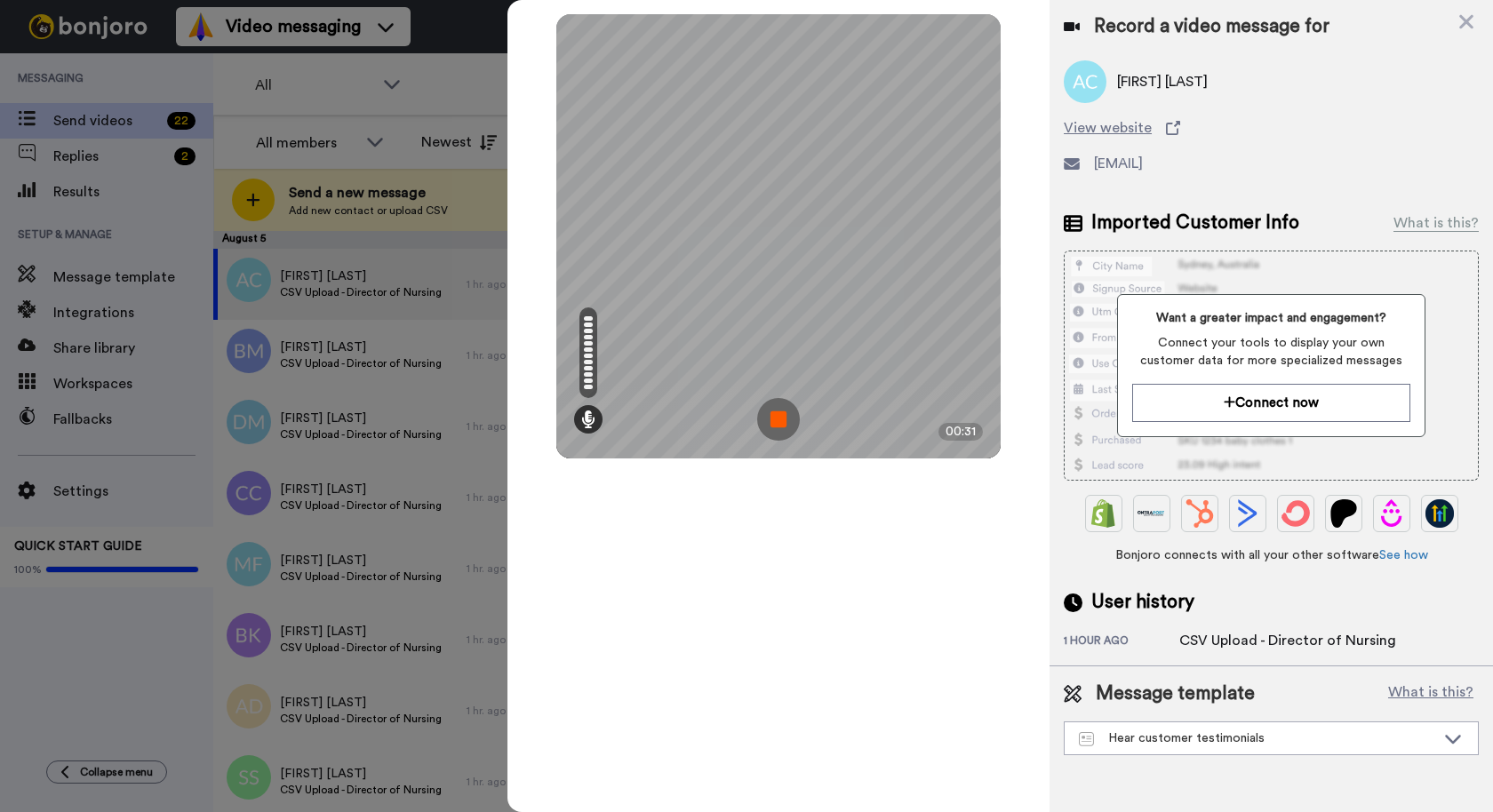 click at bounding box center [778, 419] 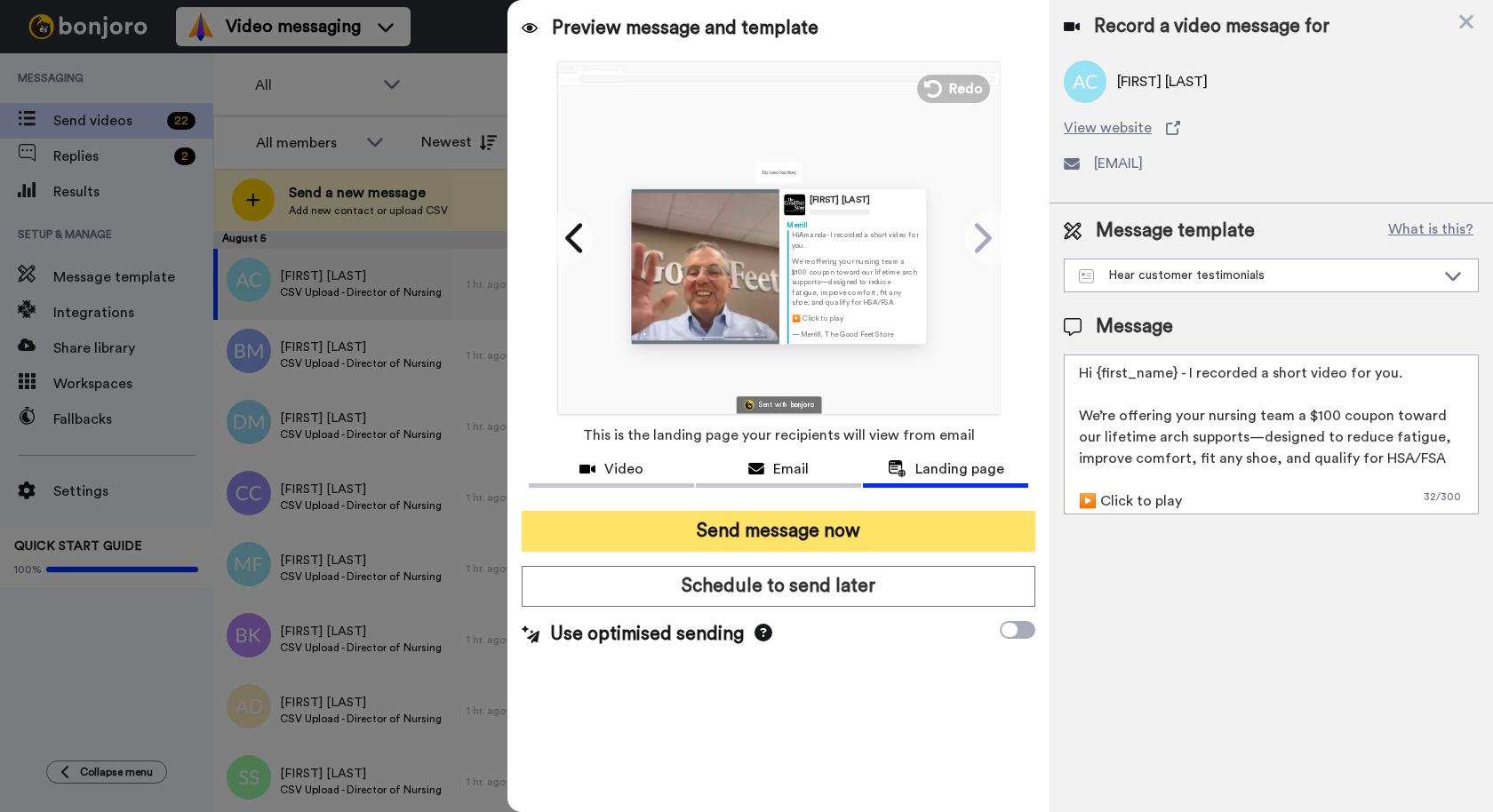 click on "Send message now" at bounding box center [778, 531] 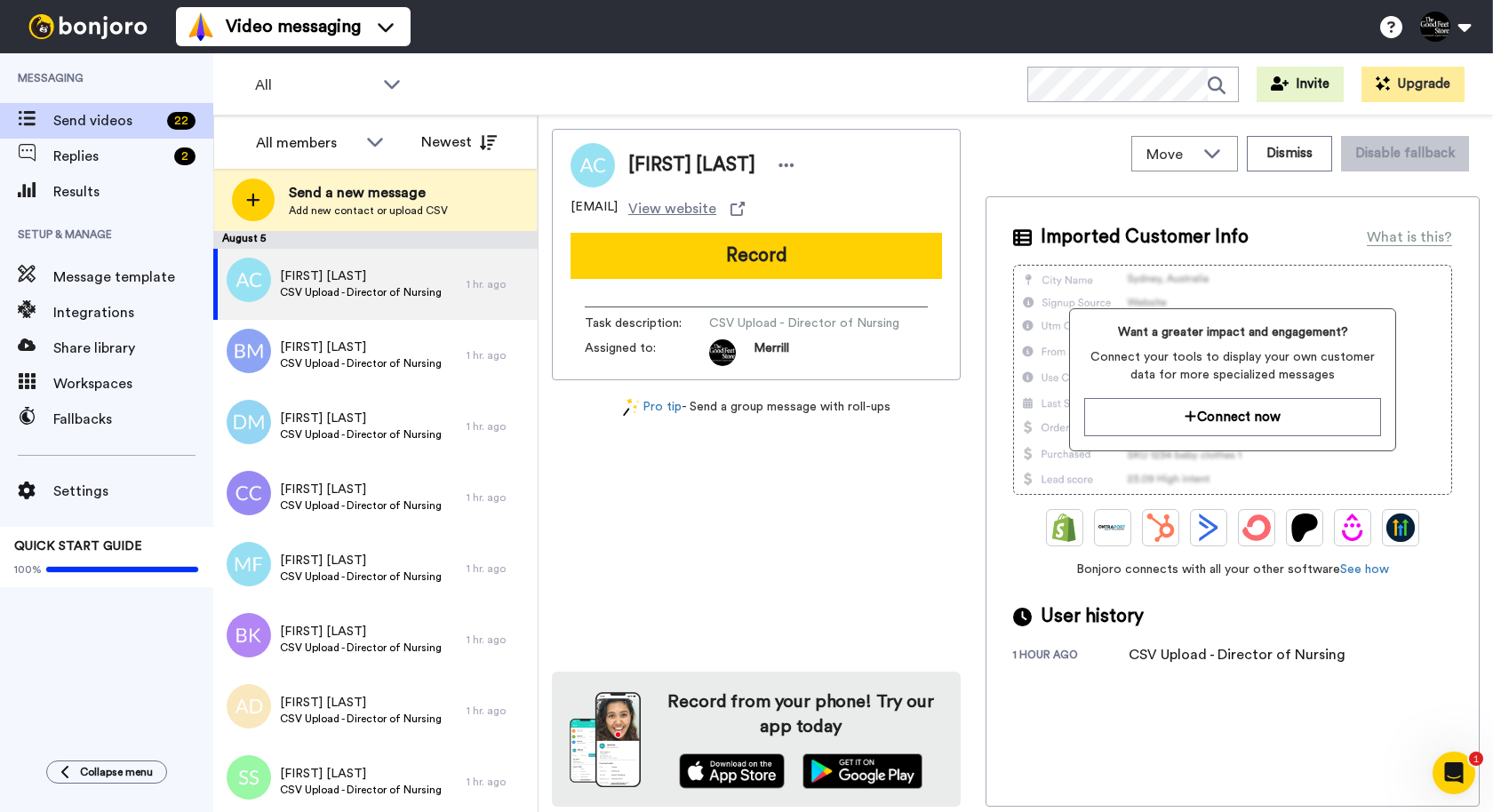 scroll, scrollTop: 0, scrollLeft: 0, axis: both 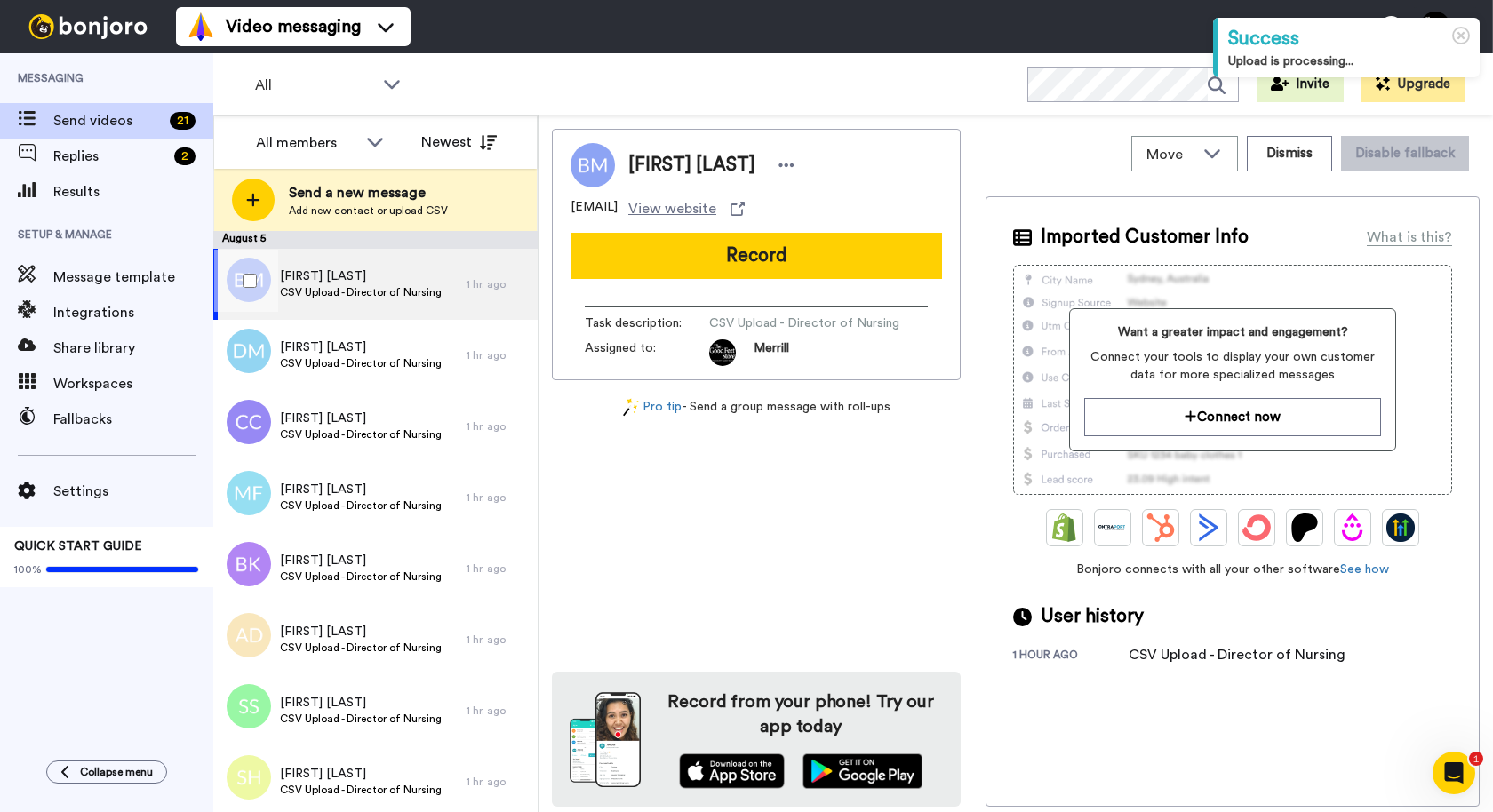 click on "CSV Upload - Director of Nursing" at bounding box center [361, 292] 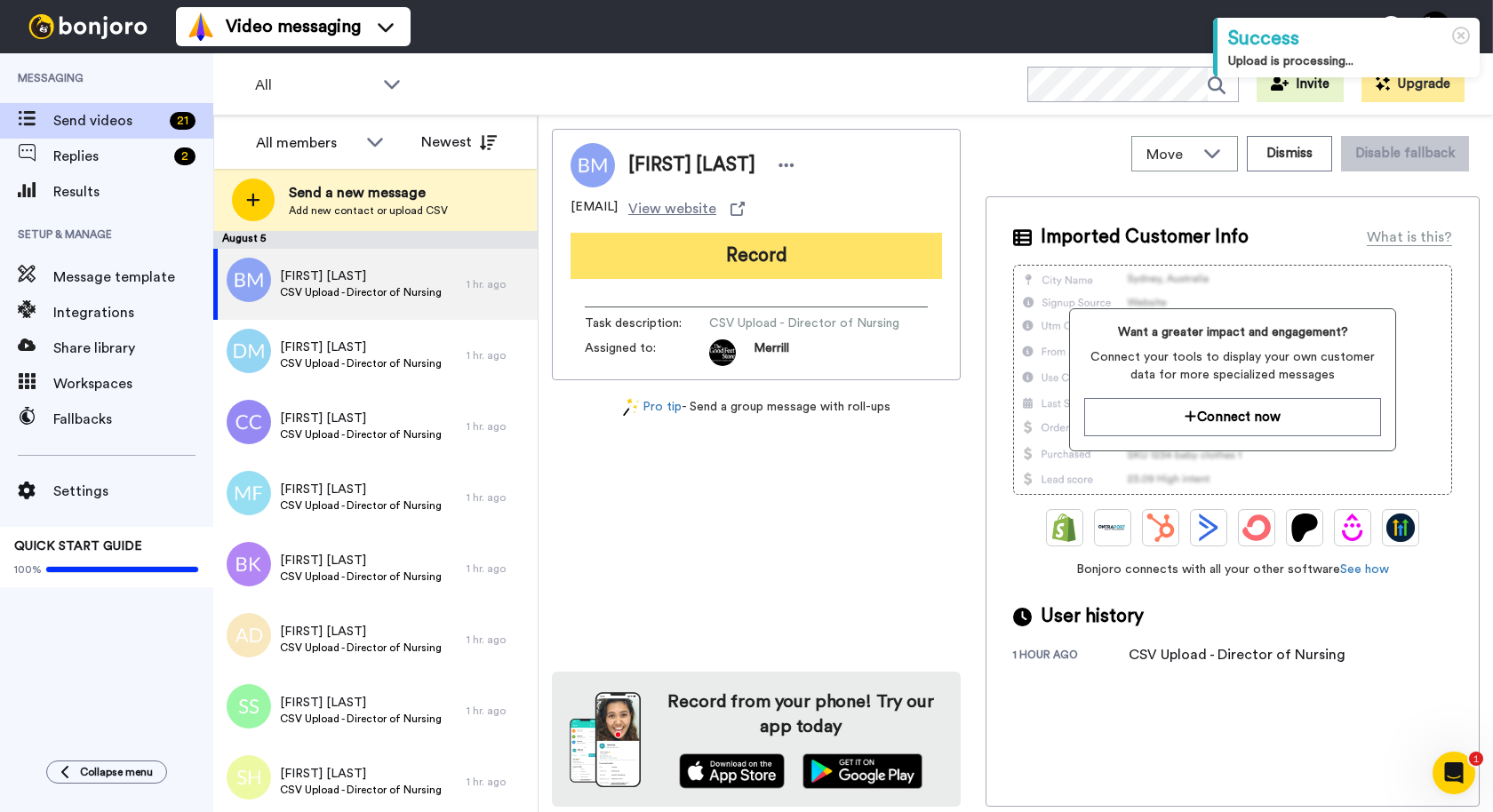 click on "Record" at bounding box center (756, 256) 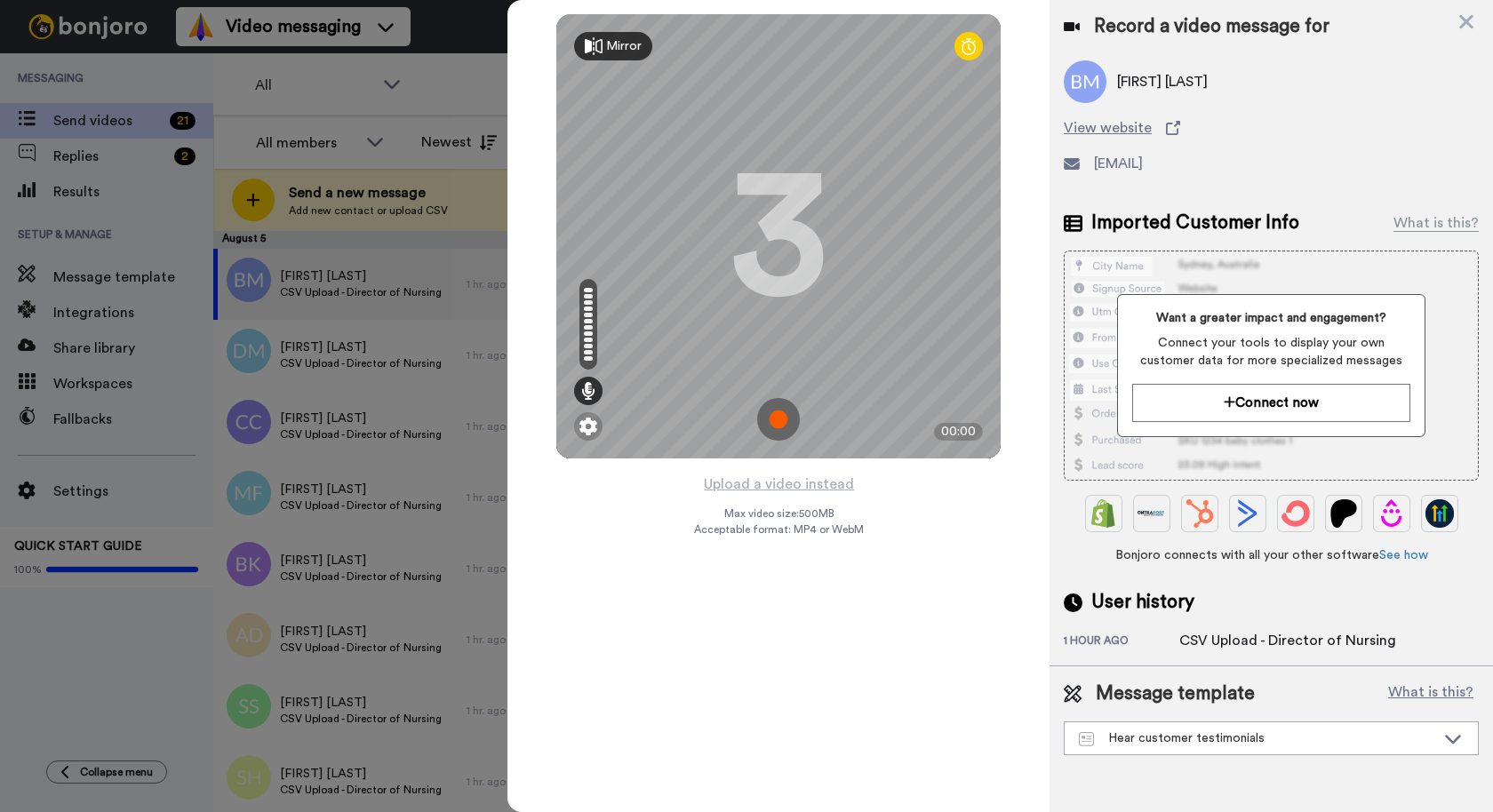 click at bounding box center [778, 419] 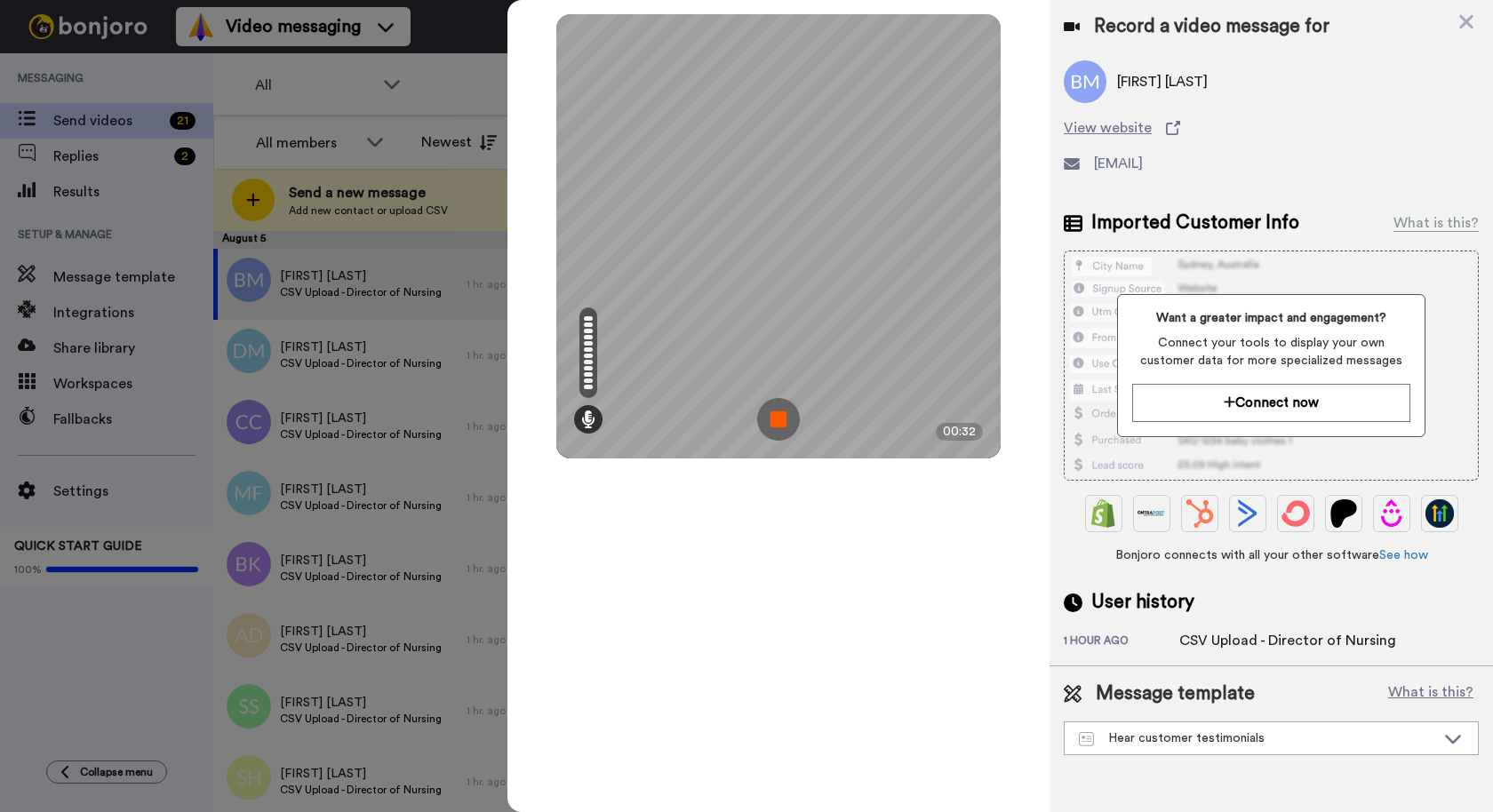 click at bounding box center [778, 419] 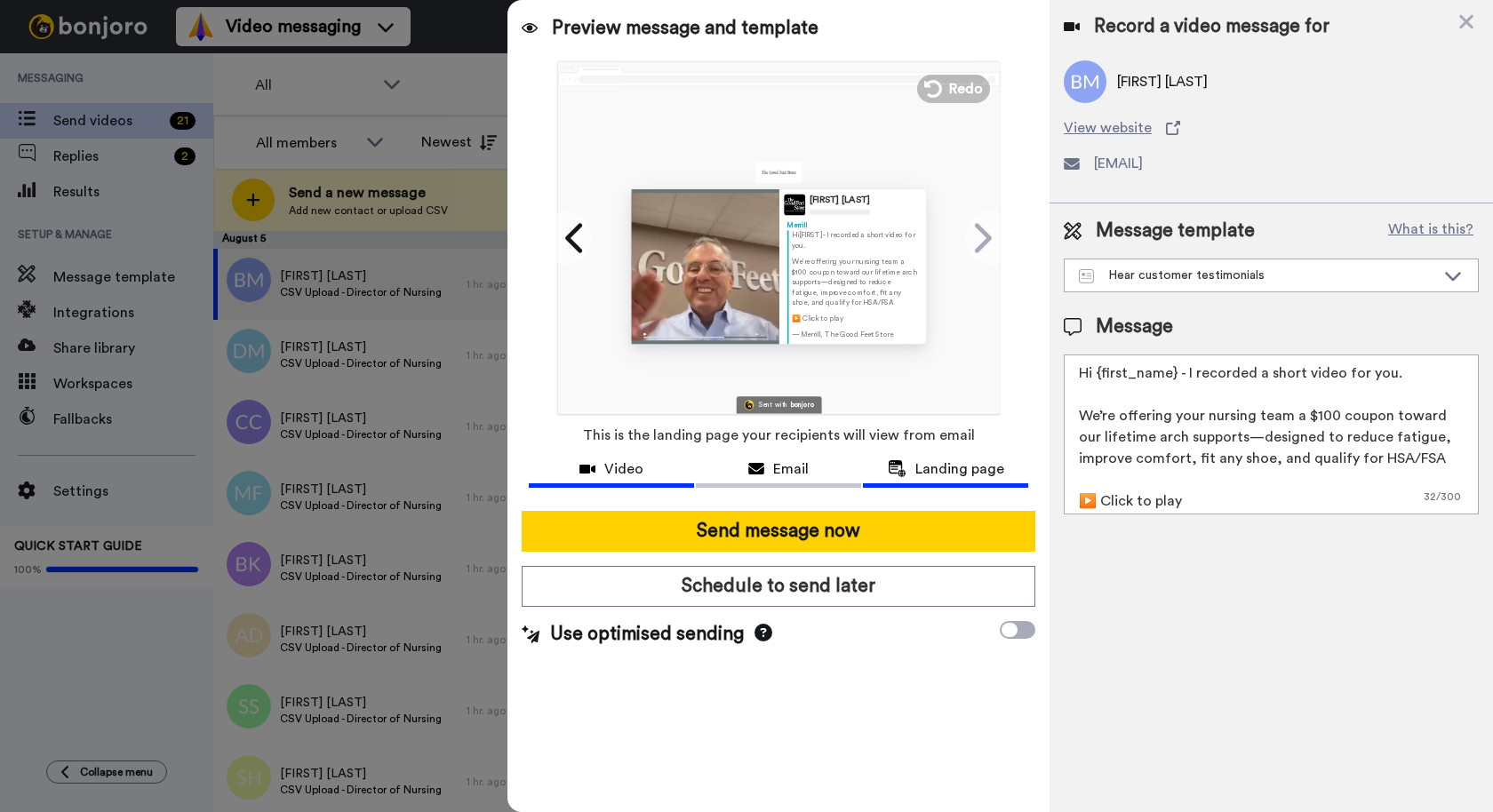 click on "Video" at bounding box center (624, 469) 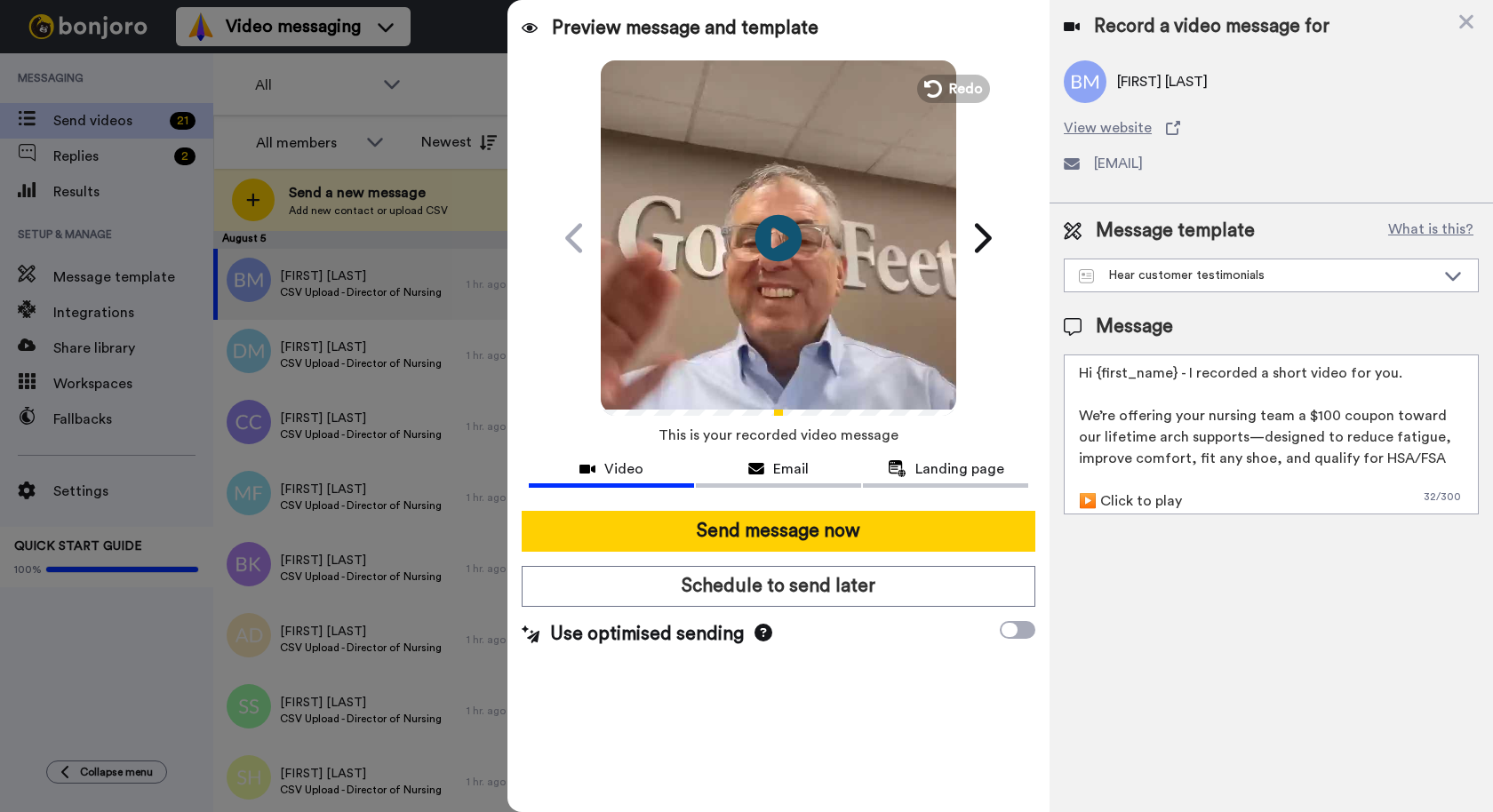 click on "Play/Pause" 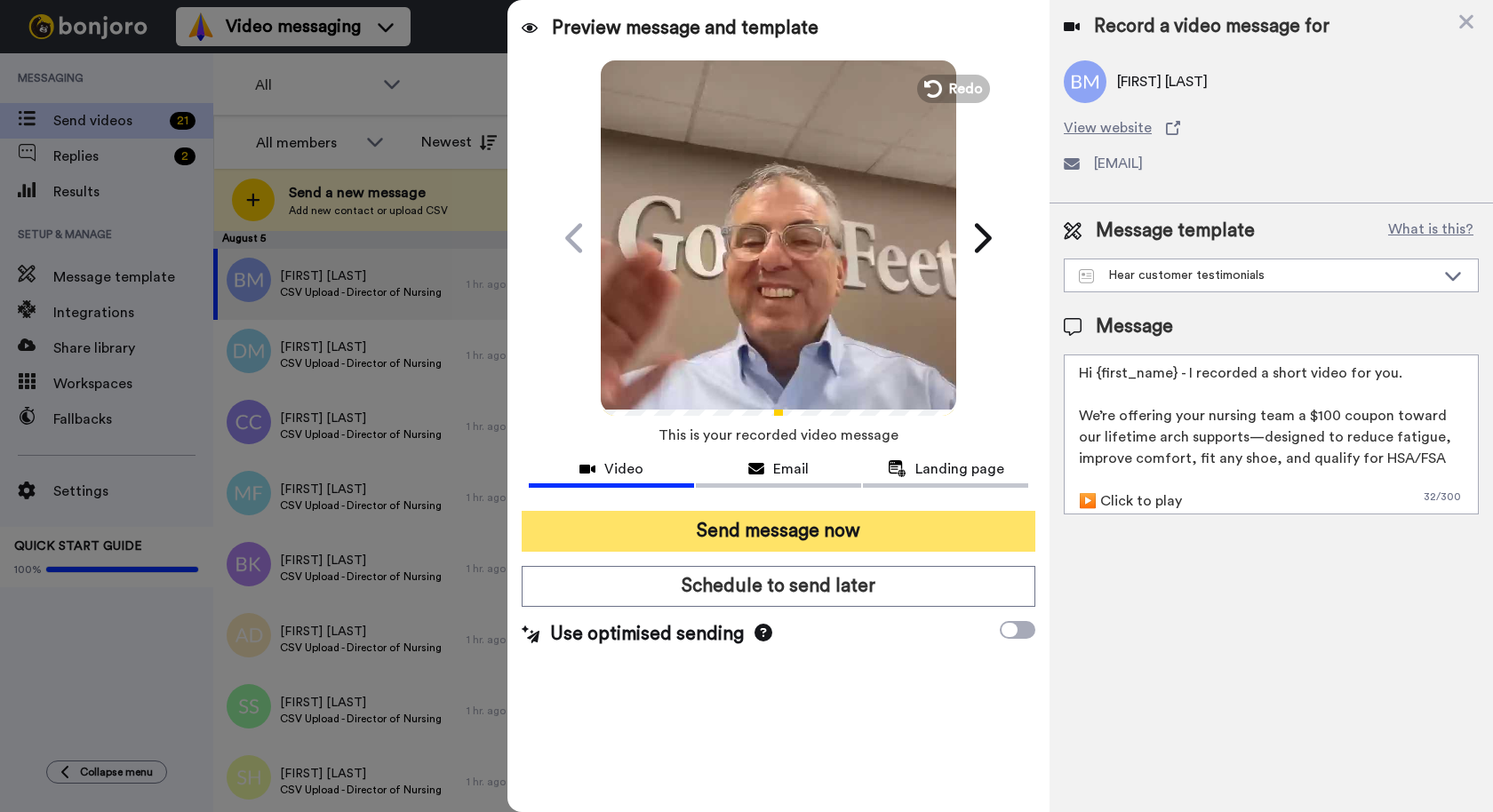 click on "Send message now" at bounding box center [778, 531] 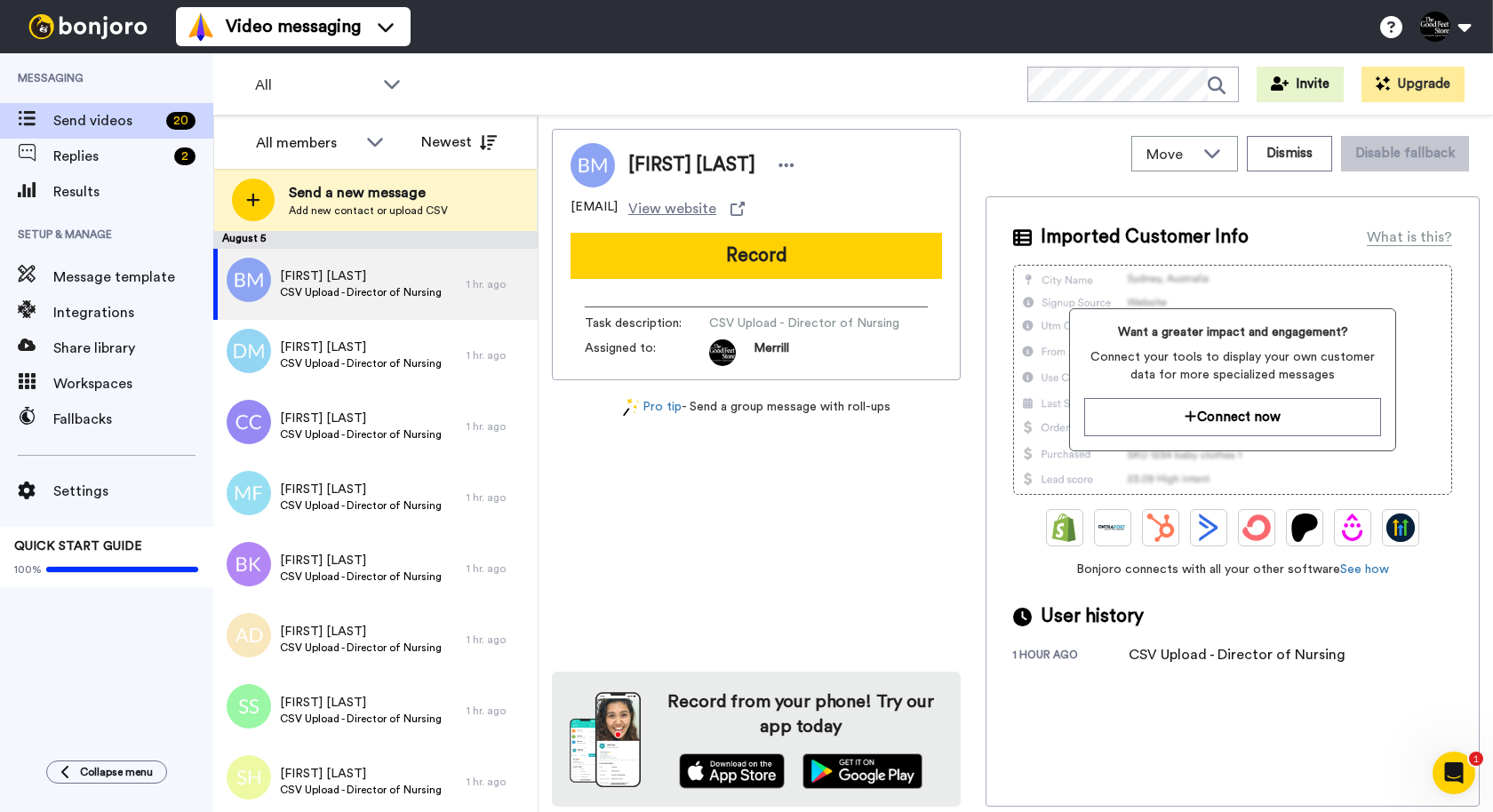 scroll, scrollTop: 0, scrollLeft: 0, axis: both 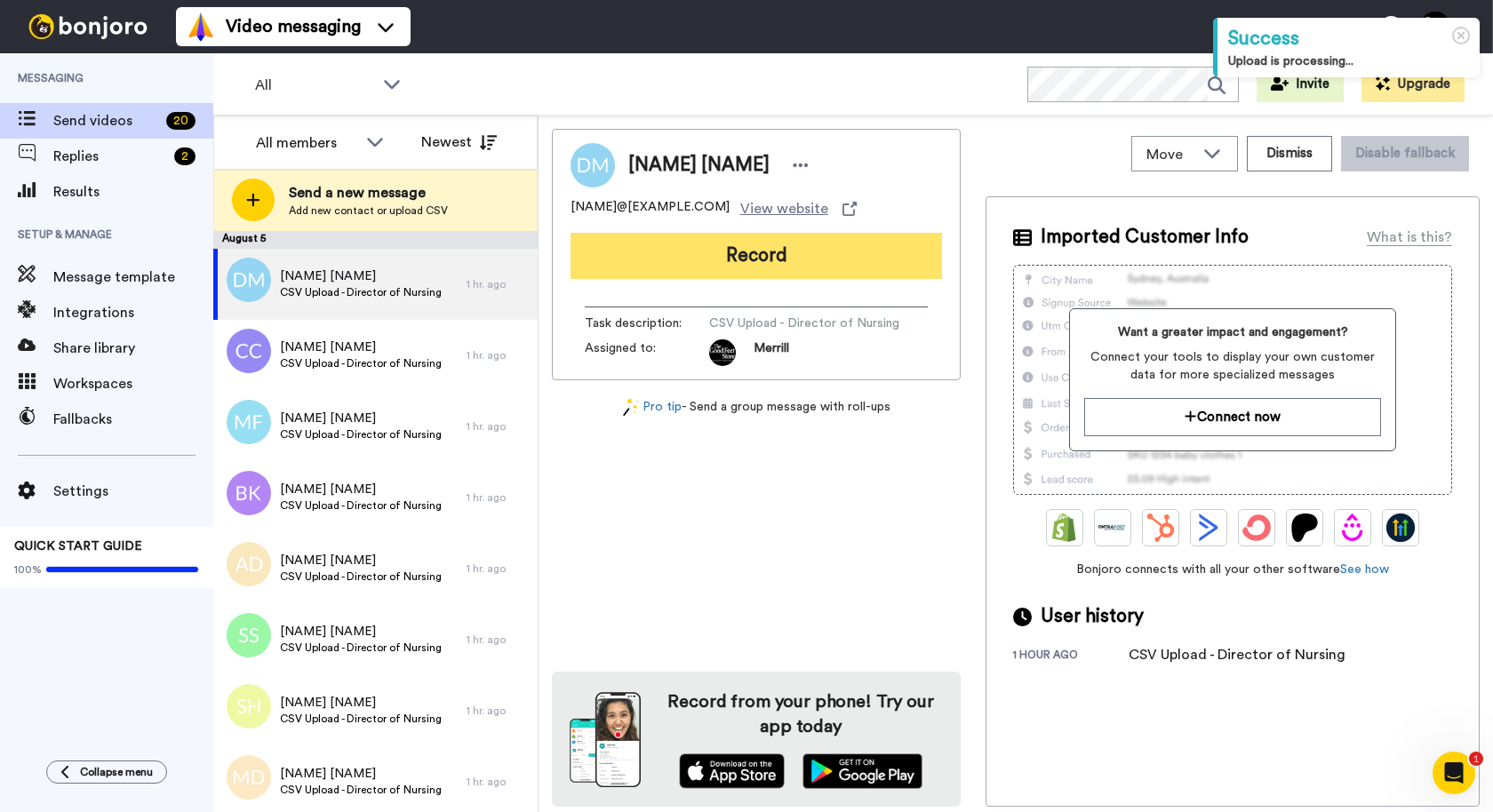click on "Record" at bounding box center (756, 256) 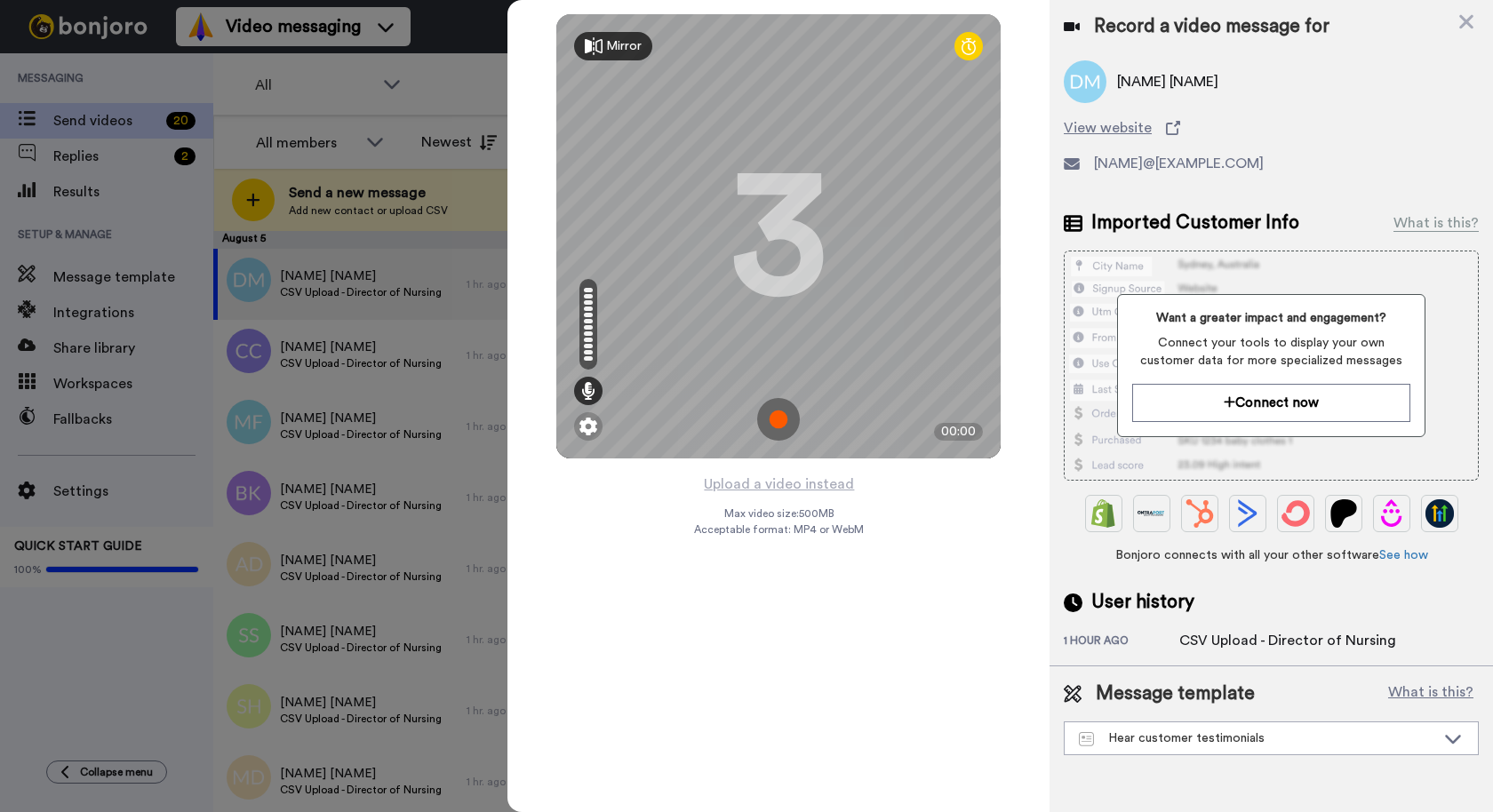 click at bounding box center (778, 419) 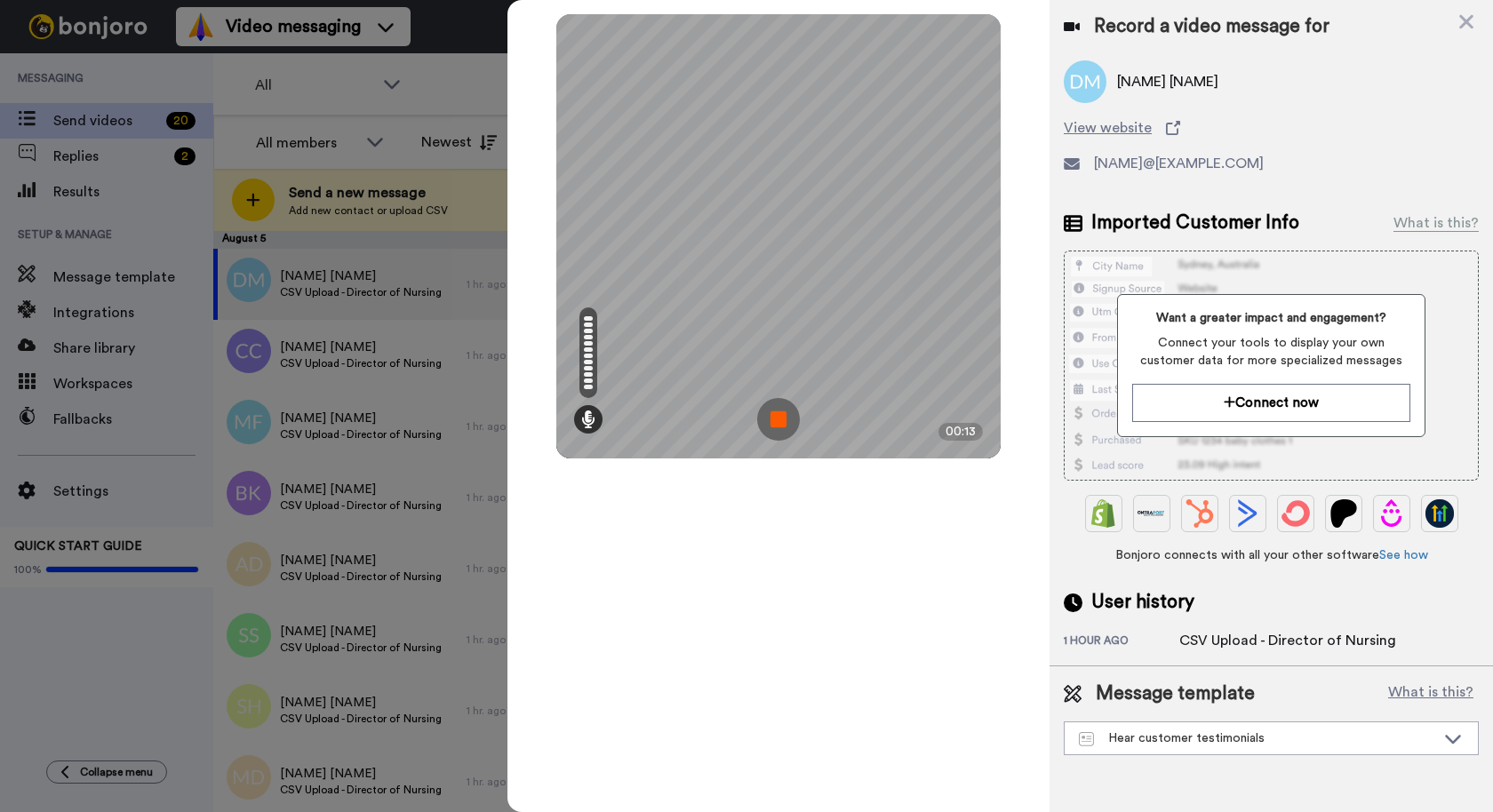 click at bounding box center (778, 419) 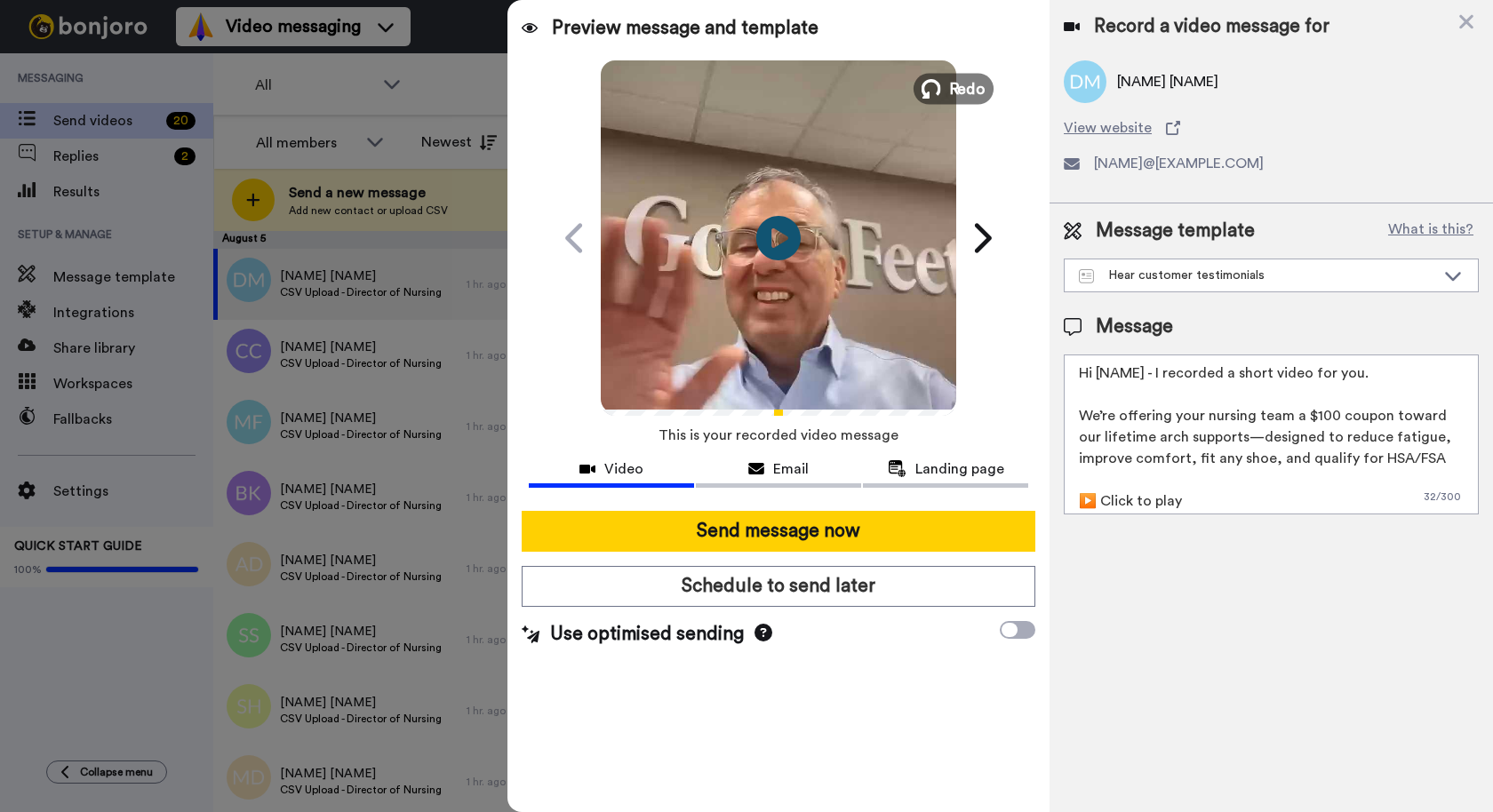 click on "Redo" at bounding box center [954, 88] 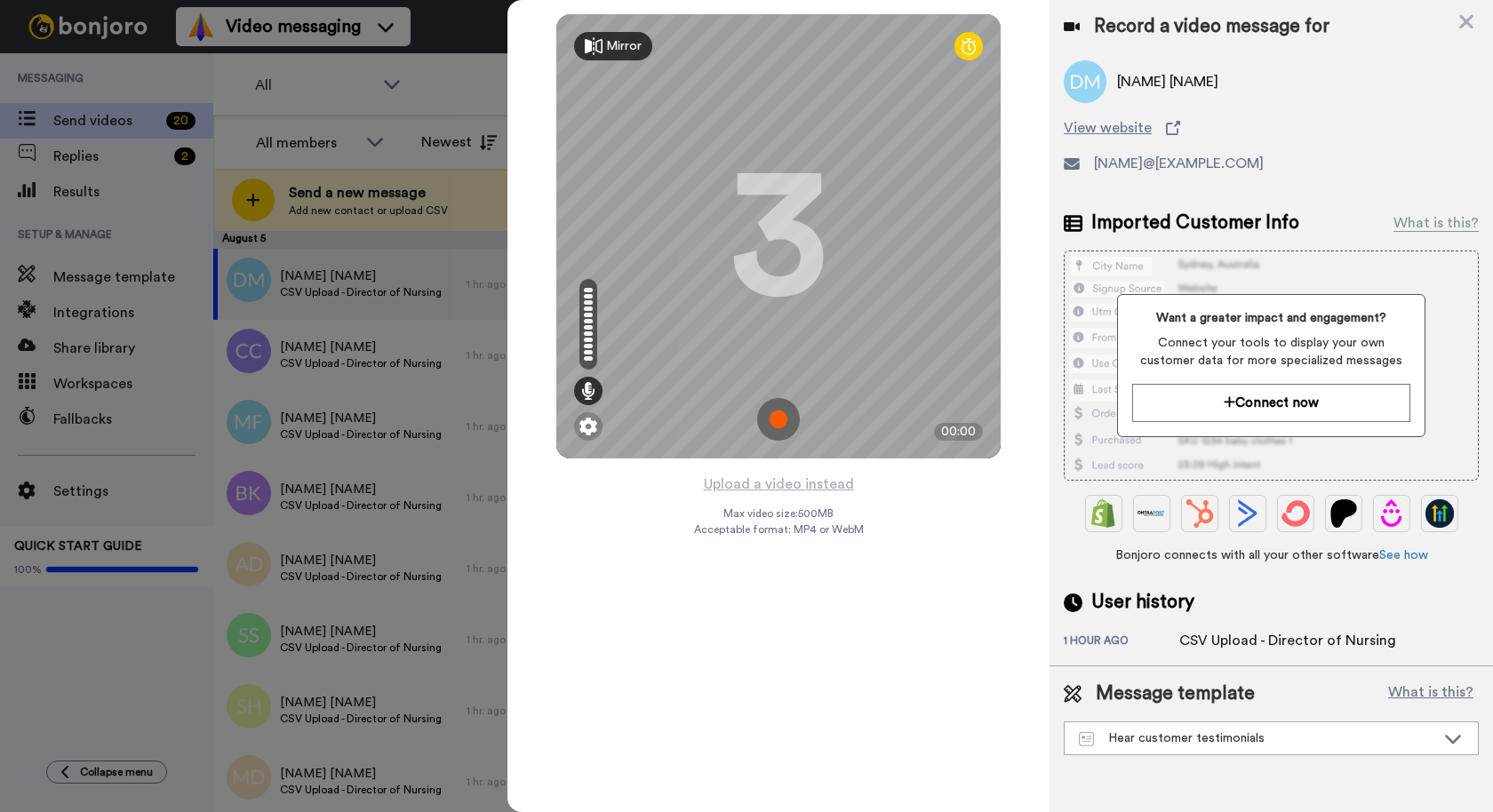 click at bounding box center (778, 419) 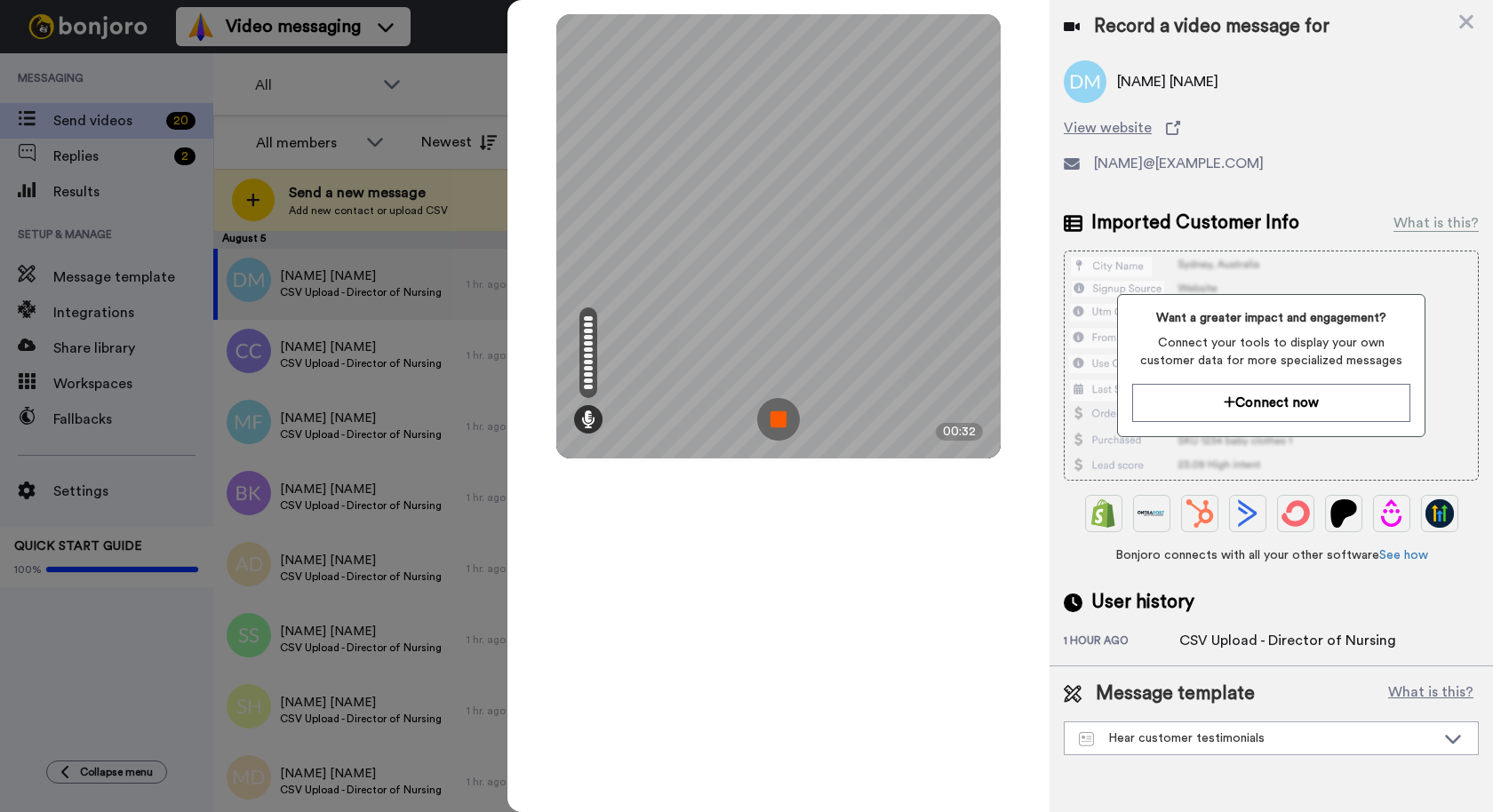 click at bounding box center (778, 419) 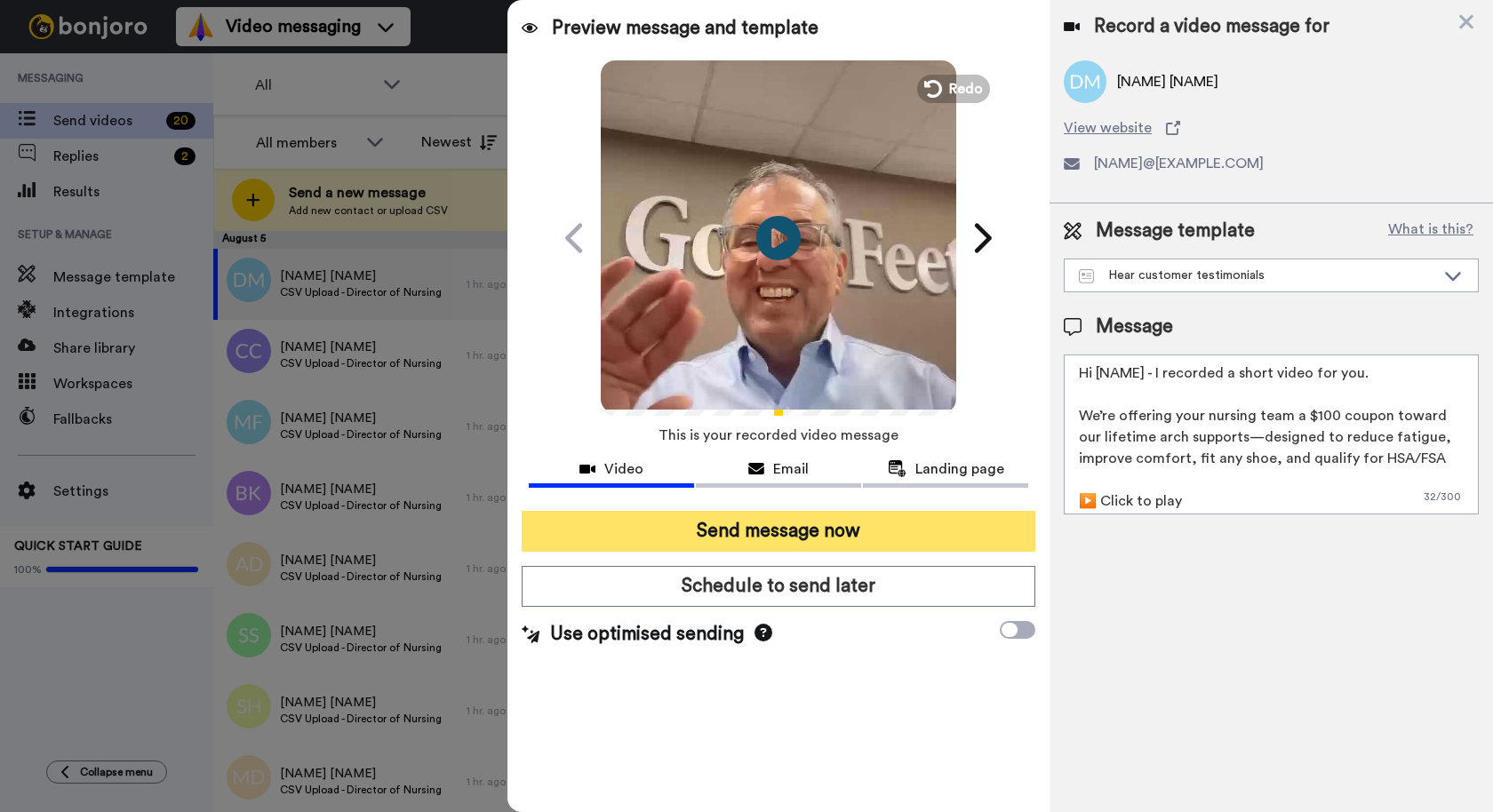 click on "Send message now" at bounding box center [778, 531] 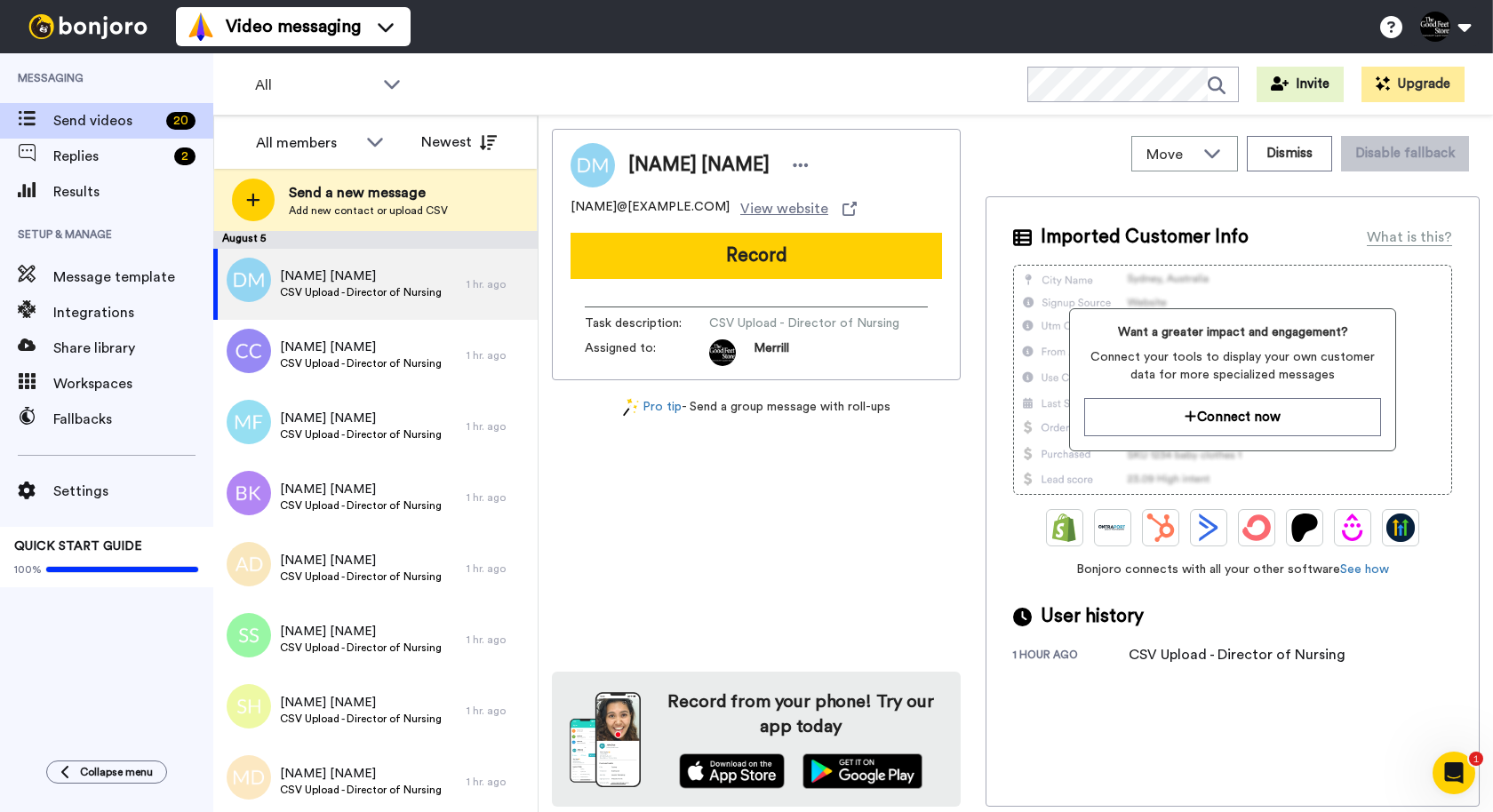 scroll, scrollTop: 0, scrollLeft: 0, axis: both 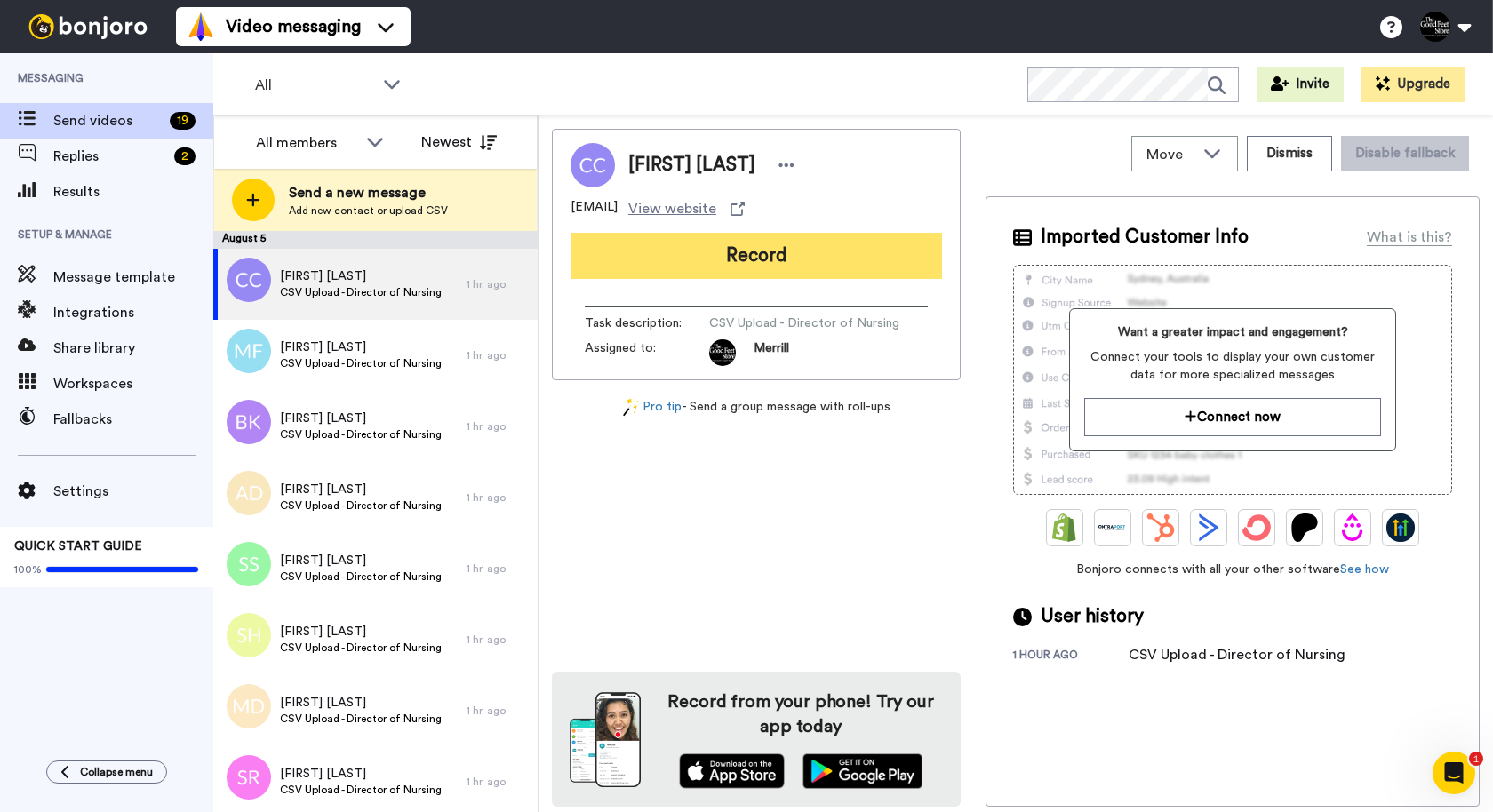 click on "Record" at bounding box center (756, 256) 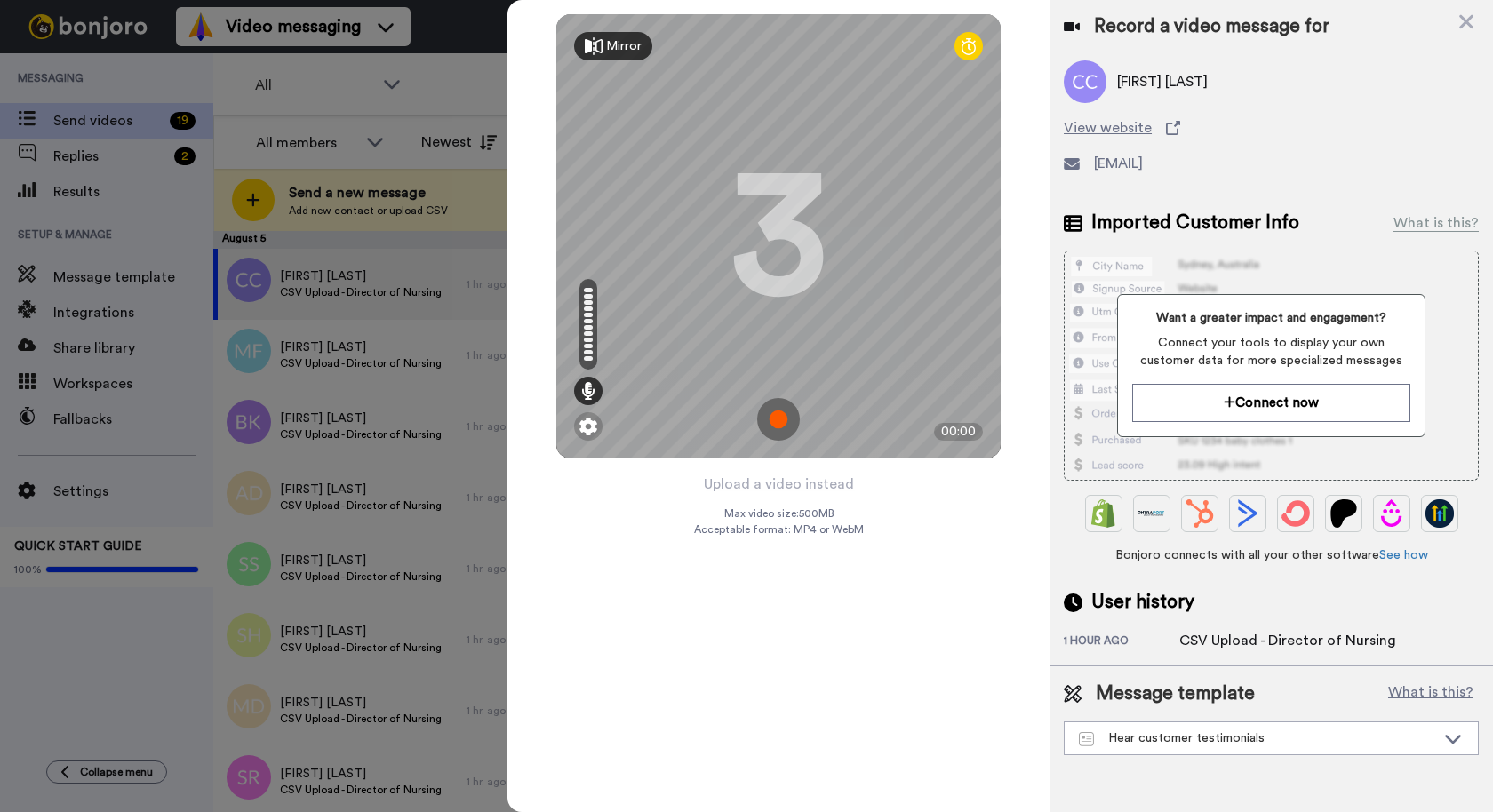 click at bounding box center [778, 419] 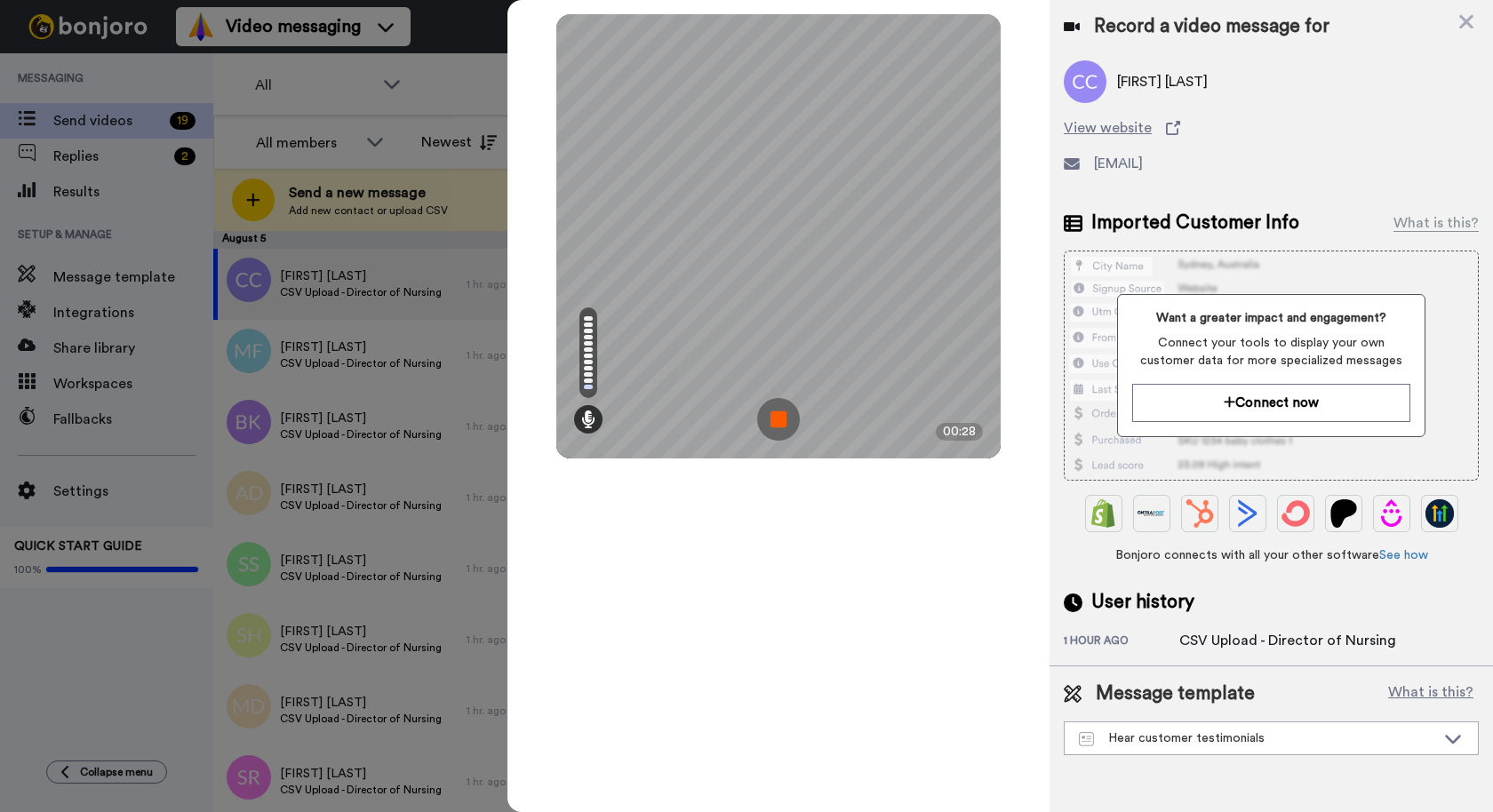 click at bounding box center (778, 419) 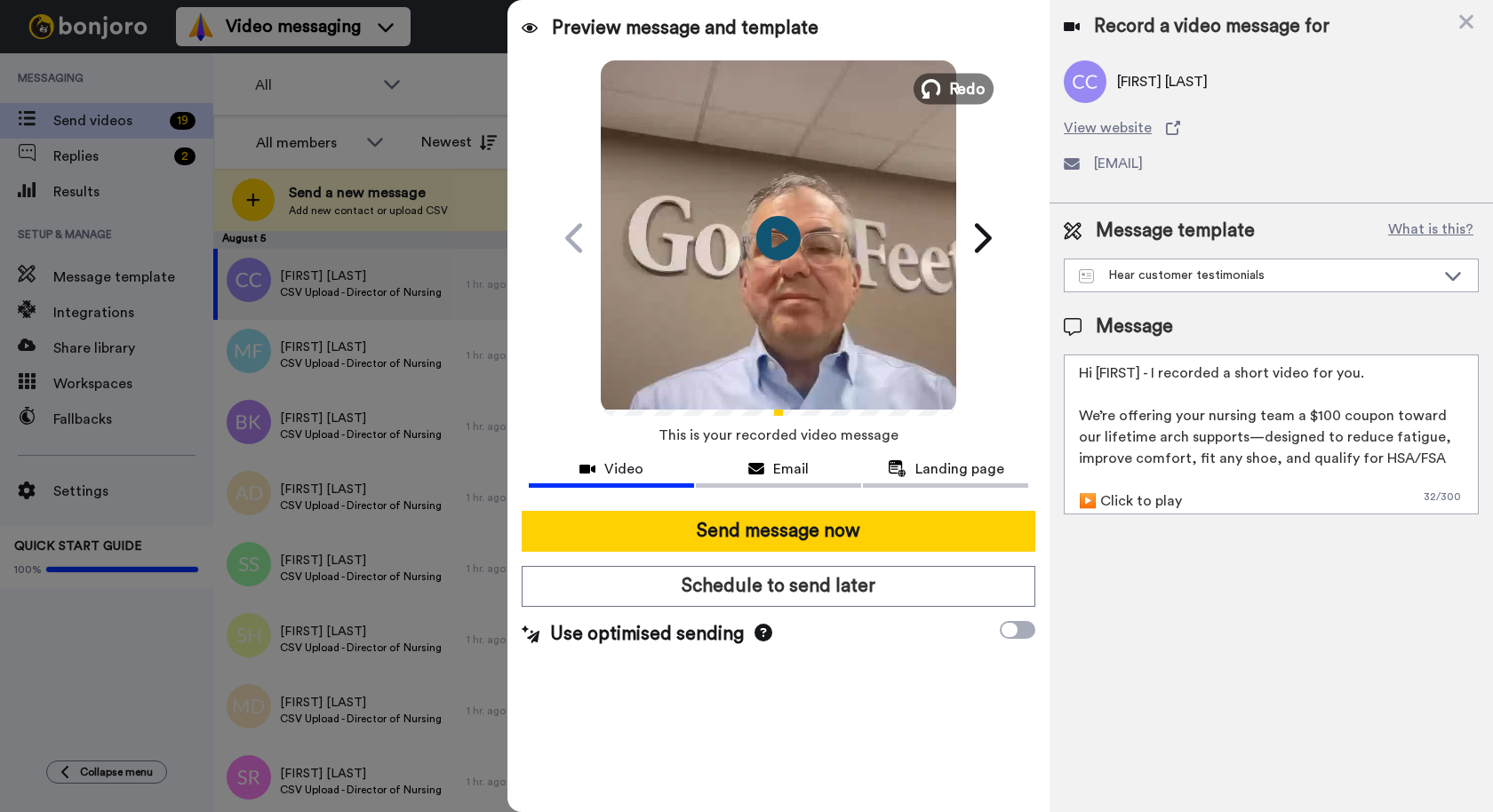 click on "Redo" at bounding box center (954, 88) 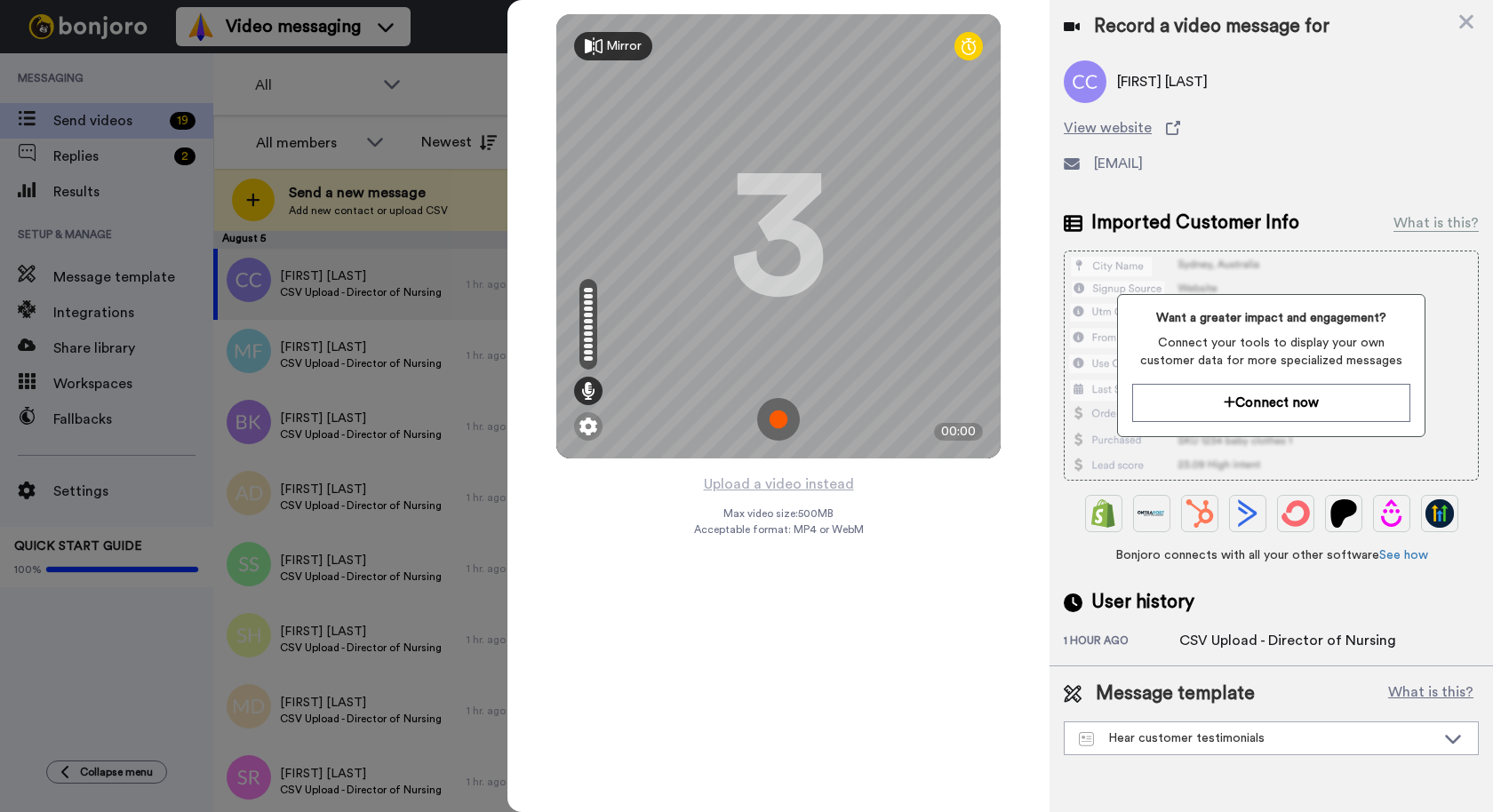 click at bounding box center [778, 419] 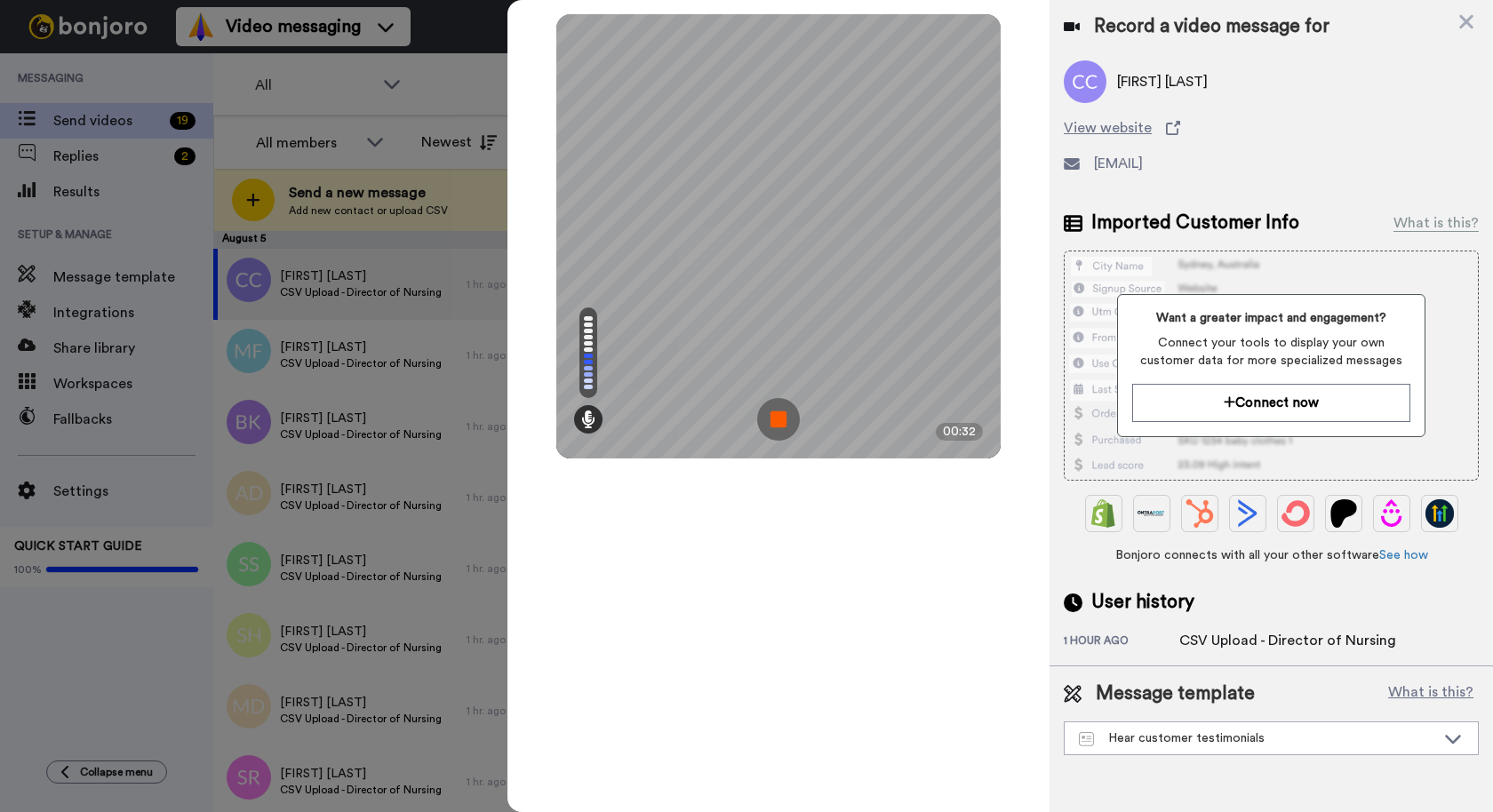 click at bounding box center [778, 419] 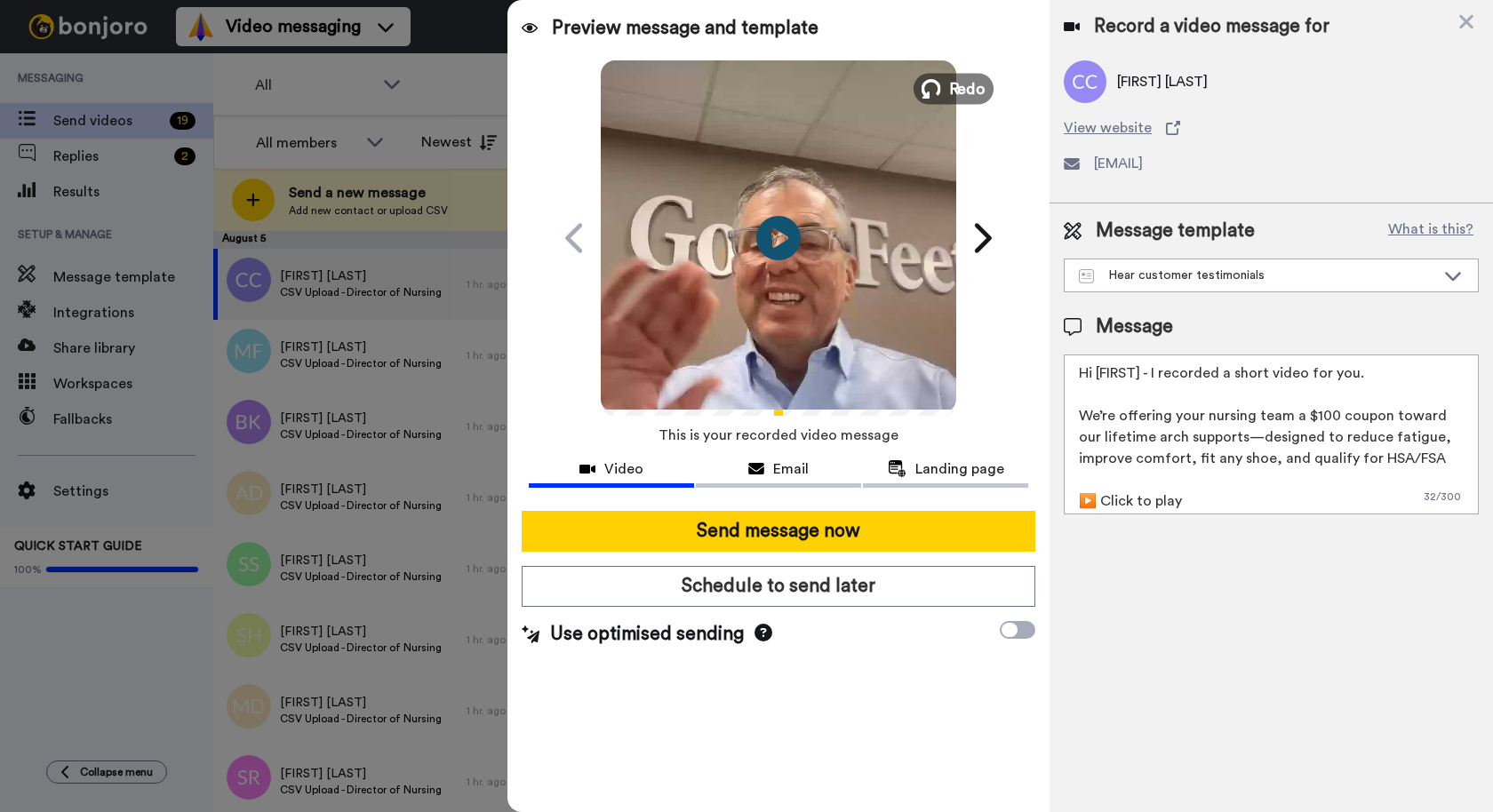 click on "Redo" at bounding box center [968, 88] 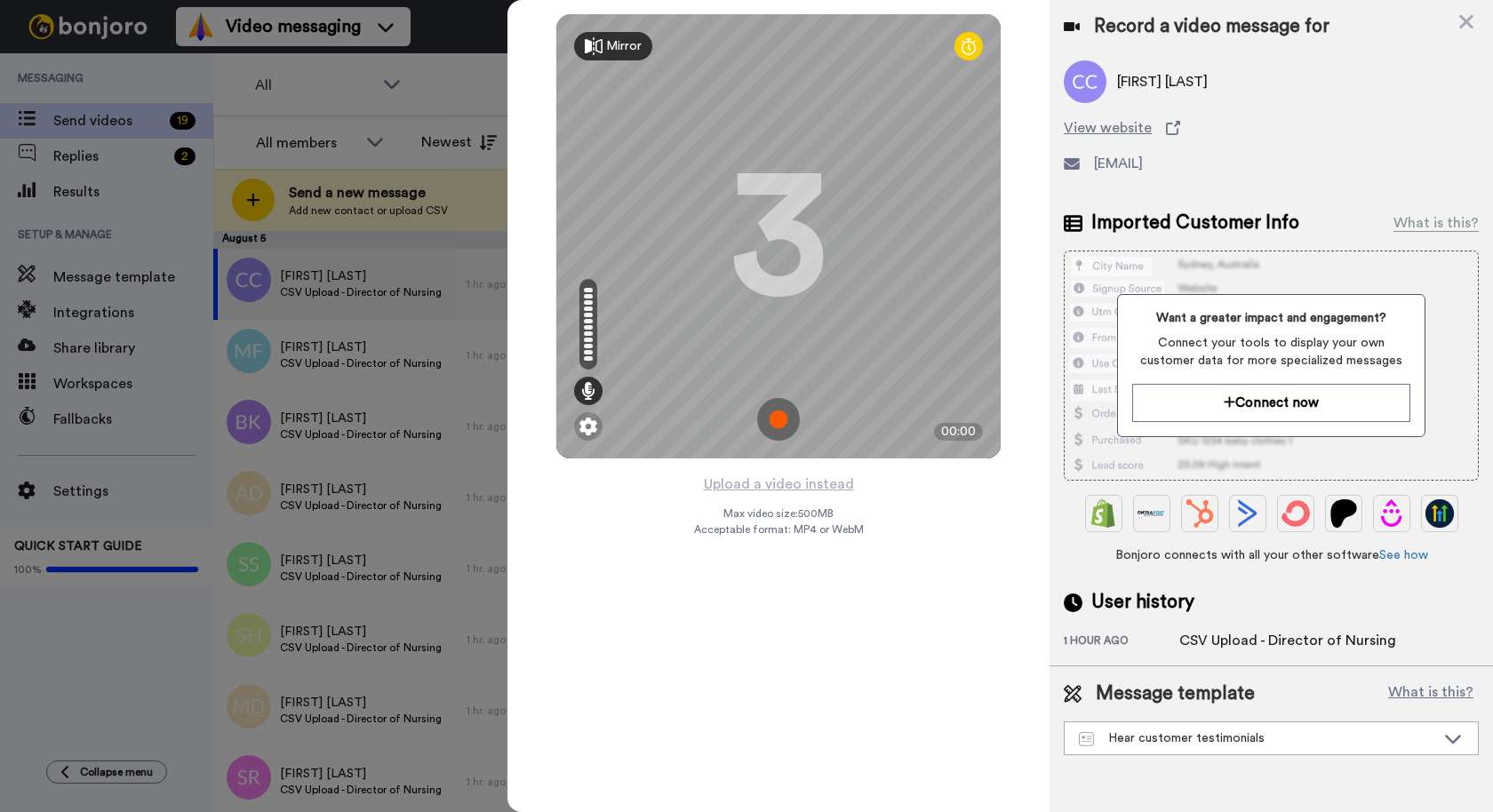 click at bounding box center [778, 419] 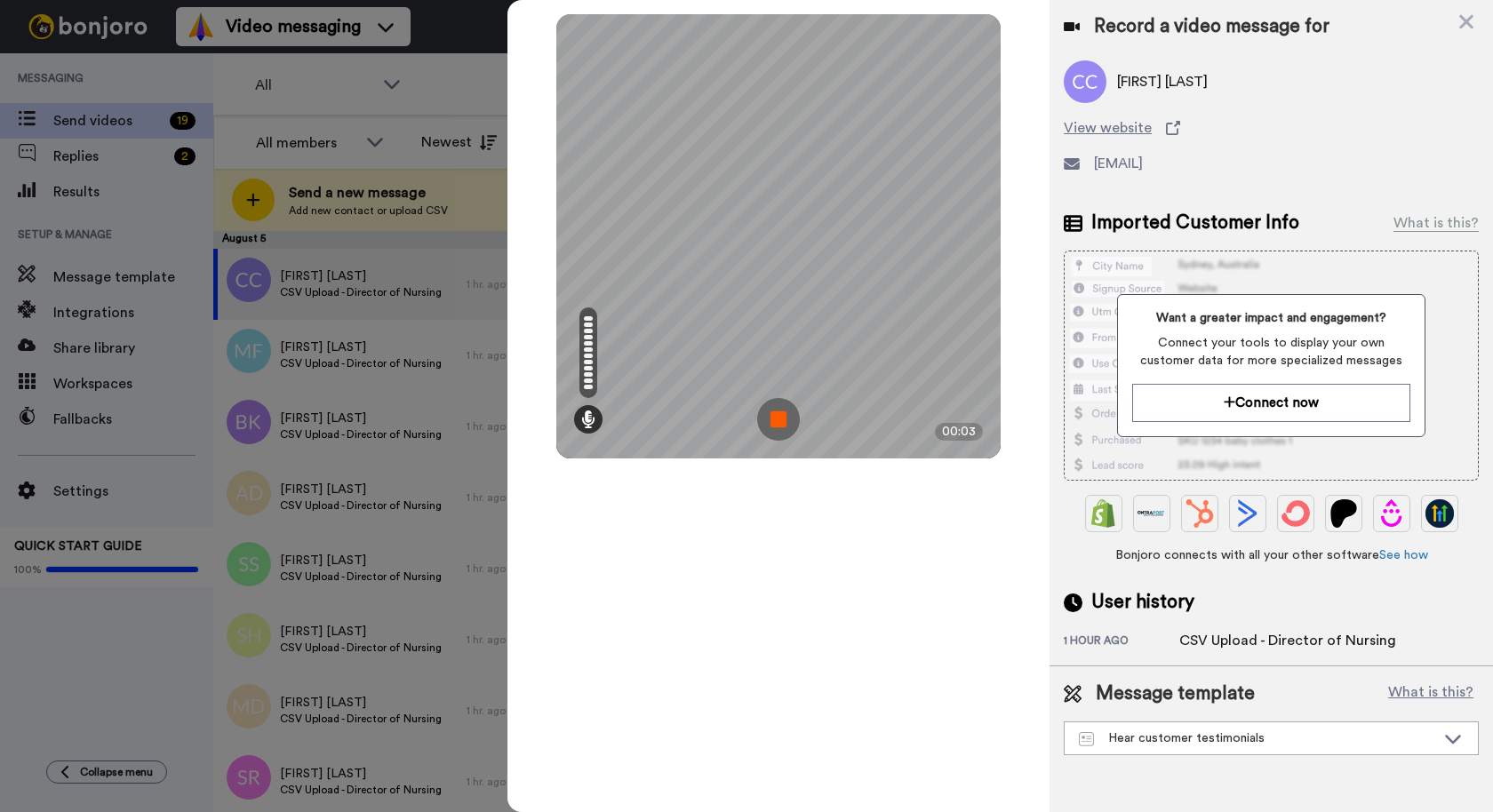 click at bounding box center (778, 419) 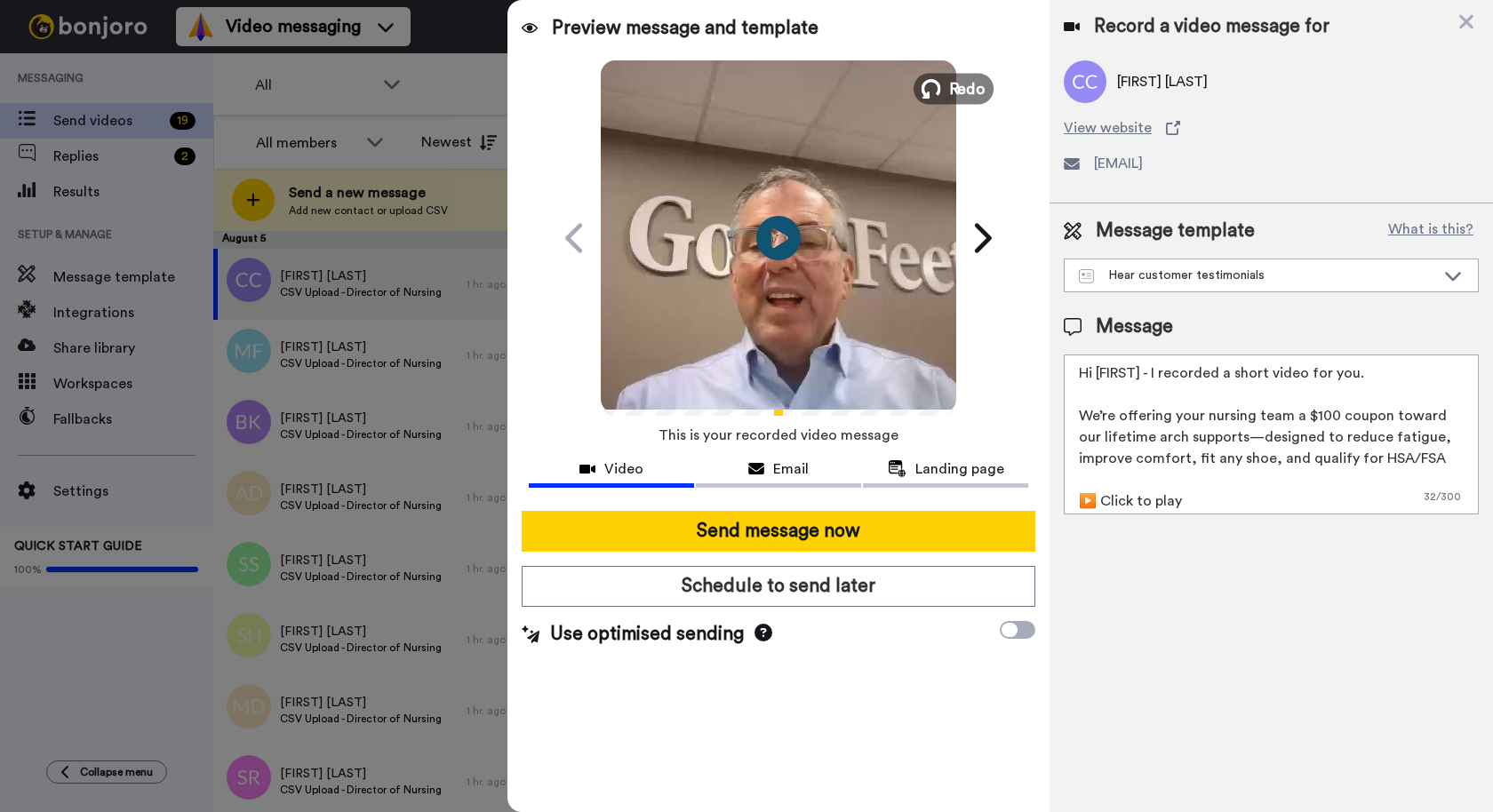 click on "Redo" at bounding box center (954, 88) 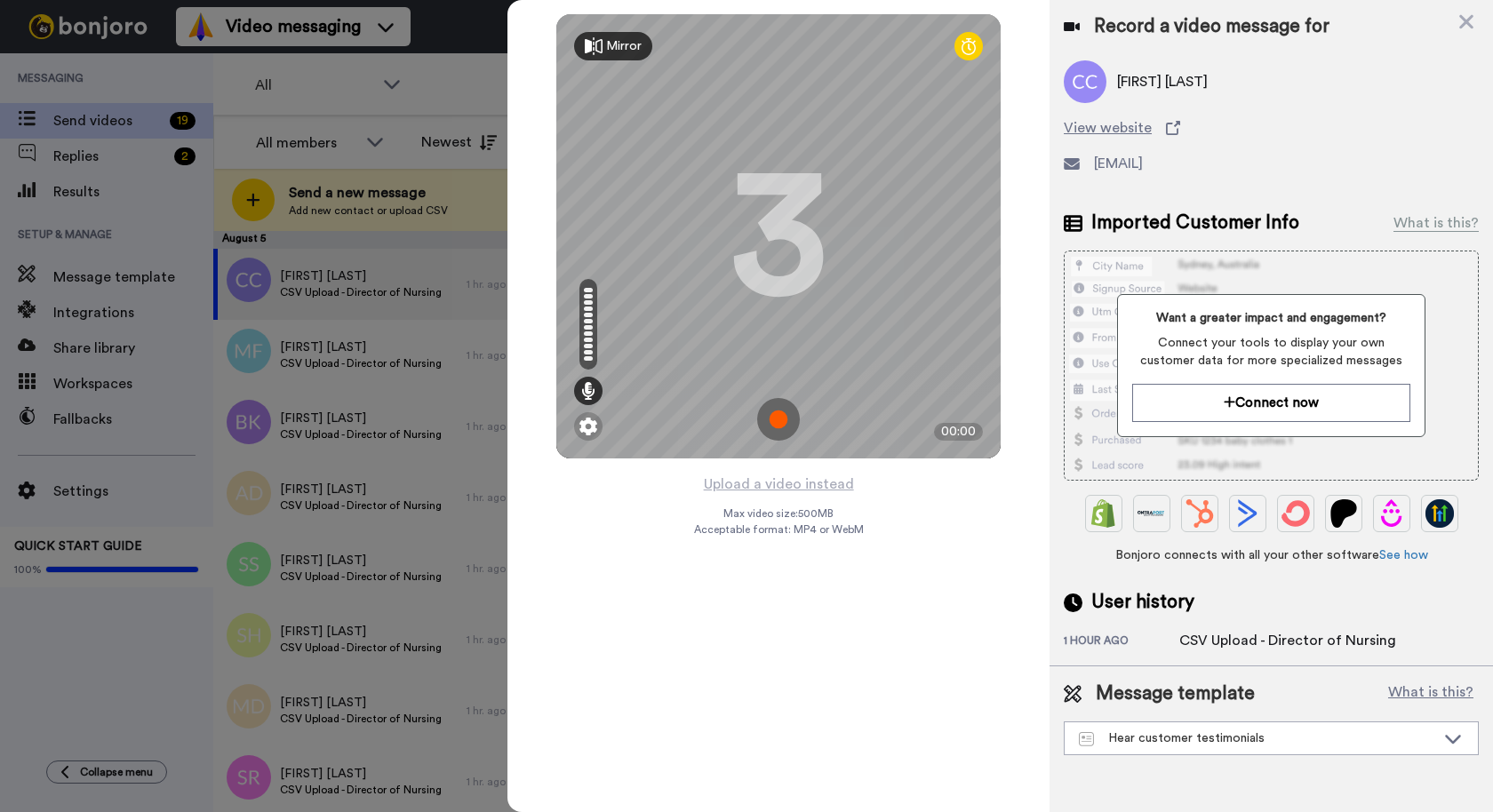 click at bounding box center [778, 419] 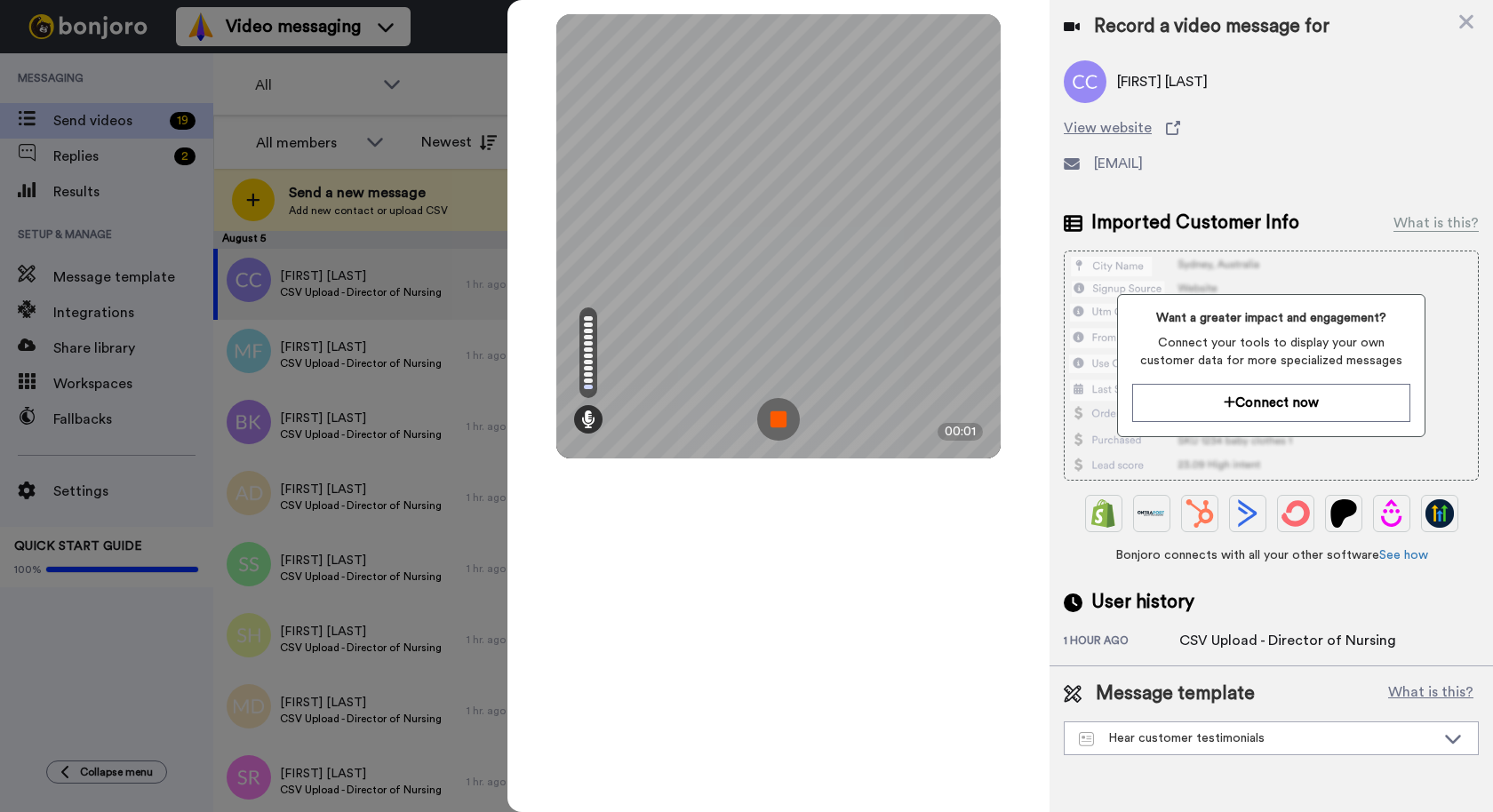 click at bounding box center [778, 419] 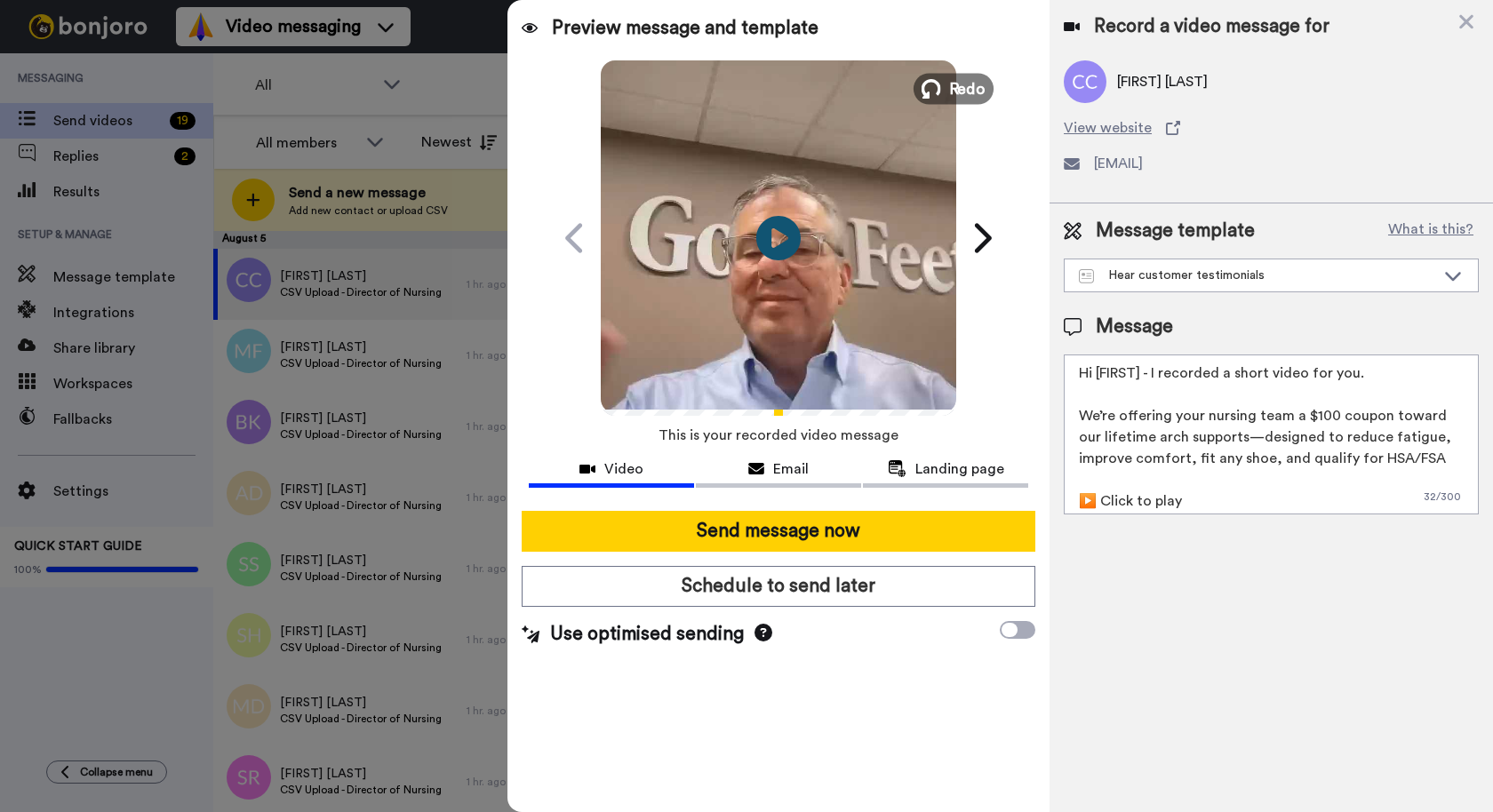 click on "Redo" at bounding box center (968, 88) 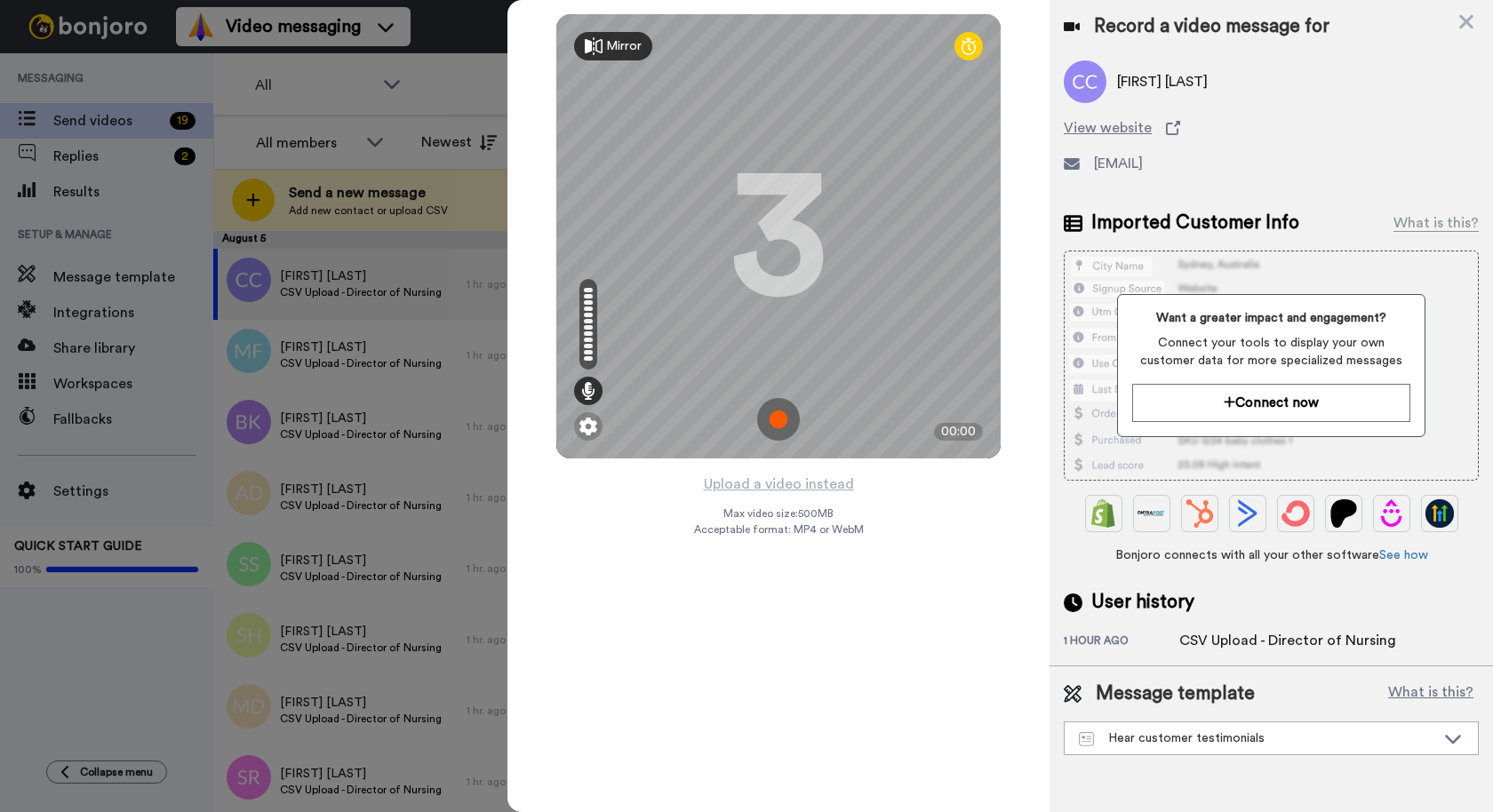 click at bounding box center (778, 419) 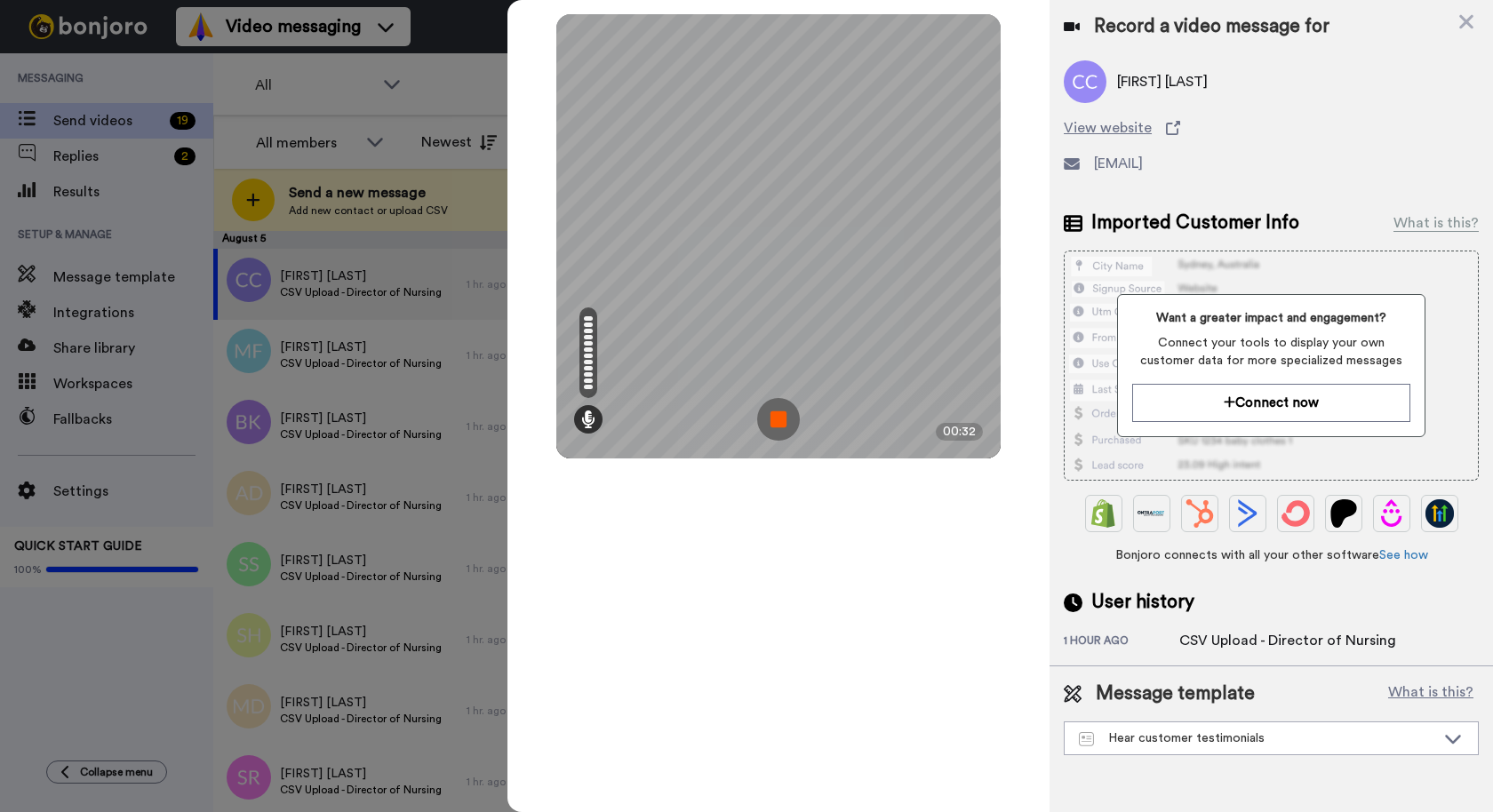 click at bounding box center (778, 419) 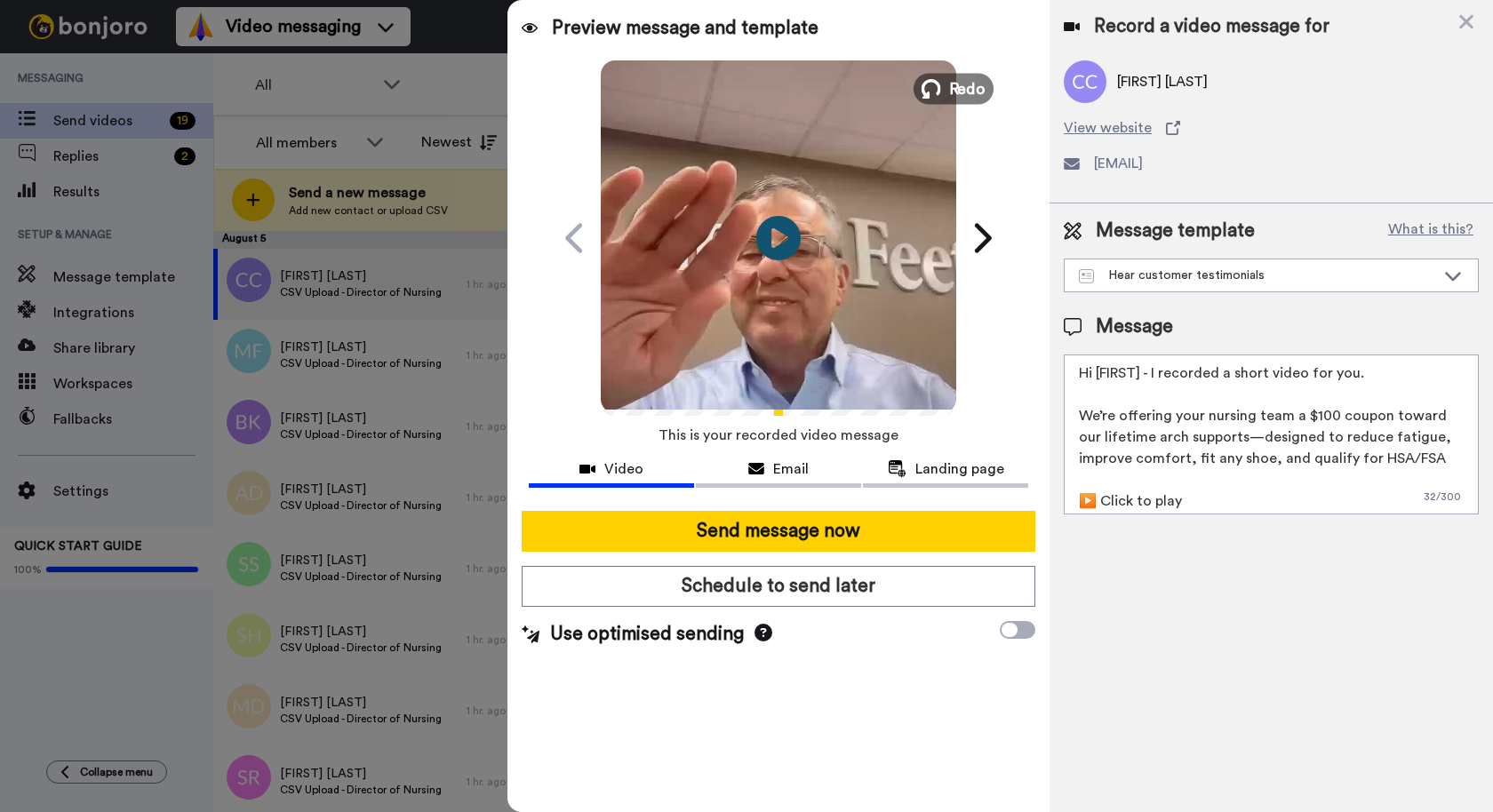 click on "Redo" at bounding box center (968, 88) 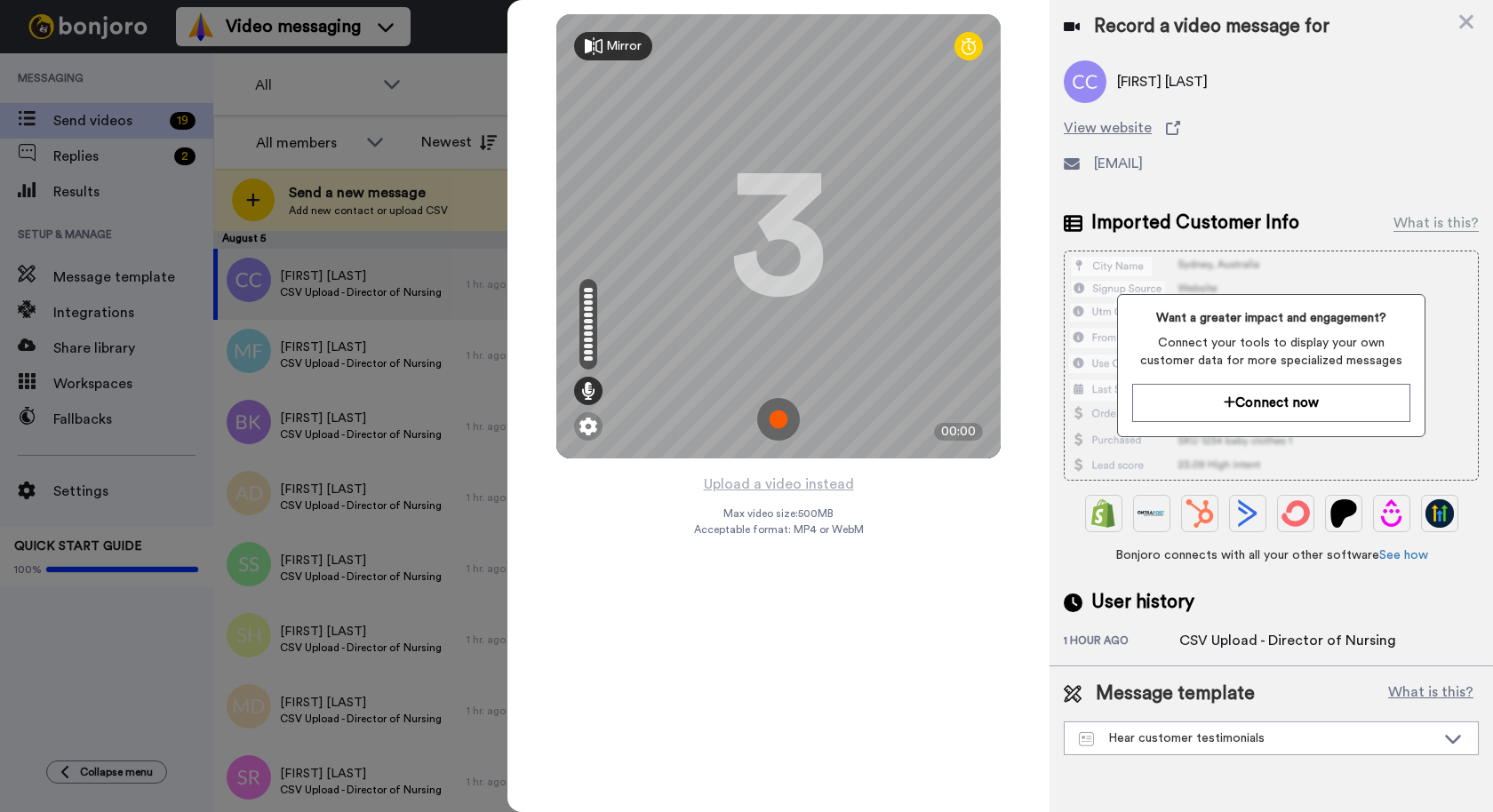 click at bounding box center [778, 419] 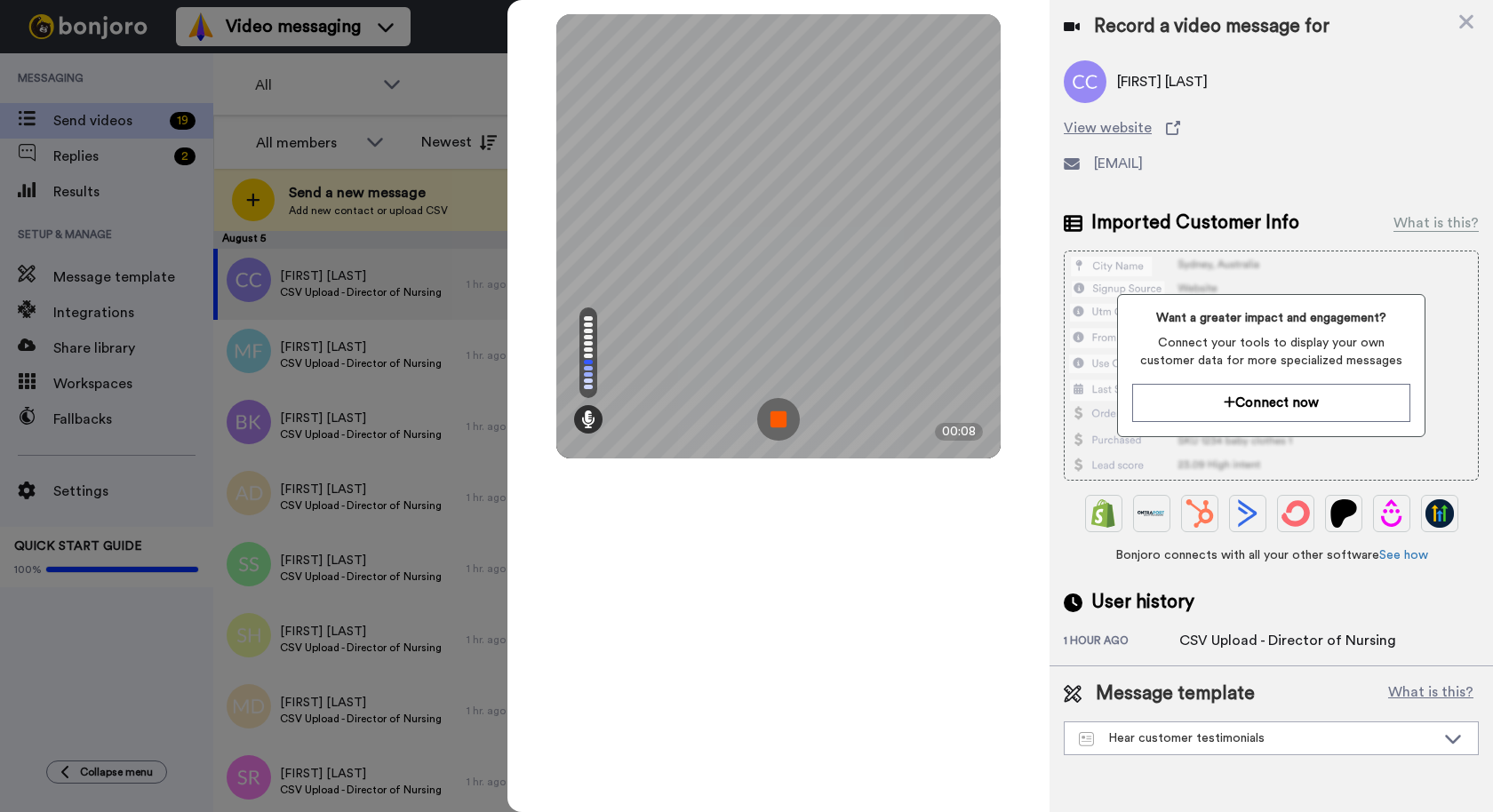 click at bounding box center [778, 419] 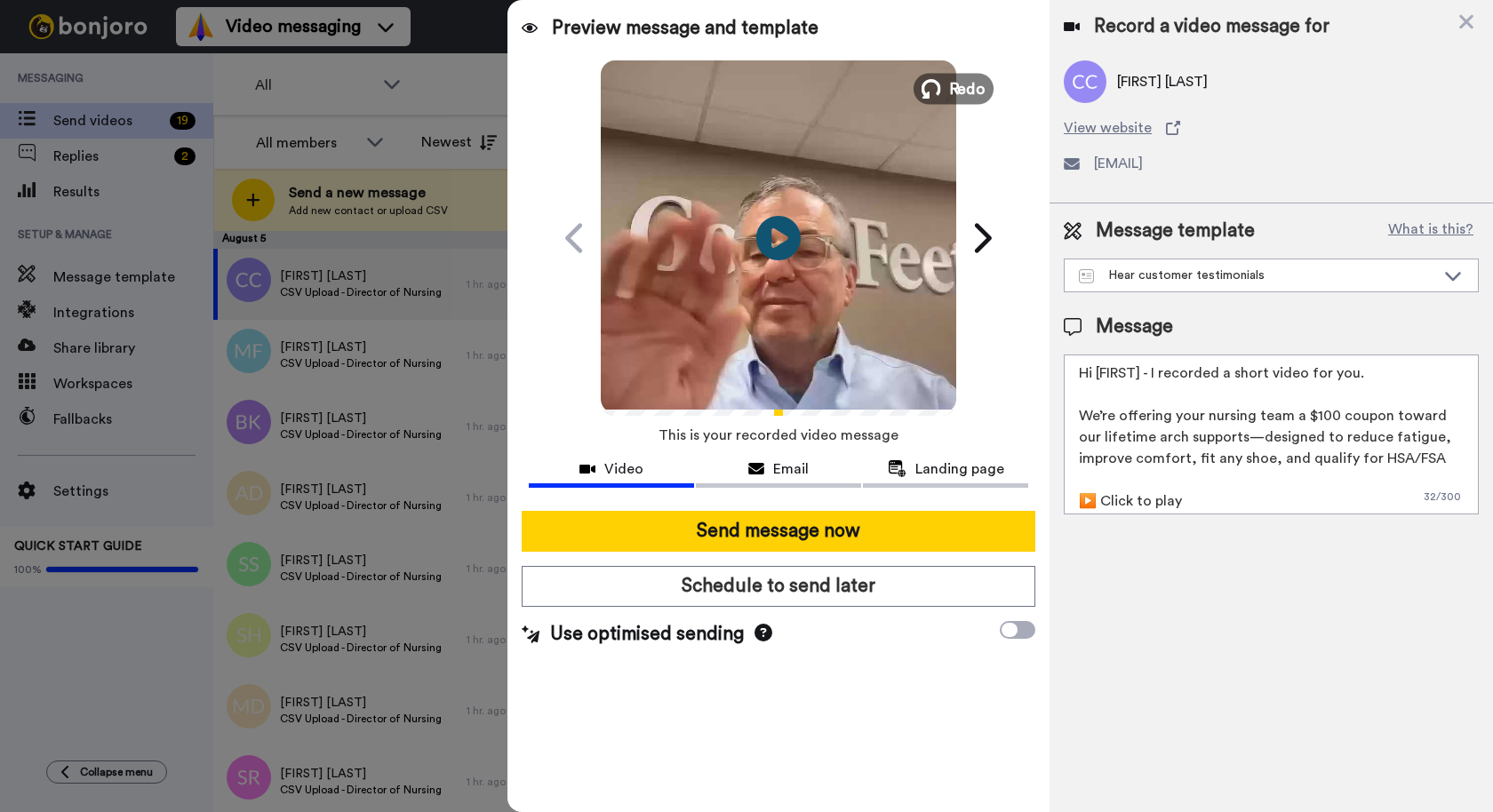 click on "Redo" at bounding box center [968, 88] 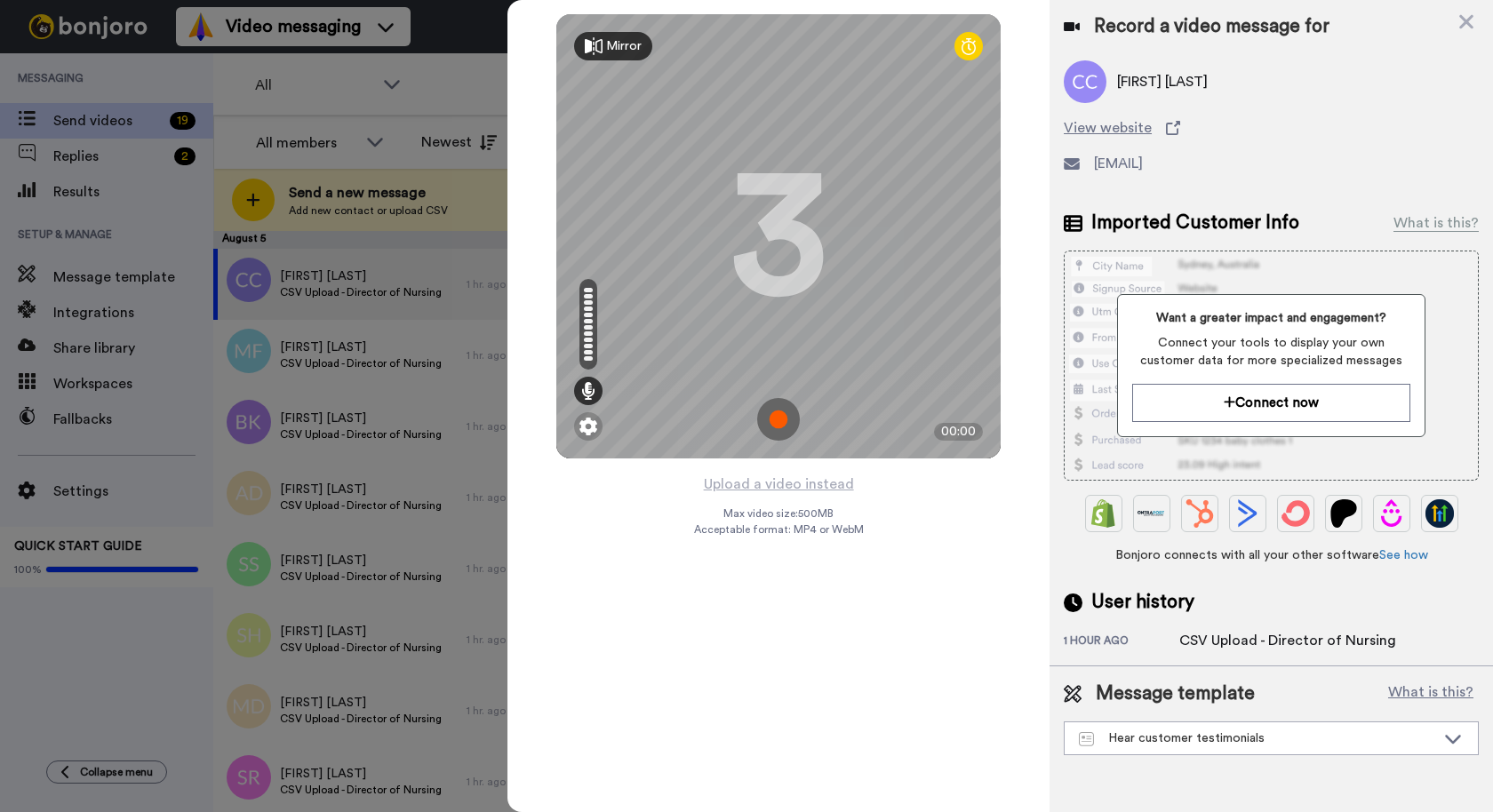 click at bounding box center [778, 419] 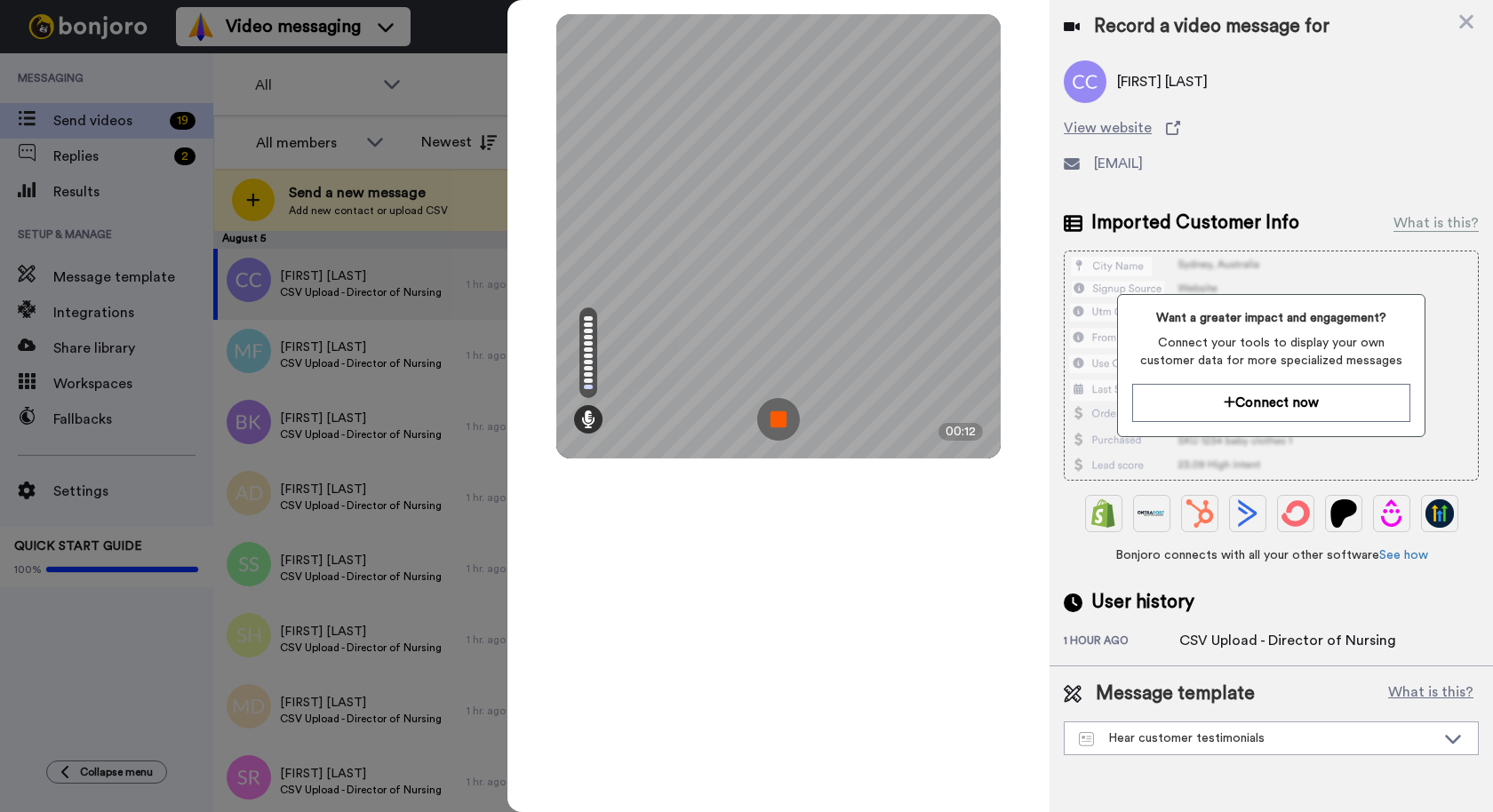 click at bounding box center [778, 419] 